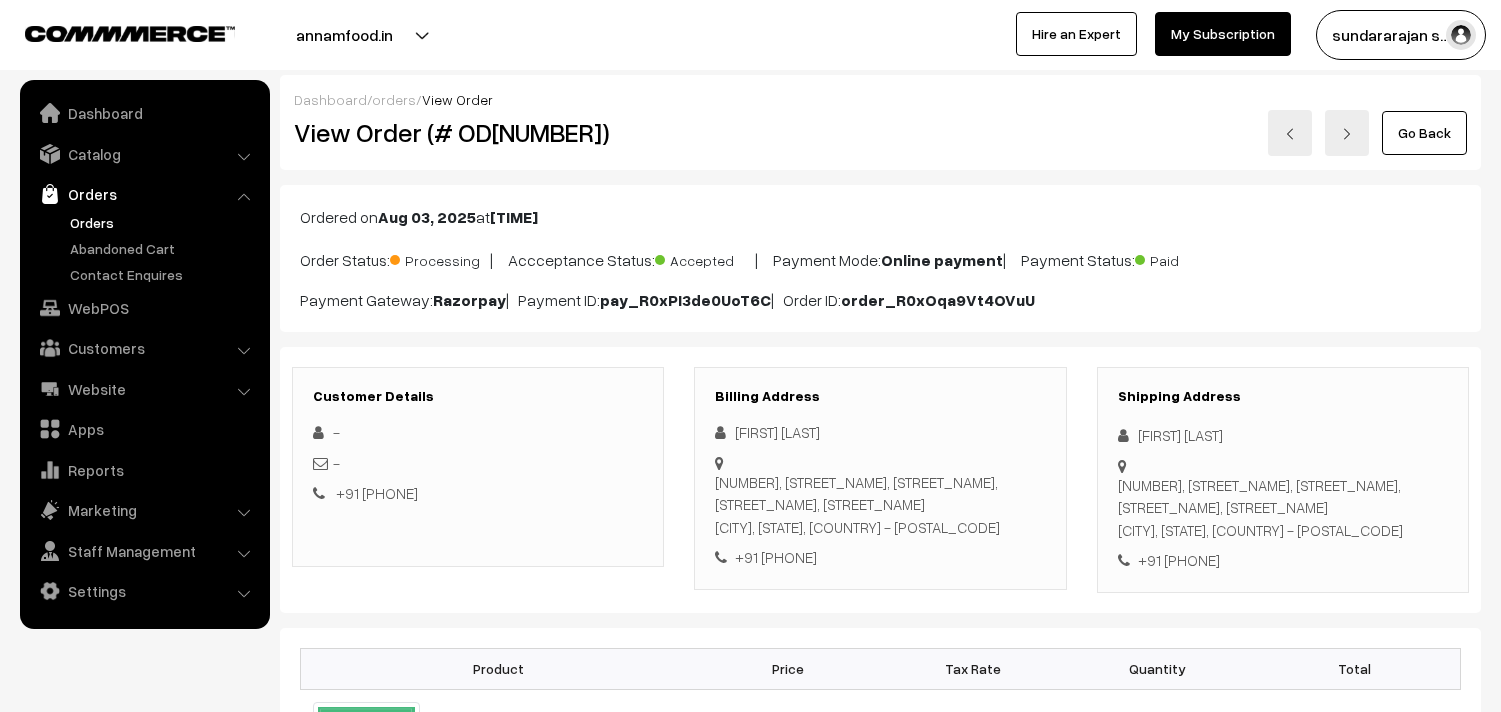 scroll, scrollTop: 1222, scrollLeft: 0, axis: vertical 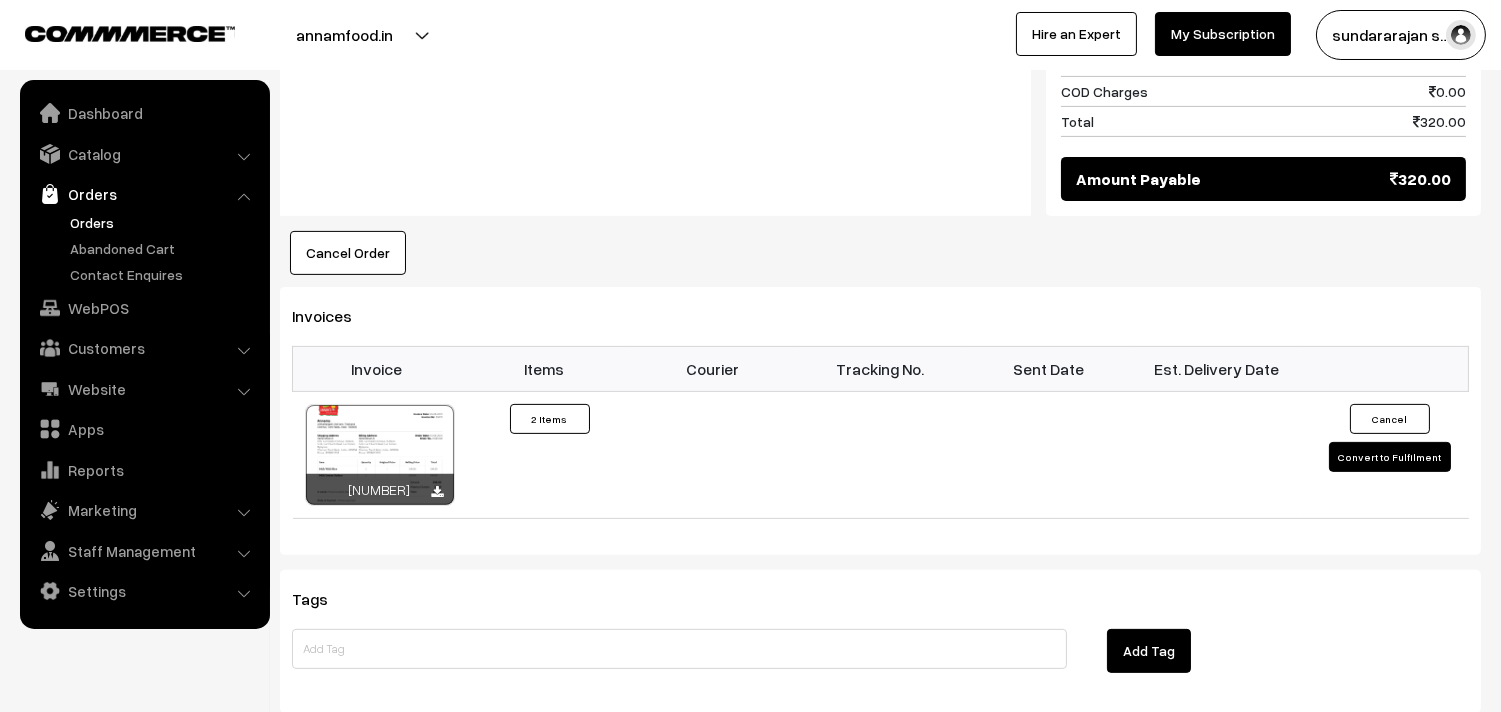 click on "Orders" at bounding box center [164, 222] 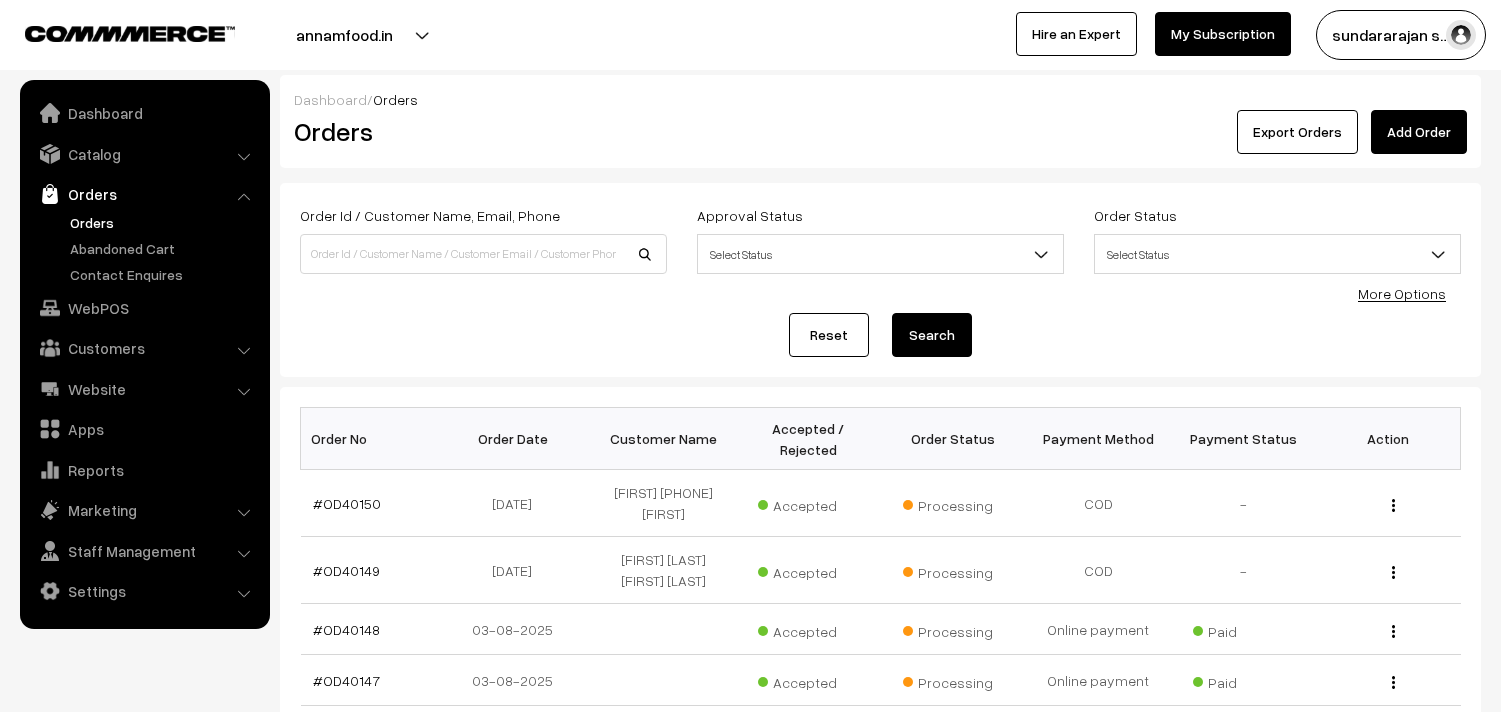 click at bounding box center [483, 254] 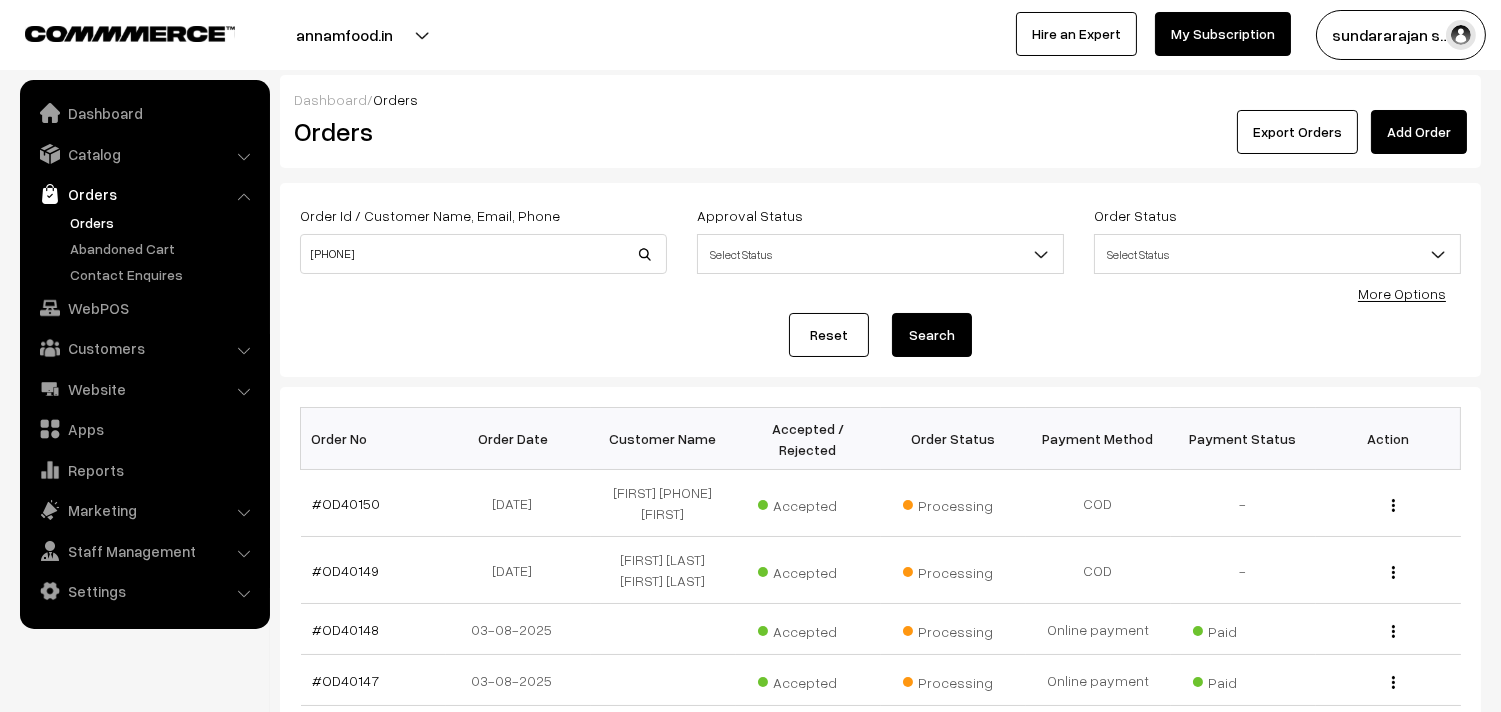 click on "94453 16658" at bounding box center (483, 254) 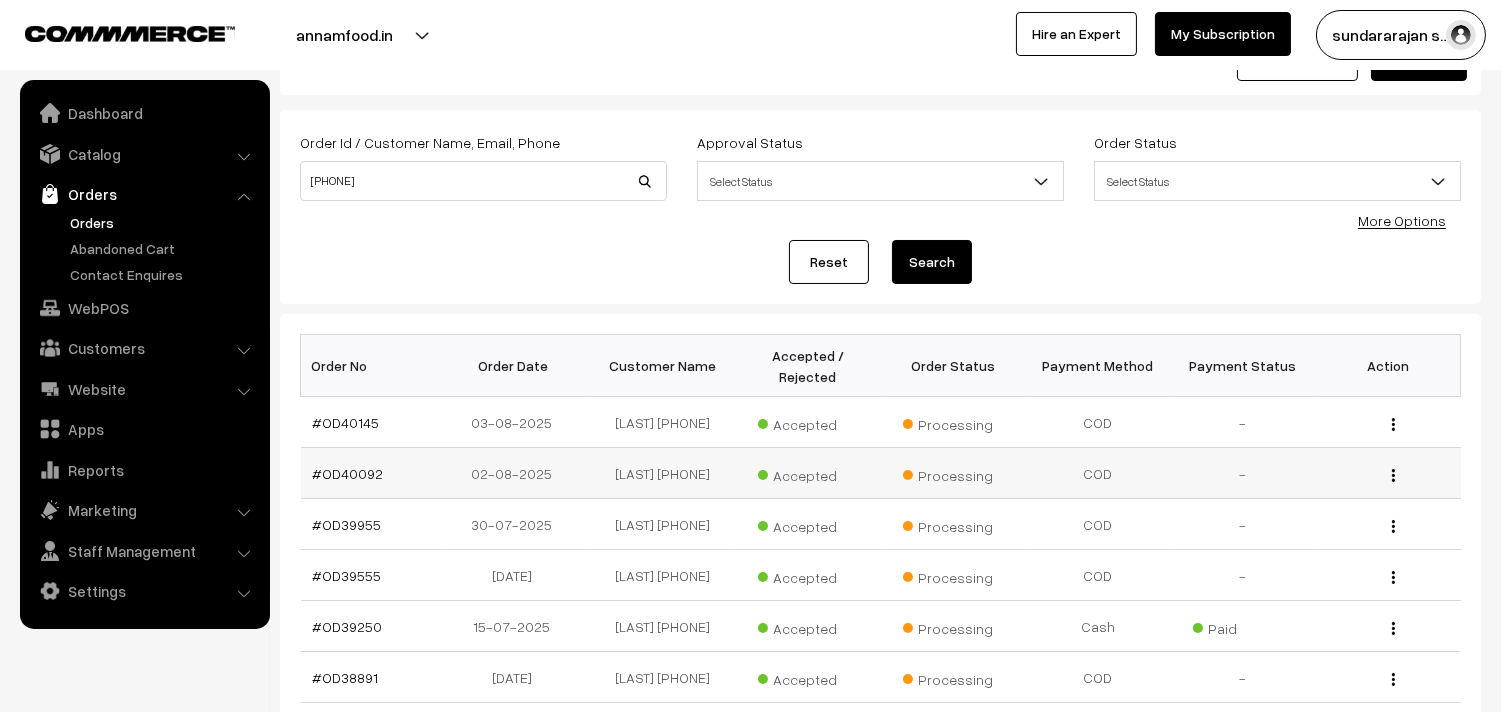 scroll, scrollTop: 111, scrollLeft: 0, axis: vertical 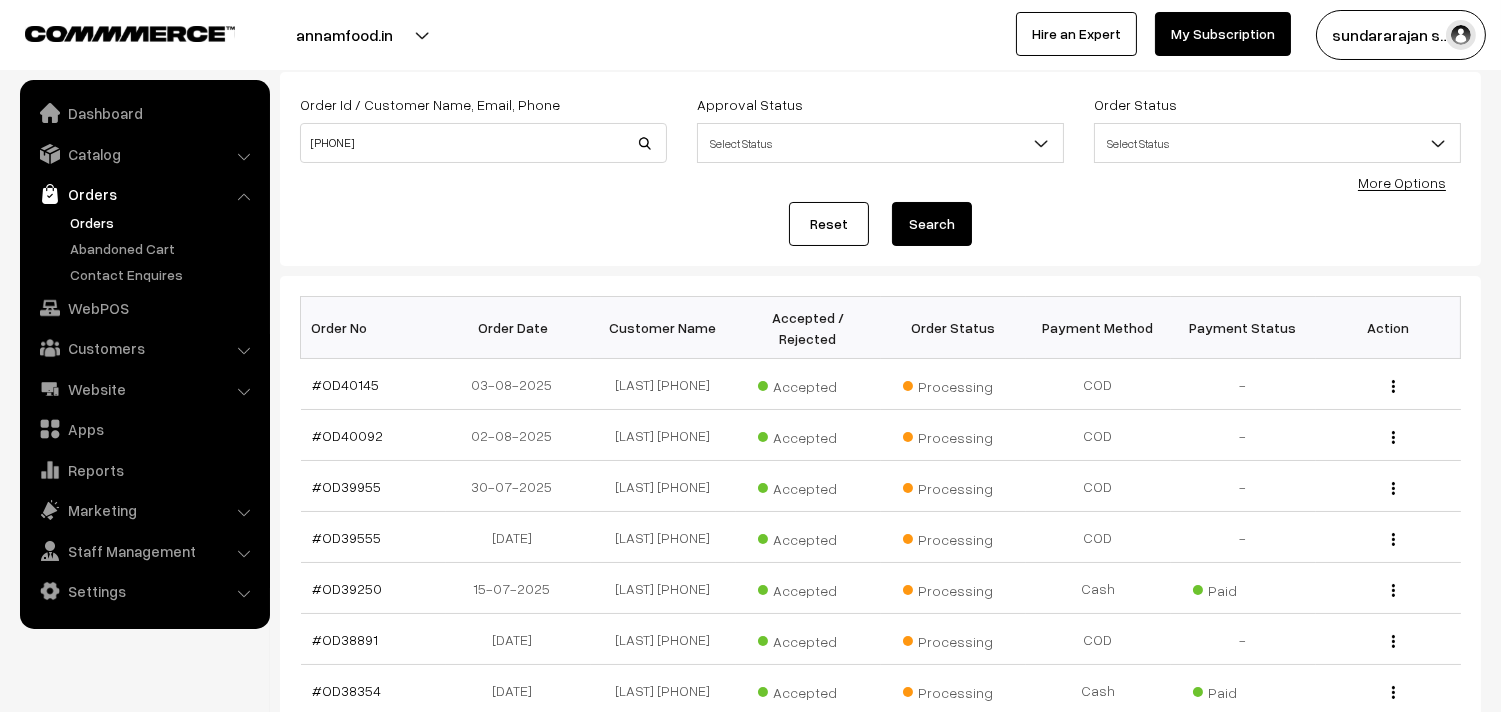 click on "Orders" at bounding box center (164, 222) 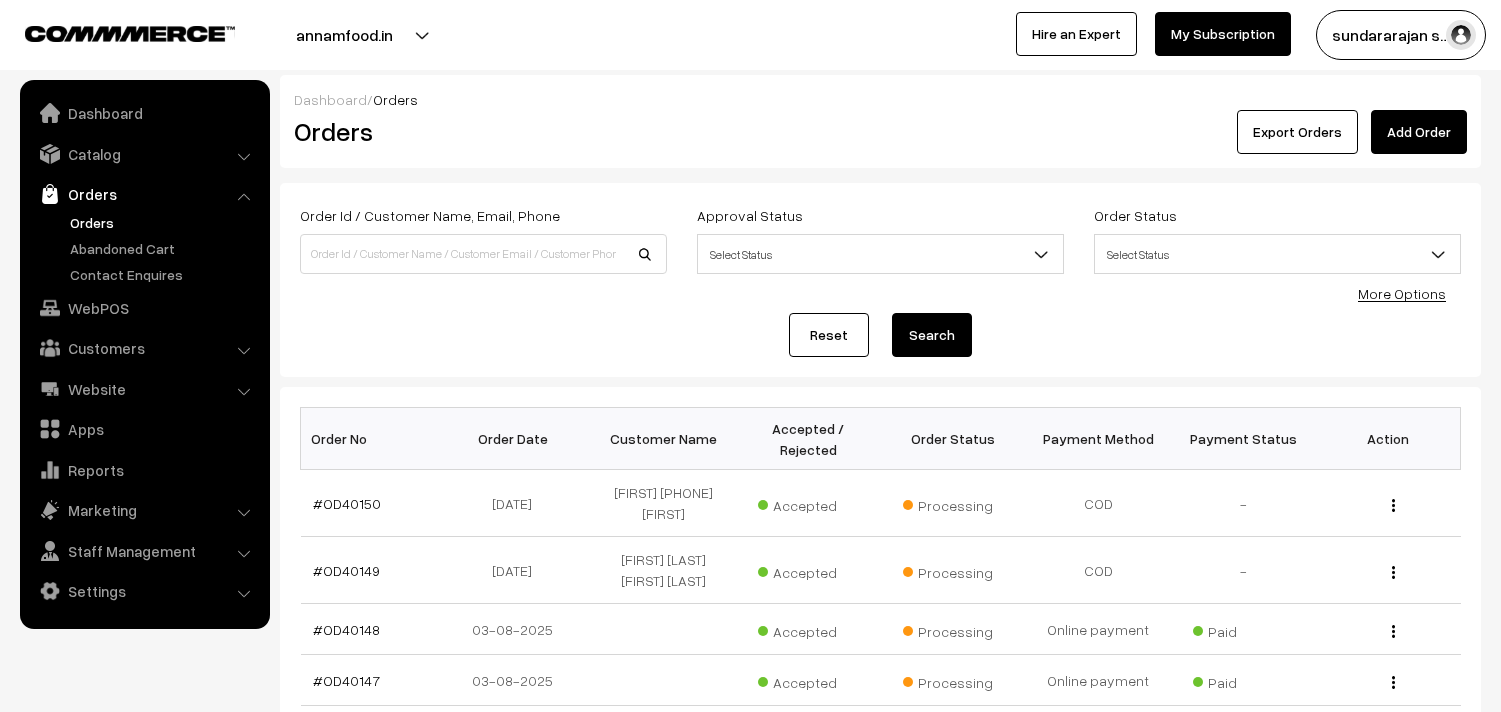 scroll, scrollTop: 0, scrollLeft: 0, axis: both 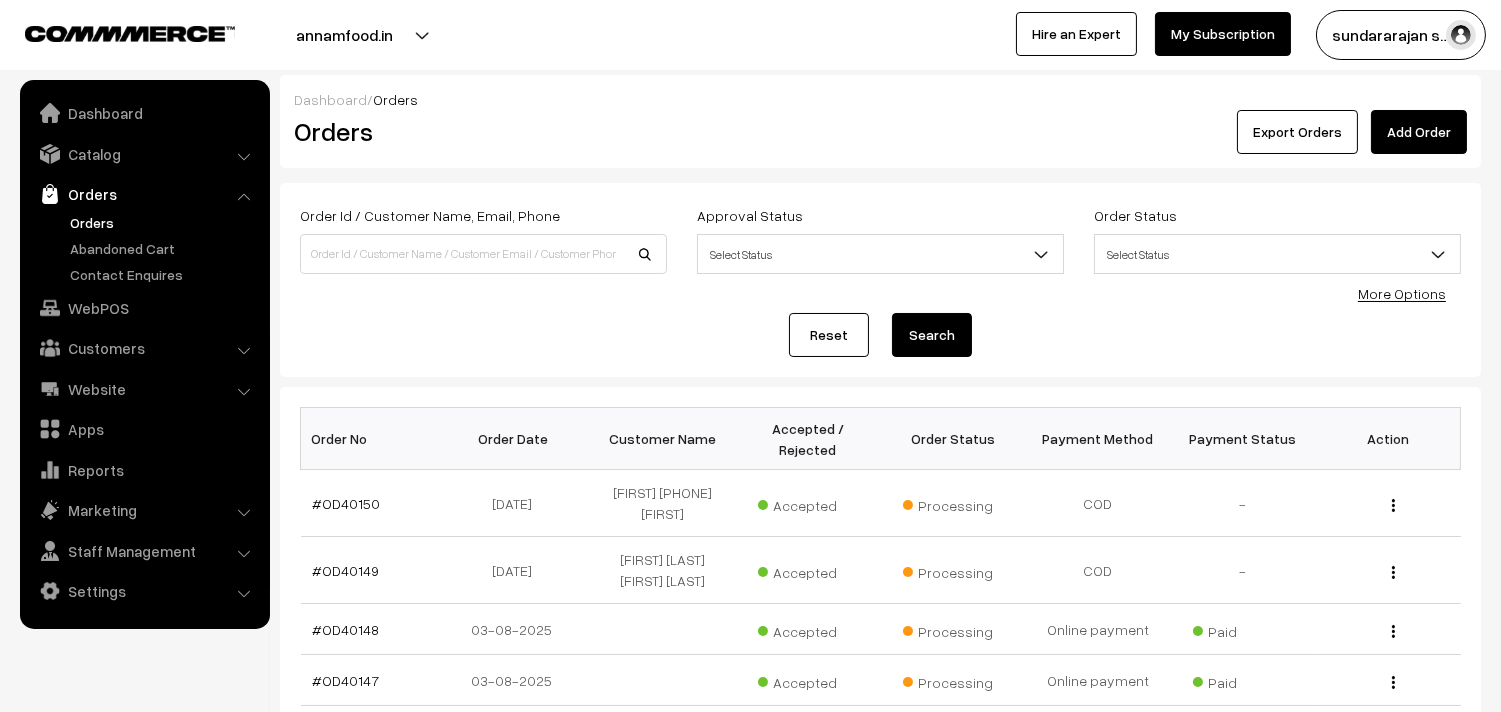 click on "Orders" at bounding box center [164, 222] 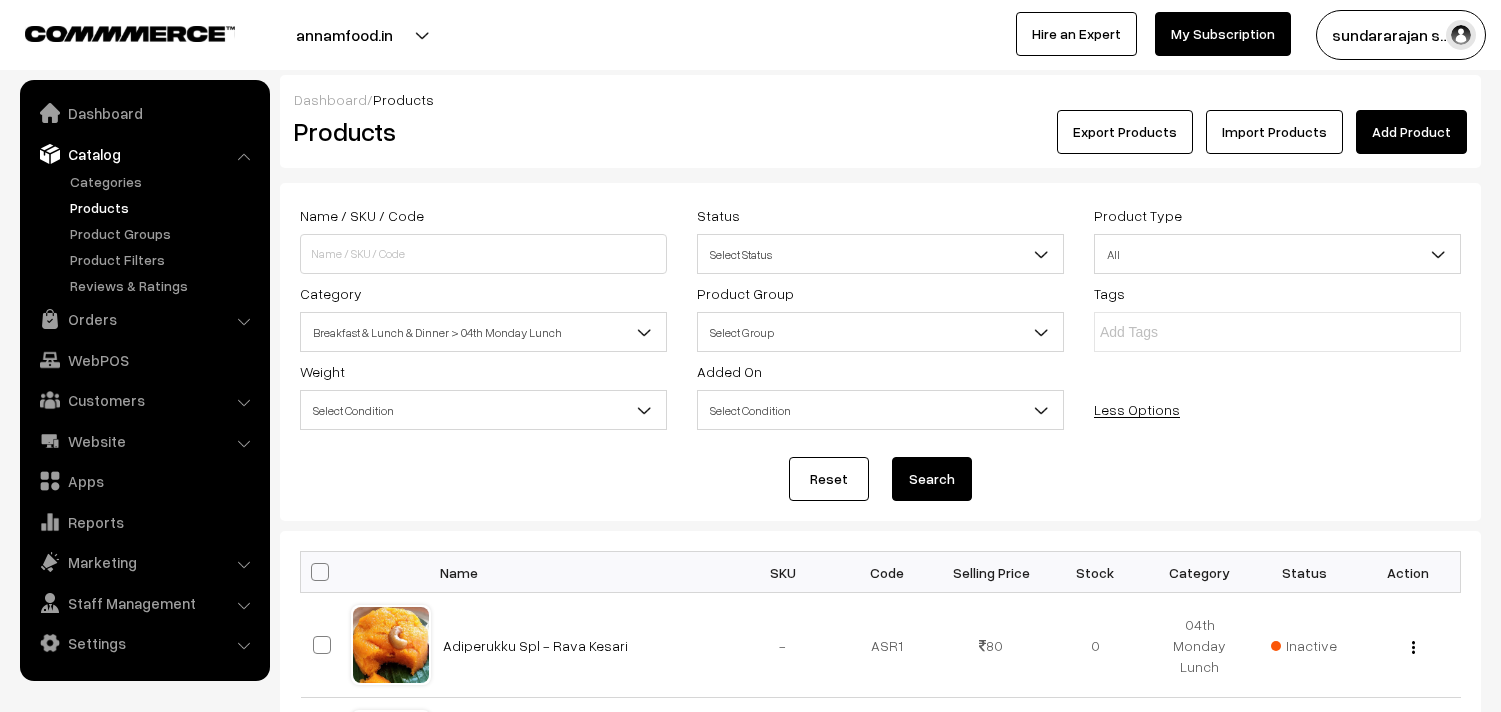 scroll, scrollTop: 0, scrollLeft: 0, axis: both 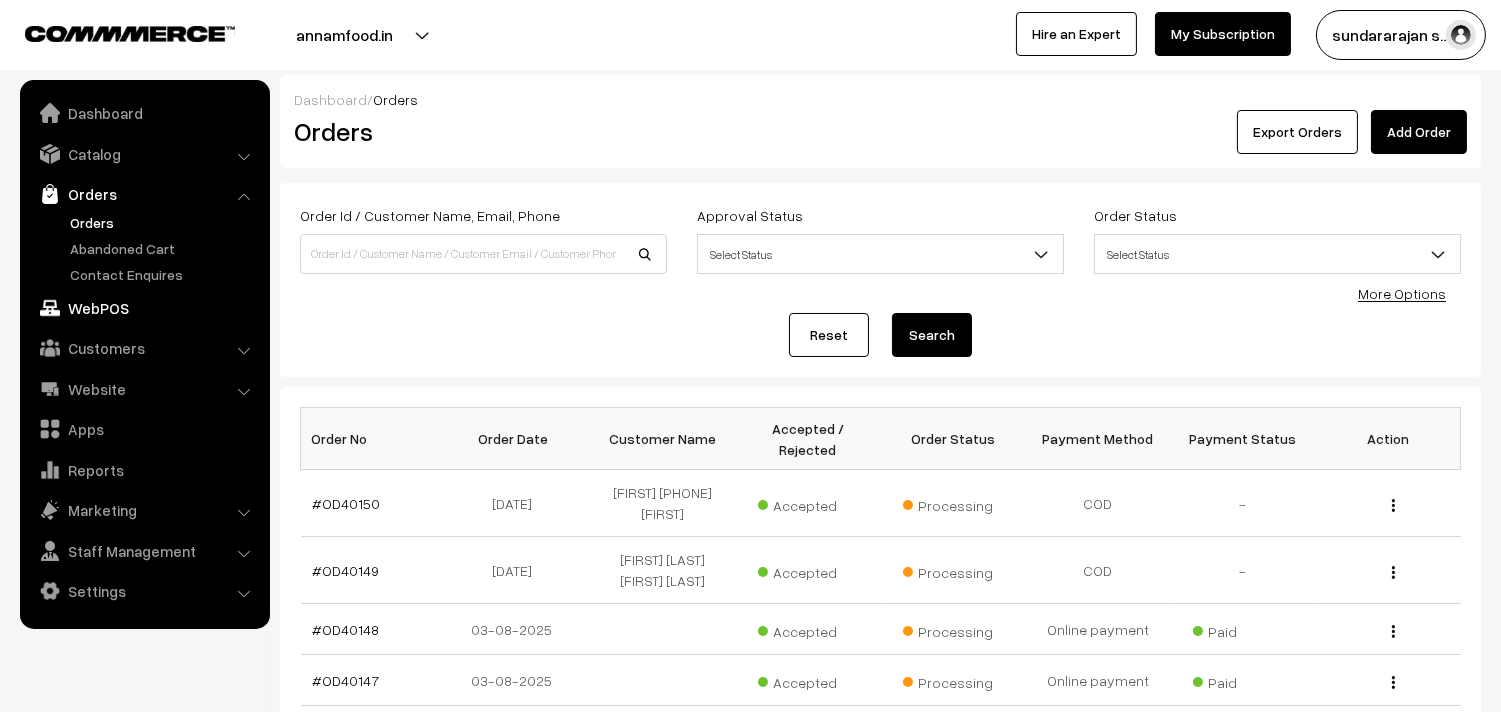 click on "WebPOS" at bounding box center [144, 308] 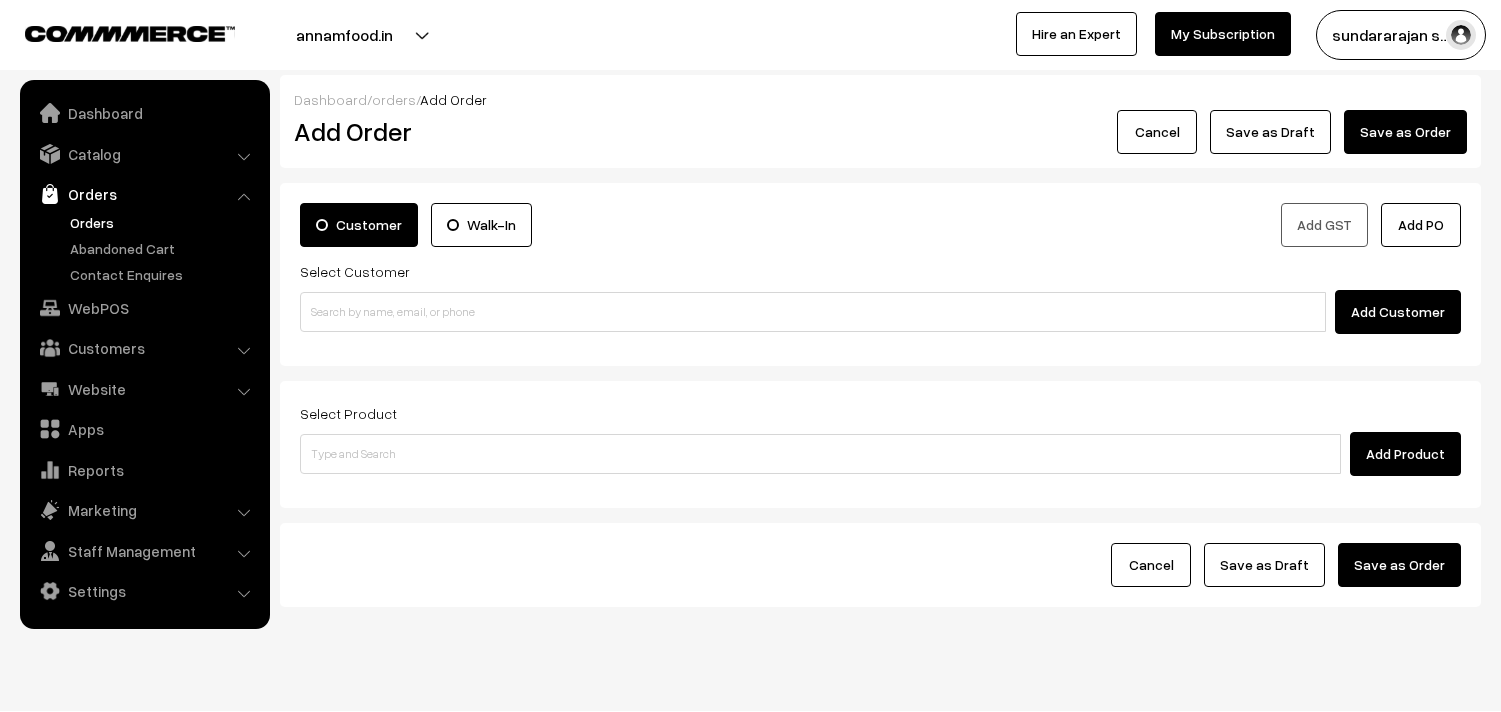 scroll, scrollTop: 0, scrollLeft: 0, axis: both 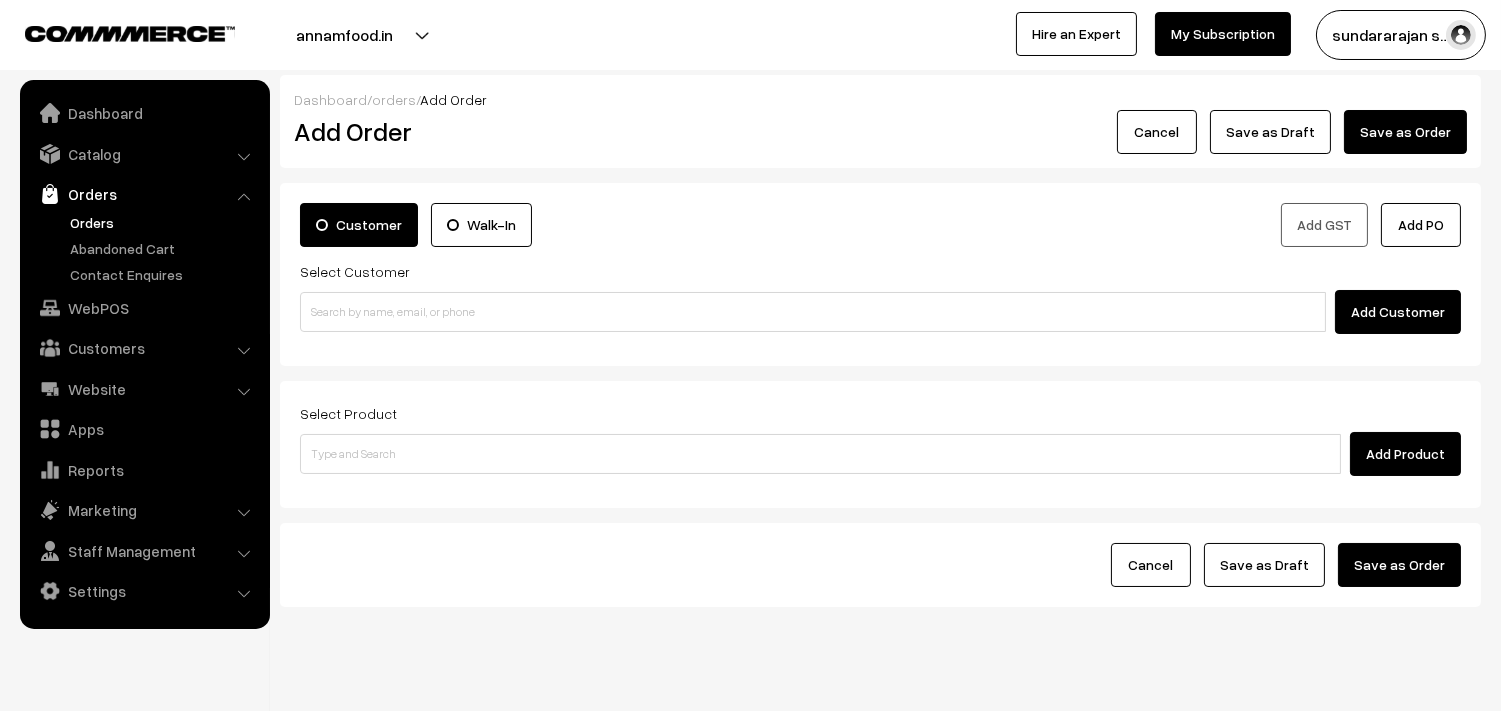 drag, startPoint x: 413, startPoint y: 372, endPoint x: 414, endPoint y: 337, distance: 35.014282 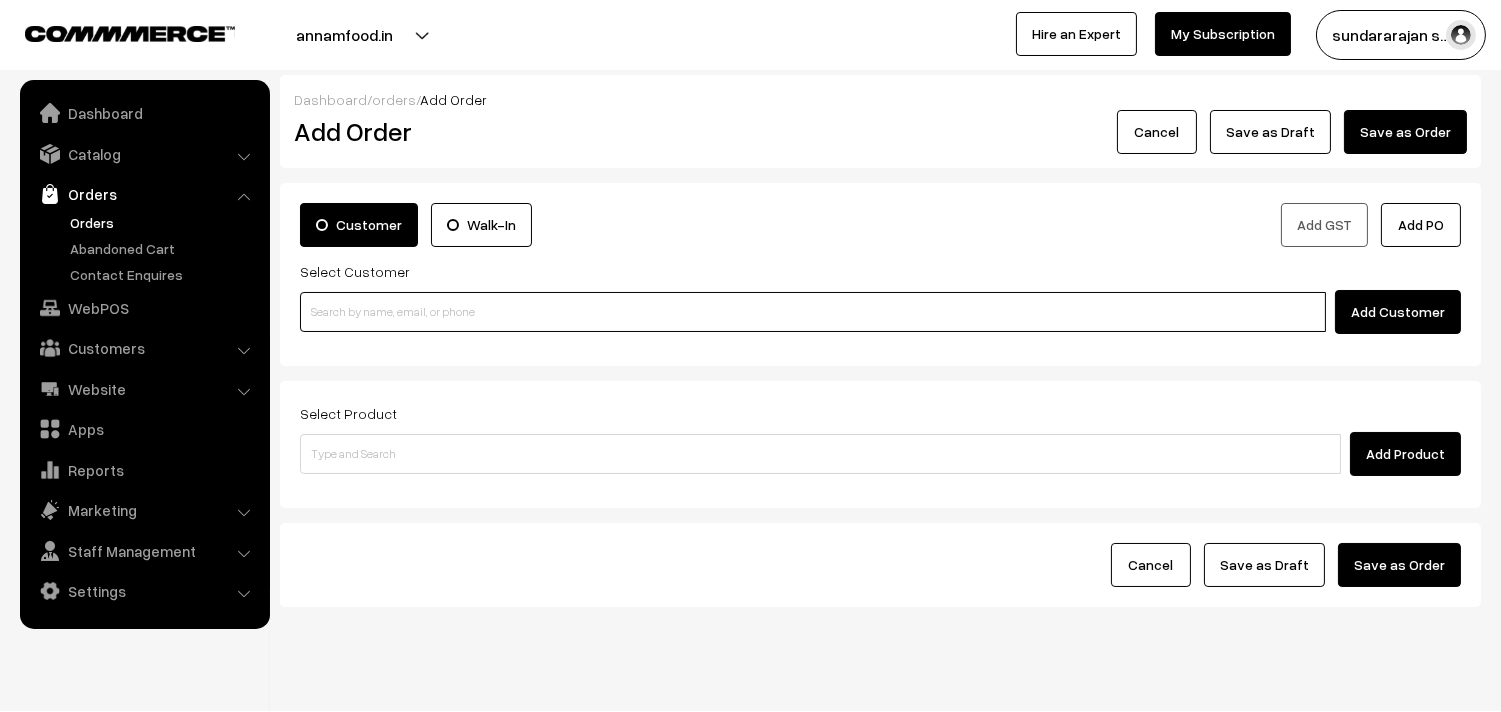 click at bounding box center [813, 312] 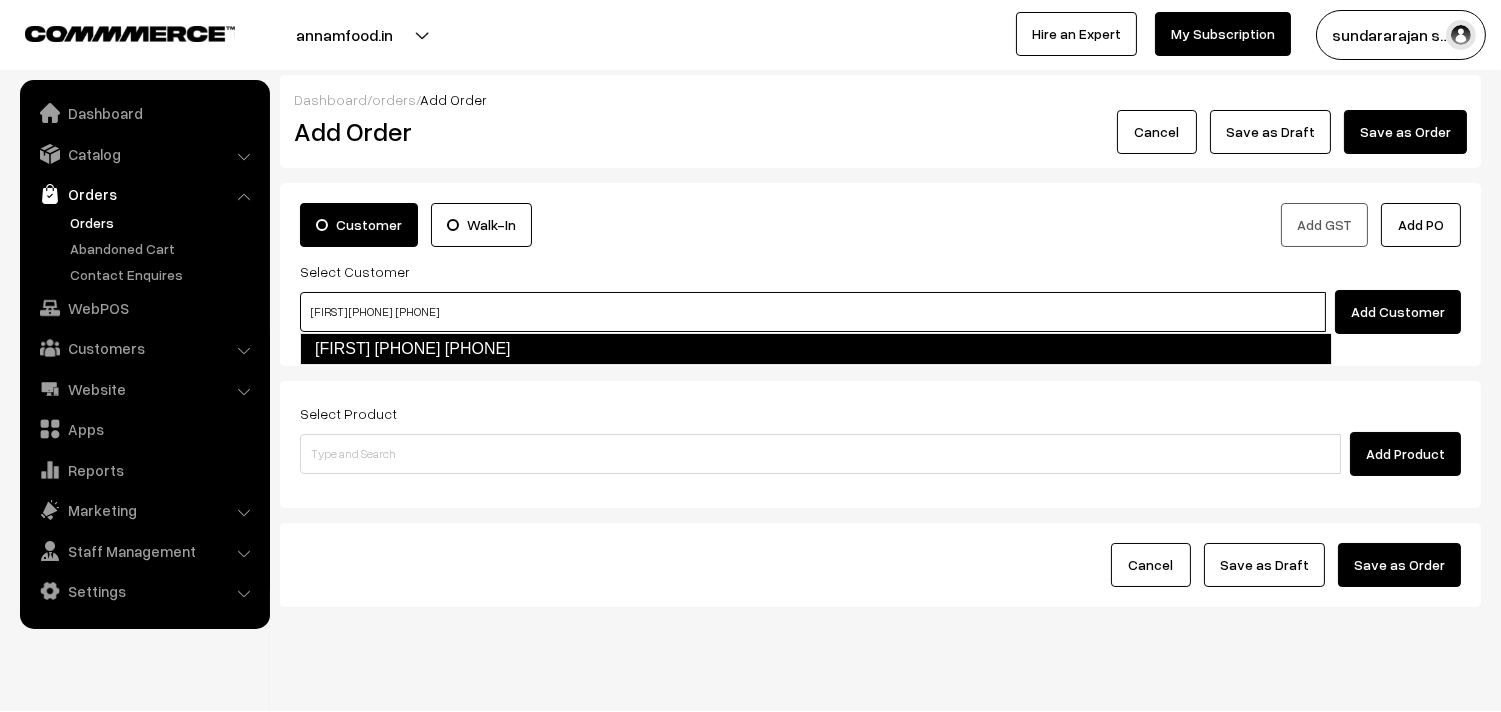 type on "Aiswarya 82200 12111  [8220012111]" 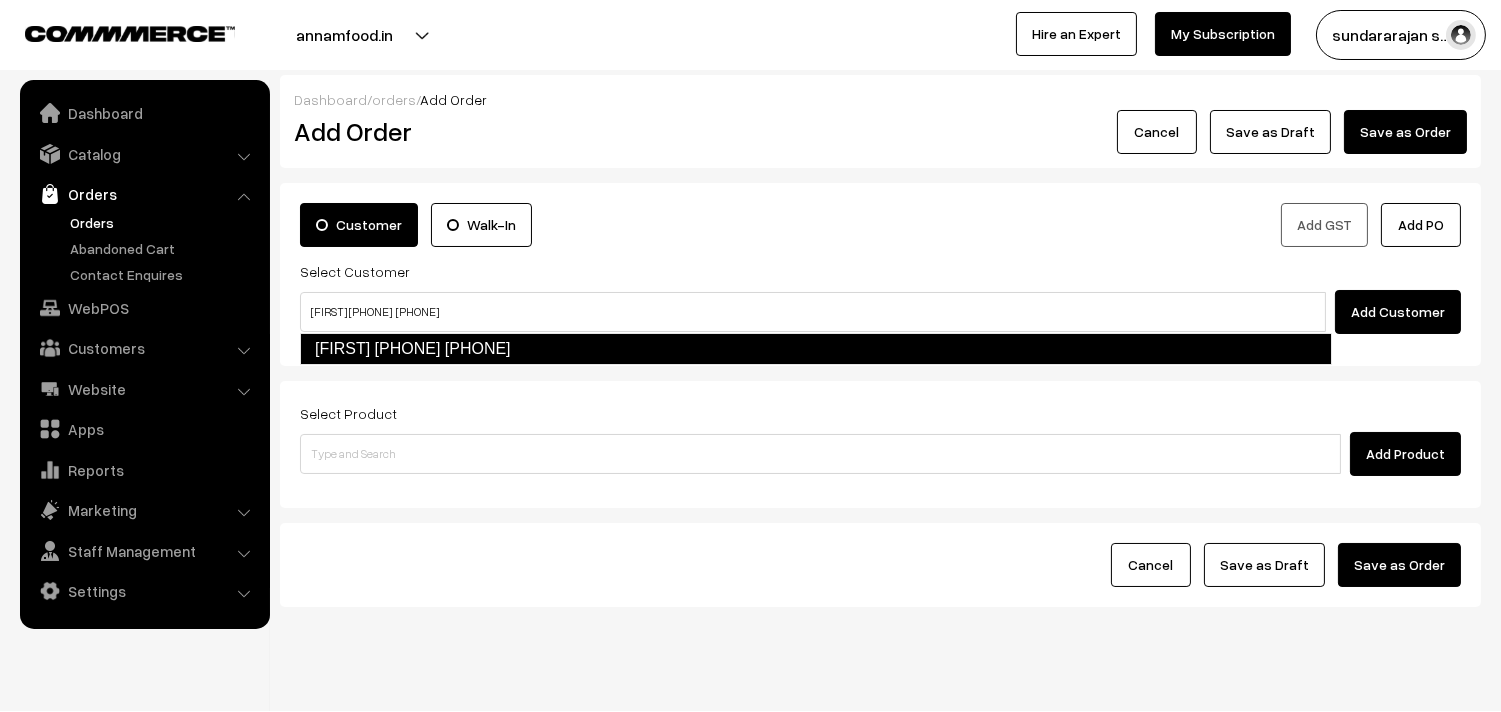 type 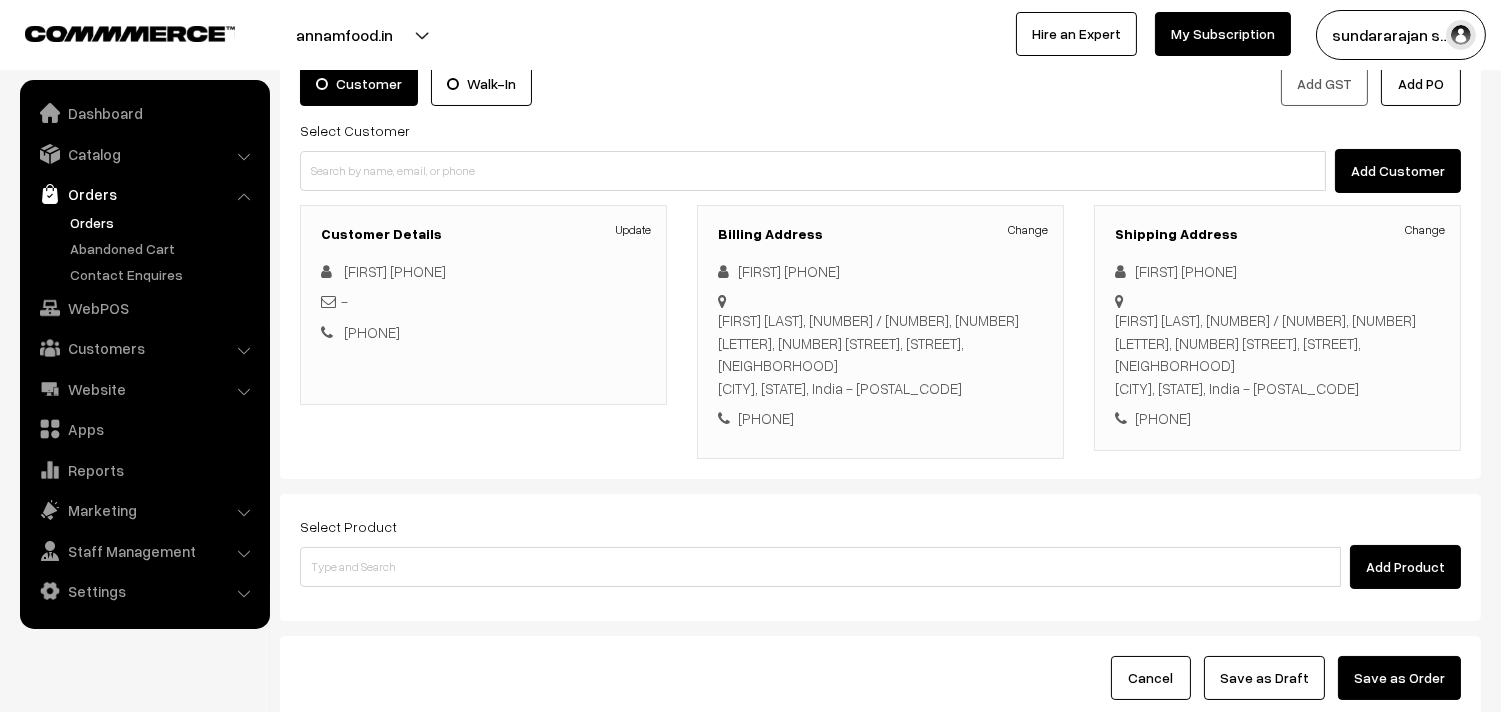 scroll, scrollTop: 272, scrollLeft: 0, axis: vertical 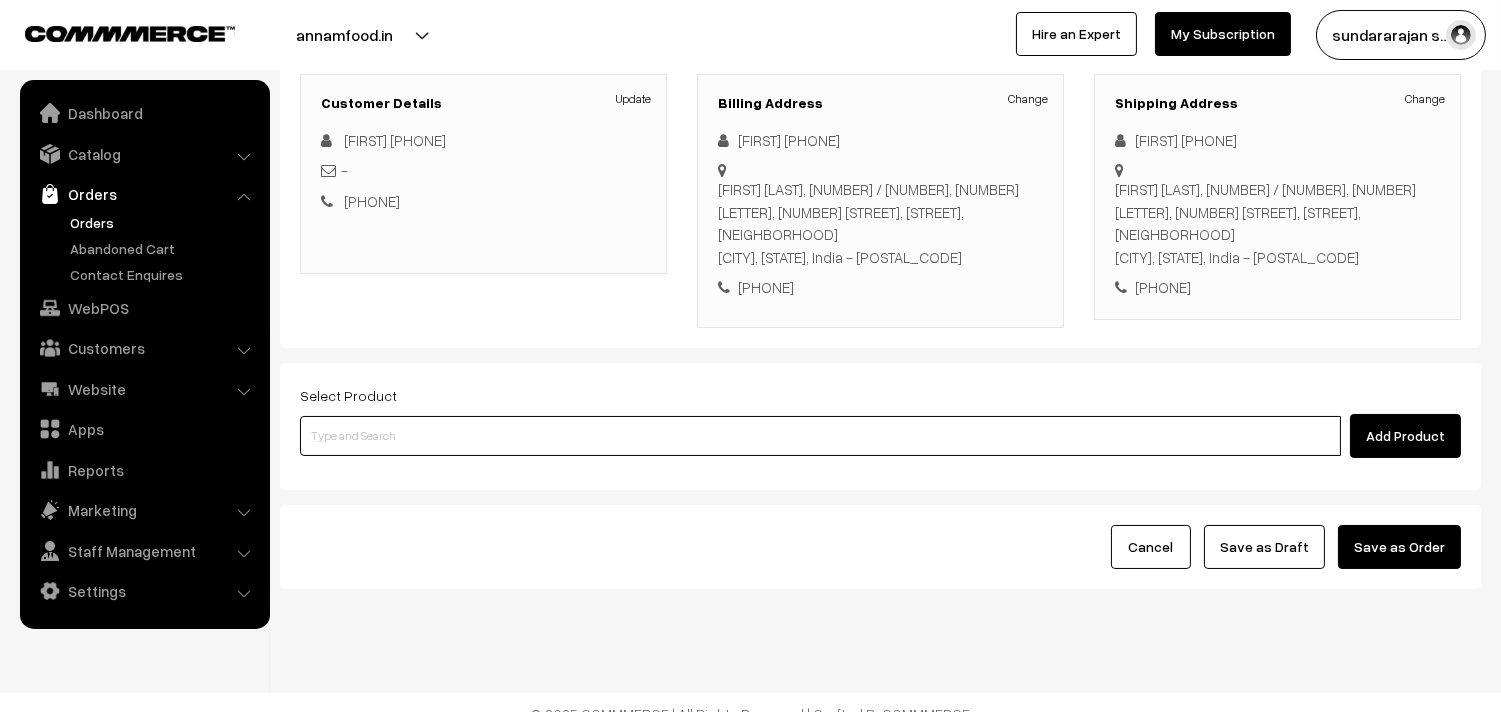 click at bounding box center (820, 436) 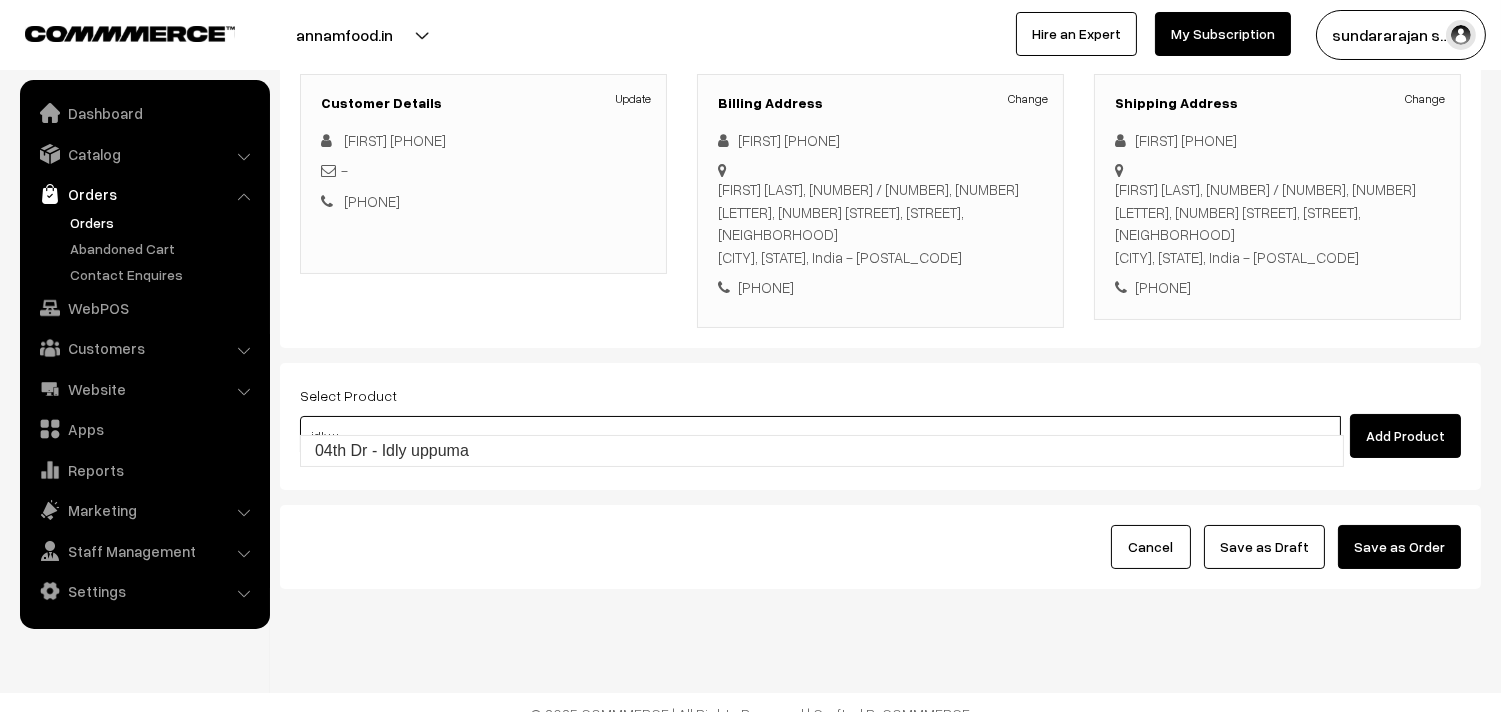 type on "04th Dr - Idly uppuma" 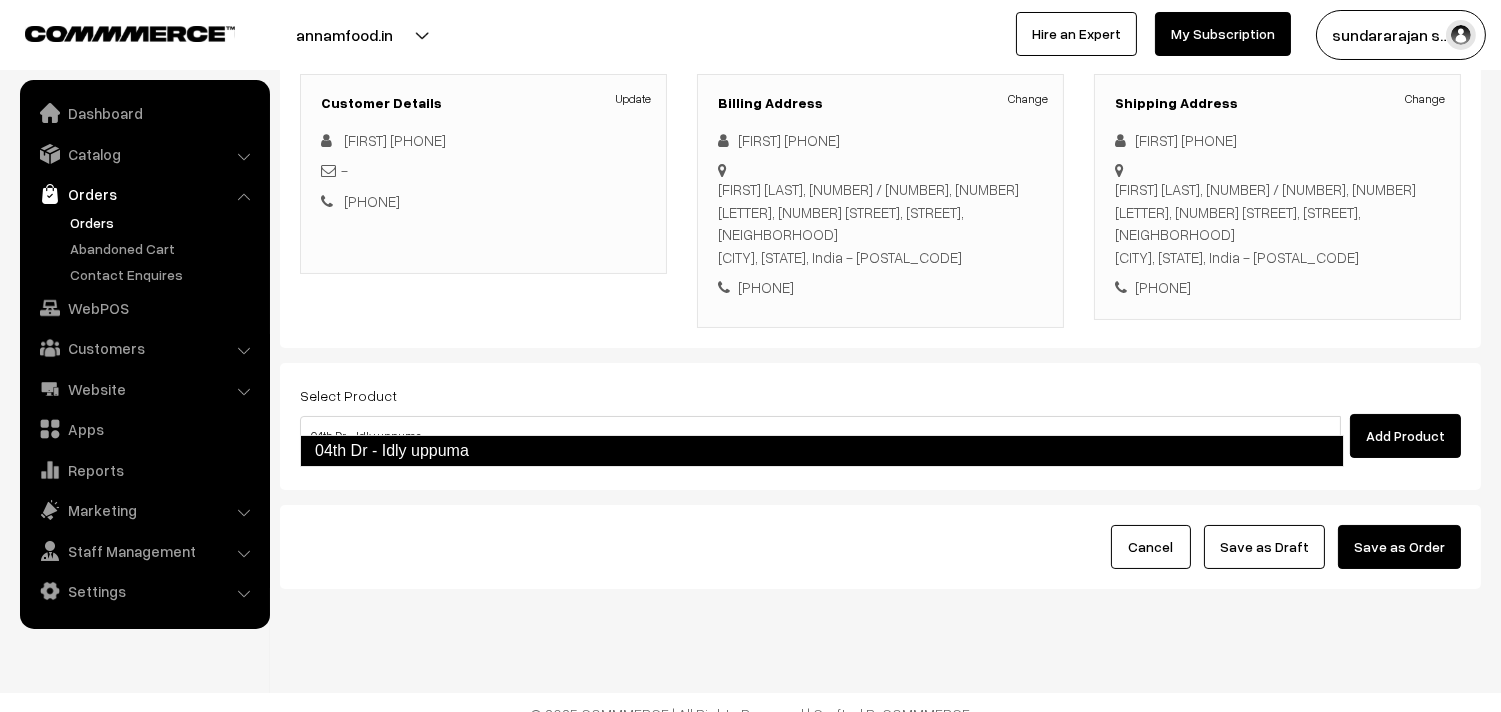 type 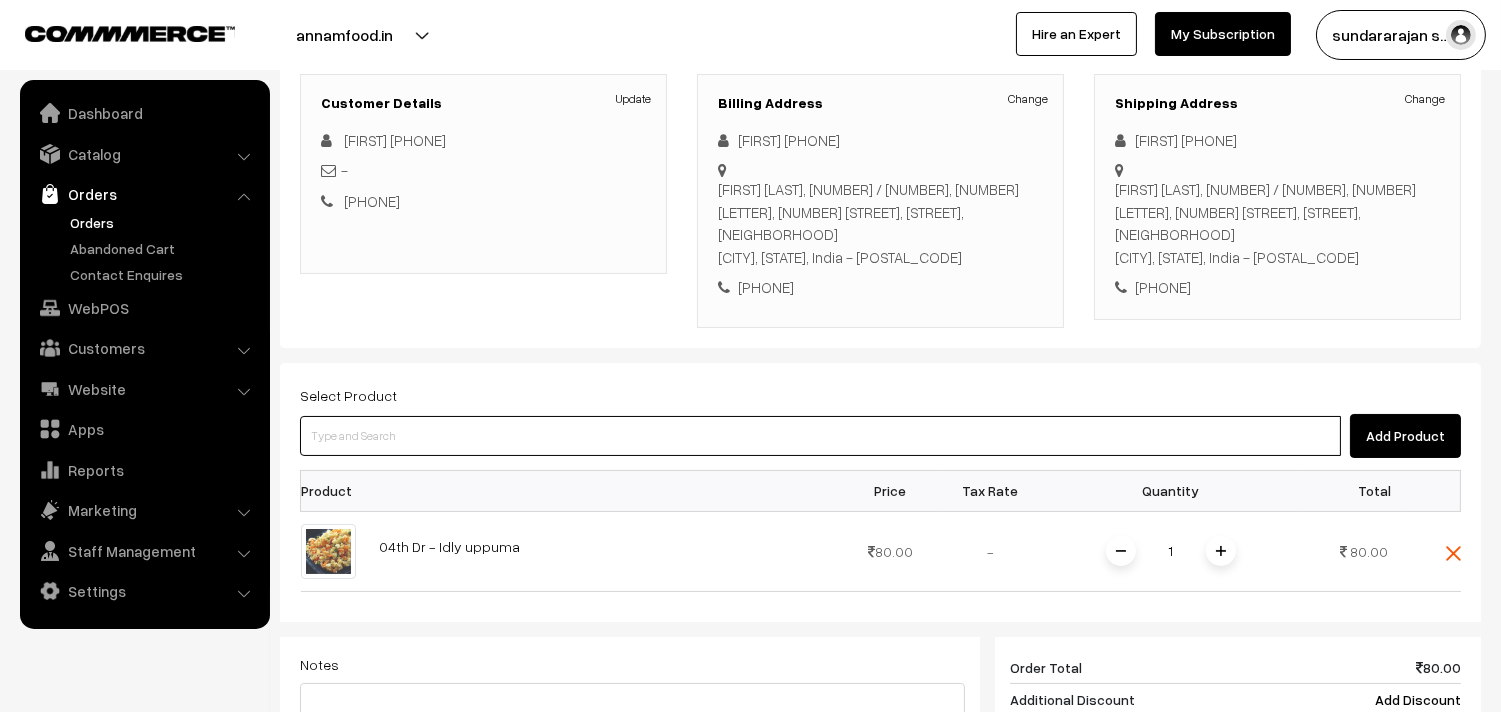 click at bounding box center (820, 436) 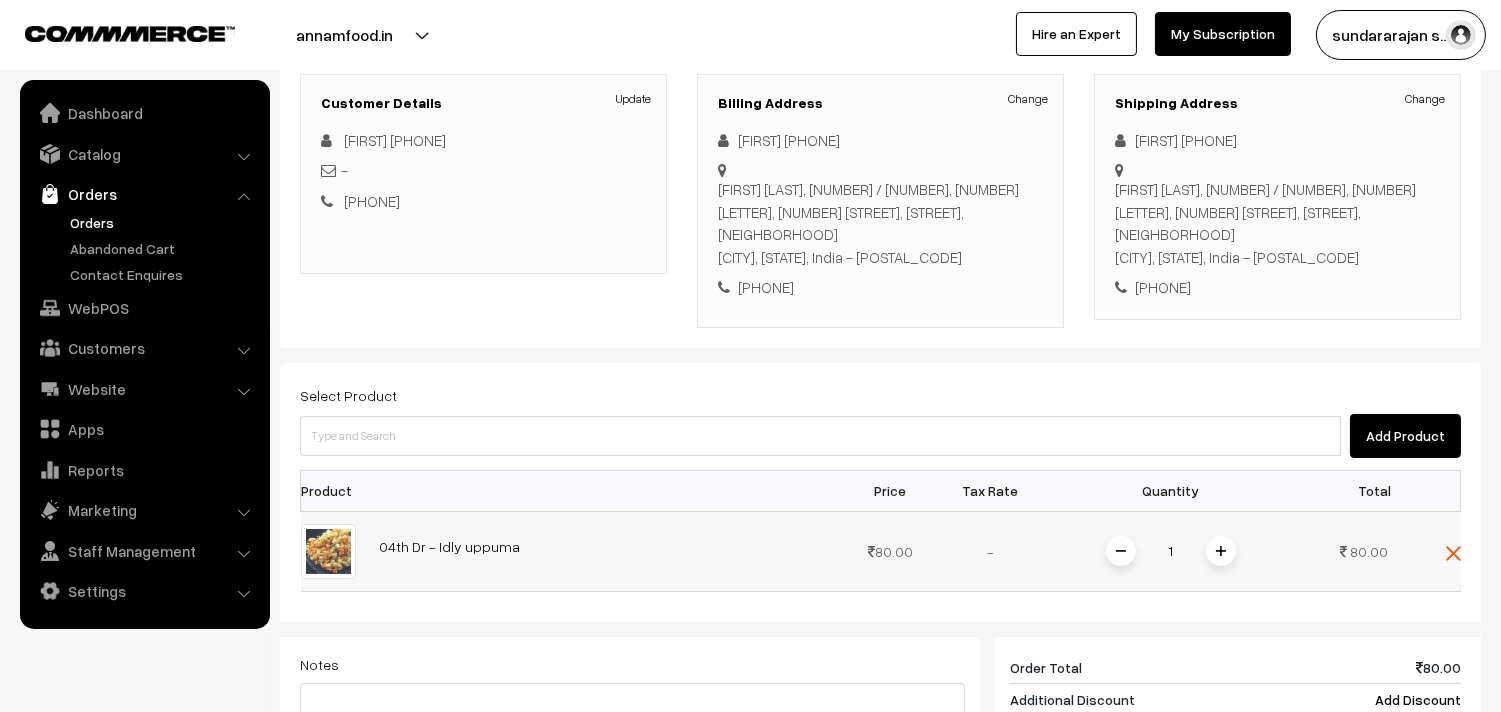 click at bounding box center [1221, 551] 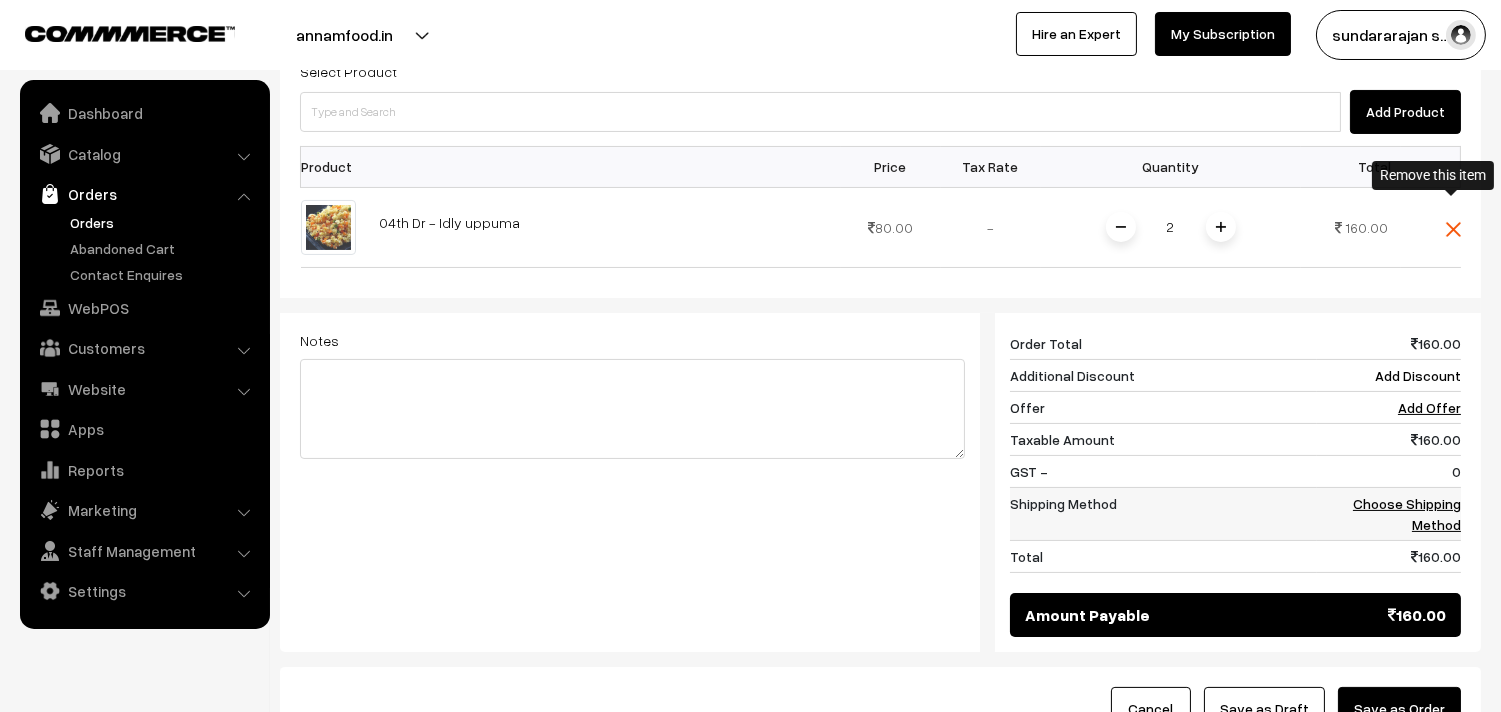 scroll, scrollTop: 716, scrollLeft: 0, axis: vertical 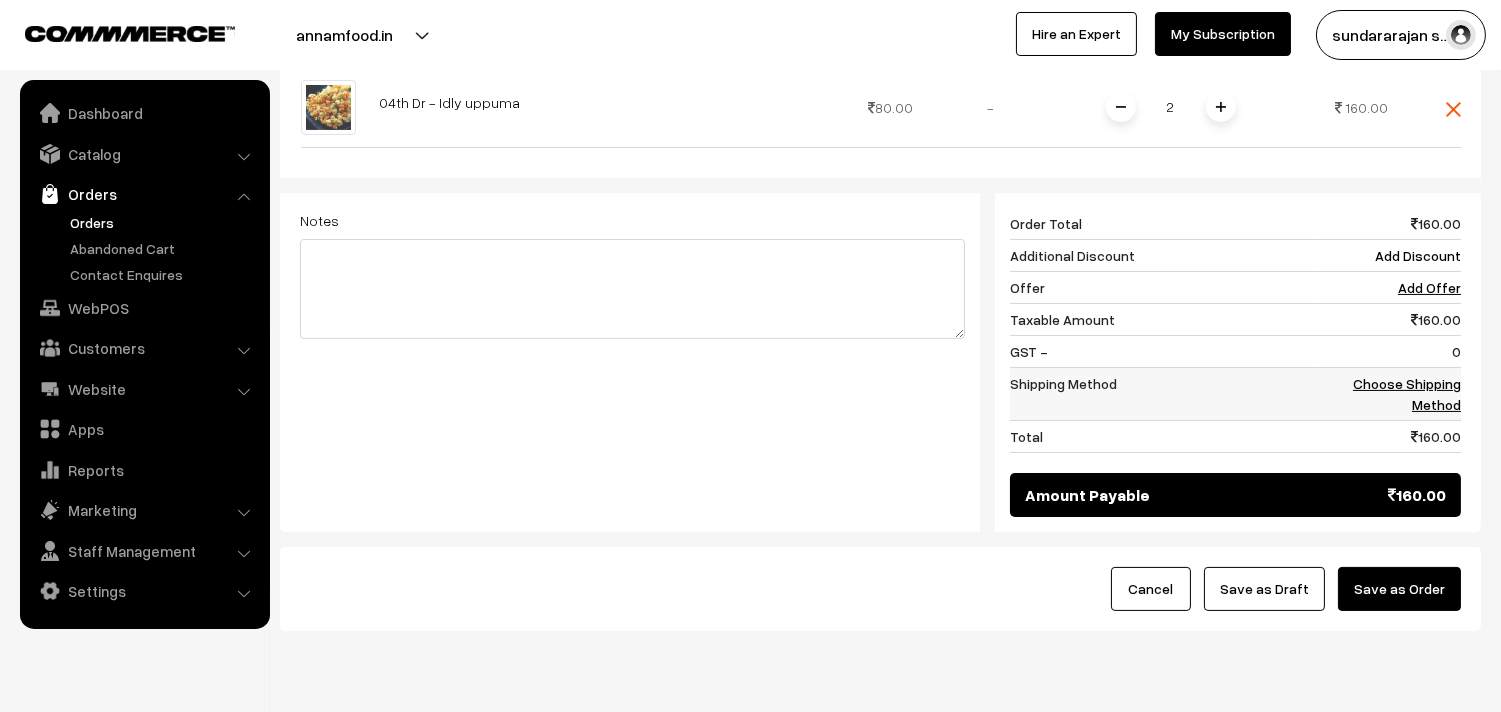 click on "Choose Shipping Method" at bounding box center [1389, 393] 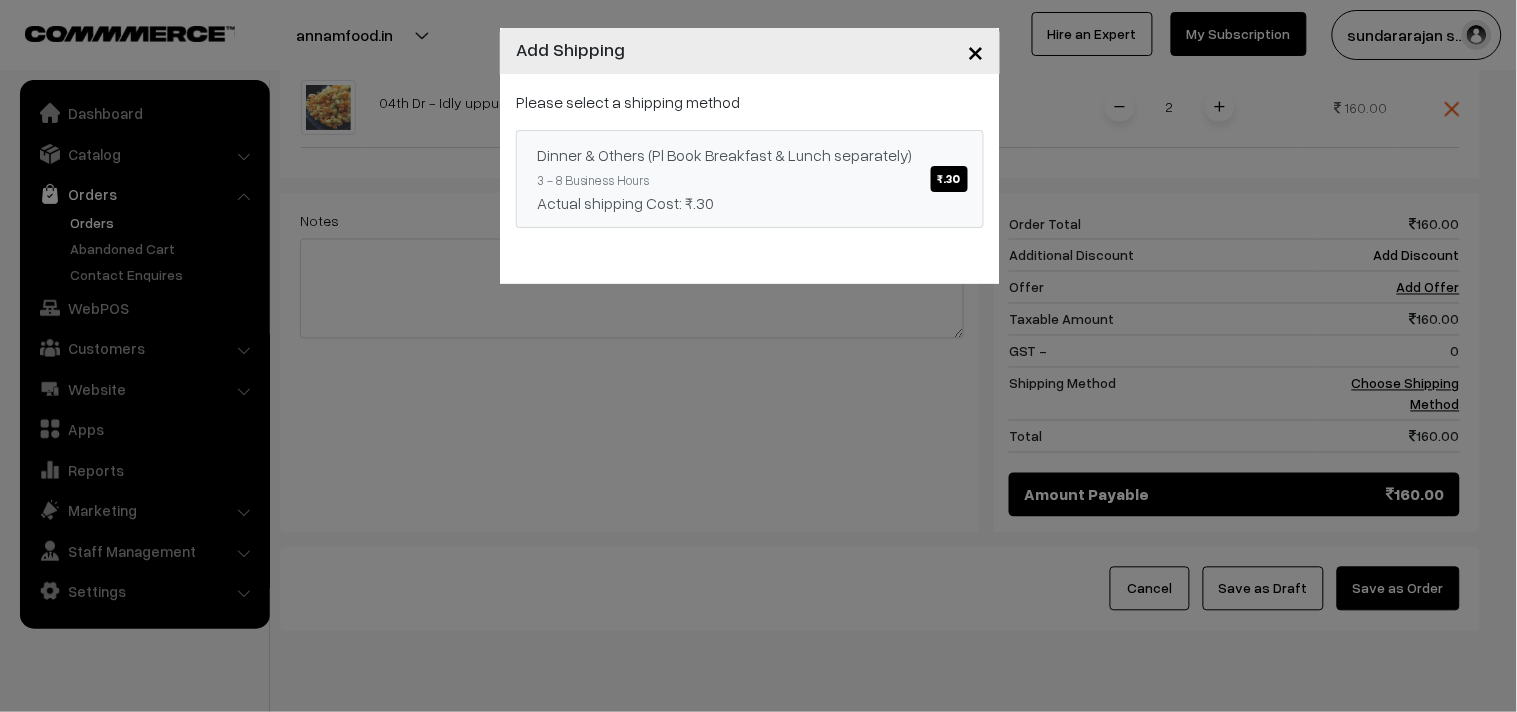 click on "Actual shipping Cost: ₹.30" at bounding box center [750, 203] 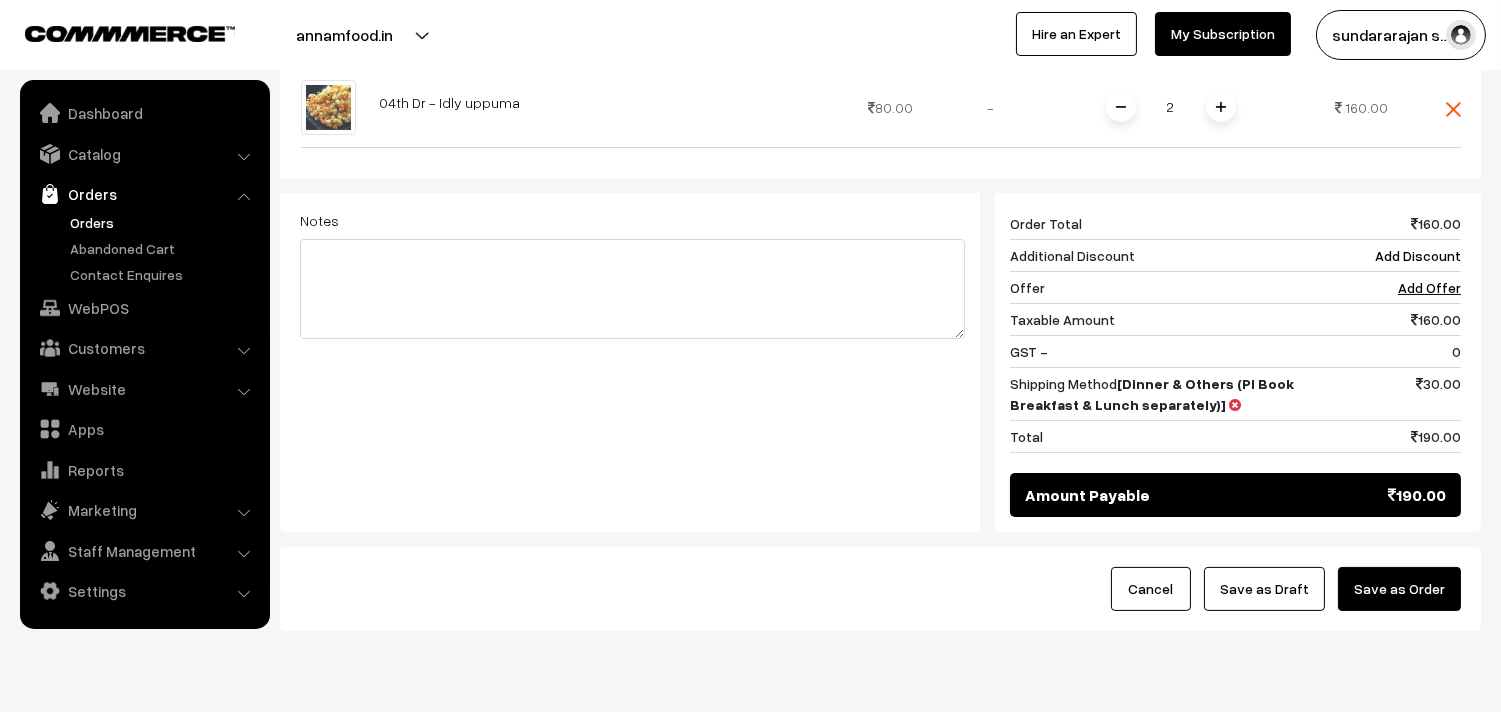 click on "Save as Draft" at bounding box center (1264, 589) 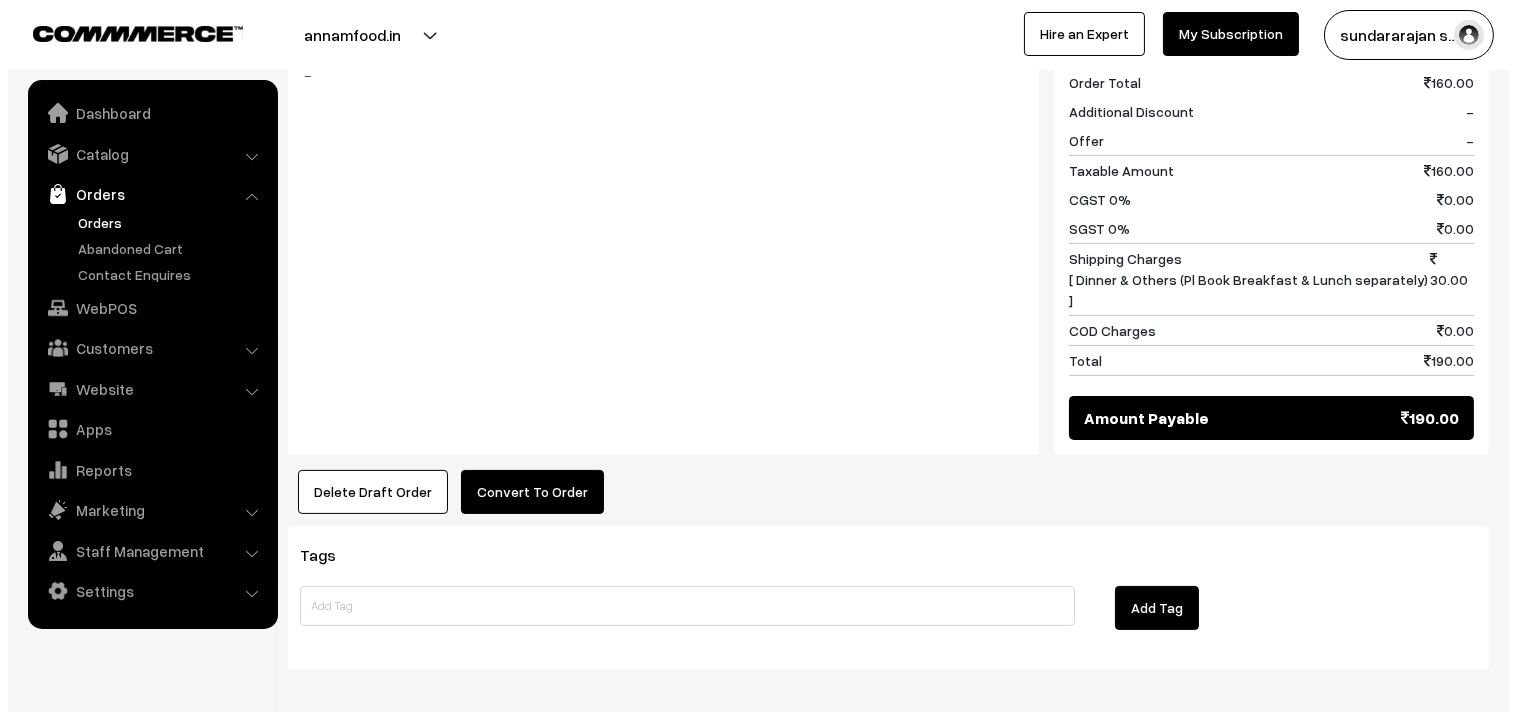 scroll, scrollTop: 888, scrollLeft: 0, axis: vertical 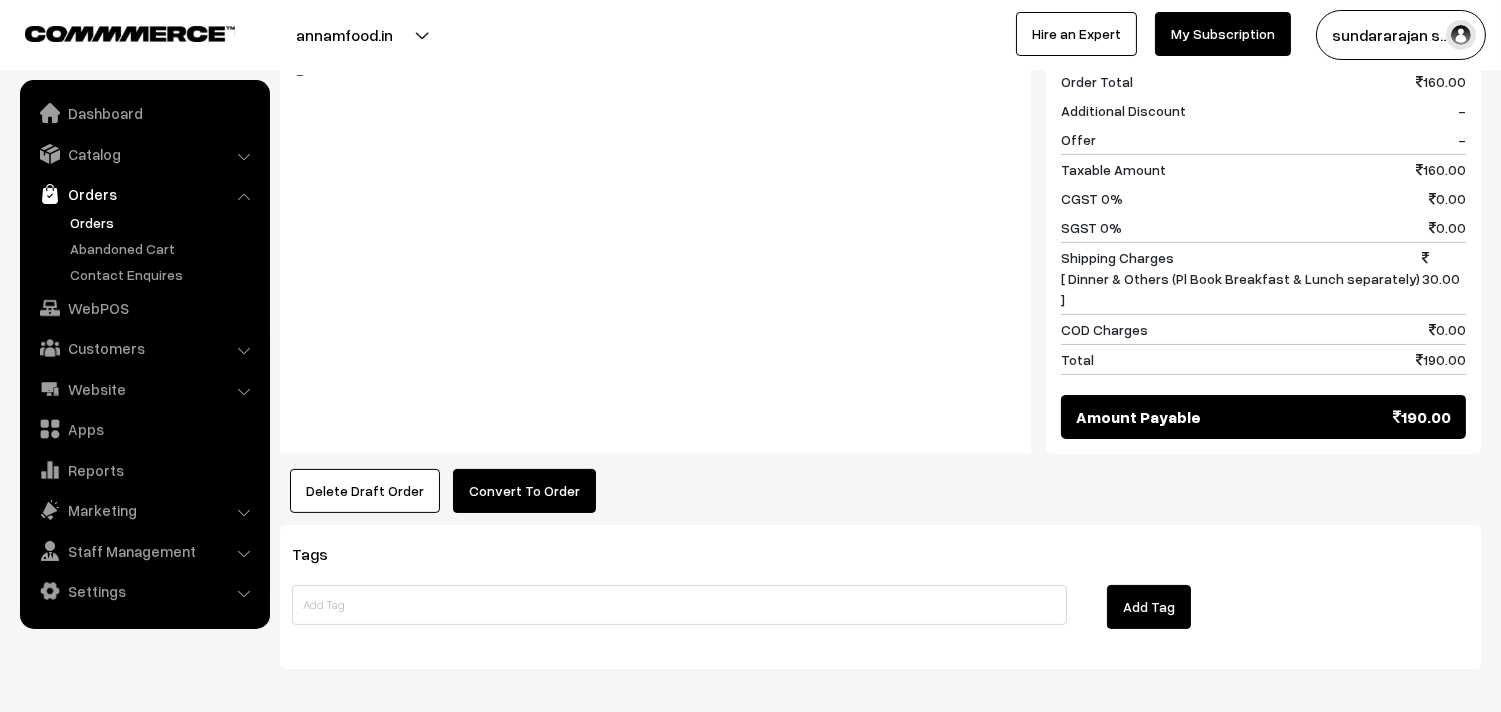 click on "Convert To Order" at bounding box center [524, 491] 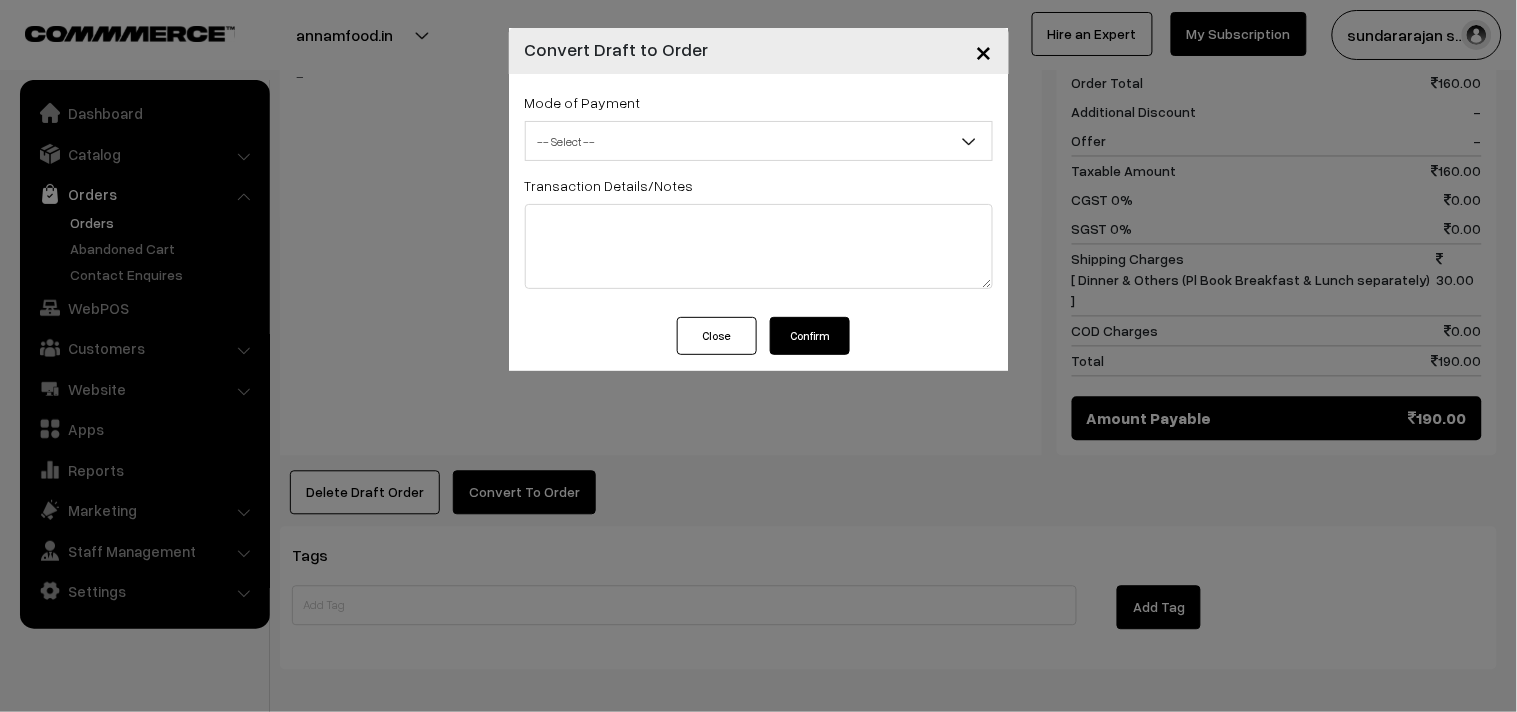 click on "-- Select --" at bounding box center (759, 141) 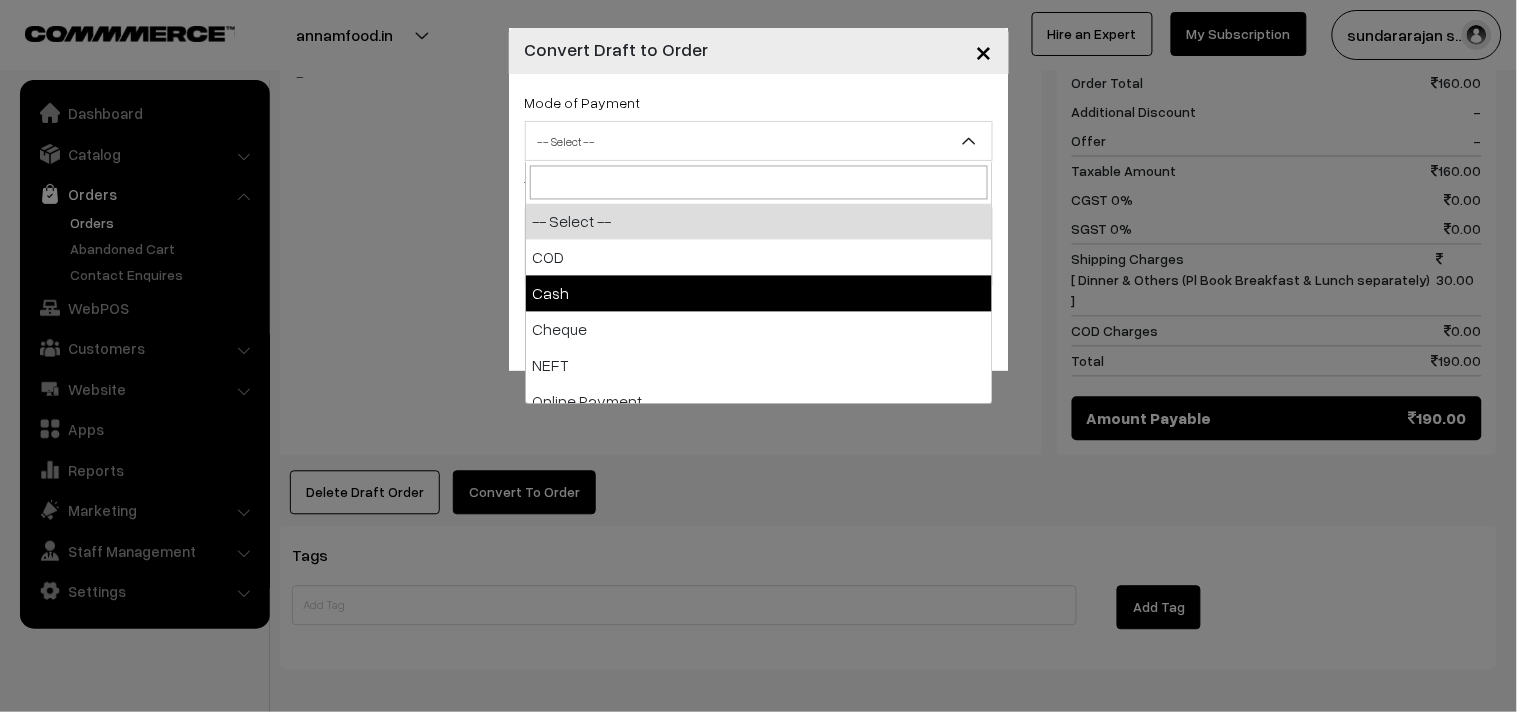 select on "2" 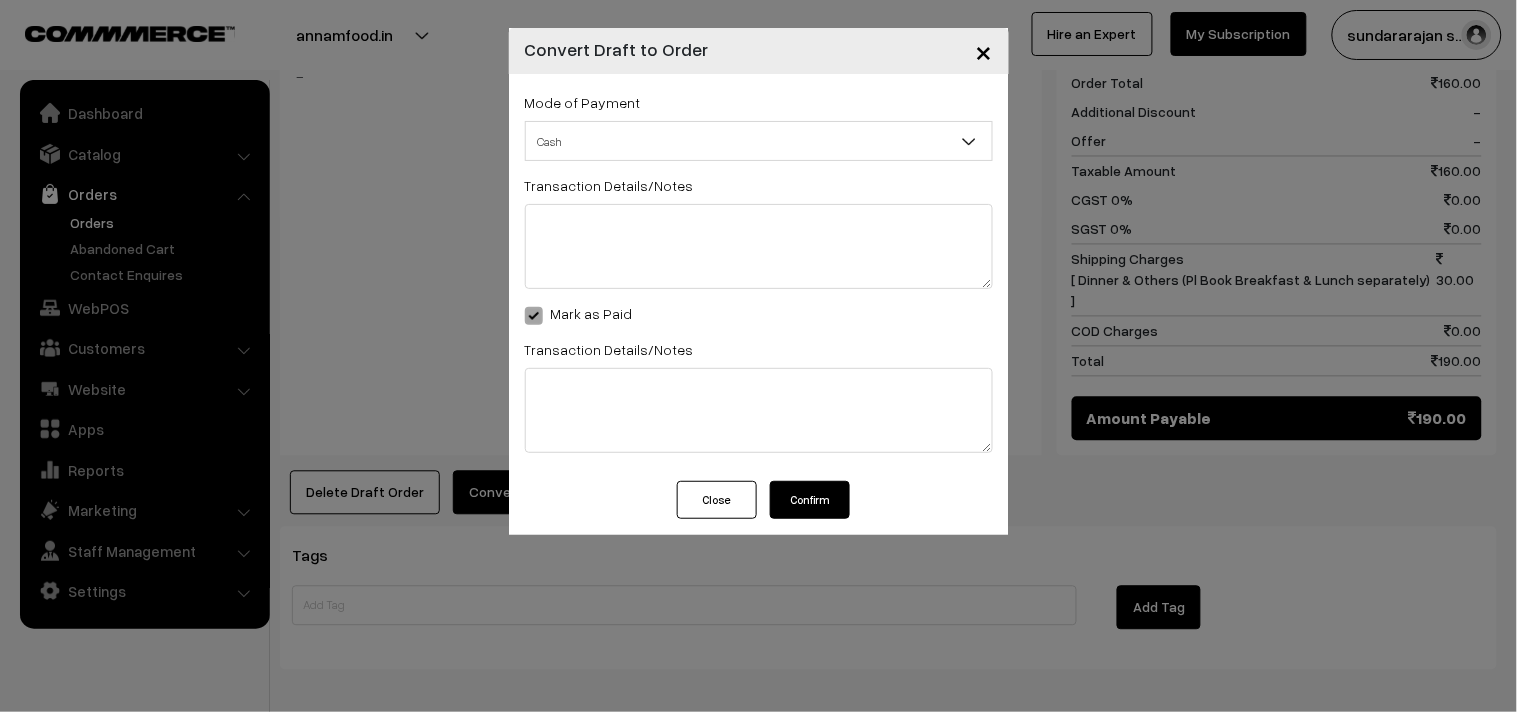 click on "Confirm" at bounding box center [810, 500] 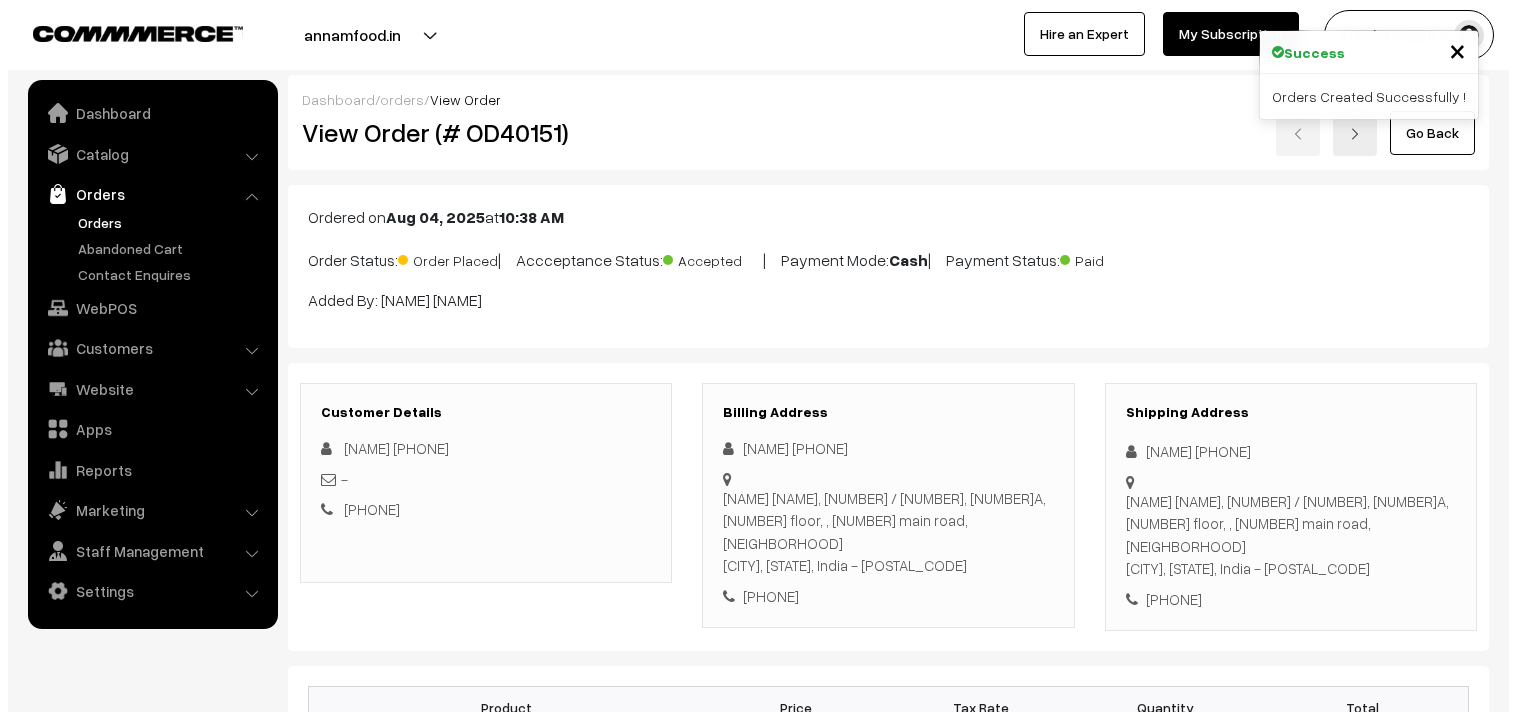 scroll, scrollTop: 888, scrollLeft: 0, axis: vertical 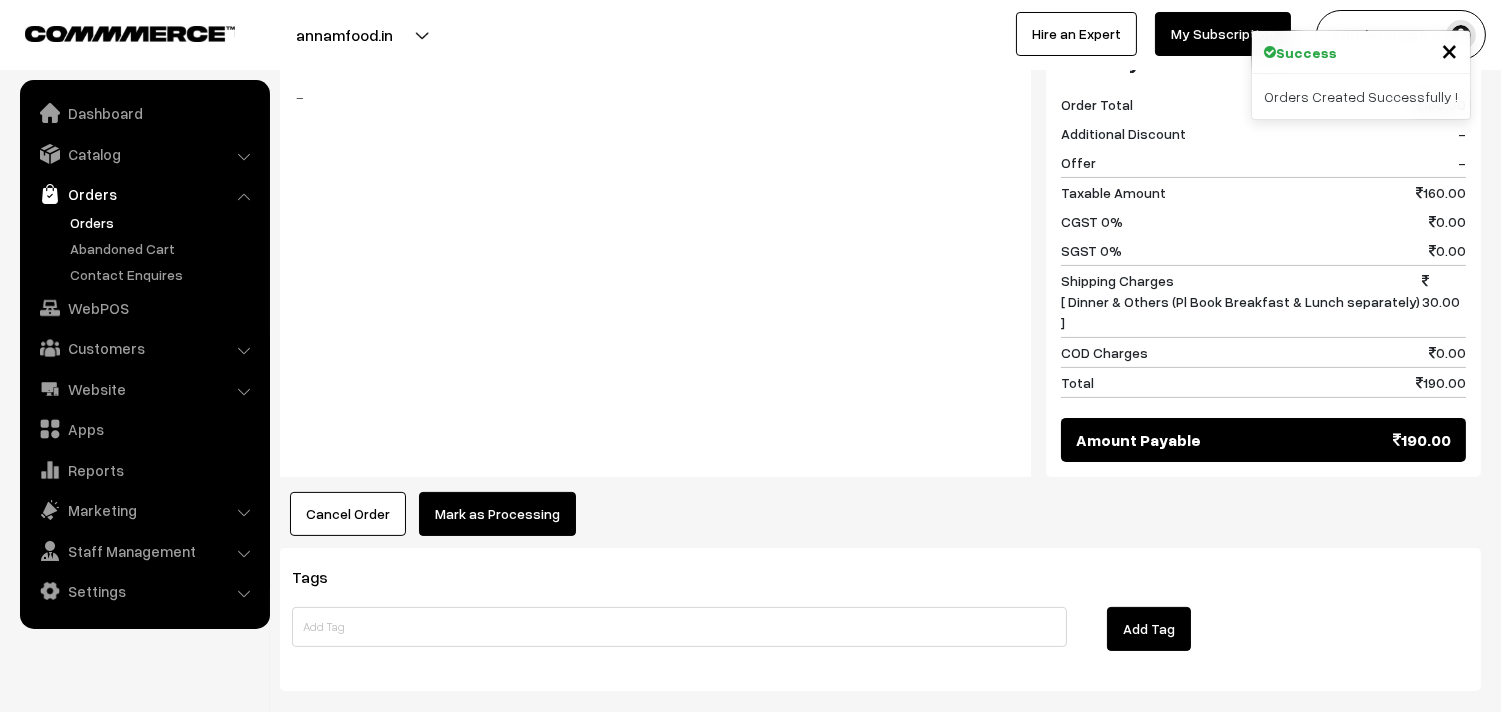 click on "Cancel Order
×
Cancel Order
Are you sure, you want to cancel this order?
Close
Confirm
Mark as Processing
× Mark as Processing" at bounding box center [880, 514] 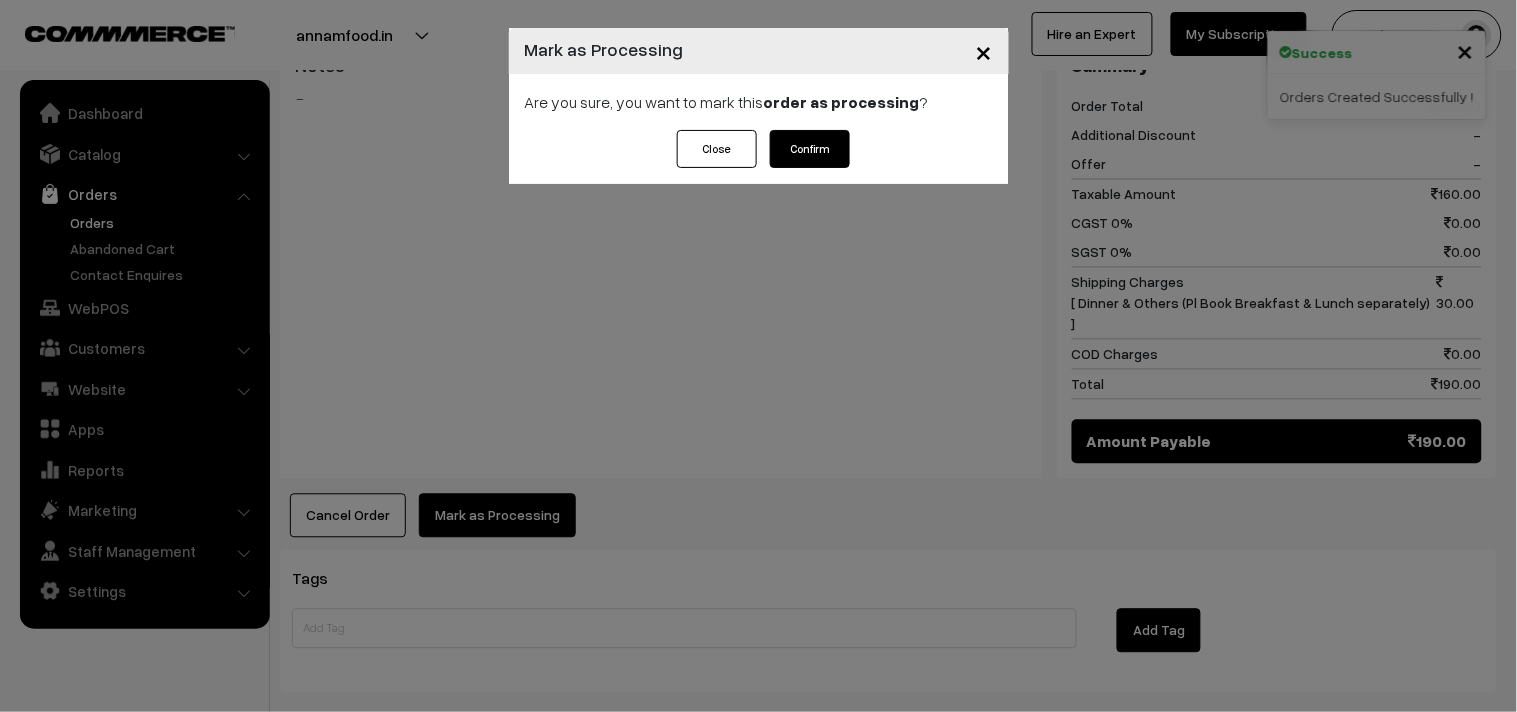 drag, startPoint x: 784, startPoint y: 163, endPoint x: 794, endPoint y: 246, distance: 83.60024 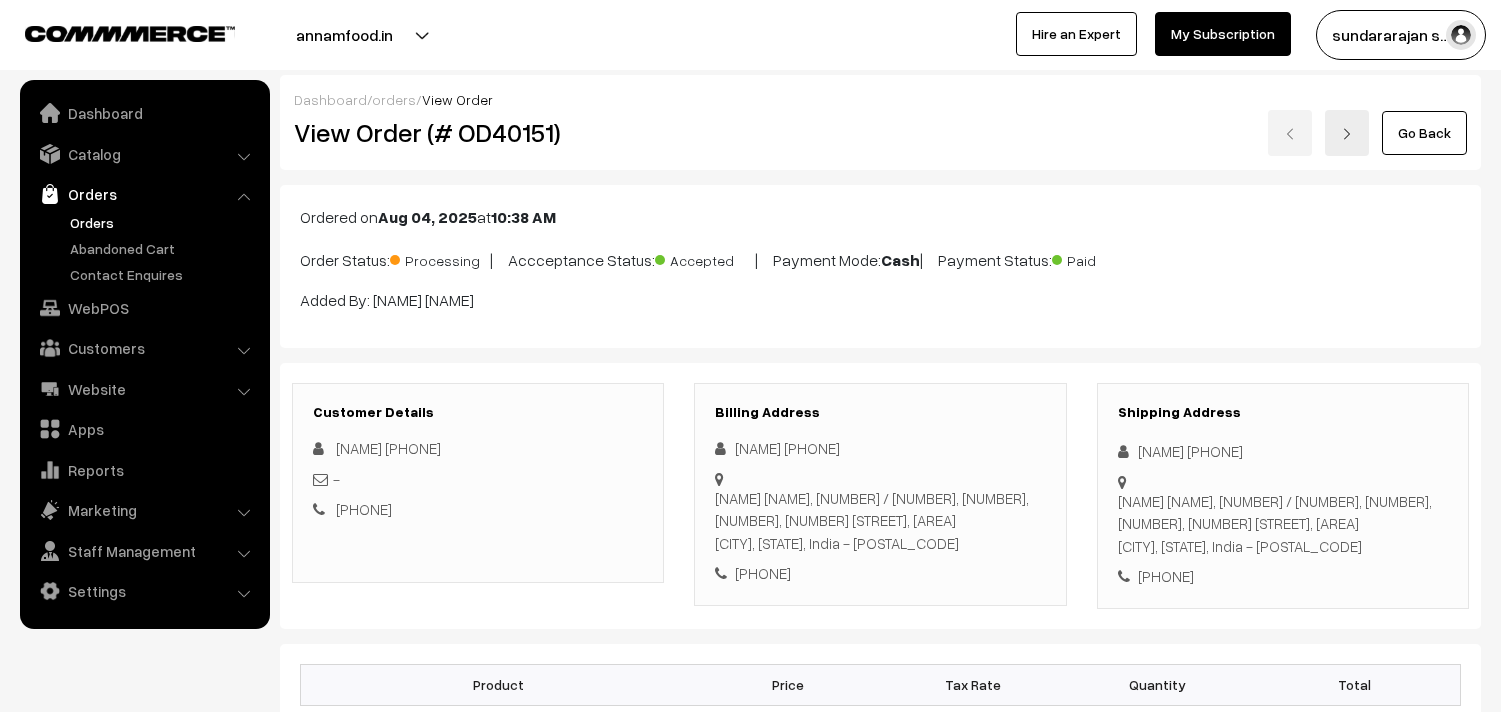 scroll, scrollTop: 0, scrollLeft: 0, axis: both 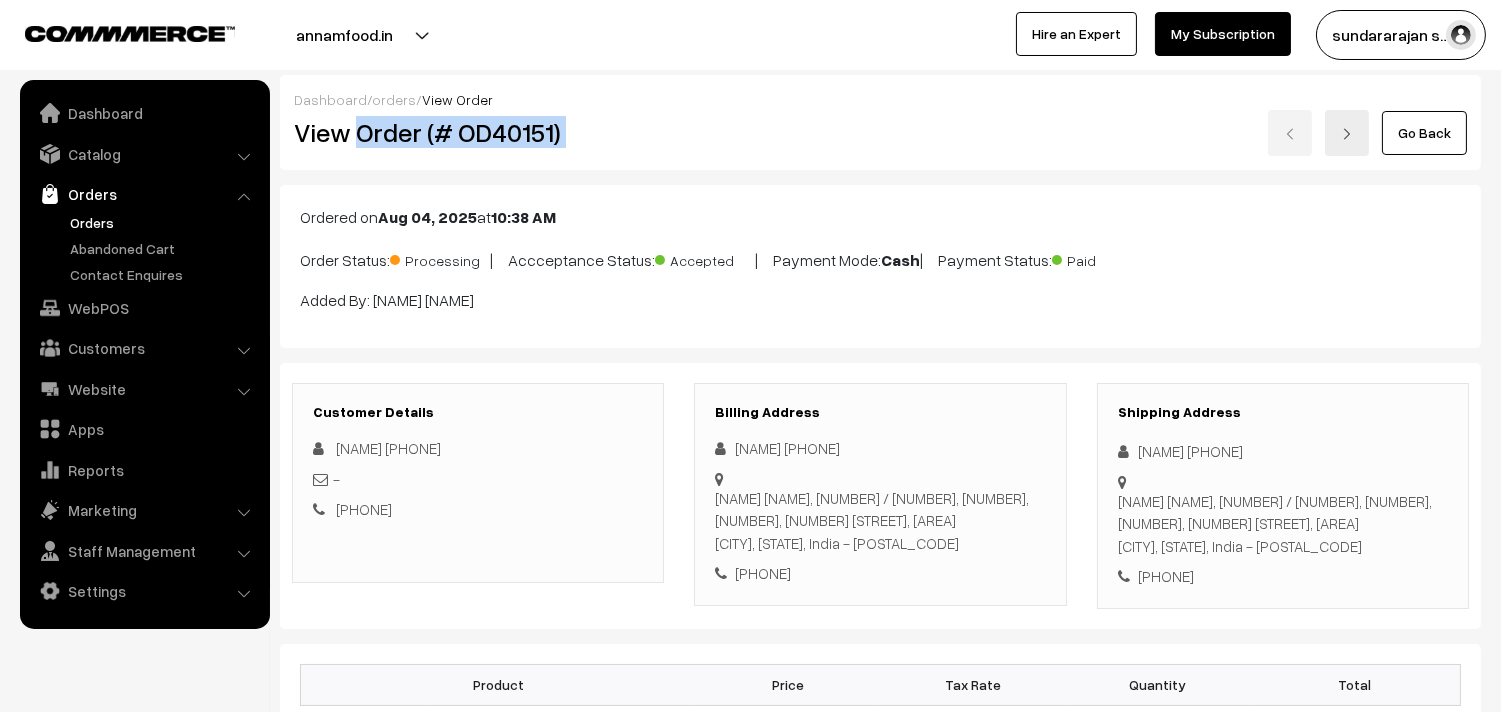 drag, startPoint x: 357, startPoint y: 142, endPoint x: 688, endPoint y: 232, distance: 343.0175 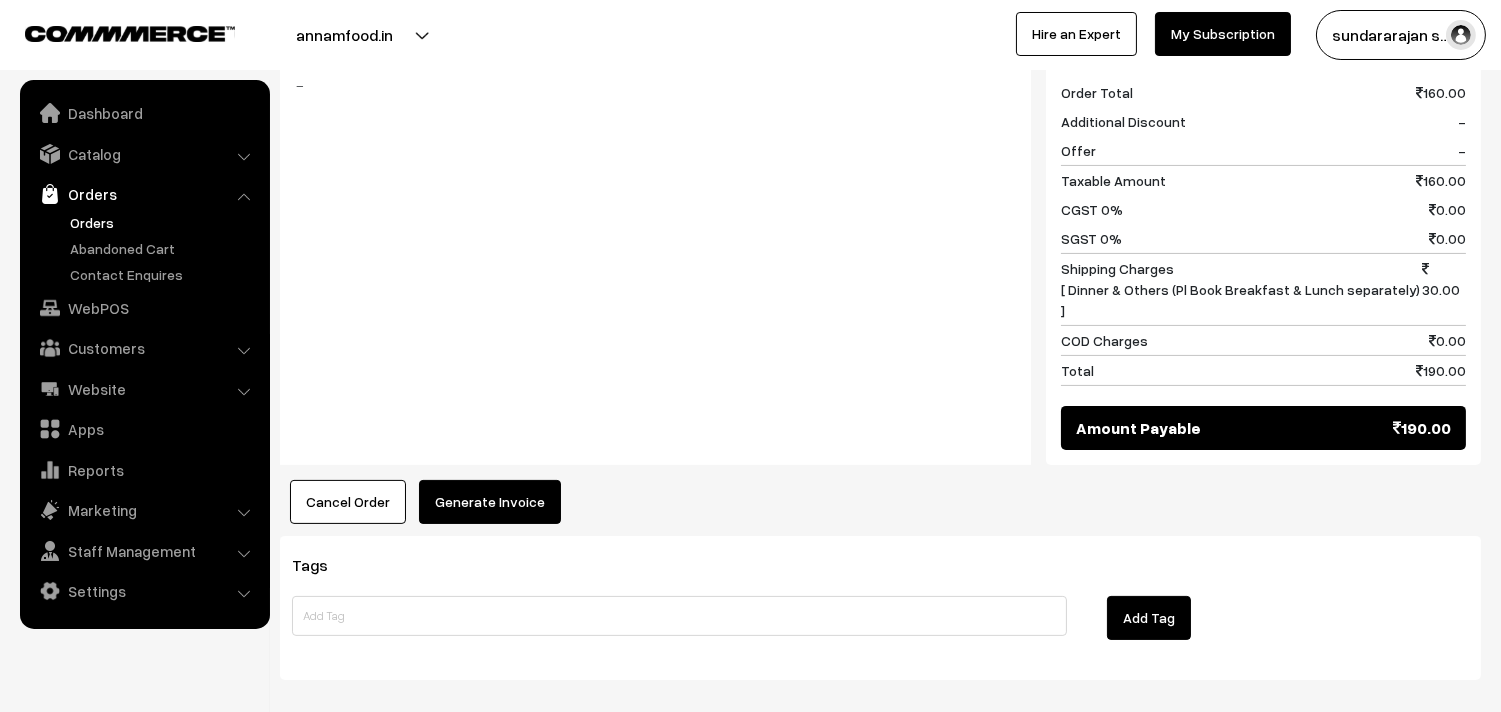 scroll, scrollTop: 954, scrollLeft: 0, axis: vertical 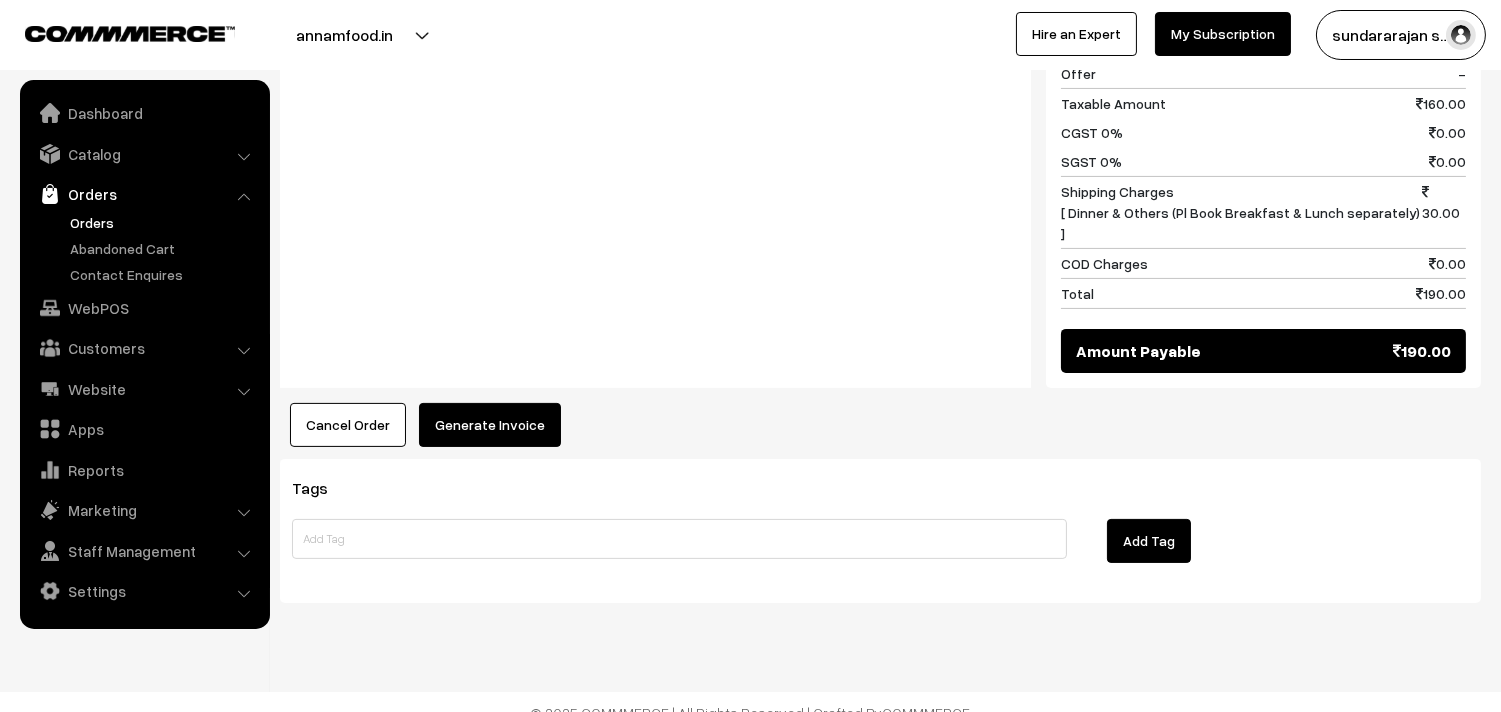 click on "Product
Price
Tax Rate
Quantity
Total
04th Dr - Idly uppuma
80.00" at bounding box center [880, 69] 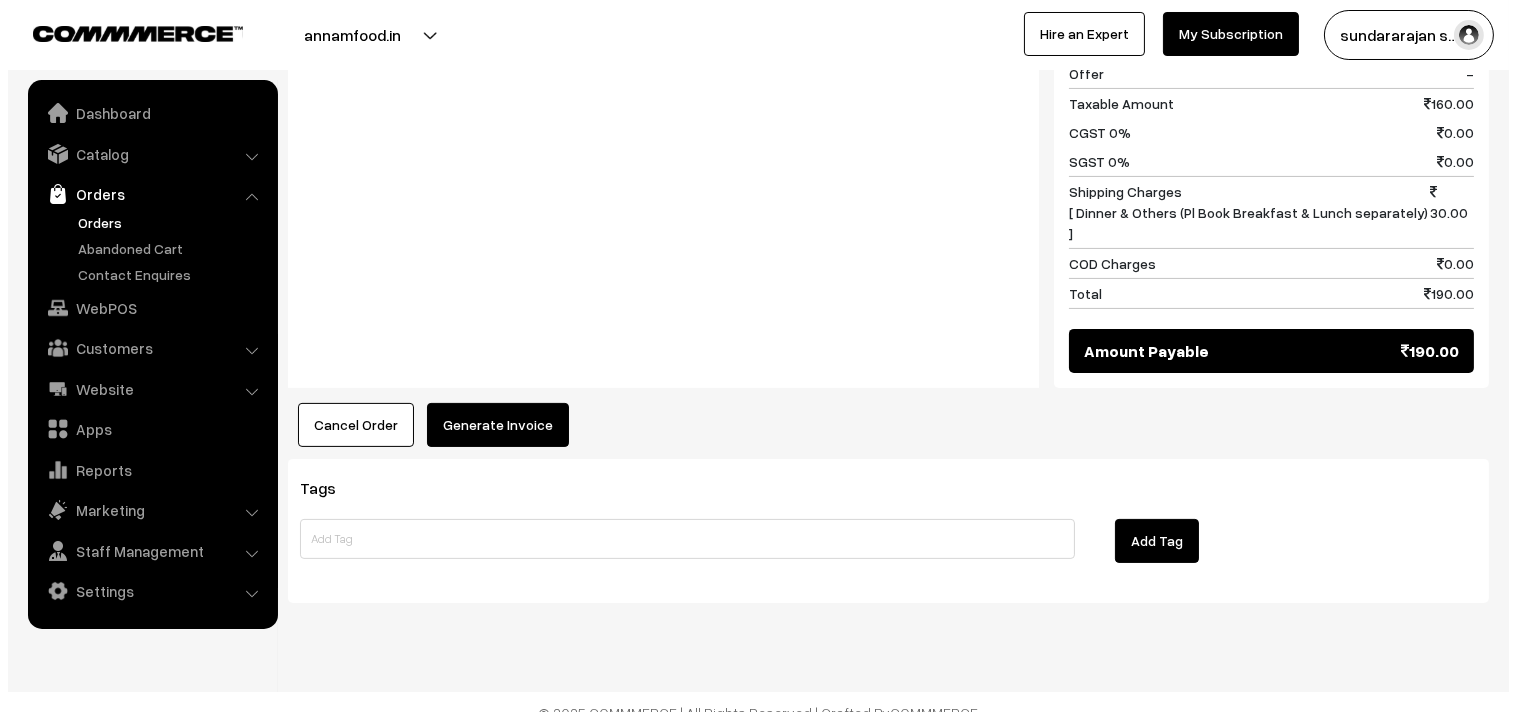 scroll, scrollTop: 956, scrollLeft: 0, axis: vertical 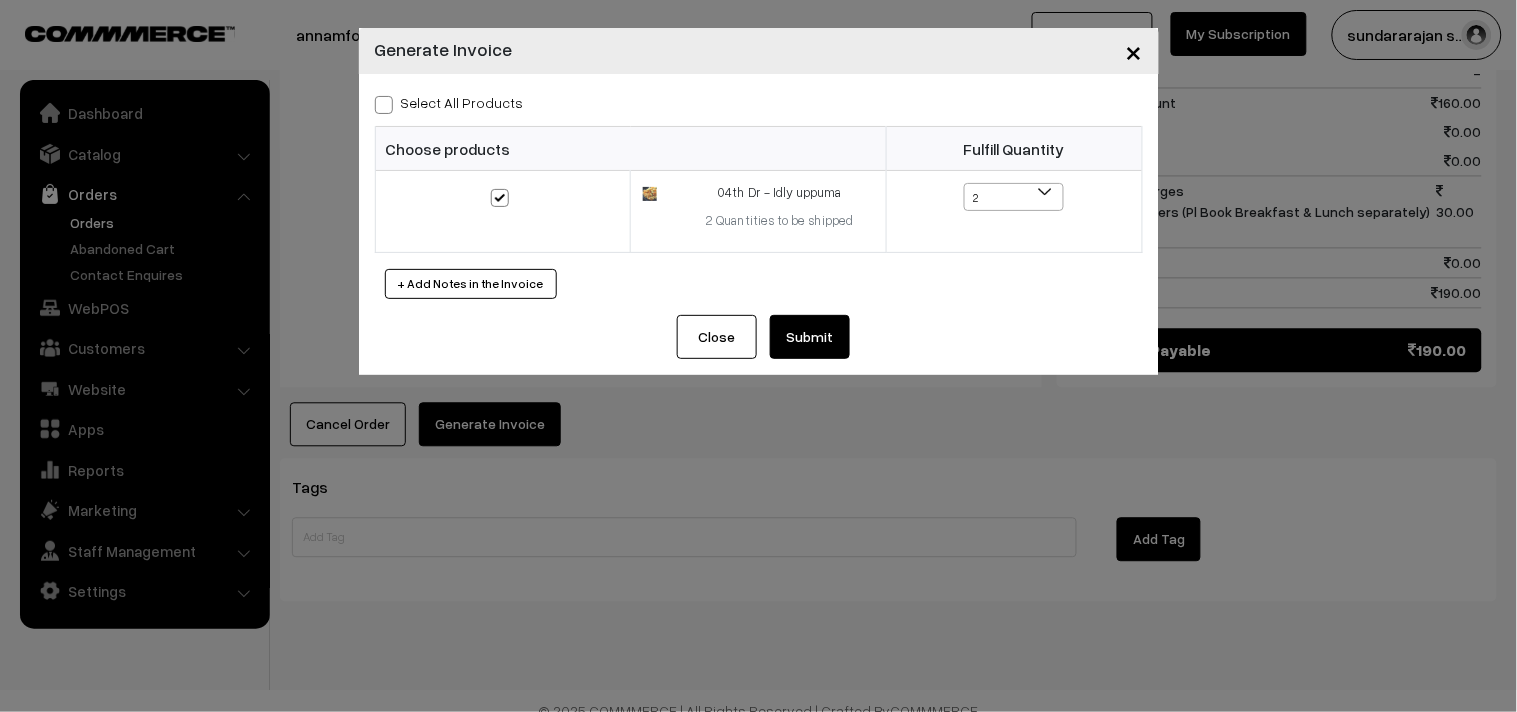 click on "Submit" at bounding box center (810, 337) 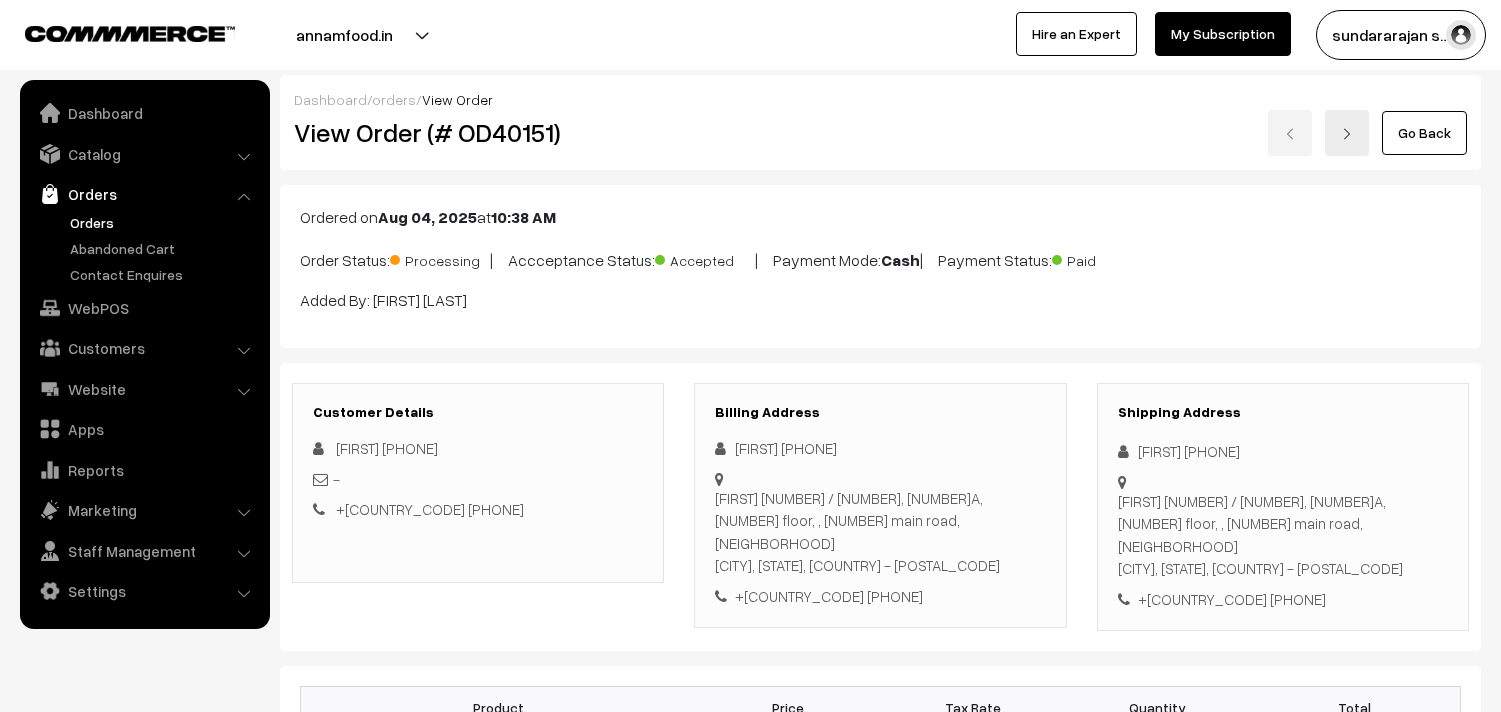 scroll, scrollTop: 952, scrollLeft: 0, axis: vertical 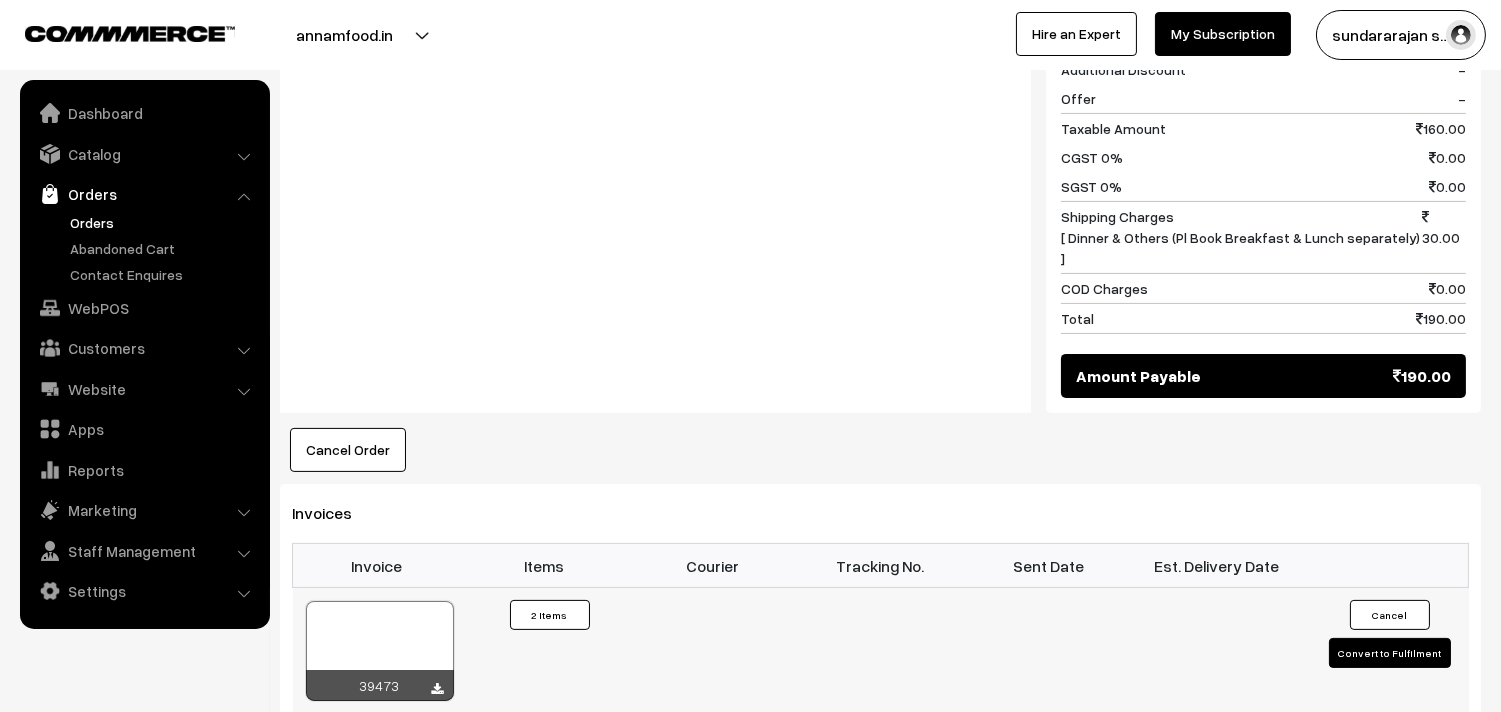 click at bounding box center [380, 651] 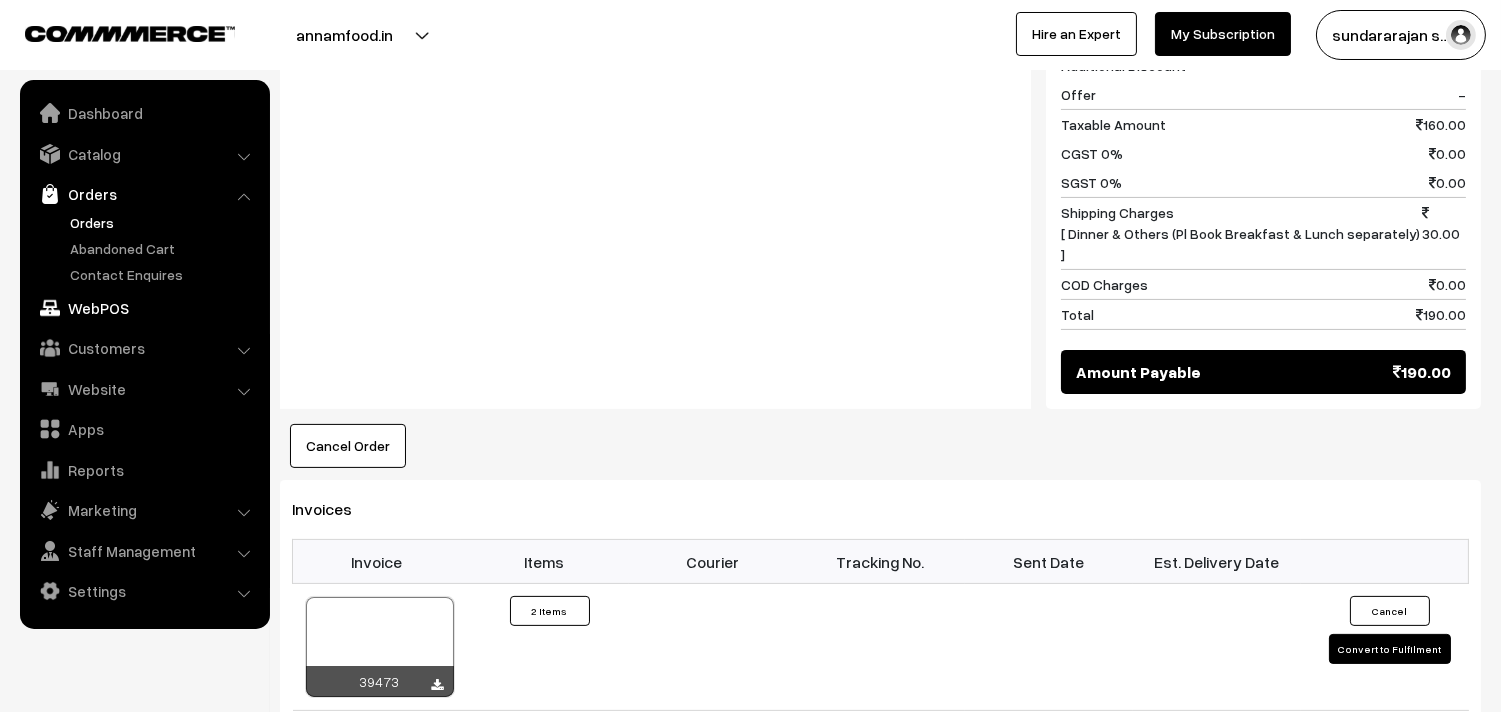 click on "WebPOS" at bounding box center (144, 308) 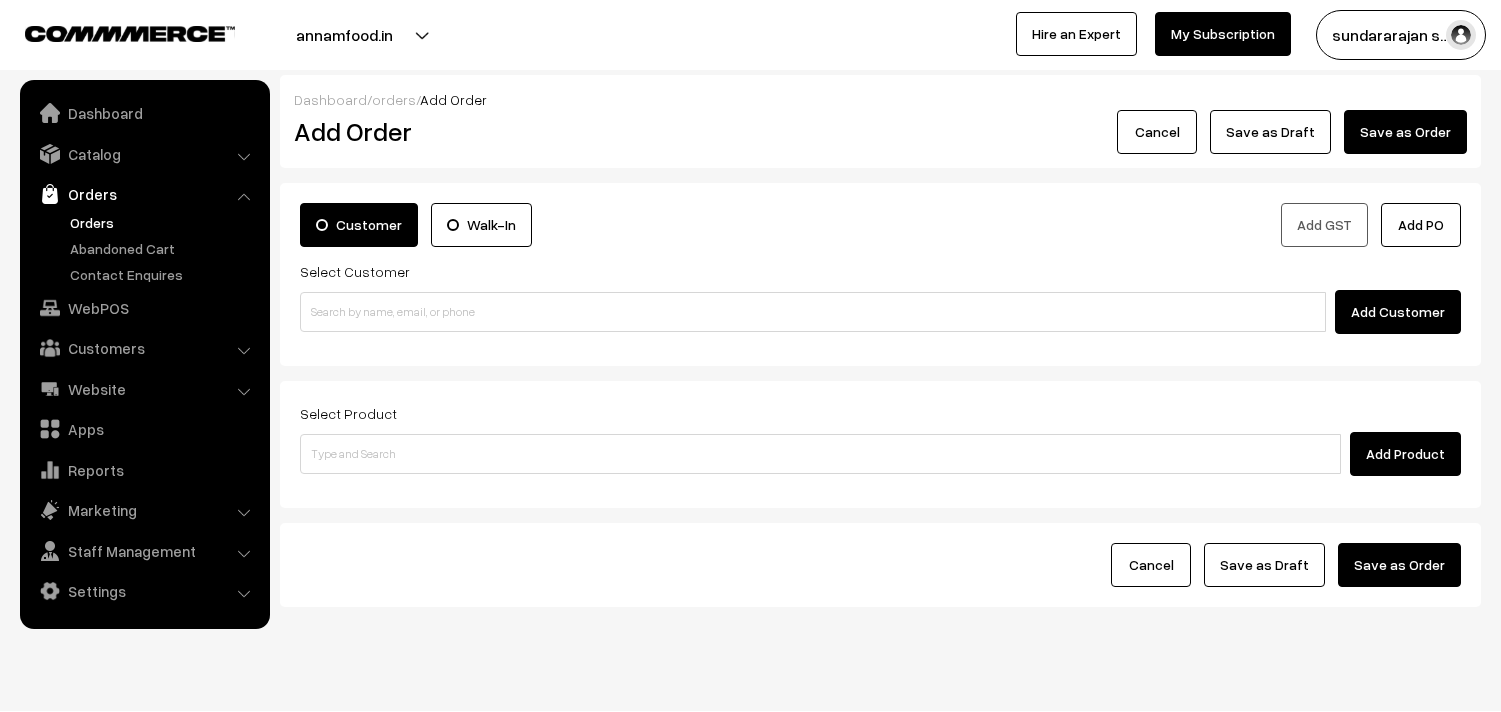 scroll, scrollTop: 0, scrollLeft: 0, axis: both 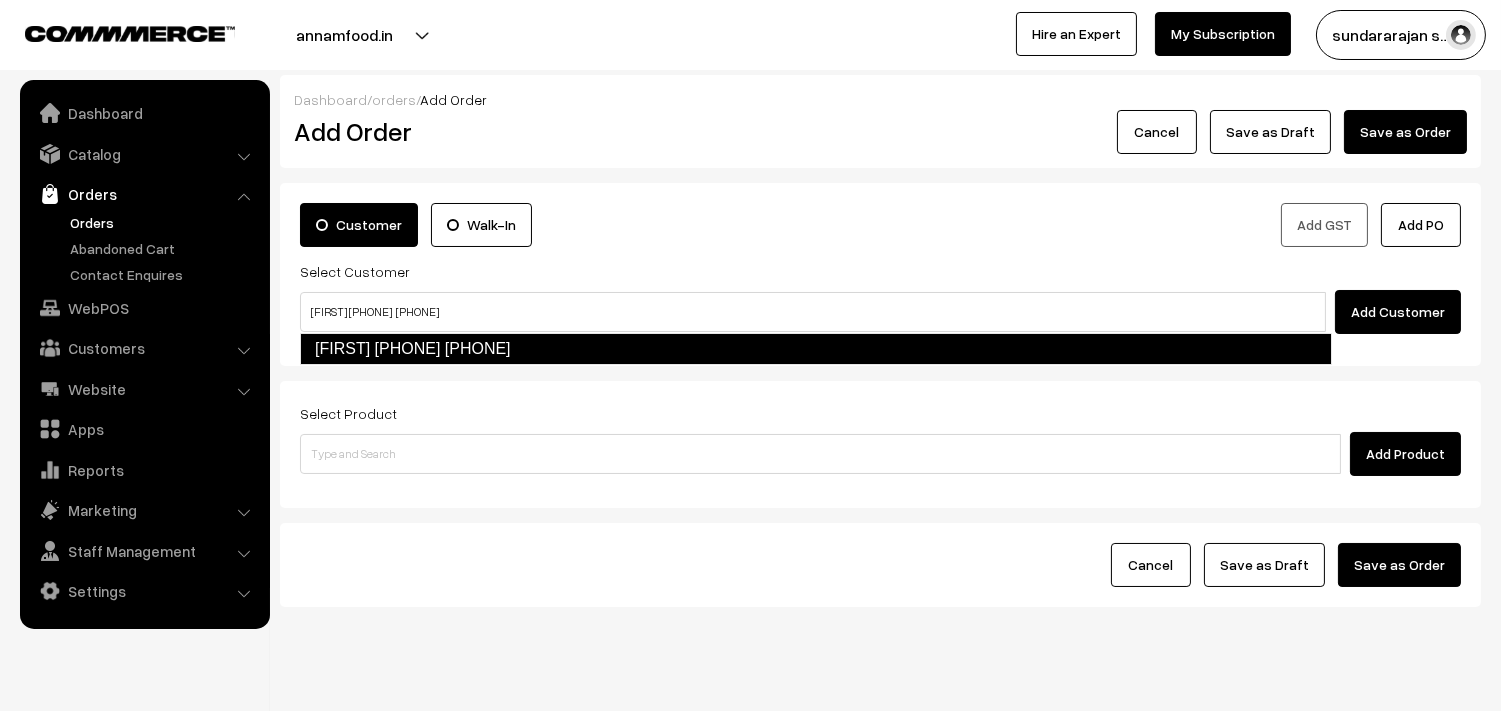 type on "[FIRST] [PHONE]  [PHONE]" 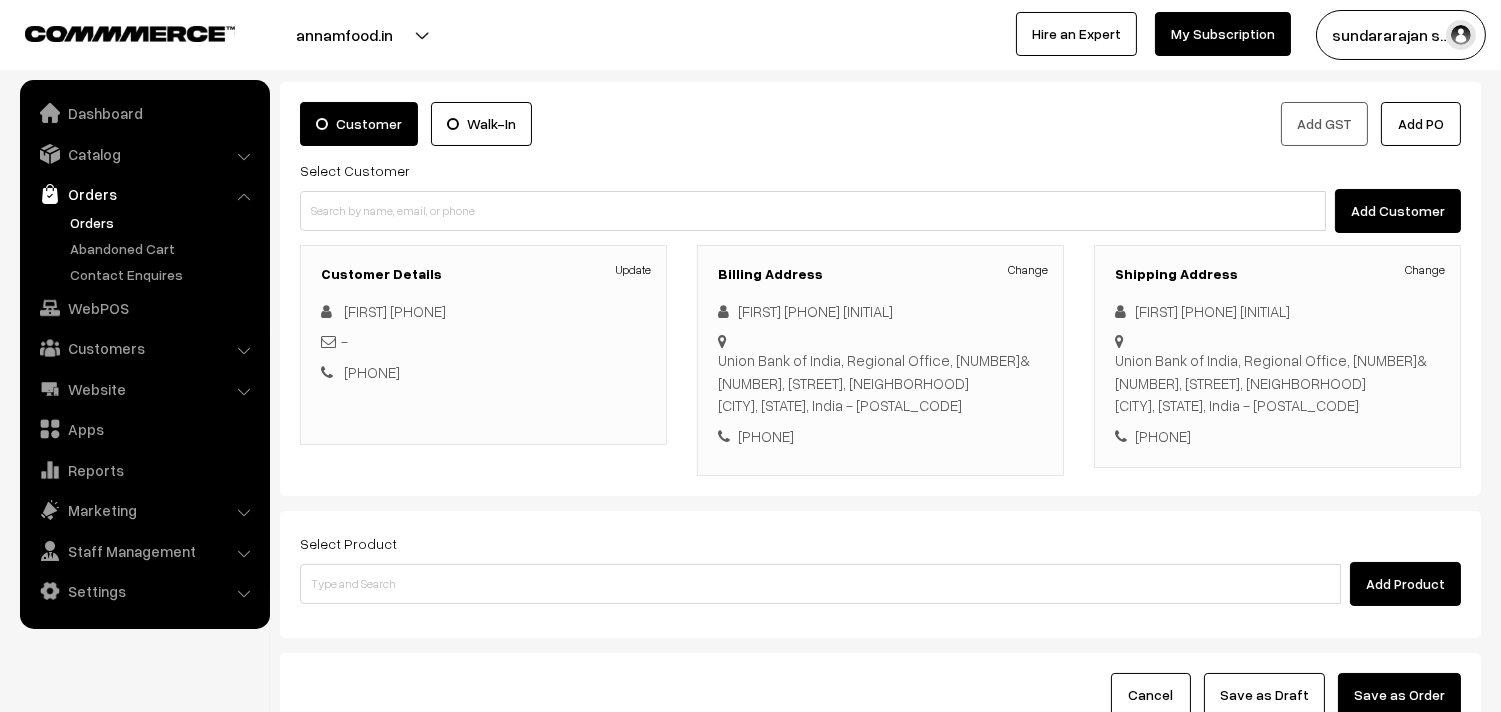 scroll, scrollTop: 272, scrollLeft: 0, axis: vertical 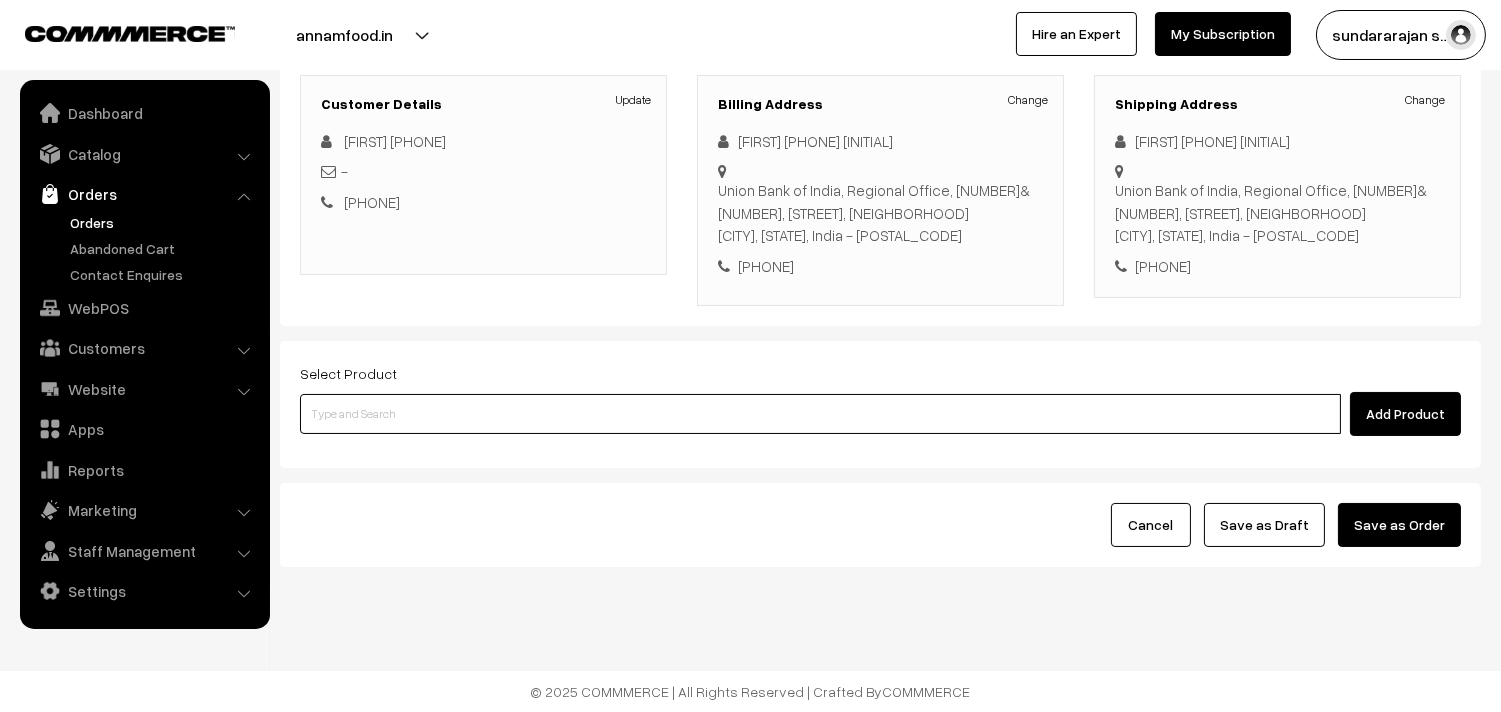 click at bounding box center [820, 414] 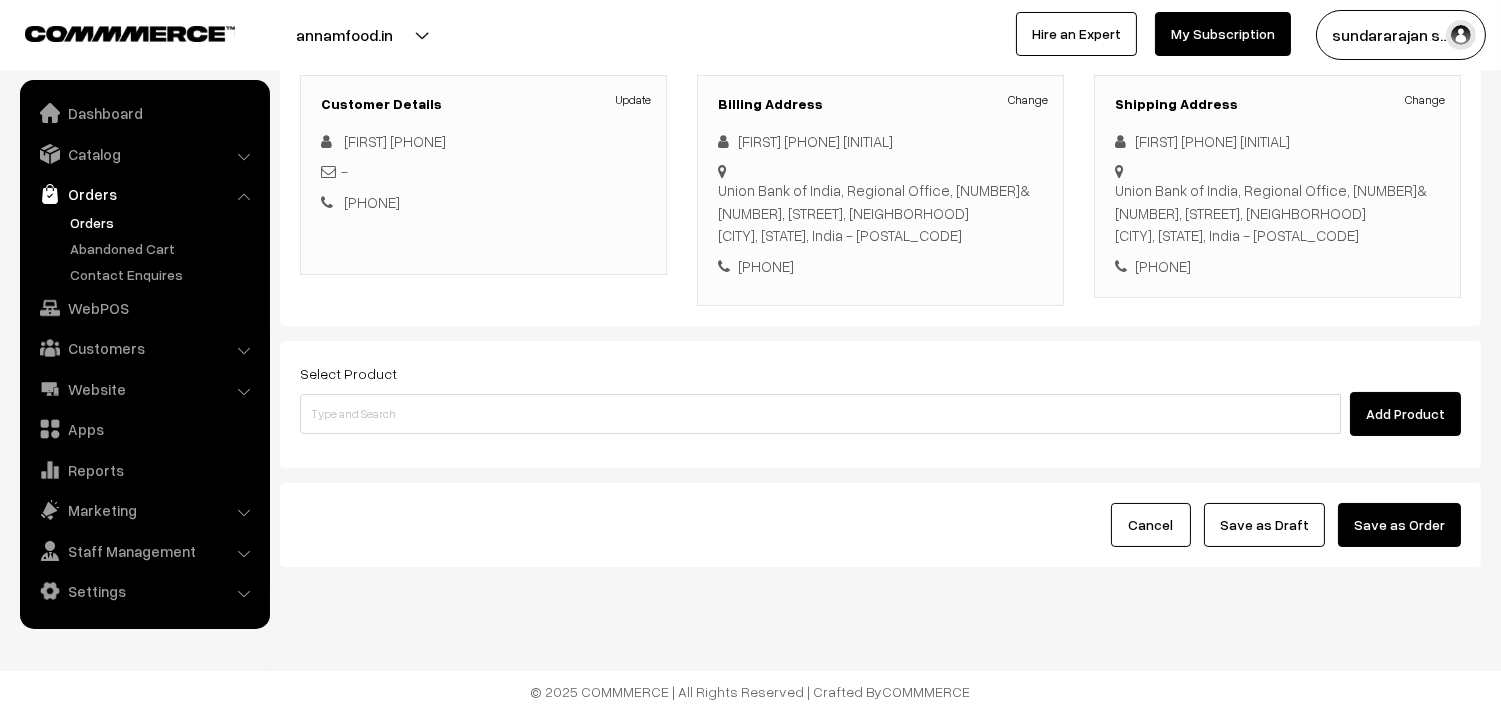 drag, startPoint x: 553, startPoint y: 392, endPoint x: 553, endPoint y: 410, distance: 18 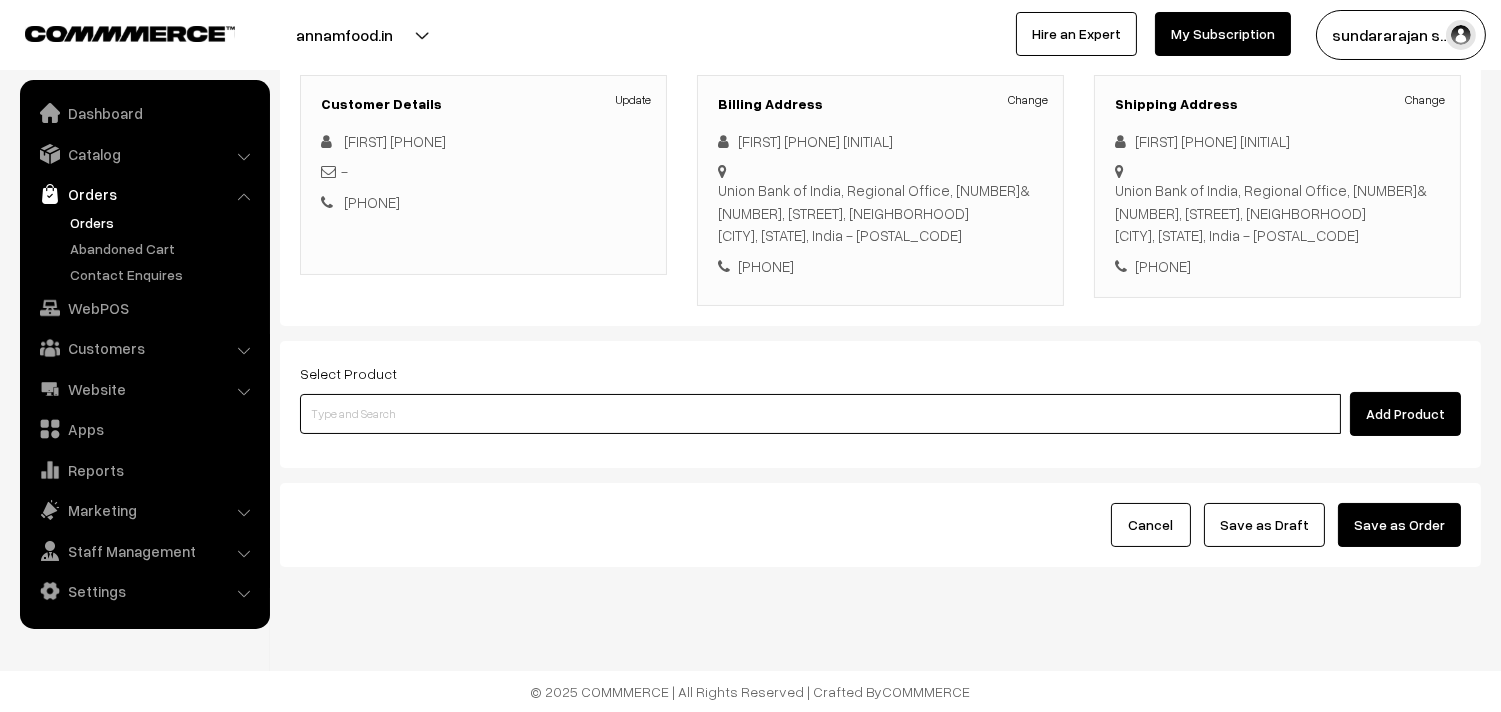 click at bounding box center (820, 414) 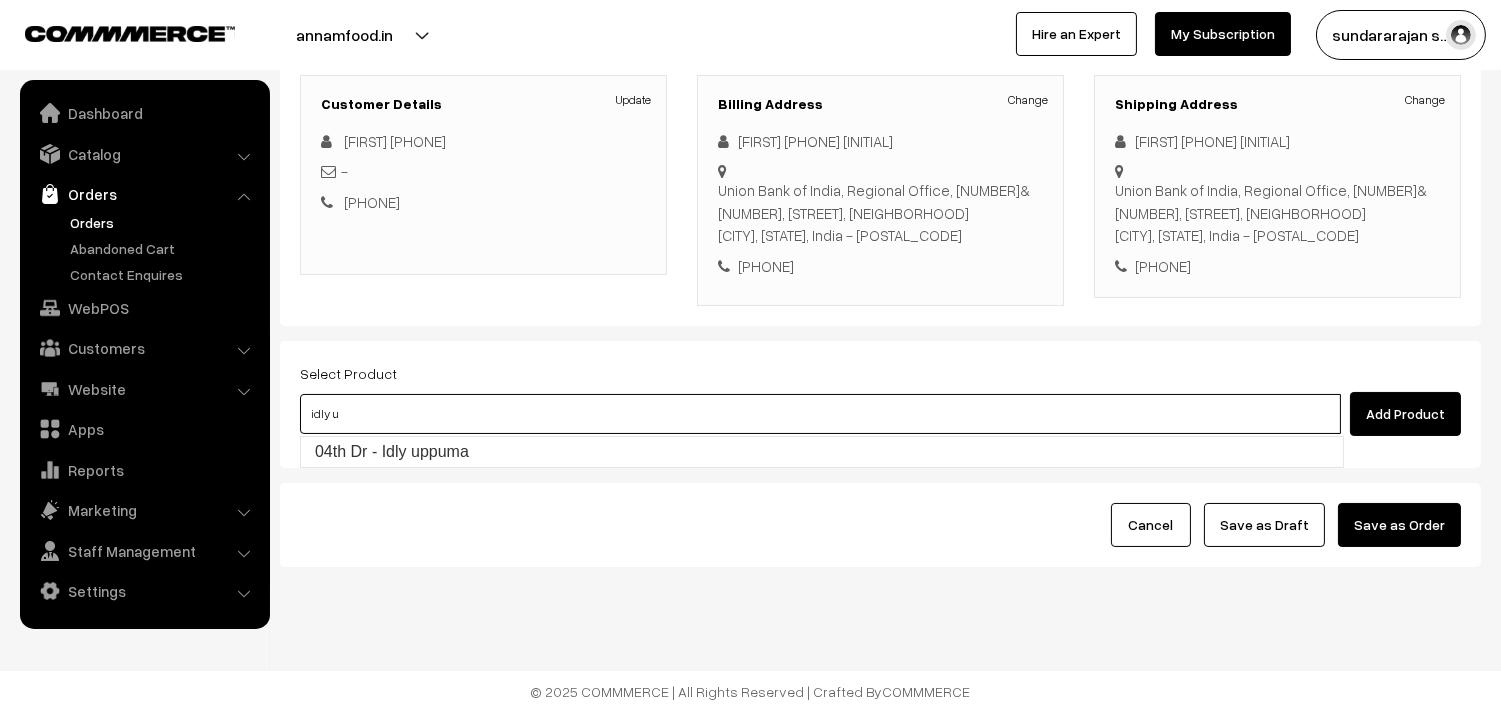 type on "04th Dr - Idly uppuma" 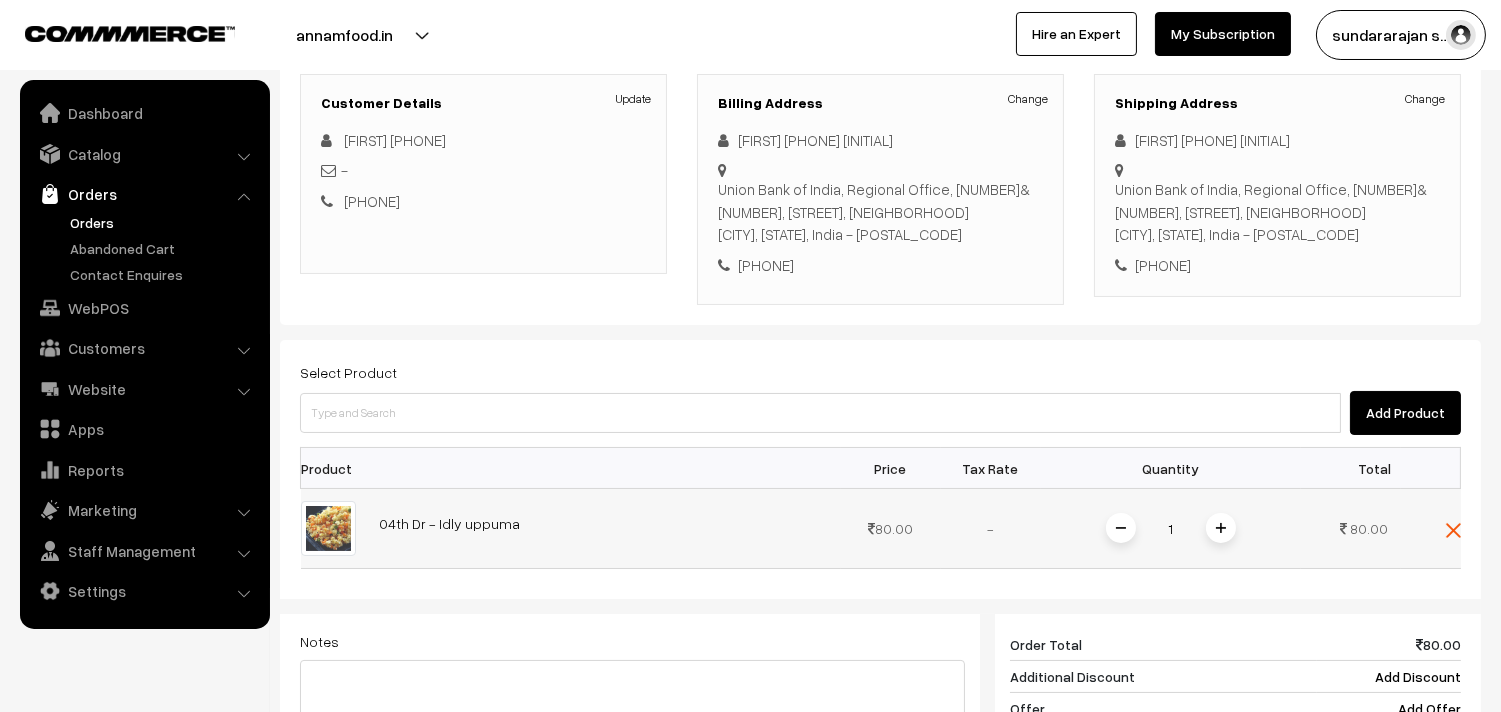 click at bounding box center [1221, 528] 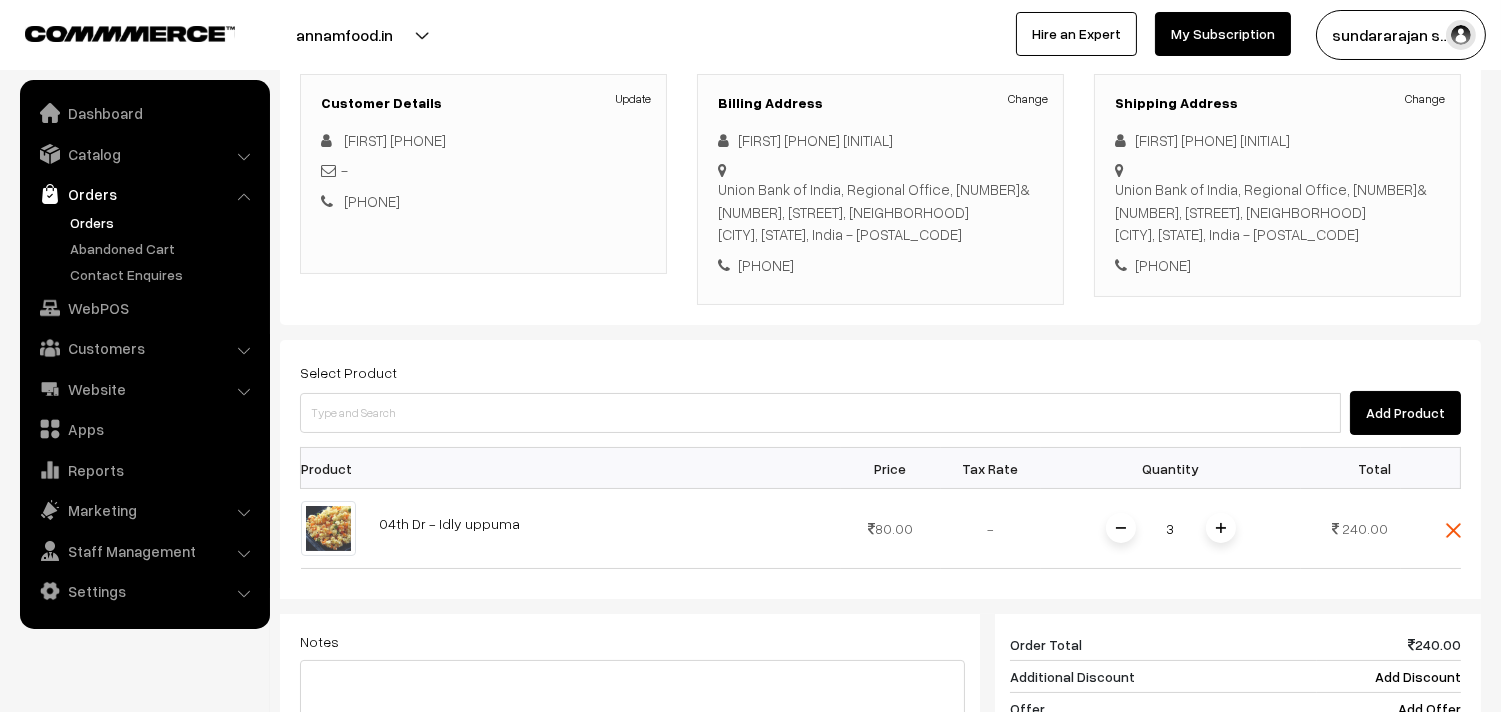 click at bounding box center [1221, 528] 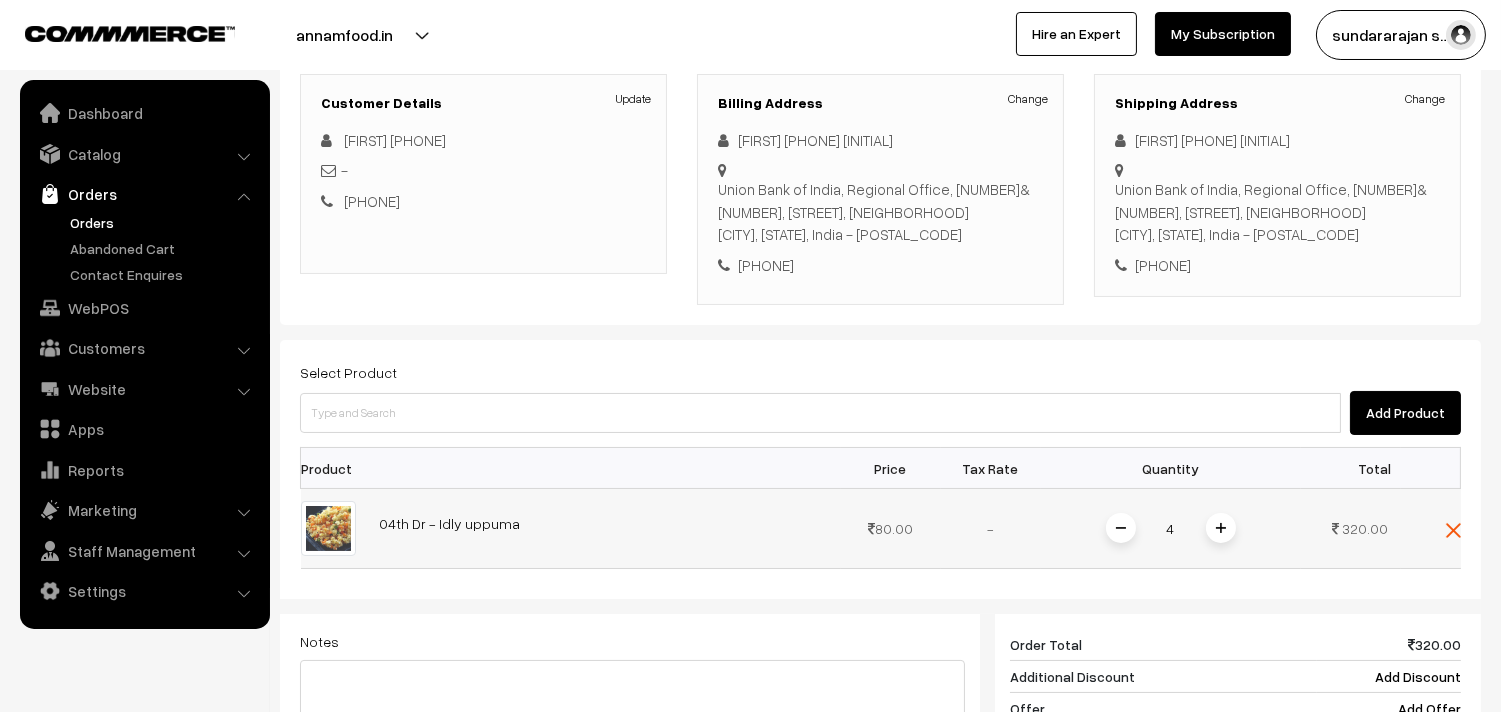click at bounding box center (1121, 528) 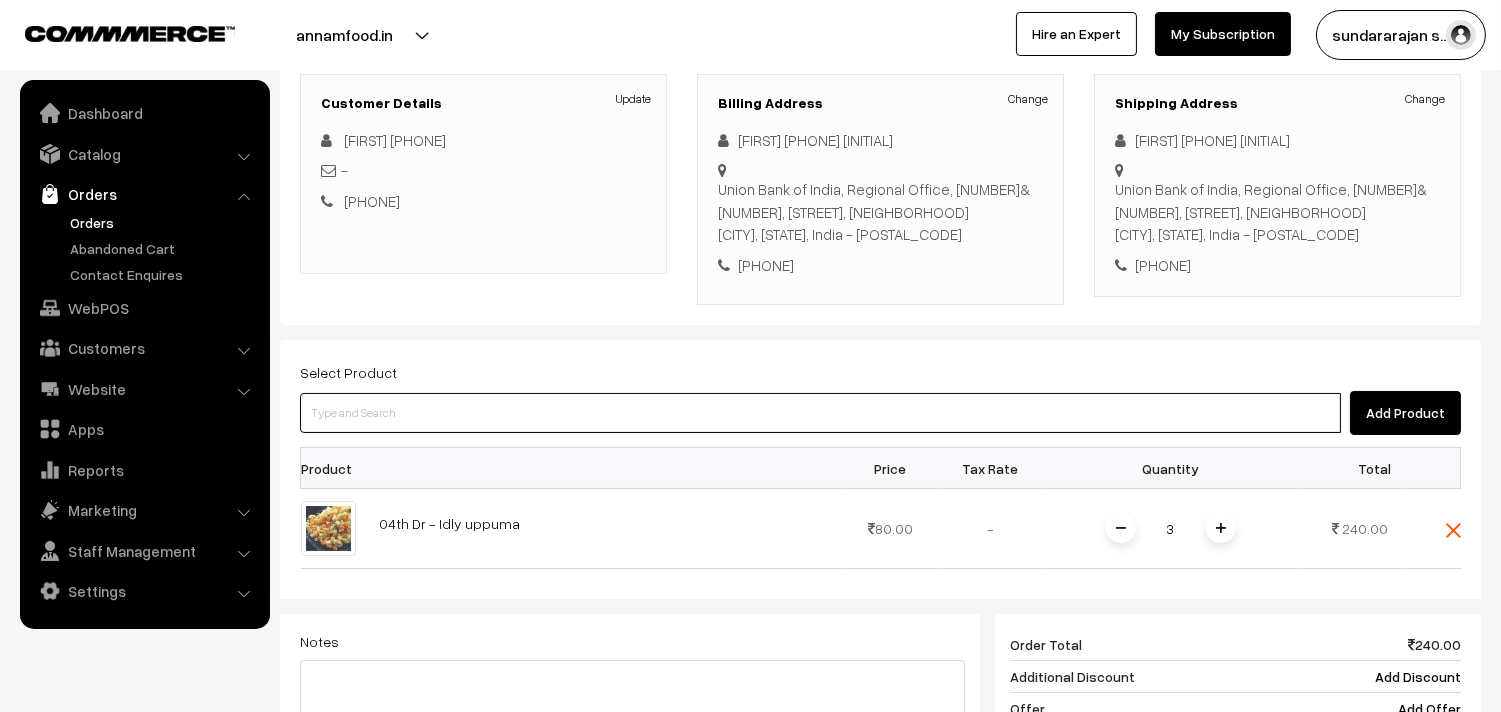 click at bounding box center (820, 413) 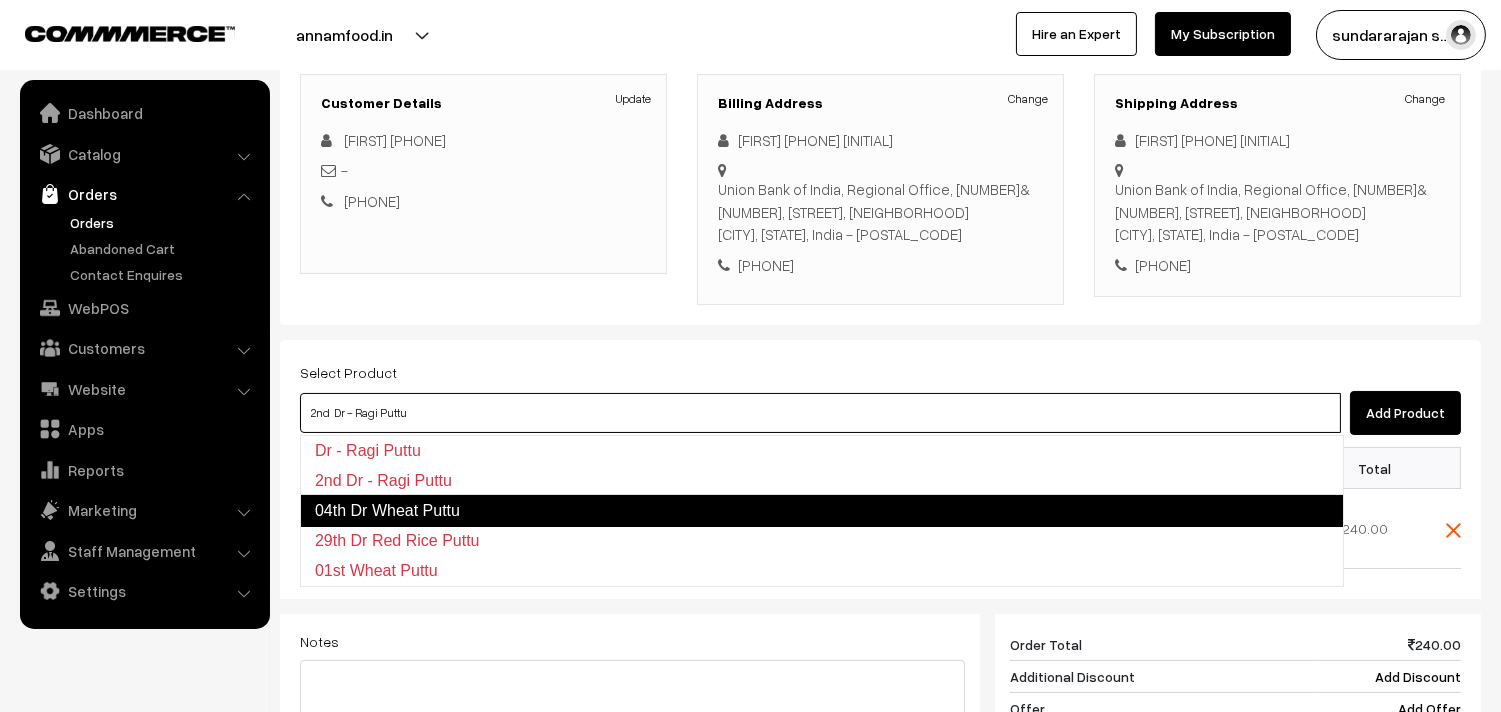 type on "04th Dr Wheat Puttu" 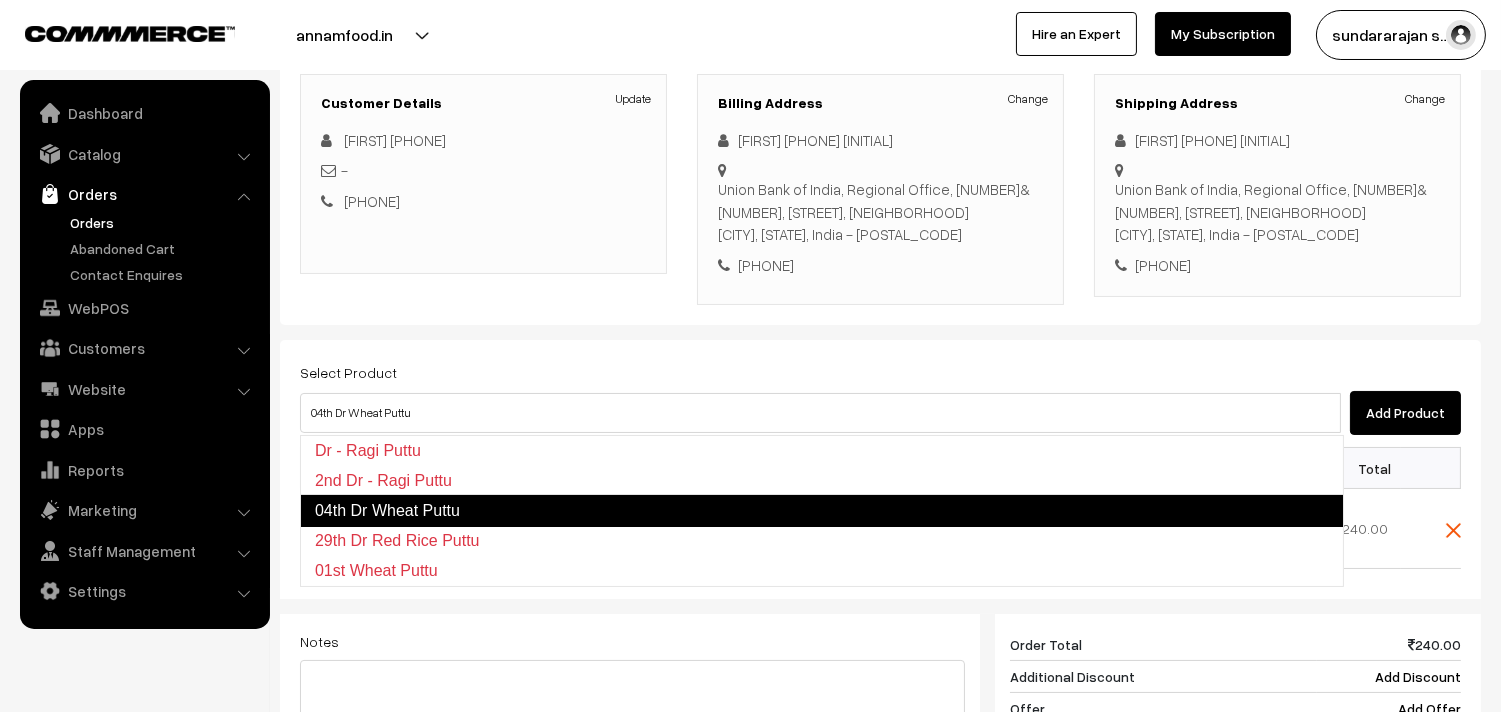 type 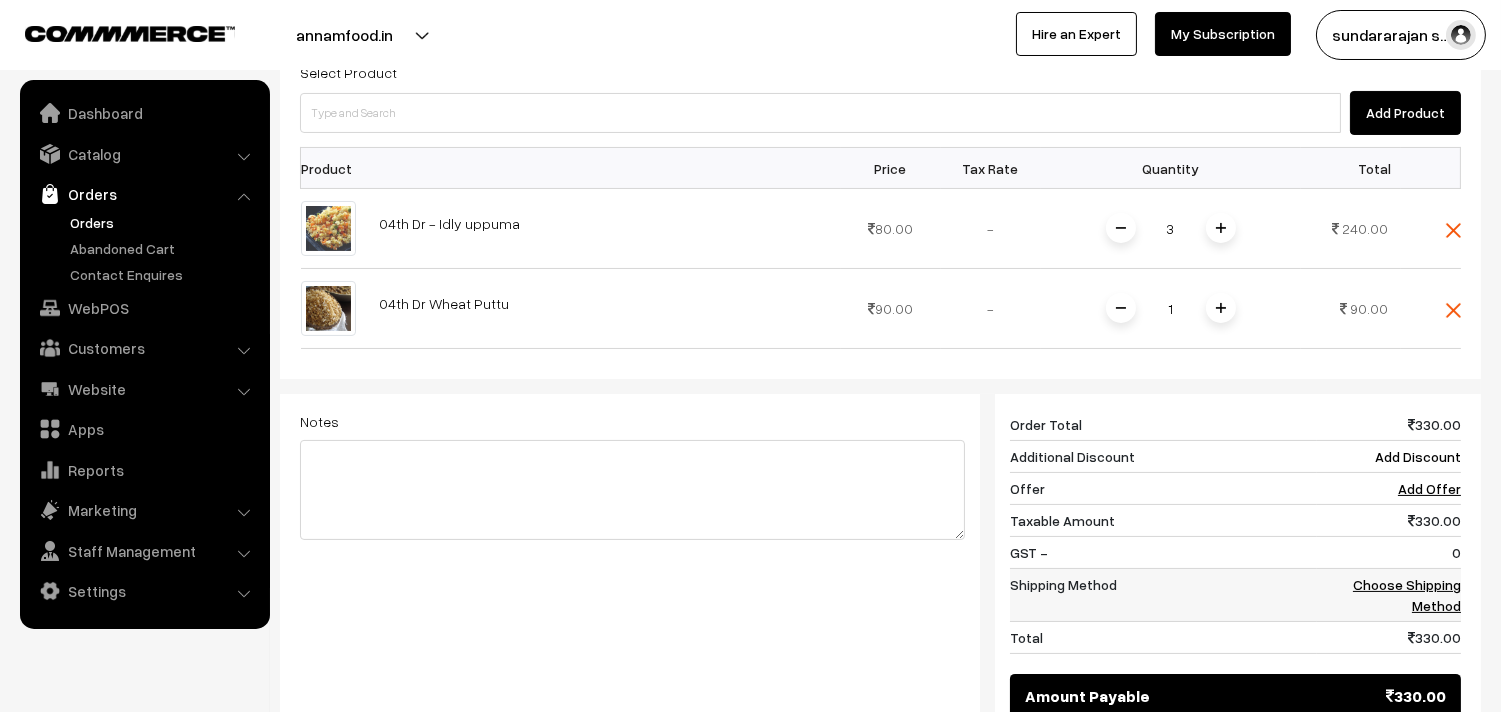 scroll, scrollTop: 605, scrollLeft: 0, axis: vertical 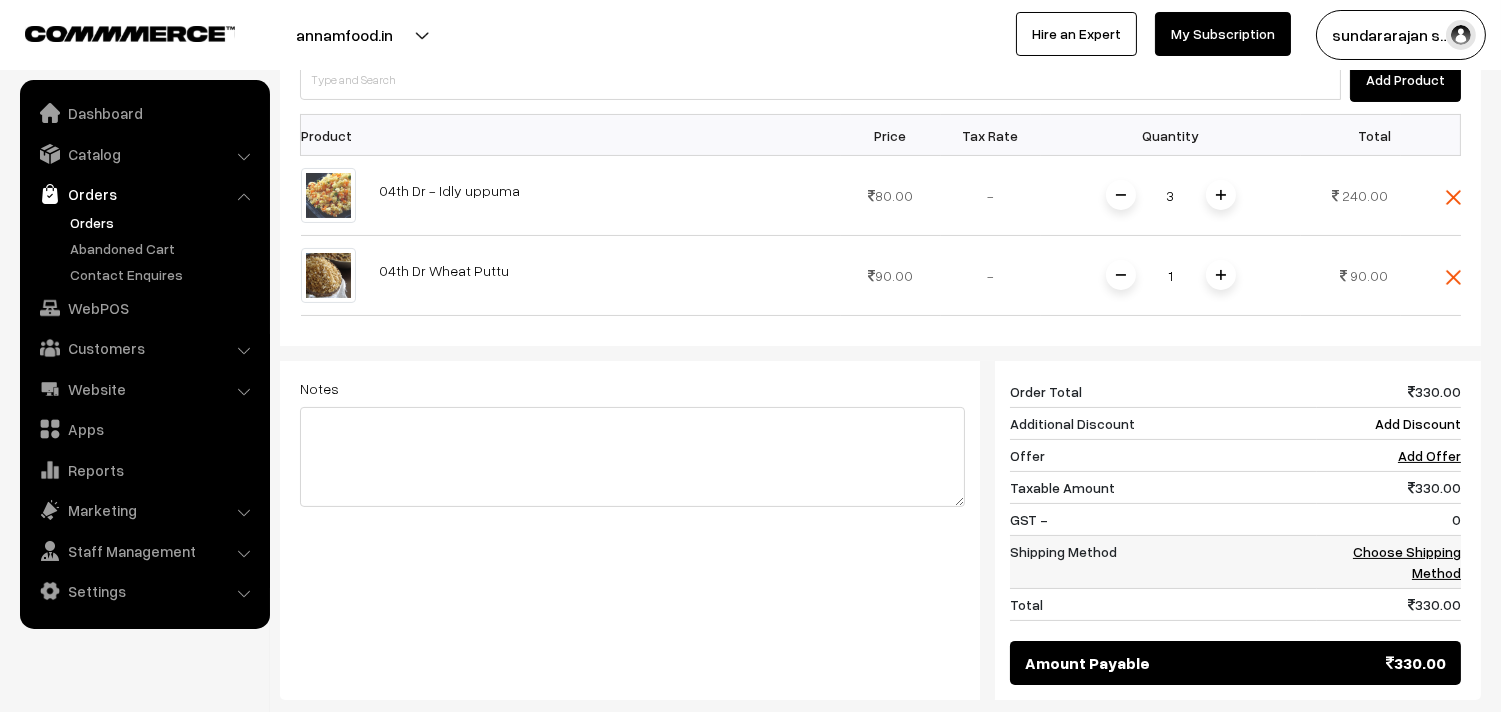 click on "Choose Shipping Method" at bounding box center [1407, 562] 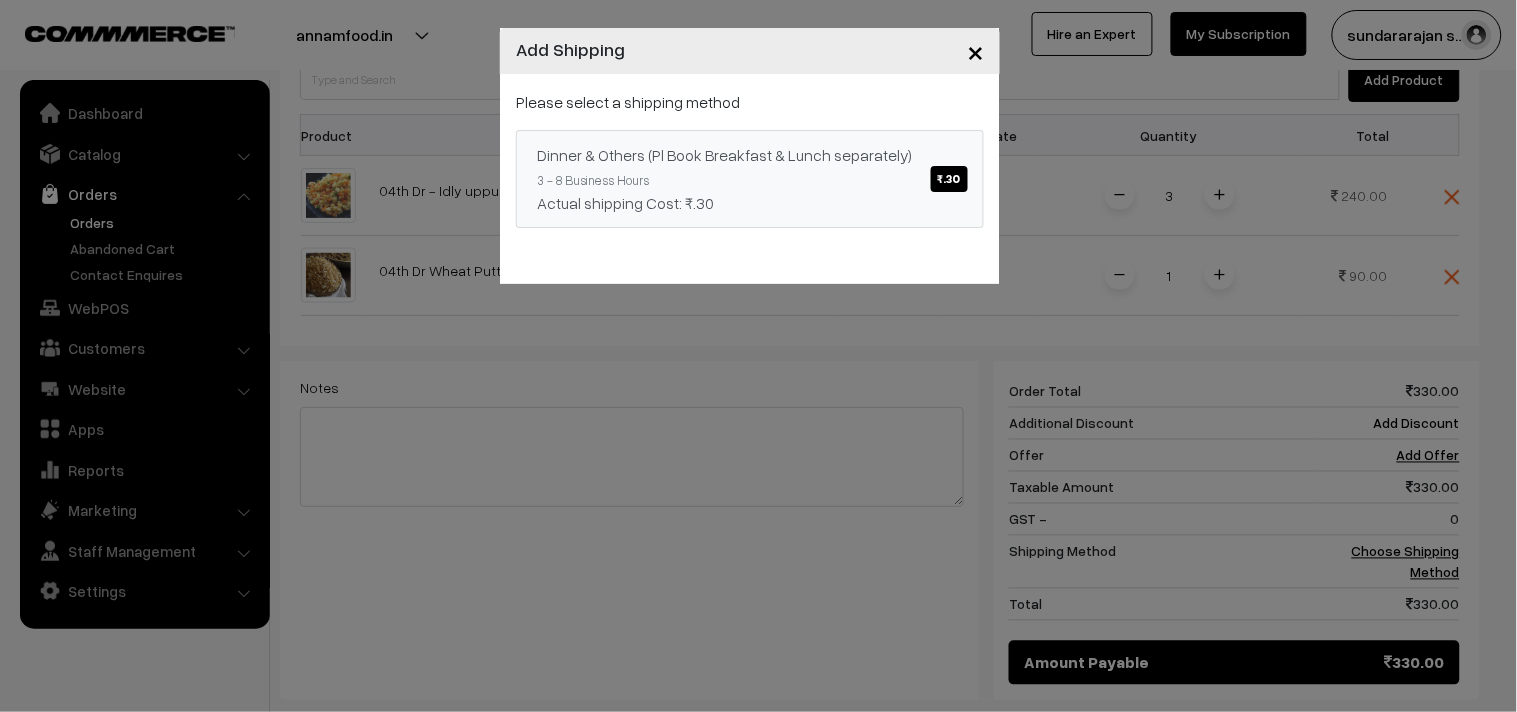 click on "Dinner & Others  (Pl Book Breakfast & Lunch separately)
₹.30" at bounding box center [750, 155] 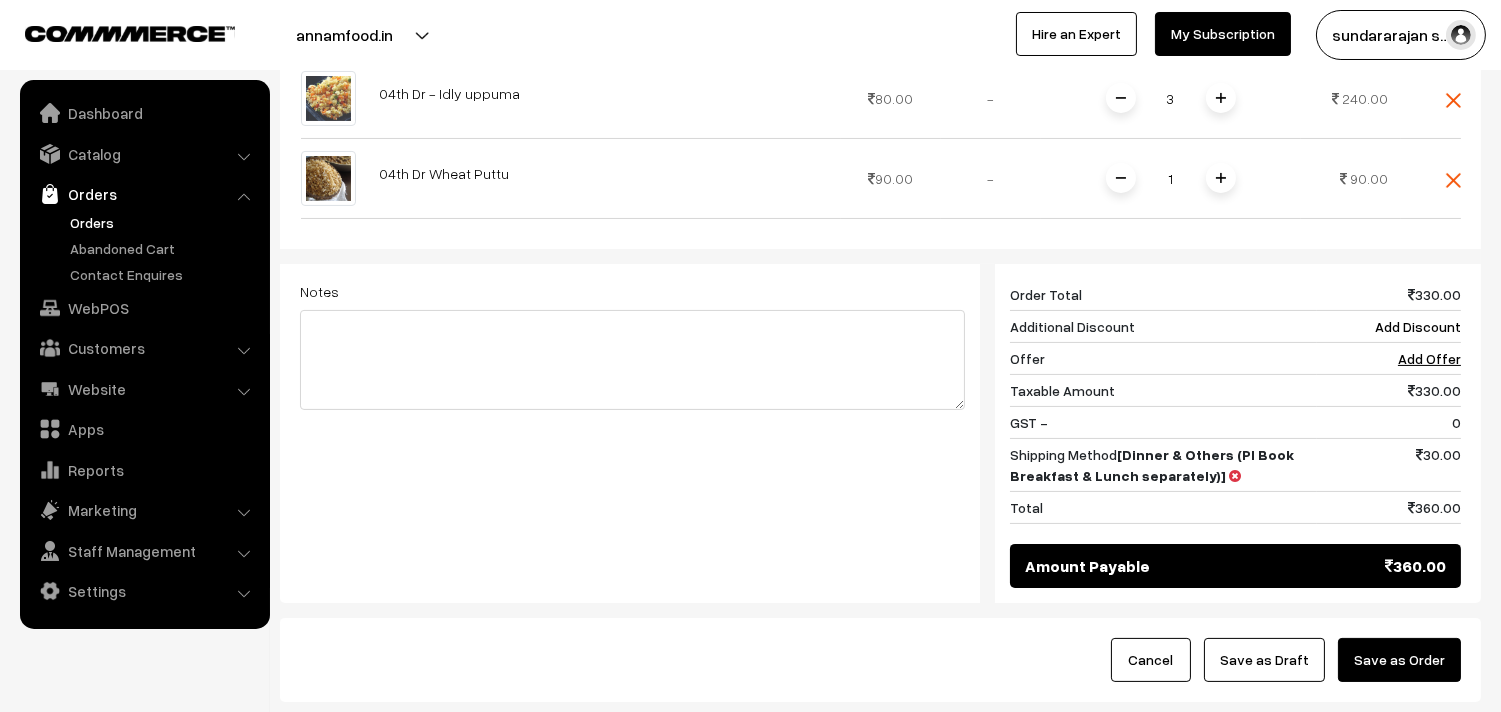 scroll, scrollTop: 716, scrollLeft: 0, axis: vertical 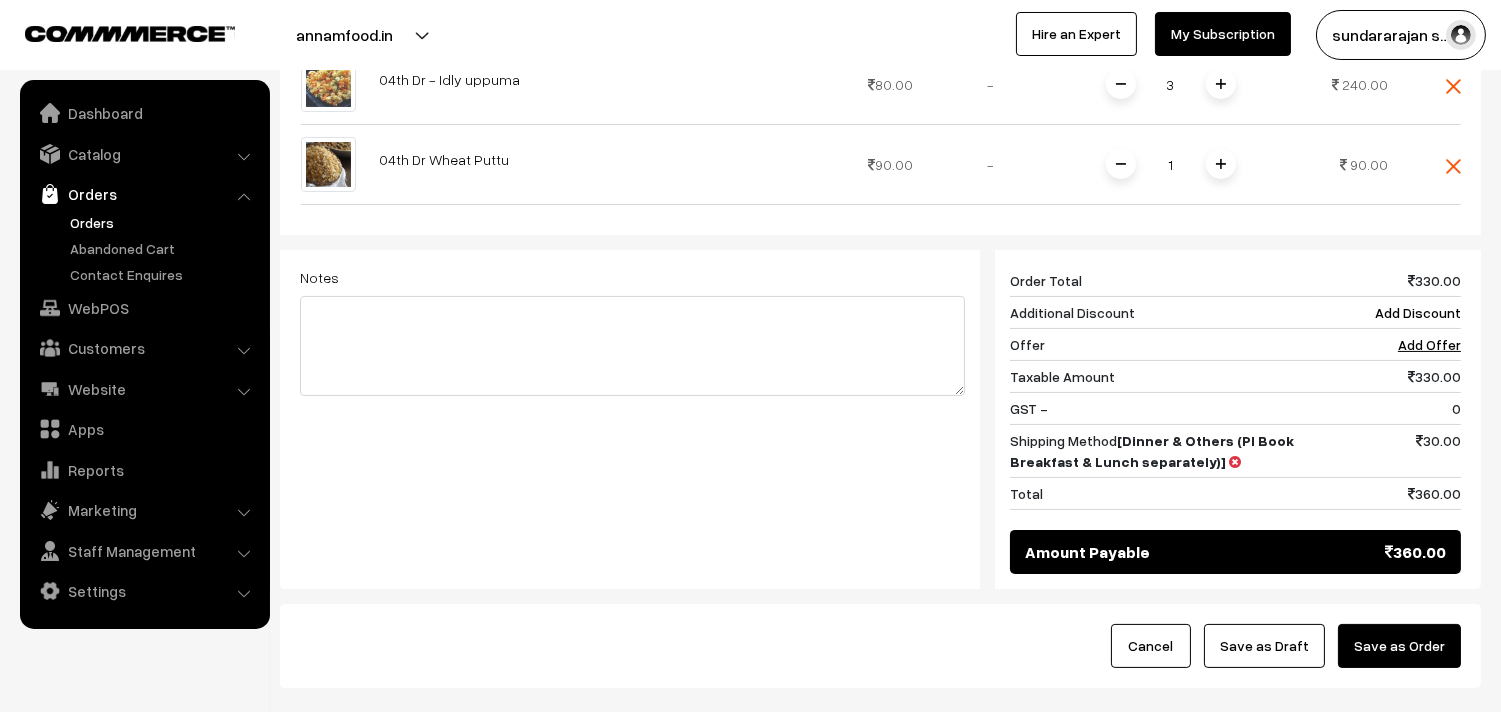 click on "Save as Draft" at bounding box center [1264, 646] 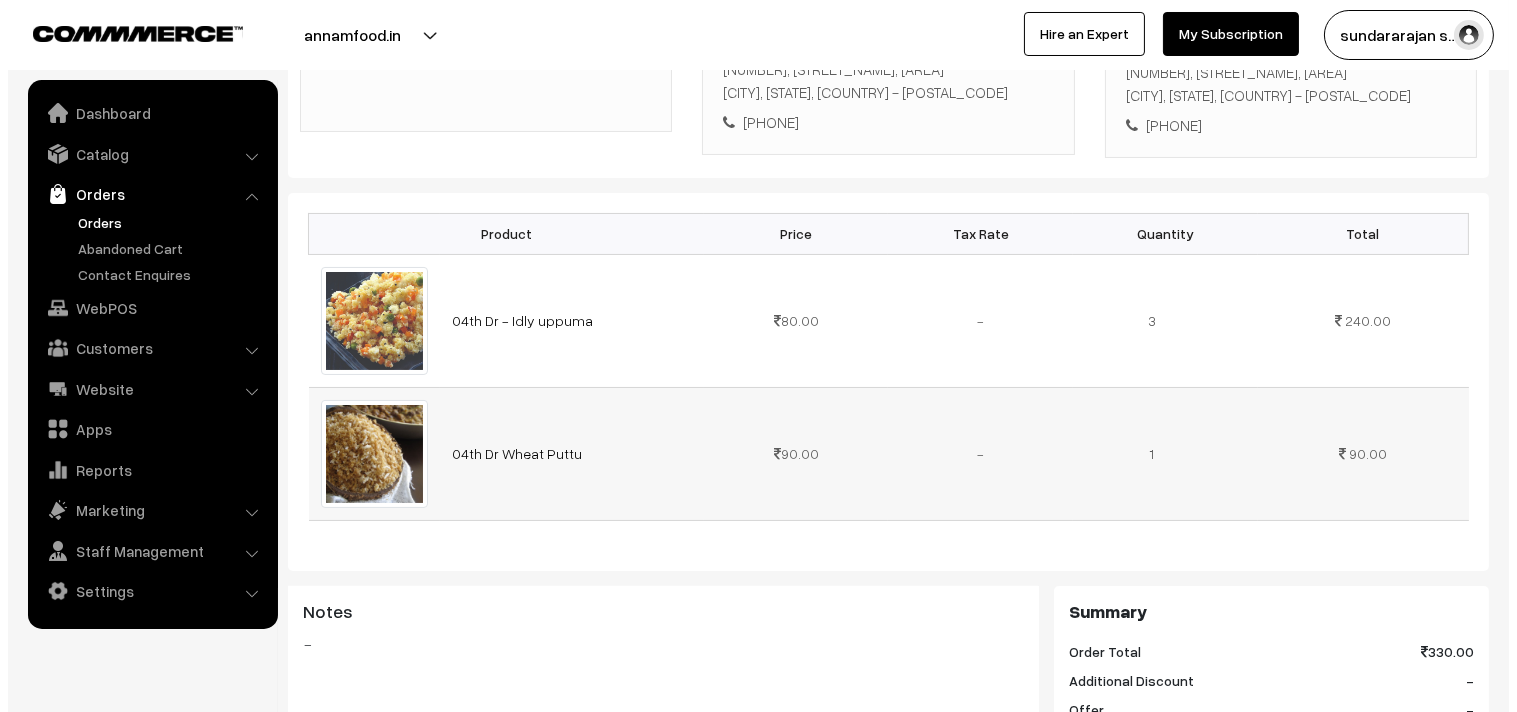 scroll, scrollTop: 1000, scrollLeft: 0, axis: vertical 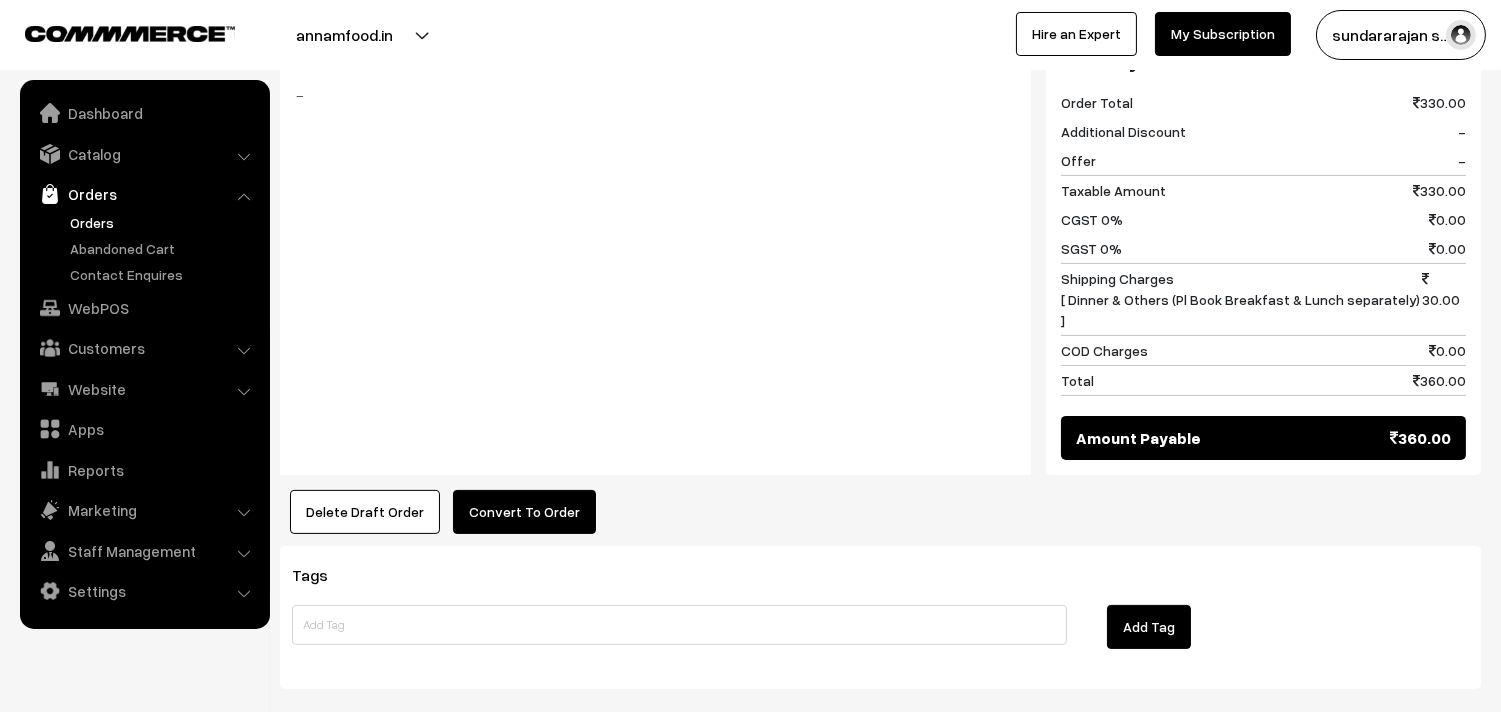 click on "Convert To Order" at bounding box center (524, 512) 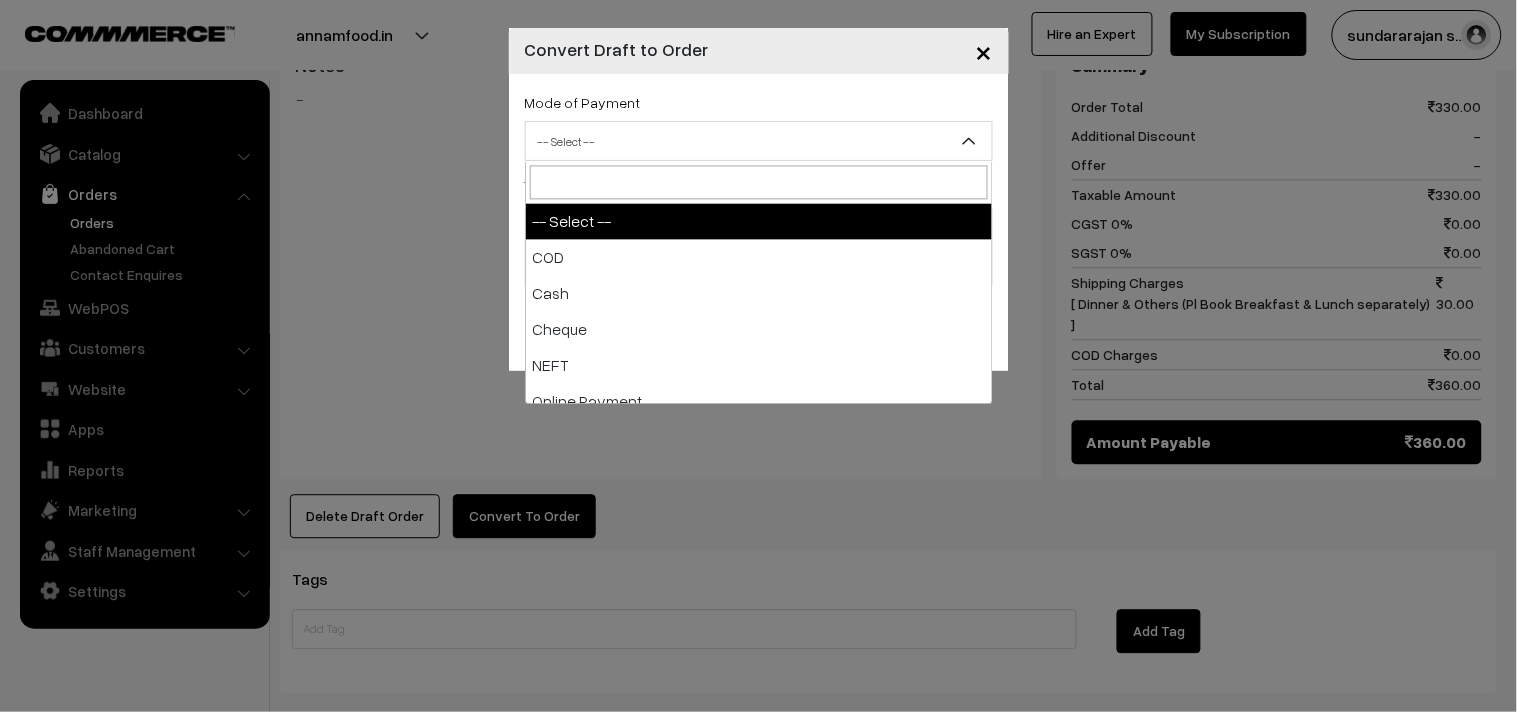 click on "-- Select --" at bounding box center [759, 141] 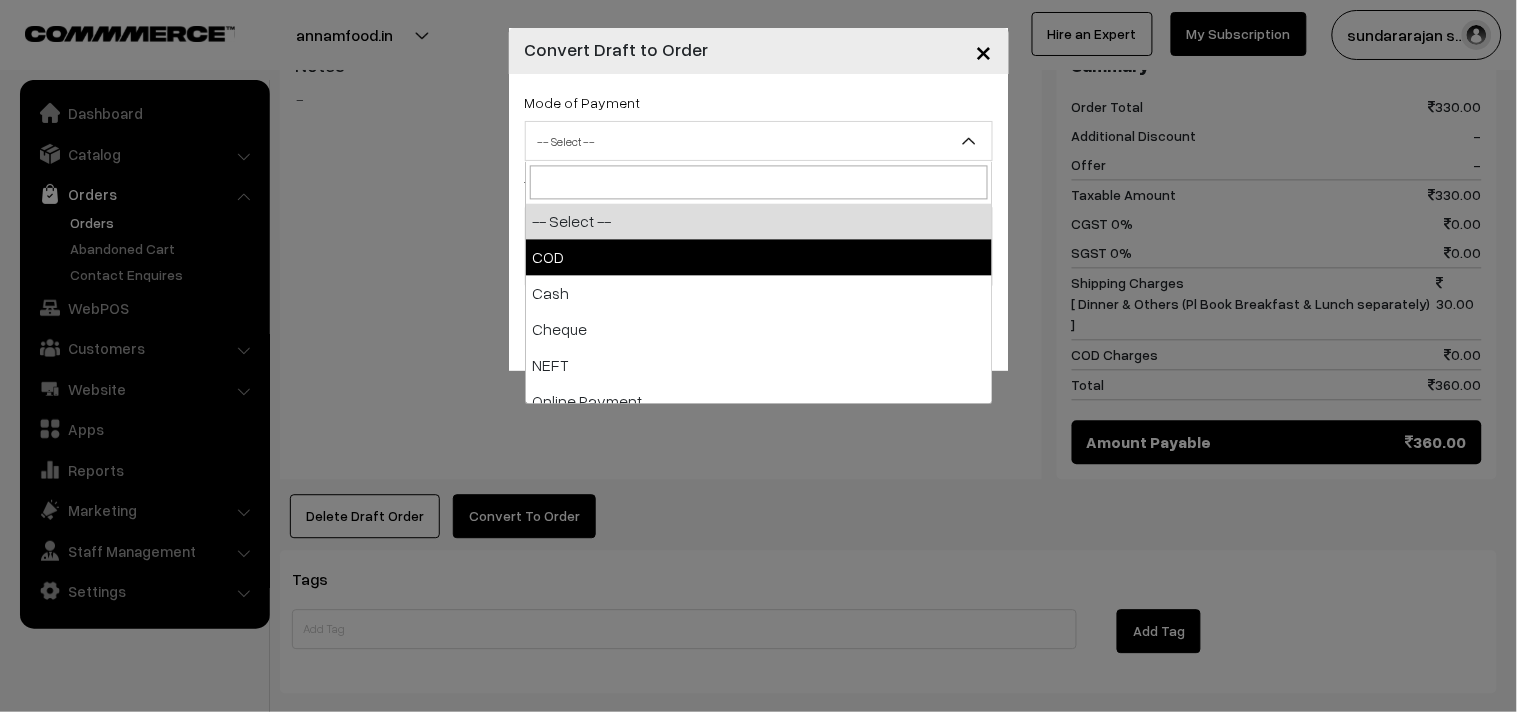 select on "1" 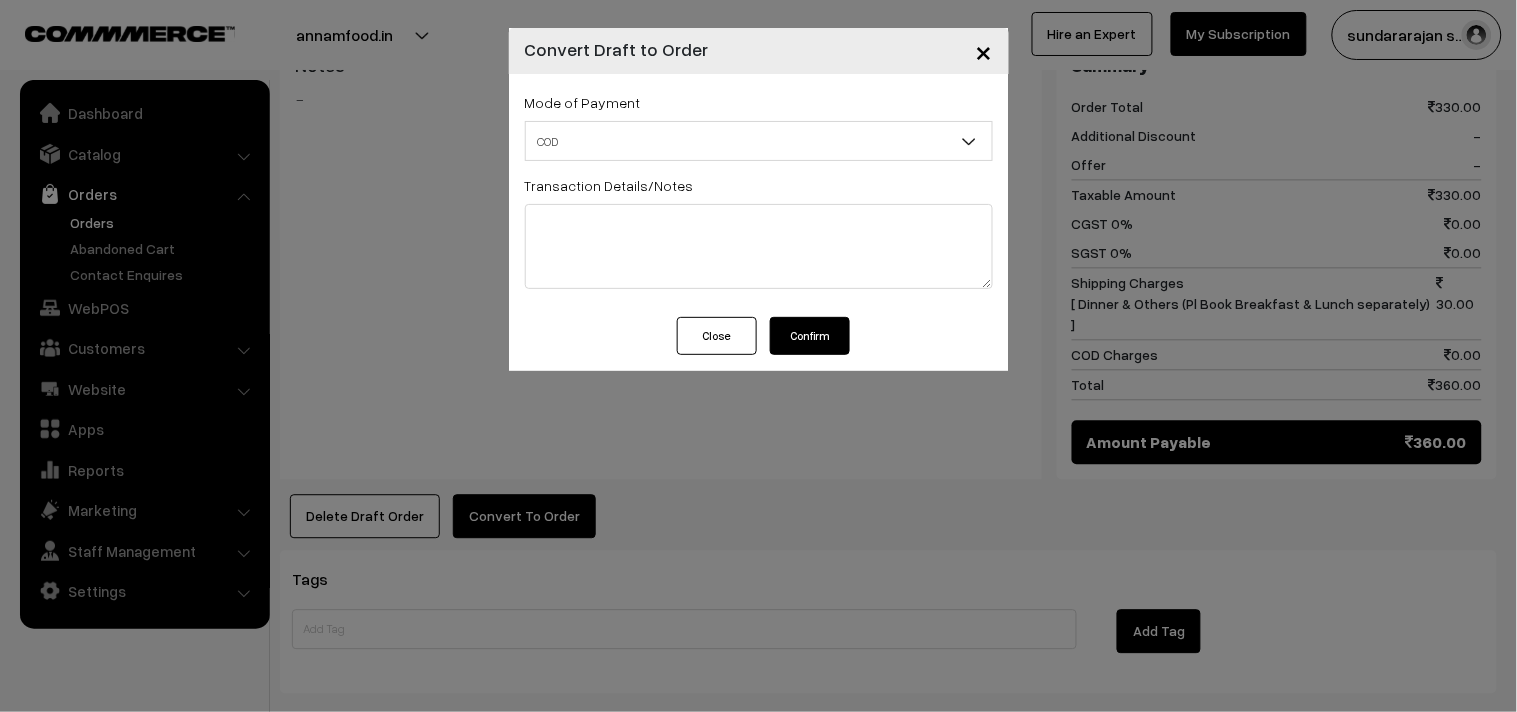 click on "Confirm" at bounding box center (810, 336) 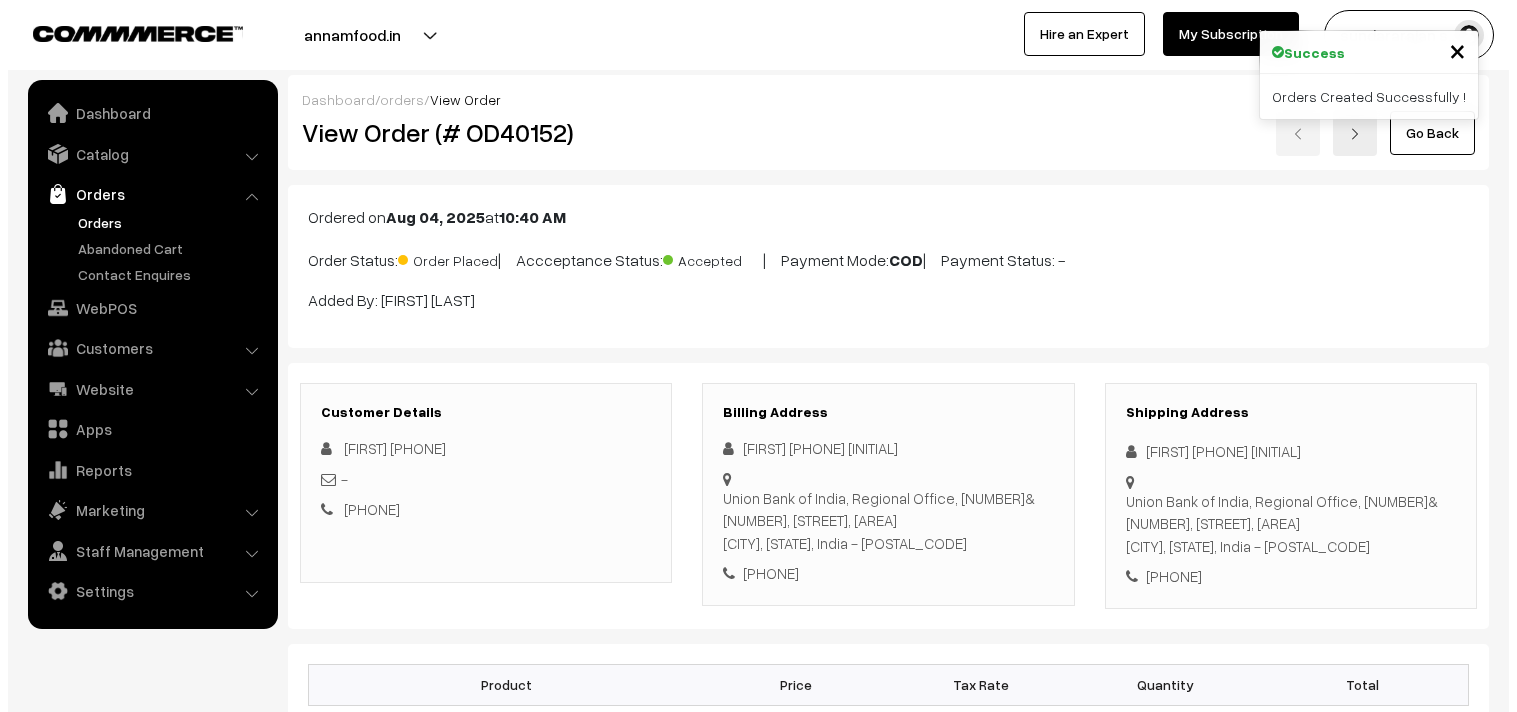scroll, scrollTop: 1000, scrollLeft: 0, axis: vertical 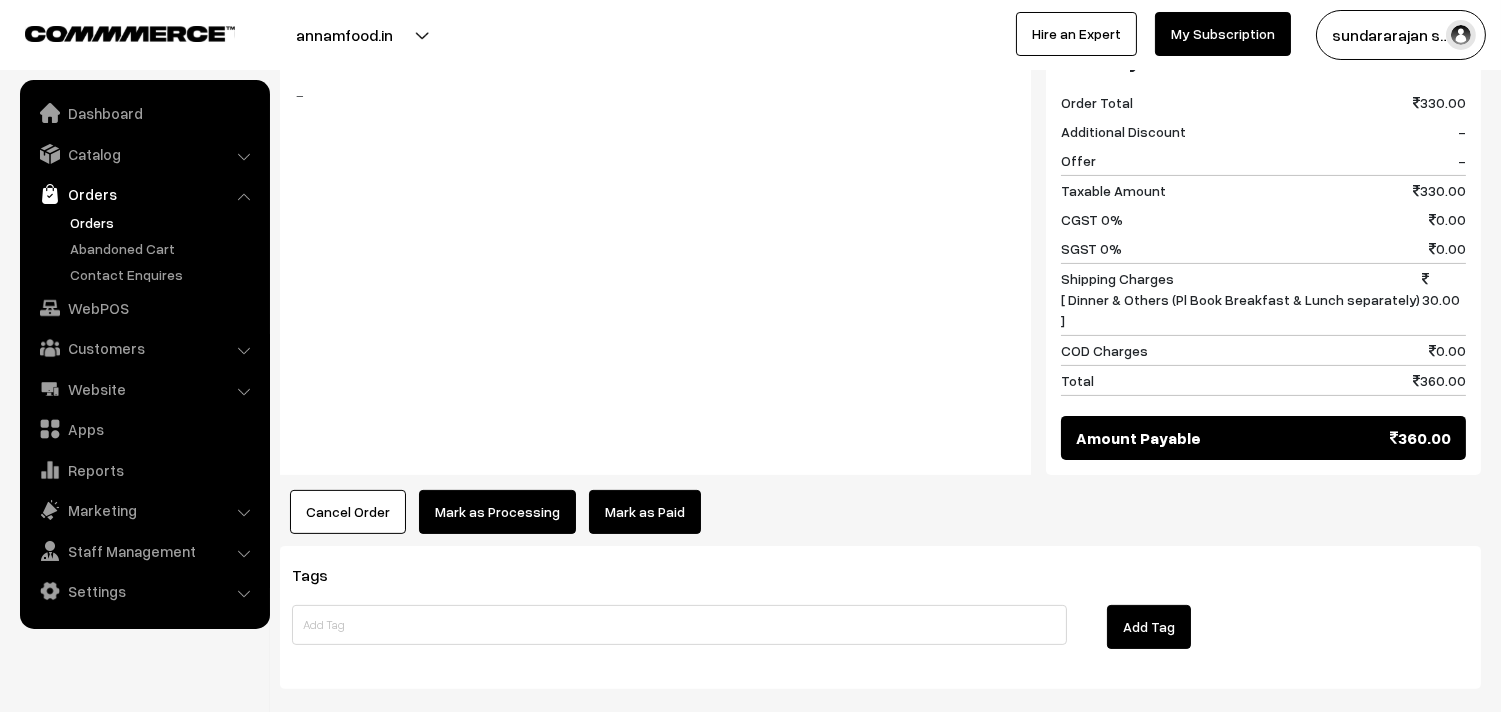 click on "Mark as Processing" at bounding box center [497, 512] 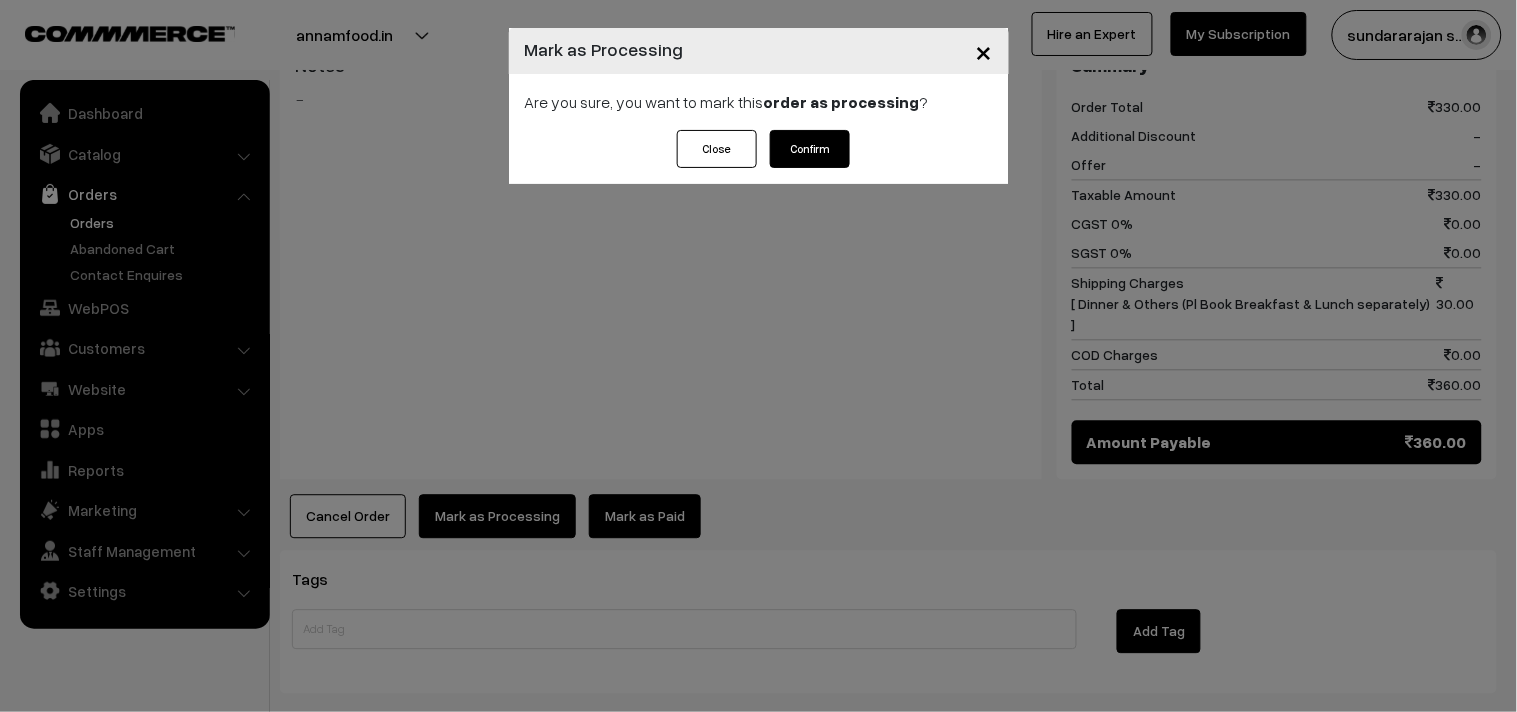 click on "Confirm" at bounding box center (810, 149) 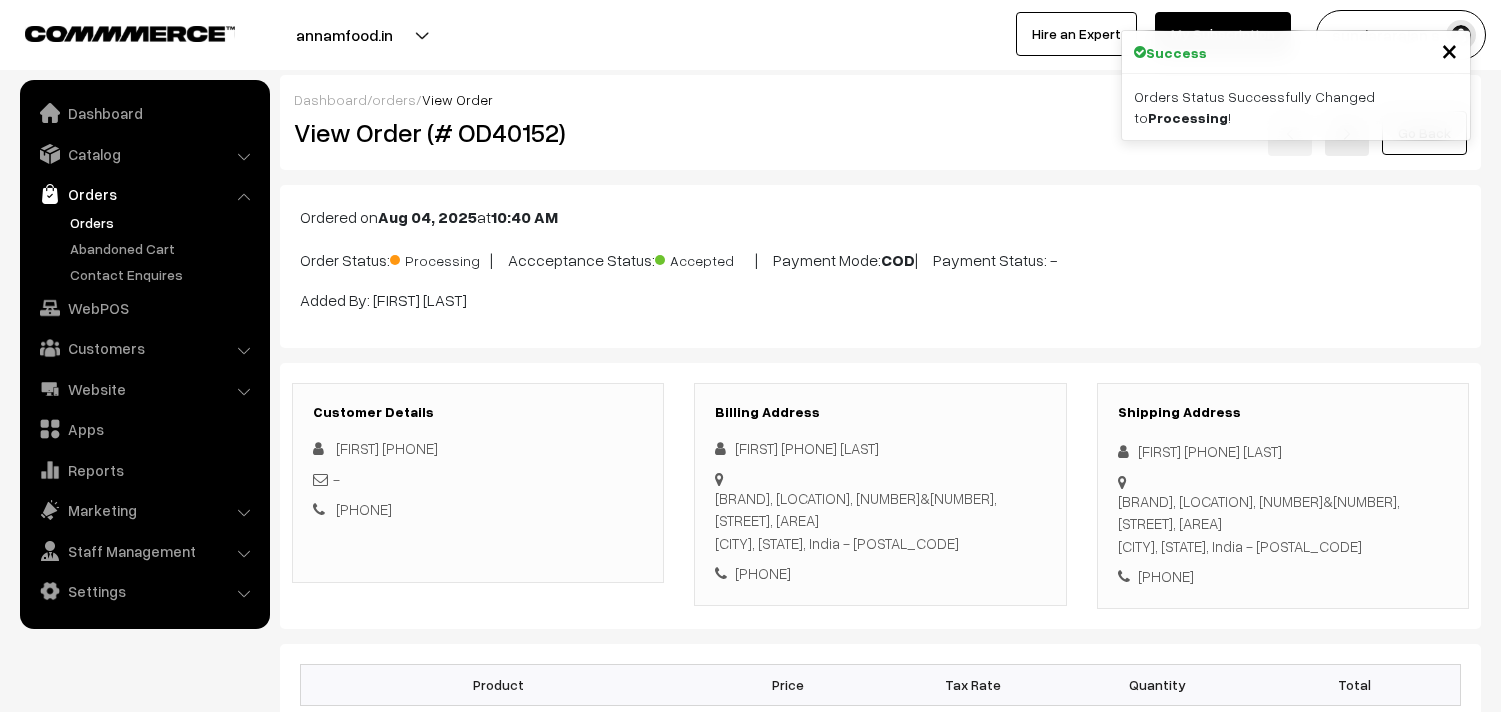 scroll, scrollTop: 0, scrollLeft: 0, axis: both 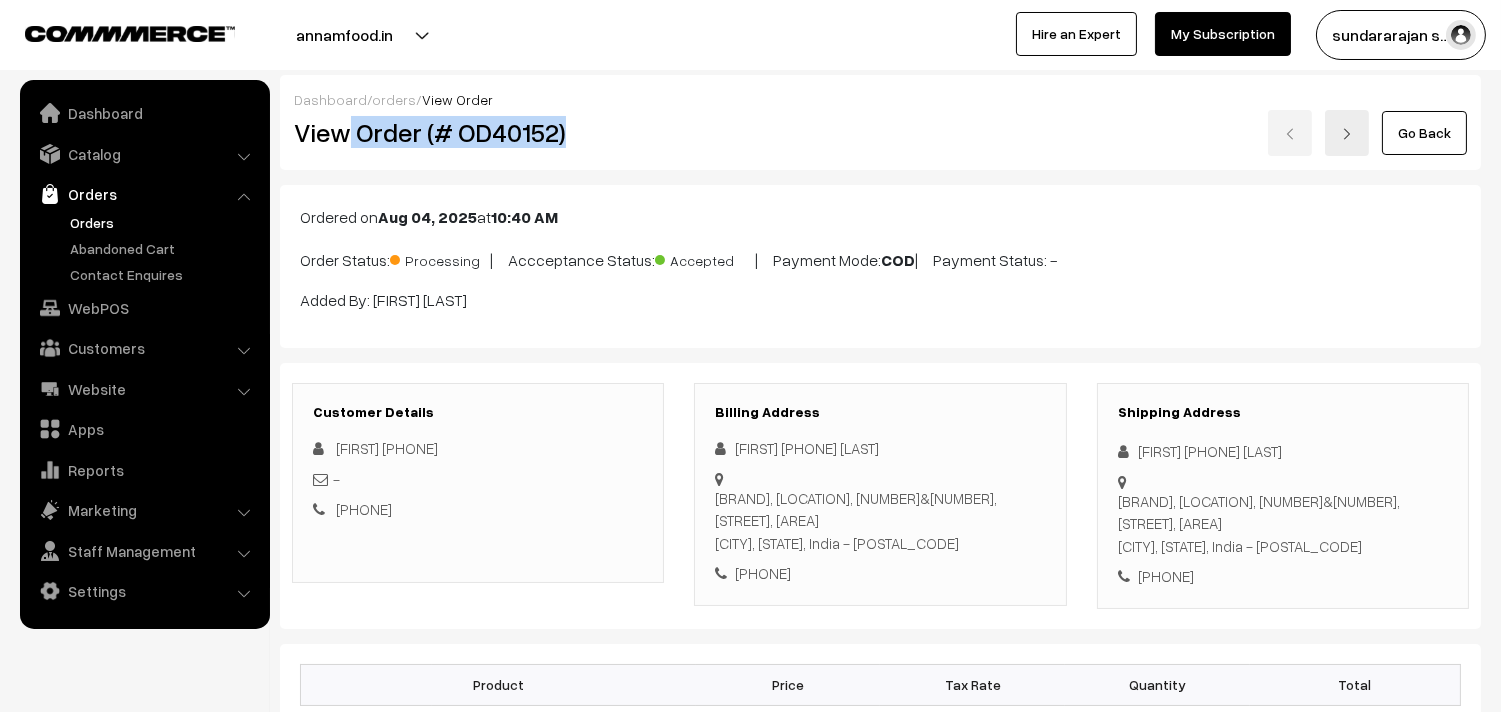 drag, startPoint x: 351, startPoint y: 135, endPoint x: 621, endPoint y: 128, distance: 270.09073 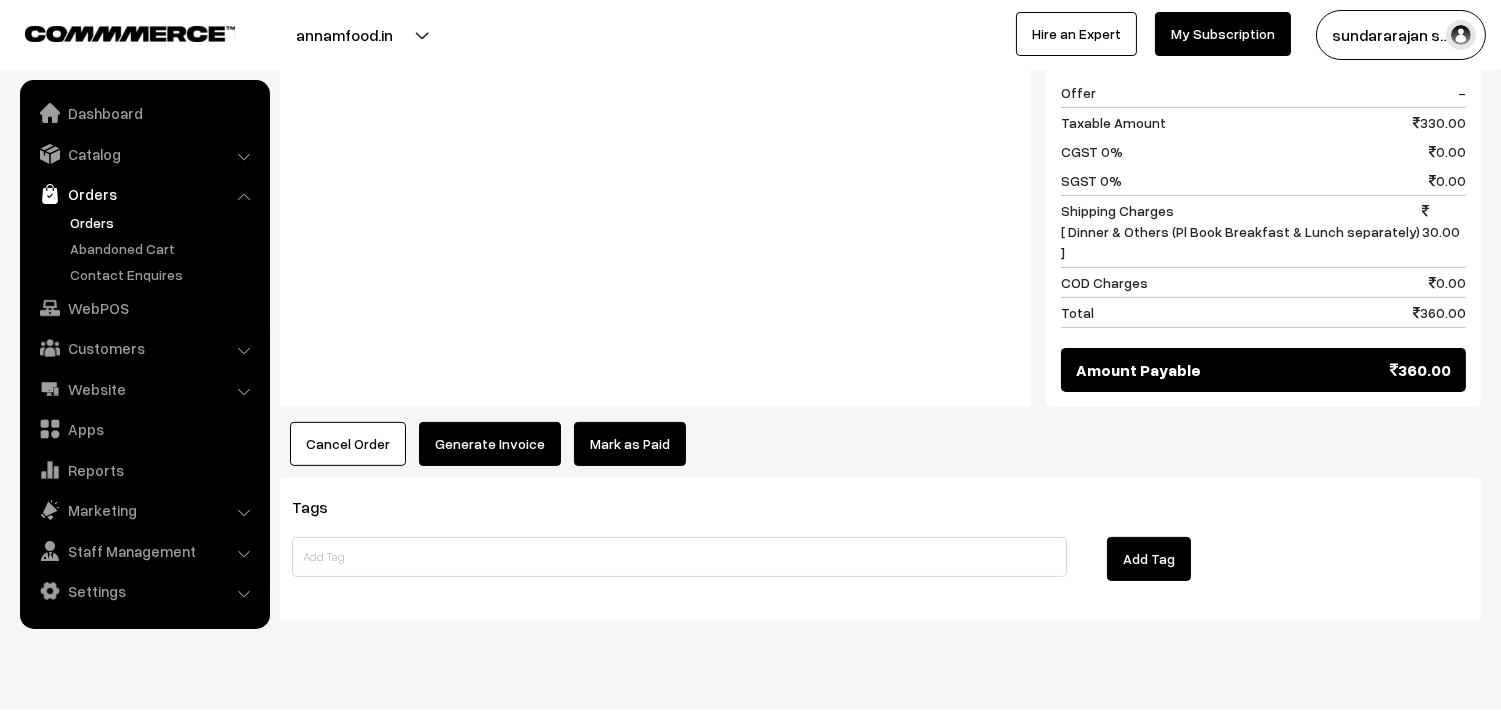scroll, scrollTop: 1087, scrollLeft: 0, axis: vertical 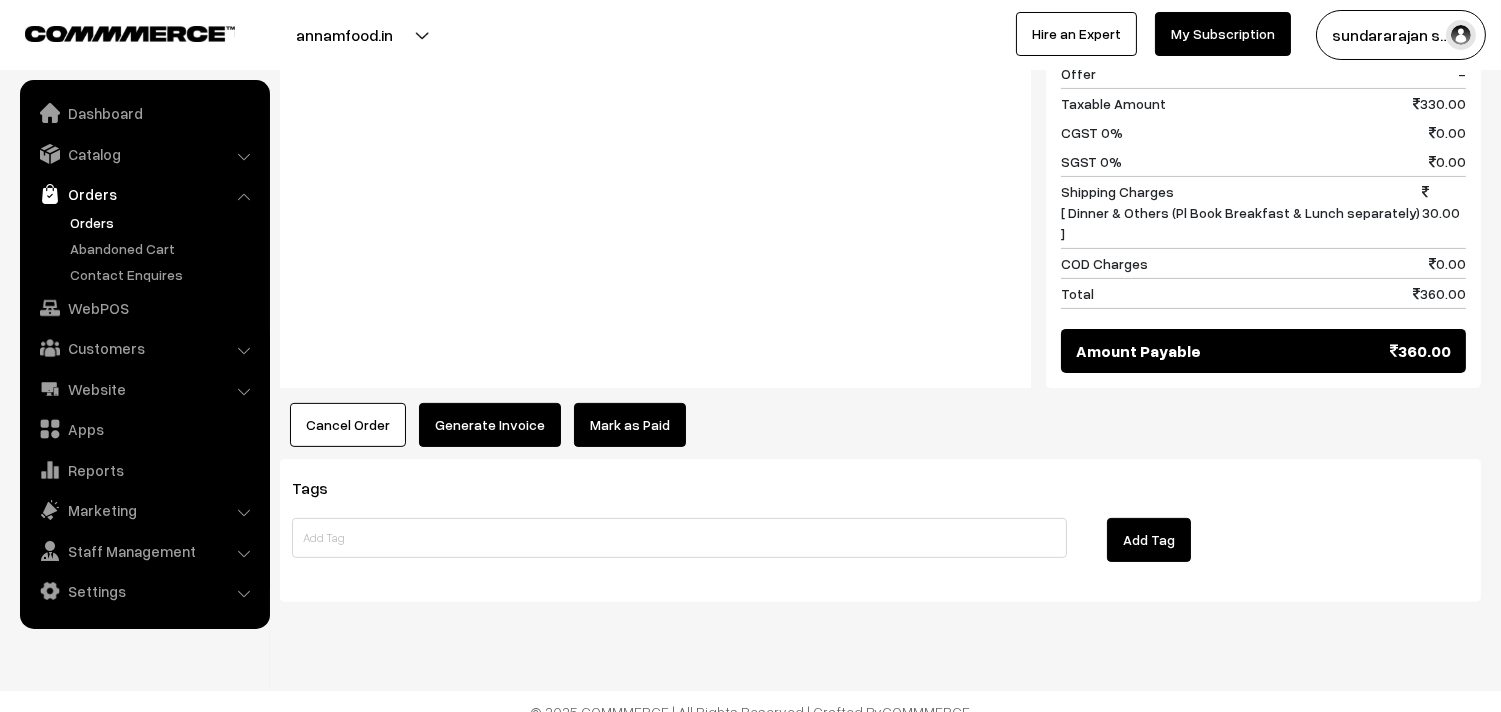 drag, startPoint x: 418, startPoint y: 380, endPoint x: 433, endPoint y: 401, distance: 25.806976 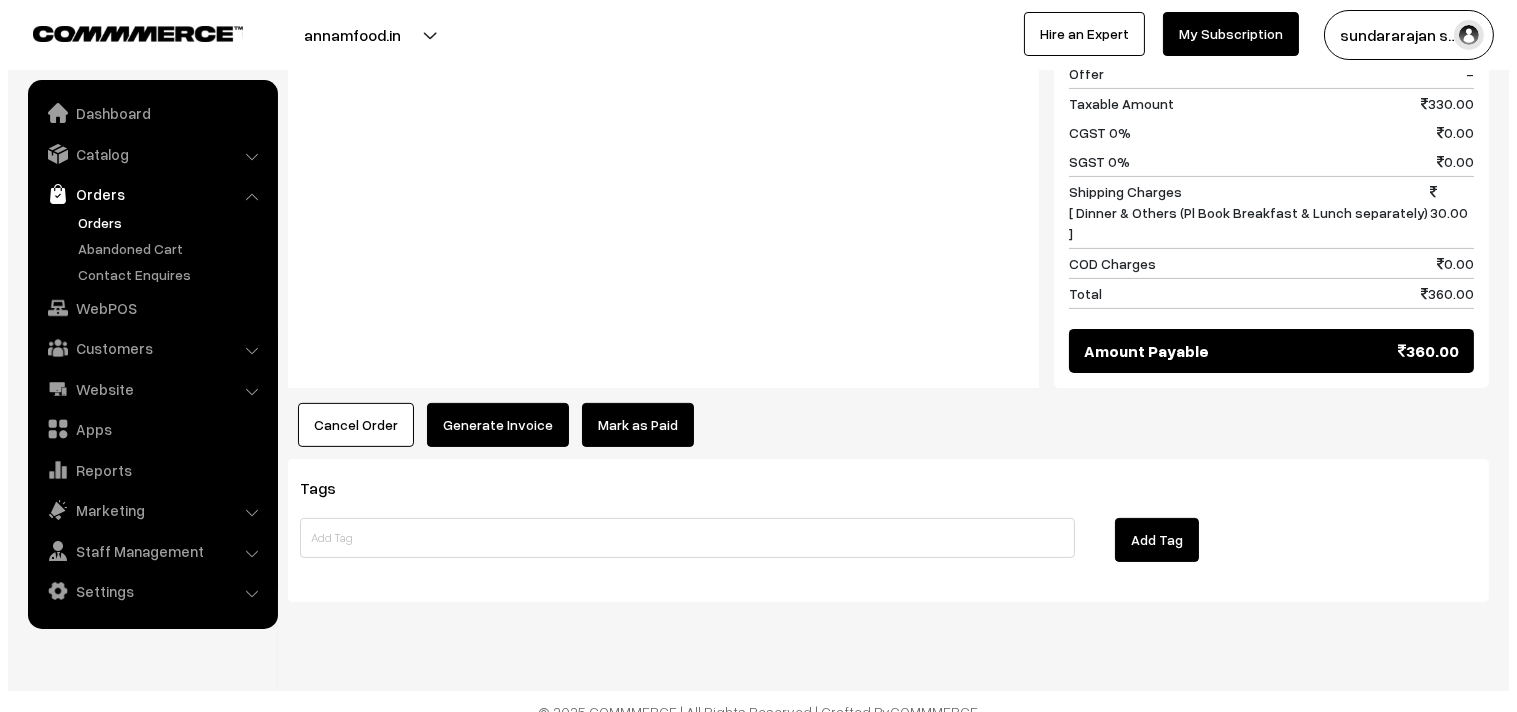 scroll, scrollTop: 1091, scrollLeft: 0, axis: vertical 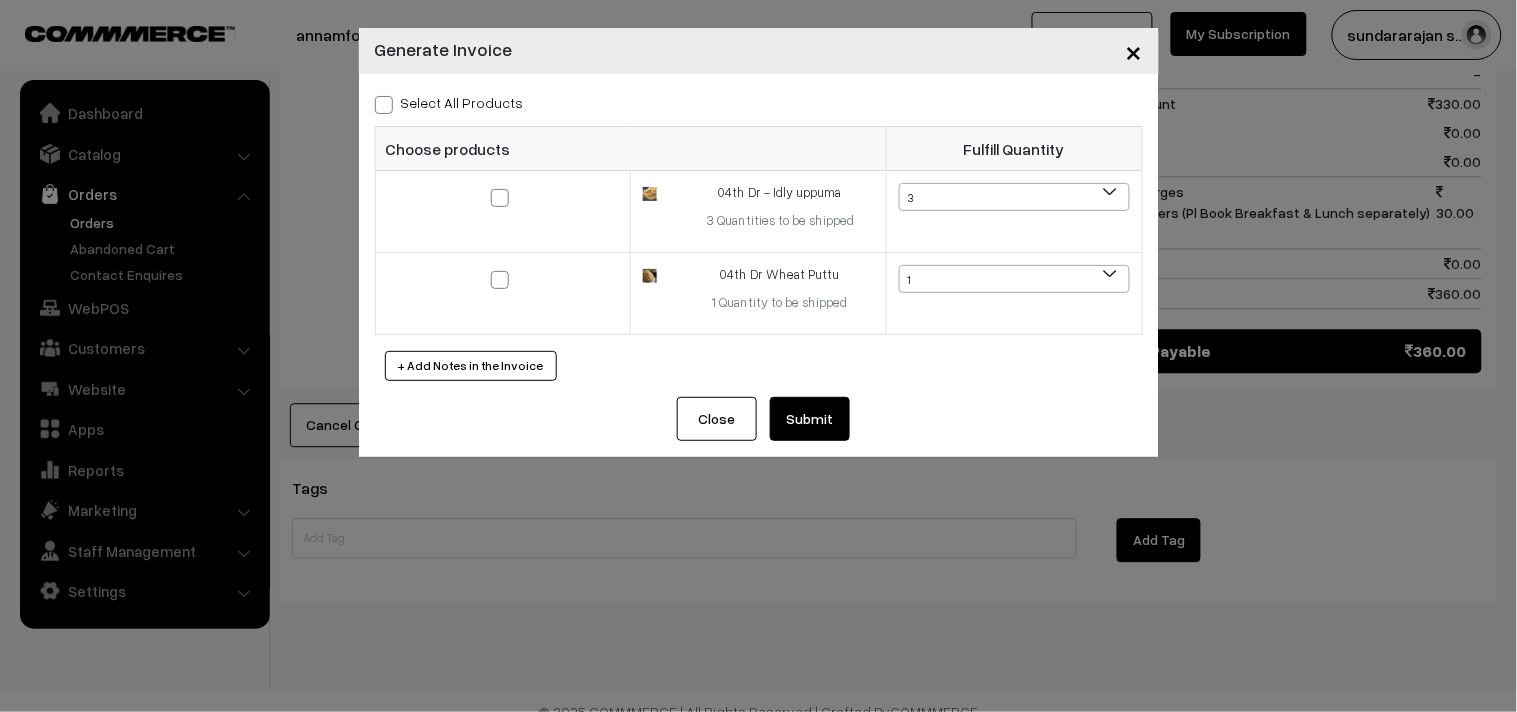 click on "Select All Products
Choose products
Fulfill Quantity
3 2 1 3 1" at bounding box center [759, 235] 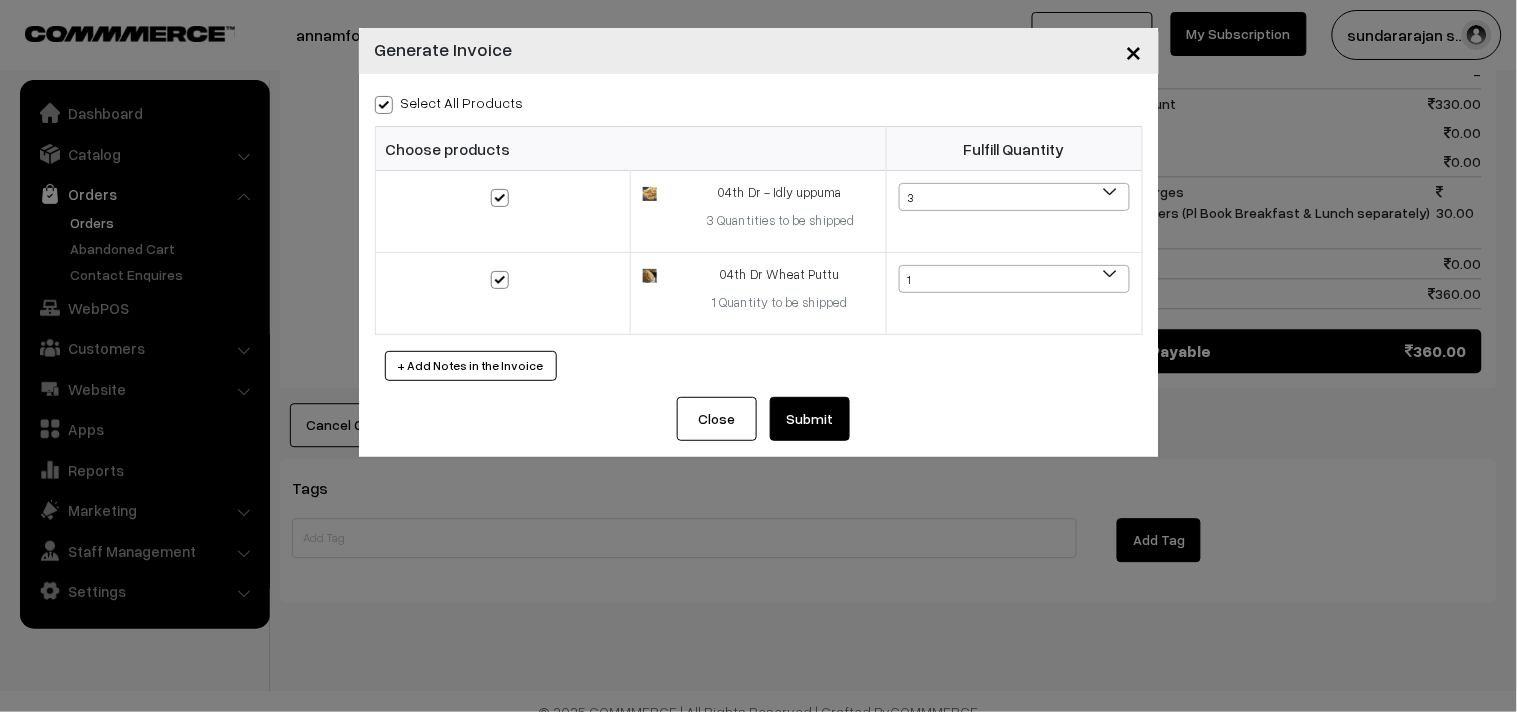 checkbox on "true" 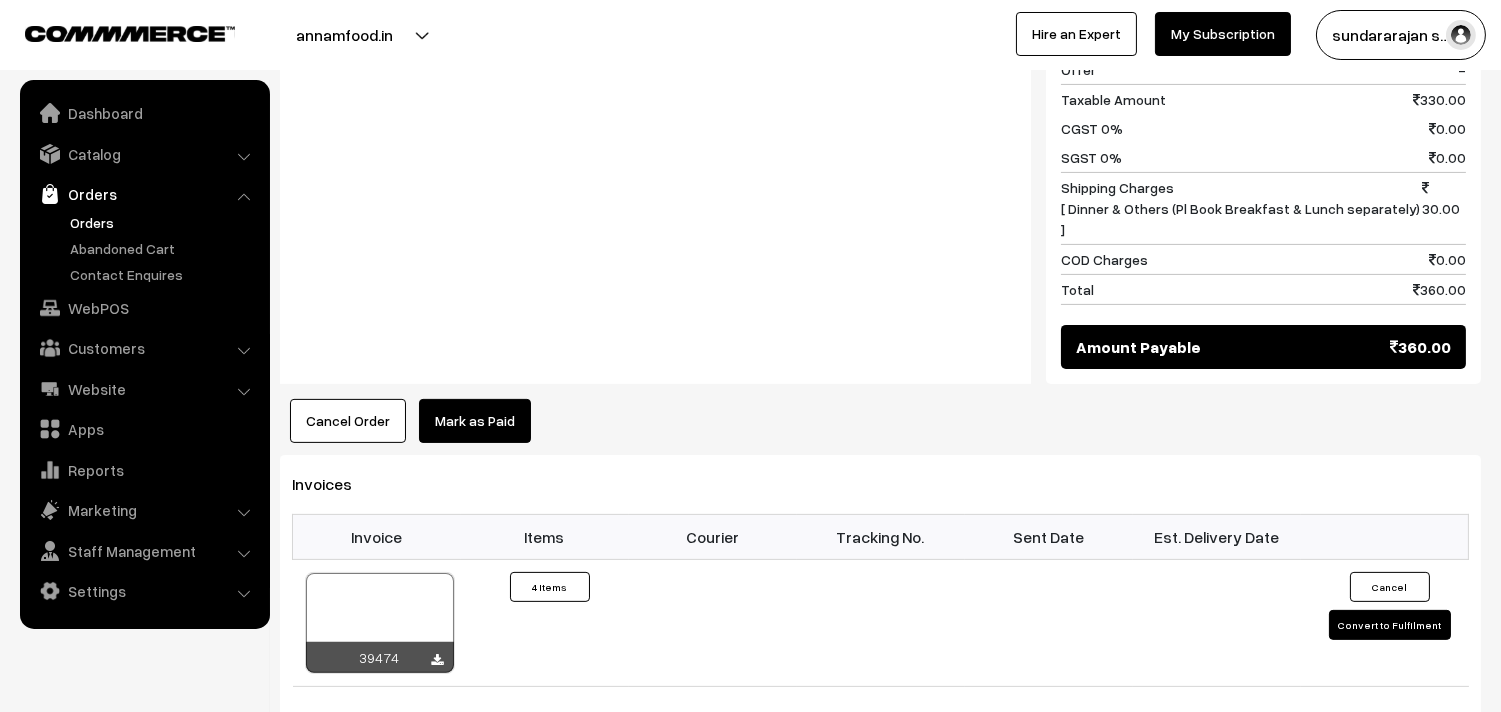 scroll, scrollTop: 1091, scrollLeft: 0, axis: vertical 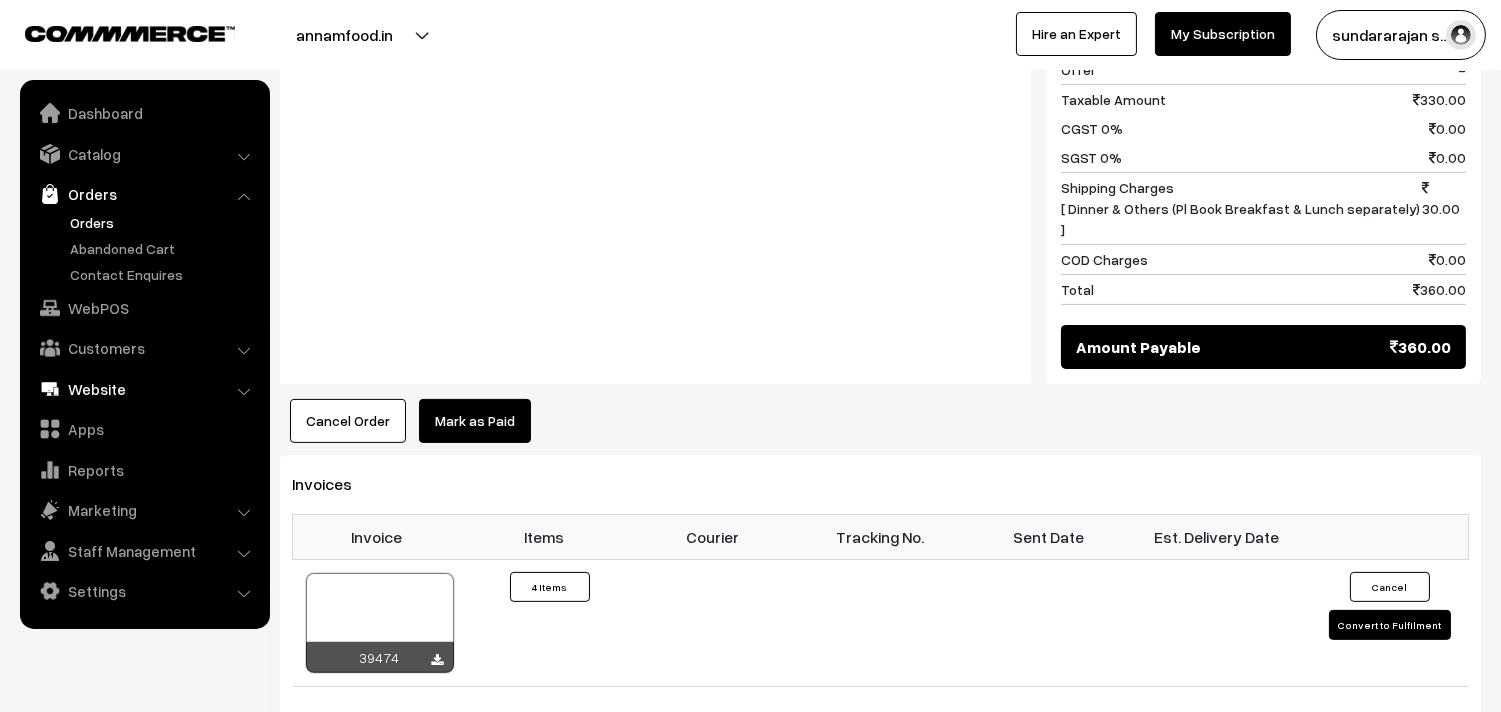click on "WebPOS" at bounding box center (144, 308) 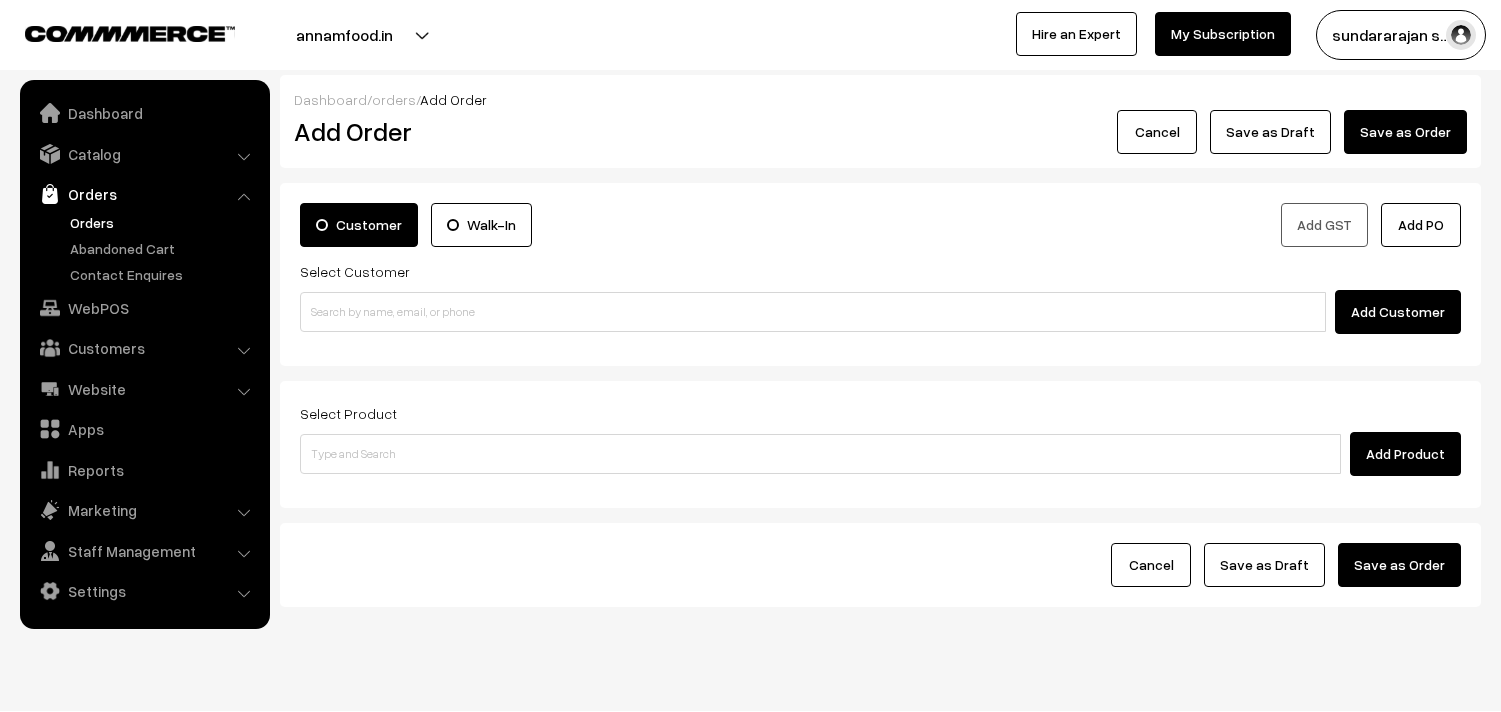 scroll, scrollTop: 0, scrollLeft: 0, axis: both 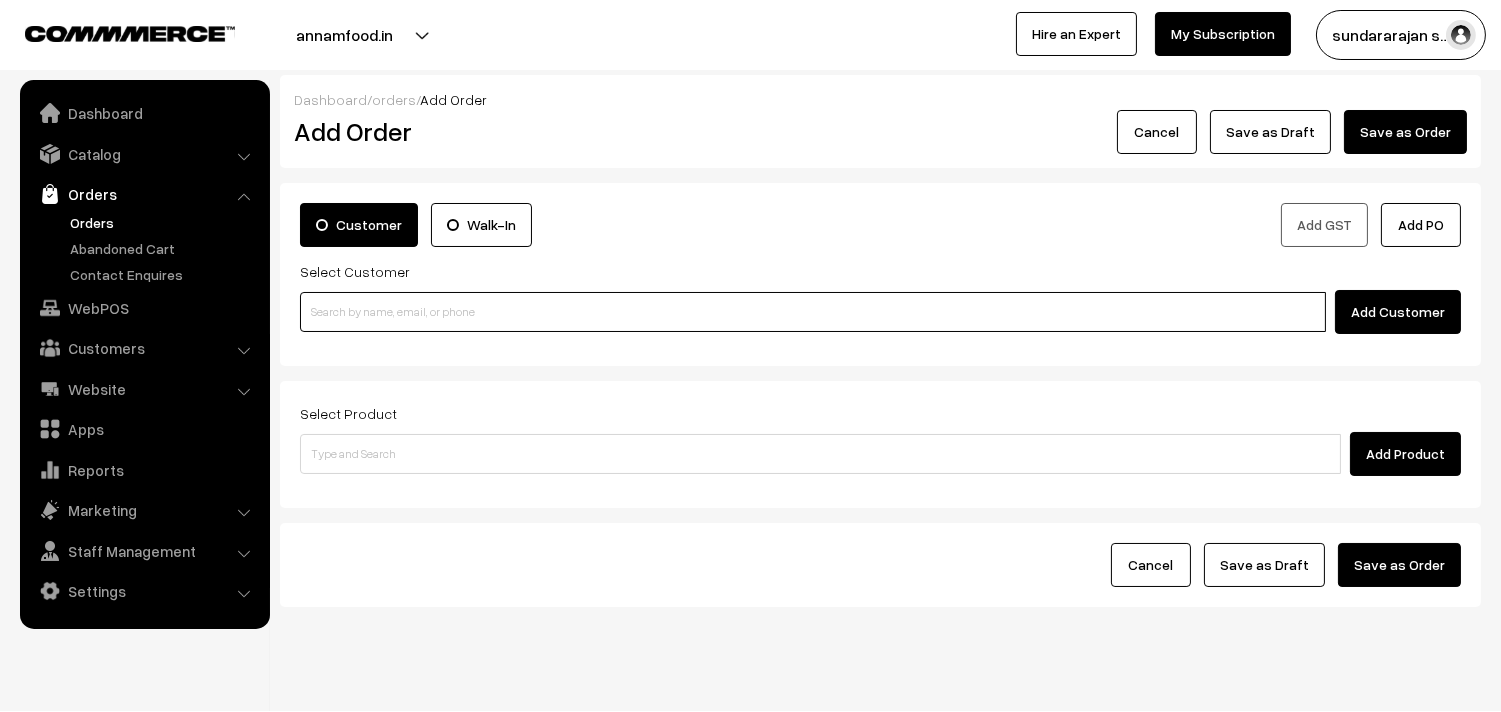 click at bounding box center (813, 312) 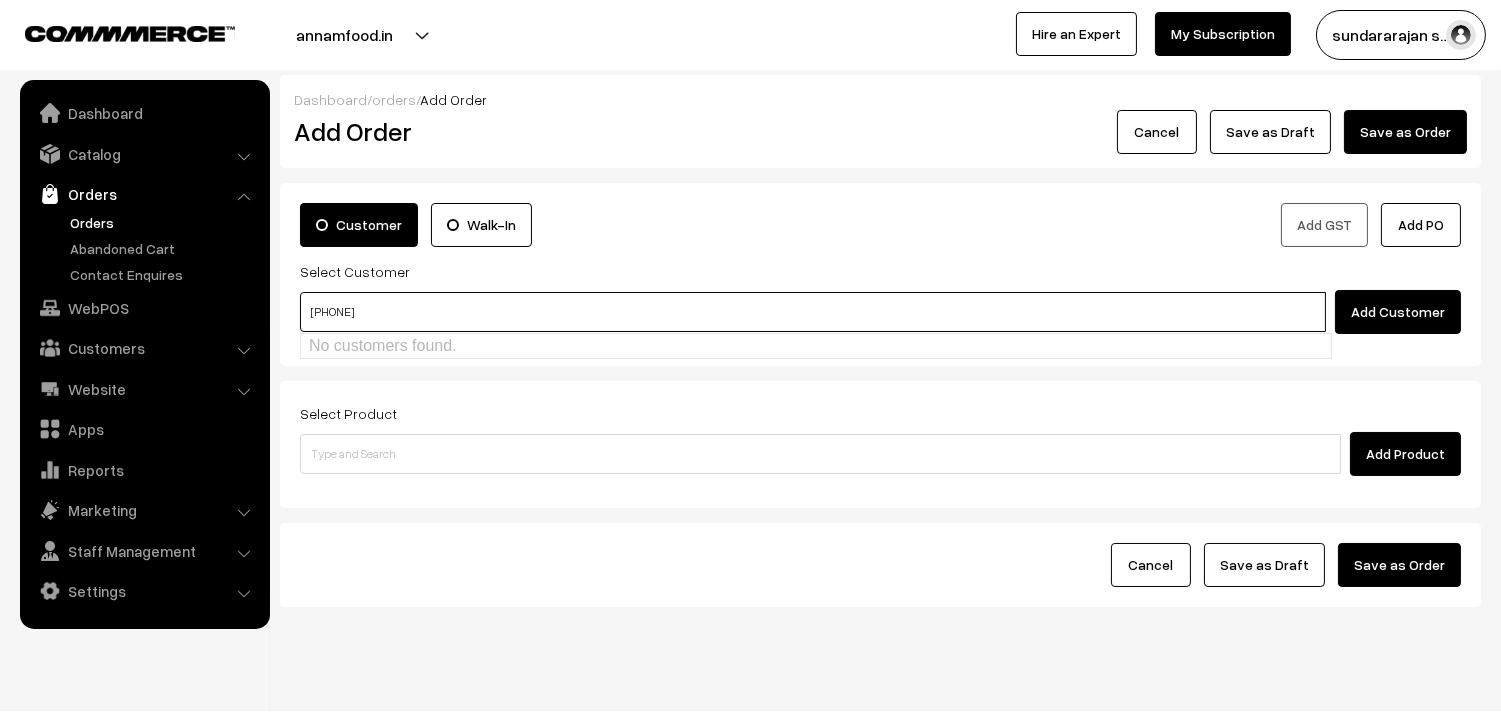 click on "[PHONE]" at bounding box center (813, 312) 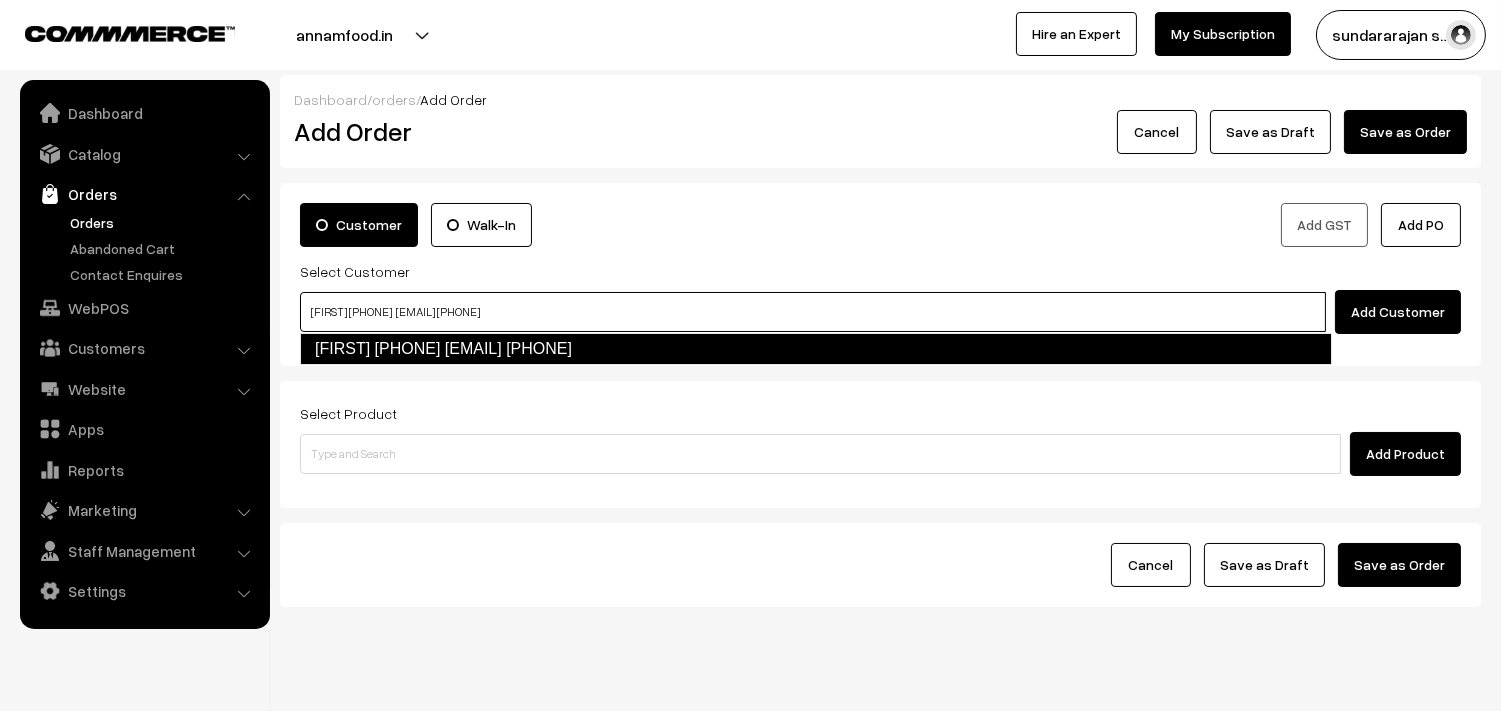 type on "[FIRST] [PHONE]  [EMAIL] [PHONE]" 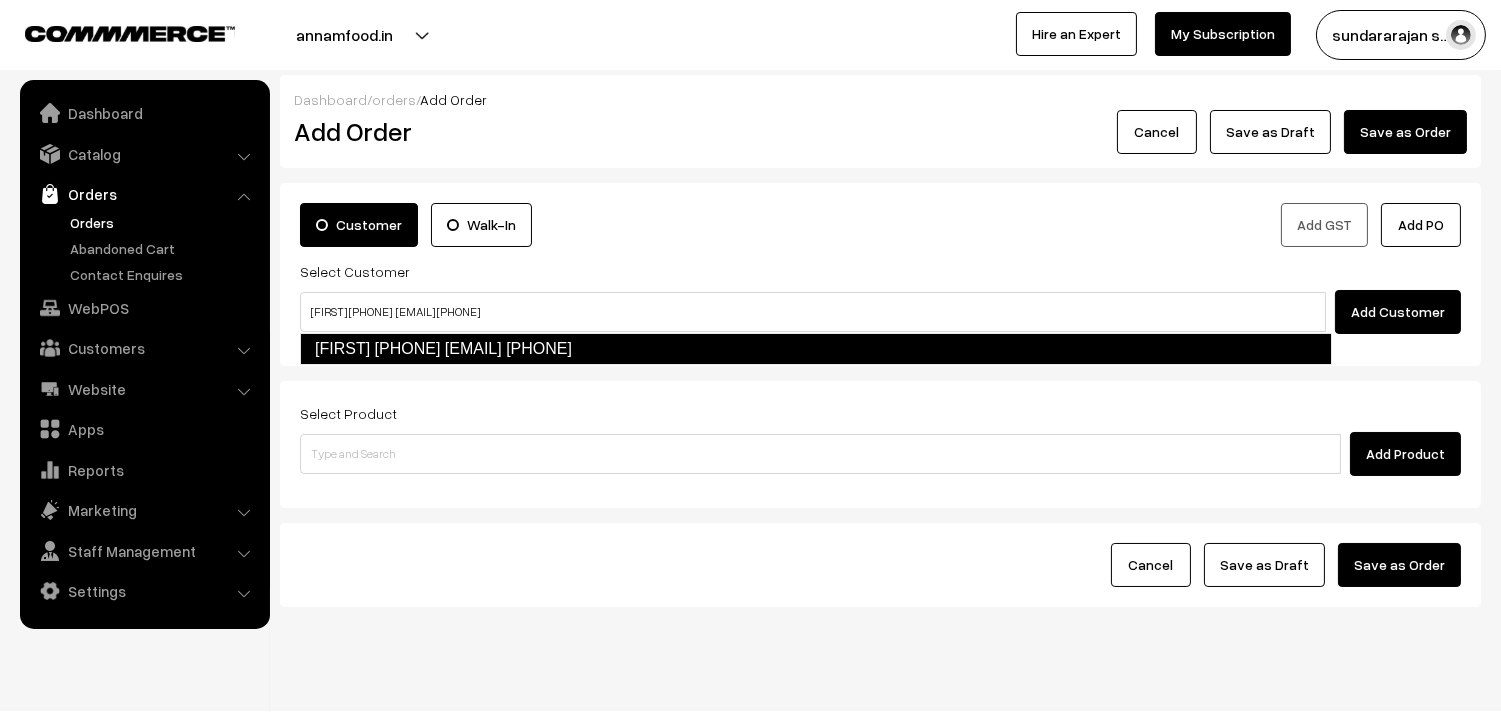 type 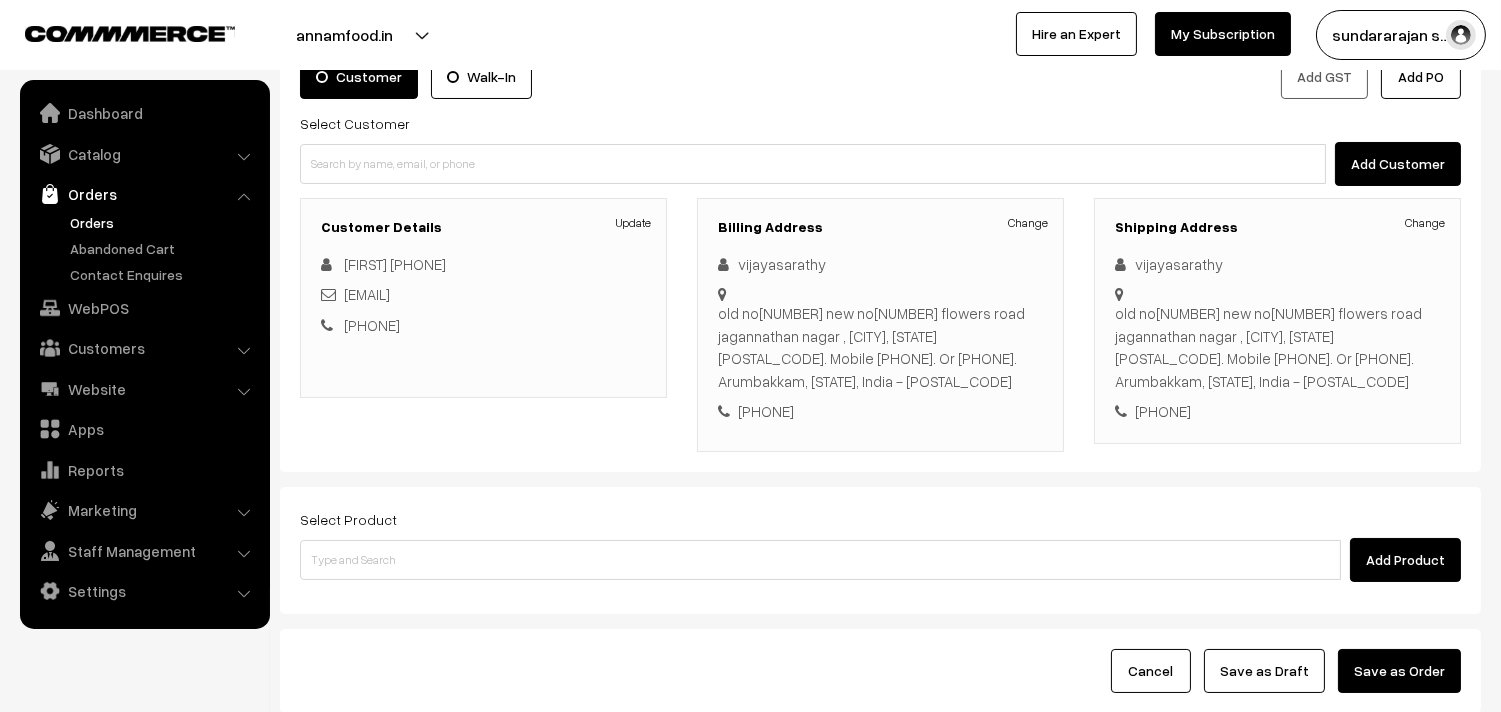scroll, scrollTop: 222, scrollLeft: 0, axis: vertical 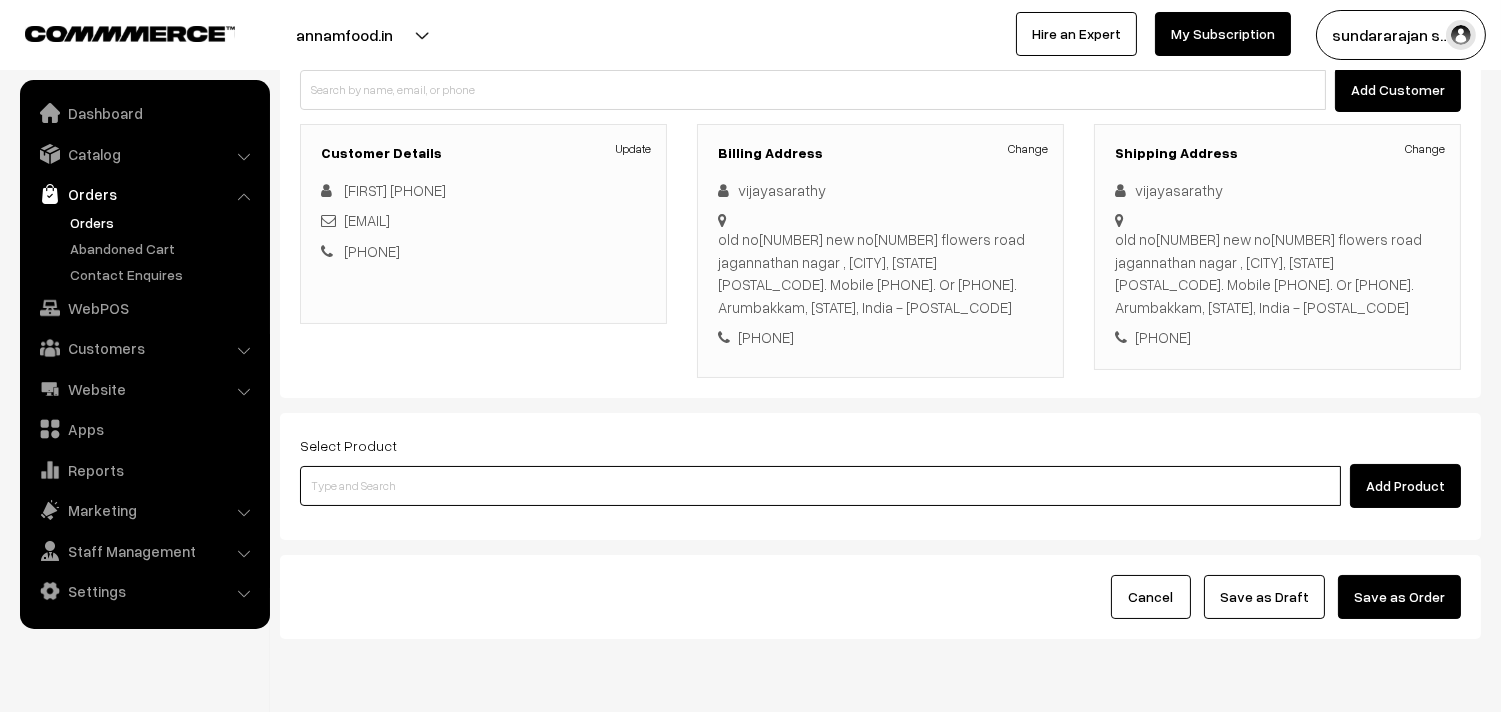 click at bounding box center (820, 486) 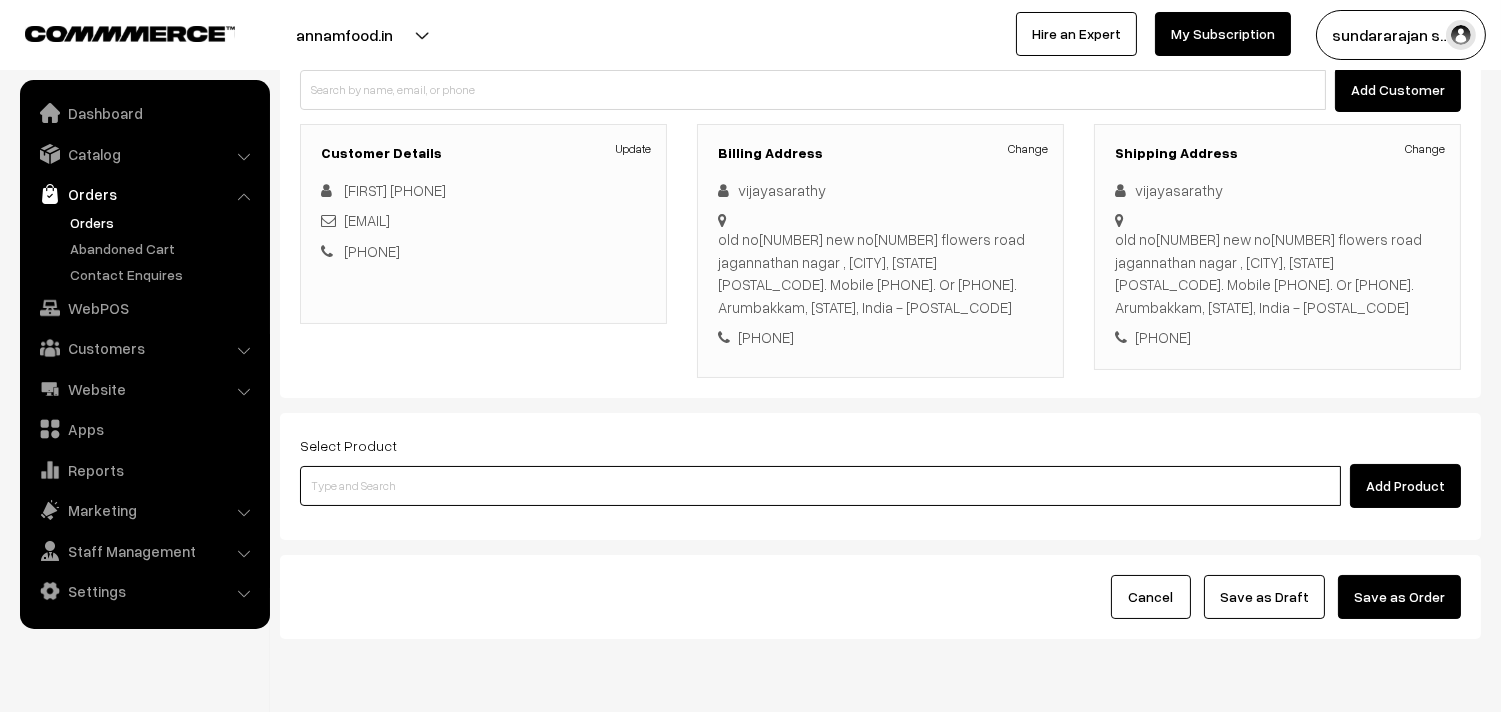 click at bounding box center [820, 486] 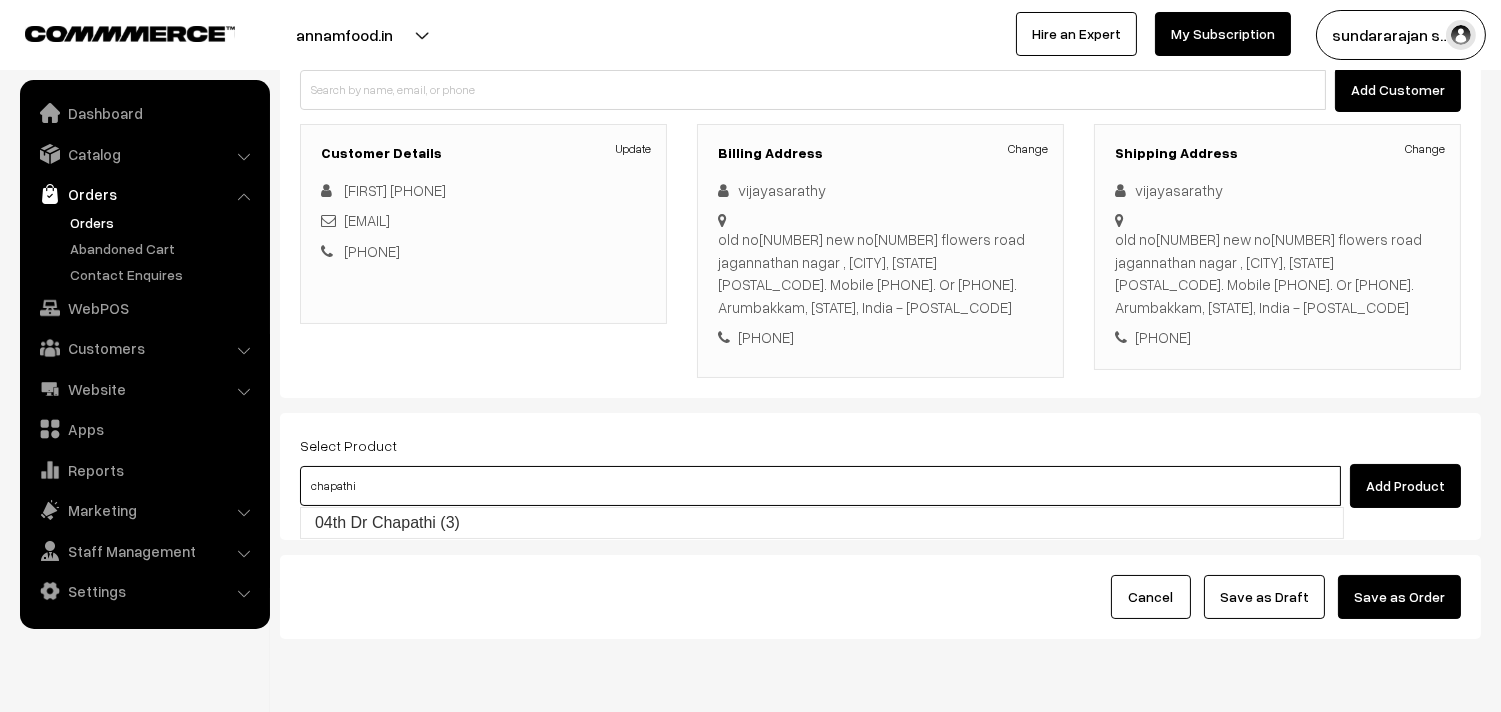 type on "04th  Dr Chapathi  (3)" 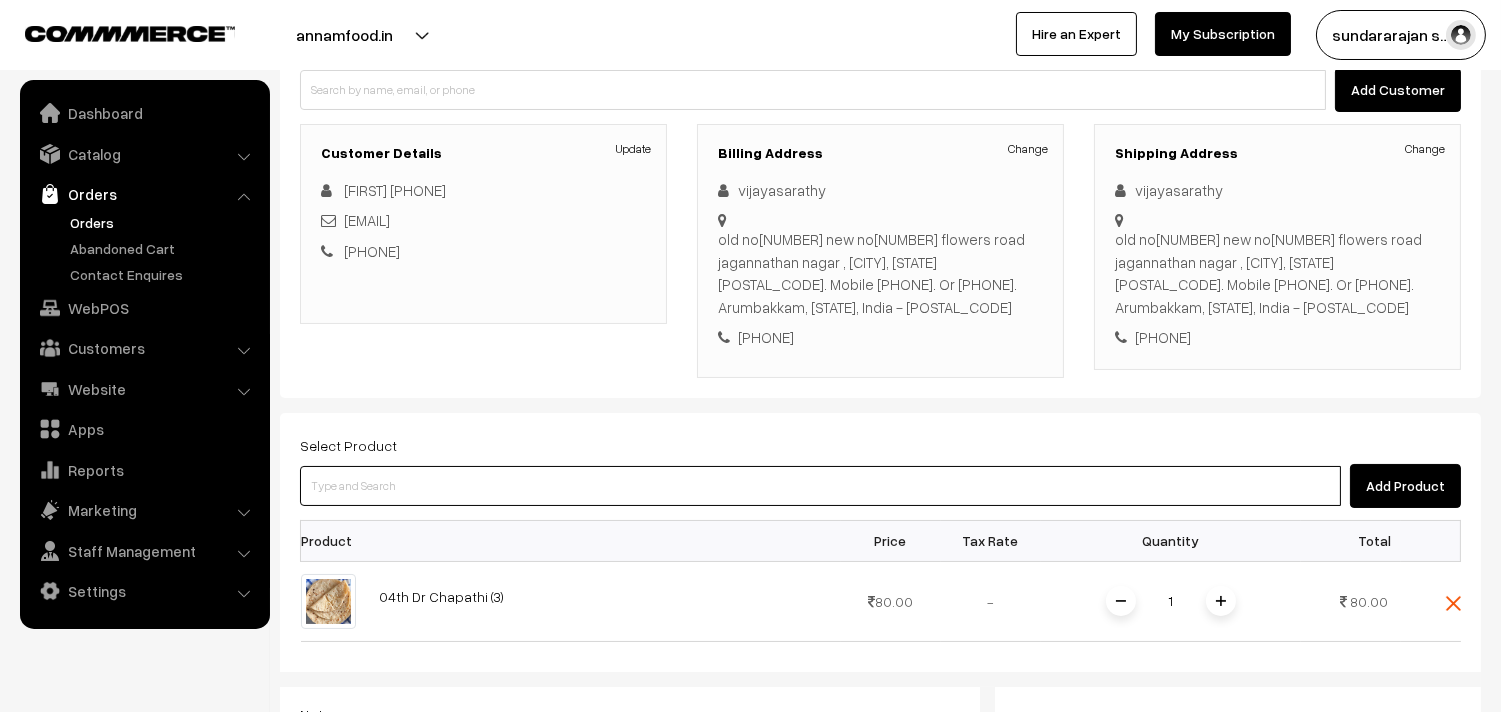 click at bounding box center (820, 486) 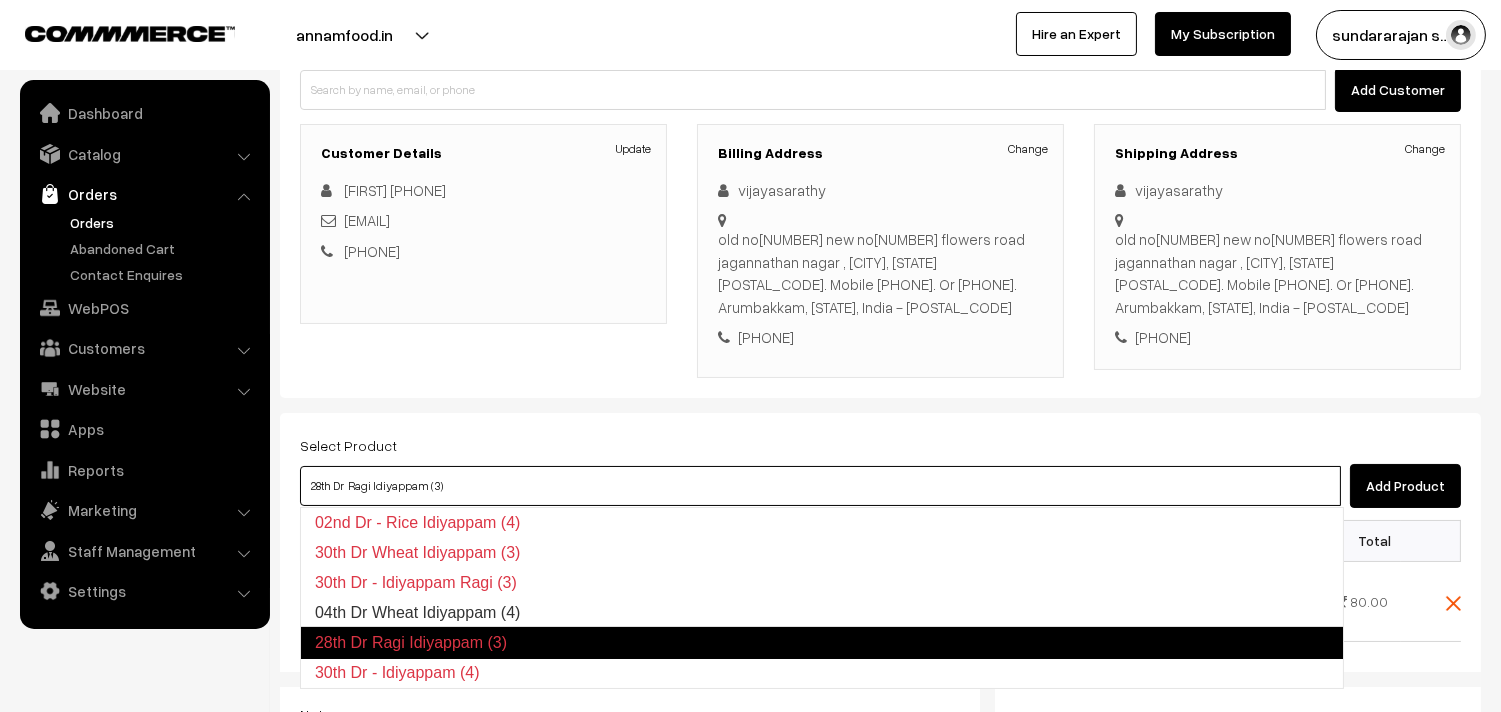 type on "04th Dr Wheat Idiyappam (4)" 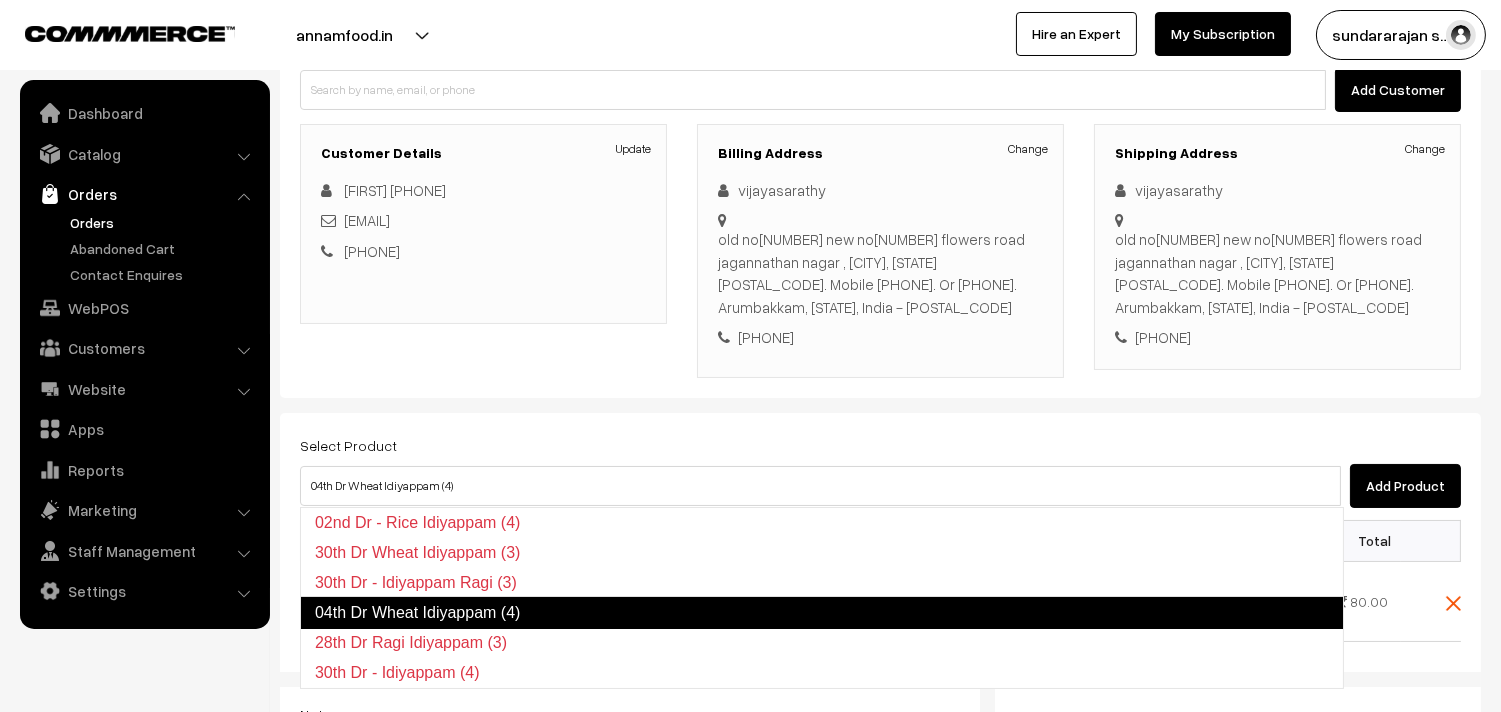 type 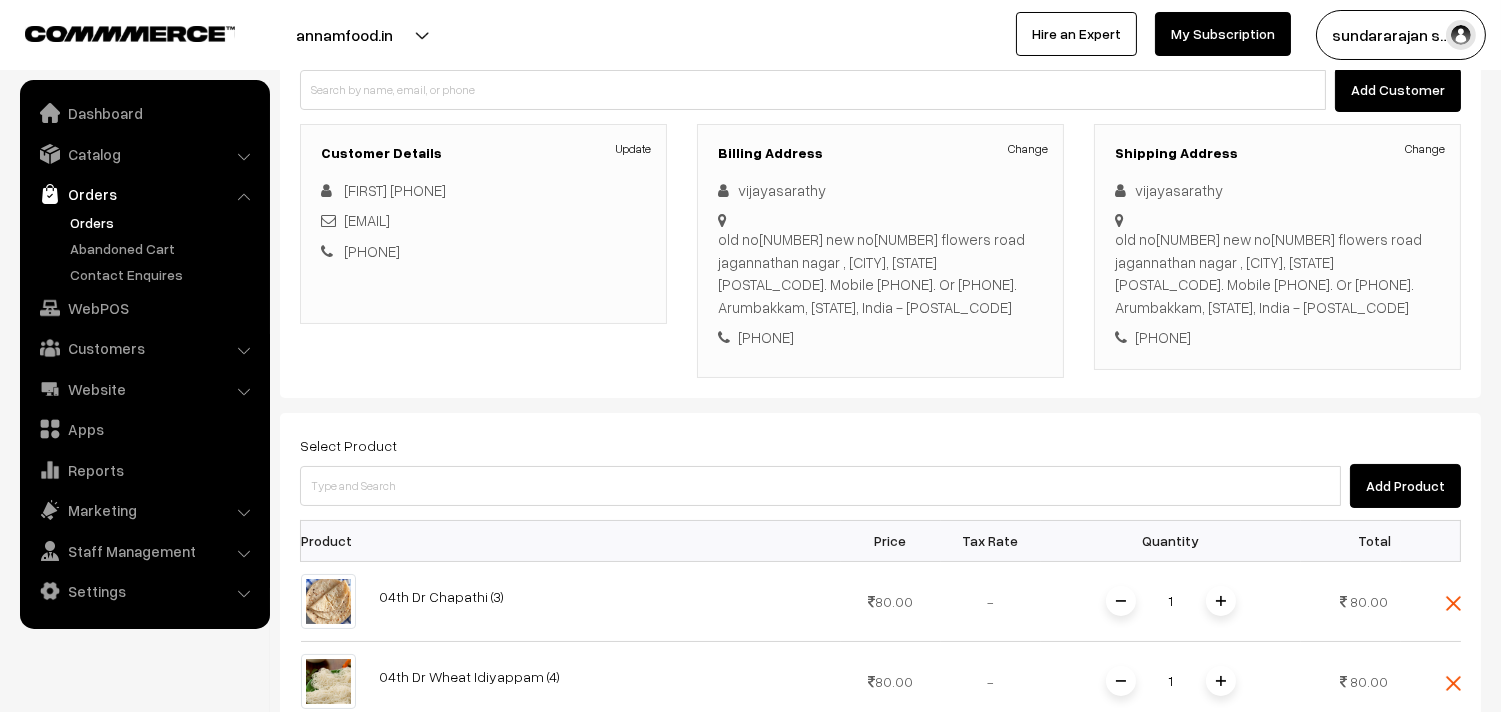 click at bounding box center [1221, 601] 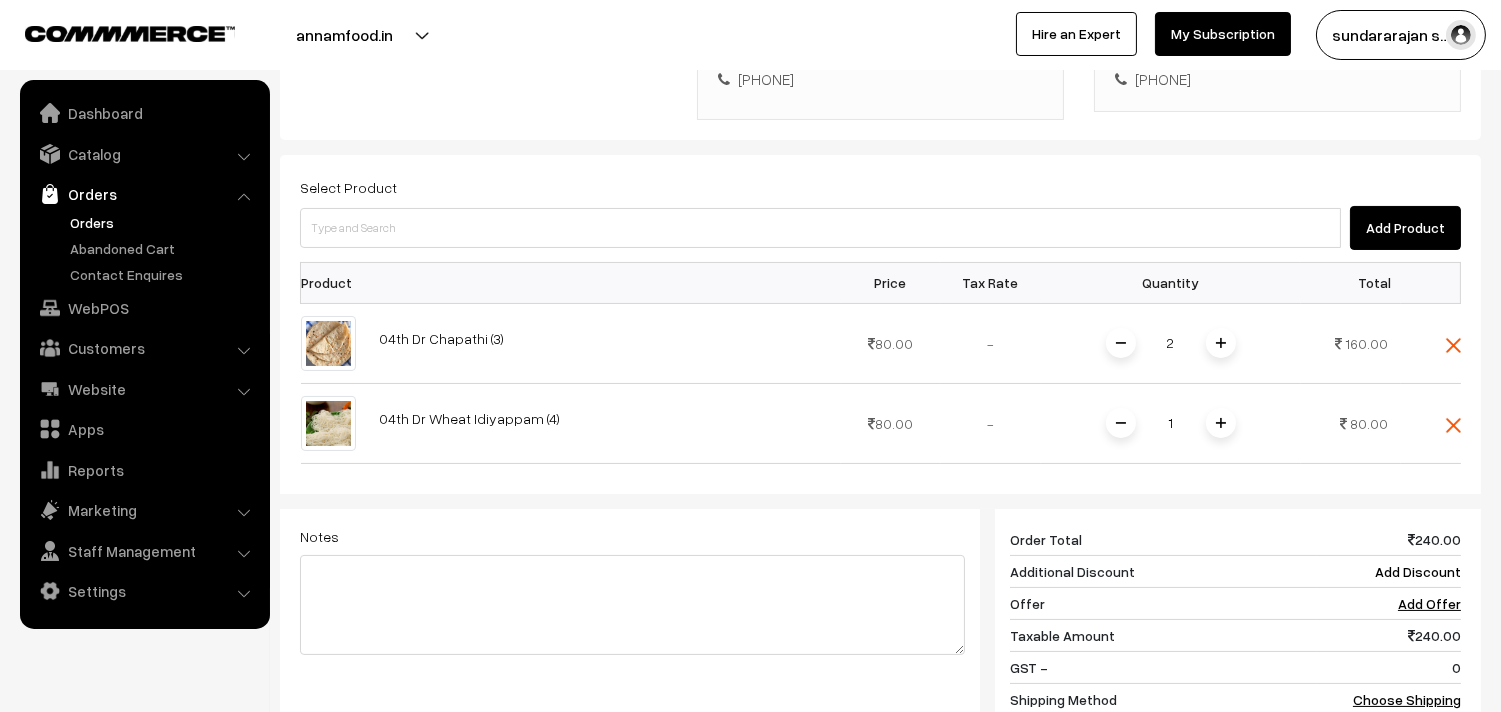 scroll, scrollTop: 555, scrollLeft: 0, axis: vertical 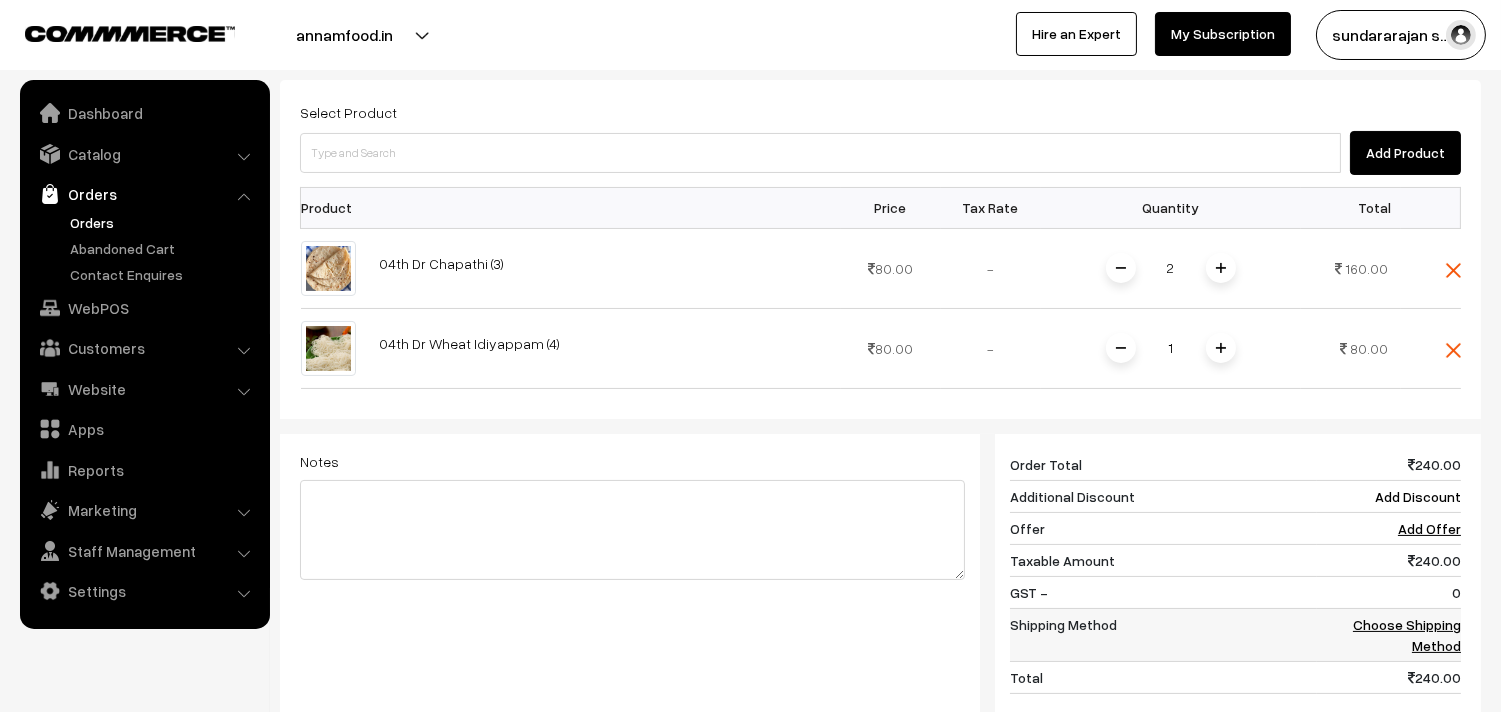 click on "Choose Shipping Method" at bounding box center [1407, 635] 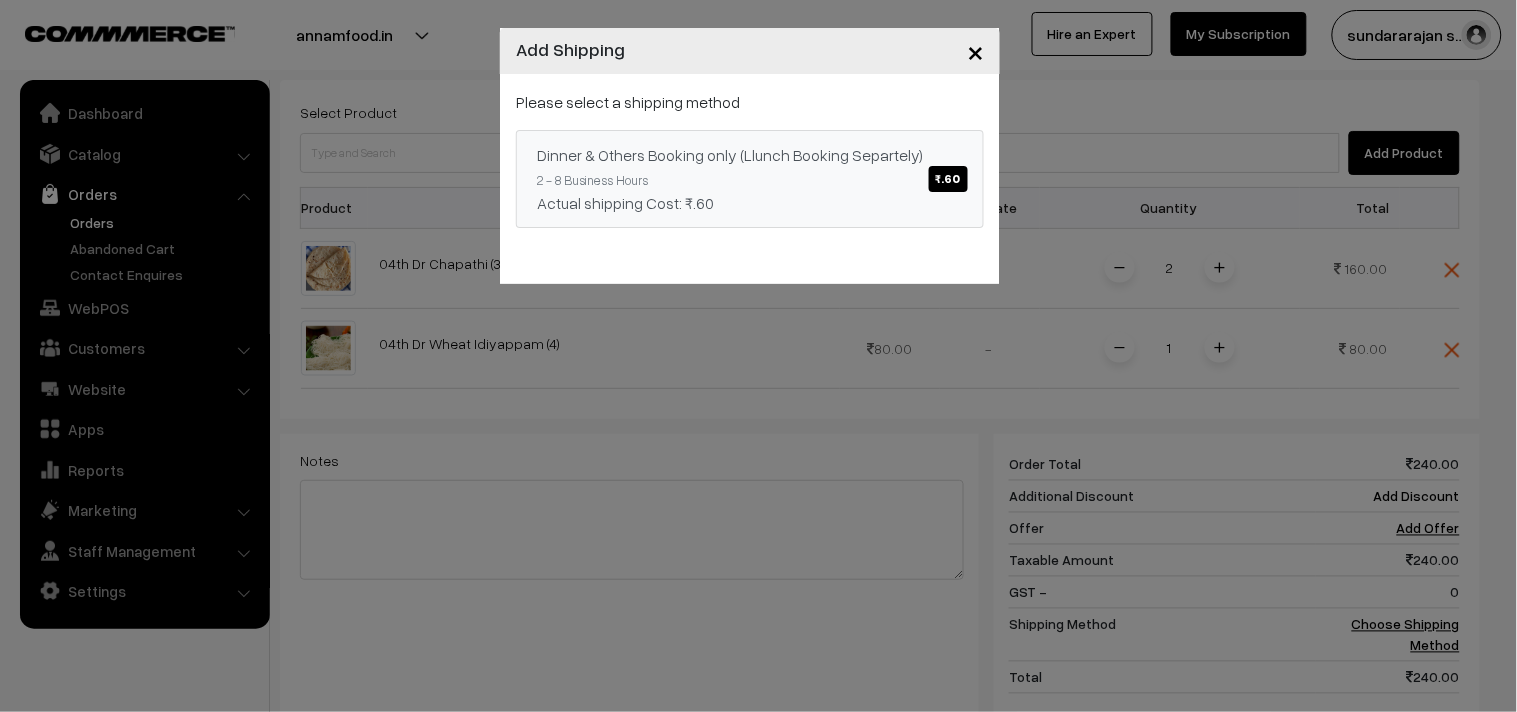click on "Dinner & Others Booking  only (Llunch Booking Separtely)
₹.60
2 - 8 Business Hours Actual shipping Cost: ₹.60" at bounding box center [750, 179] 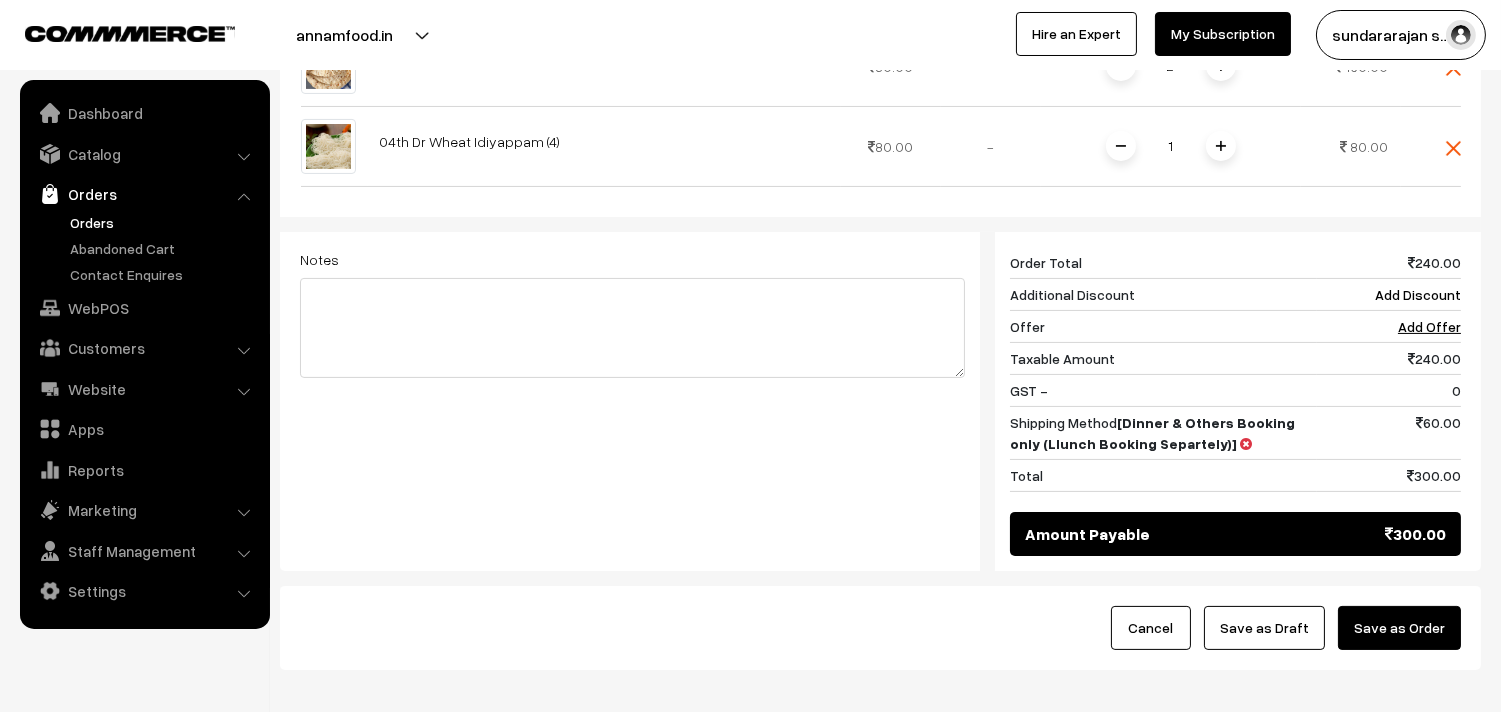 scroll, scrollTop: 777, scrollLeft: 0, axis: vertical 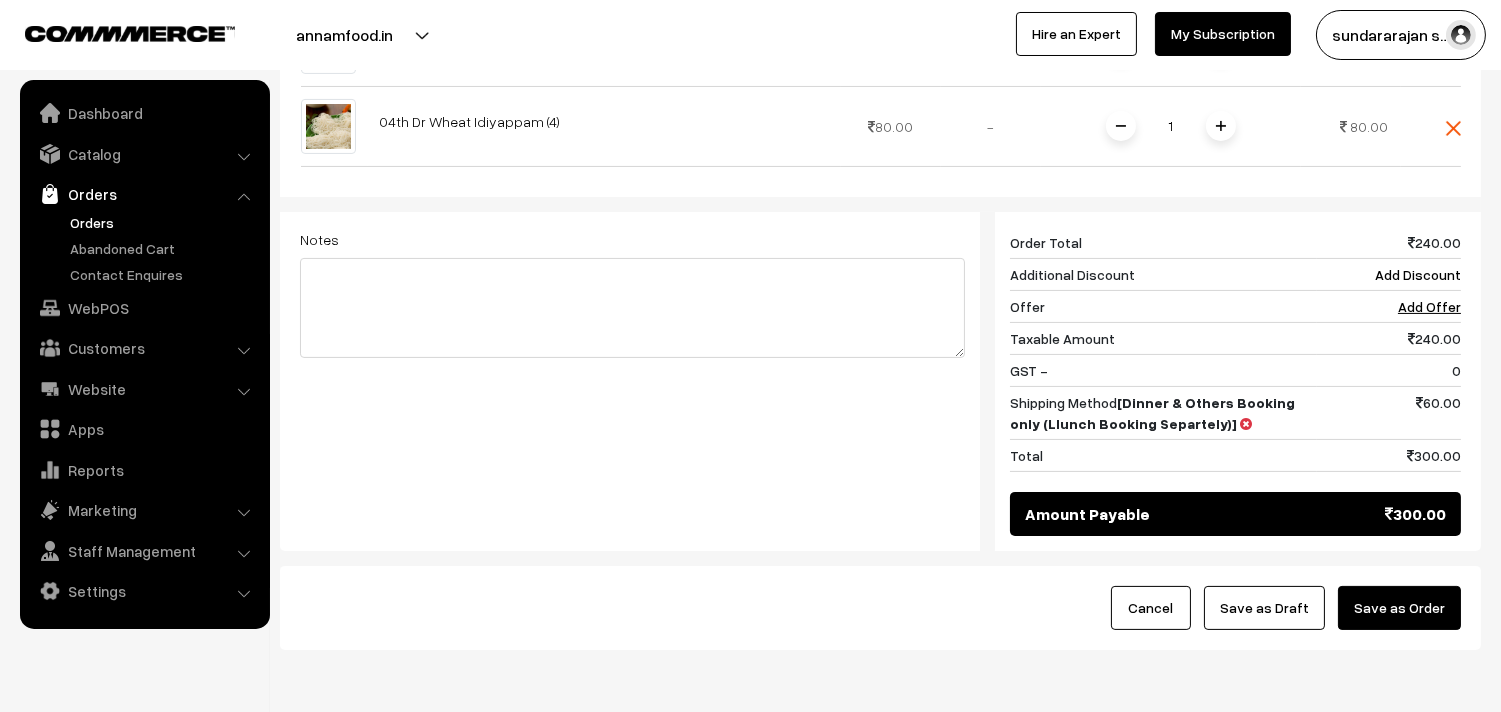 drag, startPoint x: 1282, startPoint y: 595, endPoint x: 1244, endPoint y: 601, distance: 38.470768 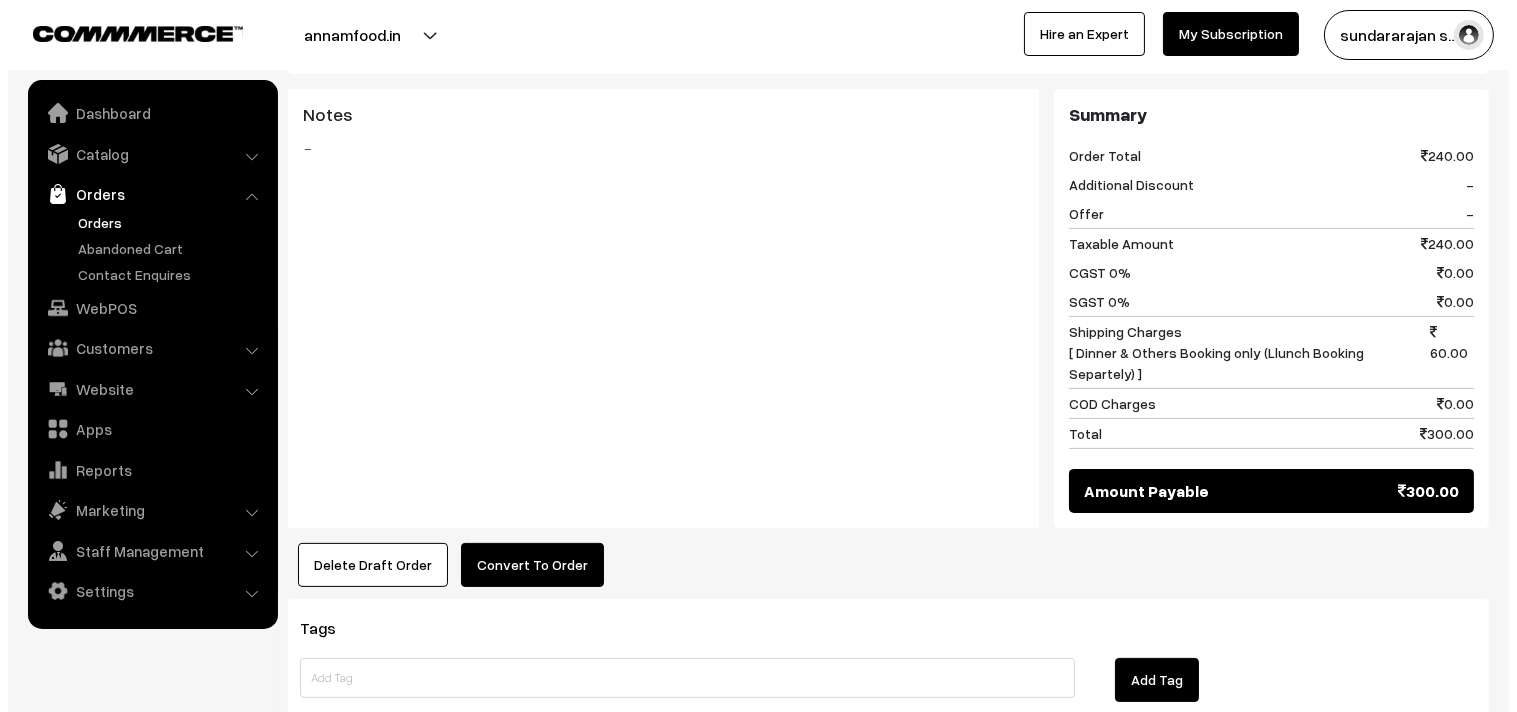 scroll, scrollTop: 976, scrollLeft: 0, axis: vertical 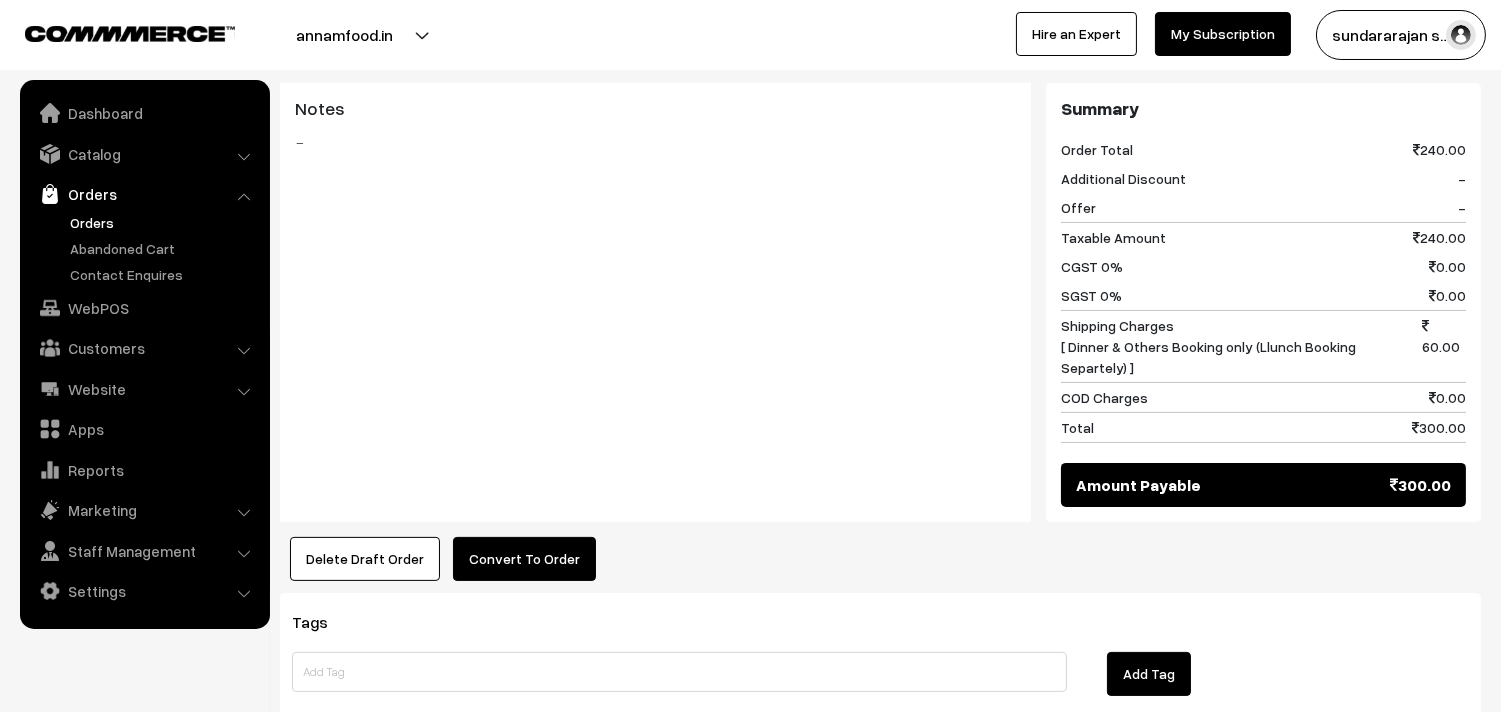 click on "Dashboard  /
orders  /
View Order(Draft)
View Order(Draft)
Edit Order
Go Back
Created on  Aug 04, 2025  at  10:47 AM
Order Status:
Draft Order
-                |
Payment Status:
-
Added By: sundararajan sathiyanarayanan
Customer Details
vijayasarathy 98487 29581
+91 9848729581" at bounding box center [880, -83] 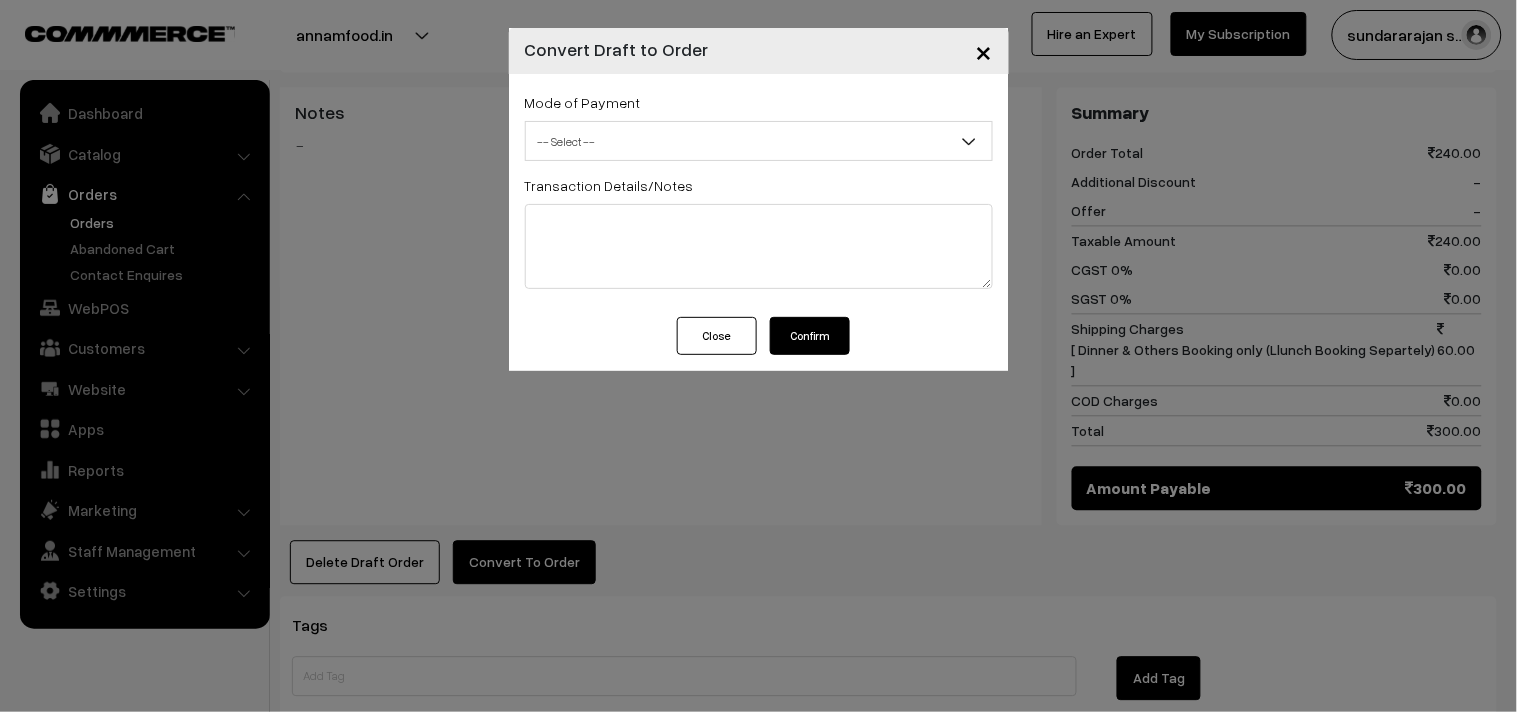 click on "-- Select --" at bounding box center (759, 141) 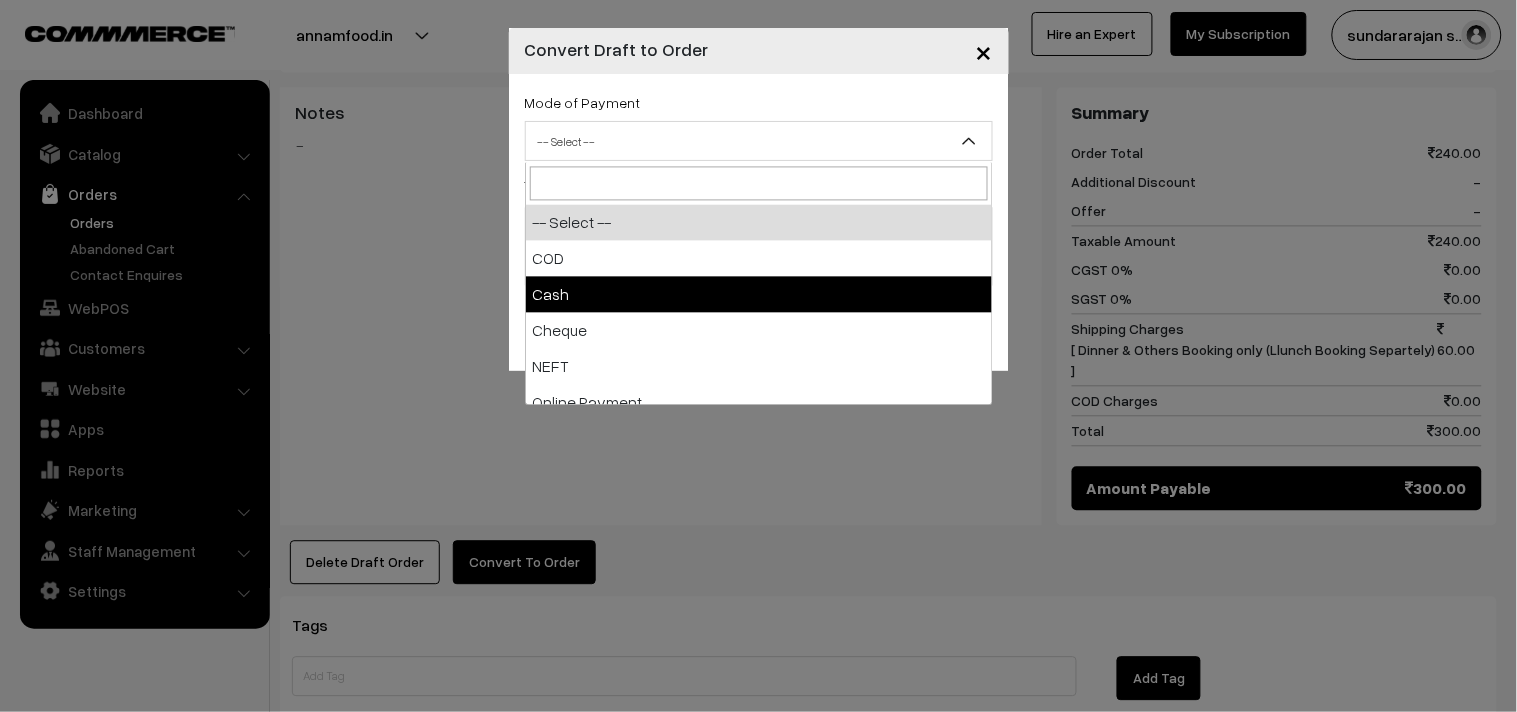 select on "2" 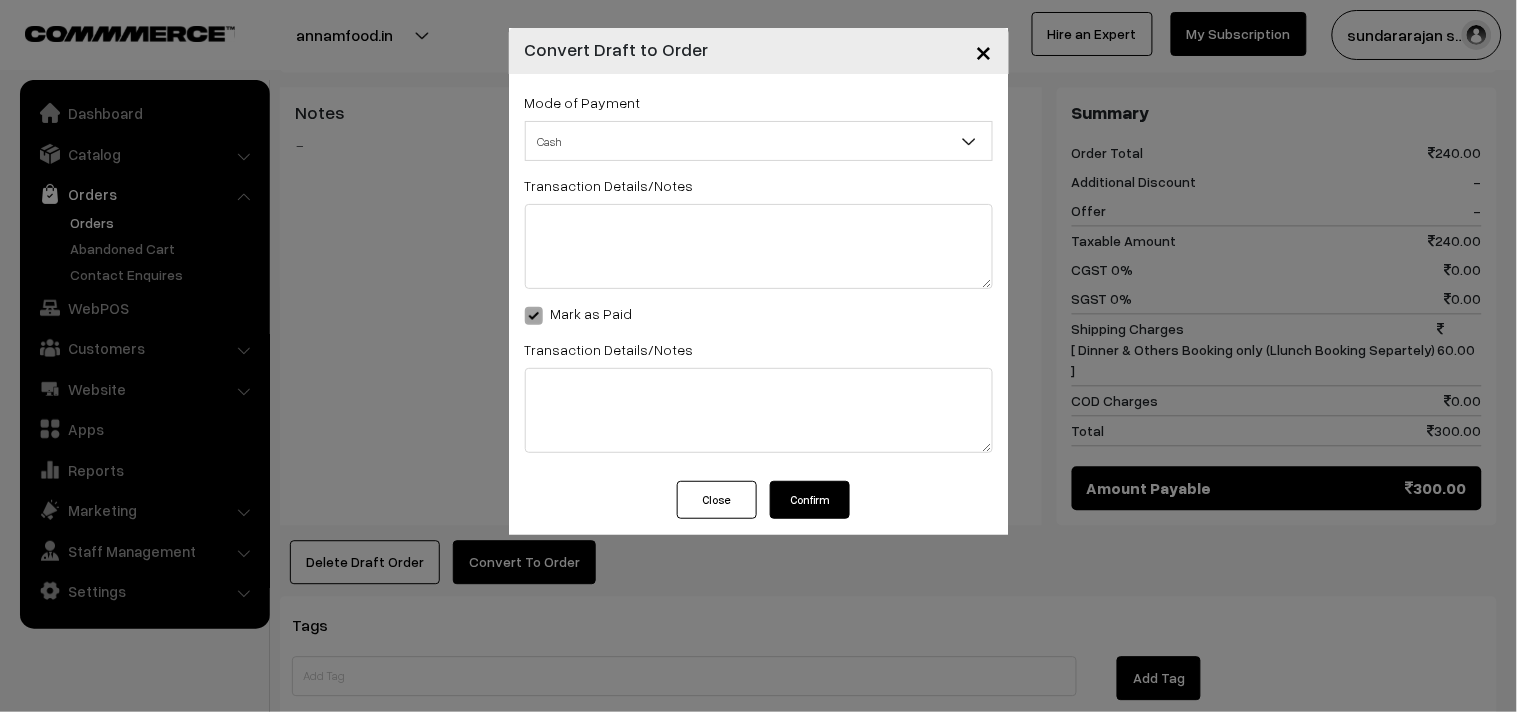 click on "Confirm" at bounding box center [810, 500] 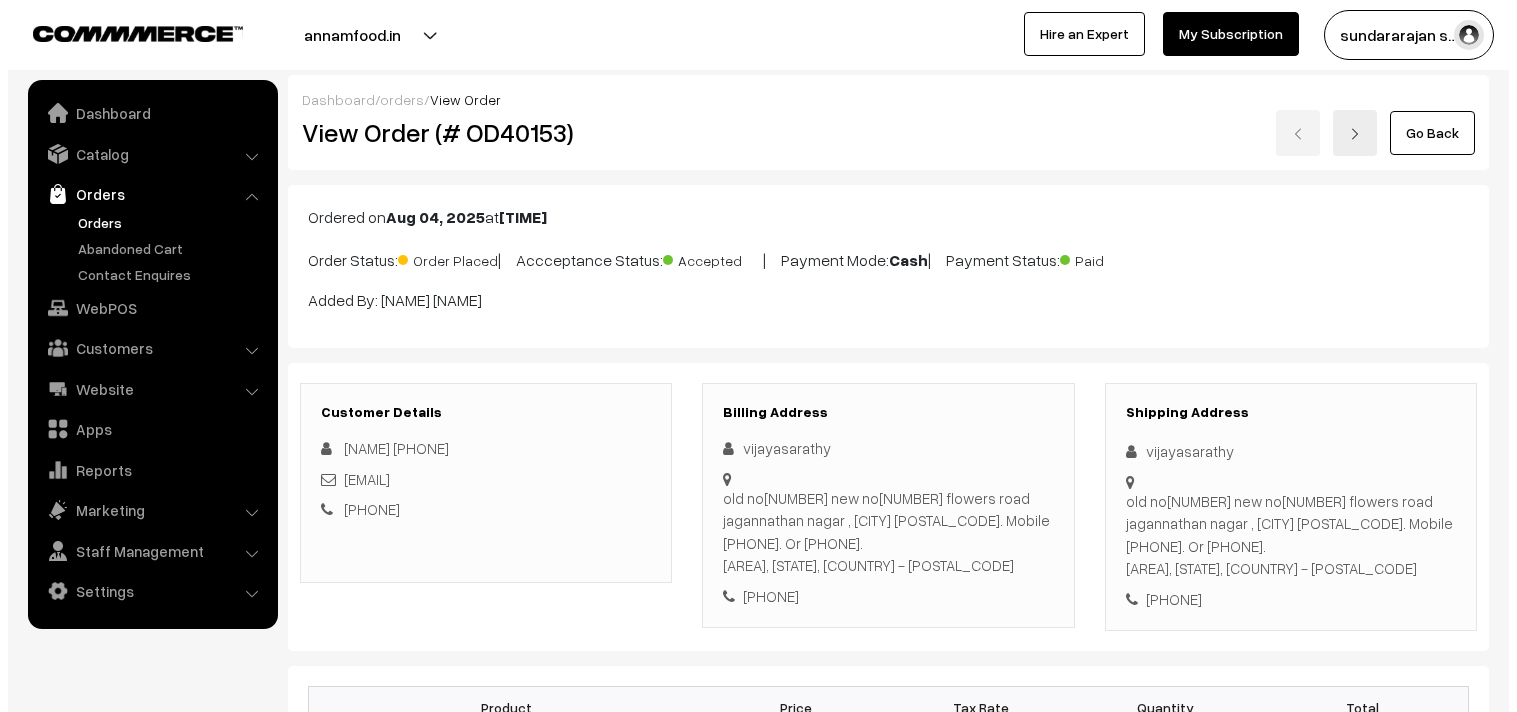 scroll, scrollTop: 976, scrollLeft: 0, axis: vertical 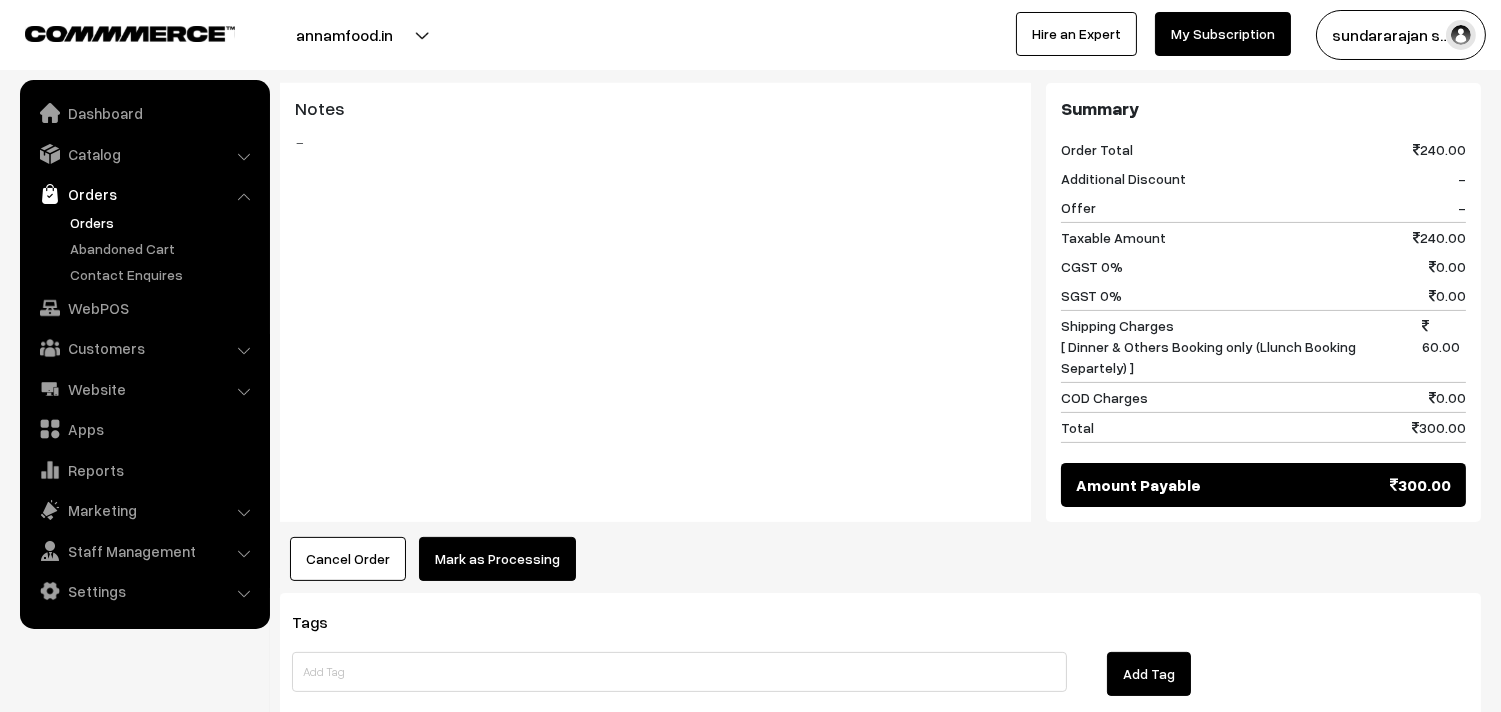 click on "Mark as Processing" at bounding box center [497, 559] 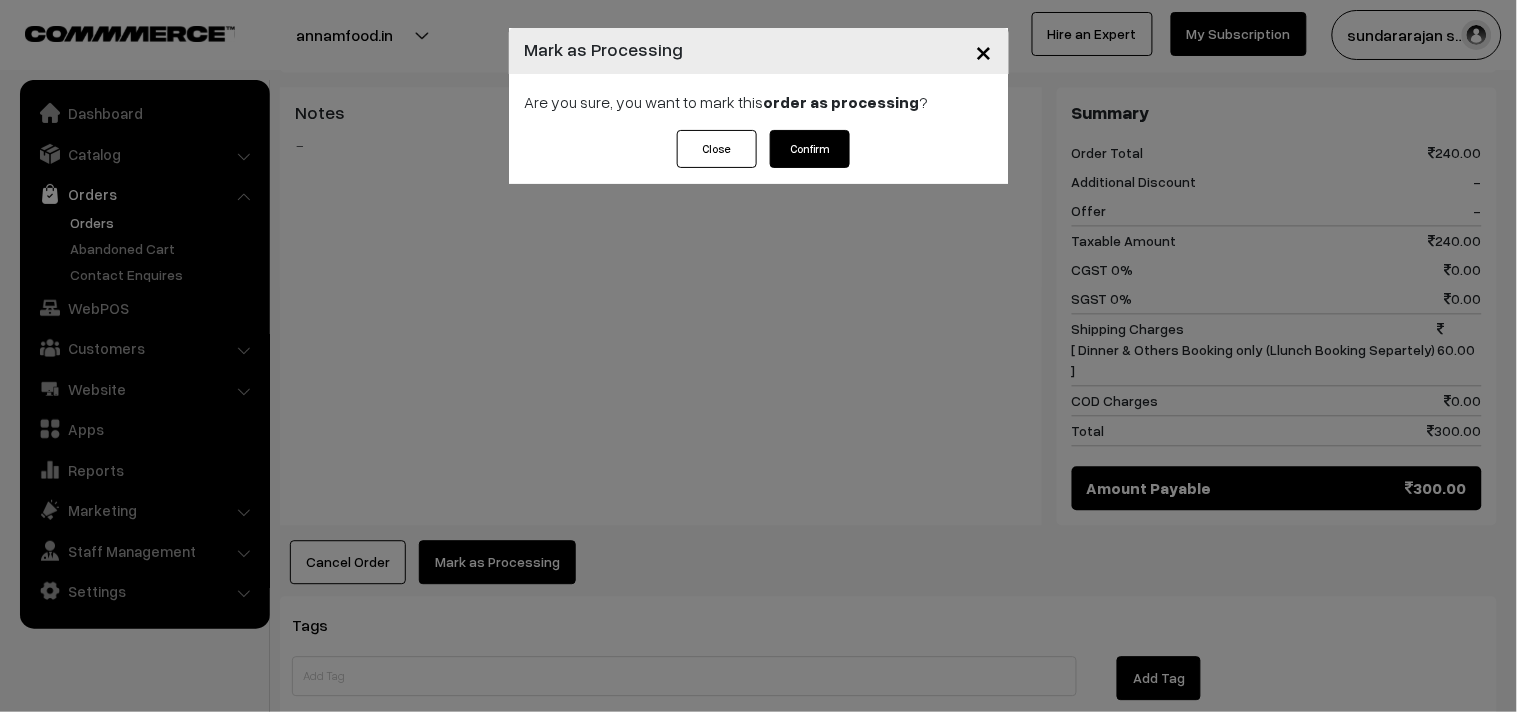 click on "Confirm" at bounding box center [810, 149] 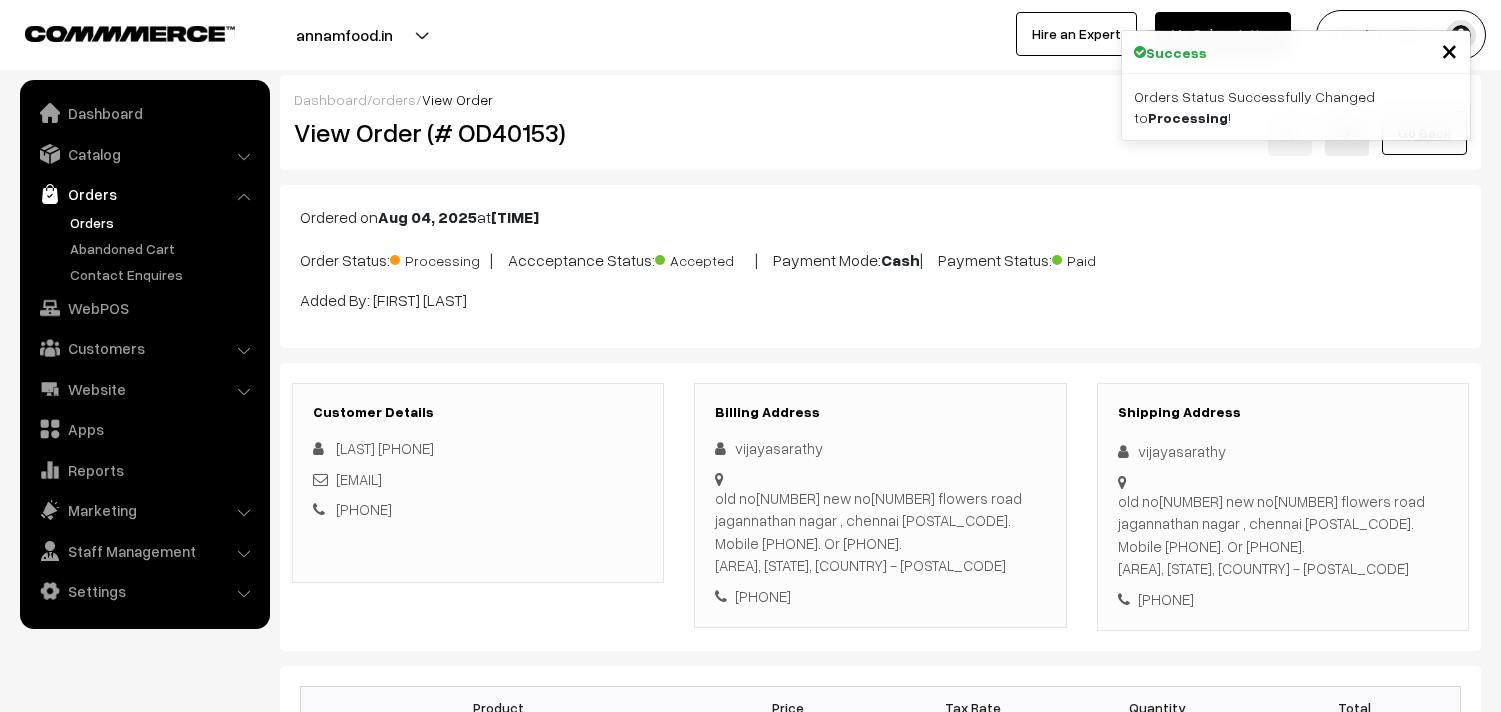 scroll, scrollTop: 0, scrollLeft: 0, axis: both 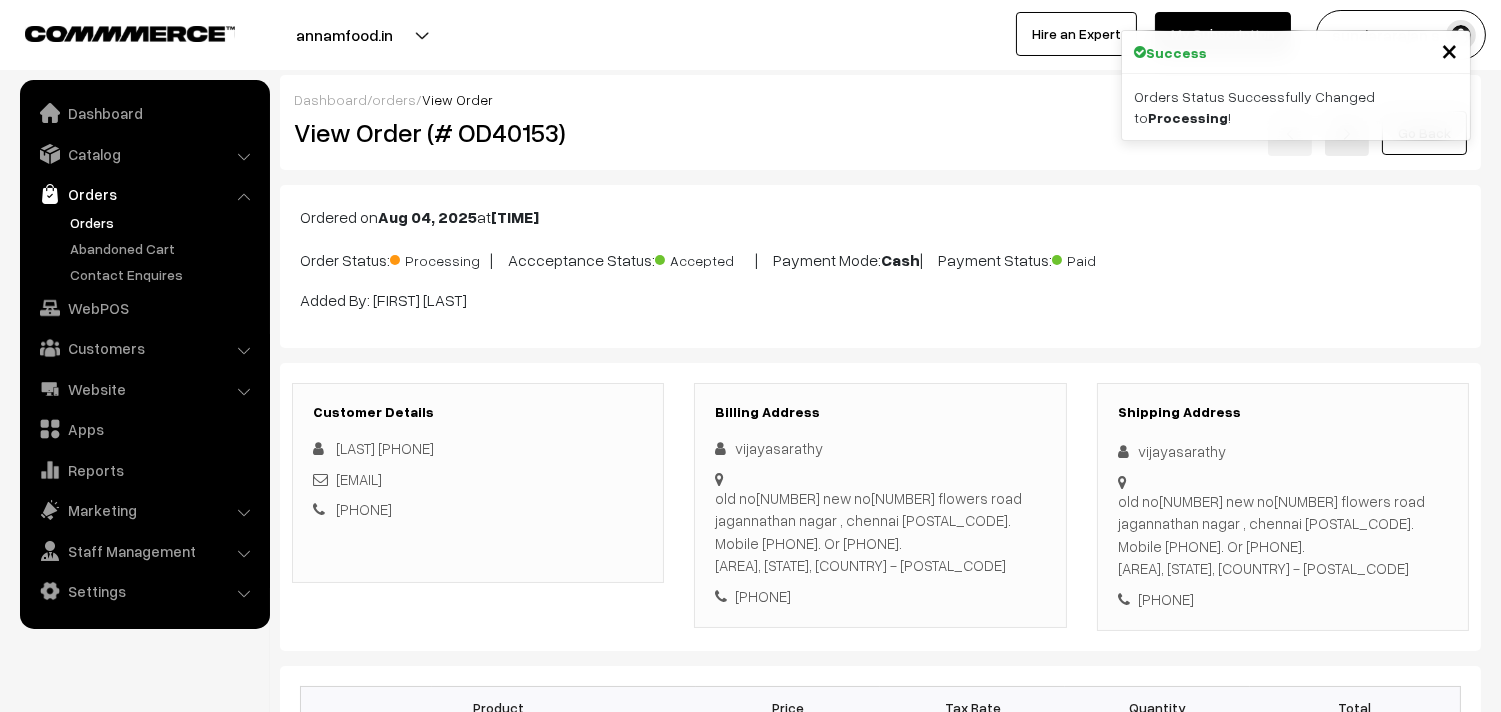 drag, startPoint x: 351, startPoint y: 135, endPoint x: 655, endPoint y: 167, distance: 305.67957 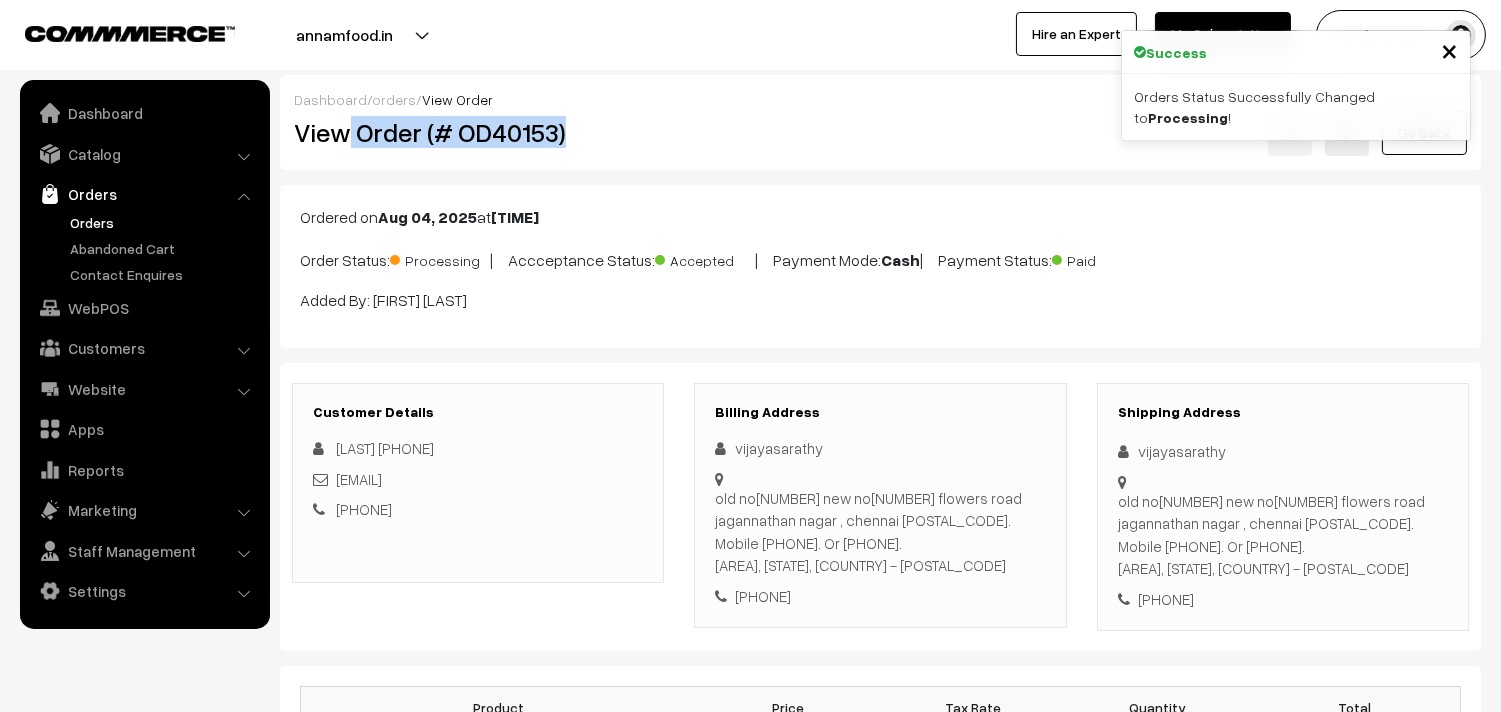 click on "Dashboard  /
orders  /
View Order
View Order (# OD40153)
Go Back" at bounding box center (880, 122) 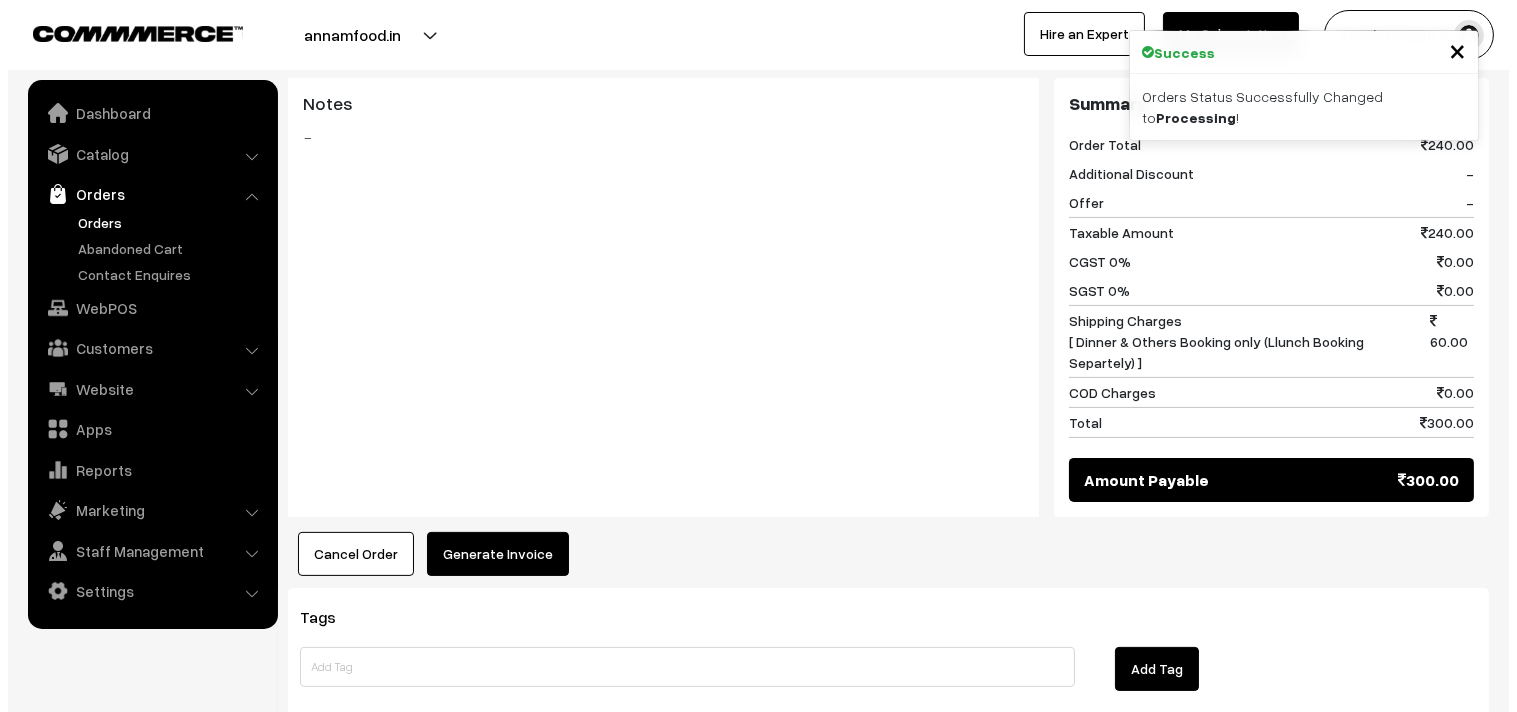 scroll, scrollTop: 1000, scrollLeft: 0, axis: vertical 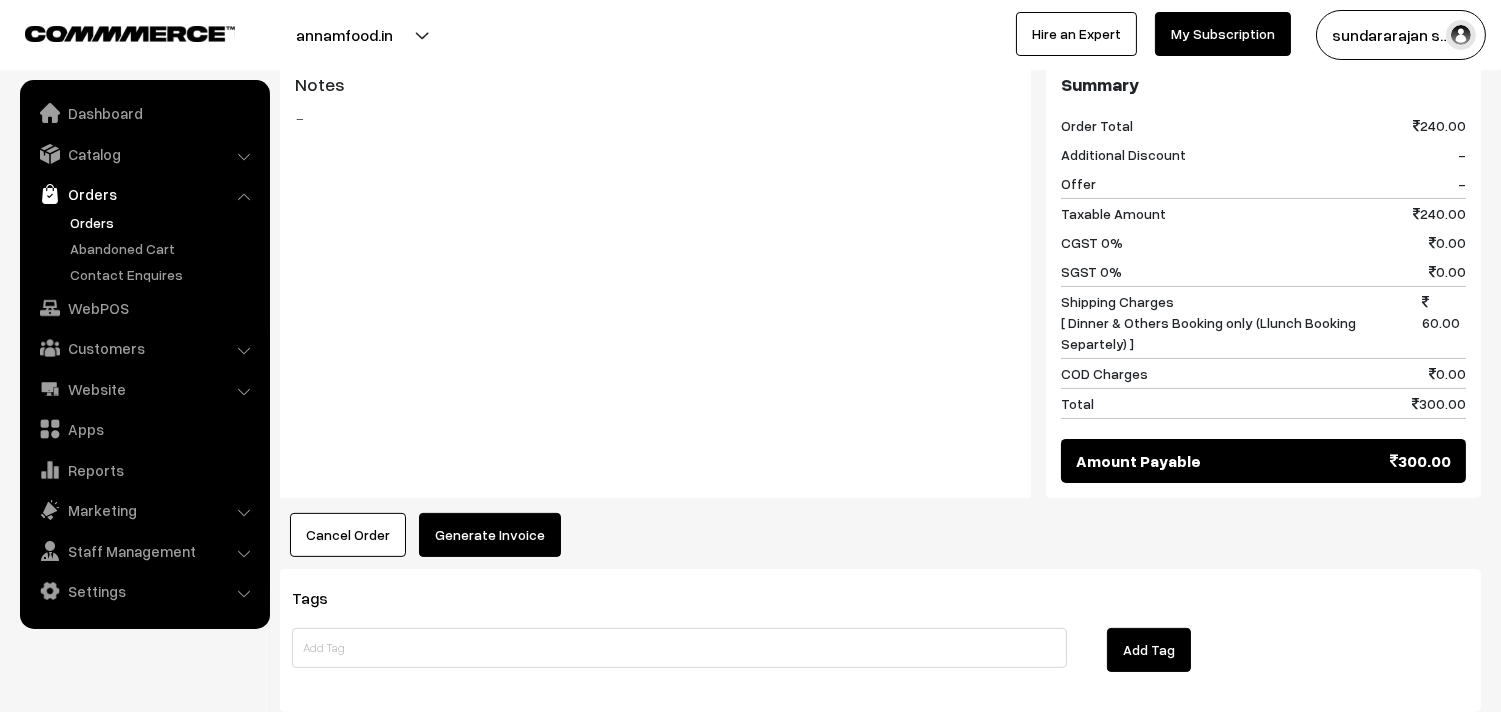 click on "Generate Invoice" at bounding box center (490, 535) 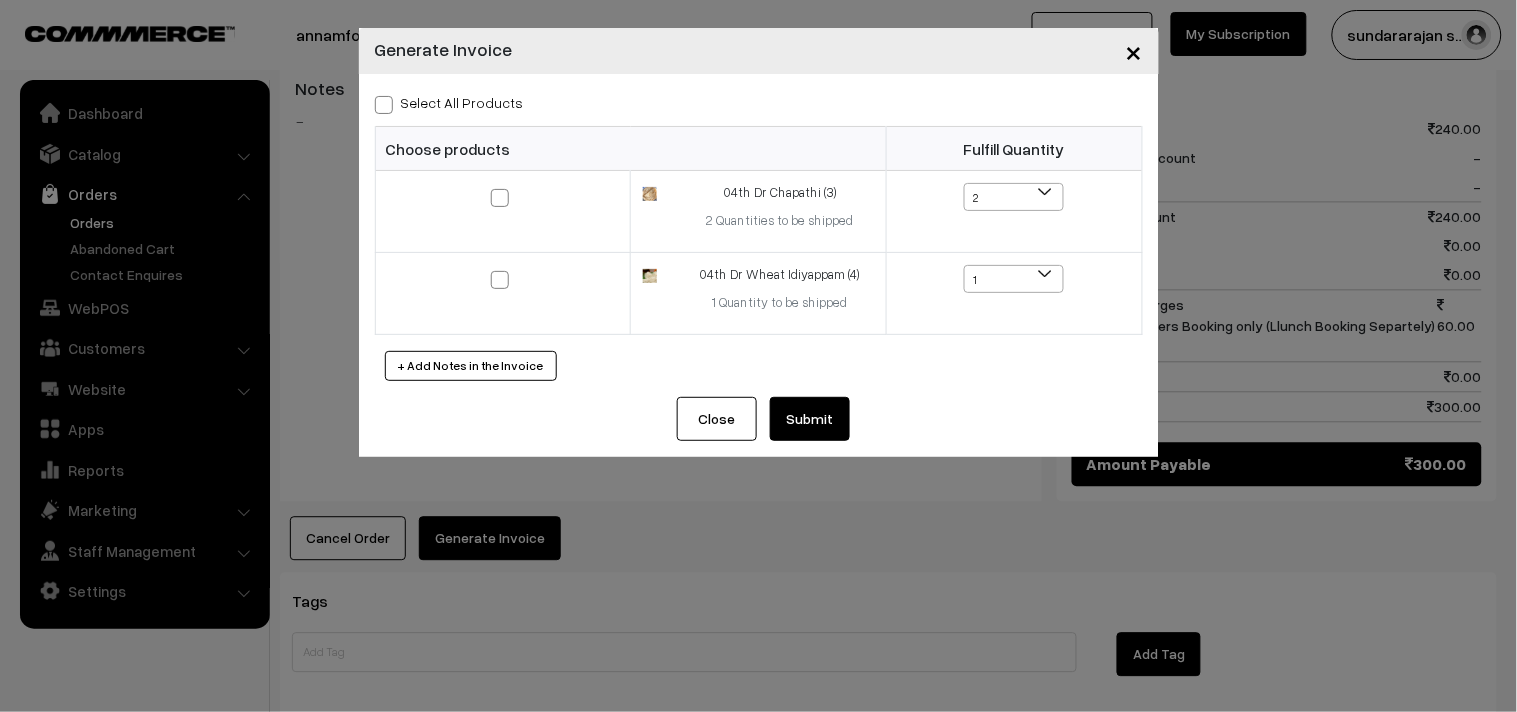 click on "Submit" at bounding box center (810, 419) 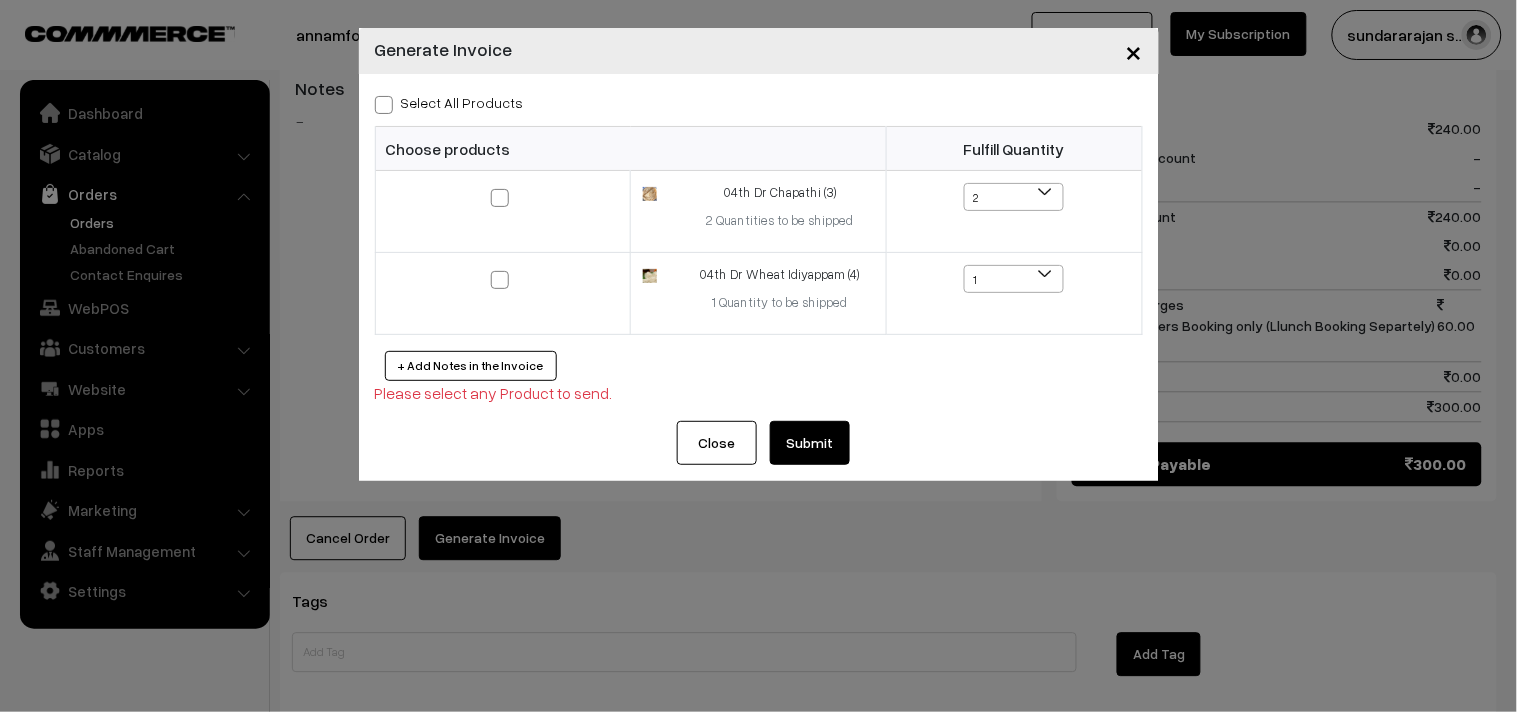 click on "Select All Products" at bounding box center [449, 102] 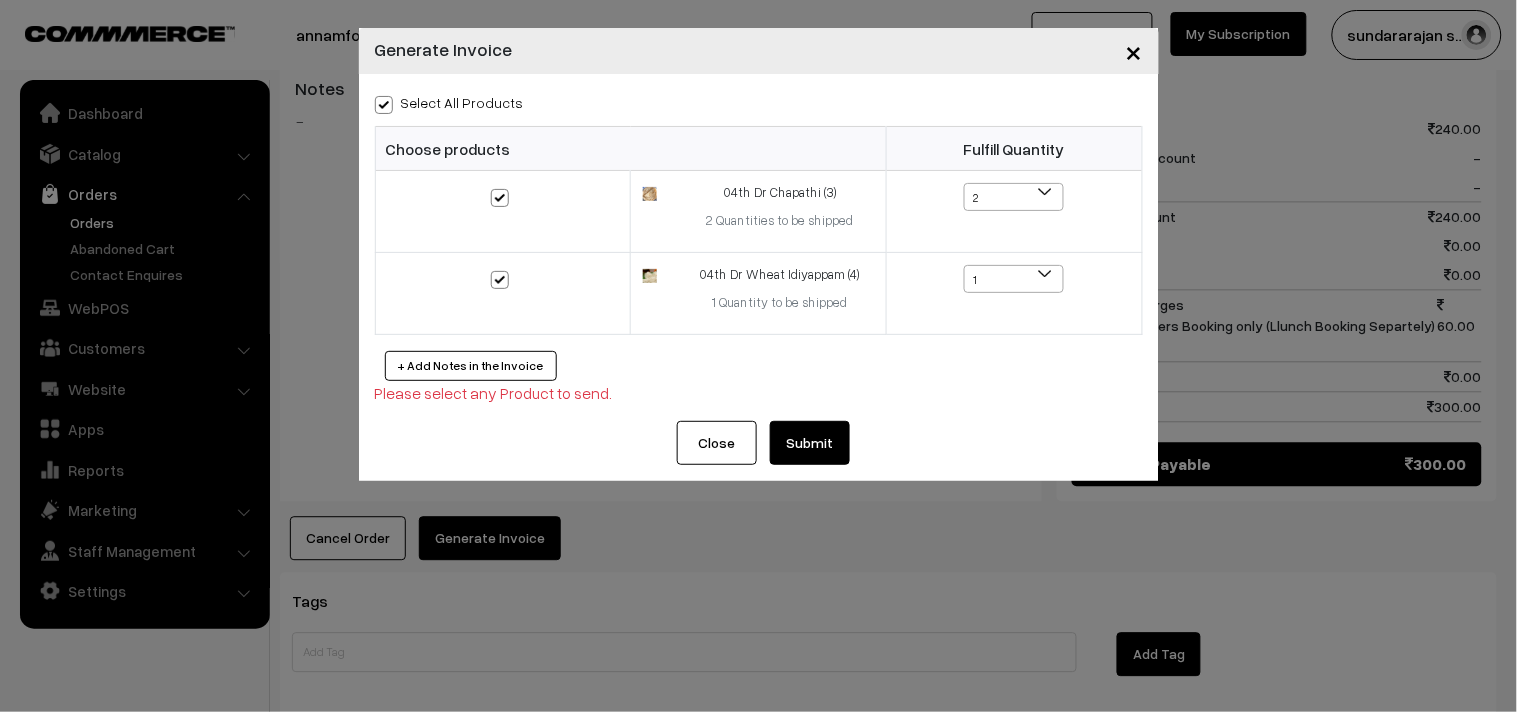 checkbox on "true" 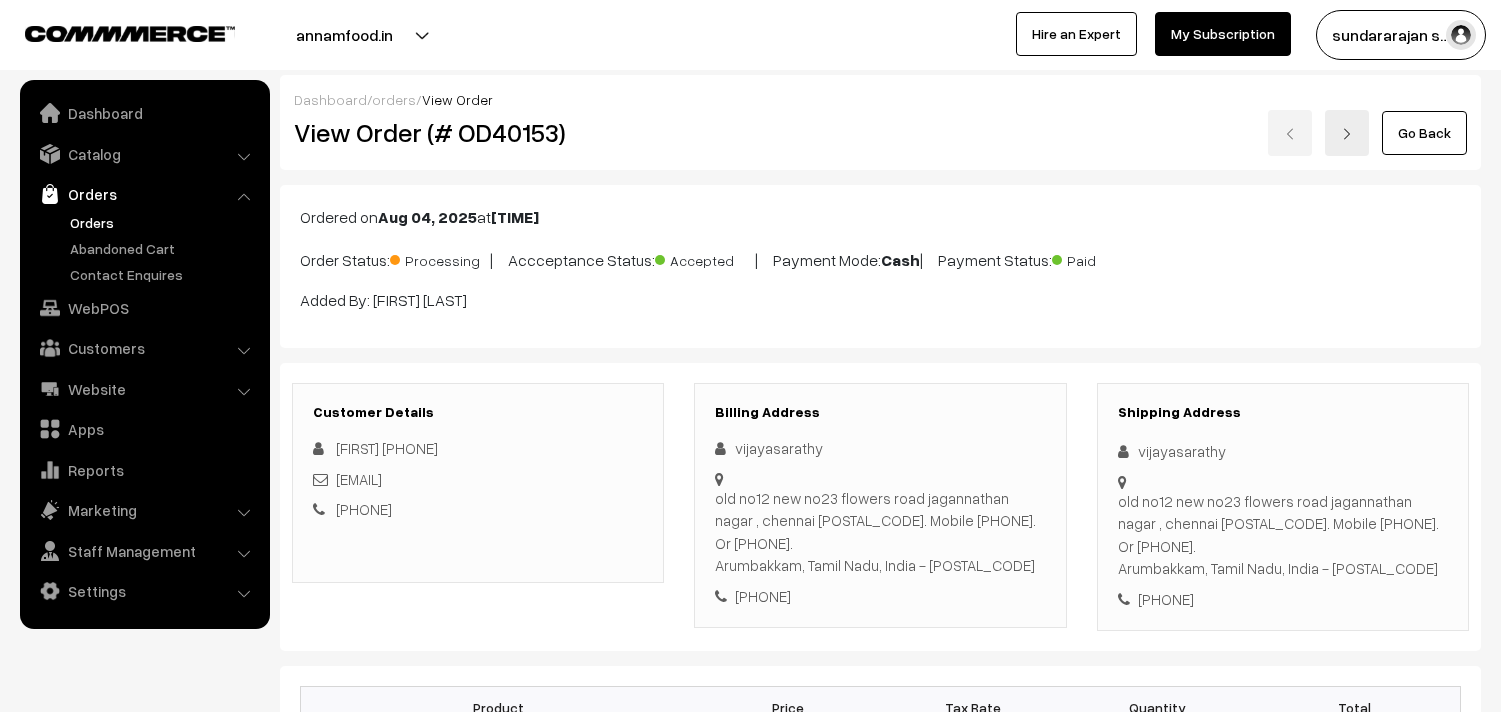 scroll, scrollTop: 1000, scrollLeft: 0, axis: vertical 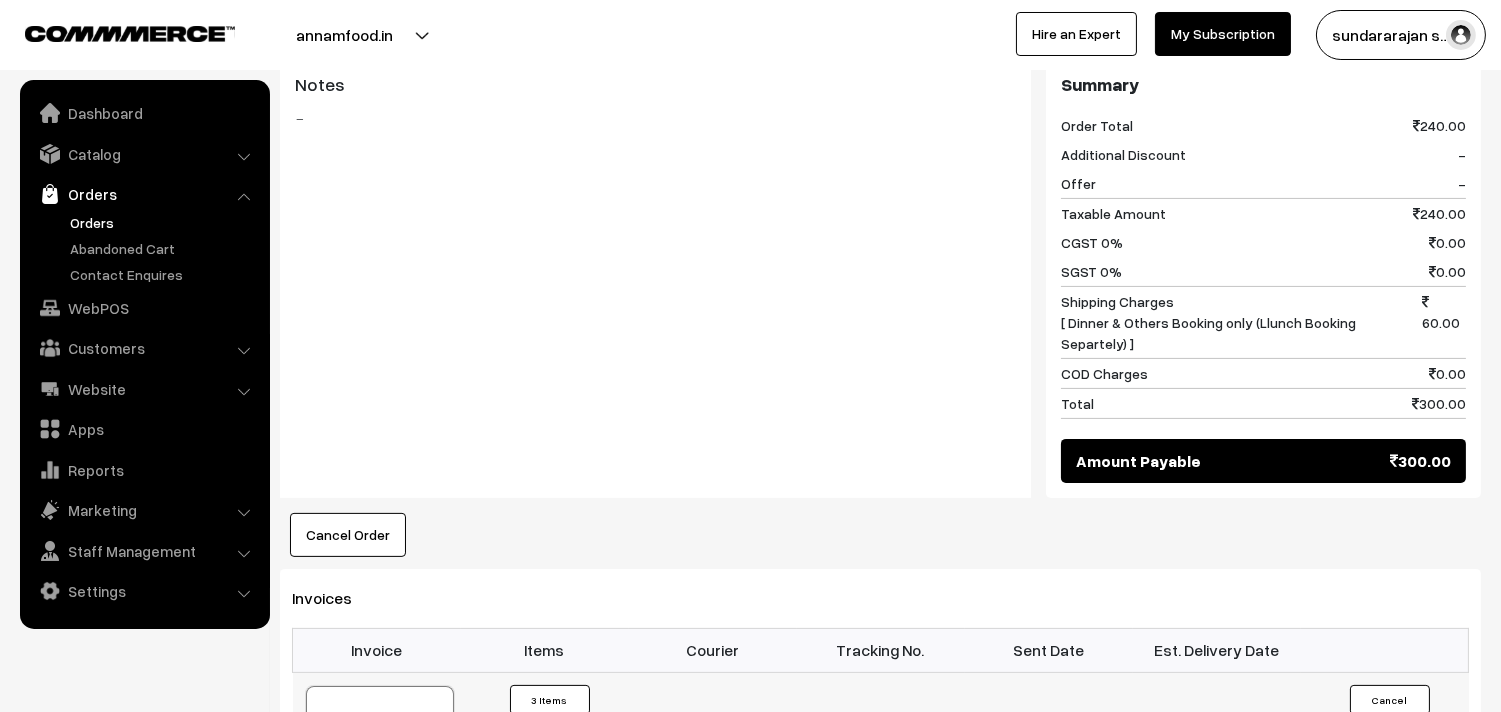 click at bounding box center [380, 736] 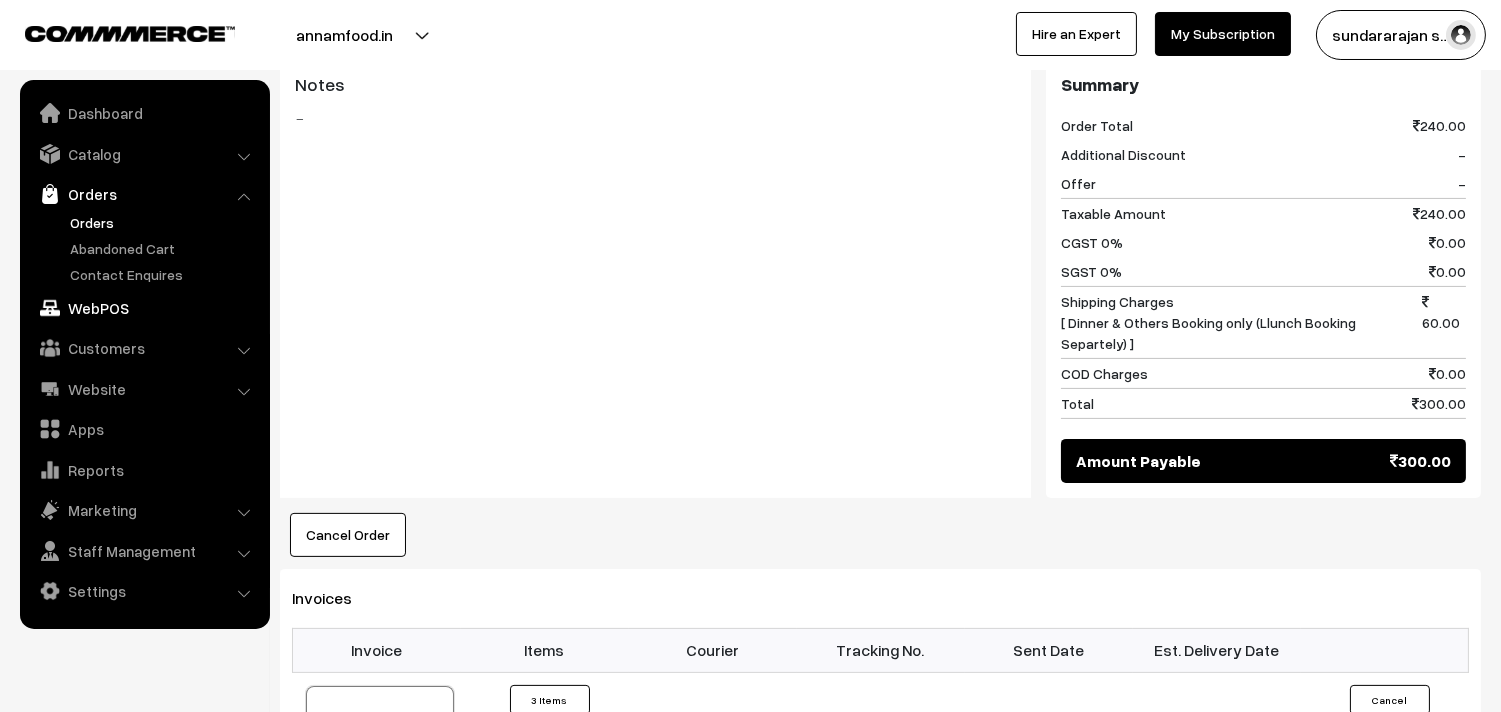 click on "WebPOS" at bounding box center [144, 308] 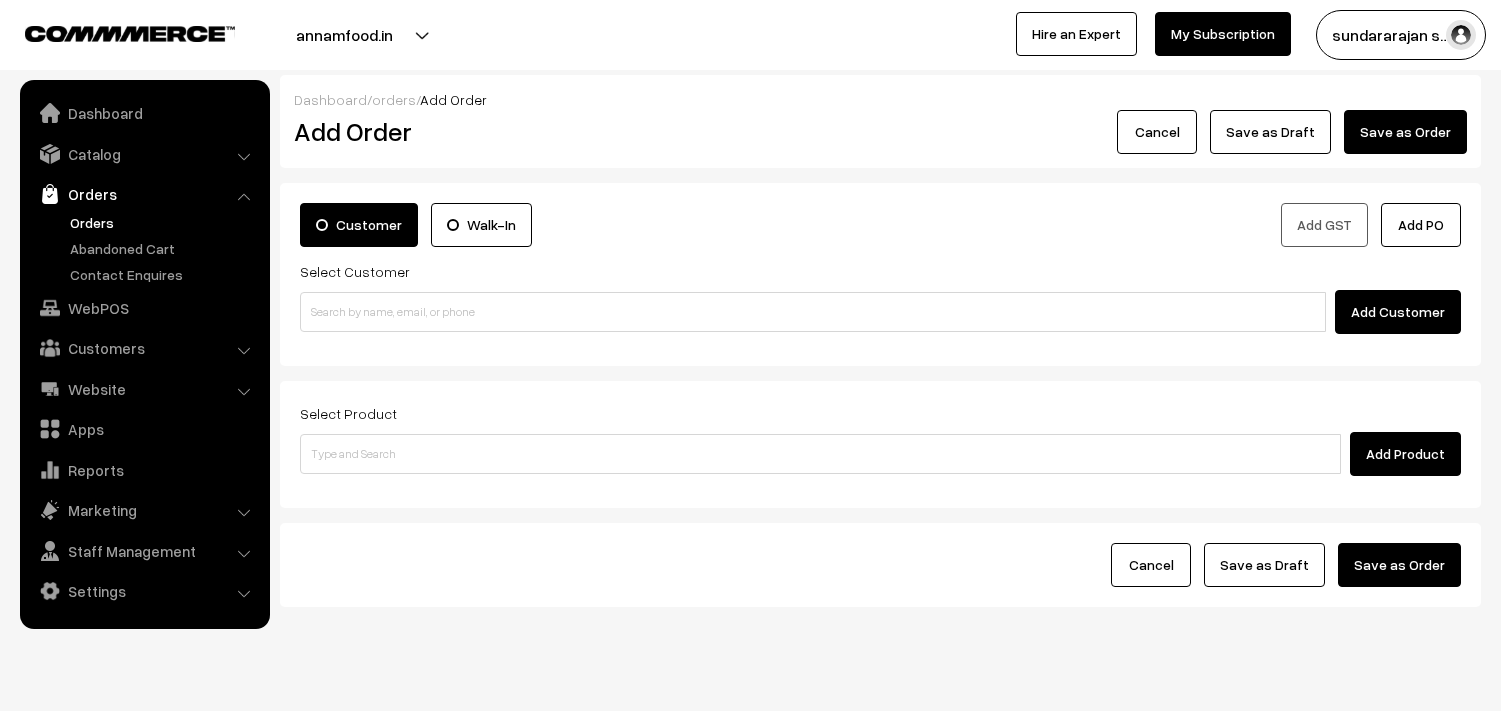 scroll, scrollTop: 0, scrollLeft: 0, axis: both 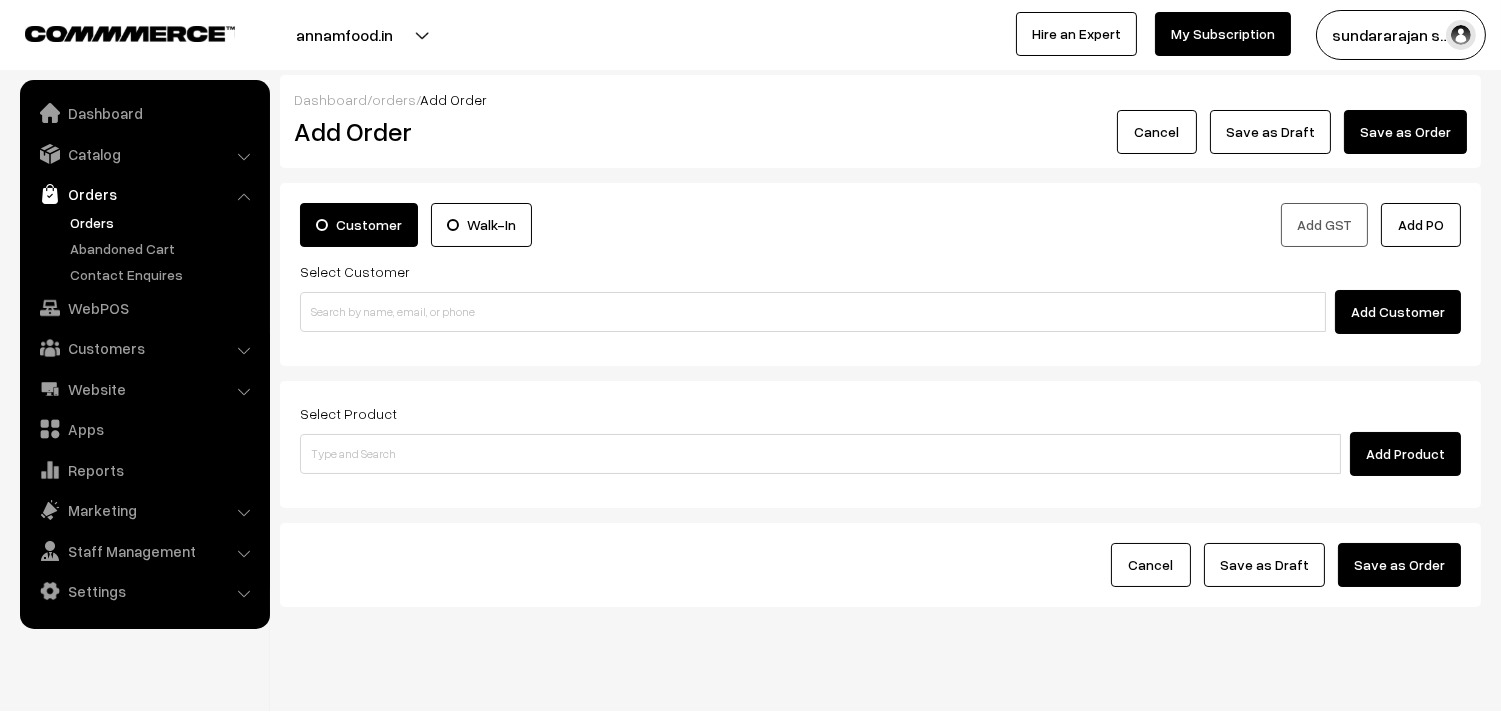click at bounding box center [813, 312] 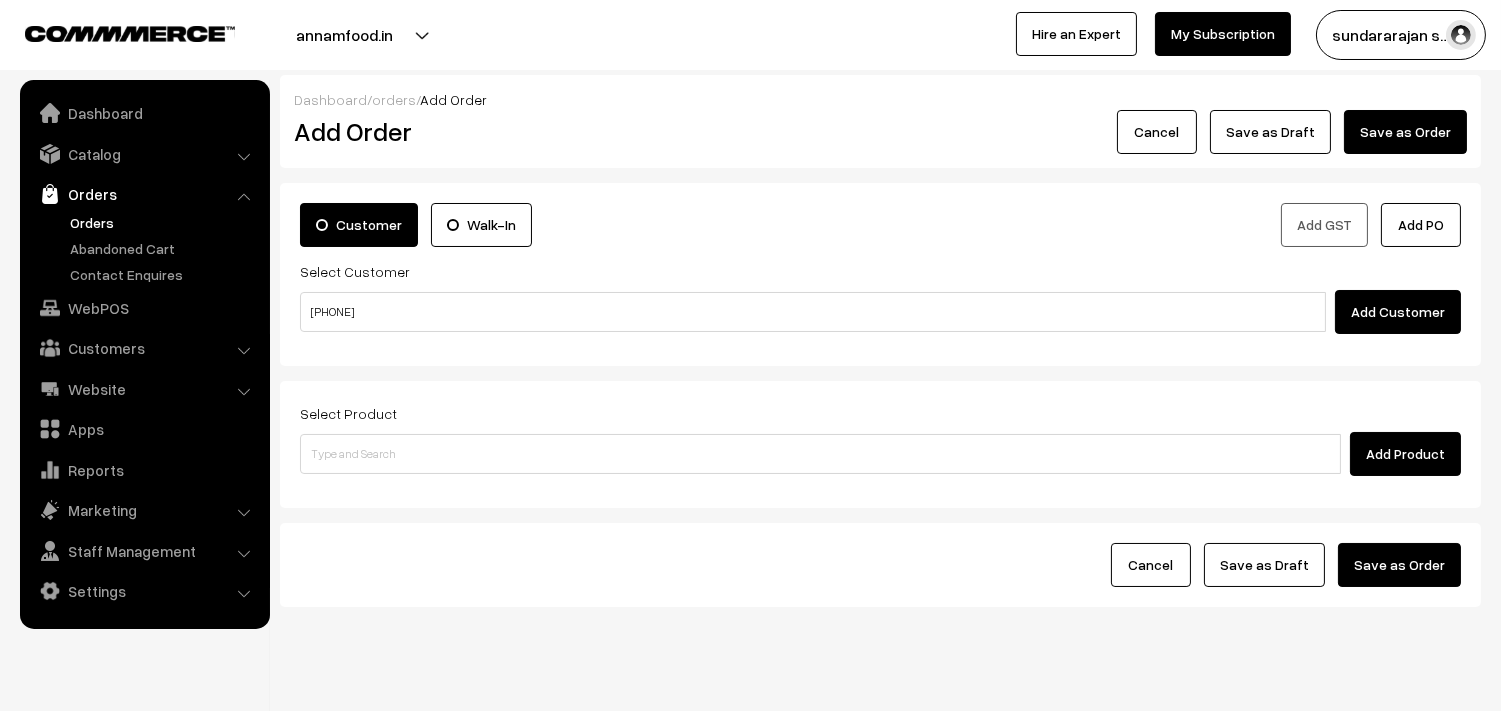 click on "[PHONE]" at bounding box center [813, 312] 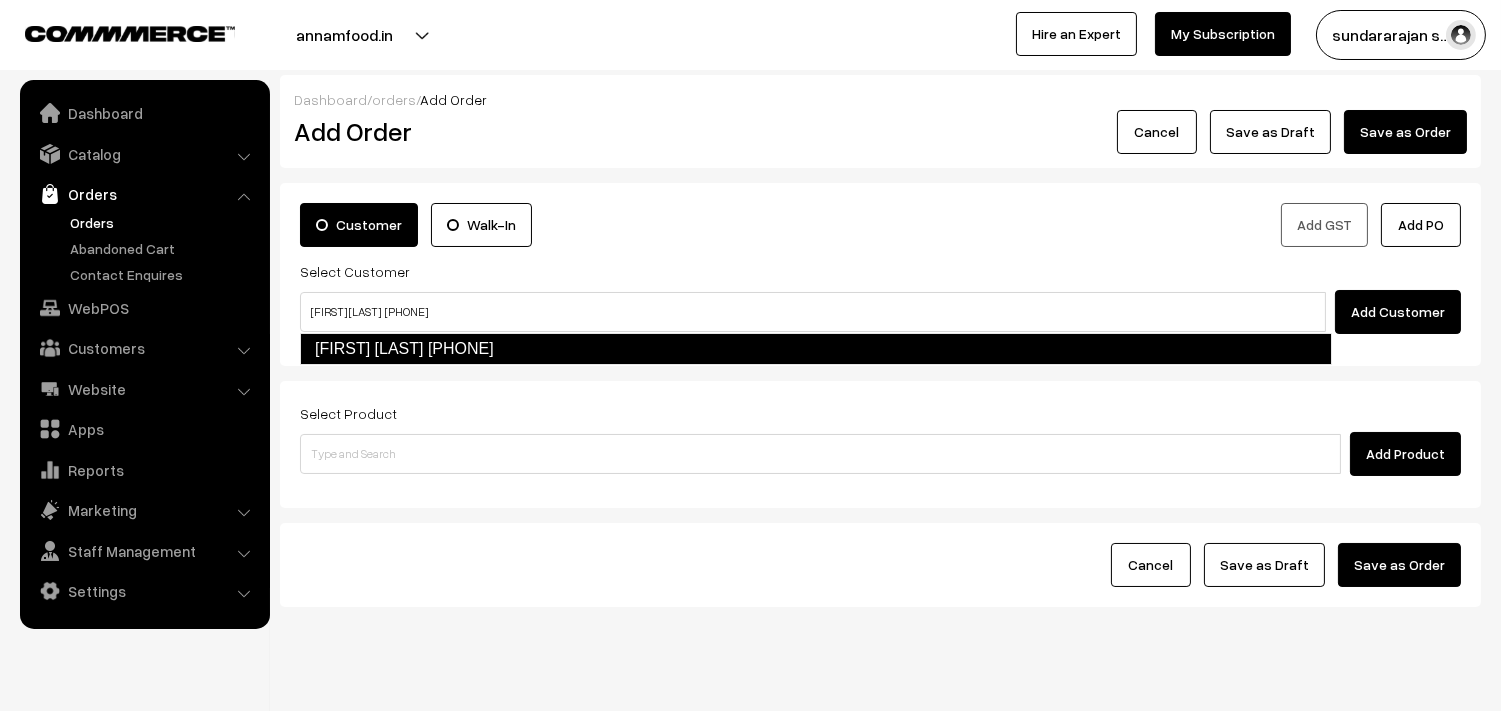 type on "[FIRST] [LAST]  [PHONE]" 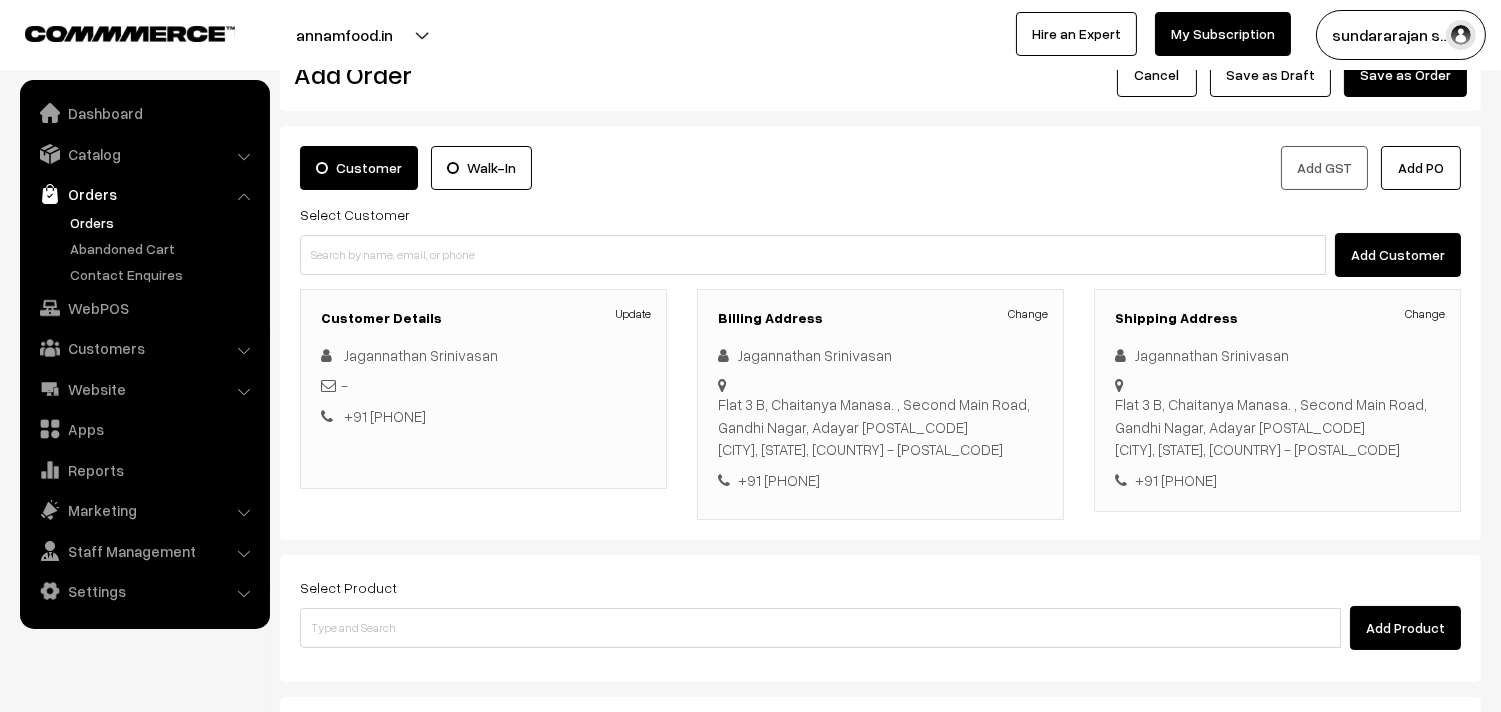 scroll, scrollTop: 111, scrollLeft: 0, axis: vertical 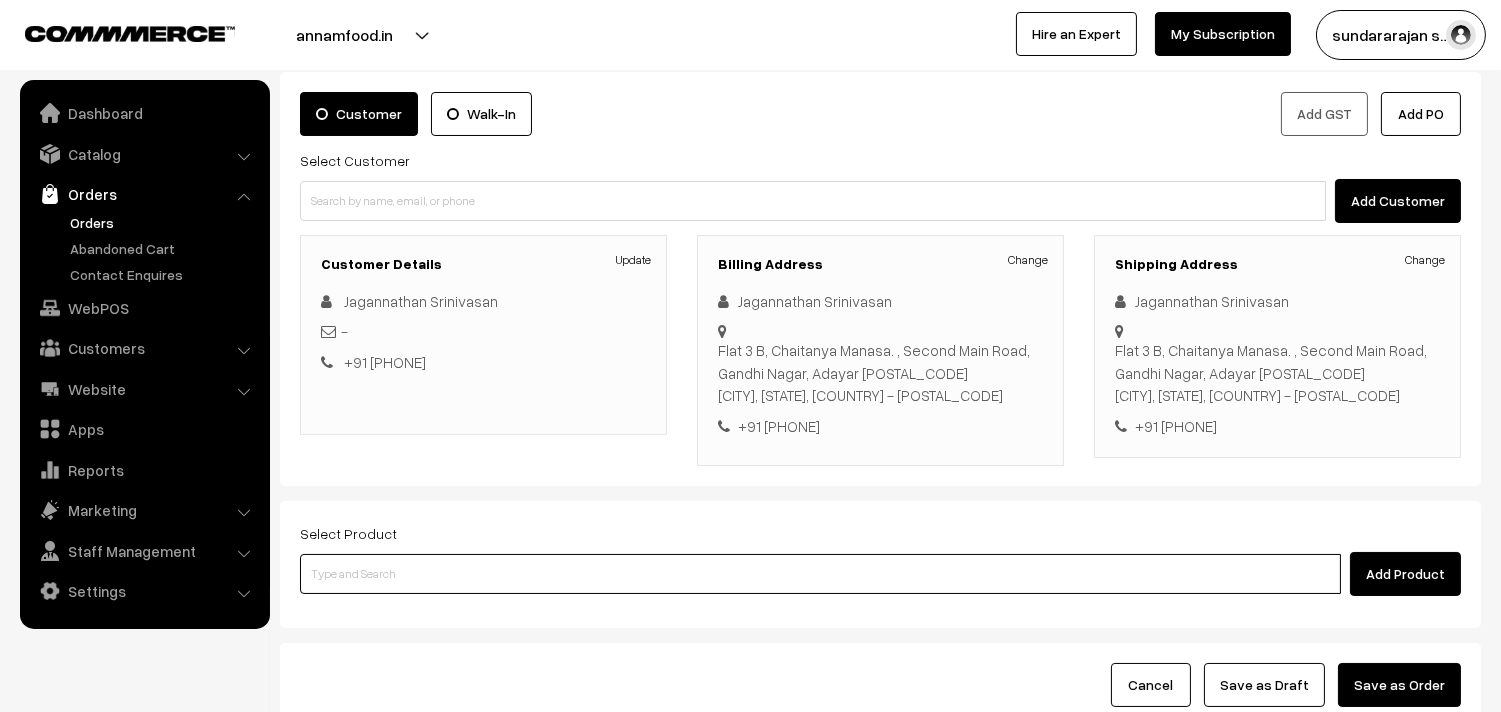 drag, startPoint x: 497, startPoint y: 561, endPoint x: 495, endPoint y: 577, distance: 16.124516 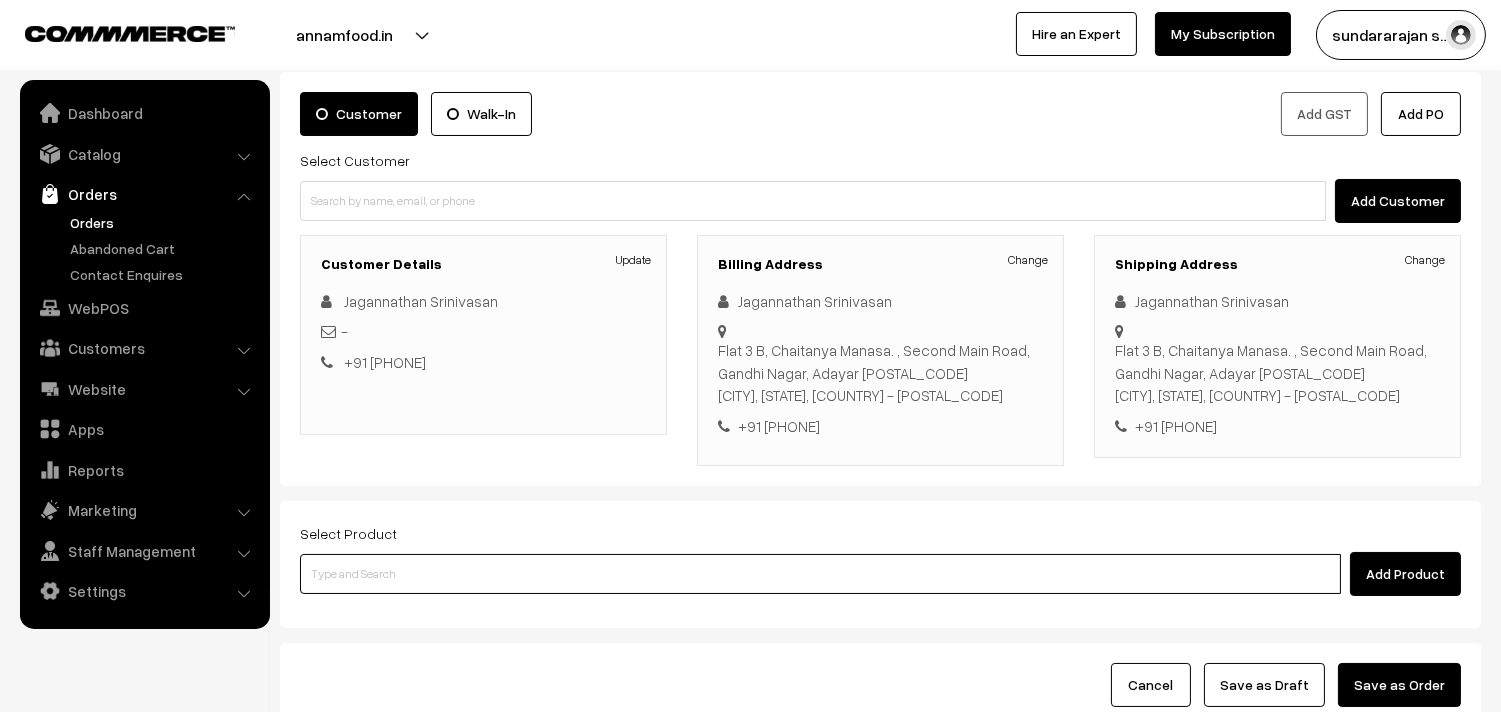 click at bounding box center (820, 574) 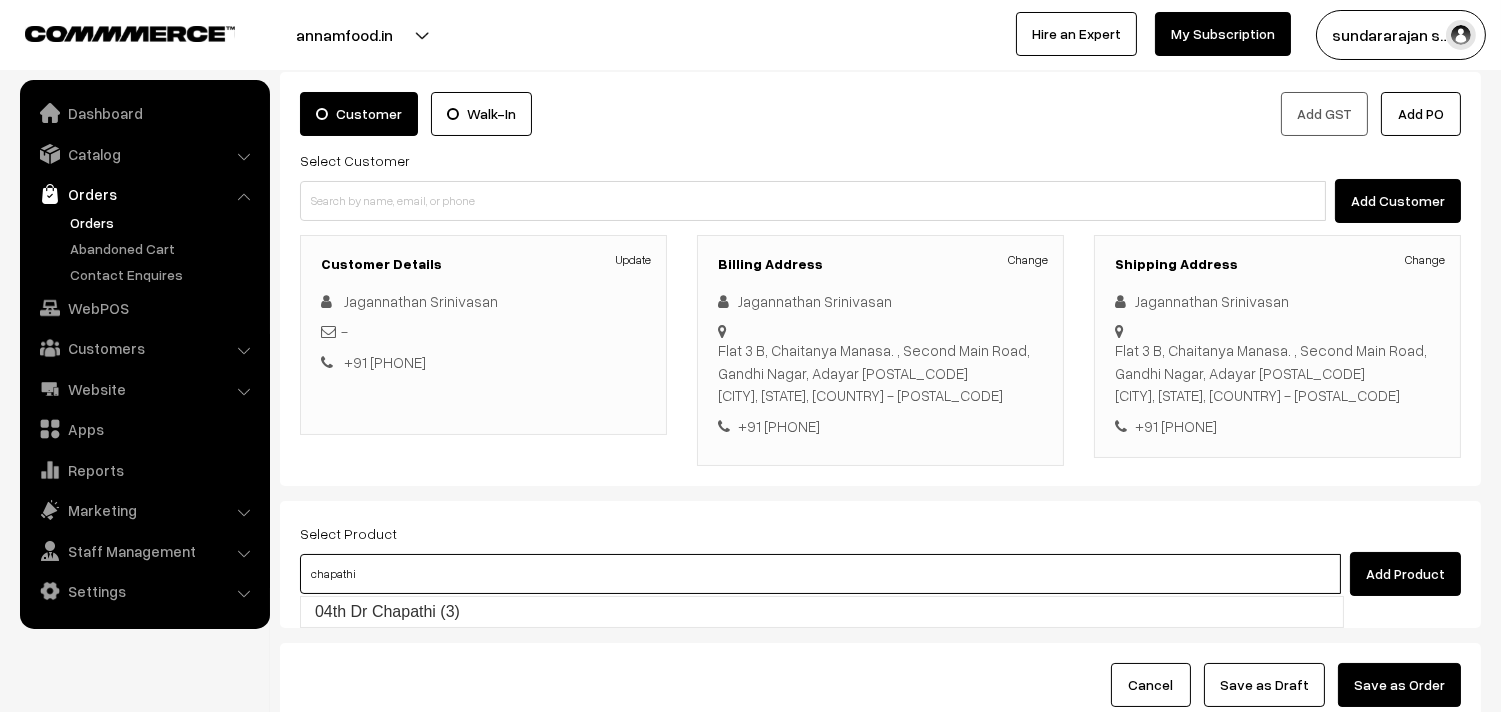 type on "04th  Dr Chapathi  (3)" 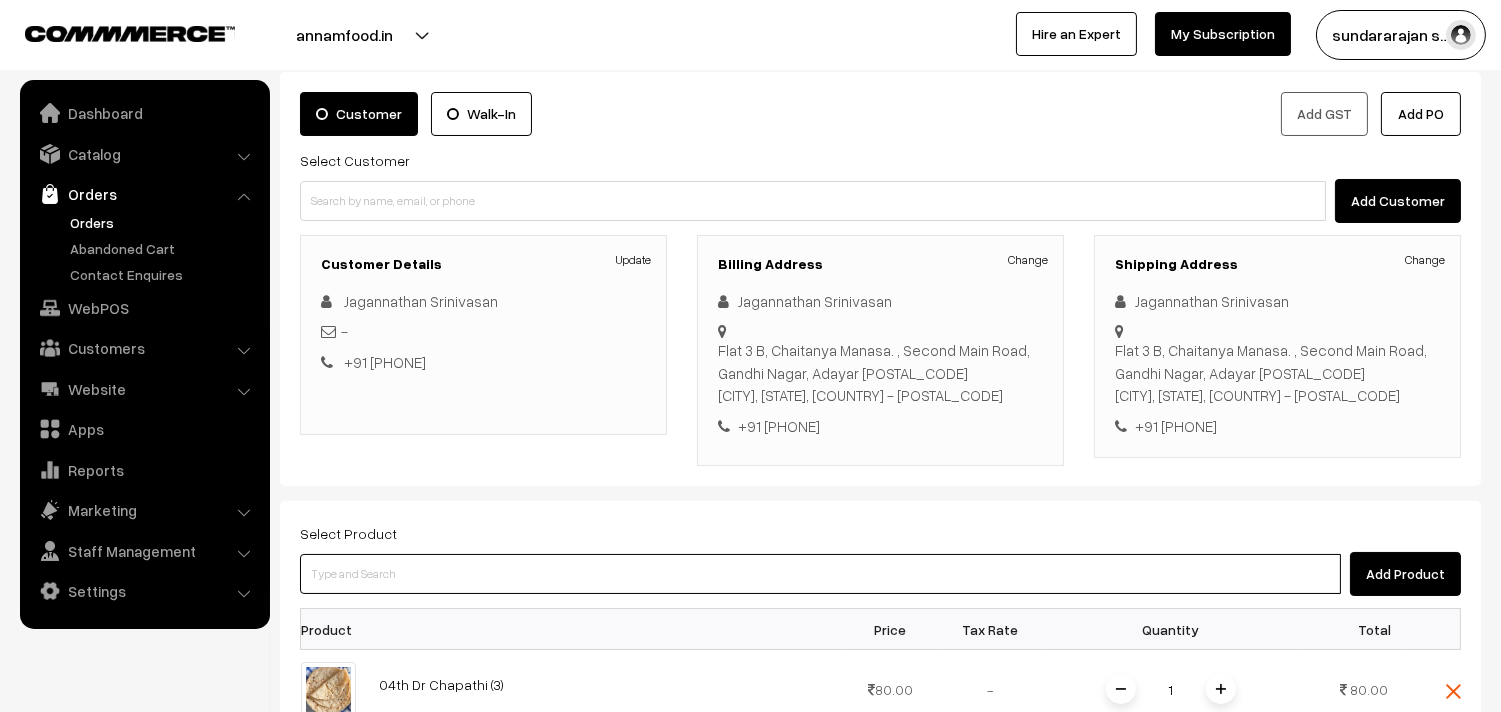 drag, startPoint x: 468, startPoint y: 567, endPoint x: 476, endPoint y: 555, distance: 14.422205 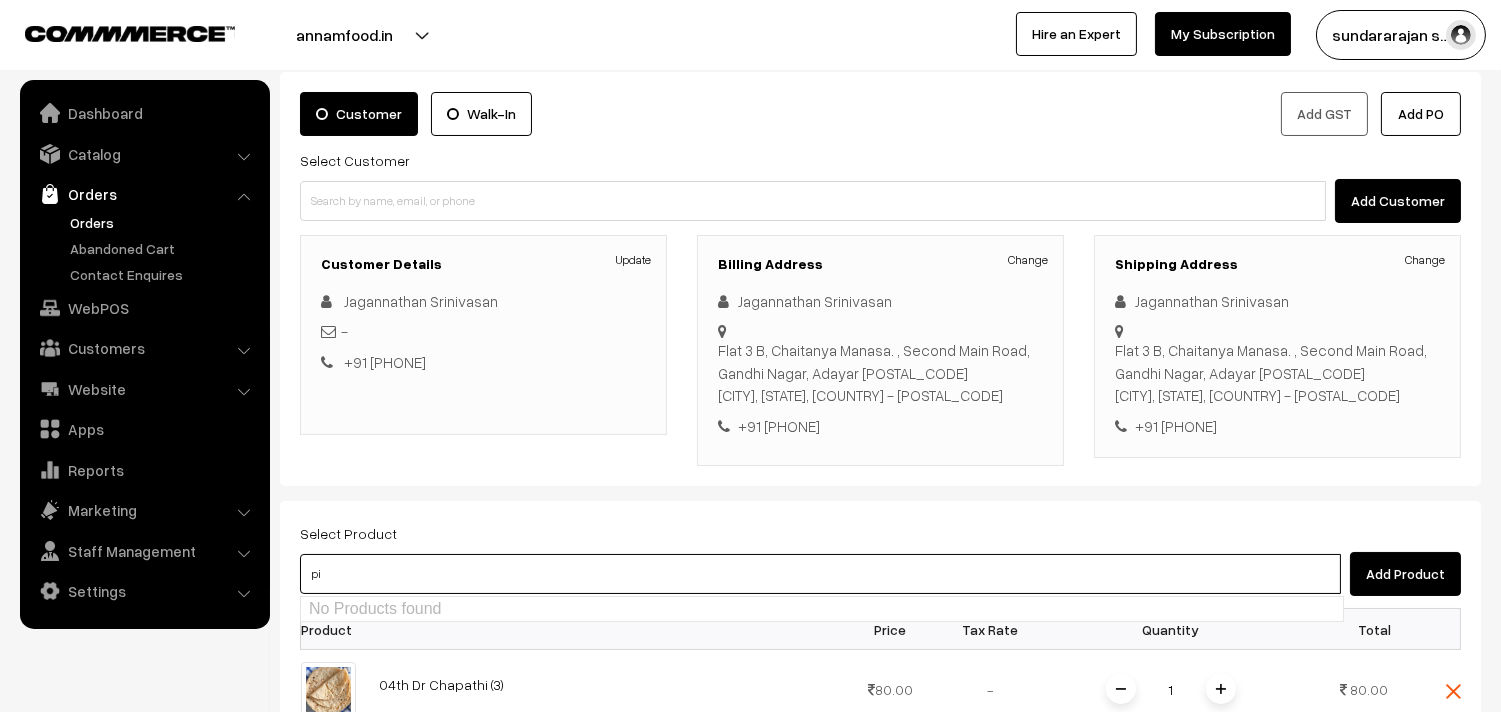 type on "p" 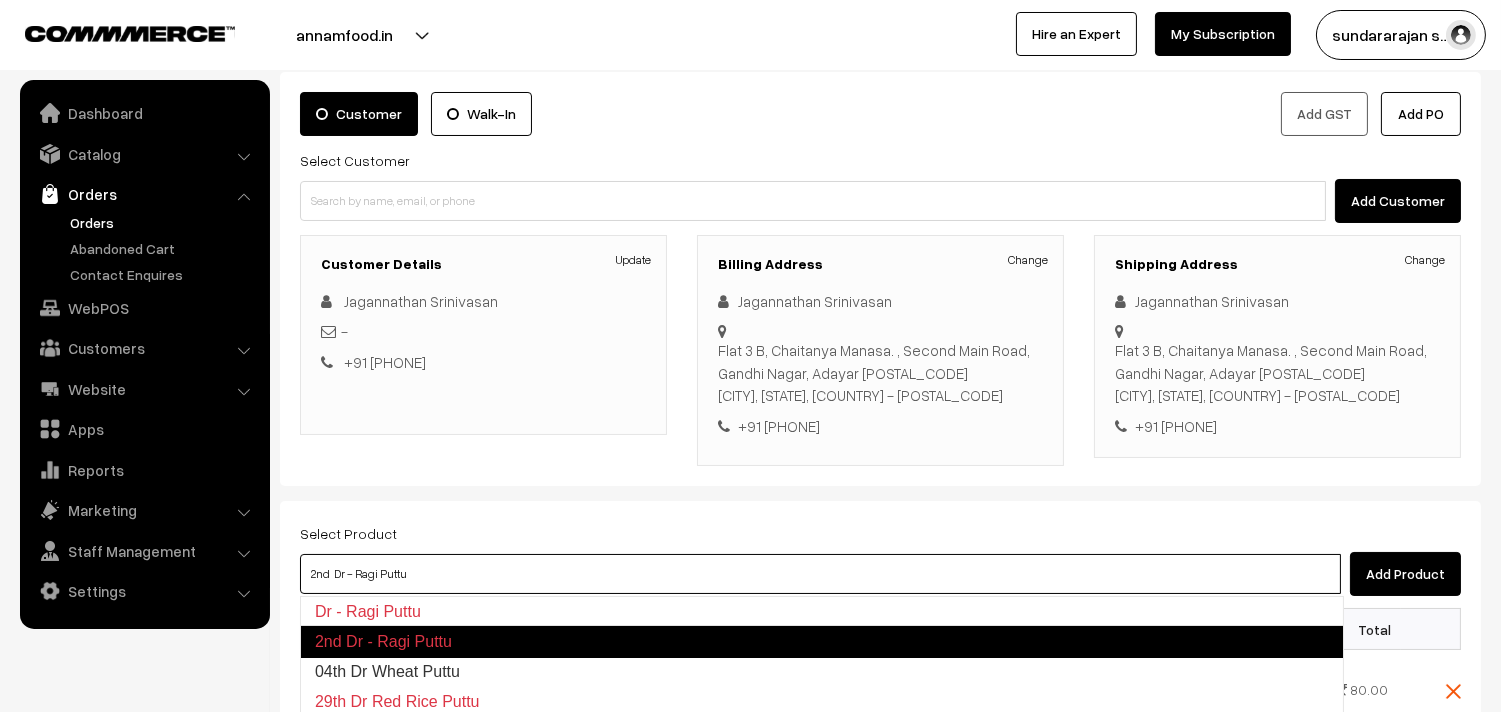 type on "04th Dr Wheat Puttu" 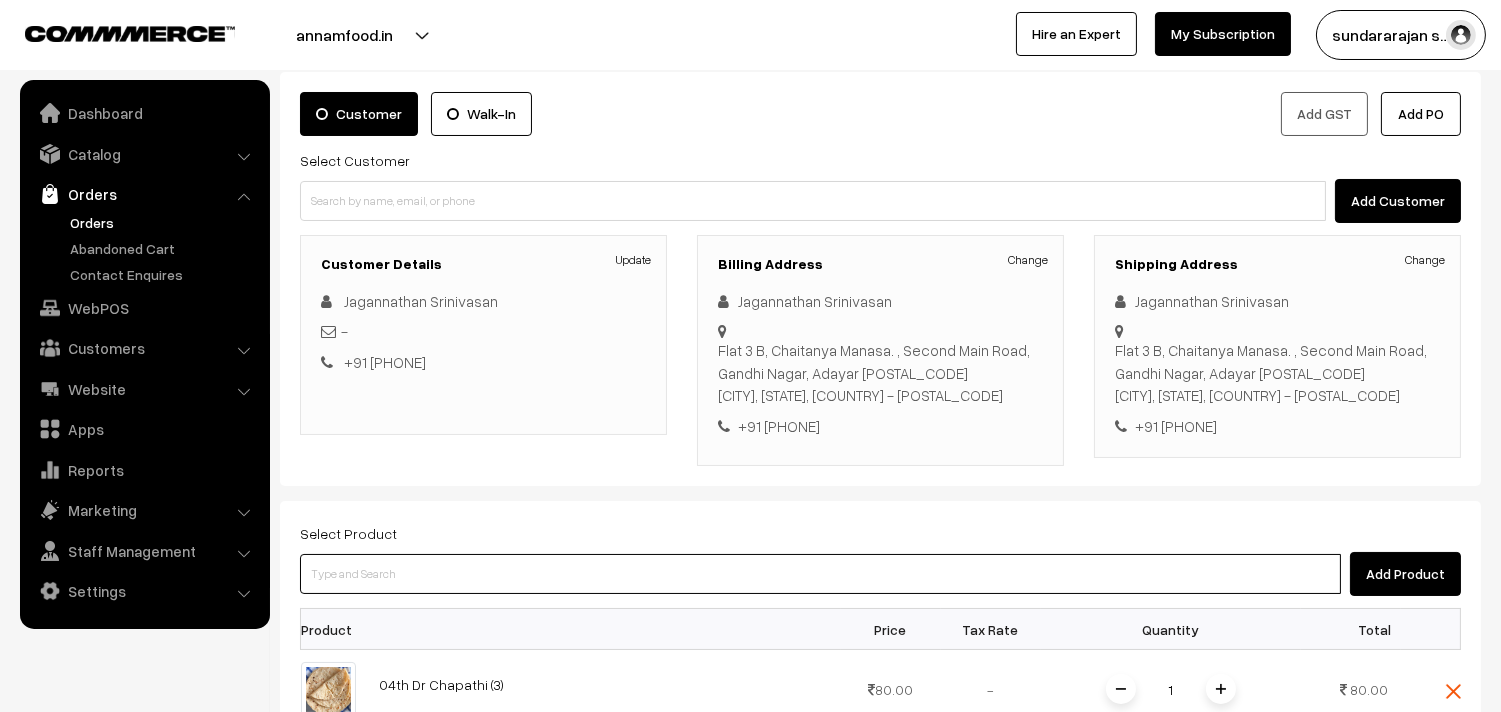 drag, startPoint x: 594, startPoint y: 574, endPoint x: 574, endPoint y: 580, distance: 20.880613 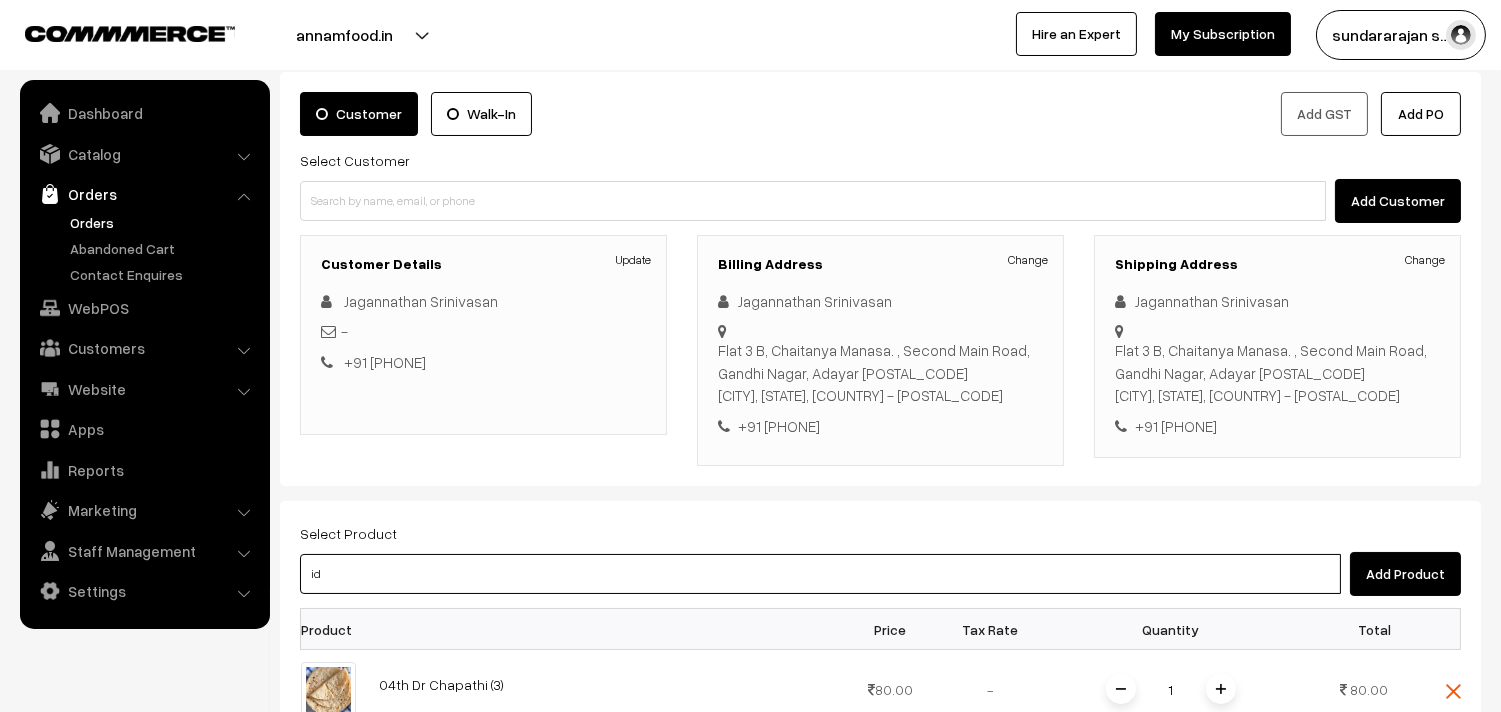 type on "i" 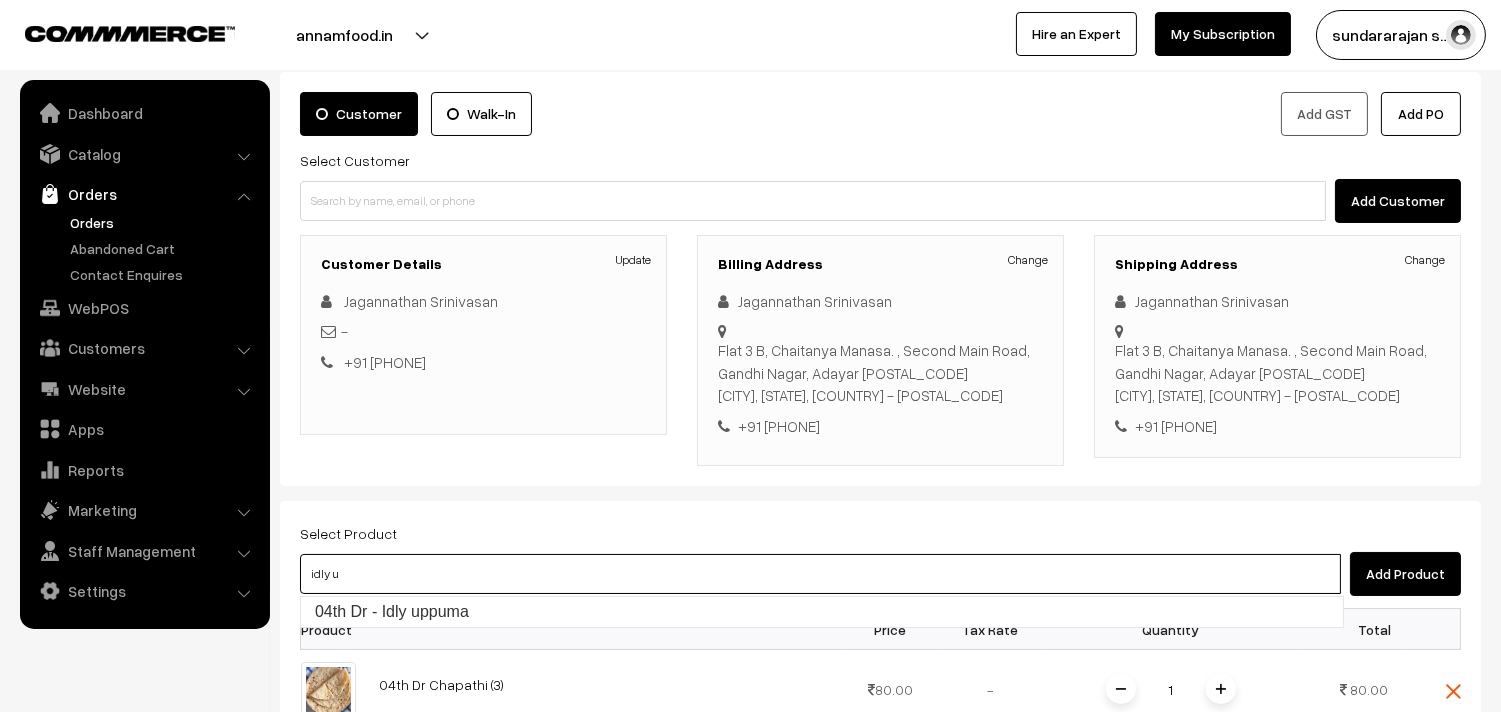 type on "04th Dr - Idly uppuma" 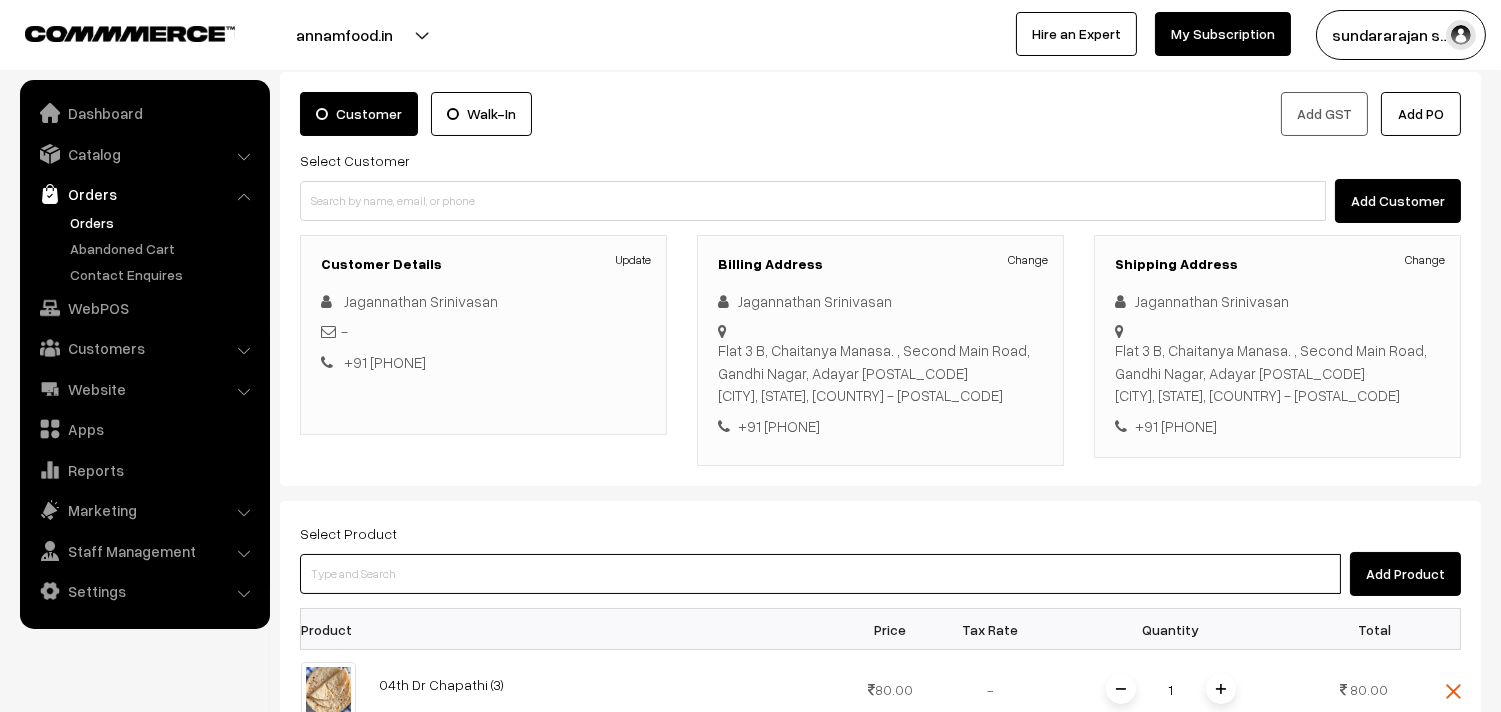 click at bounding box center (820, 574) 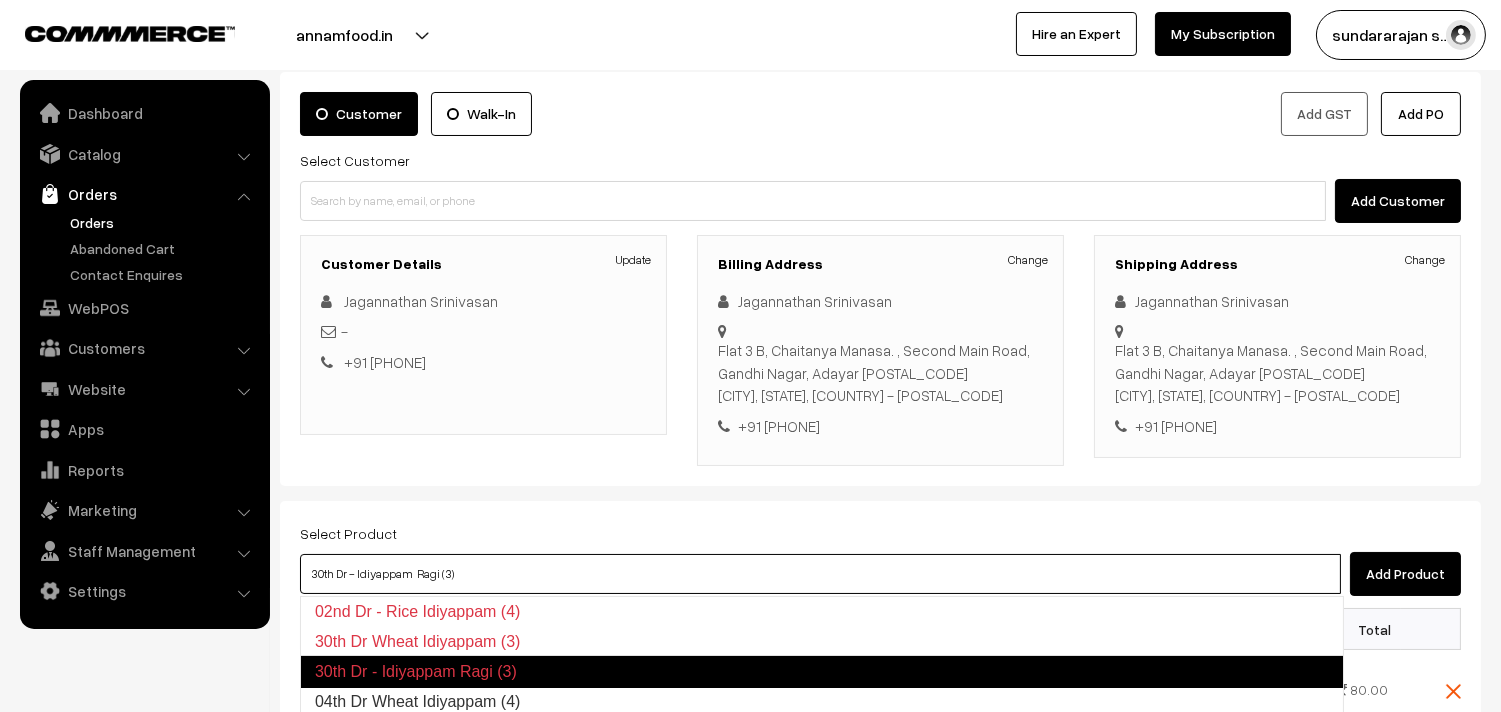 type on "04th Dr Wheat Idiyappam (4)" 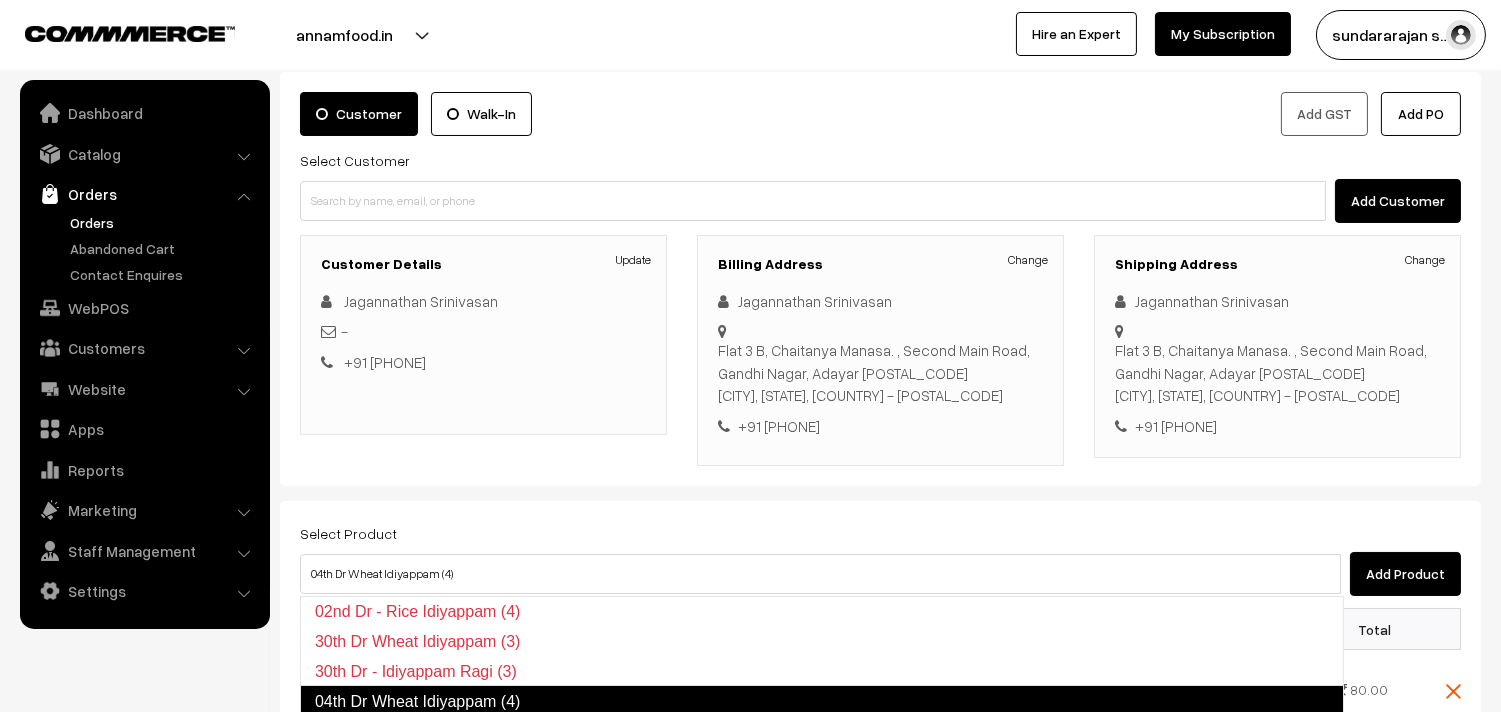 type 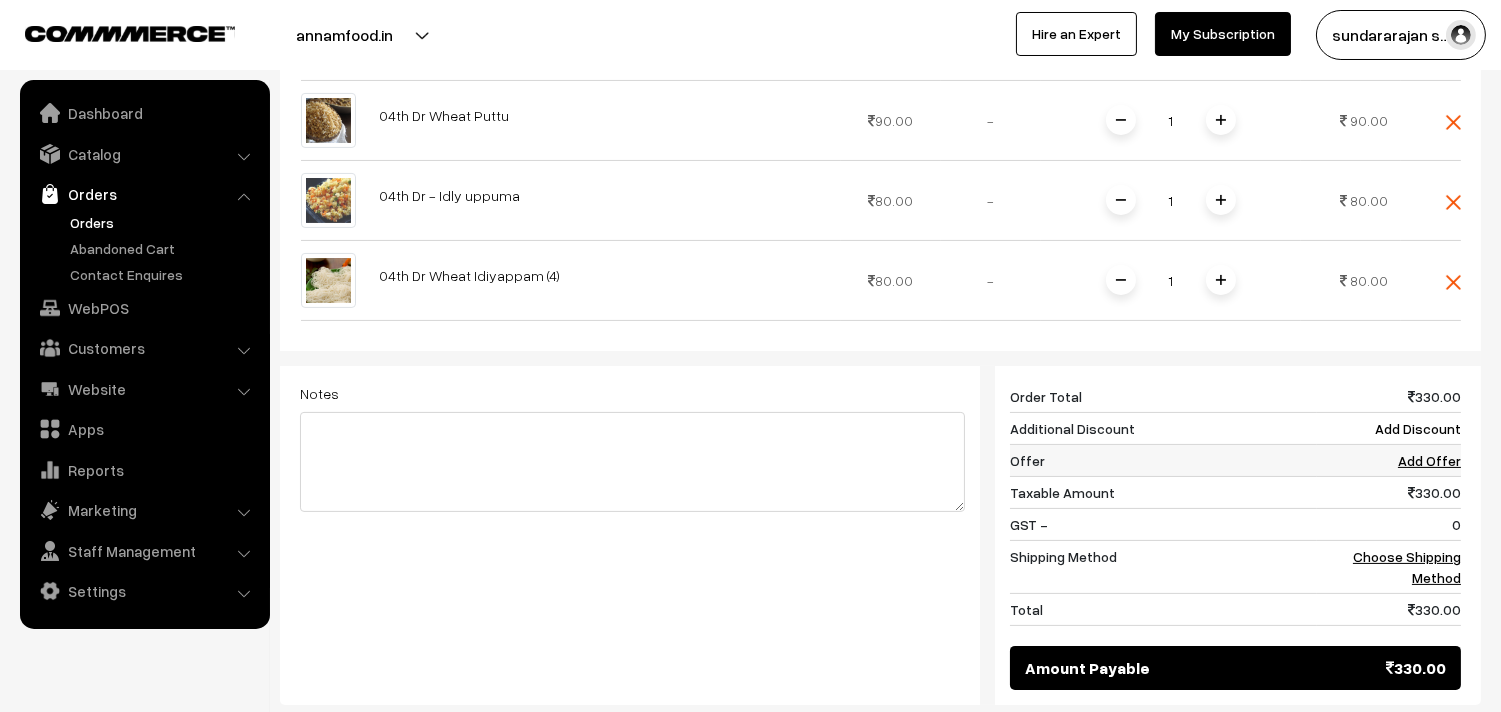 scroll, scrollTop: 777, scrollLeft: 0, axis: vertical 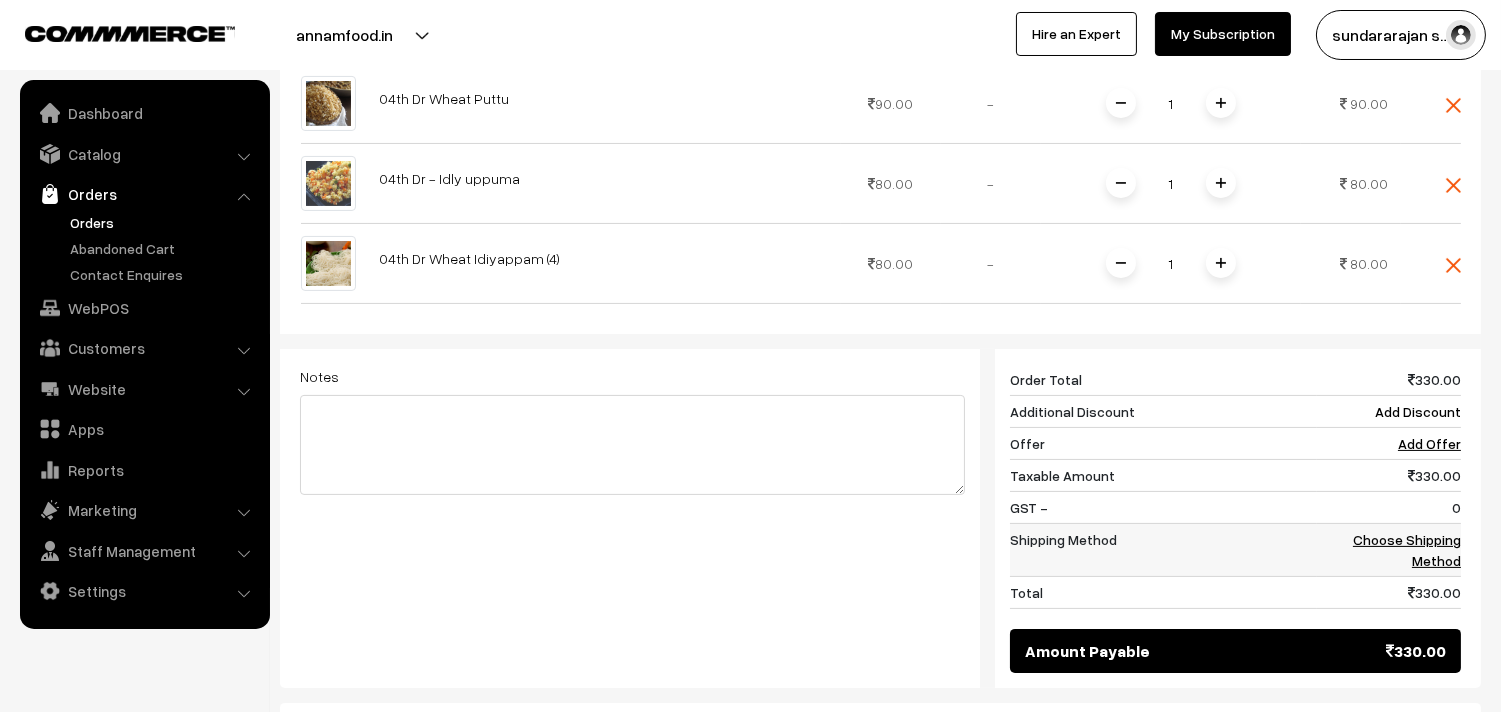click on "Choose Shipping Method" at bounding box center (1407, 550) 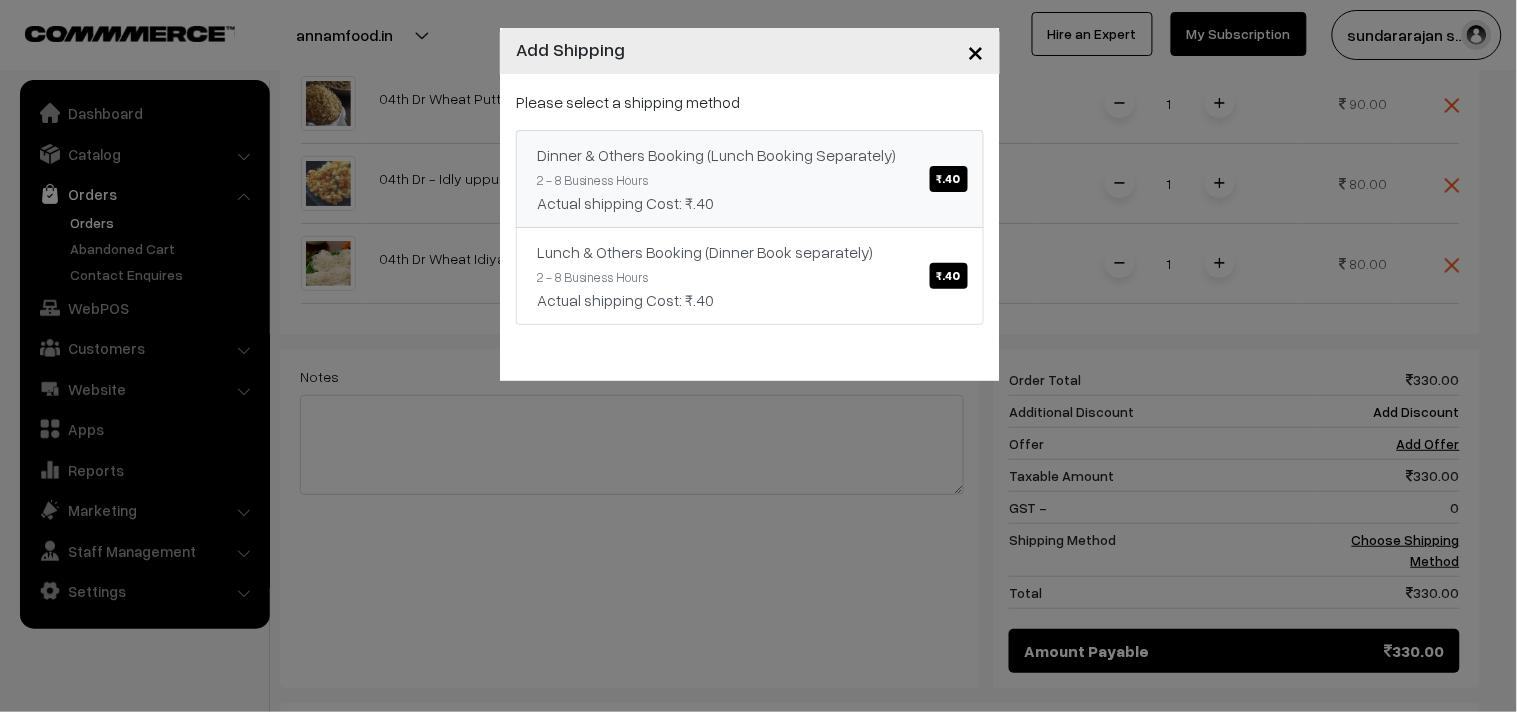 click on "Dinner & Others Booking (Lunch Booking Separately)
₹.40
2 - 8 Business Hours Actual shipping Cost: ₹.40" at bounding box center (750, 179) 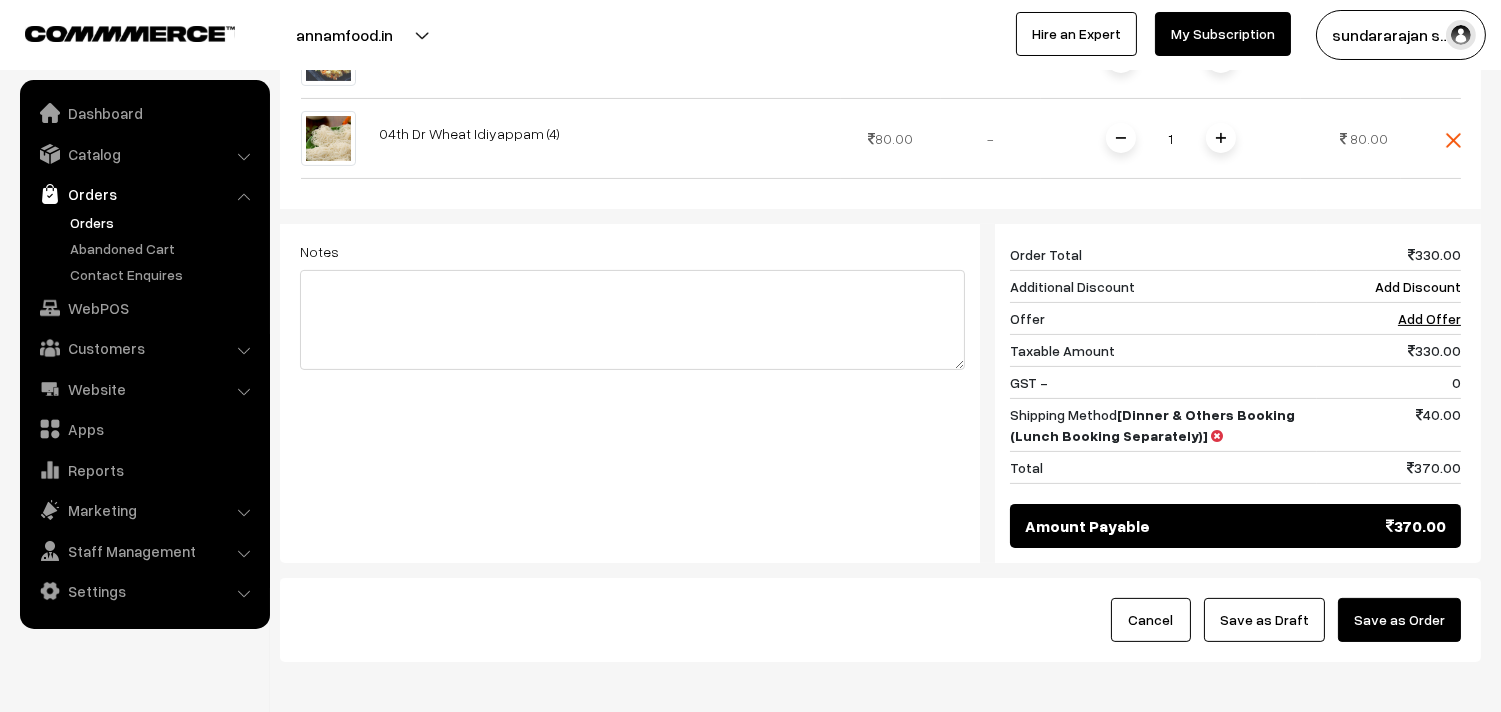 scroll, scrollTop: 1000, scrollLeft: 0, axis: vertical 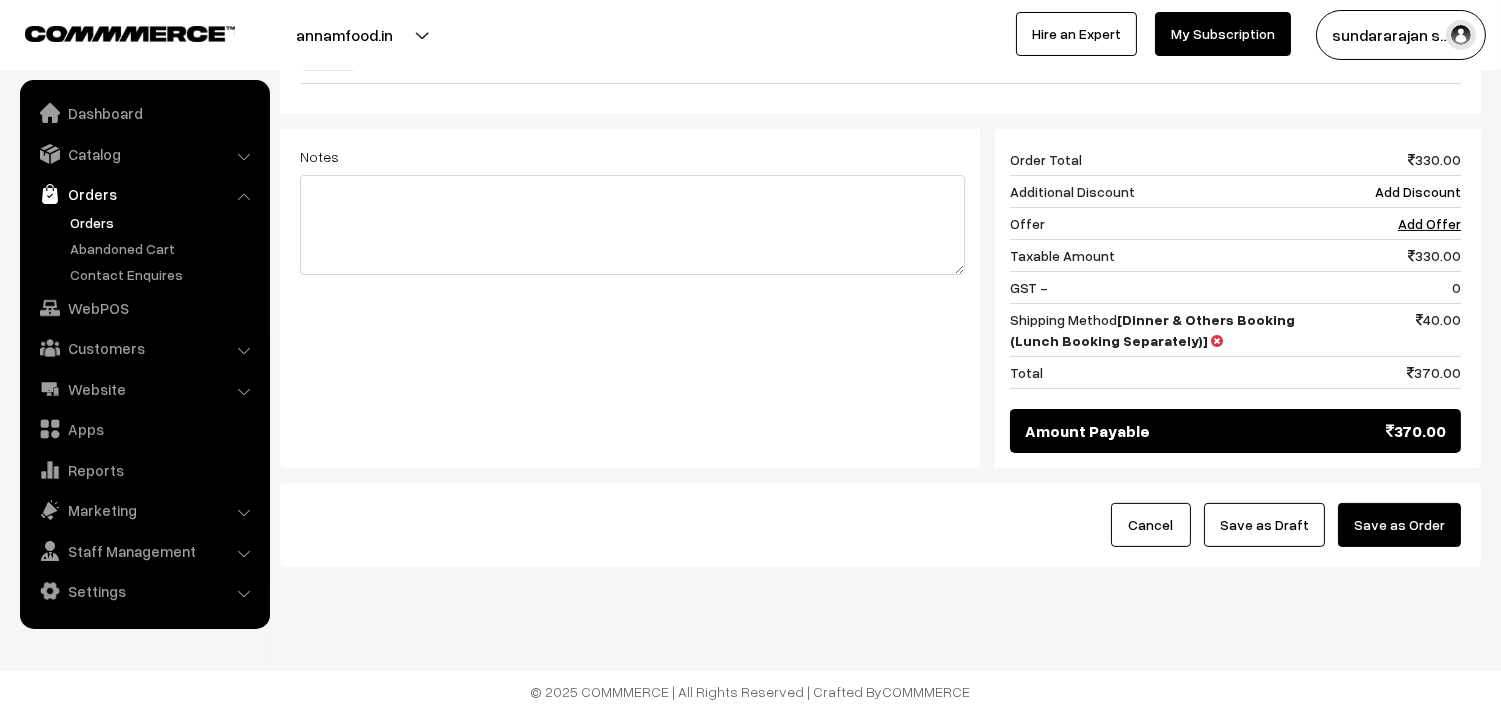 click on "Save as Draft" at bounding box center [1264, 525] 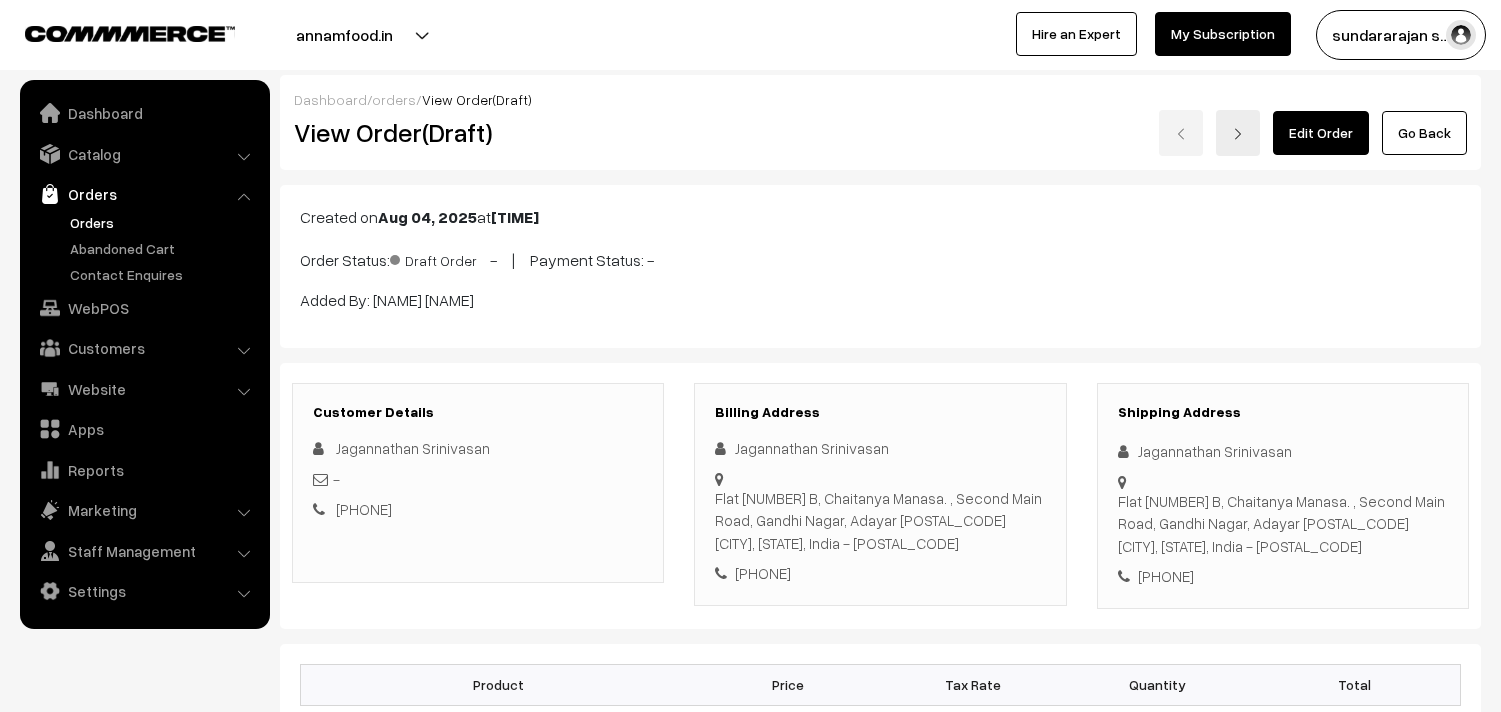 scroll, scrollTop: 0, scrollLeft: 0, axis: both 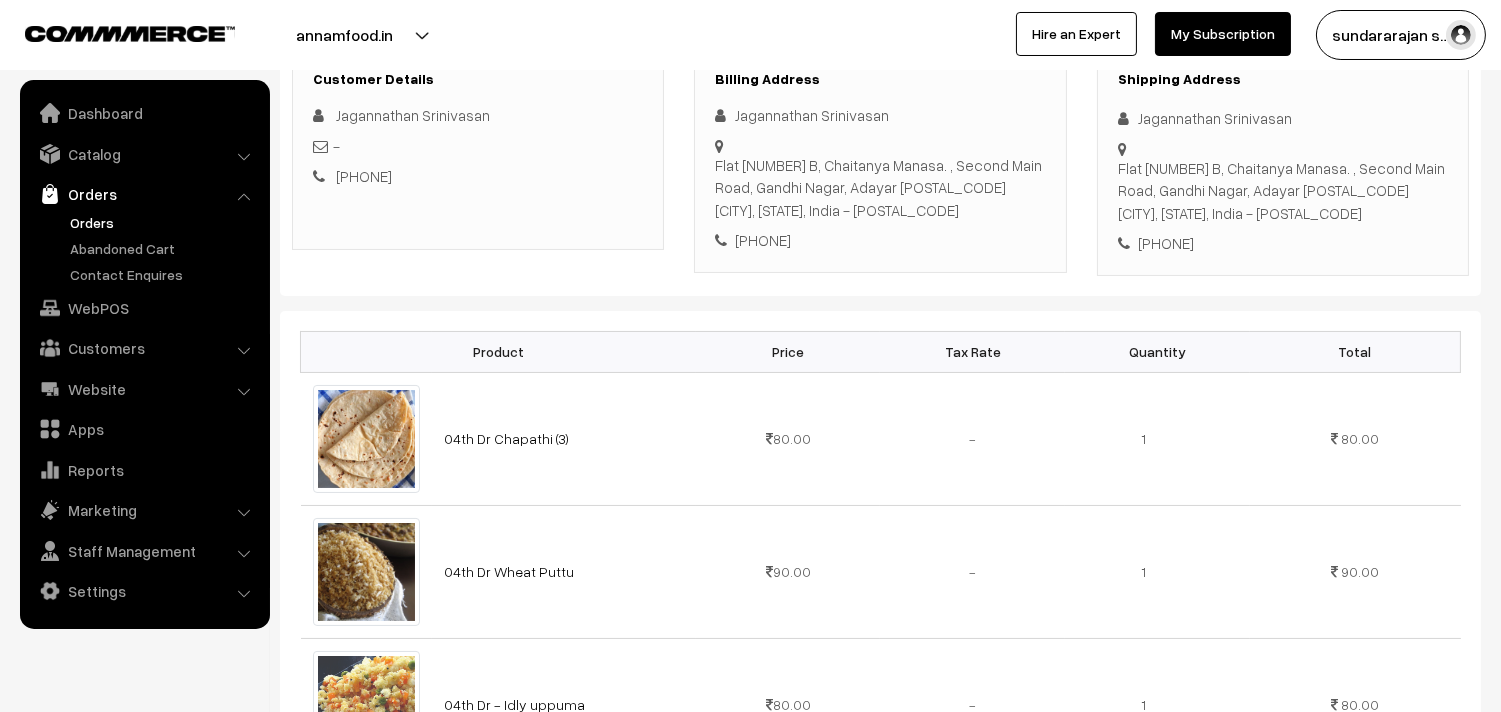click on "Billing Address
Jagannathan Srinivasan
Flat 3 B, Chaitanya Manasa. , Second Main Road, Gandhi Nagar, Adayar 600020
Chennai,                                 Tamil Nadu,  India                                 - 600020
+91 9840298411" at bounding box center (880, 161) 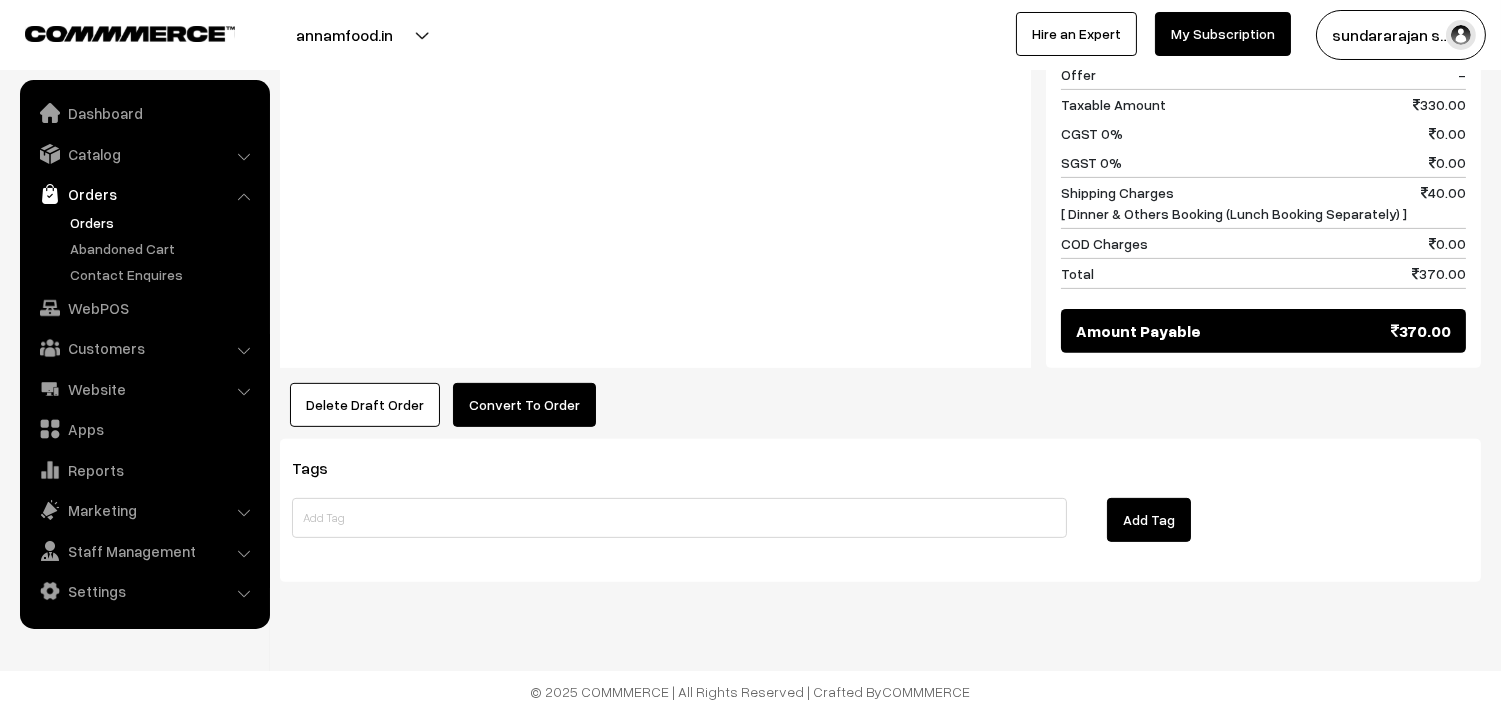click on "Convert To Order" at bounding box center [524, 405] 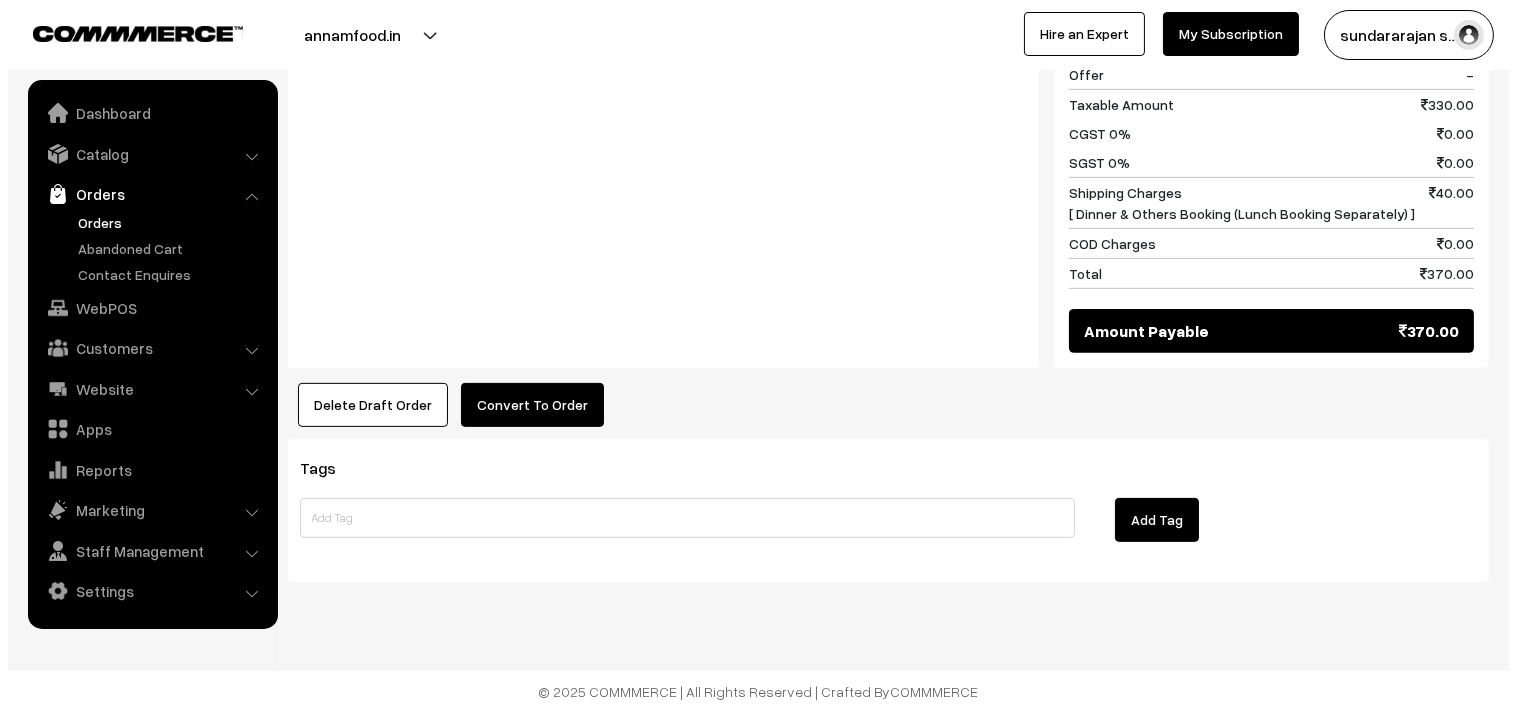 scroll, scrollTop: 1361, scrollLeft: 0, axis: vertical 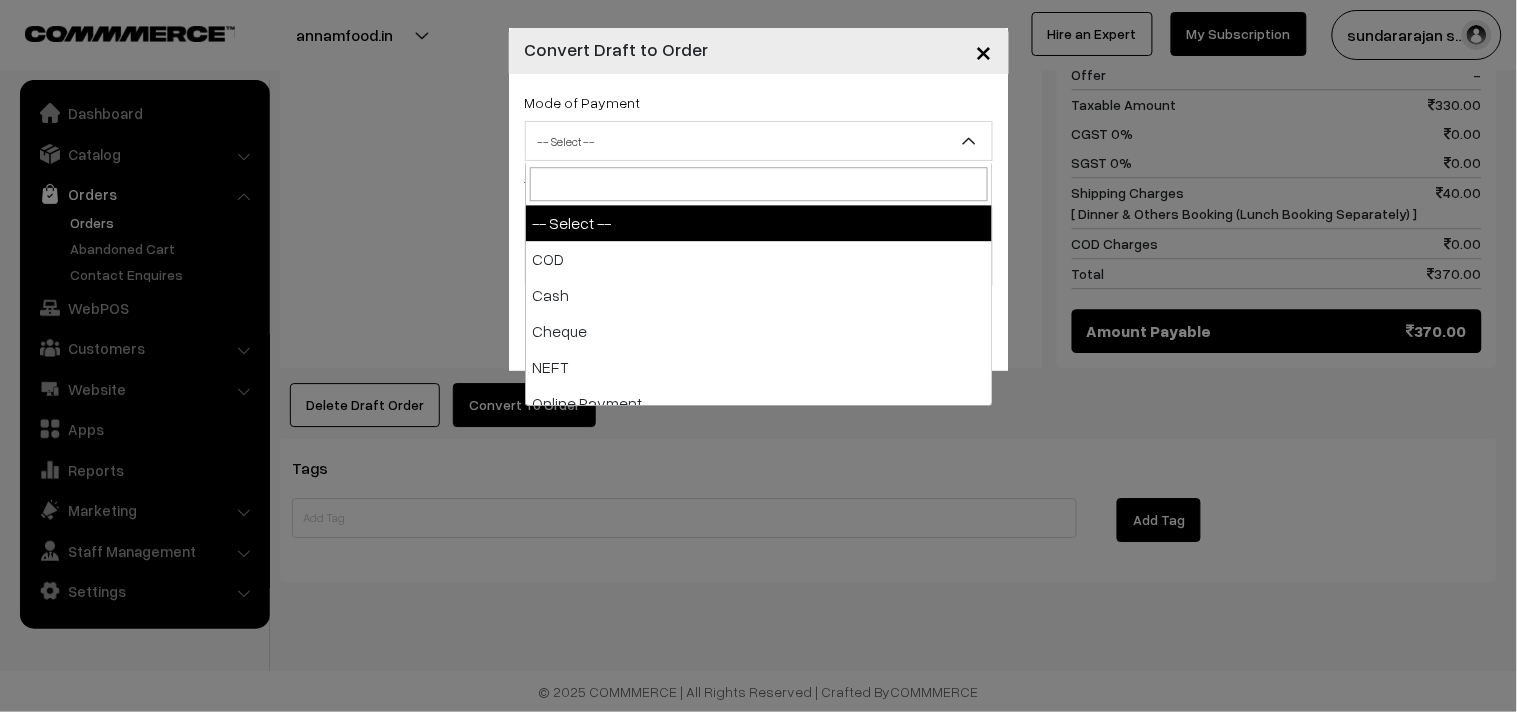 click on "-- Select --" at bounding box center [759, 141] 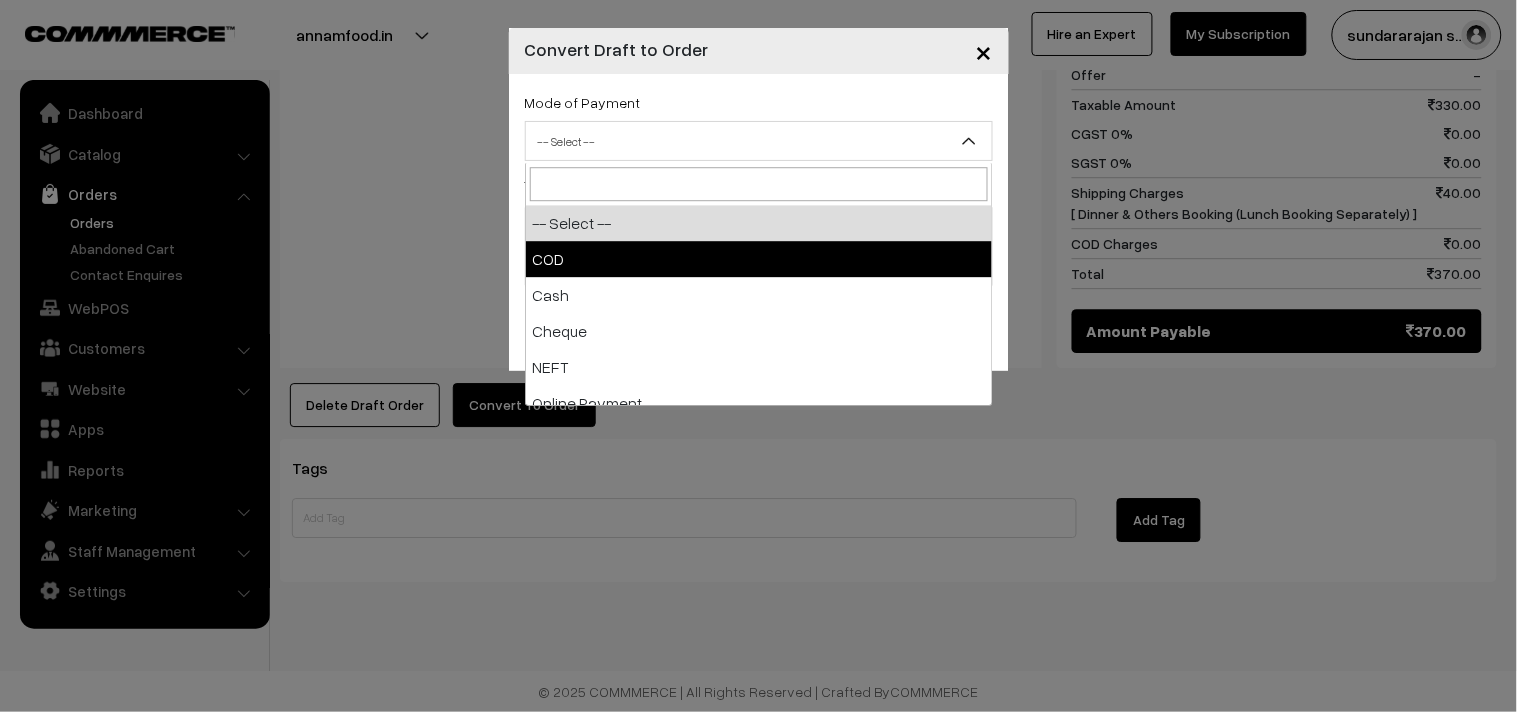 select on "2" 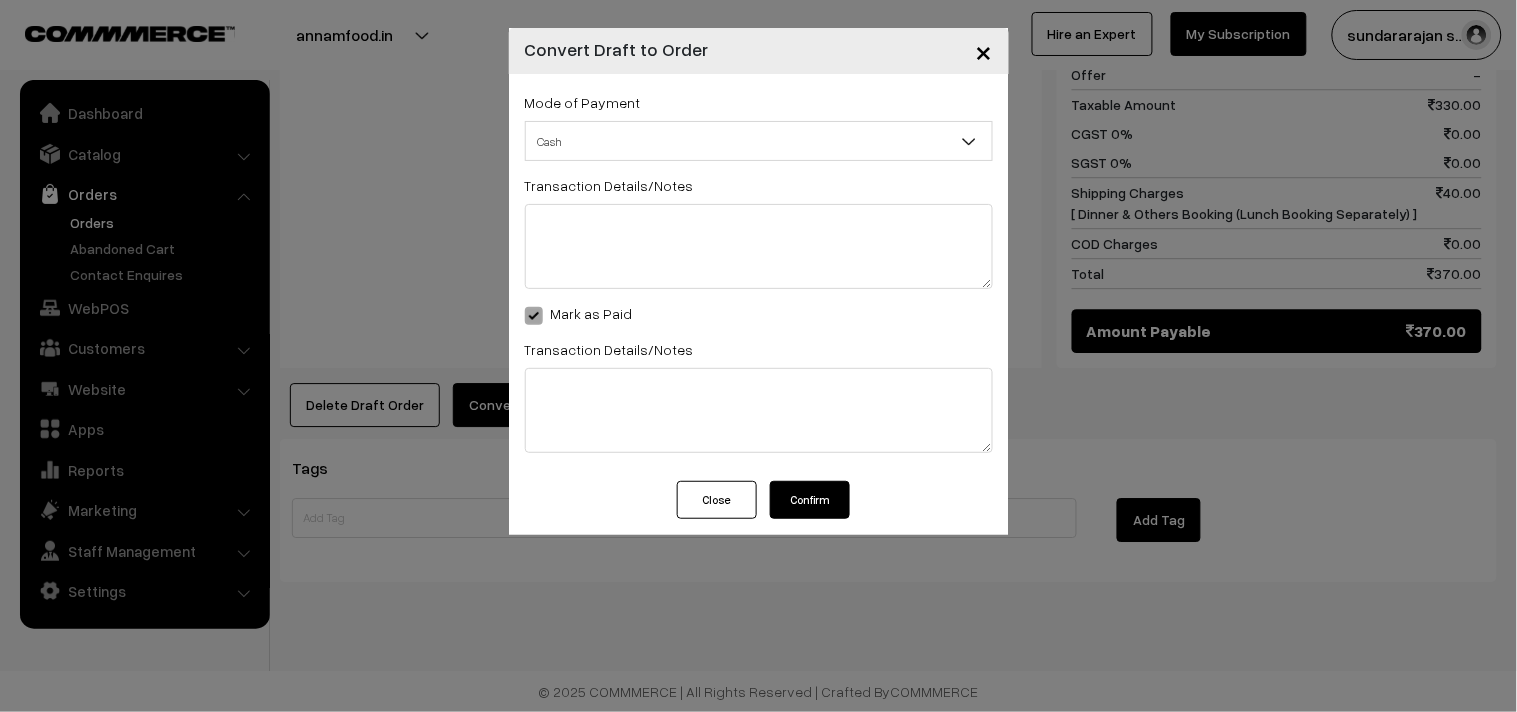 click on "Confirm" at bounding box center (810, 500) 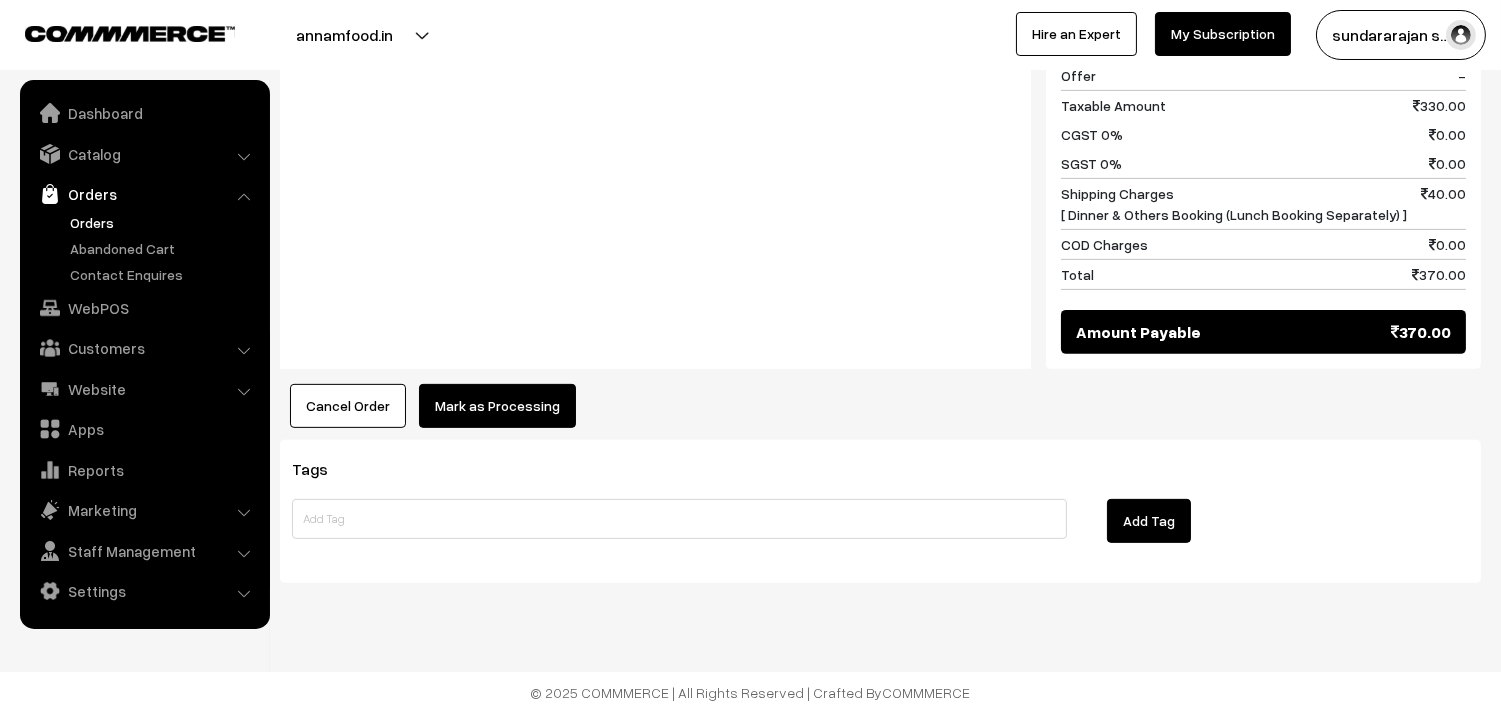 click on "Mark as Processing" at bounding box center (497, 406) 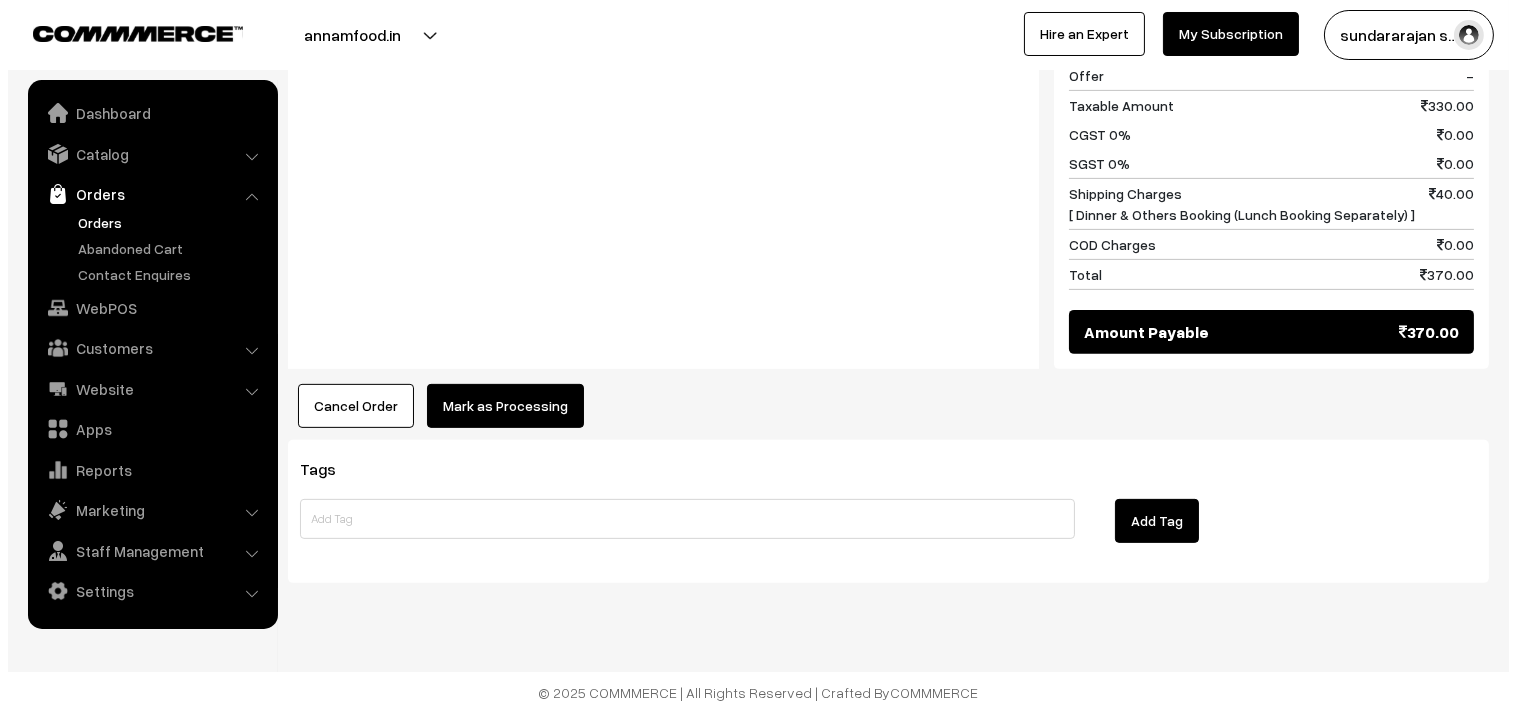 scroll, scrollTop: 1358, scrollLeft: 0, axis: vertical 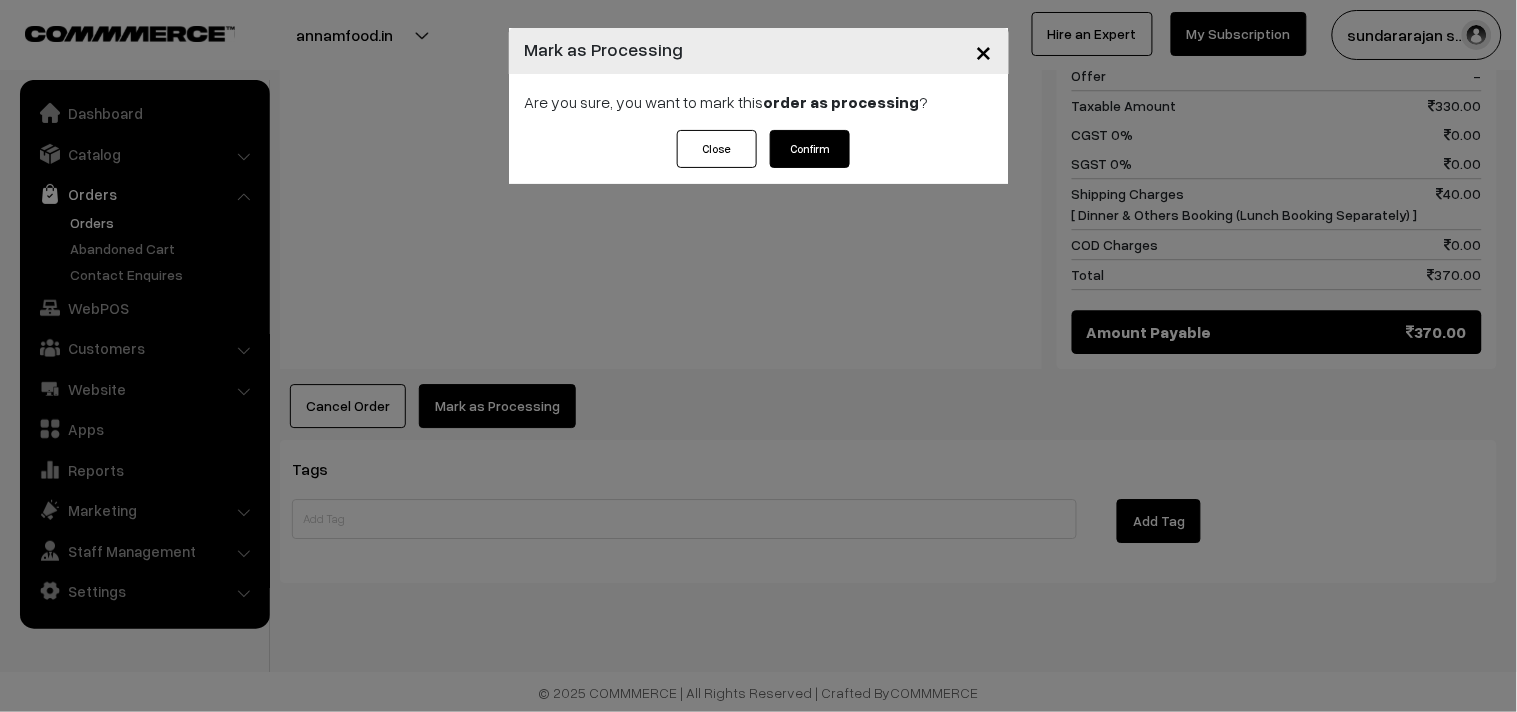click on "Confirm" at bounding box center [810, 149] 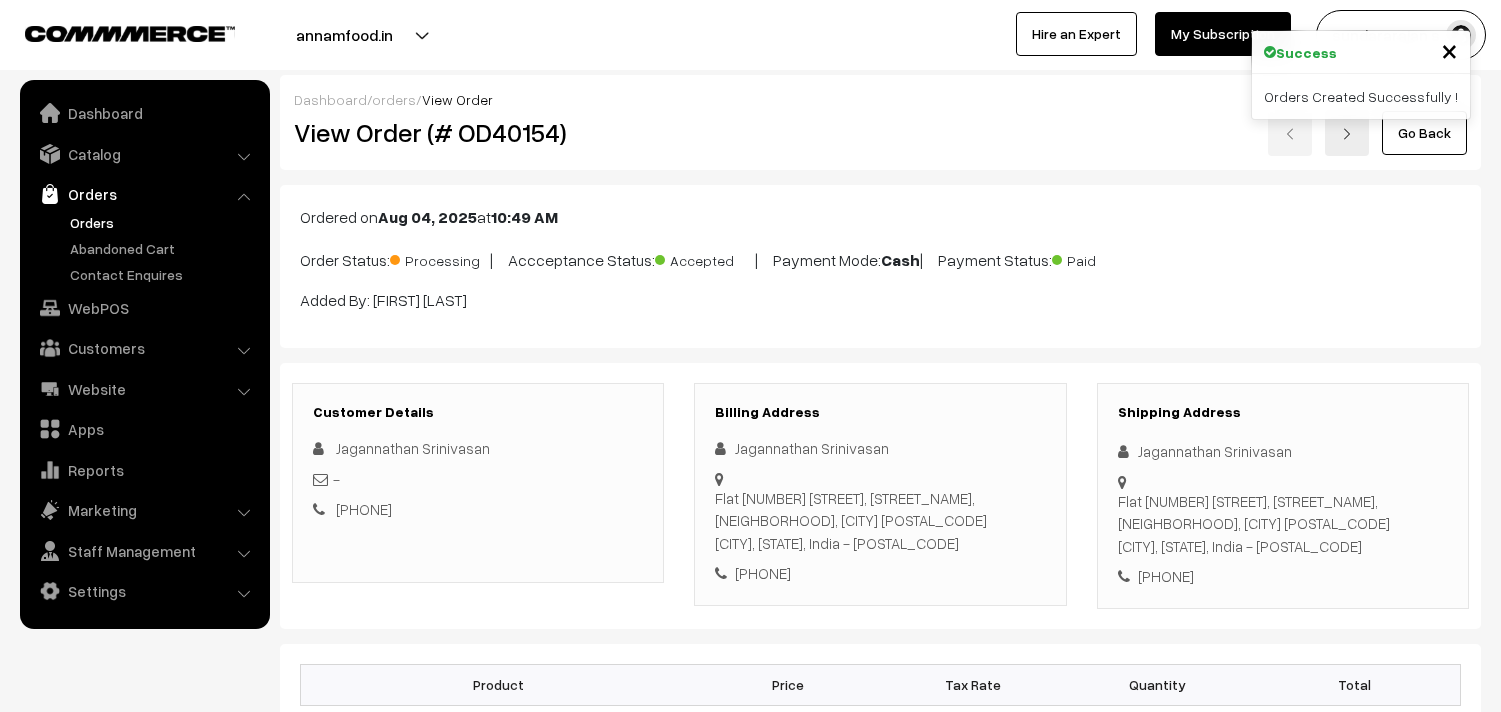 scroll, scrollTop: 0, scrollLeft: 0, axis: both 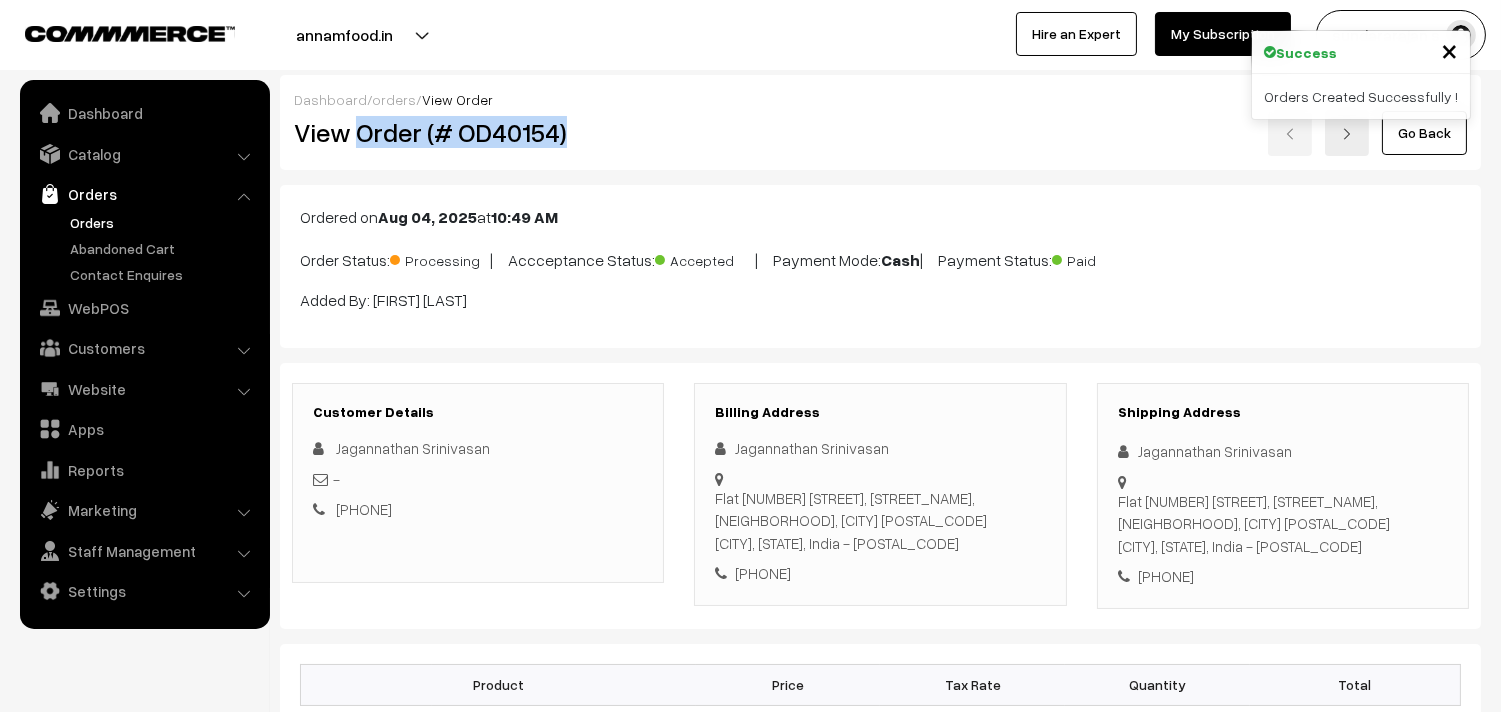 drag, startPoint x: 357, startPoint y: 134, endPoint x: 590, endPoint y: 142, distance: 233.1373 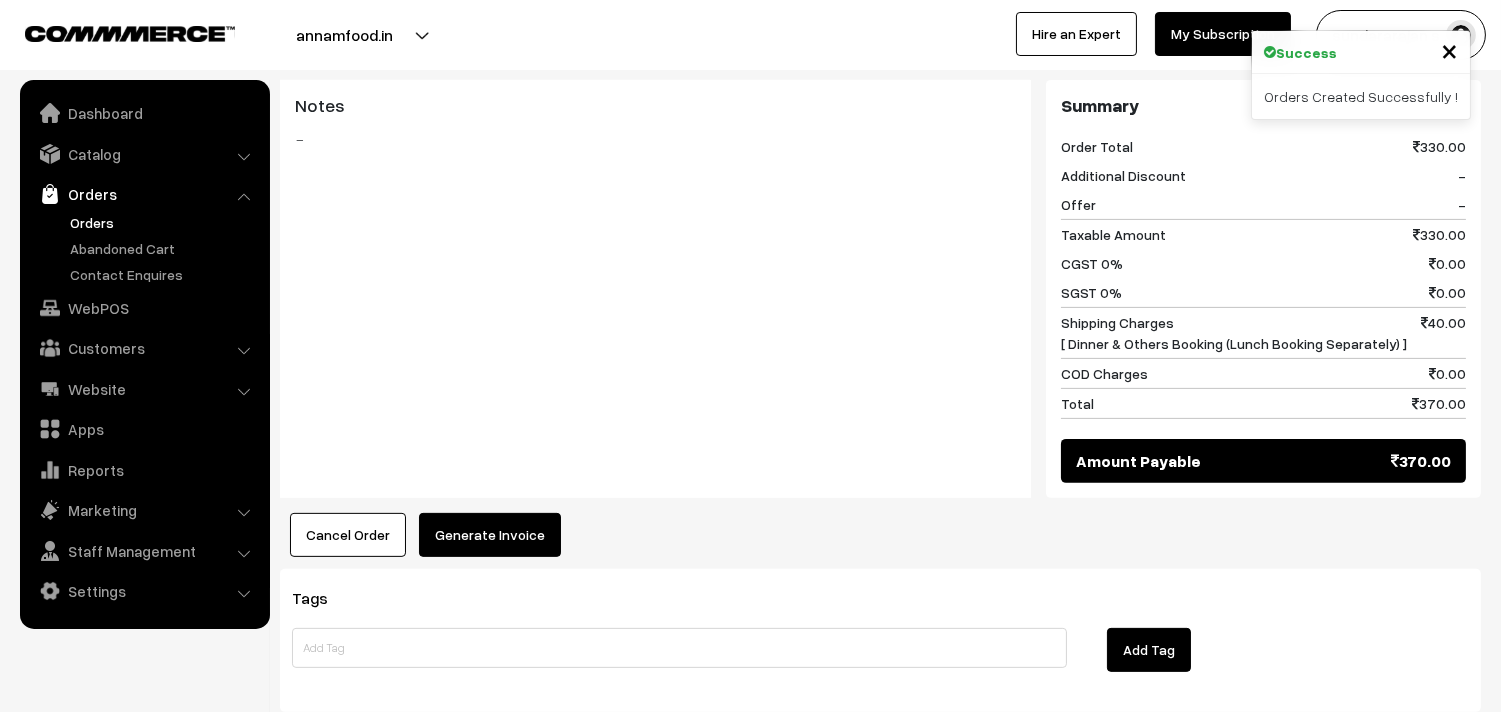 scroll, scrollTop: 1353, scrollLeft: 0, axis: vertical 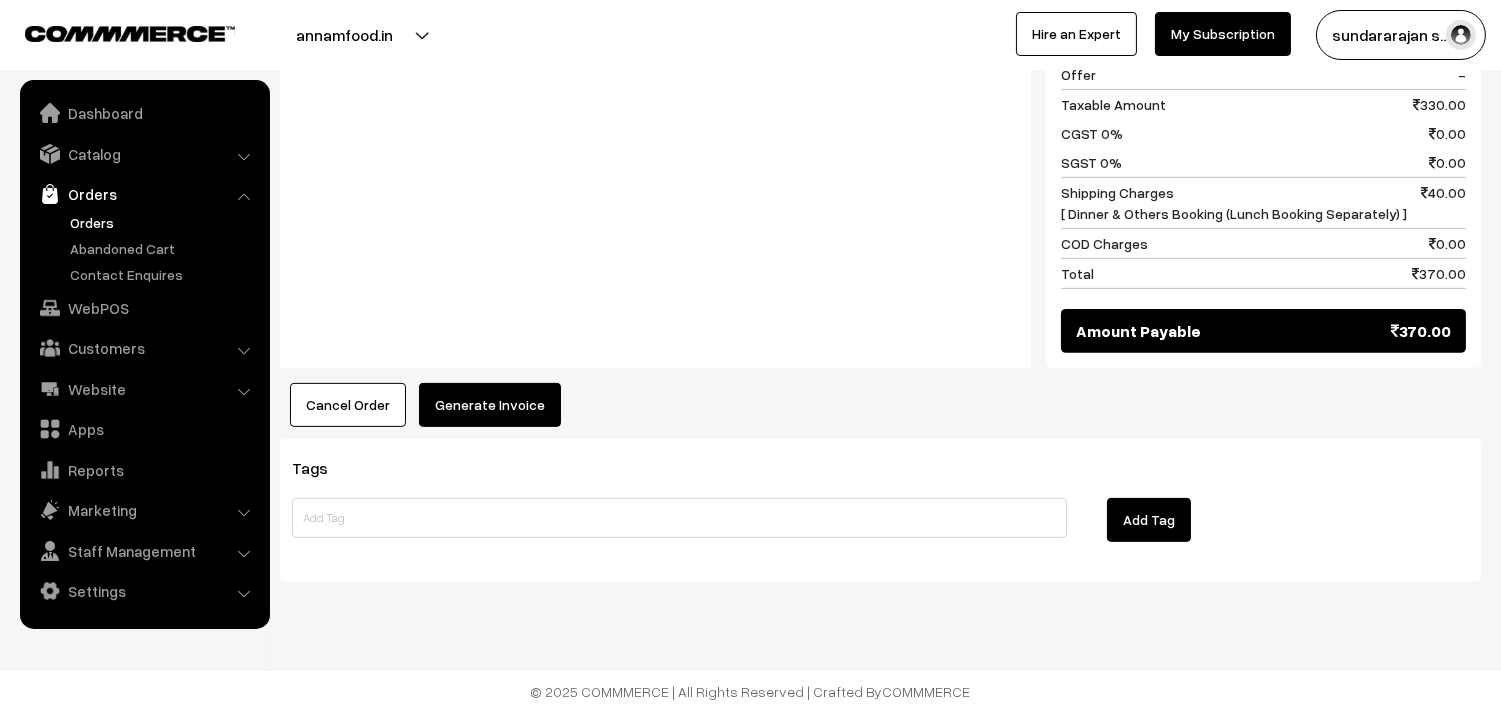 click on "Generate Invoice" at bounding box center [490, 405] 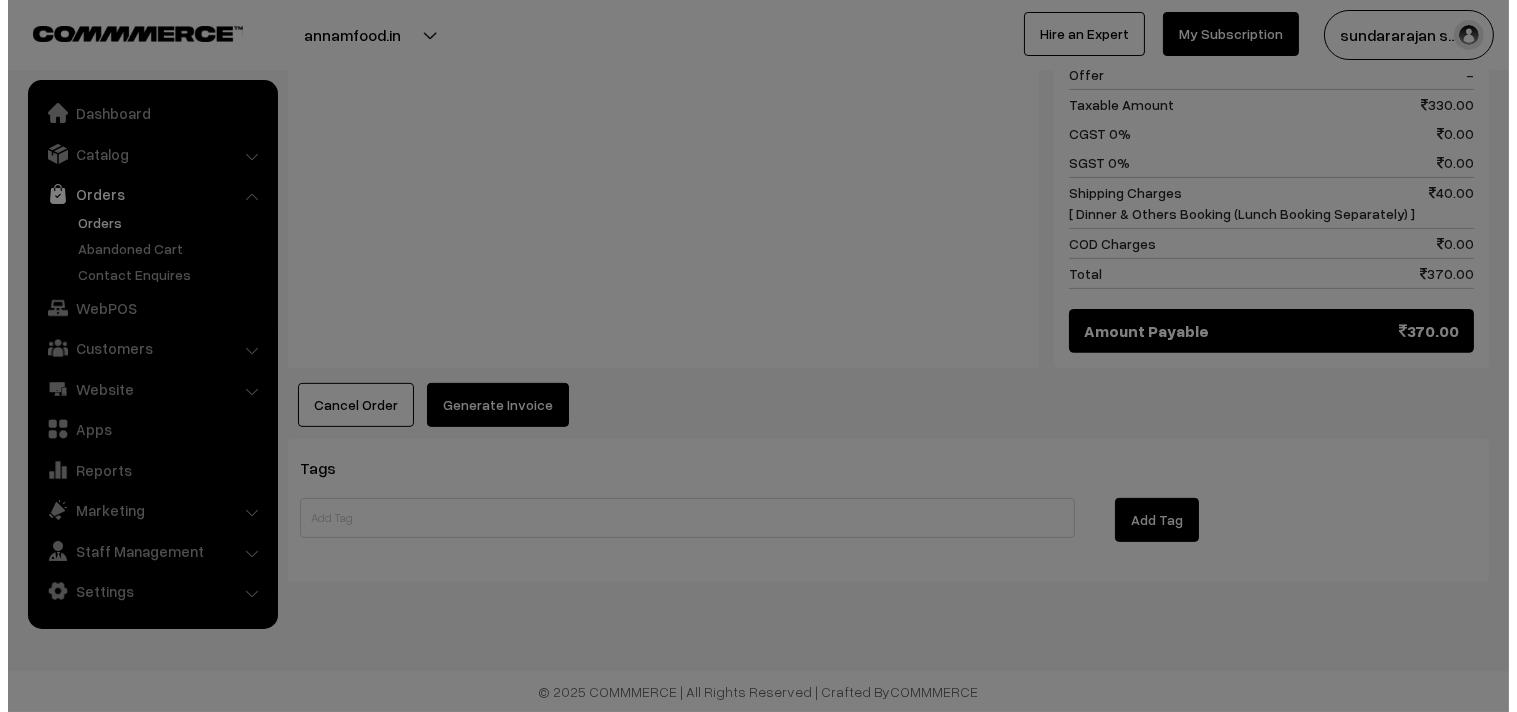 scroll, scrollTop: 1361, scrollLeft: 0, axis: vertical 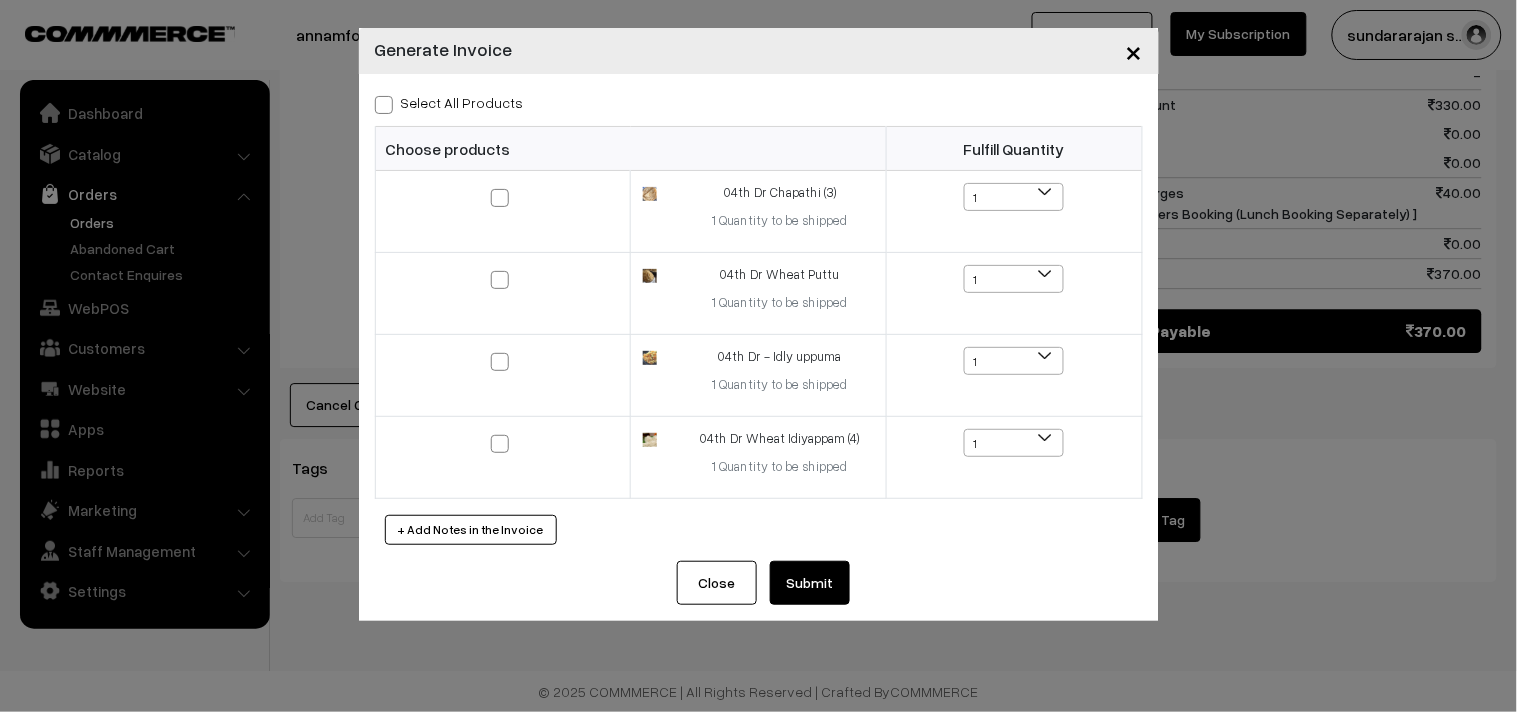 click on "Select All Products" at bounding box center [449, 102] 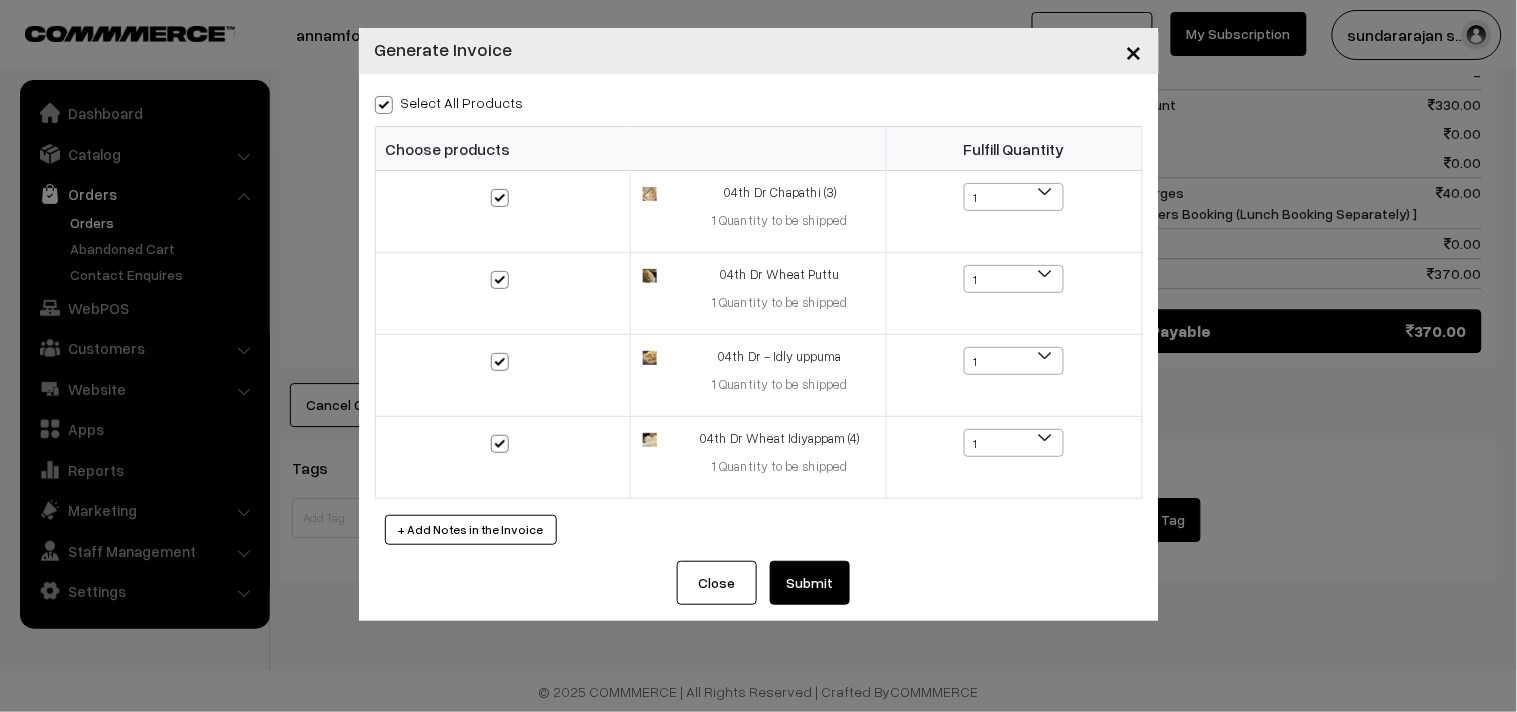 checkbox on "true" 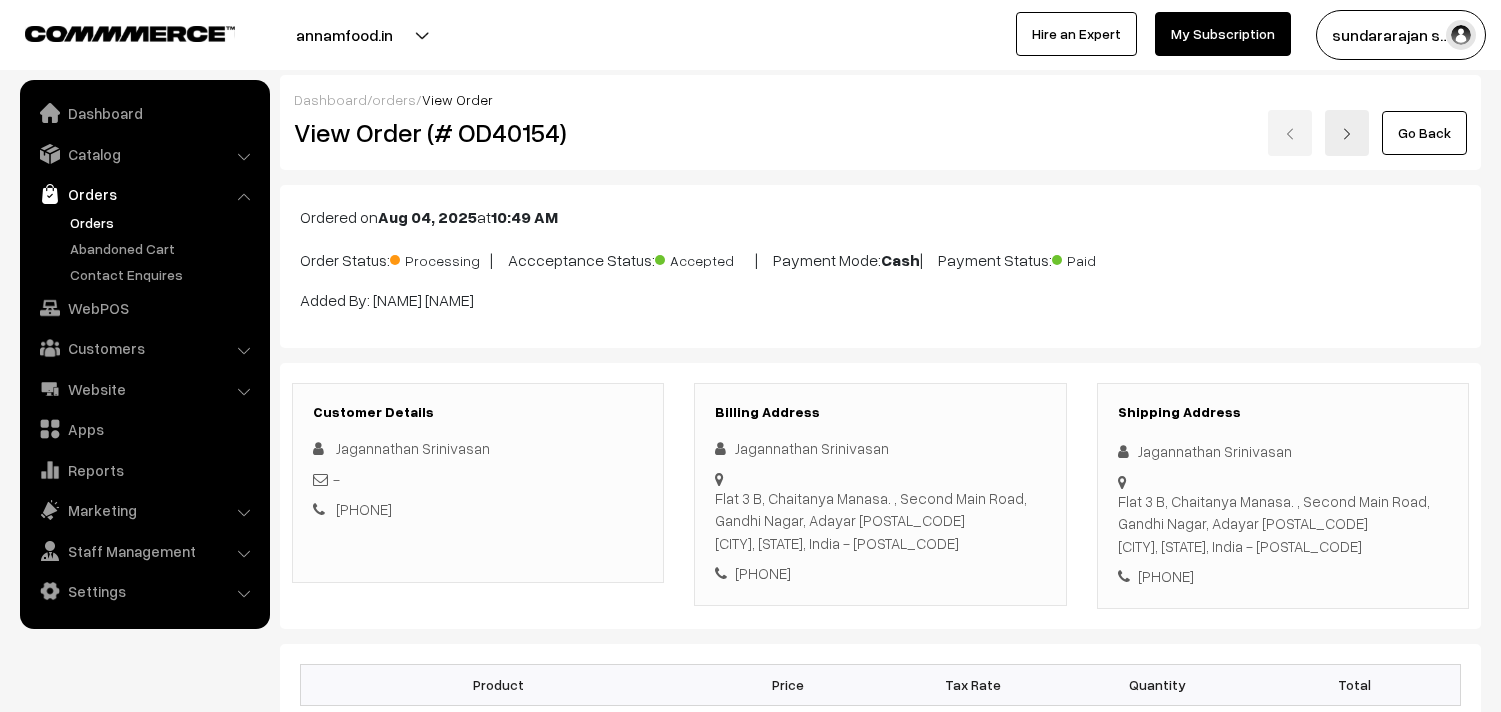 scroll, scrollTop: 1351, scrollLeft: 0, axis: vertical 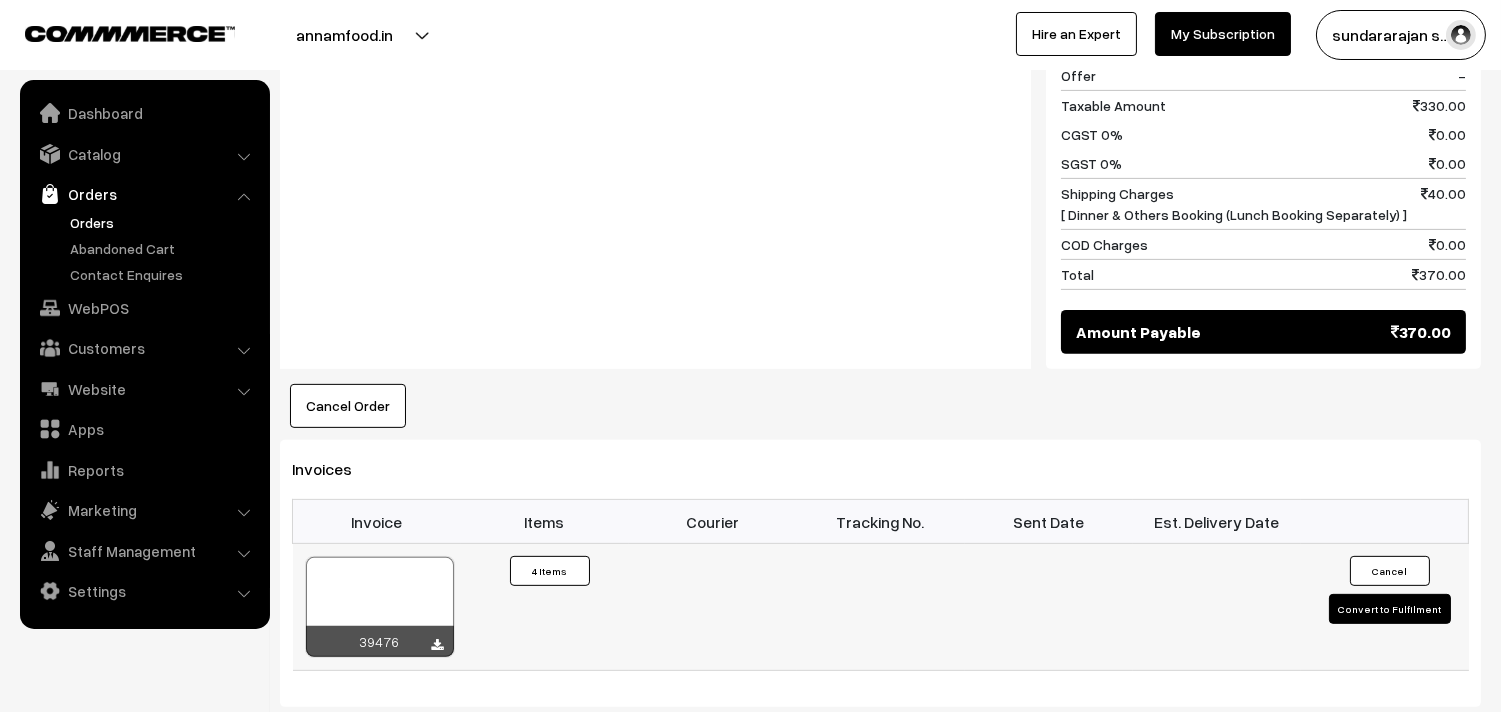 click at bounding box center [380, 607] 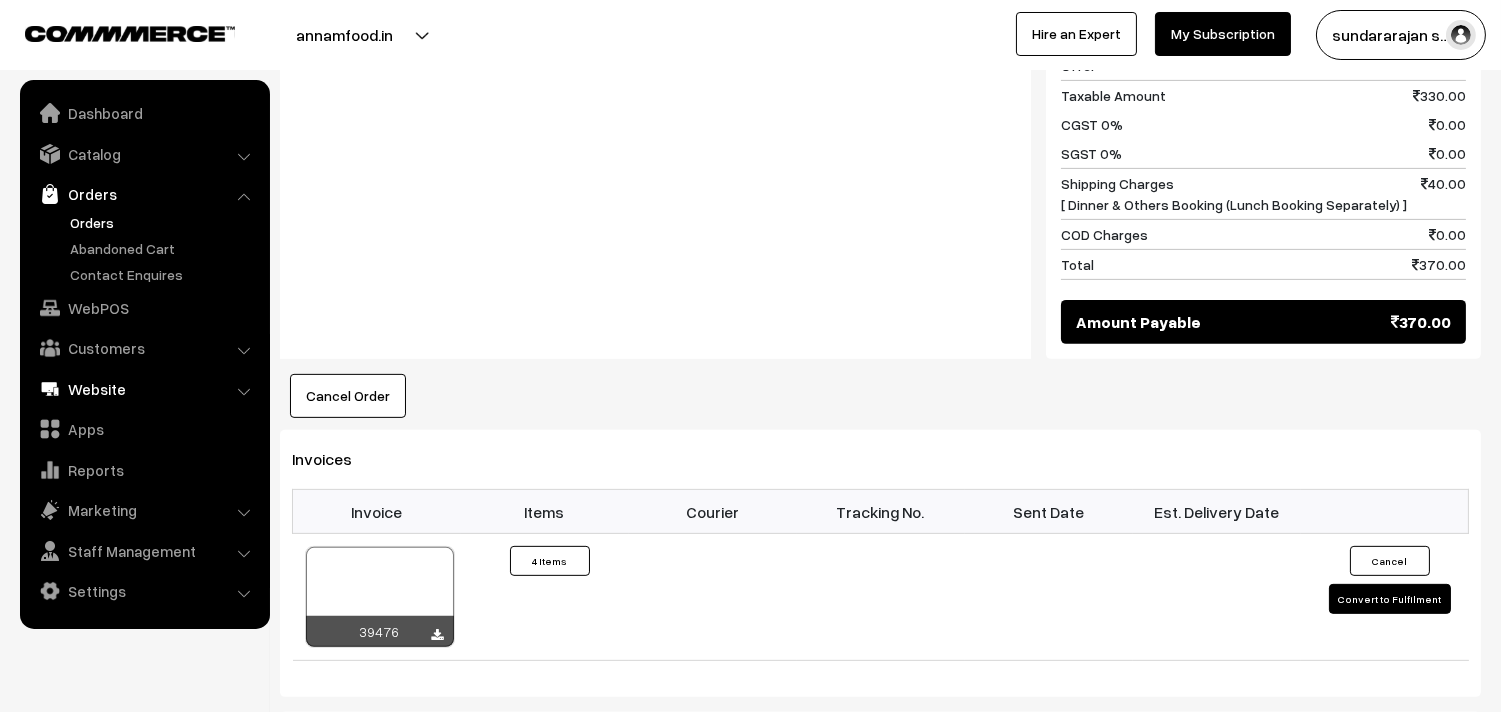 click on "WebPOS" at bounding box center (144, 308) 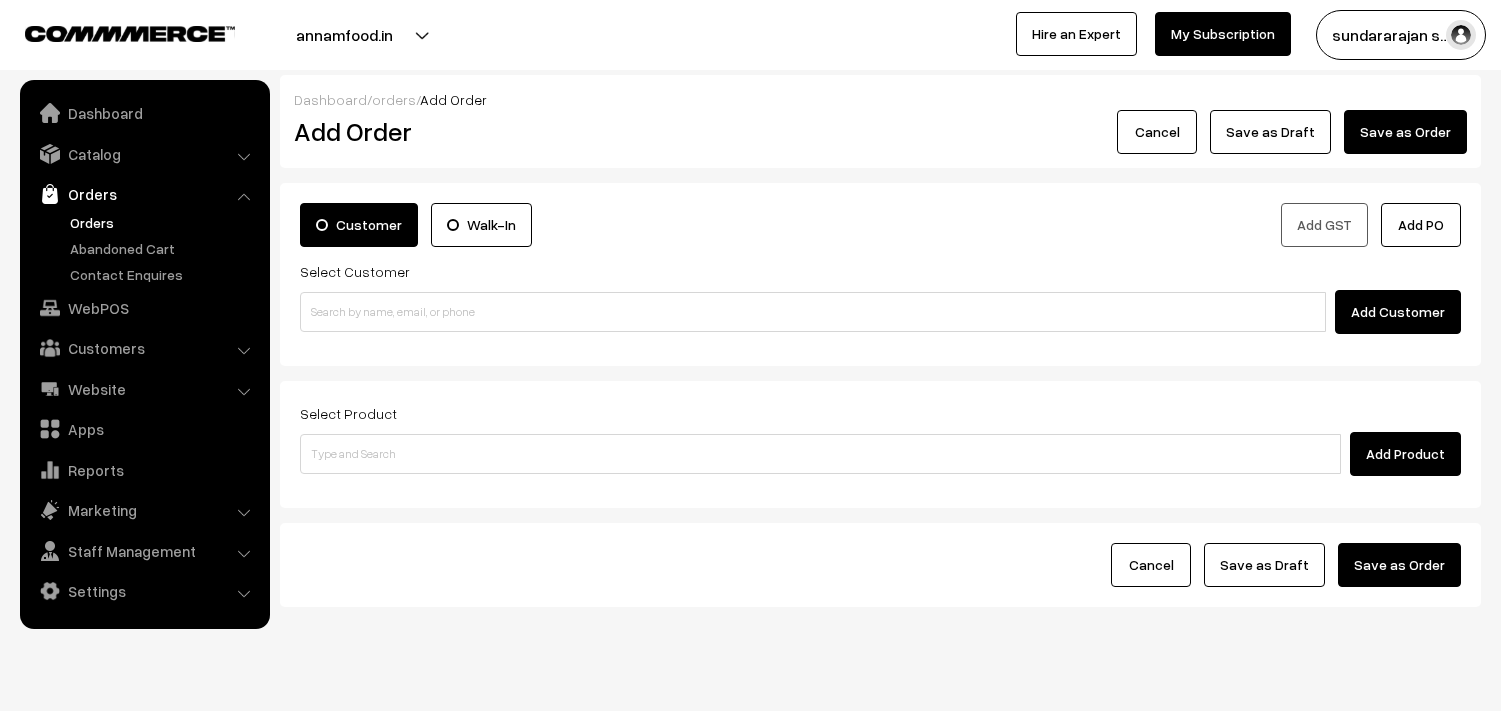 scroll, scrollTop: 0, scrollLeft: 0, axis: both 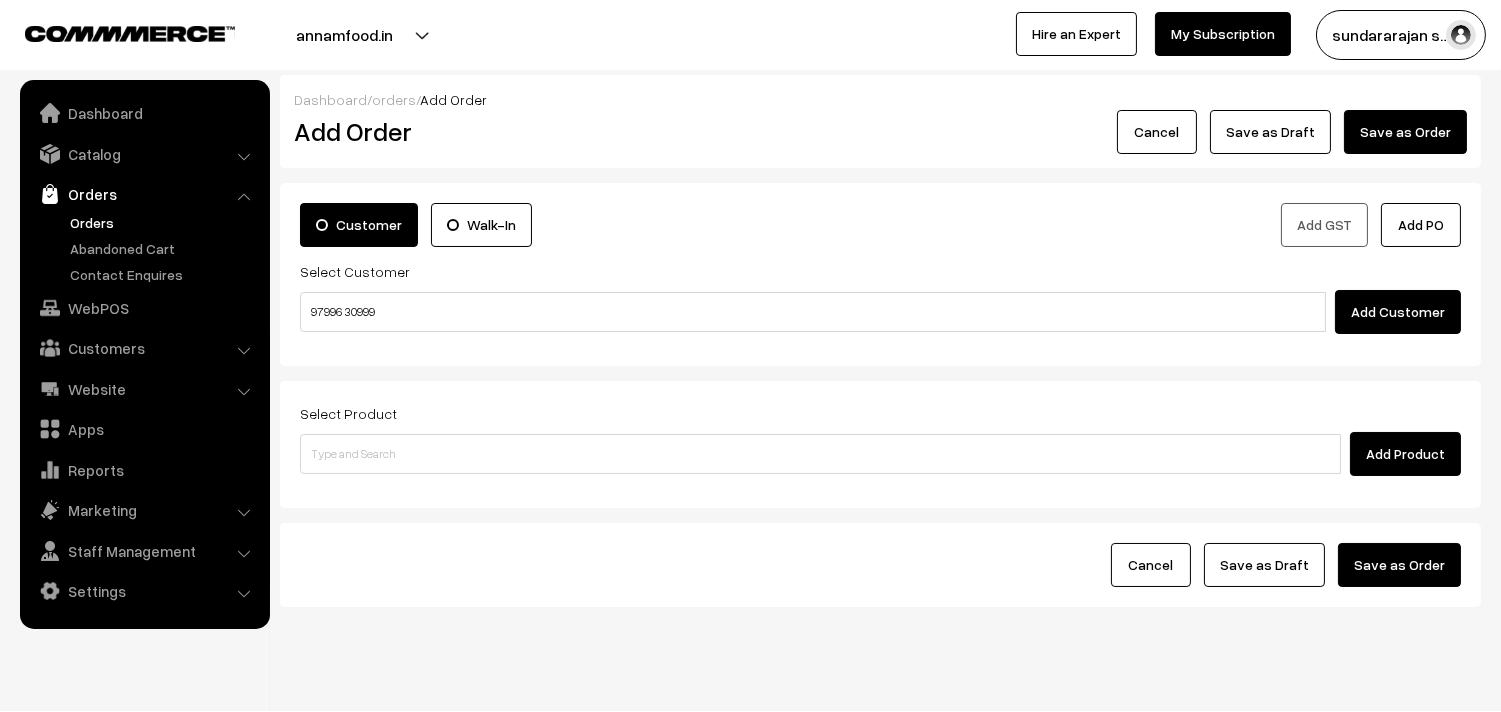 click on "97996 30999" at bounding box center [813, 312] 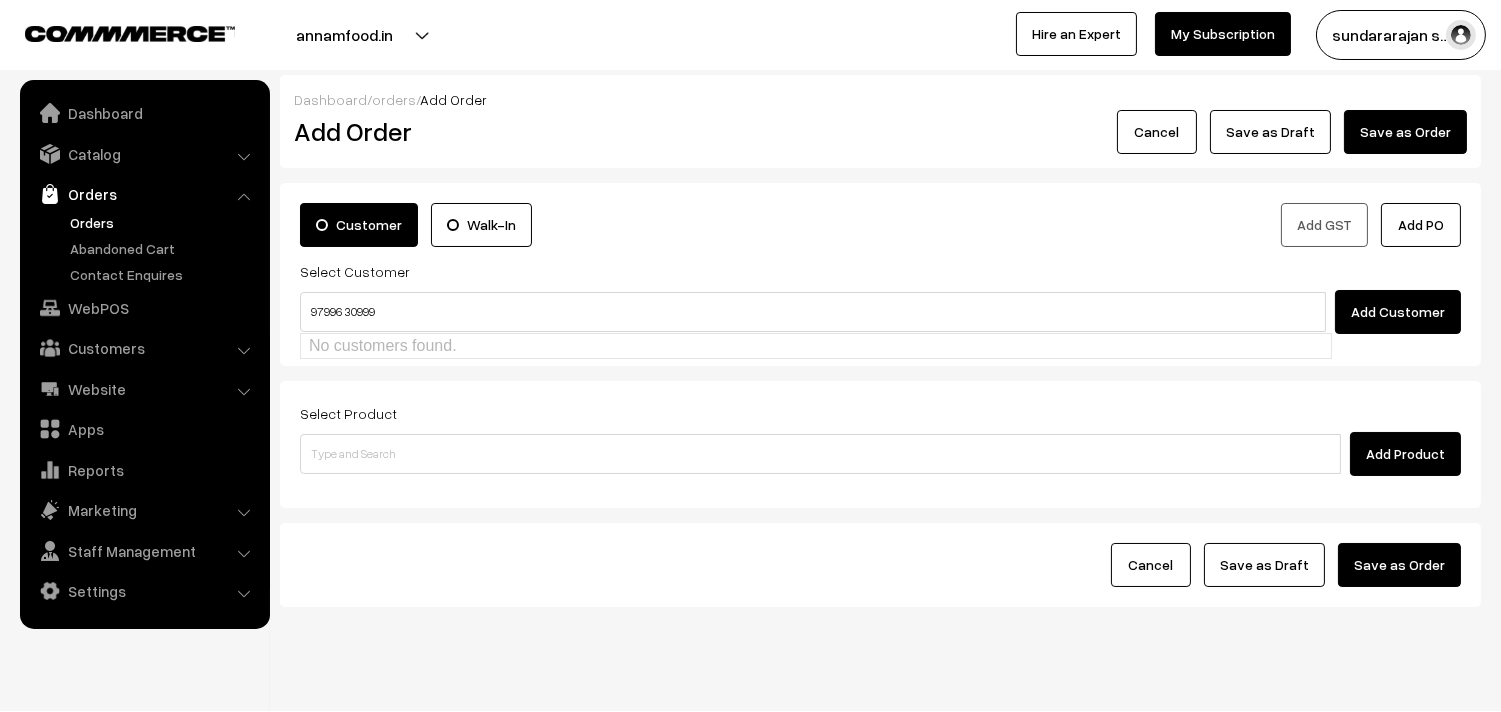 click on "97996 30999" at bounding box center [813, 312] 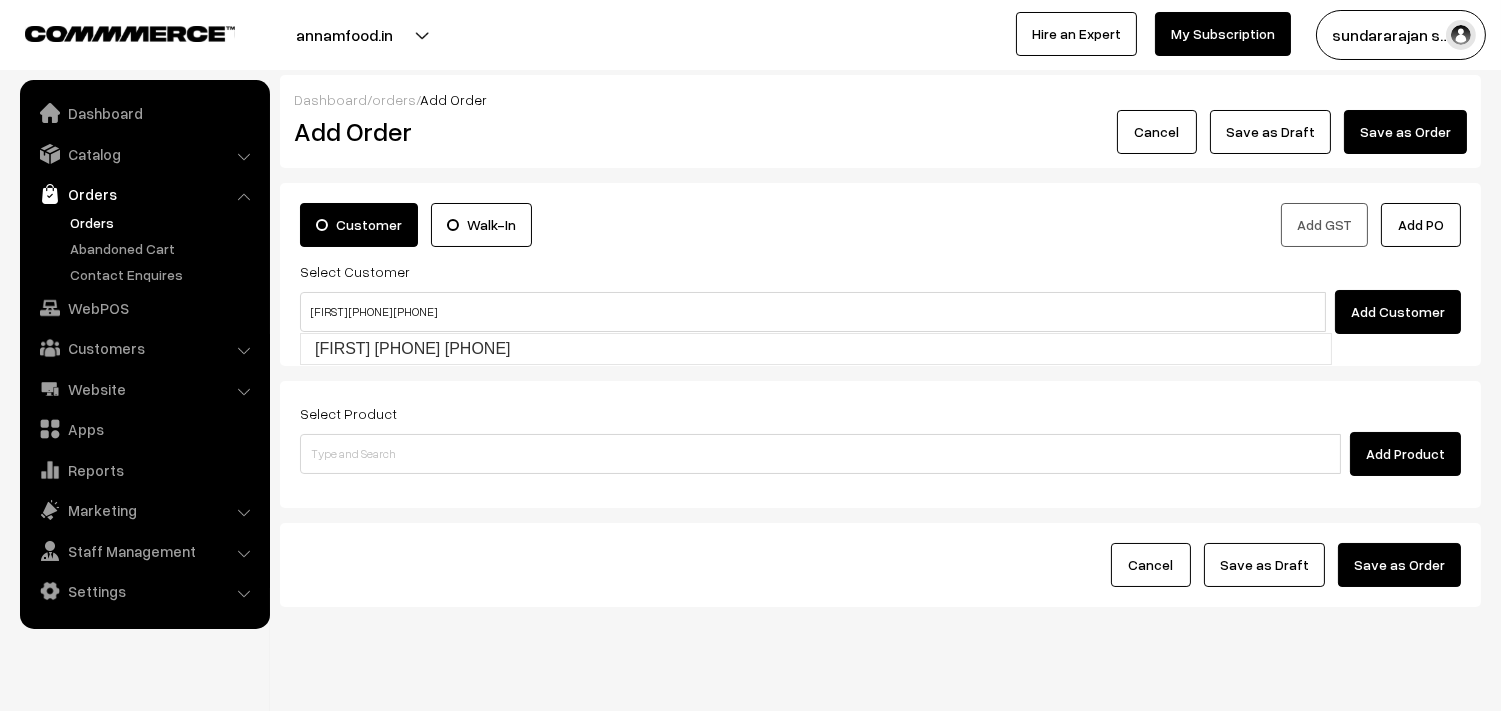 type on "Aishwarya  9799630999  [9799630999]" 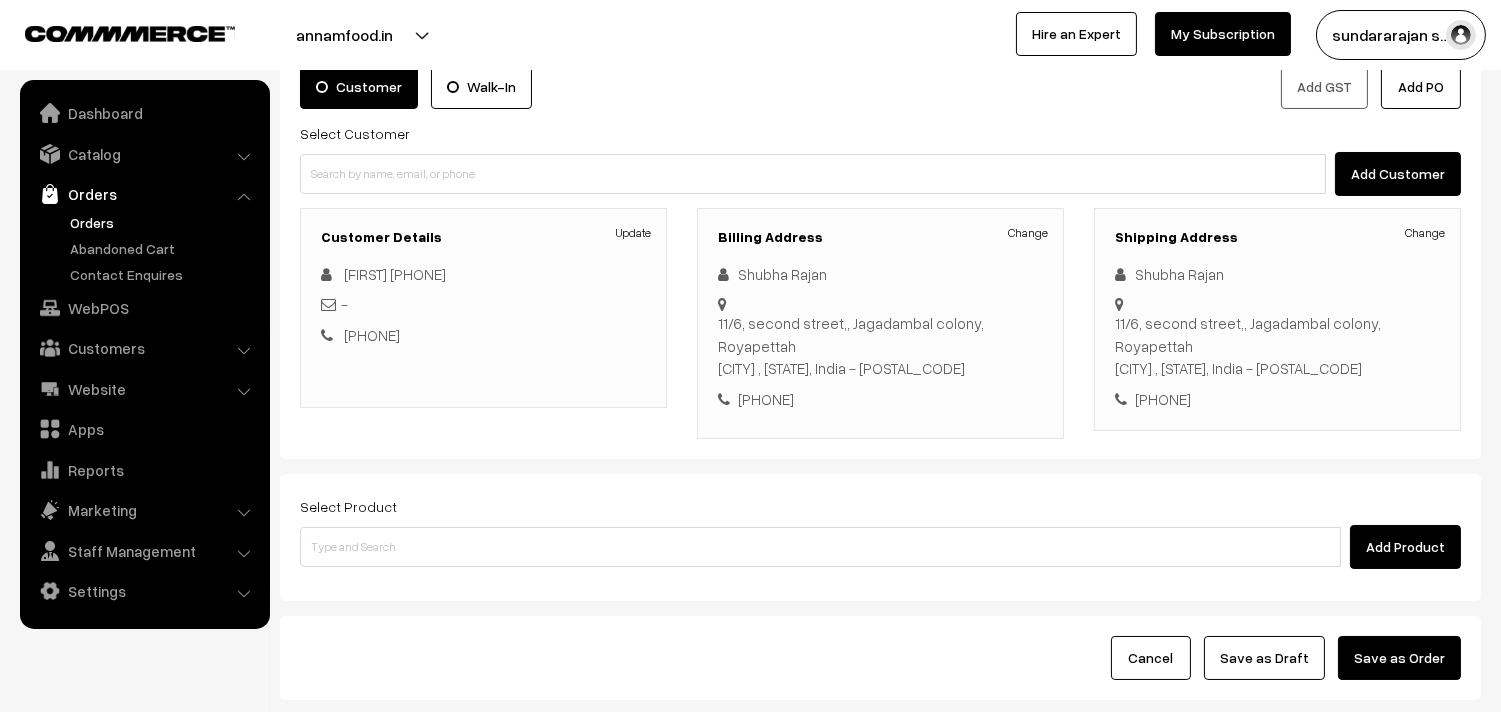 scroll, scrollTop: 222, scrollLeft: 0, axis: vertical 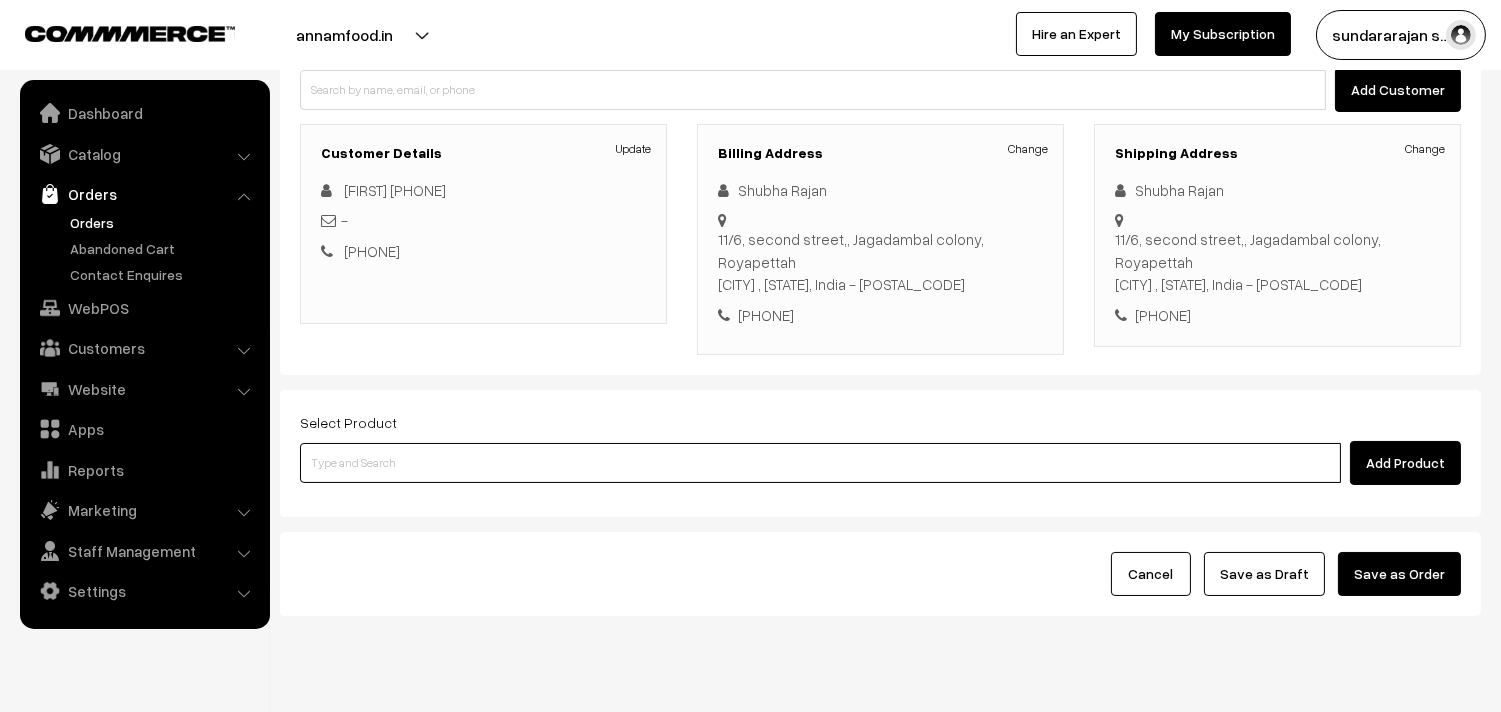 click at bounding box center (820, 463) 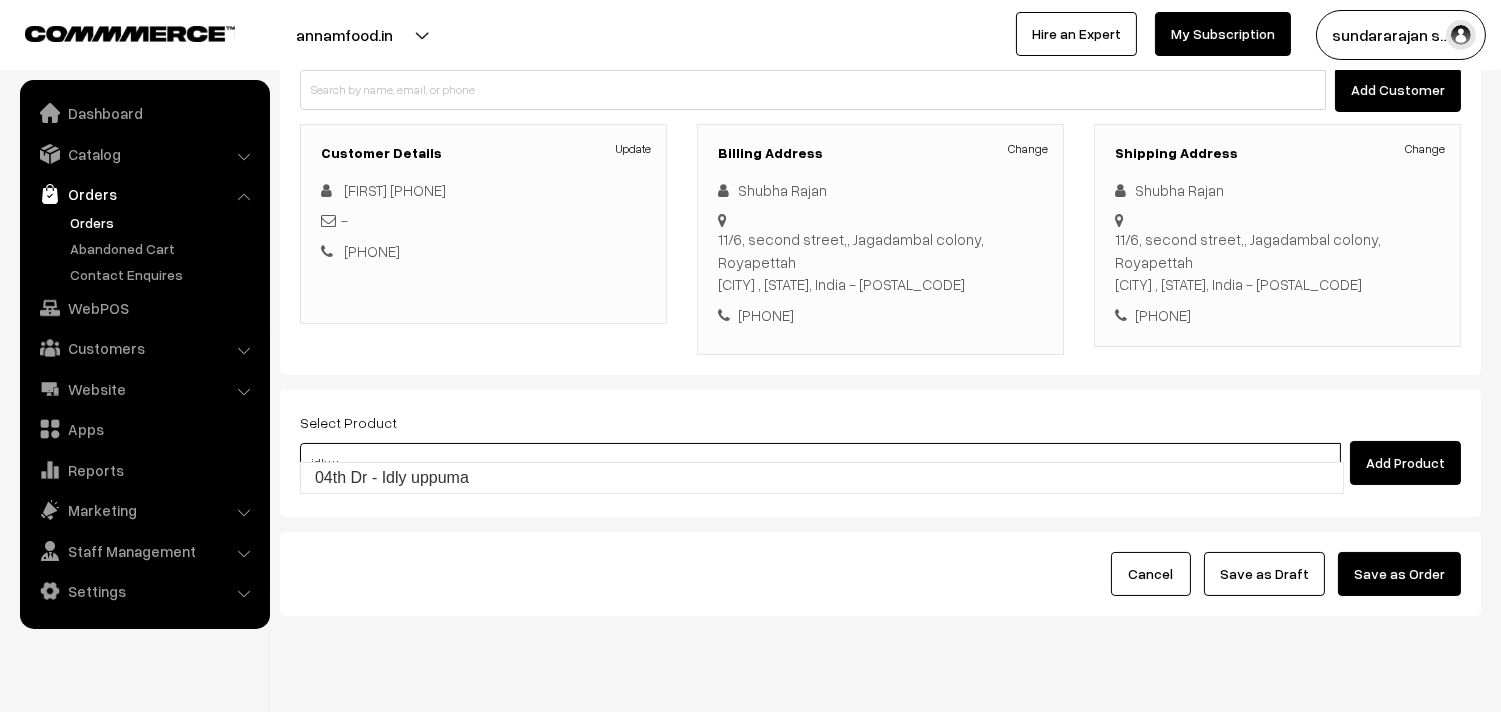 type on "04th Dr - Idly uppuma" 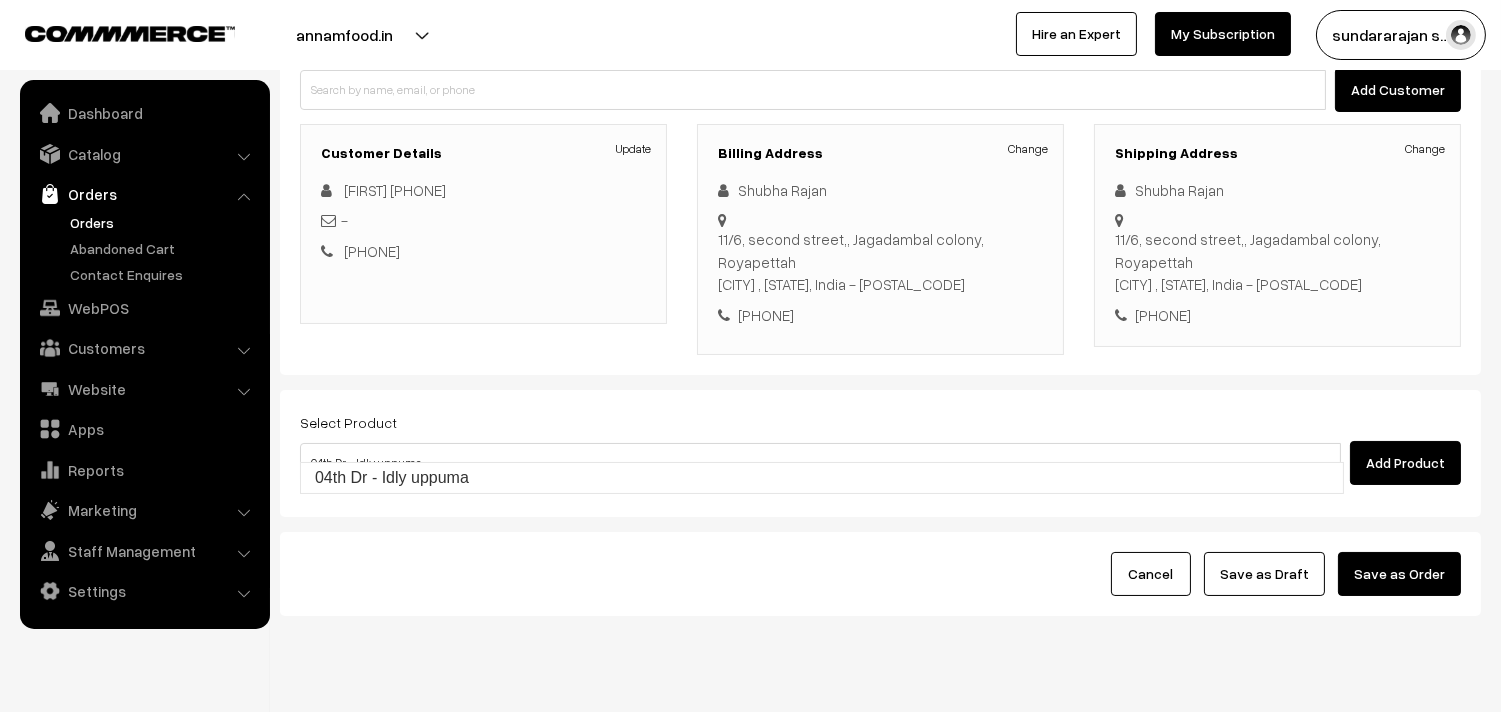 type 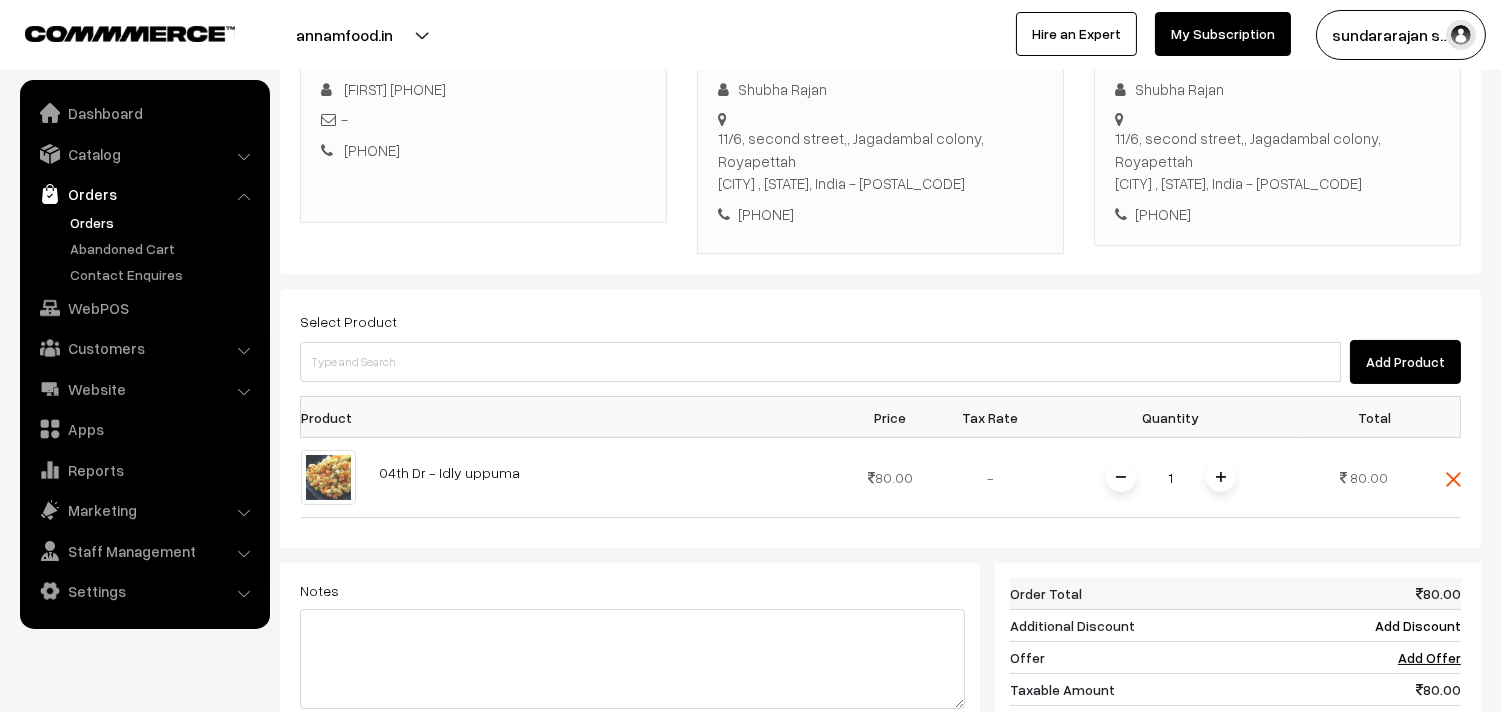 scroll, scrollTop: 444, scrollLeft: 0, axis: vertical 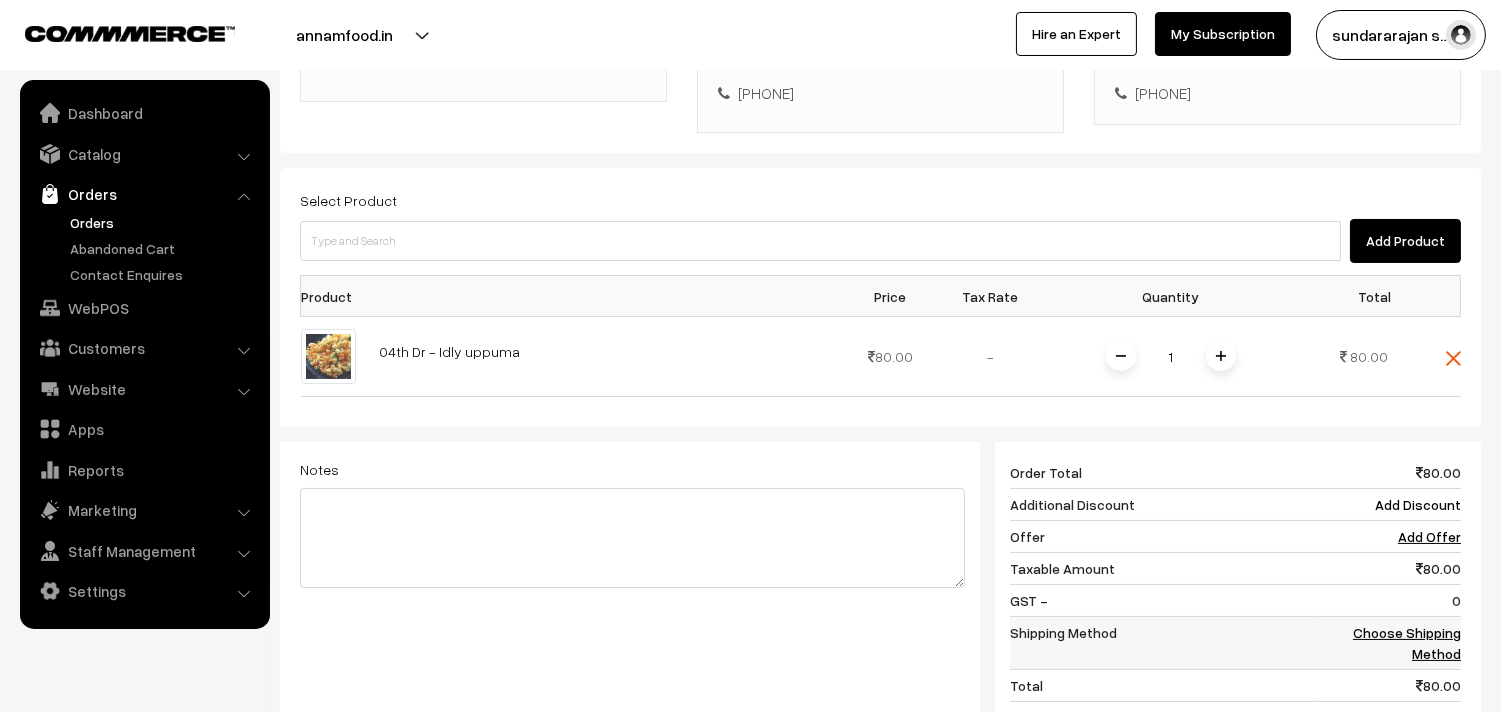 click on "Choose Shipping Method" at bounding box center [1407, 643] 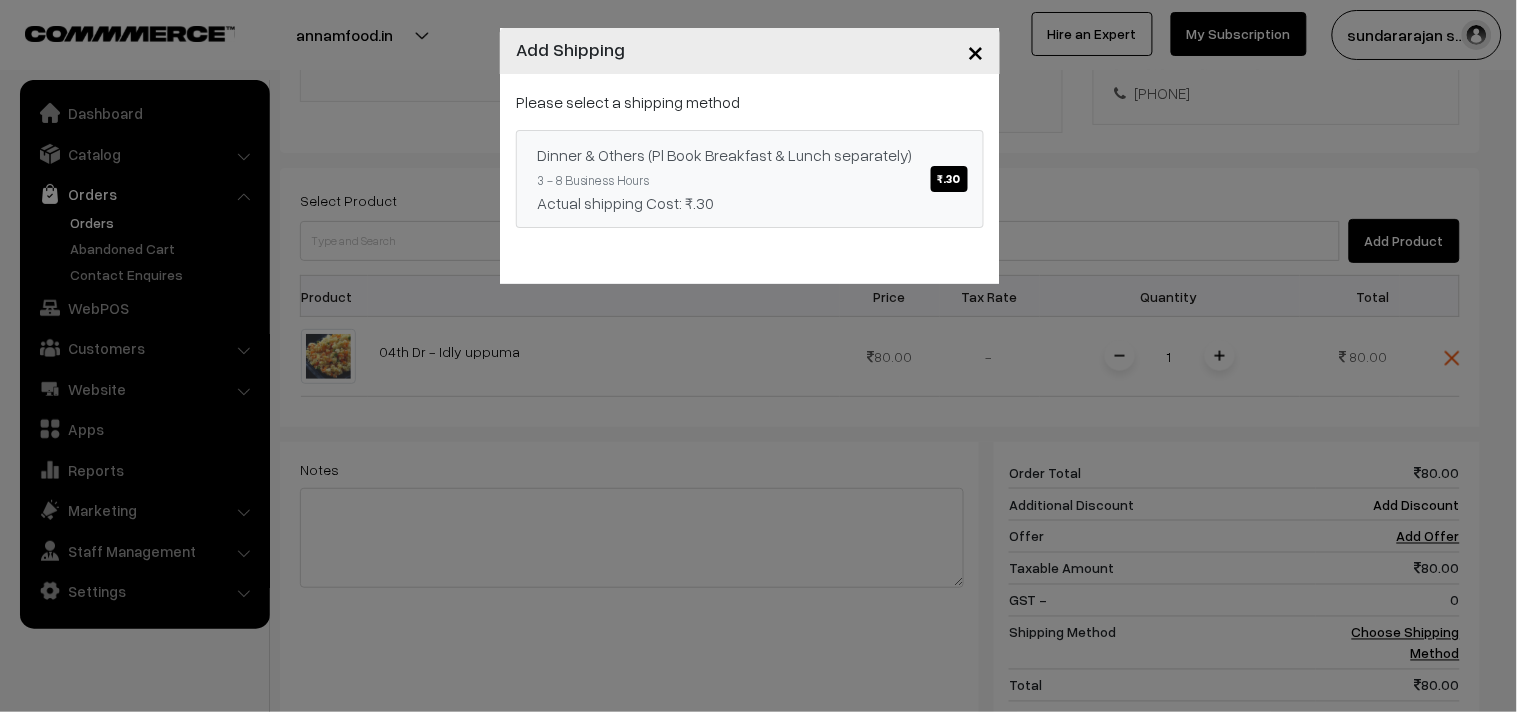 click on "Dinner & Others  (Pl Book Breakfast & Lunch separately)
₹.30" at bounding box center [750, 155] 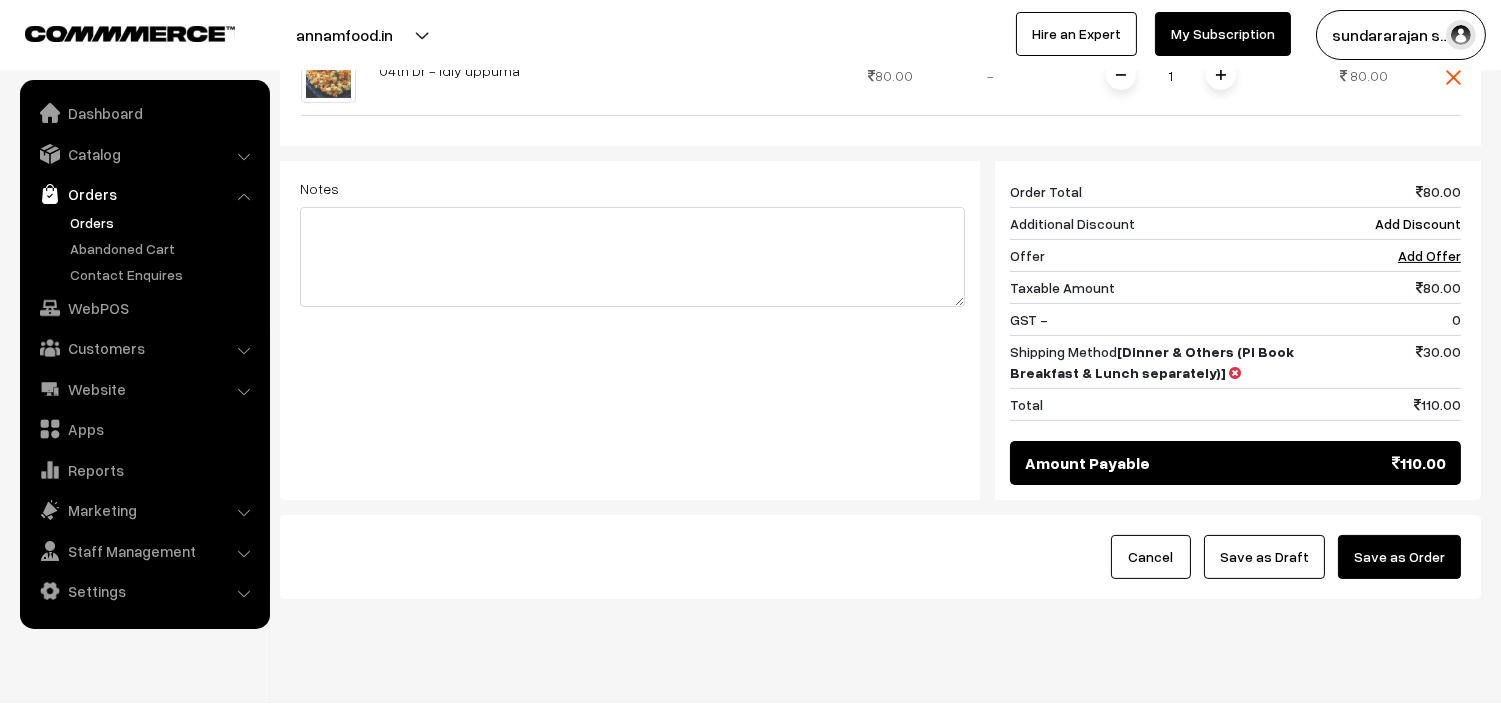 scroll, scrollTop: 737, scrollLeft: 0, axis: vertical 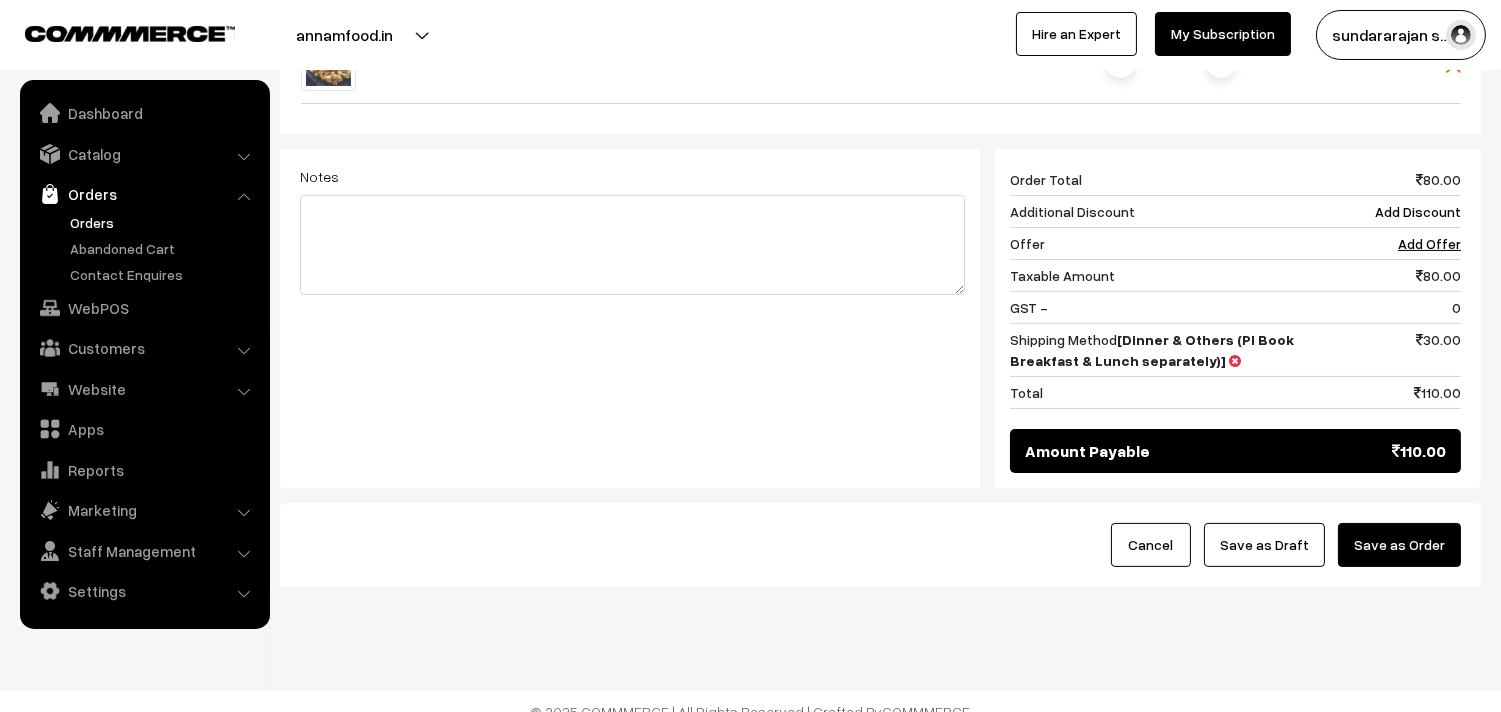 click on "Save as Draft" at bounding box center [1264, 545] 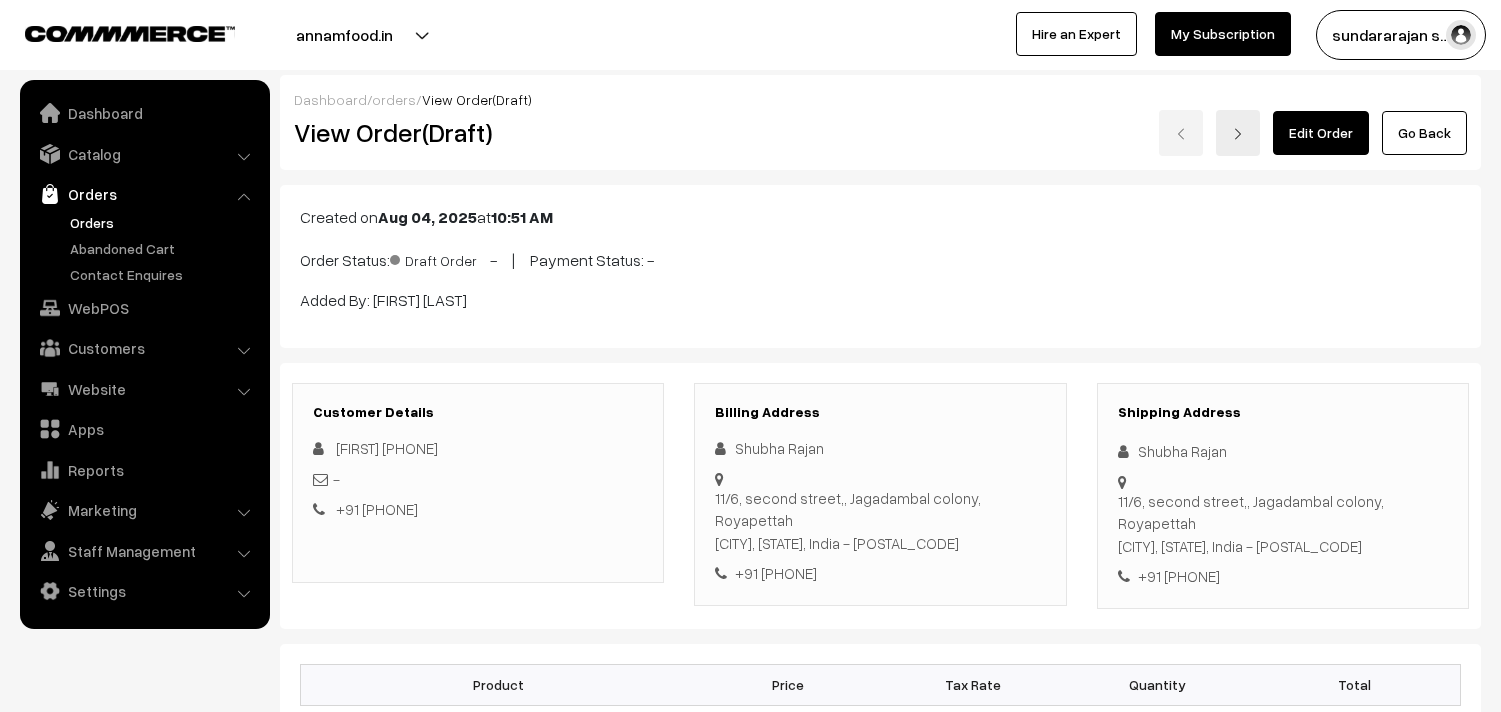 scroll, scrollTop: 0, scrollLeft: 0, axis: both 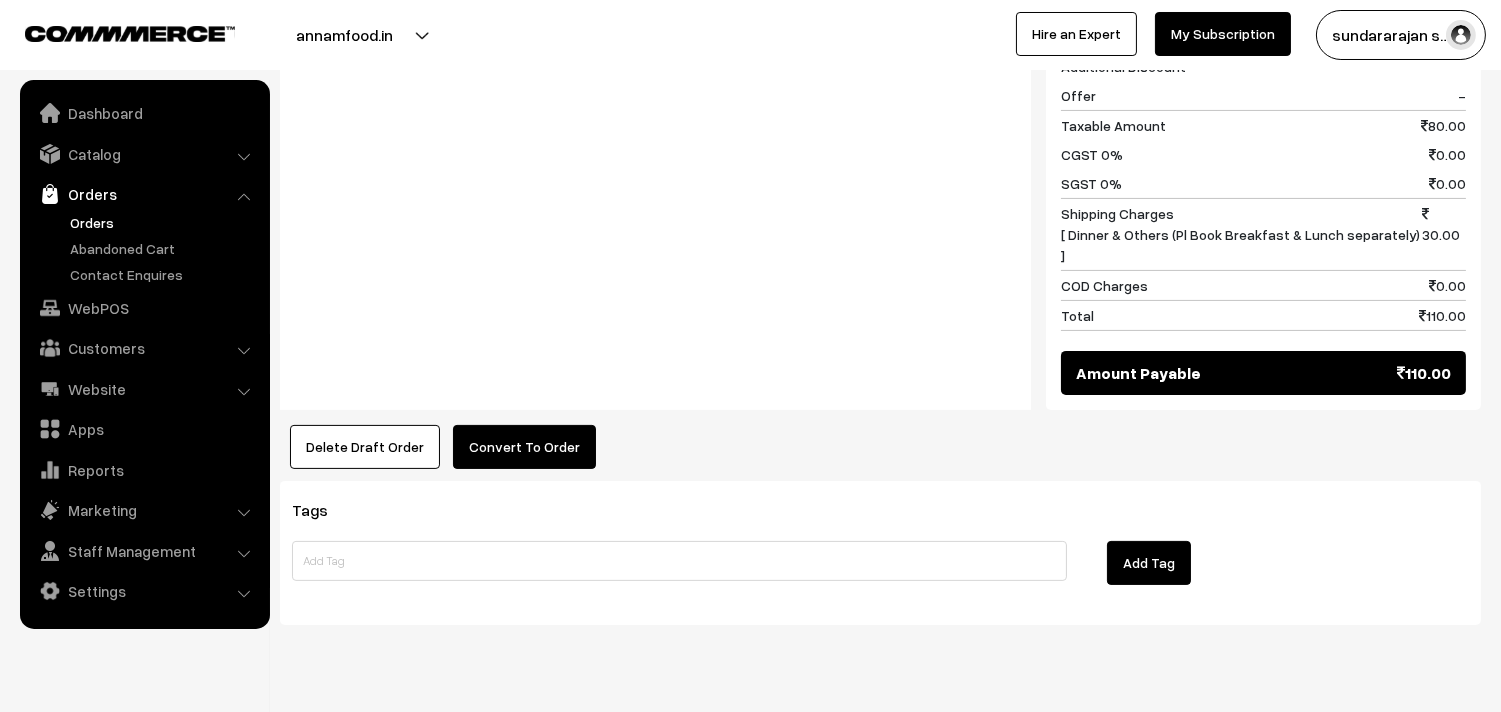 click on "Convert To Order" at bounding box center (524, 447) 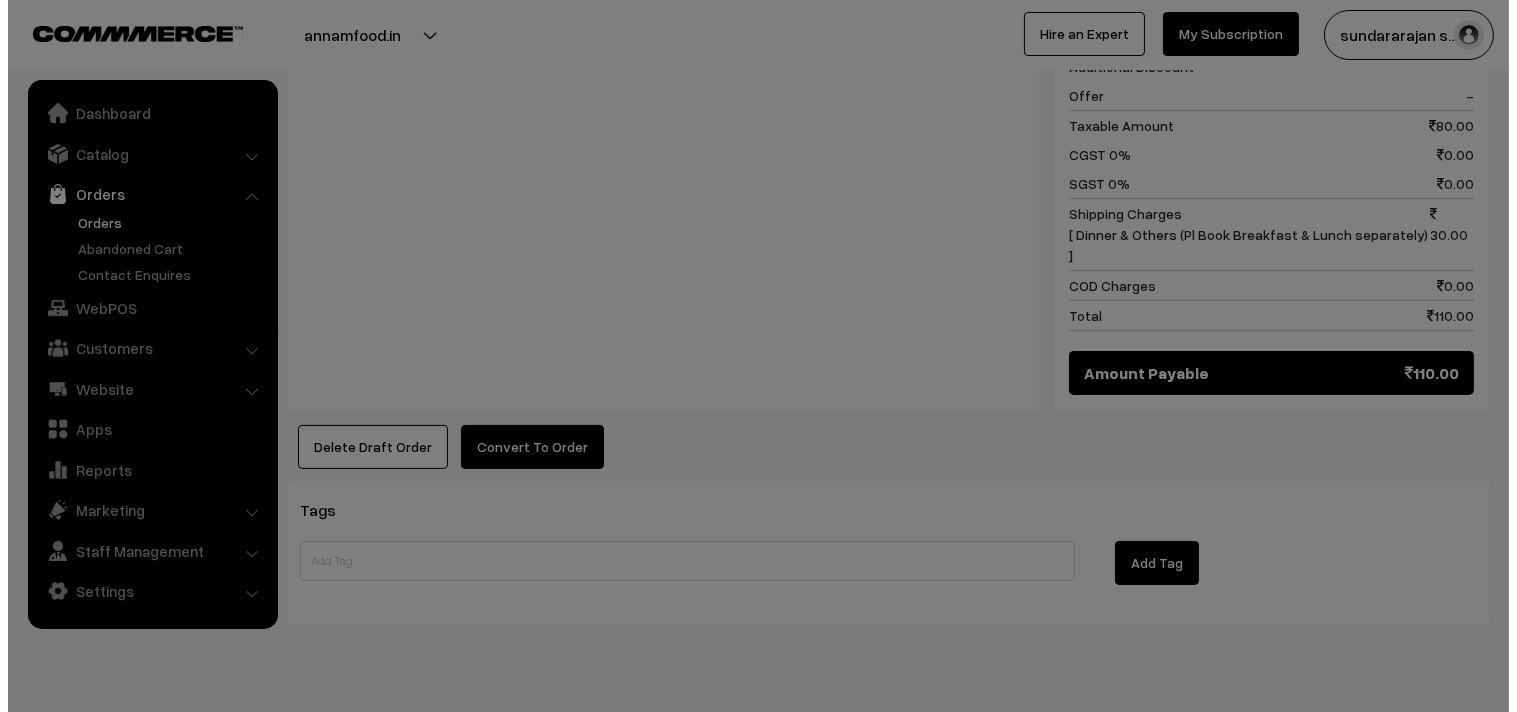 scroll, scrollTop: 933, scrollLeft: 0, axis: vertical 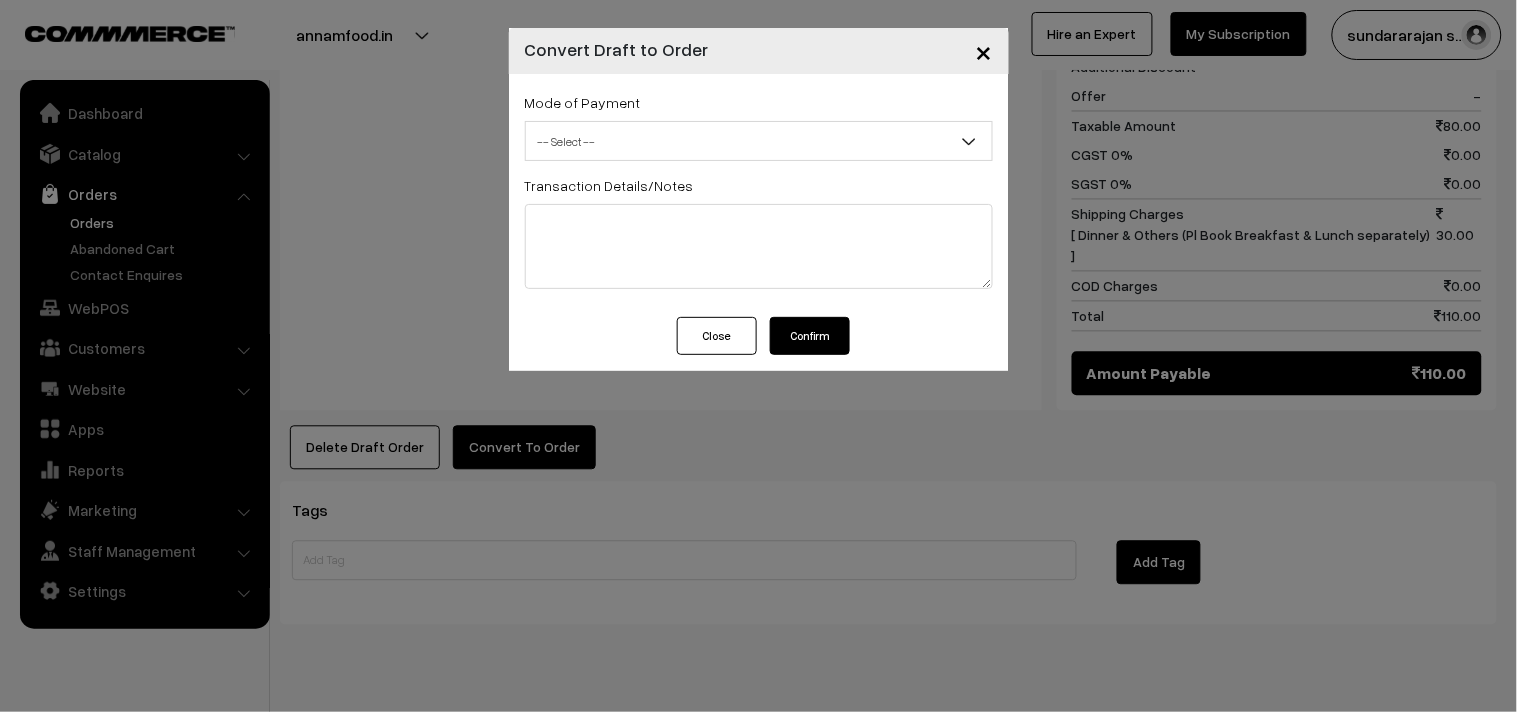 click on "-- Select --" at bounding box center (759, 141) 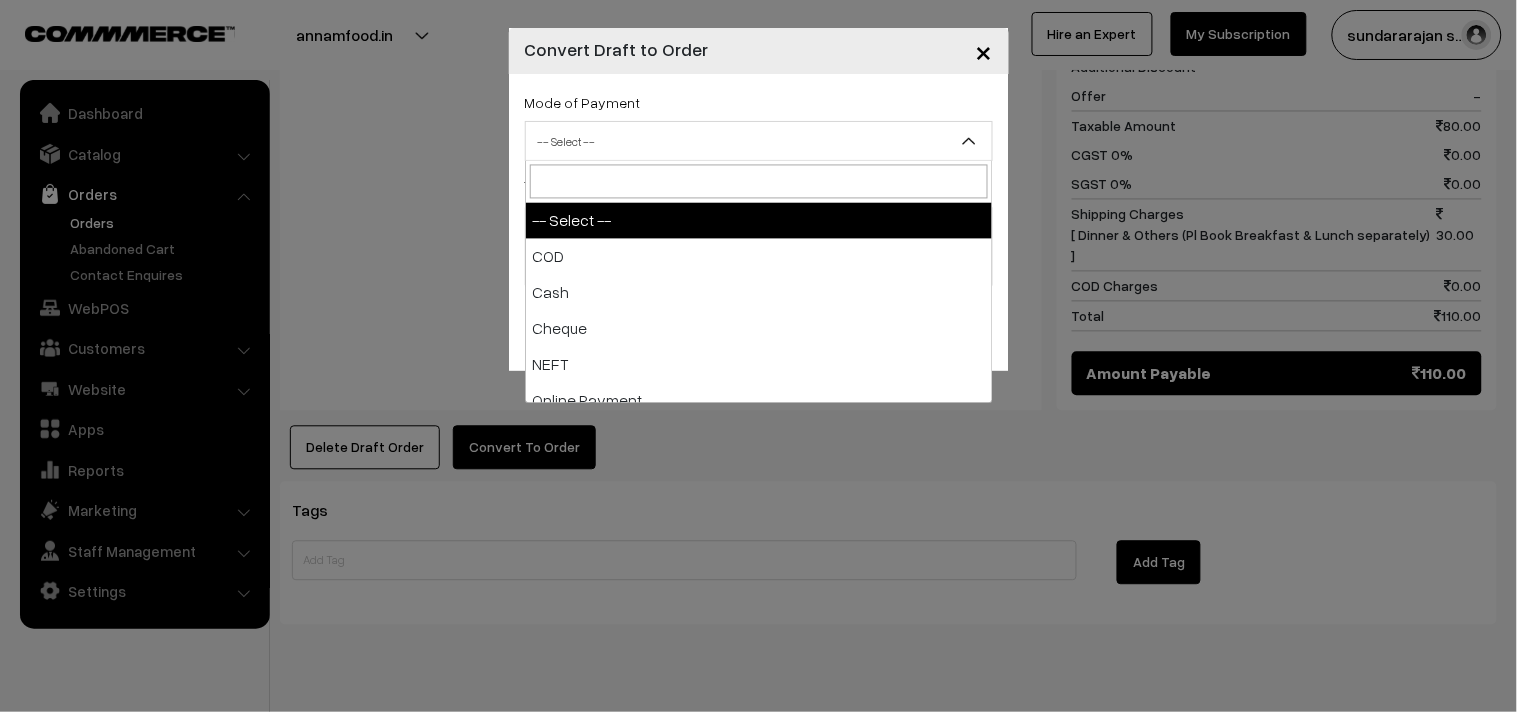 select on "1" 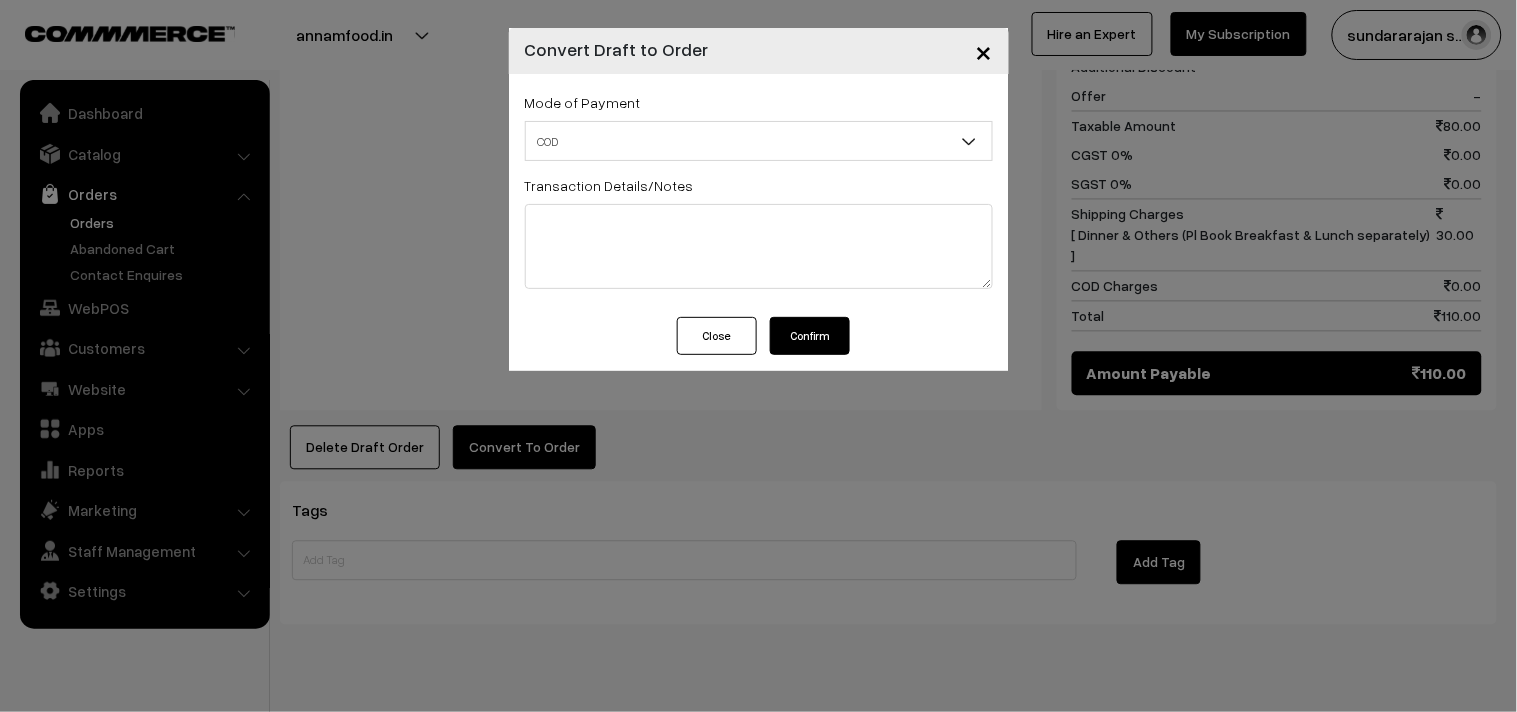 click on "Close
Confirm" at bounding box center [759, 344] 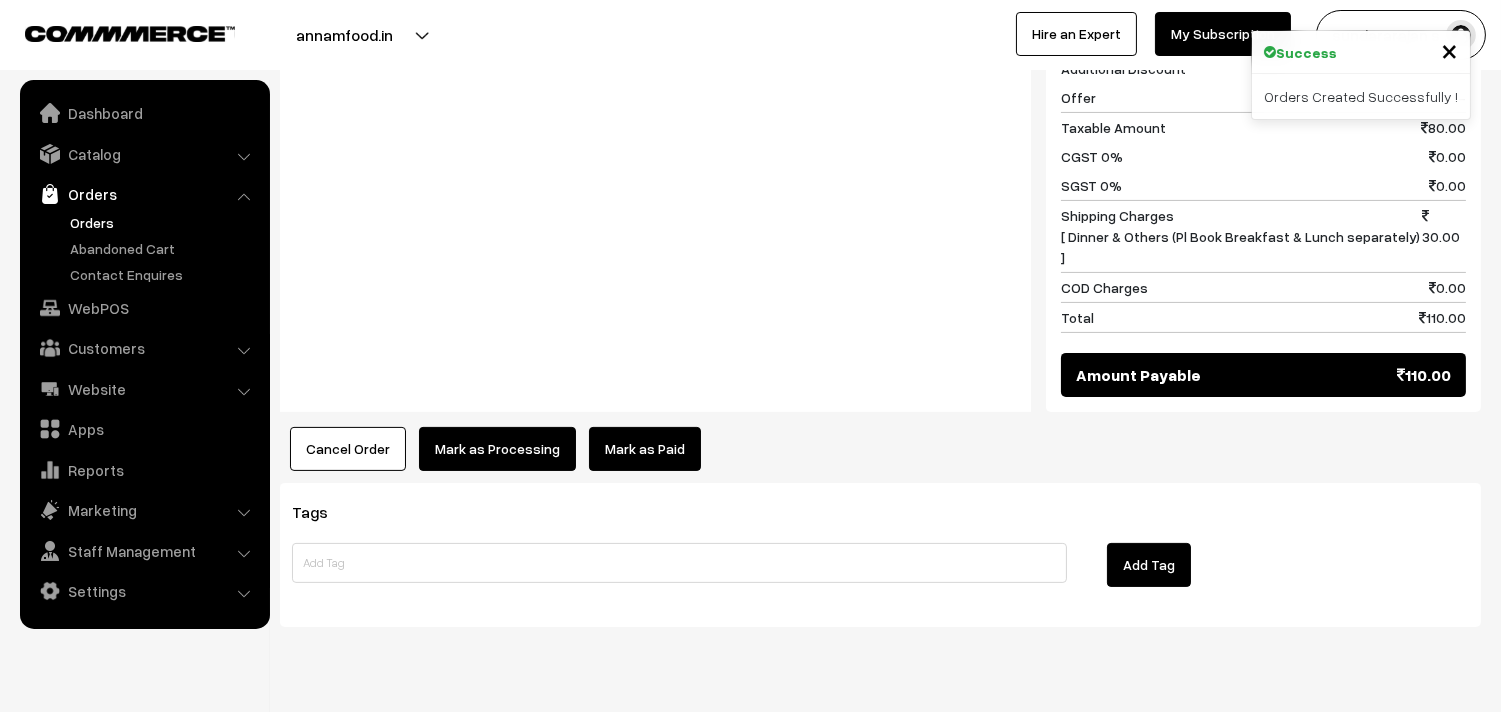 click on "Mark as Processing" at bounding box center (497, 449) 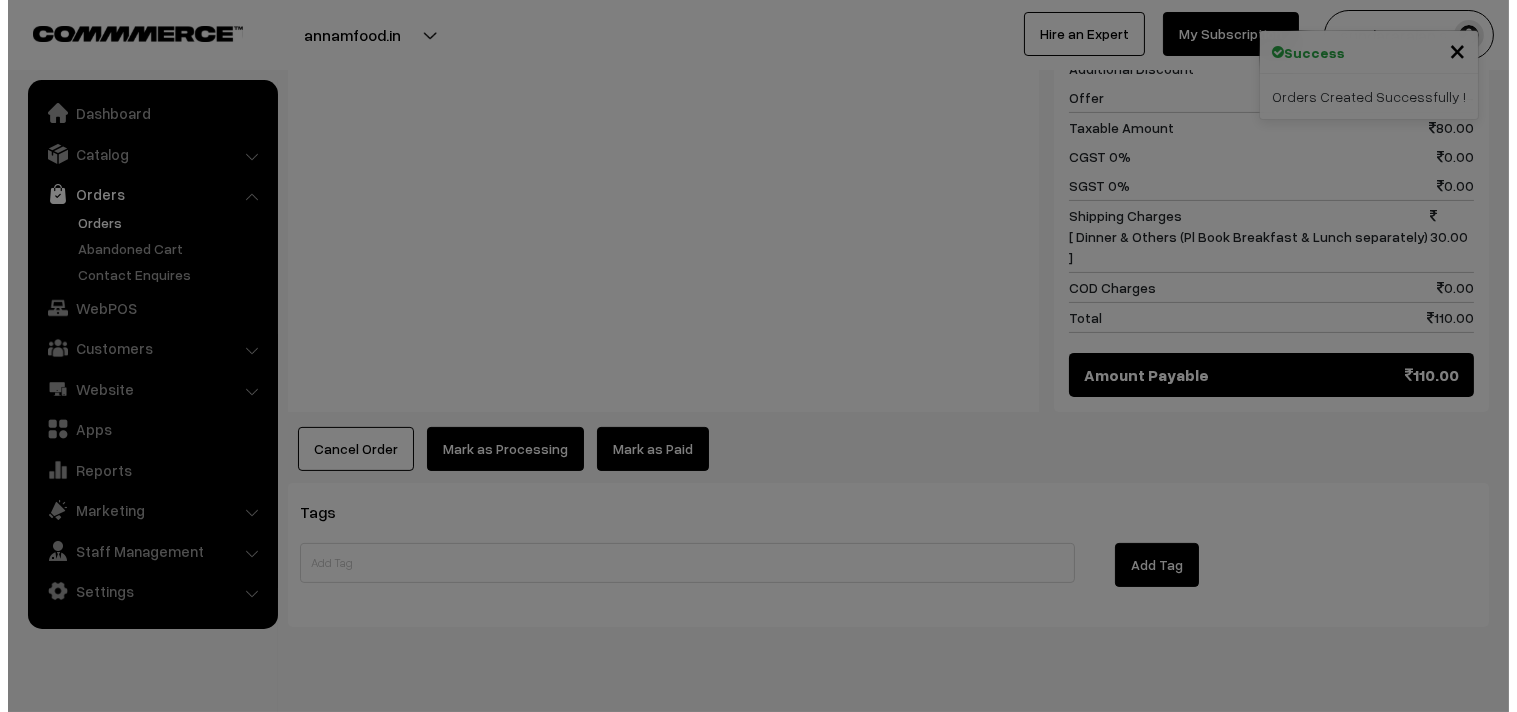scroll, scrollTop: 931, scrollLeft: 0, axis: vertical 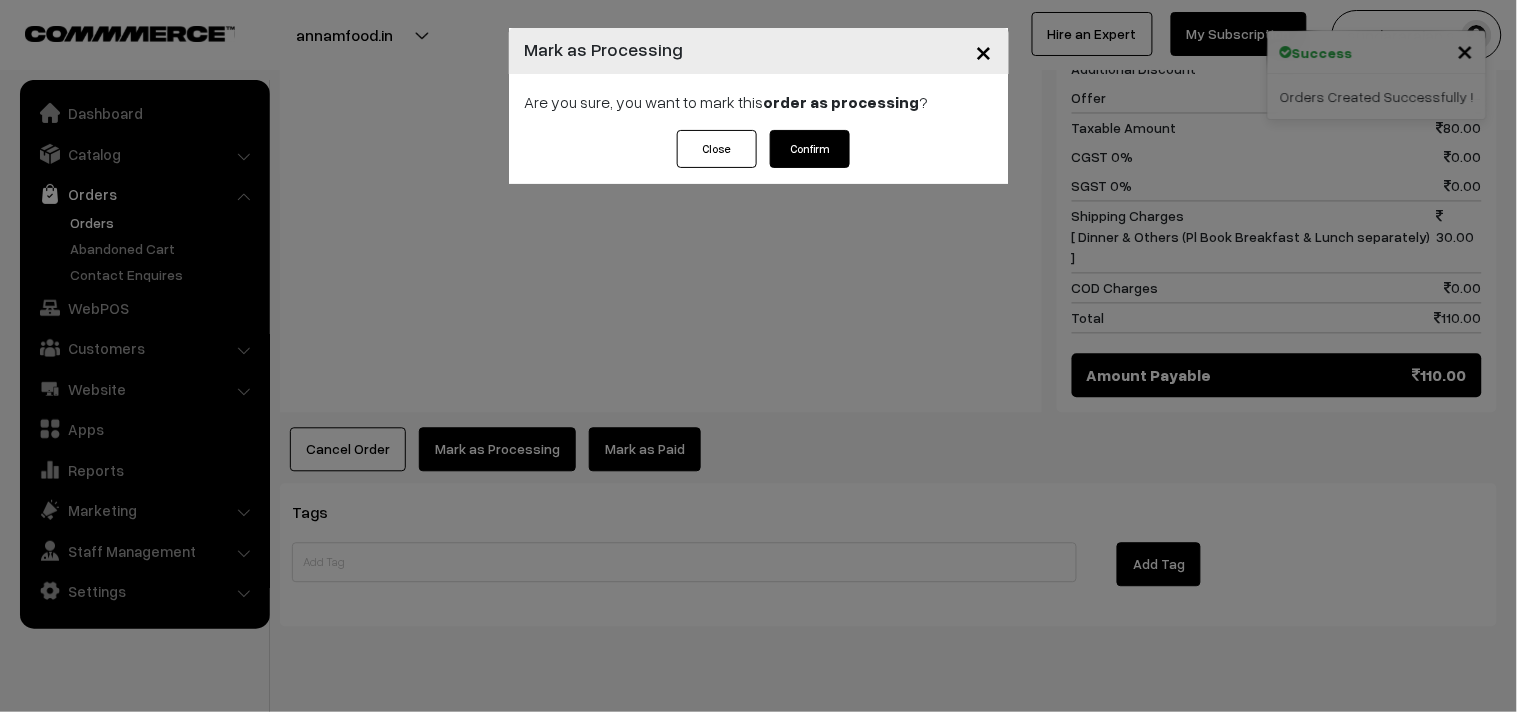 click on "Confirm" at bounding box center [810, 149] 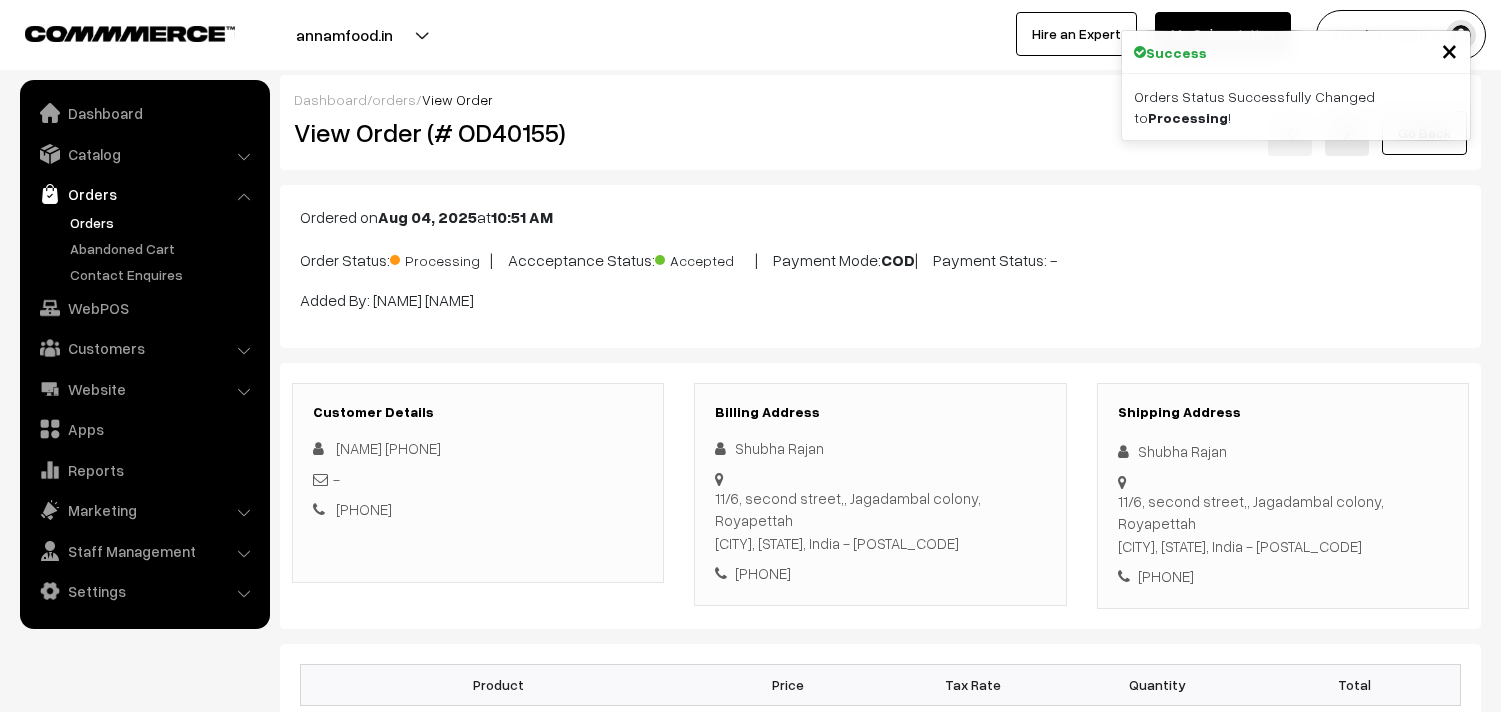 scroll, scrollTop: 0, scrollLeft: 0, axis: both 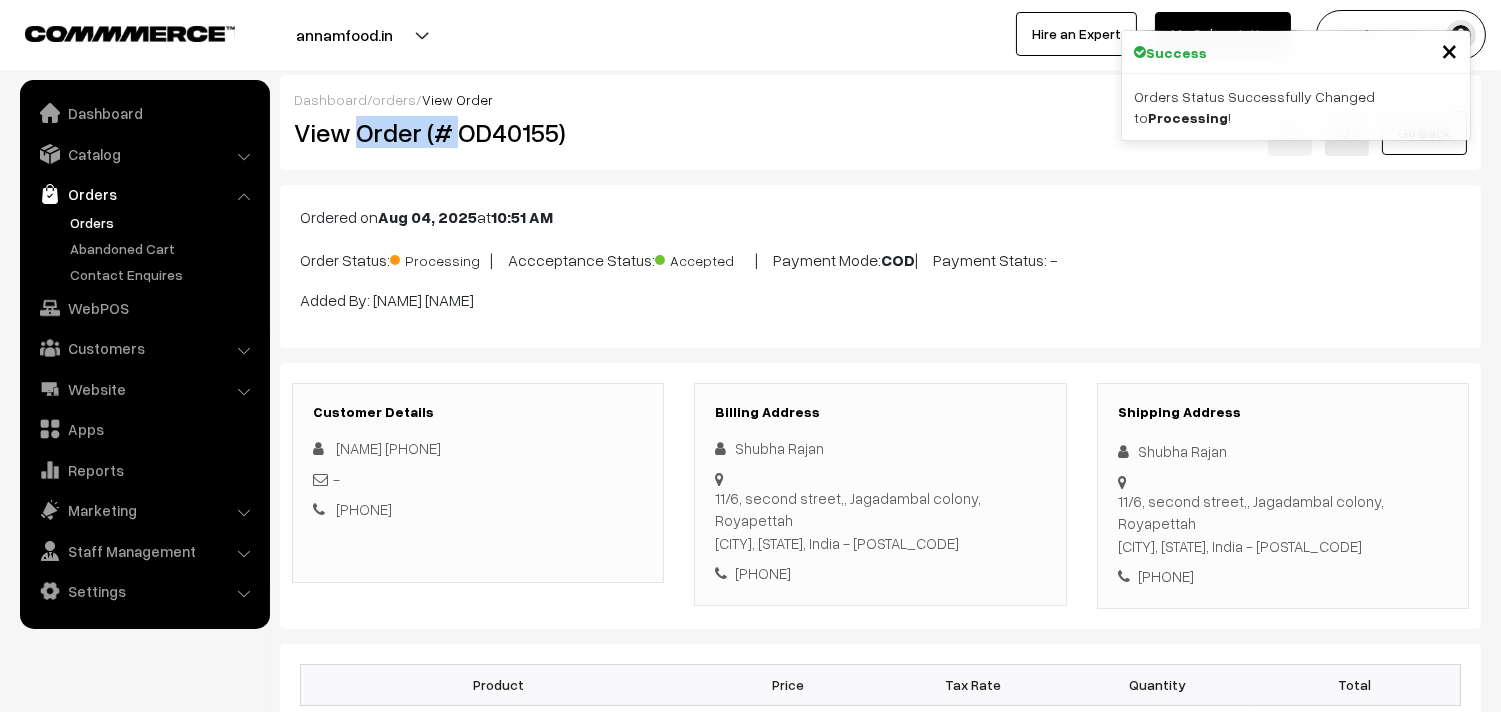 drag, startPoint x: 360, startPoint y: 133, endPoint x: 662, endPoint y: 236, distance: 319.08148 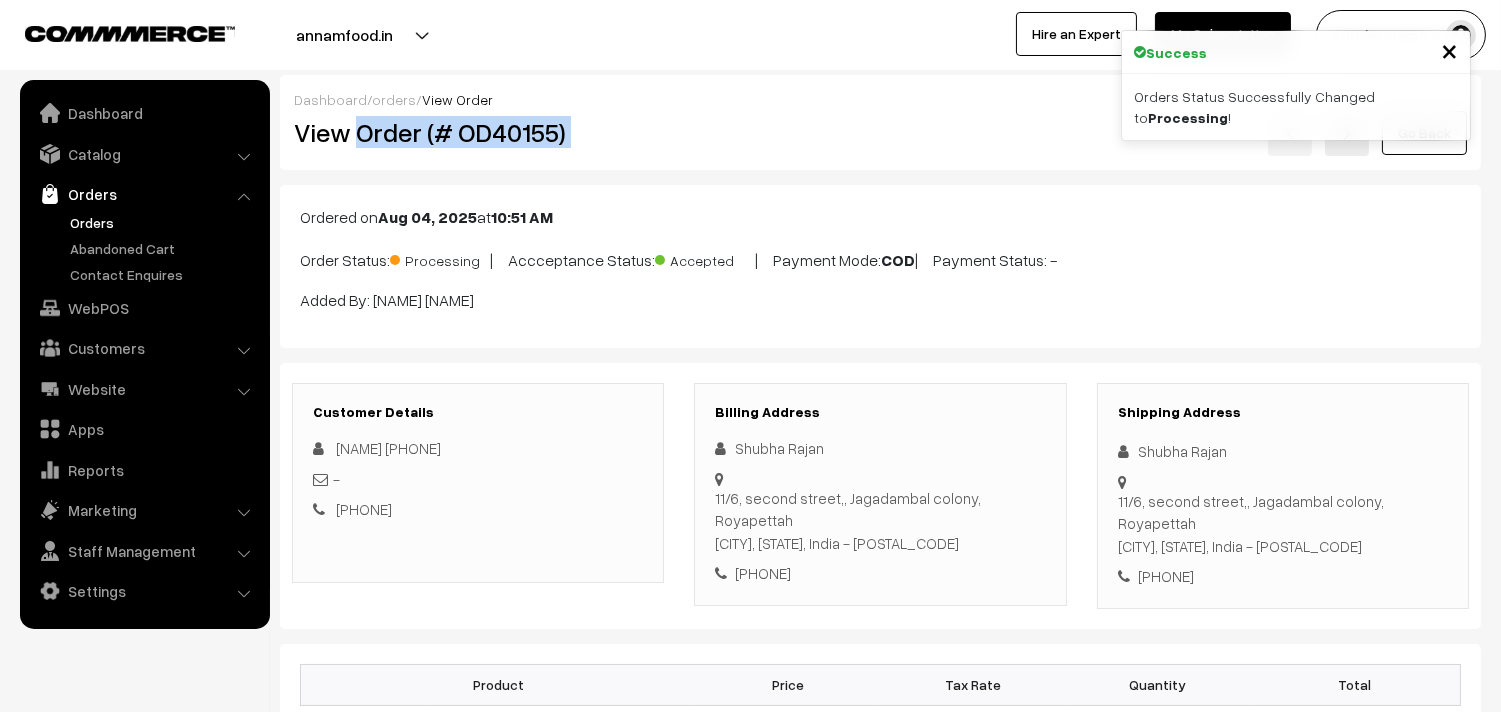 copy on "Order (# OD40155)" 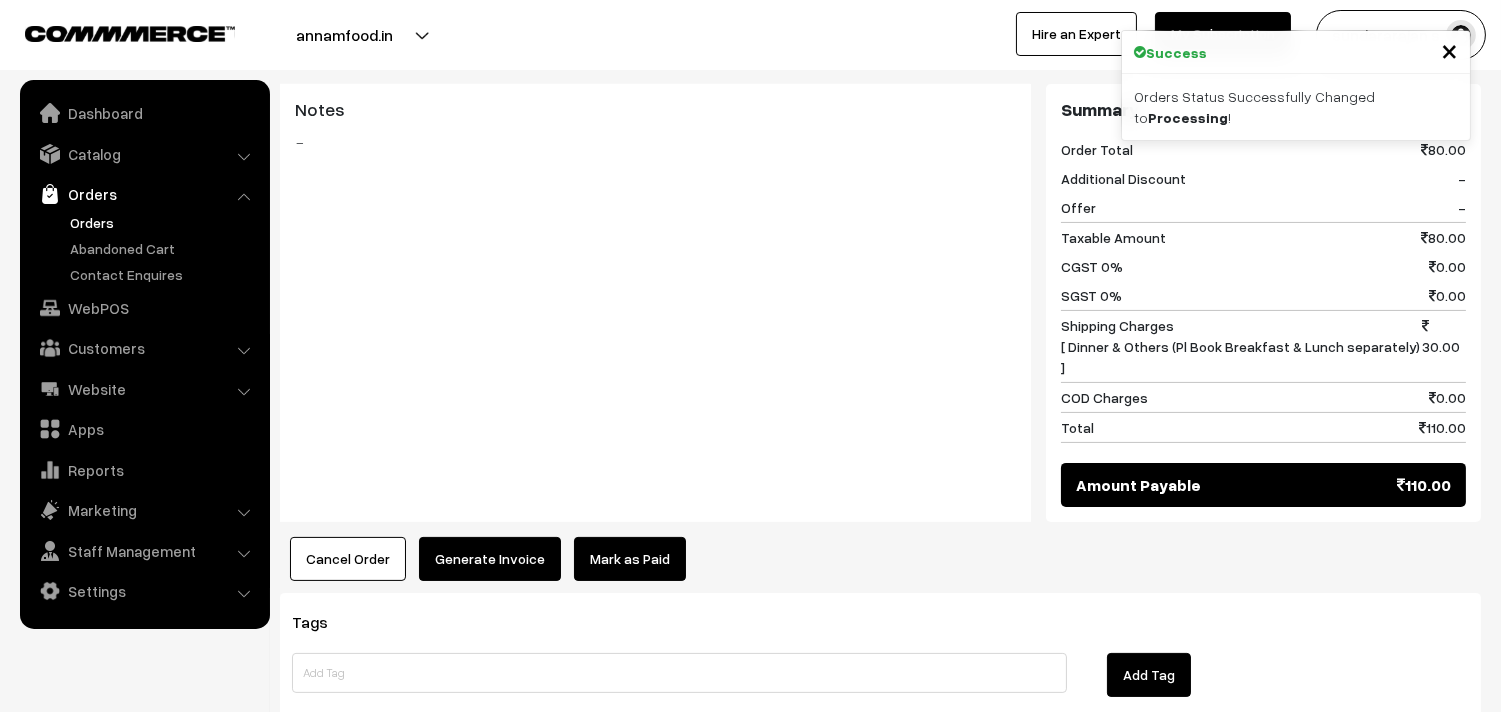 scroll, scrollTop: 888, scrollLeft: 0, axis: vertical 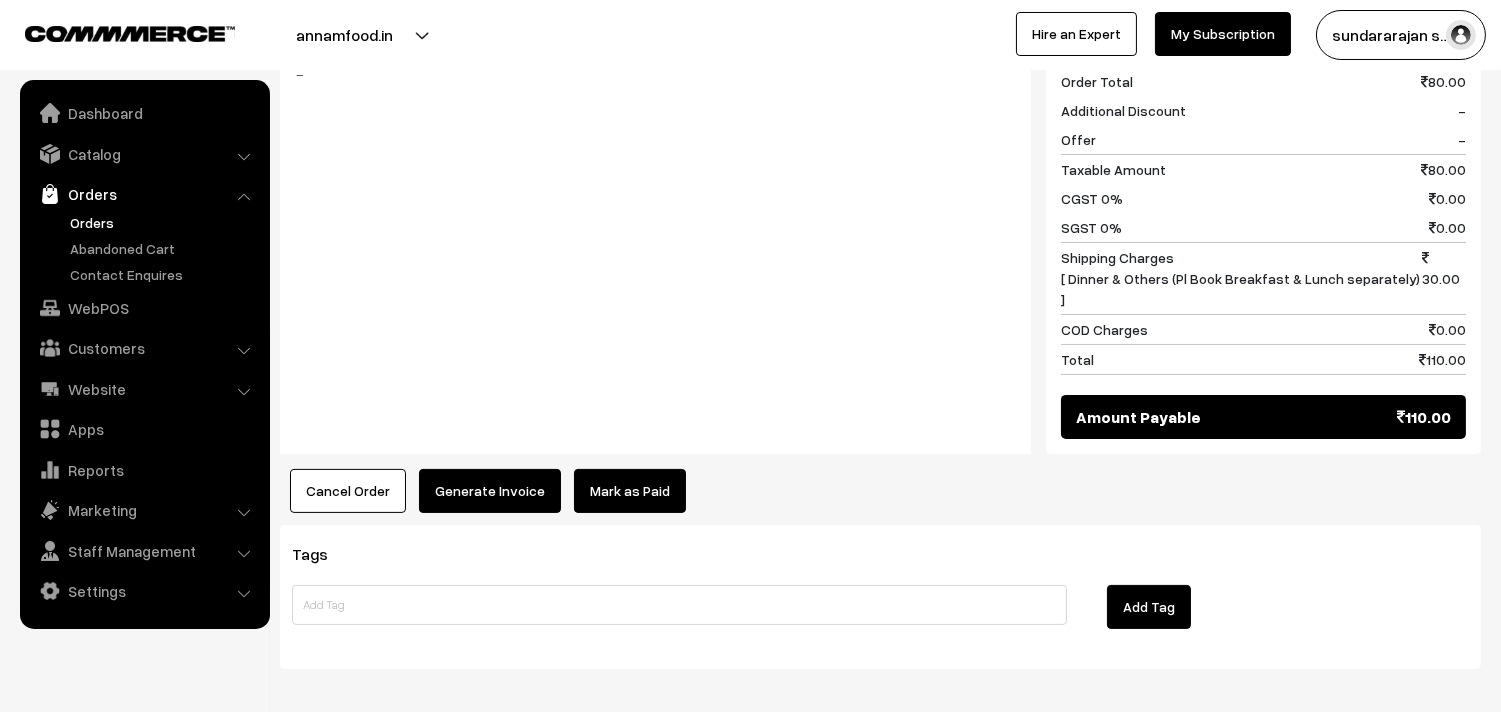 click on "Generate Invoice" at bounding box center (490, 491) 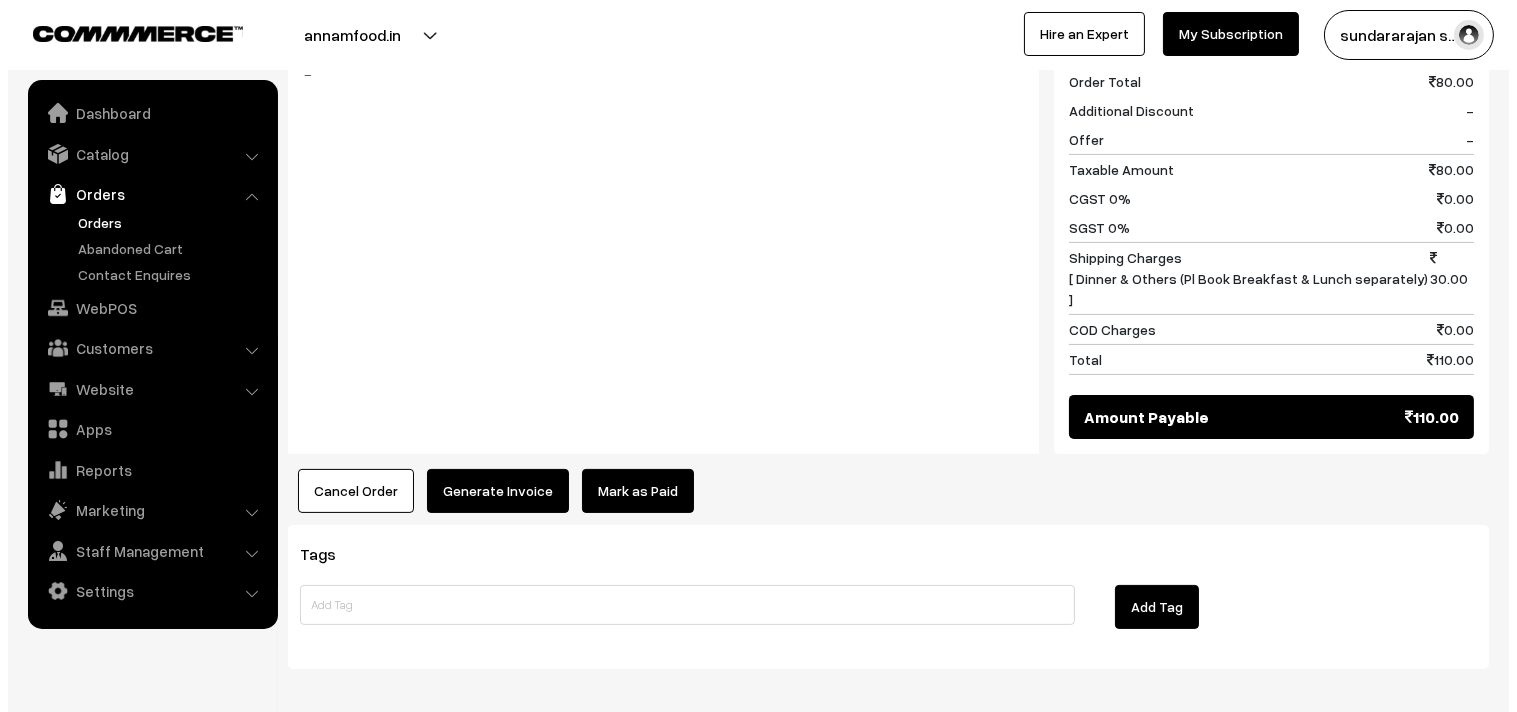scroll, scrollTop: 891, scrollLeft: 0, axis: vertical 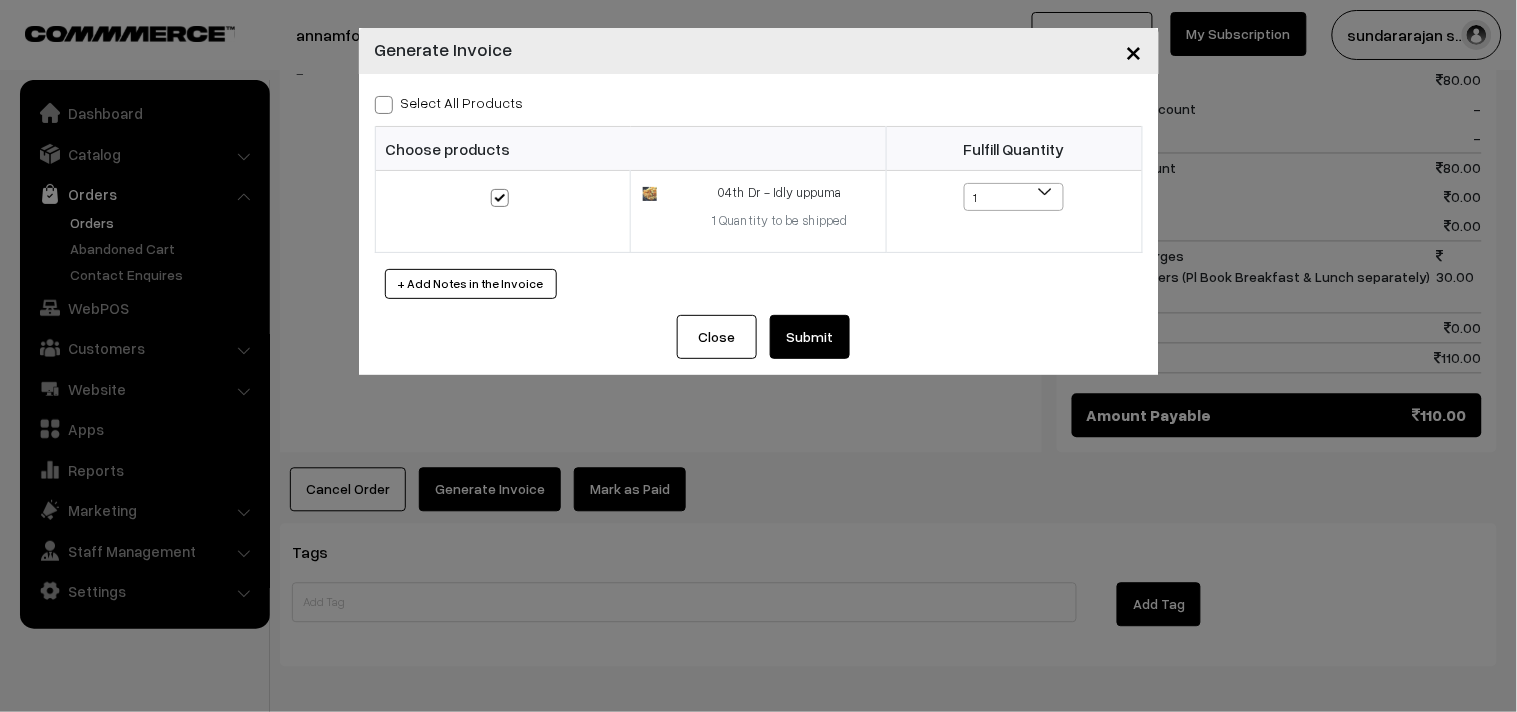 drag, startPoint x: 828, startPoint y: 325, endPoint x: 762, endPoint y: 372, distance: 81.02469 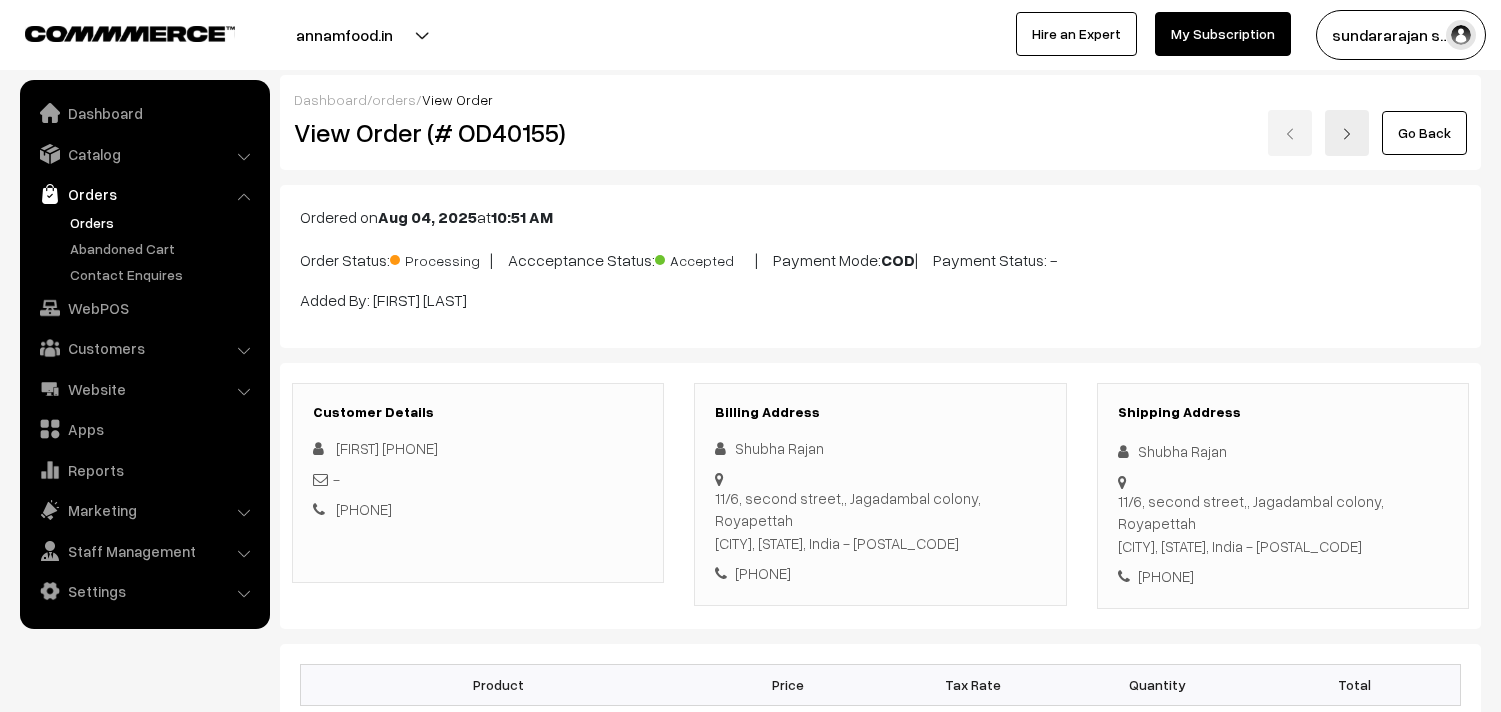 drag, startPoint x: 0, startPoint y: 0, endPoint x: 394, endPoint y: 615, distance: 730.38416 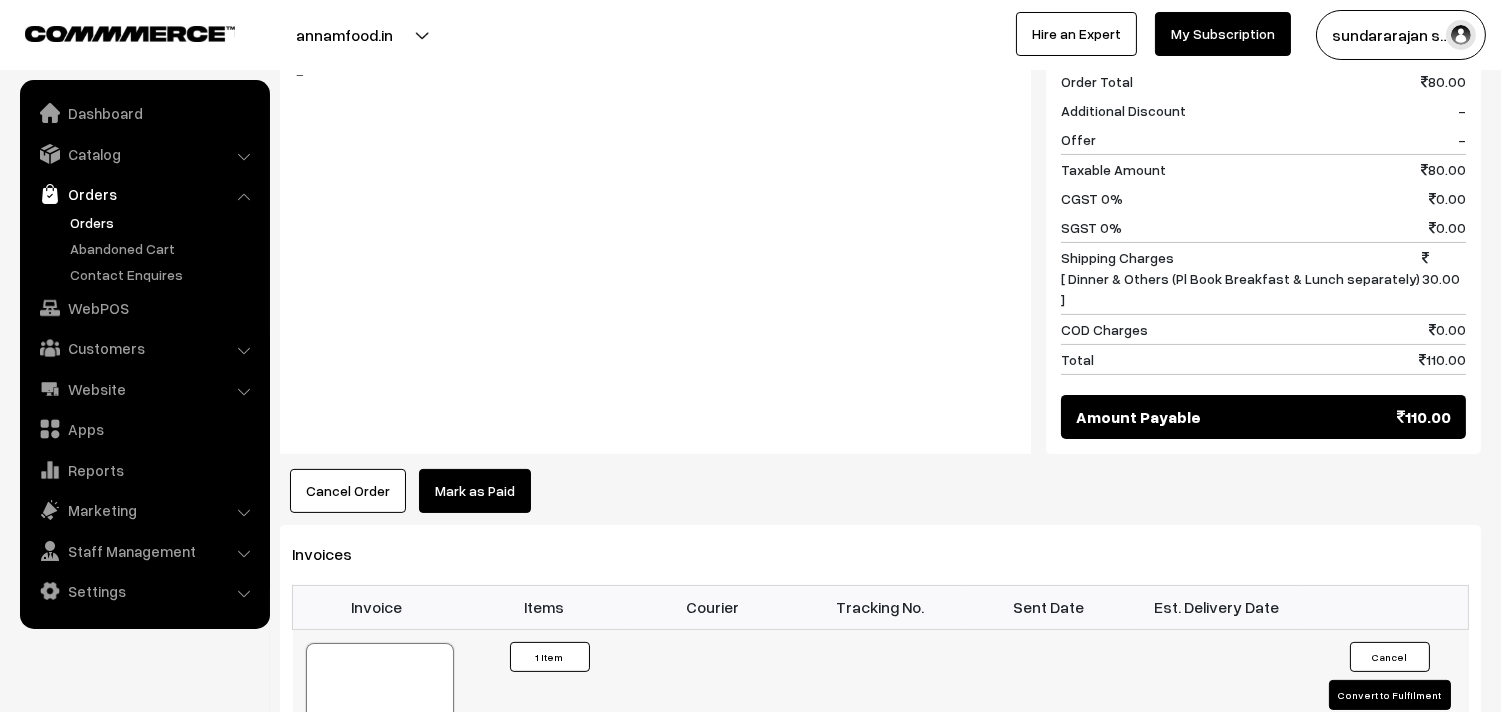 scroll, scrollTop: 891, scrollLeft: 0, axis: vertical 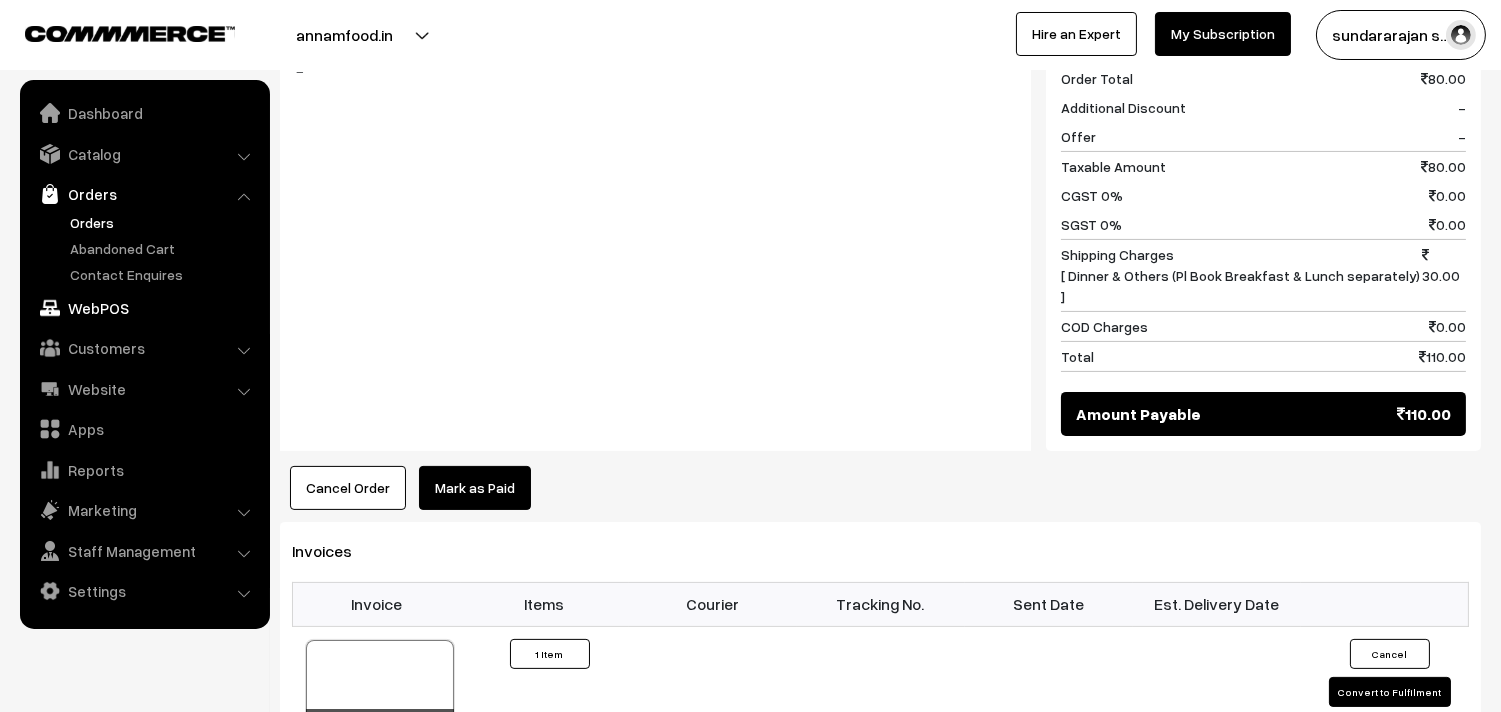 click on "WebPOS" at bounding box center (144, 308) 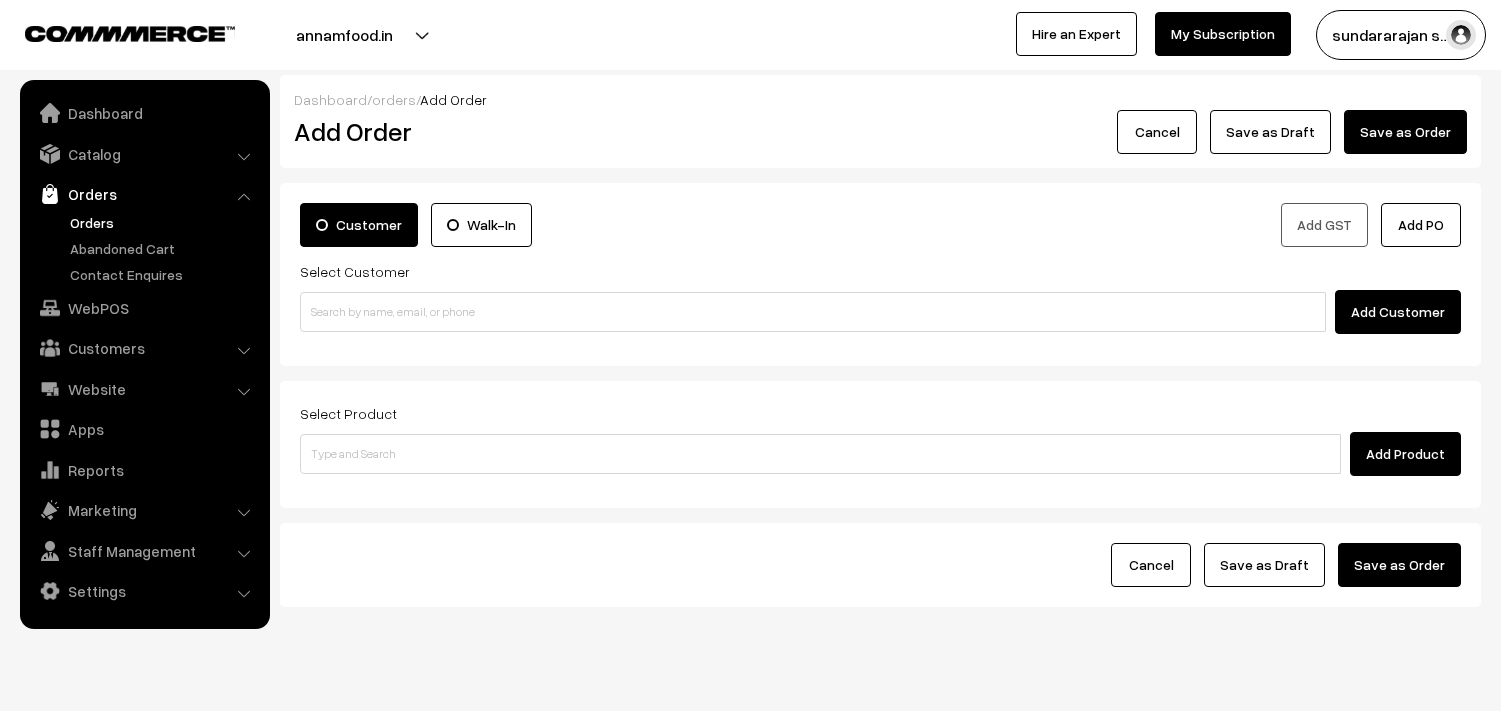 scroll, scrollTop: 0, scrollLeft: 0, axis: both 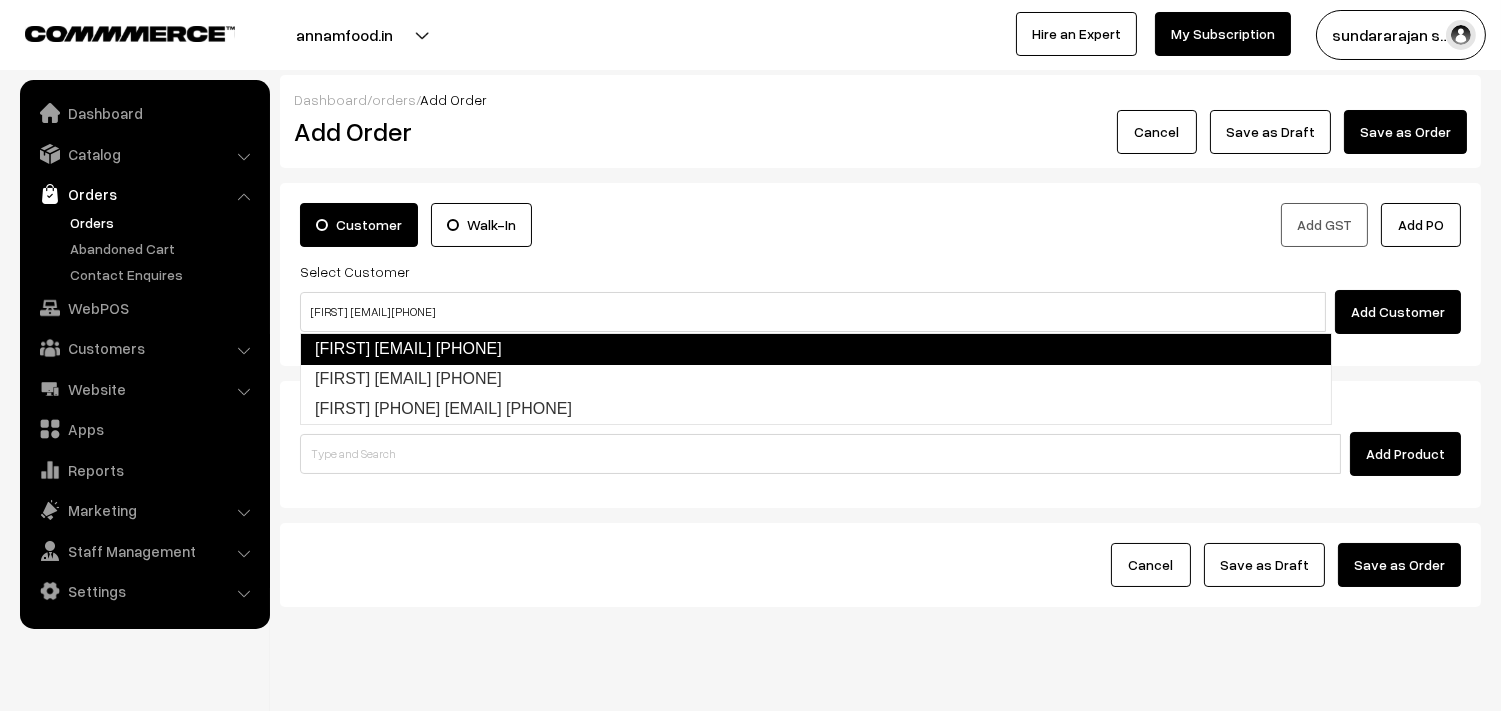 type on "[FIRST]  [EMAIL] [PHONE]" 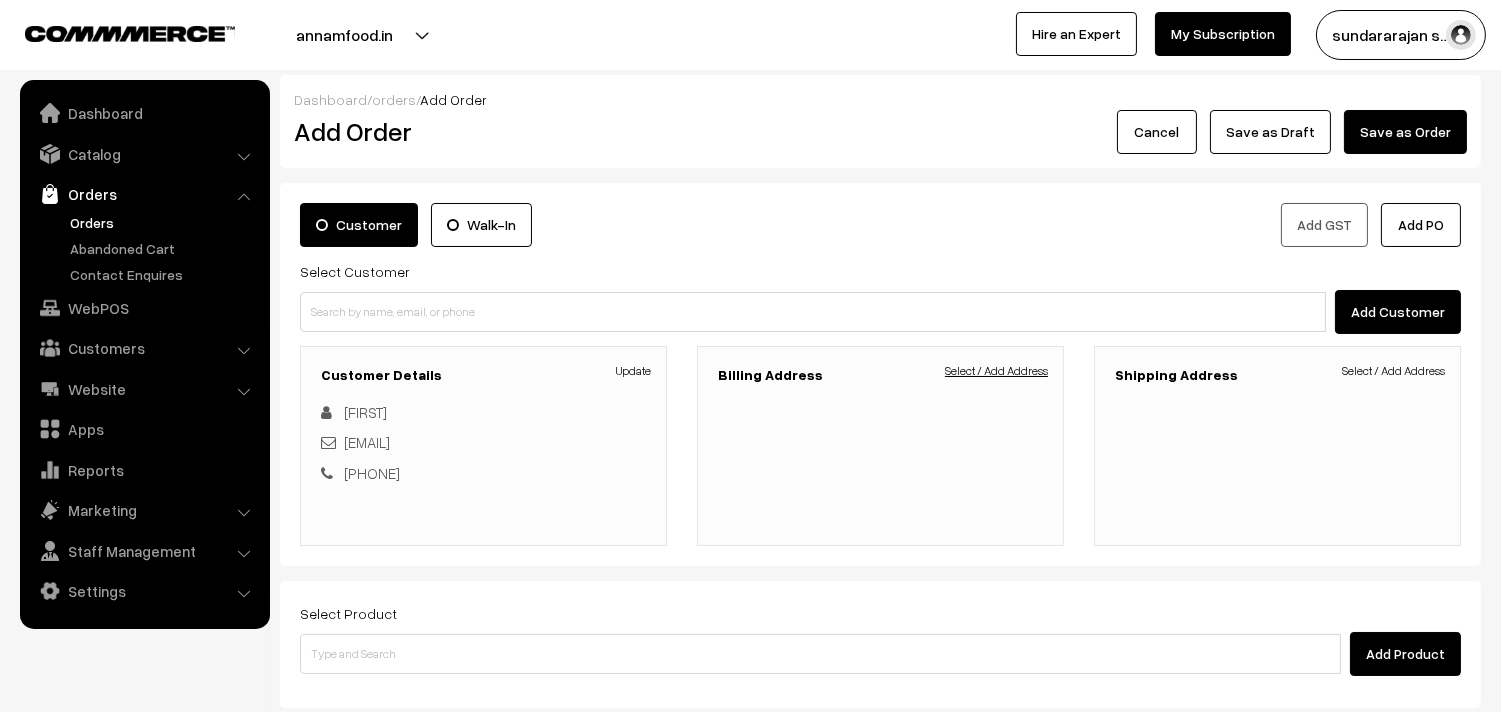 click on "Select / Add Address" at bounding box center [996, 371] 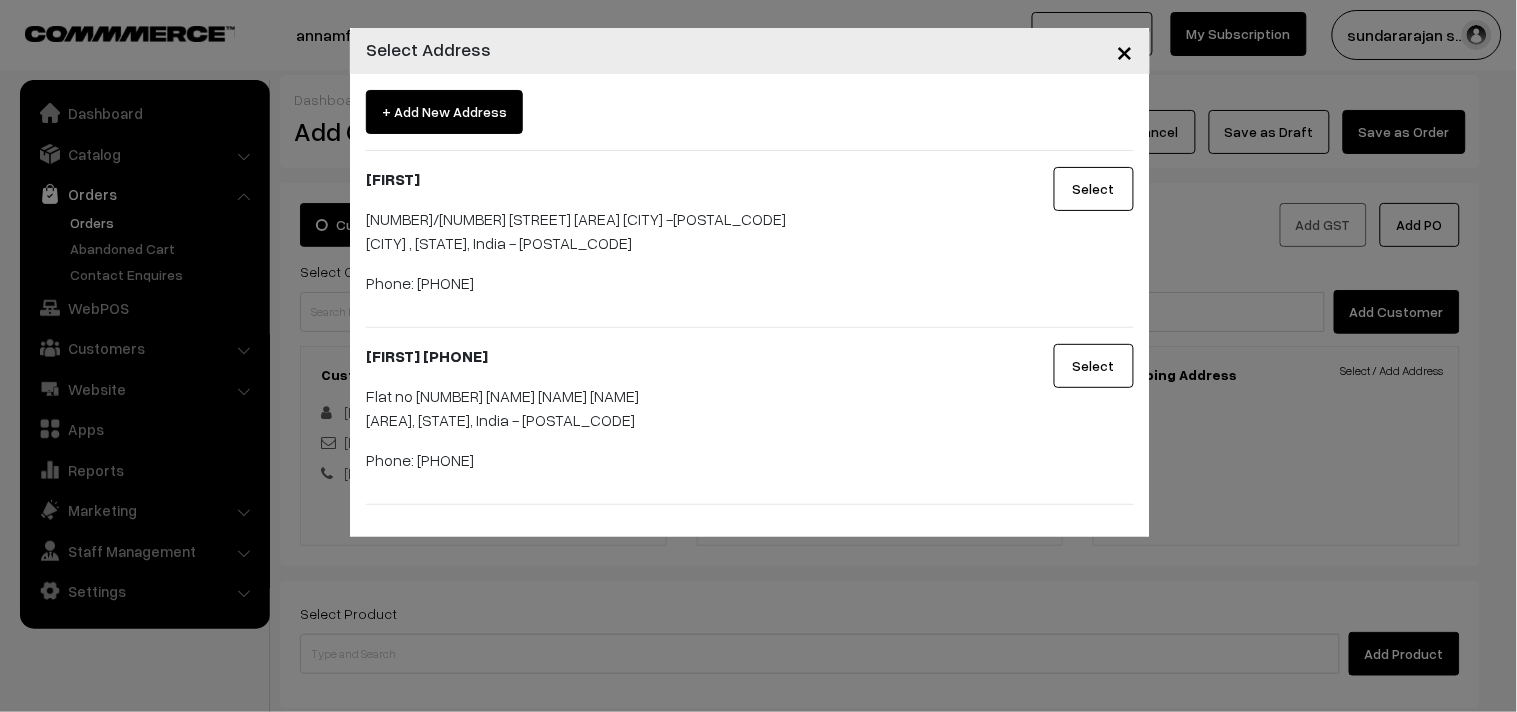 click on "Select" at bounding box center [1094, 366] 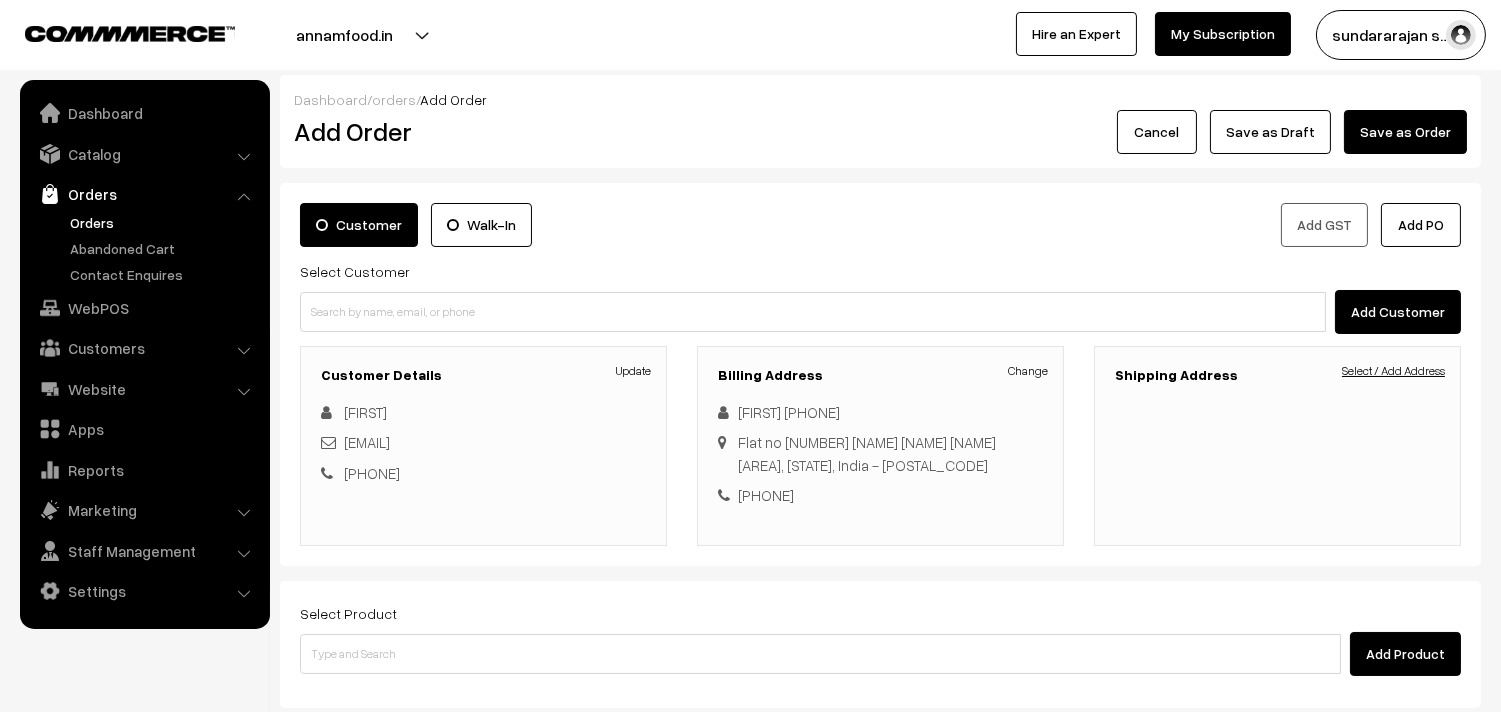 click on "Select / Add Address" at bounding box center (1393, 371) 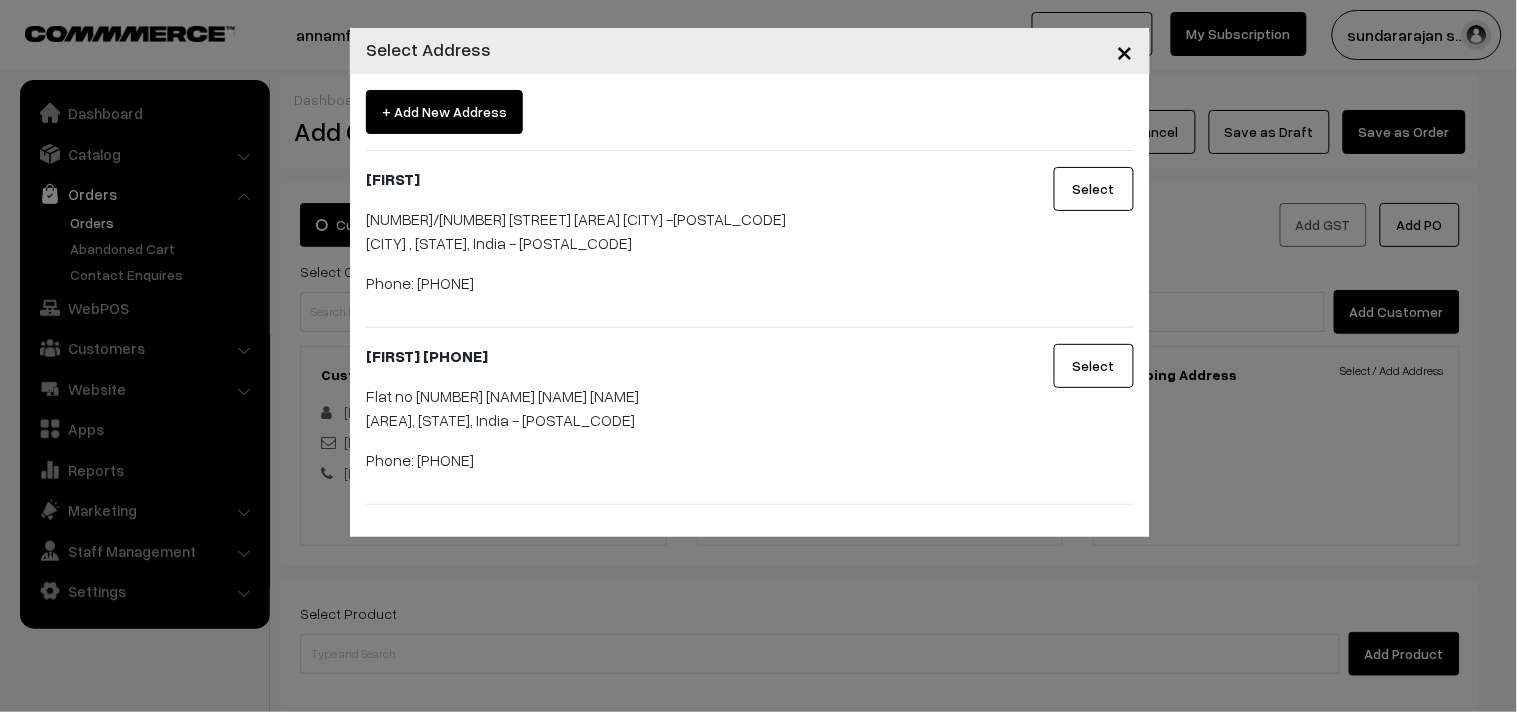 click on "Select" at bounding box center [1094, 366] 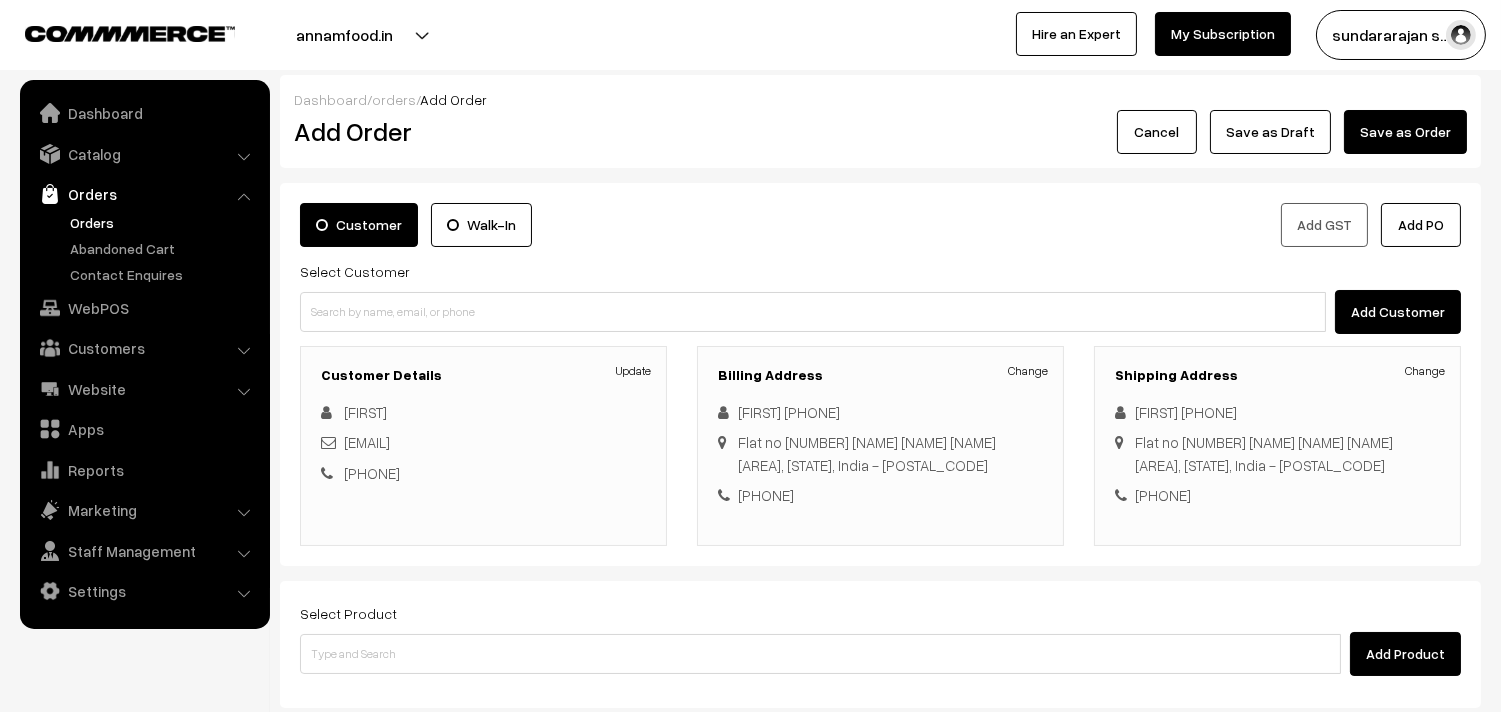 scroll, scrollTop: 250, scrollLeft: 0, axis: vertical 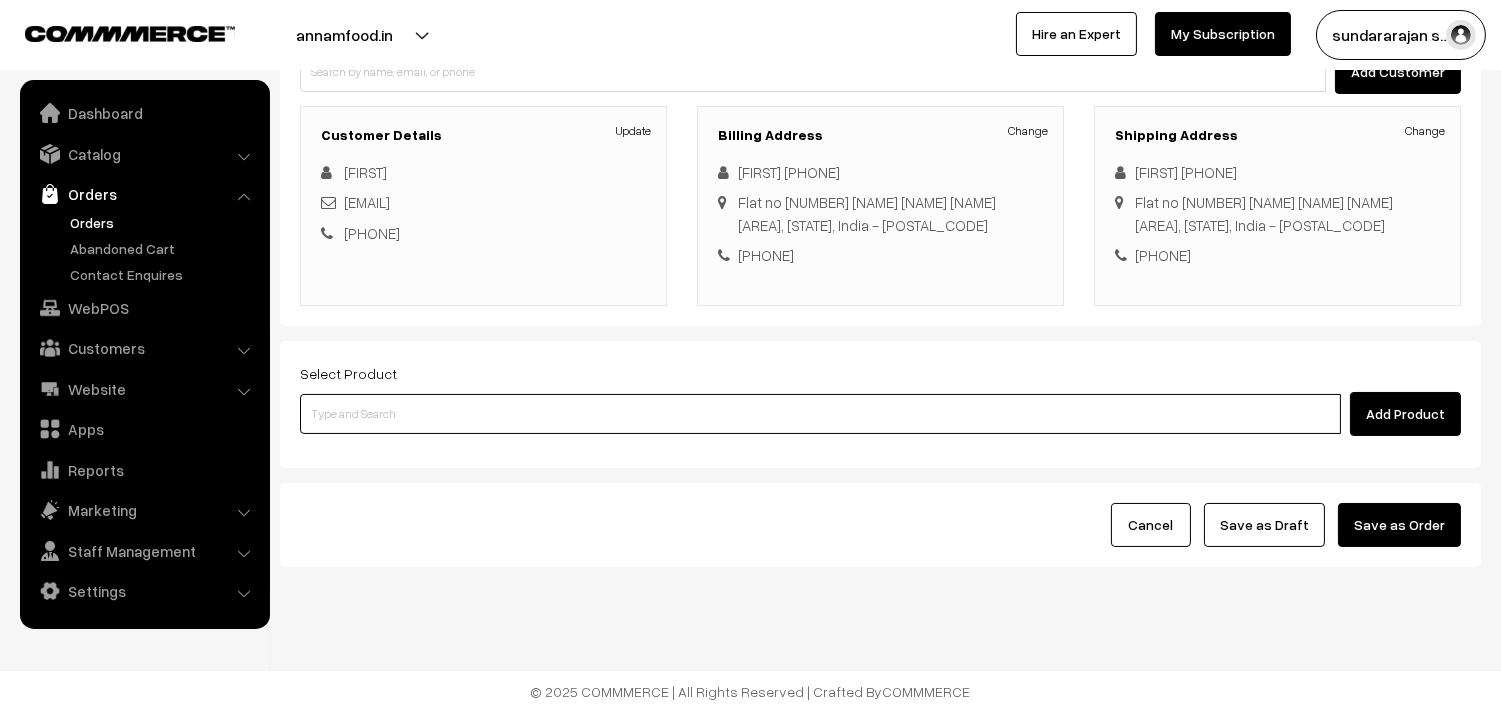 click at bounding box center [820, 414] 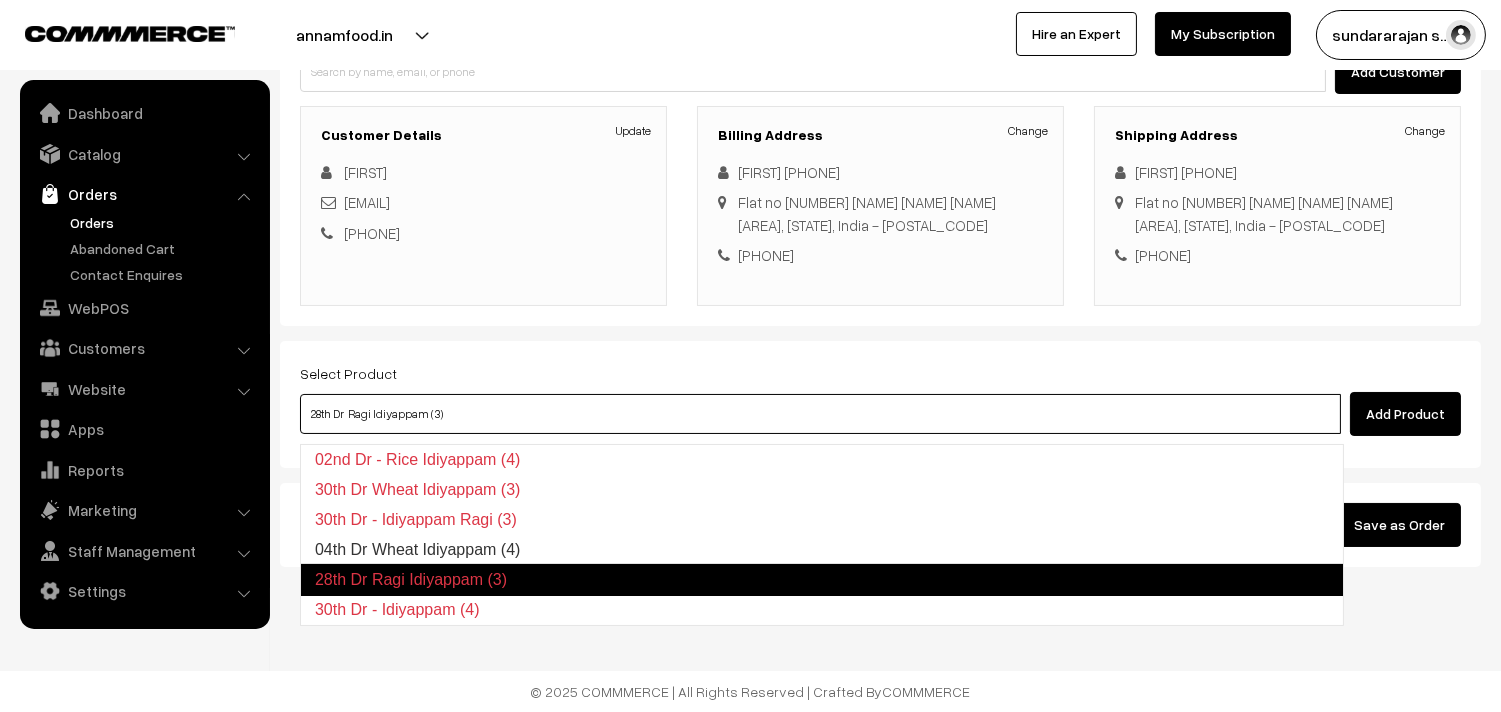 type on "04th Dr Wheat Idiyappam (4)" 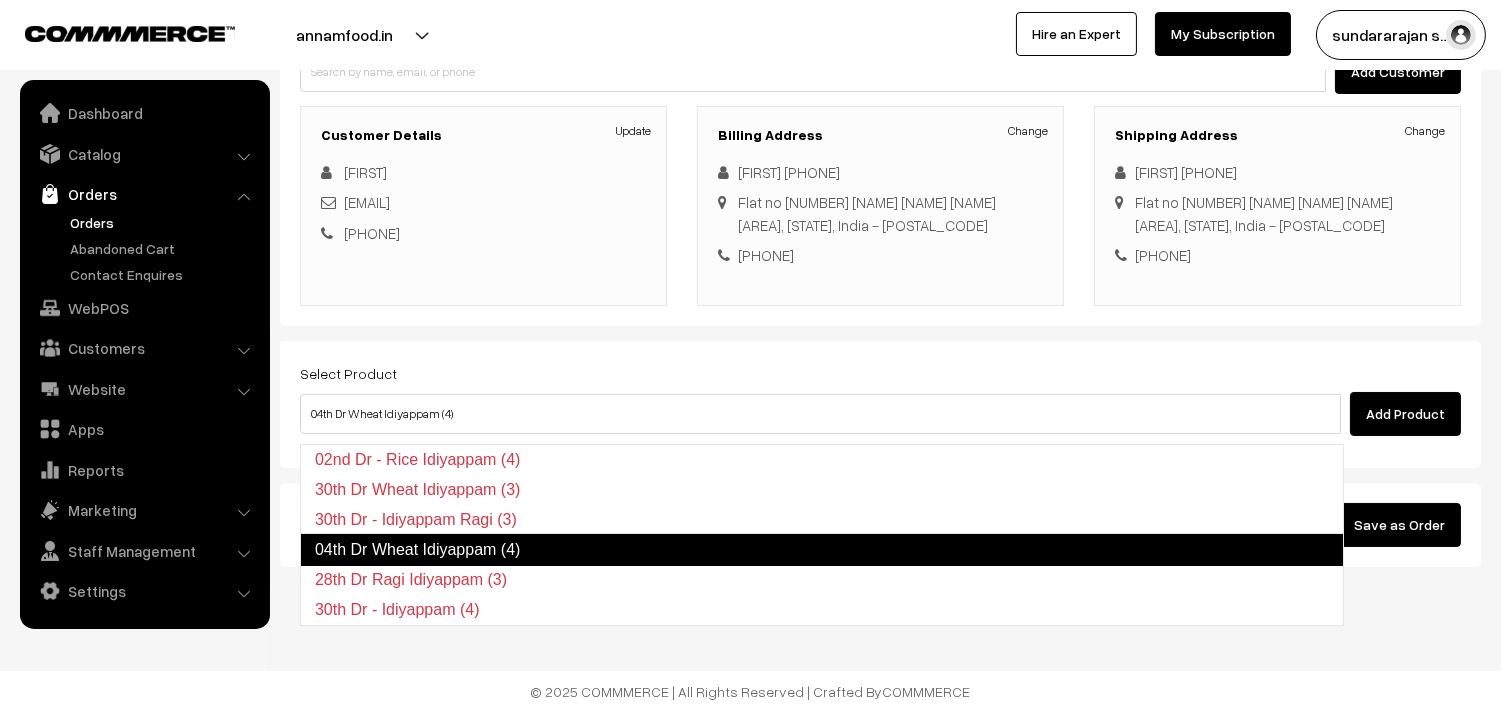 type 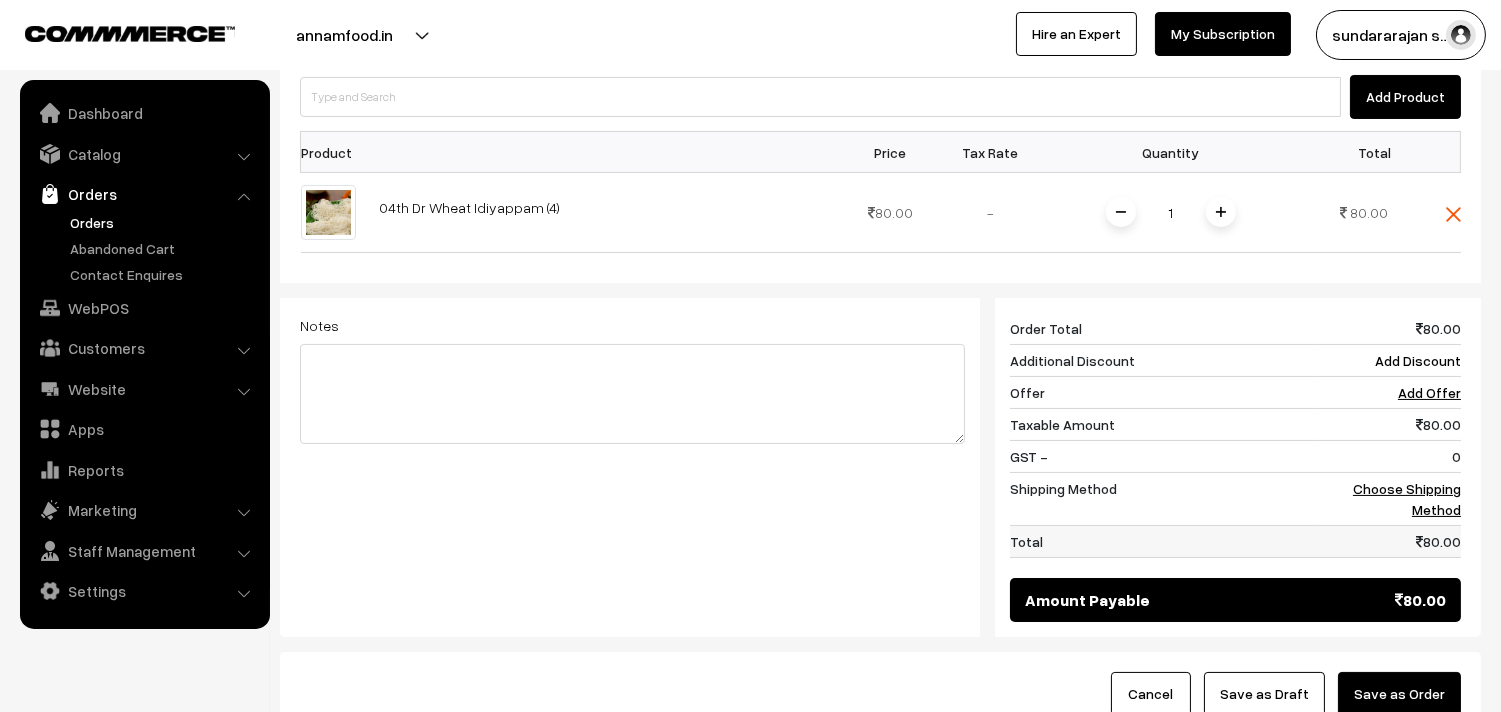 scroll, scrollTop: 583, scrollLeft: 0, axis: vertical 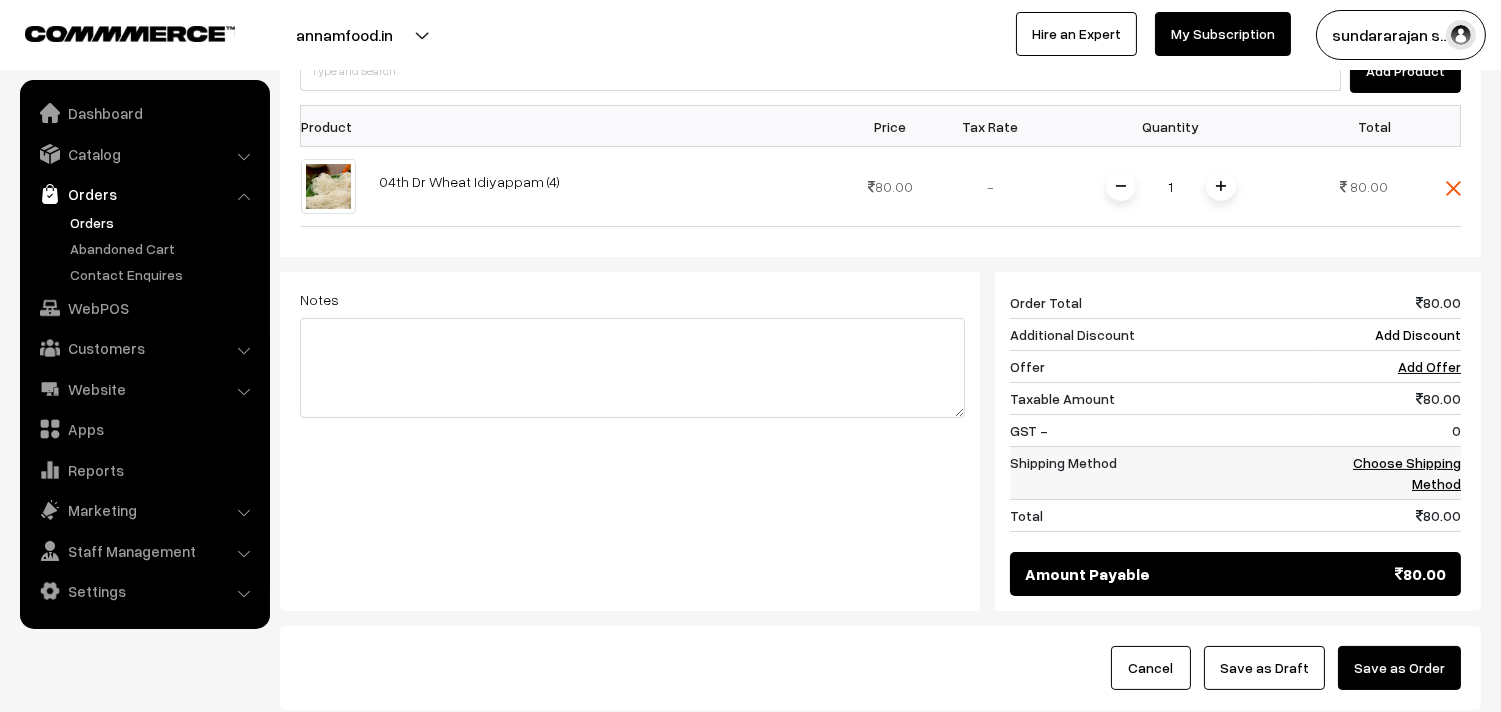 click on "Choose Shipping Method" at bounding box center [1407, 473] 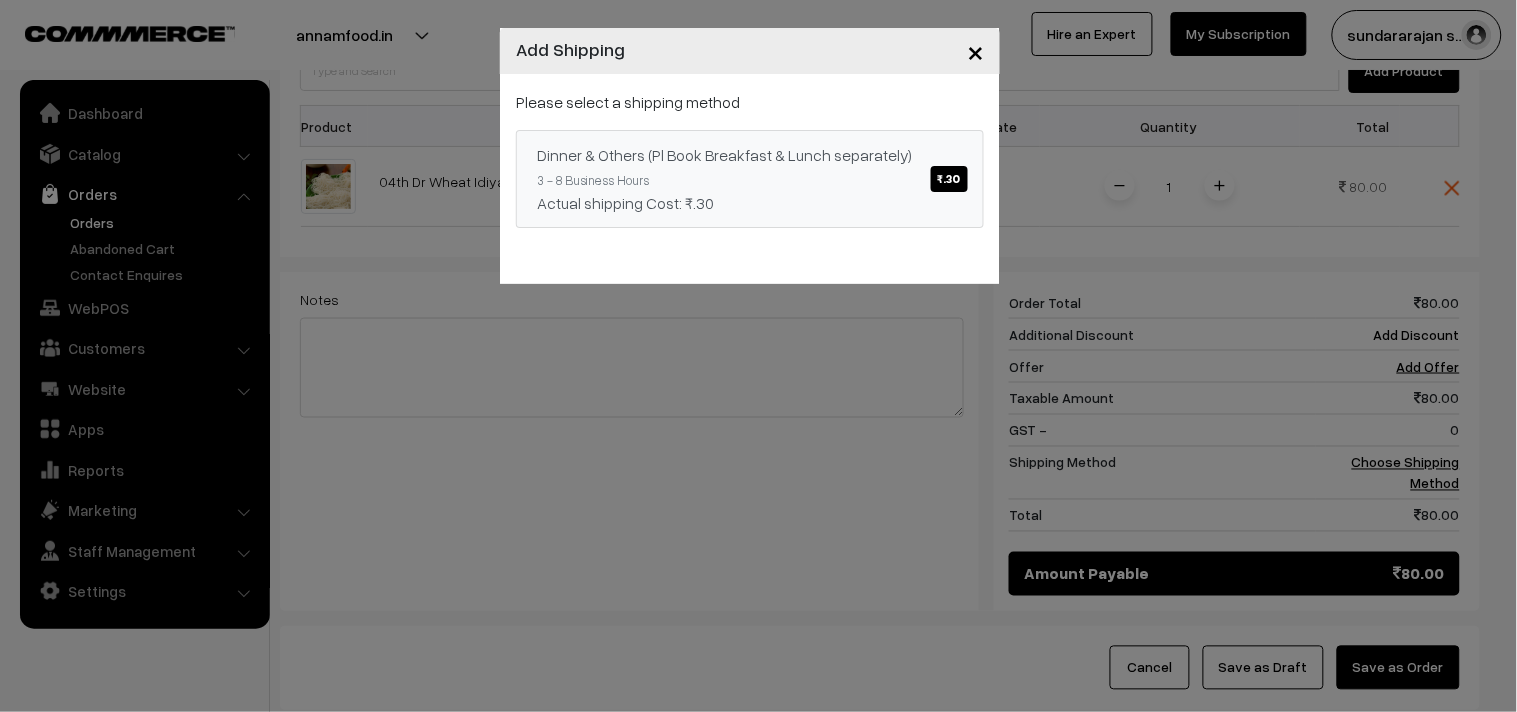 drag, startPoint x: 744, startPoint y: 133, endPoint x: 758, endPoint y: 155, distance: 26.076809 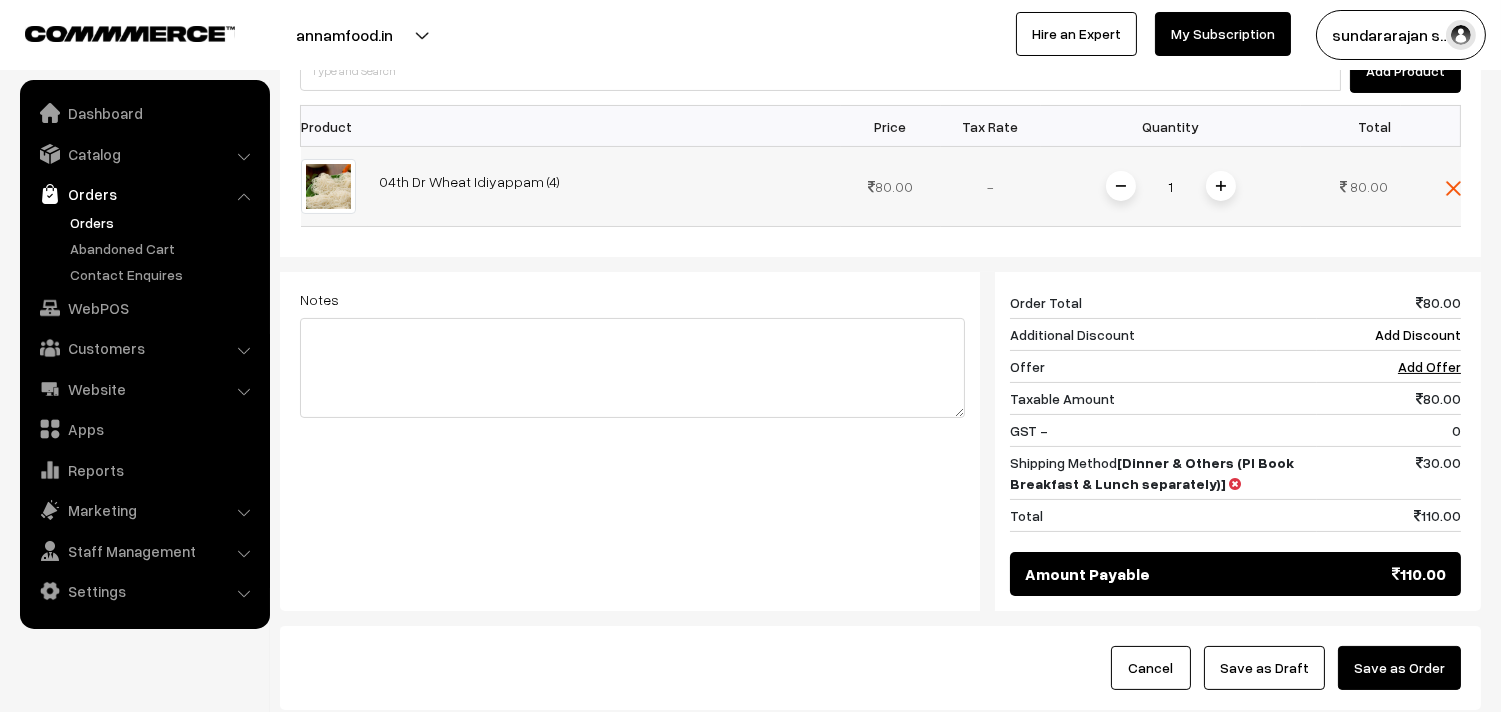 click at bounding box center (1221, 186) 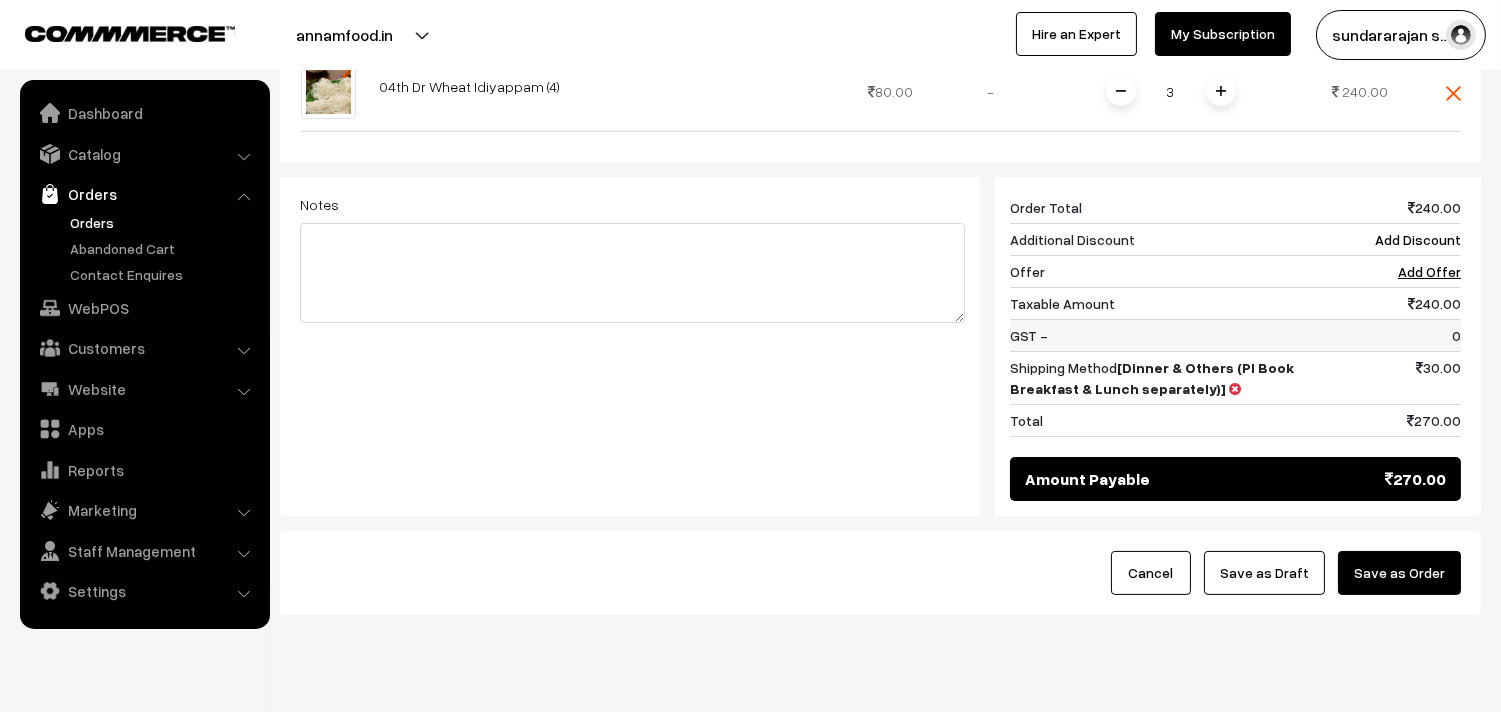 scroll, scrollTop: 737, scrollLeft: 0, axis: vertical 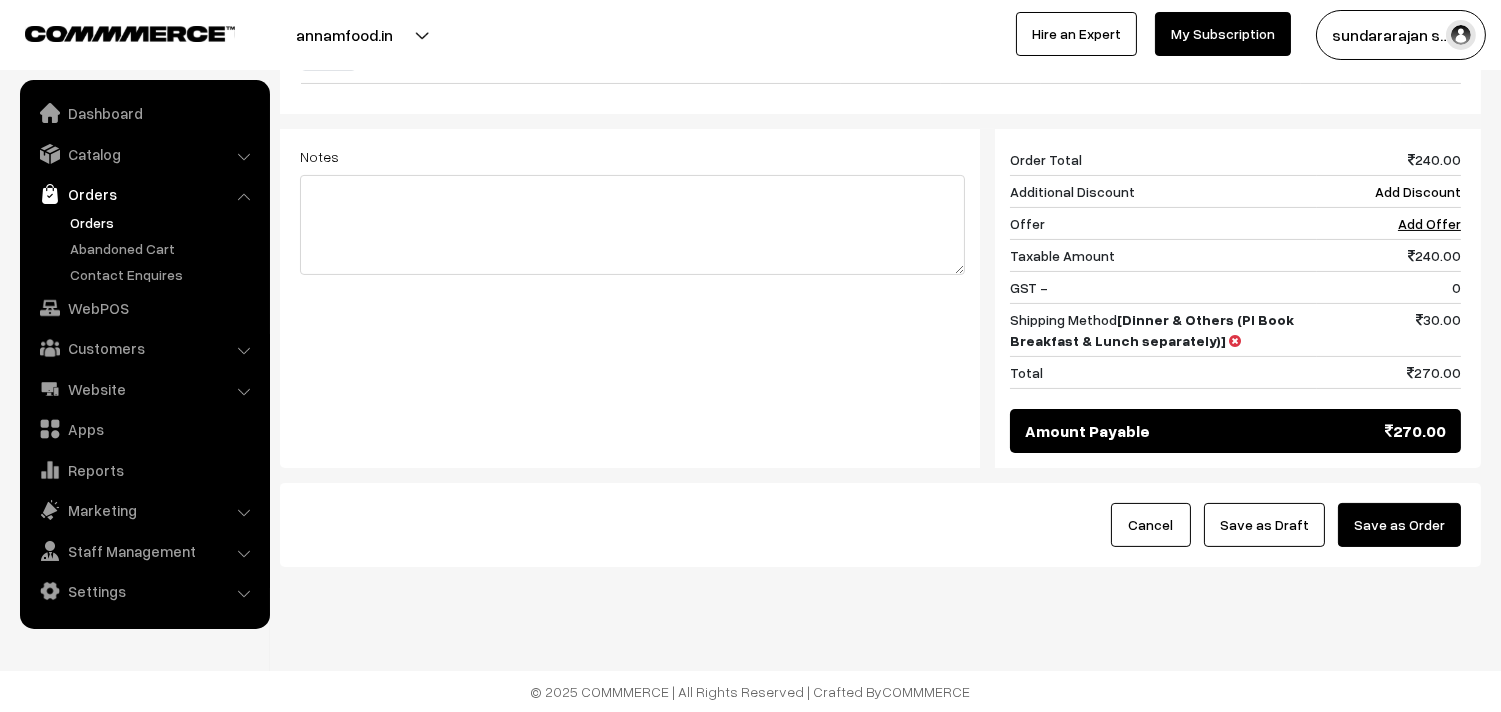 click on "Save as Draft" at bounding box center (1264, 525) 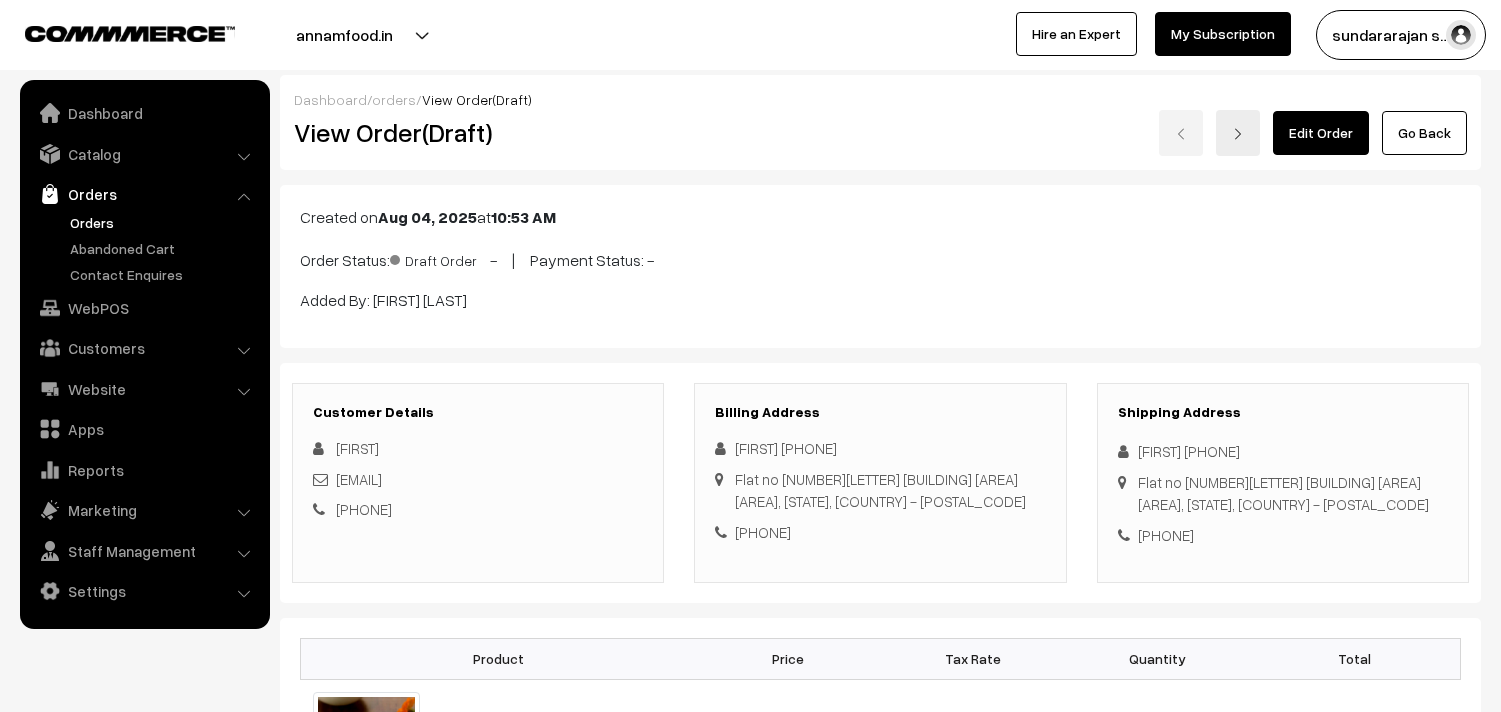 scroll, scrollTop: 0, scrollLeft: 0, axis: both 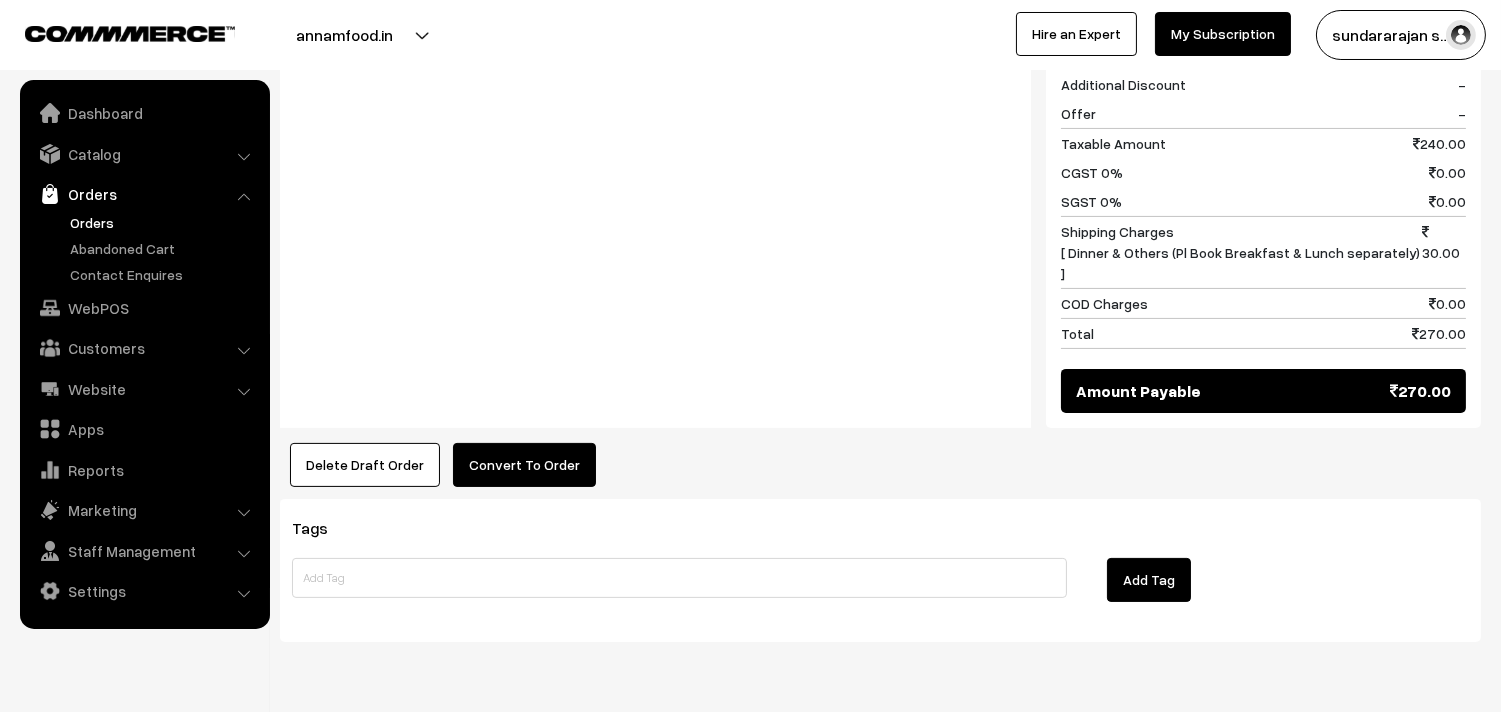 click on "Convert To Order" at bounding box center (524, 465) 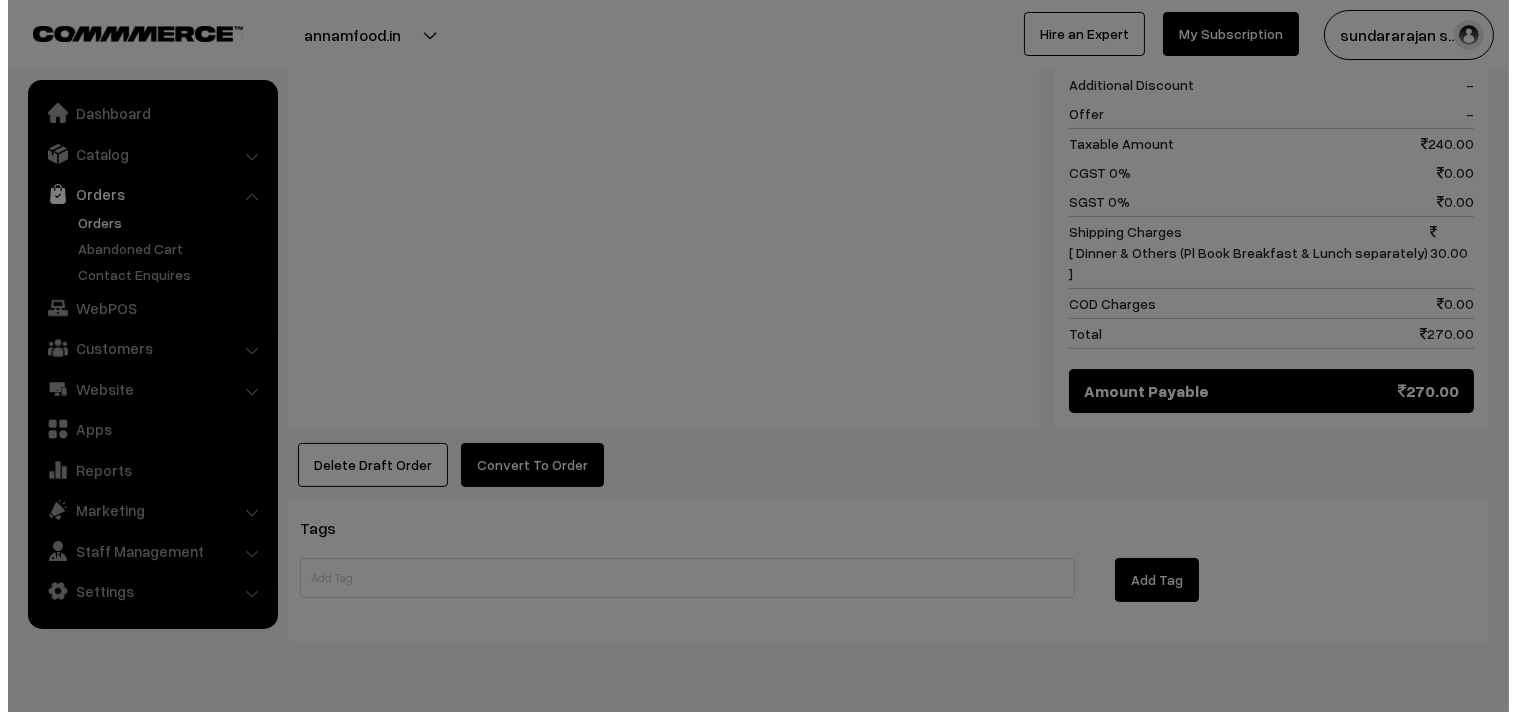 scroll, scrollTop: 886, scrollLeft: 0, axis: vertical 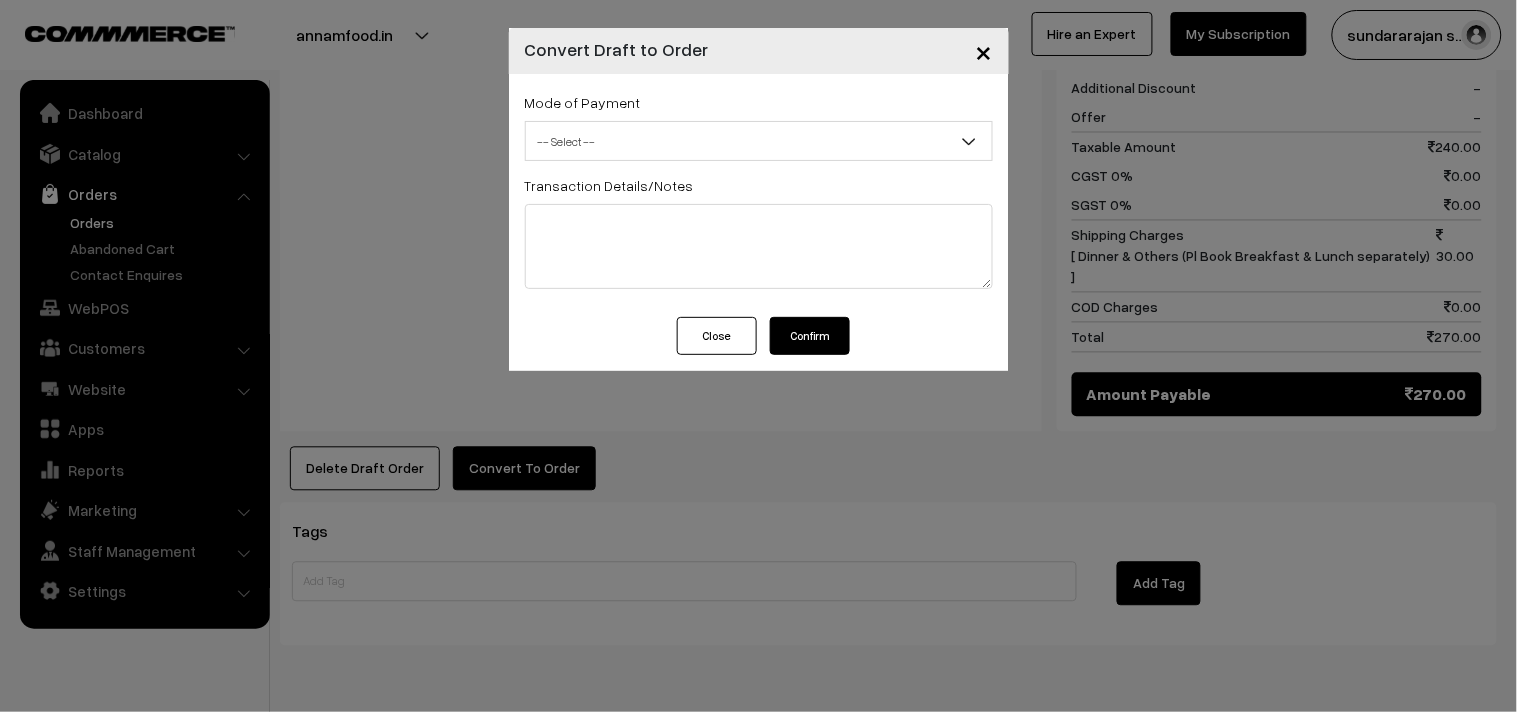 click on "-- Select --" at bounding box center [759, 141] 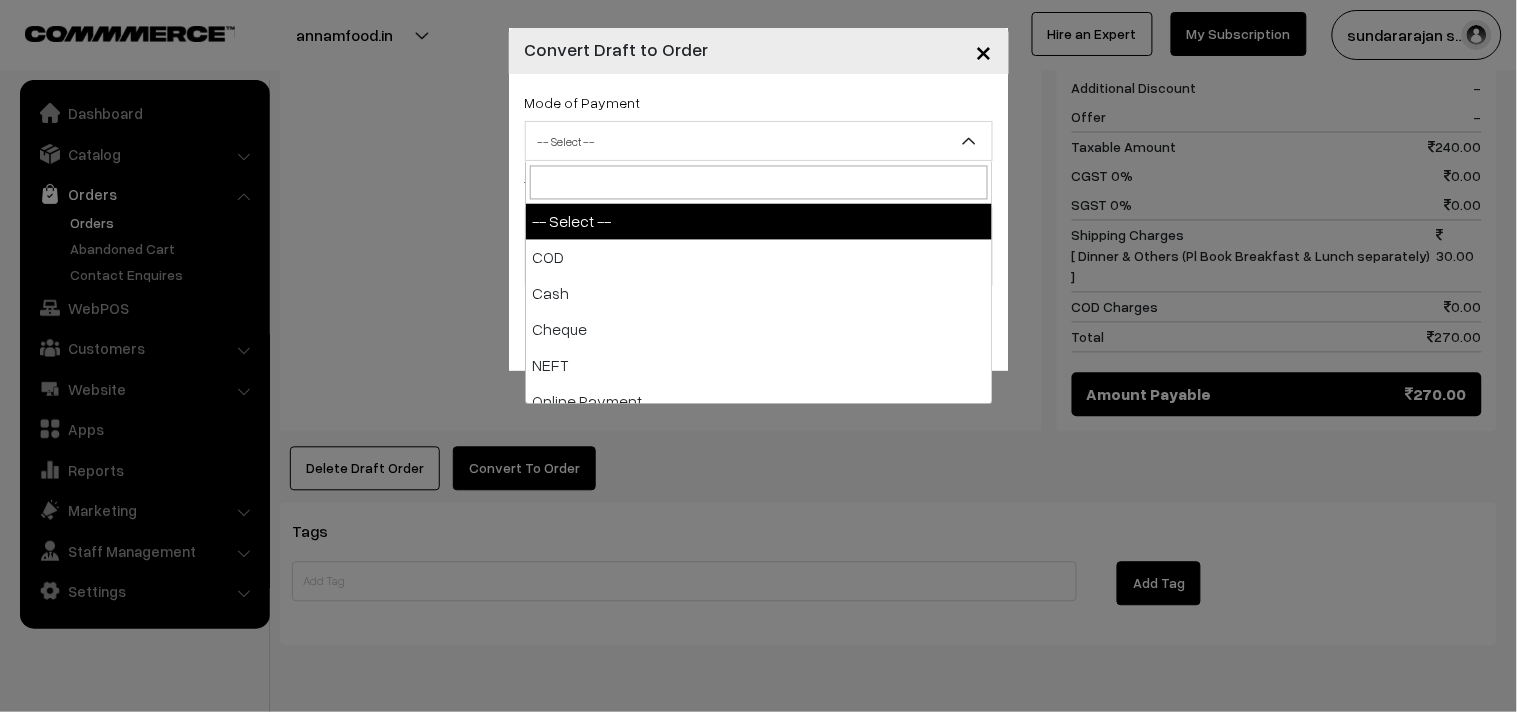 select on "1" 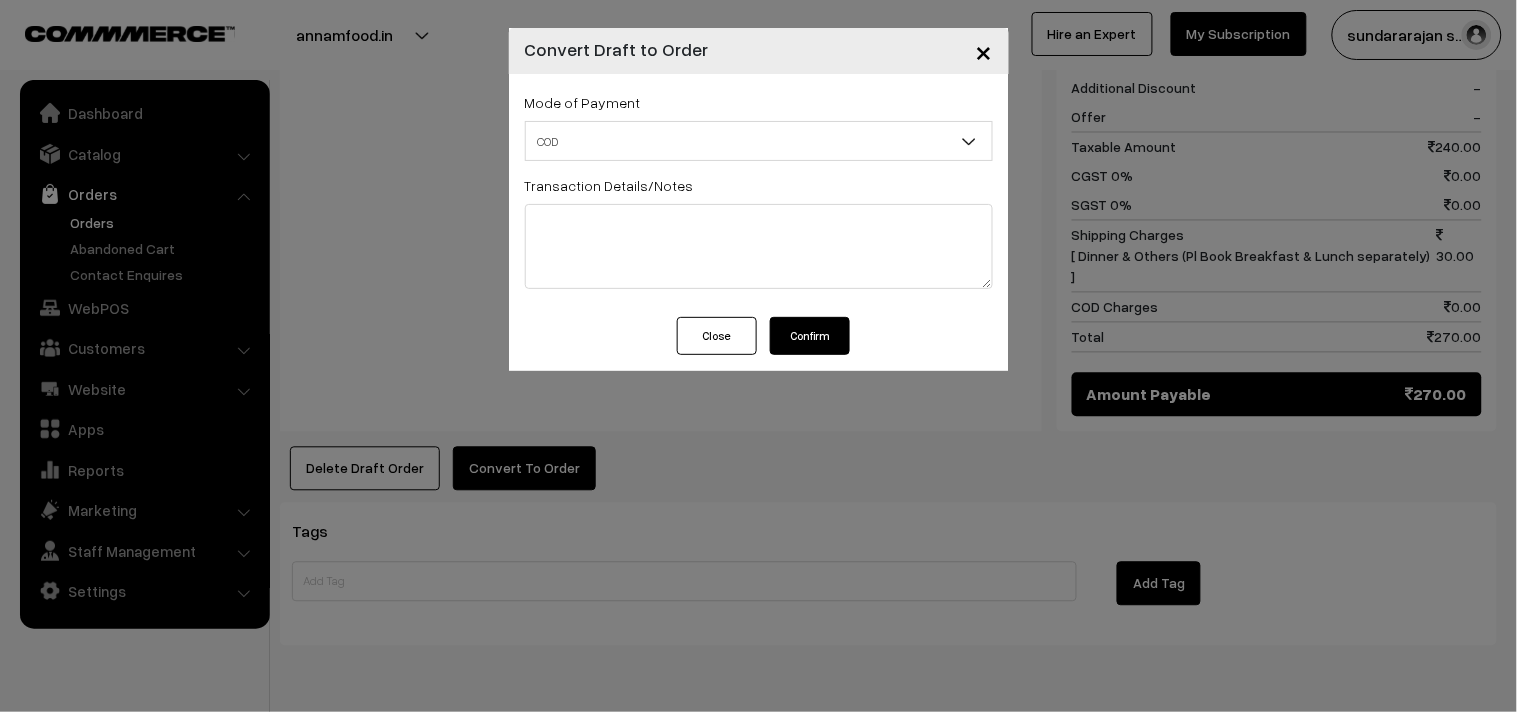 click on "Mode of Payment
-- Select --
COD
Cash" at bounding box center [759, 195] 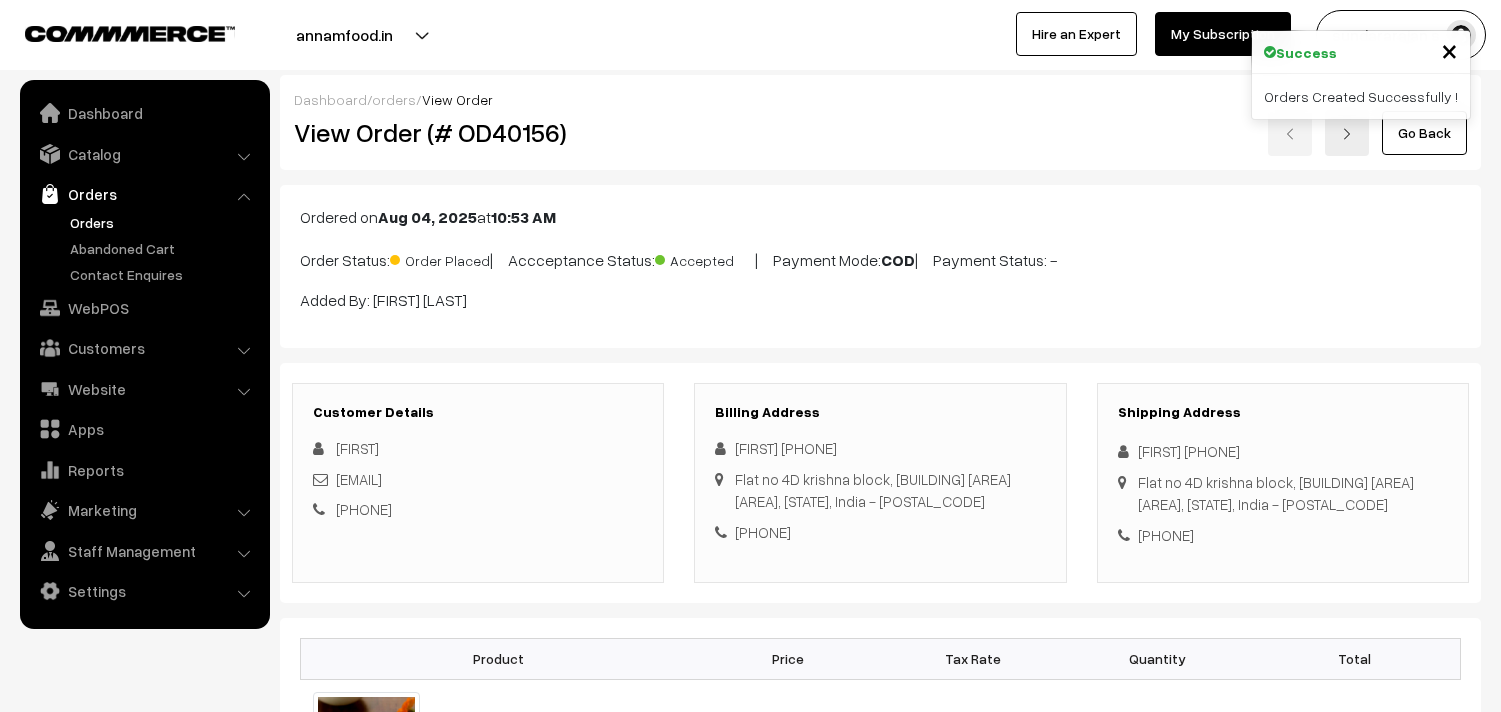scroll, scrollTop: 888, scrollLeft: 0, axis: vertical 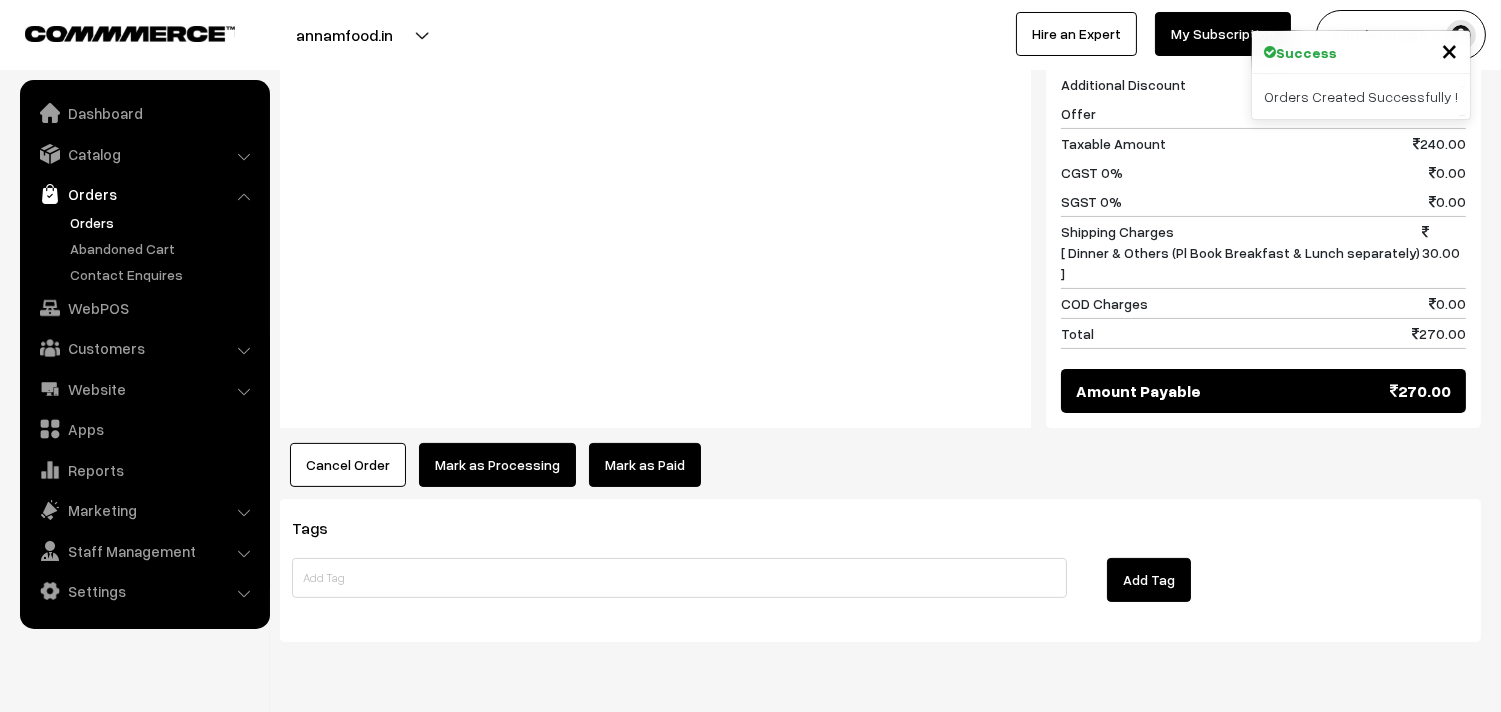 click on "Mark as Processing" at bounding box center [497, 465] 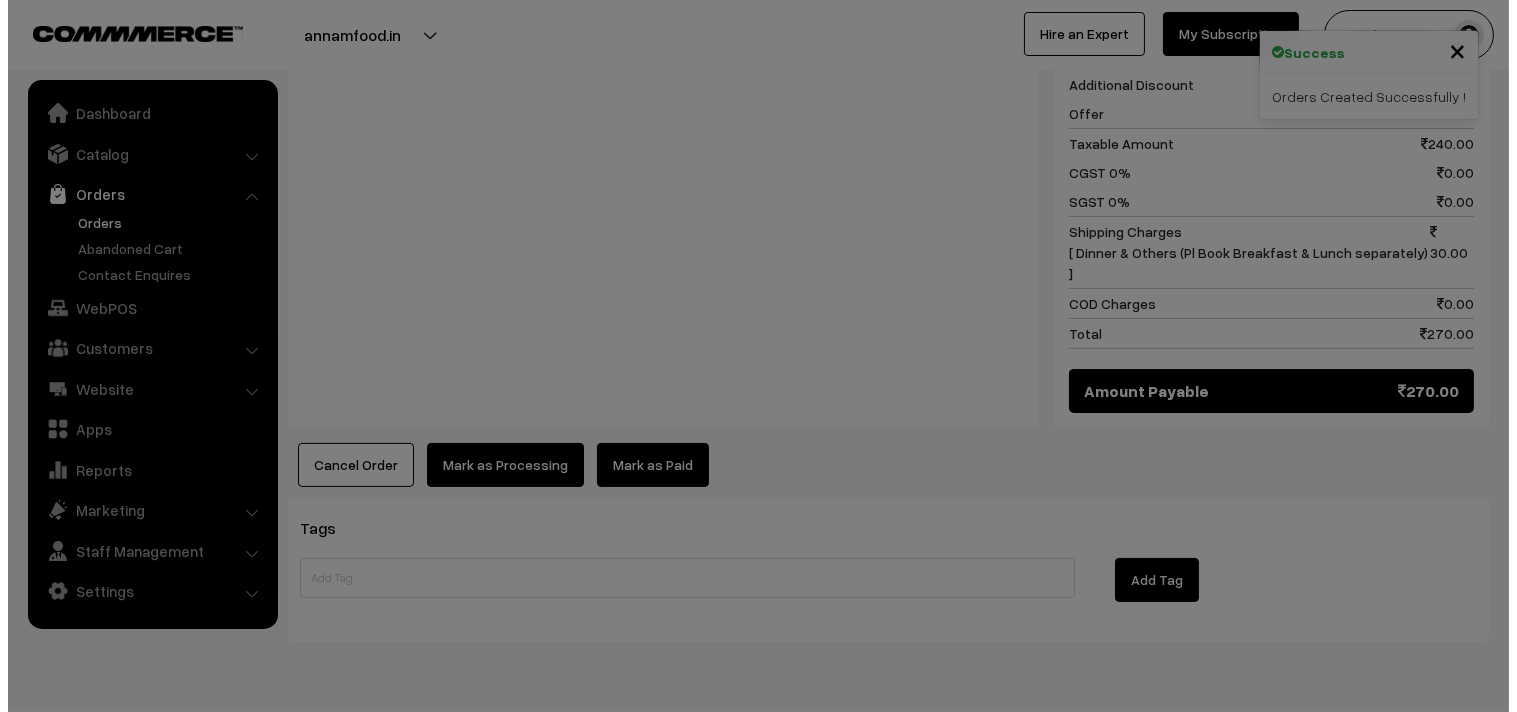 scroll, scrollTop: 886, scrollLeft: 0, axis: vertical 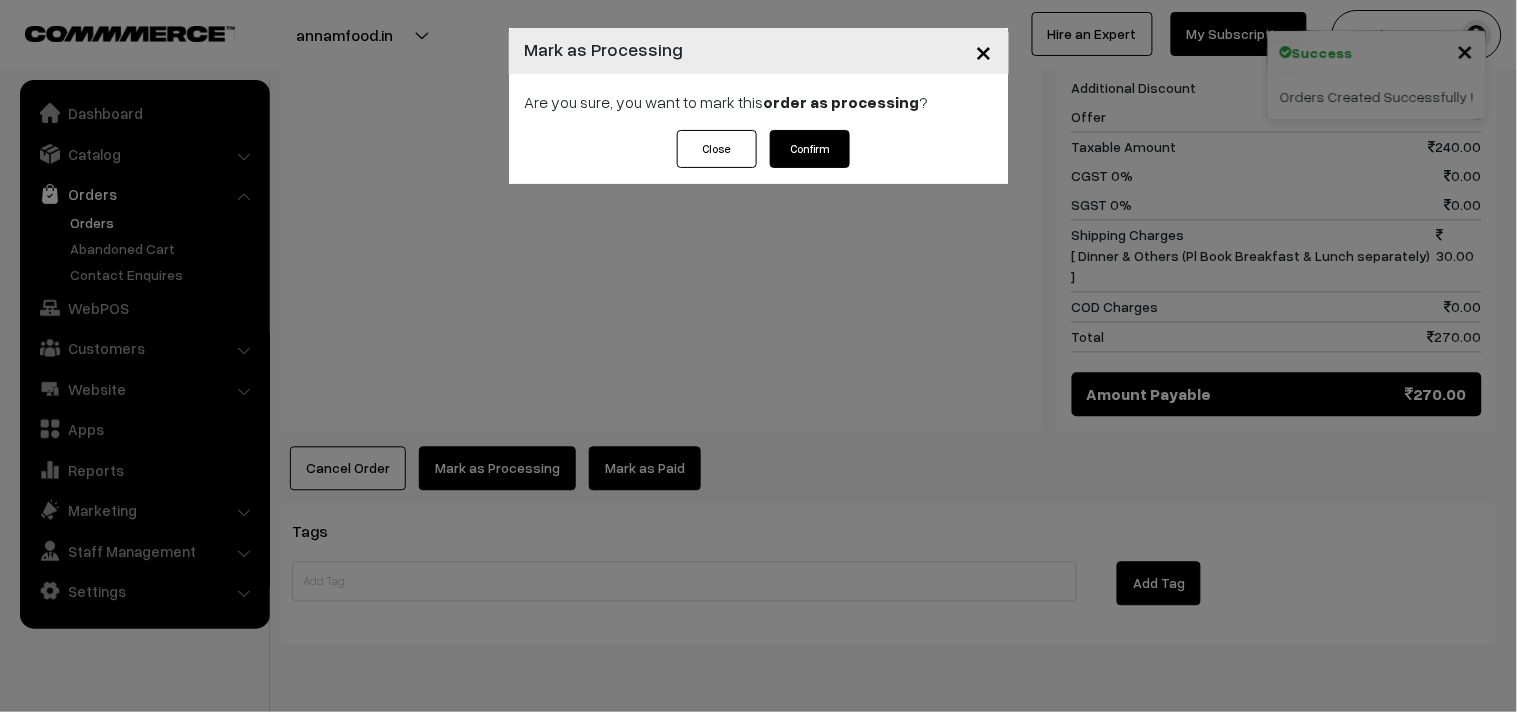 click on "Confirm" at bounding box center (810, 149) 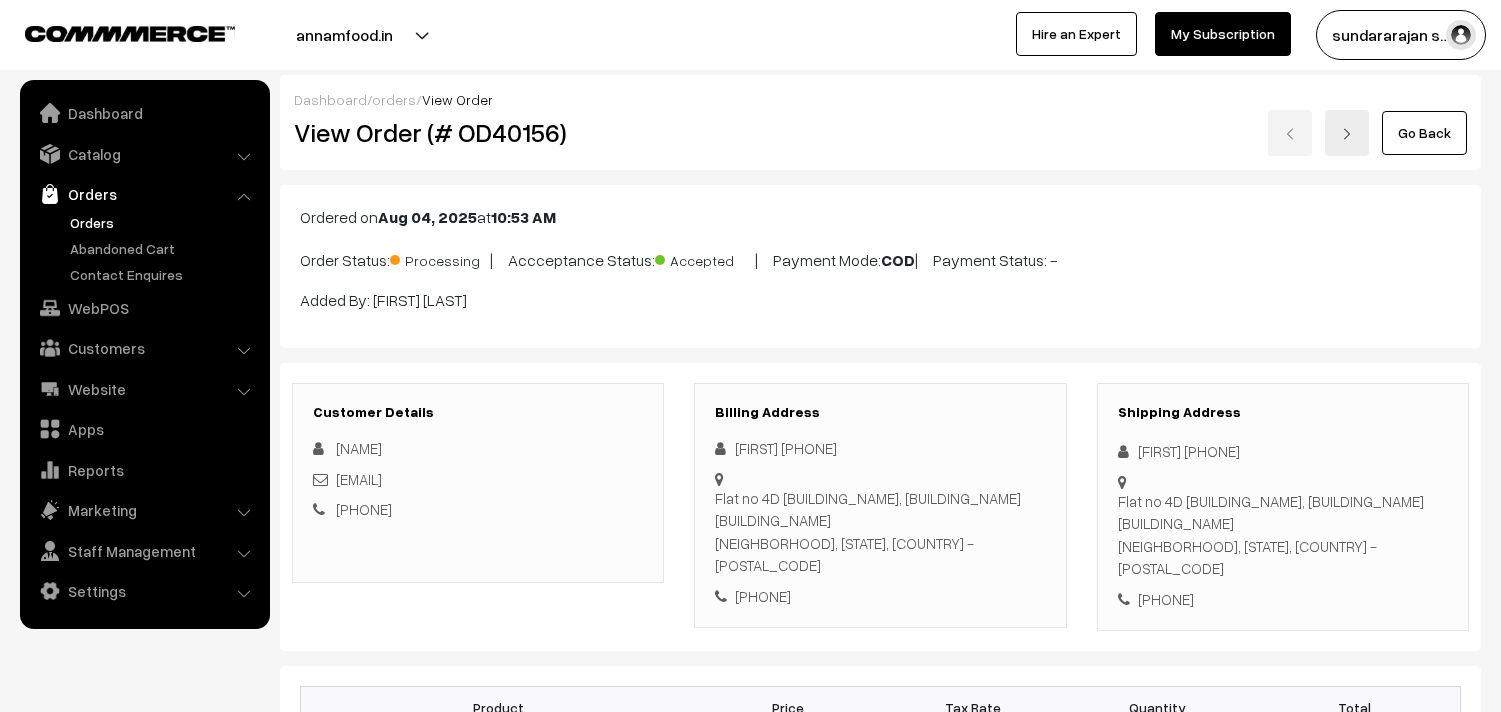 scroll, scrollTop: 0, scrollLeft: 0, axis: both 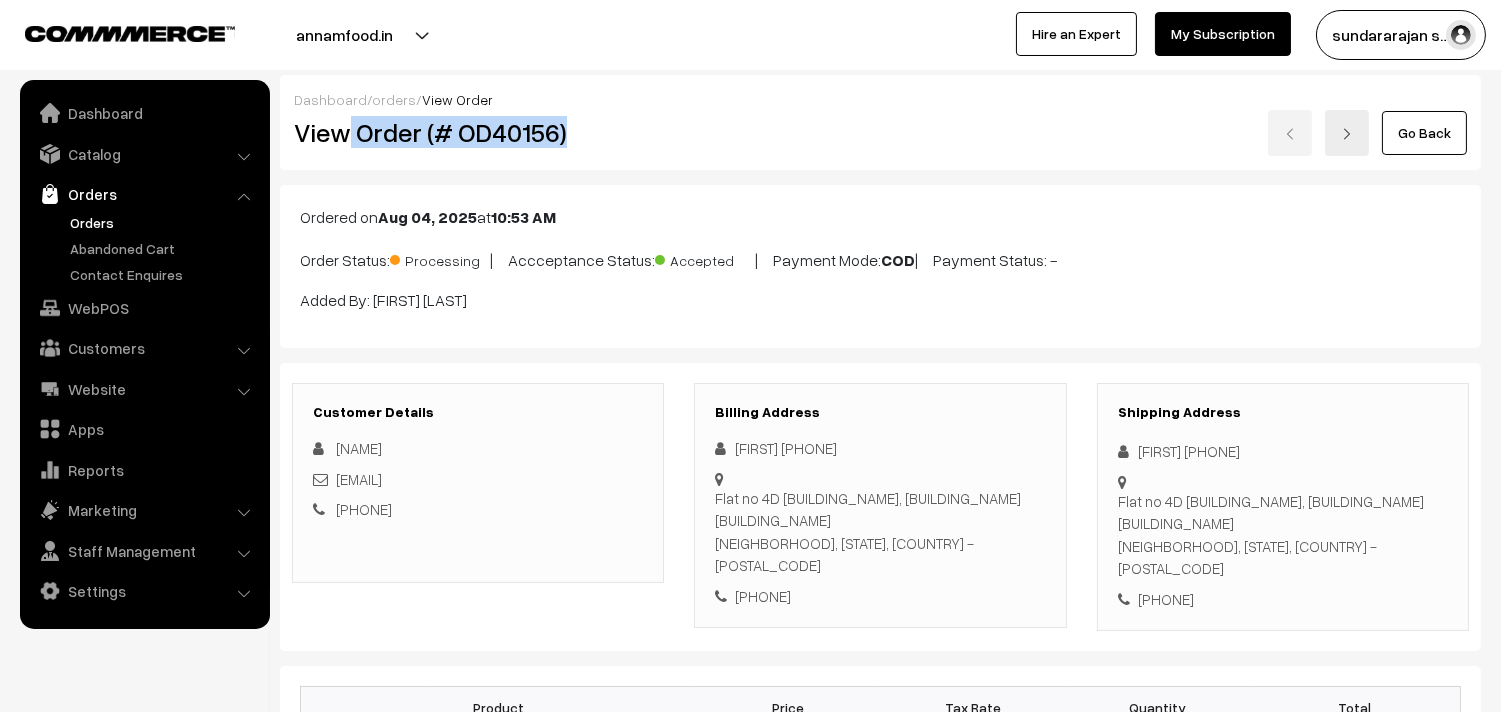 drag, startPoint x: 352, startPoint y: 132, endPoint x: 637, endPoint y: 132, distance: 285 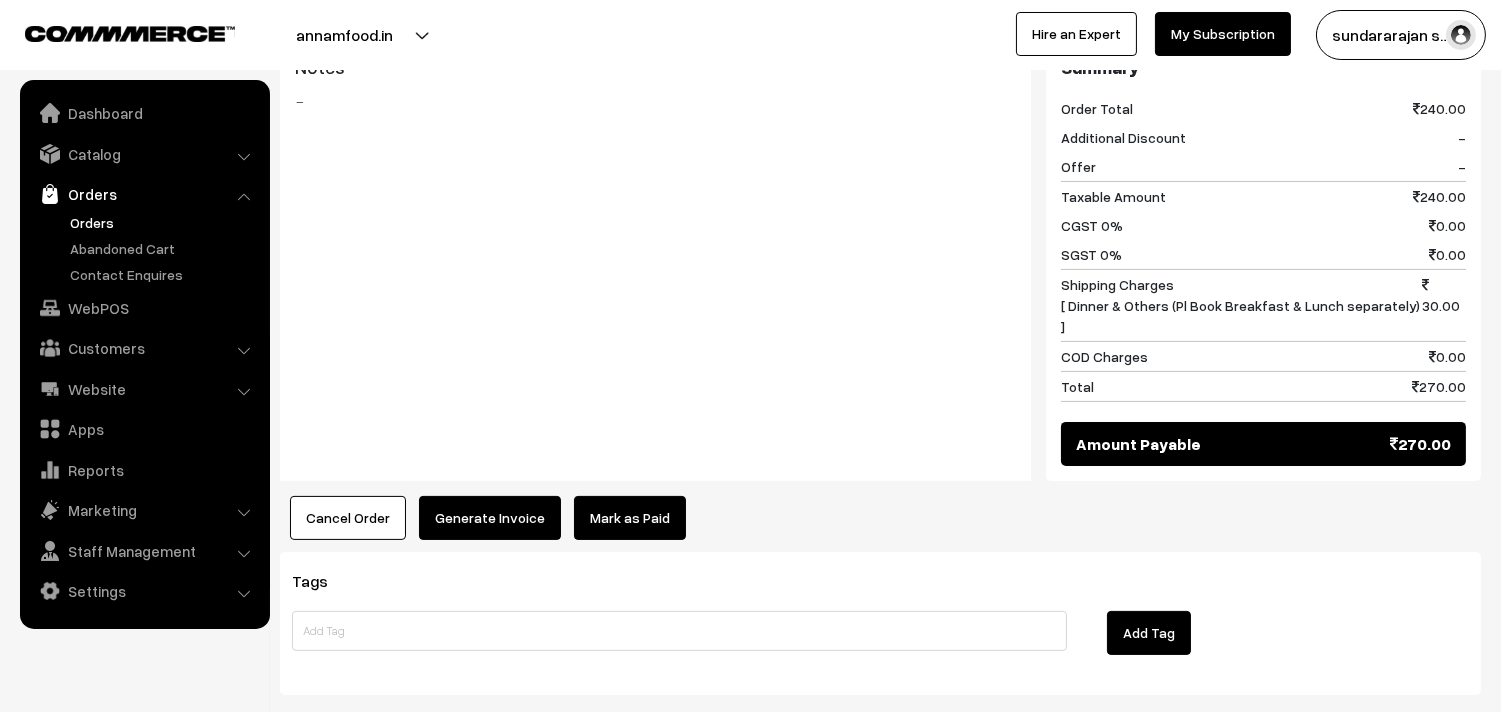 scroll, scrollTop: 888, scrollLeft: 0, axis: vertical 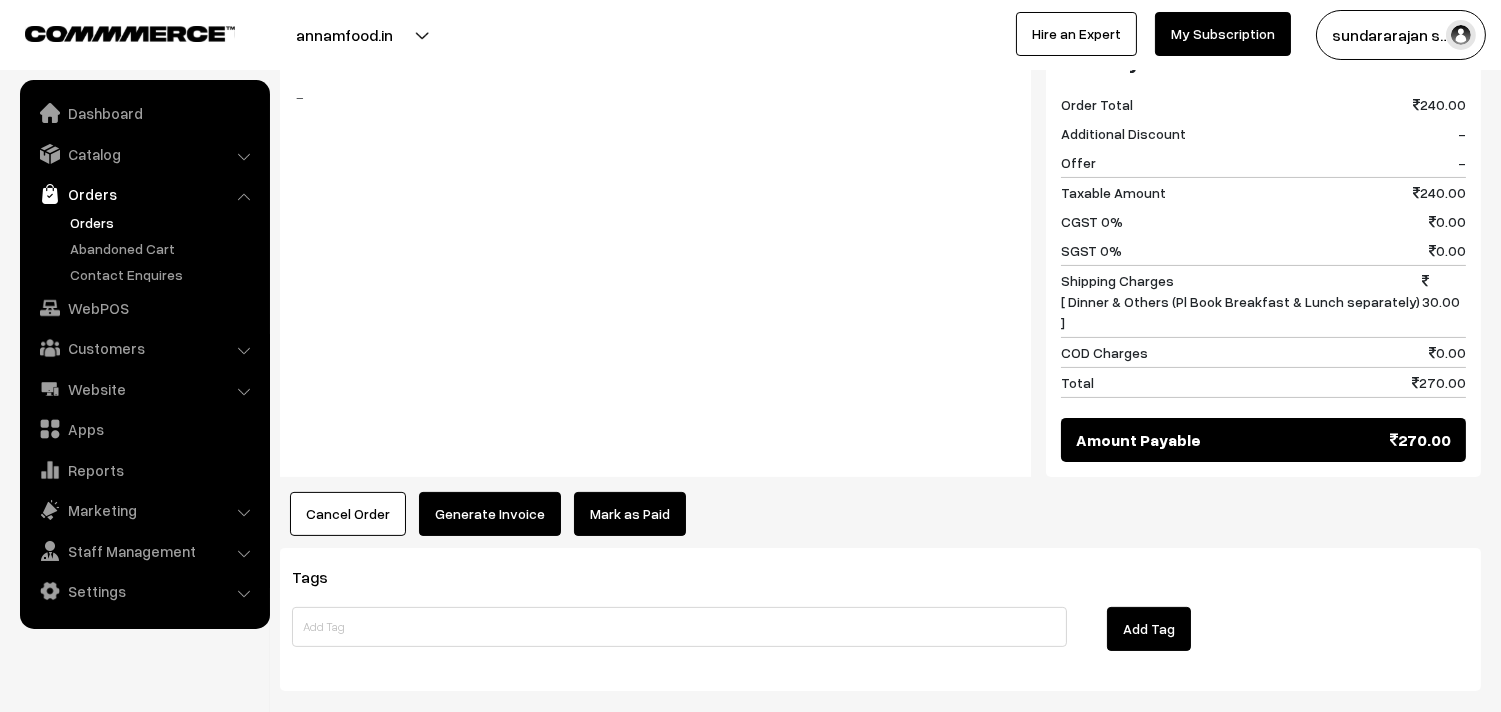 click on "Generate Invoice" at bounding box center [490, 514] 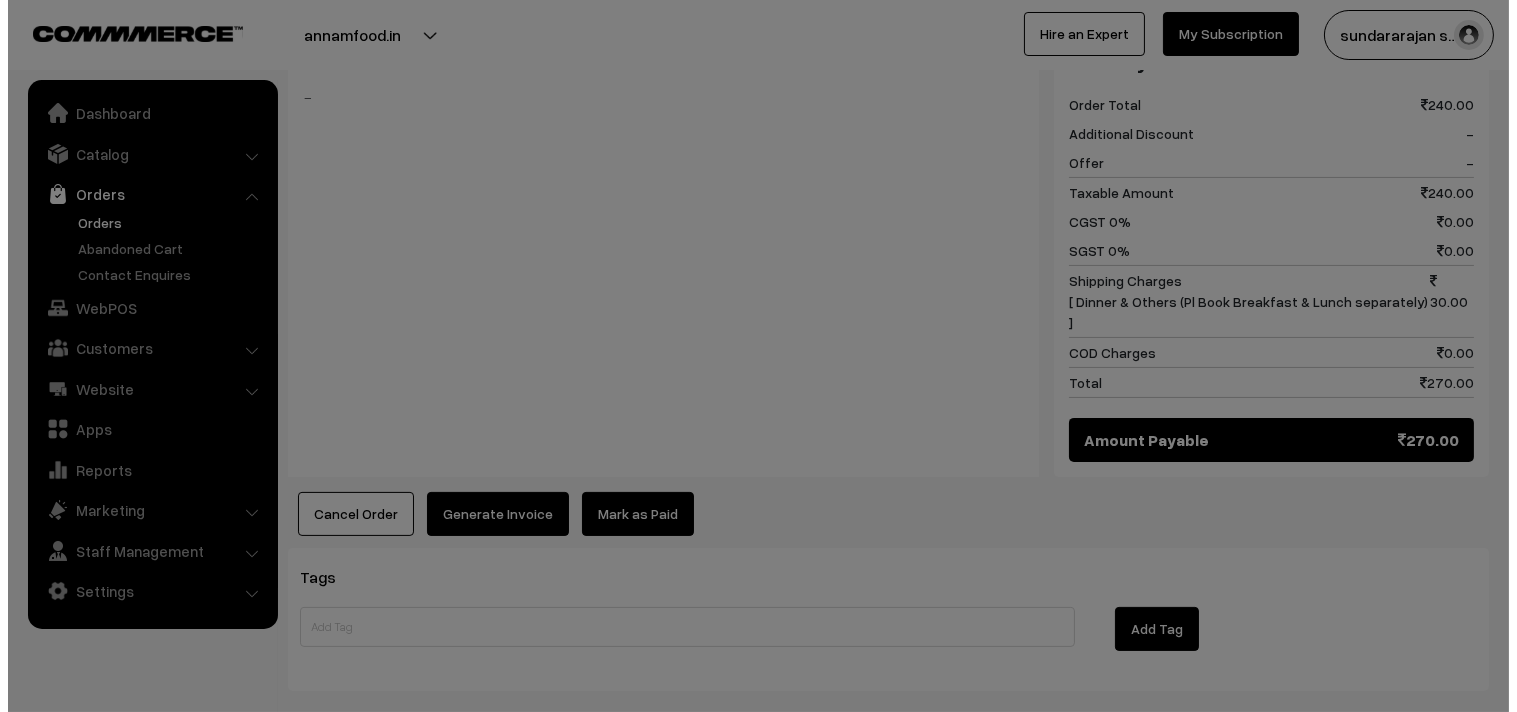 scroll, scrollTop: 886, scrollLeft: 0, axis: vertical 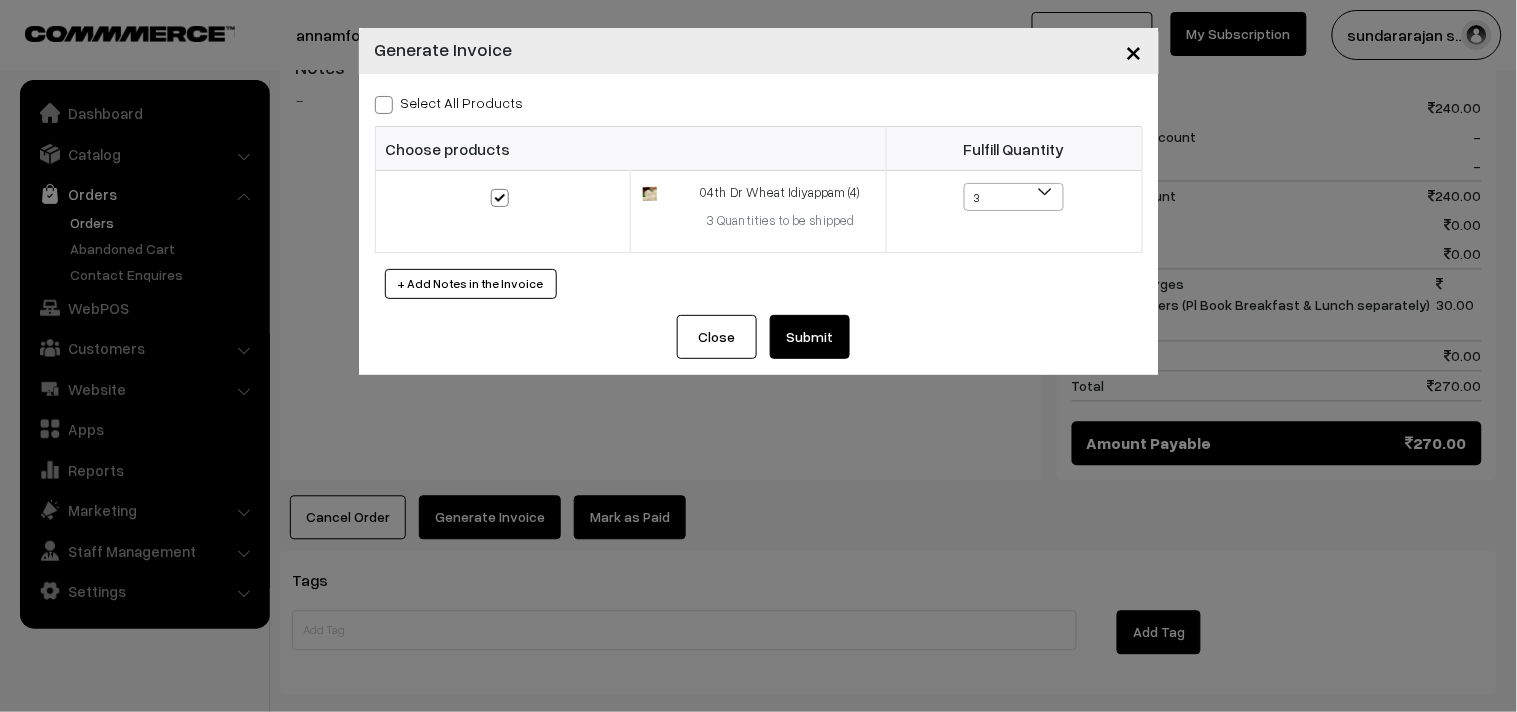 click on "Submit" at bounding box center (810, 337) 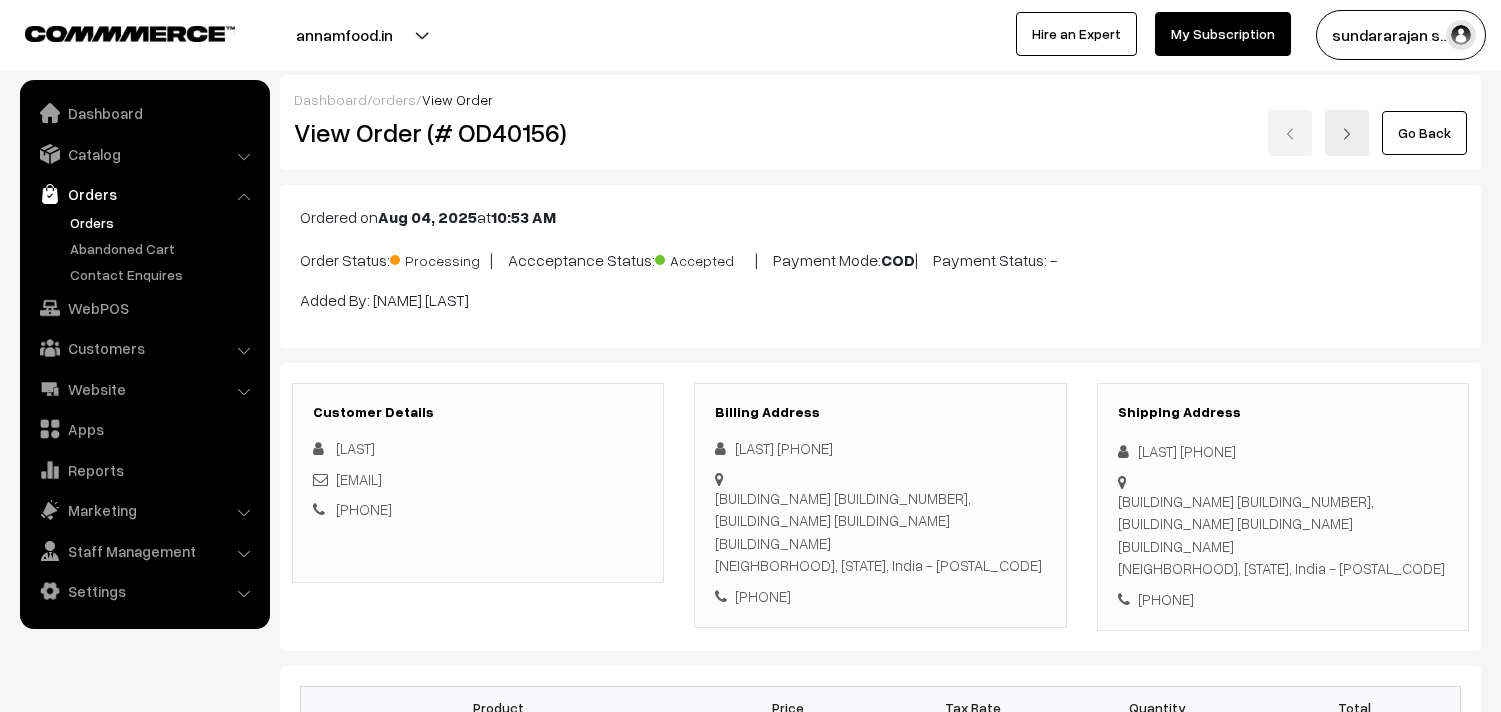 scroll, scrollTop: 888, scrollLeft: 0, axis: vertical 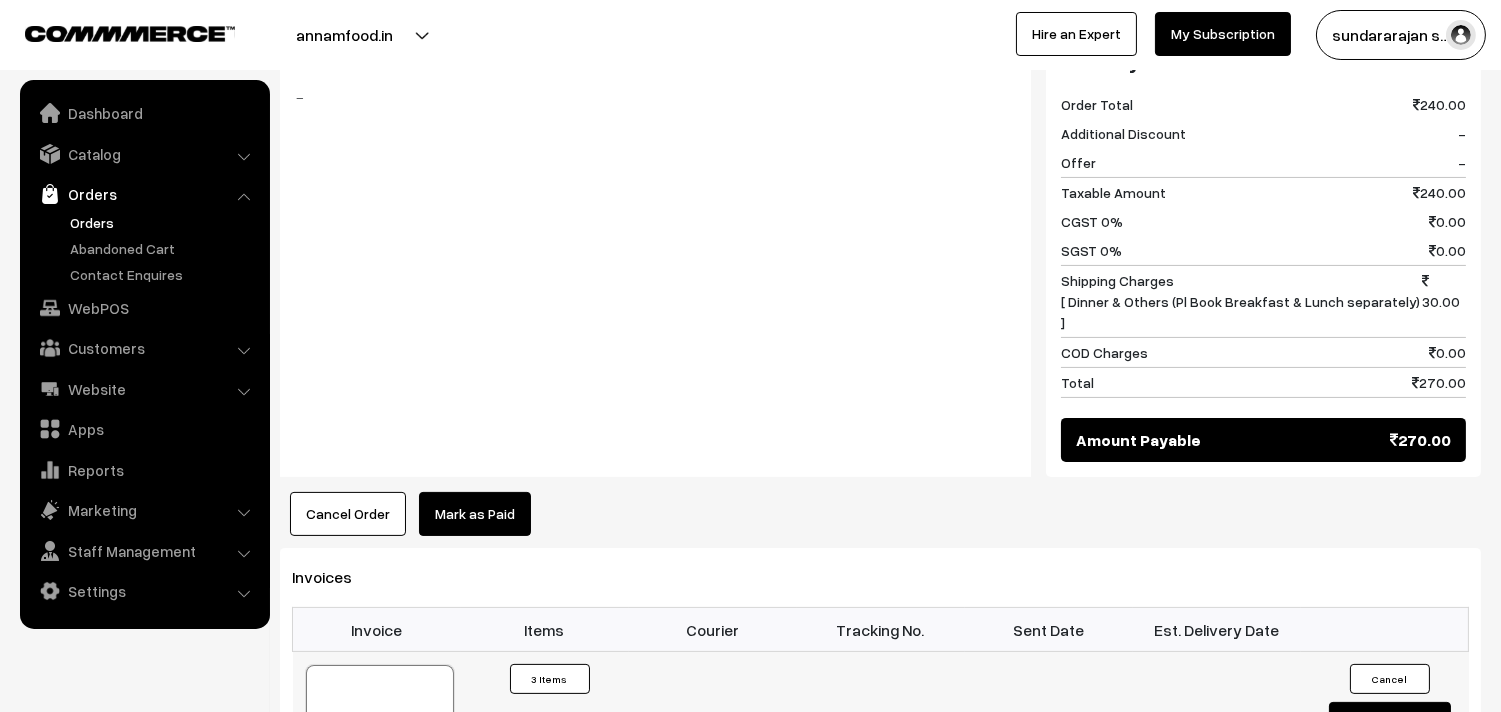 click at bounding box center (380, 715) 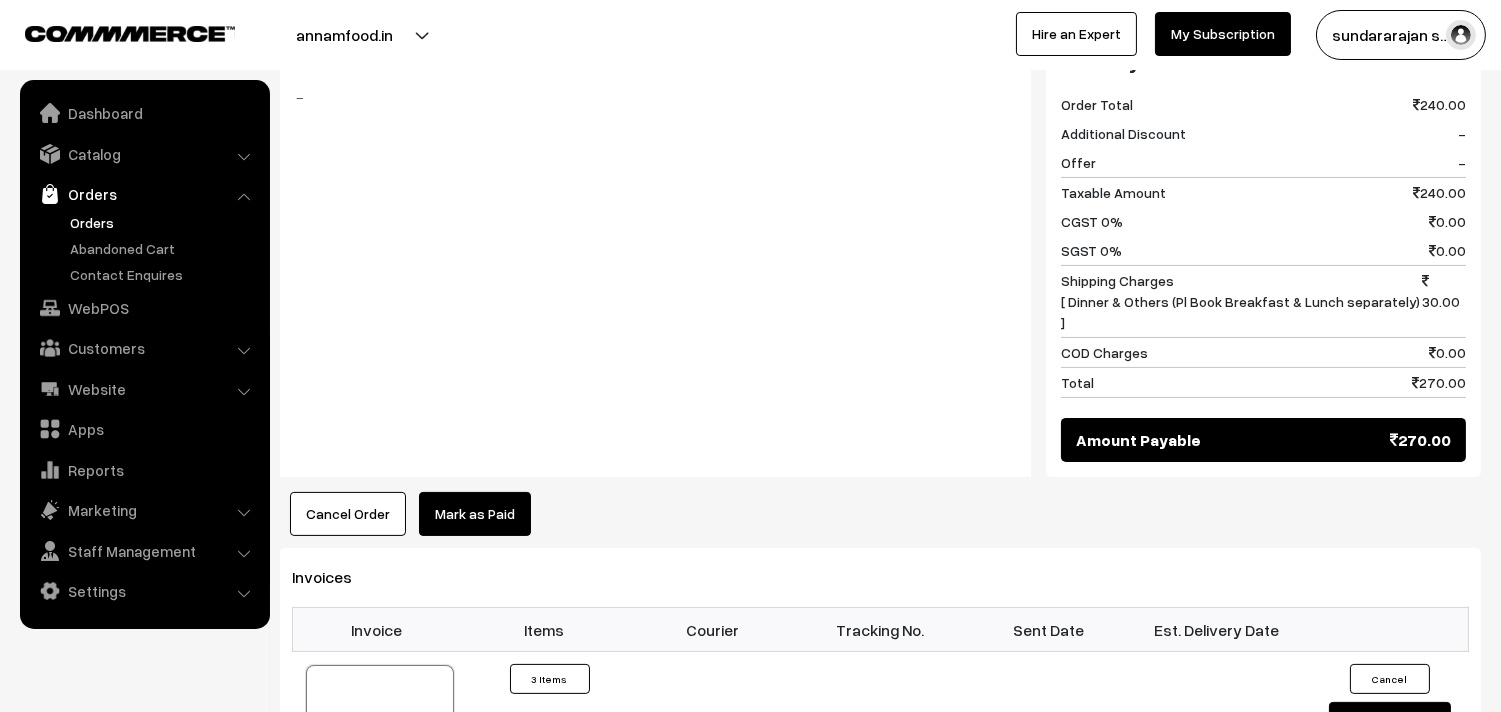 click on "Orders" at bounding box center [164, 222] 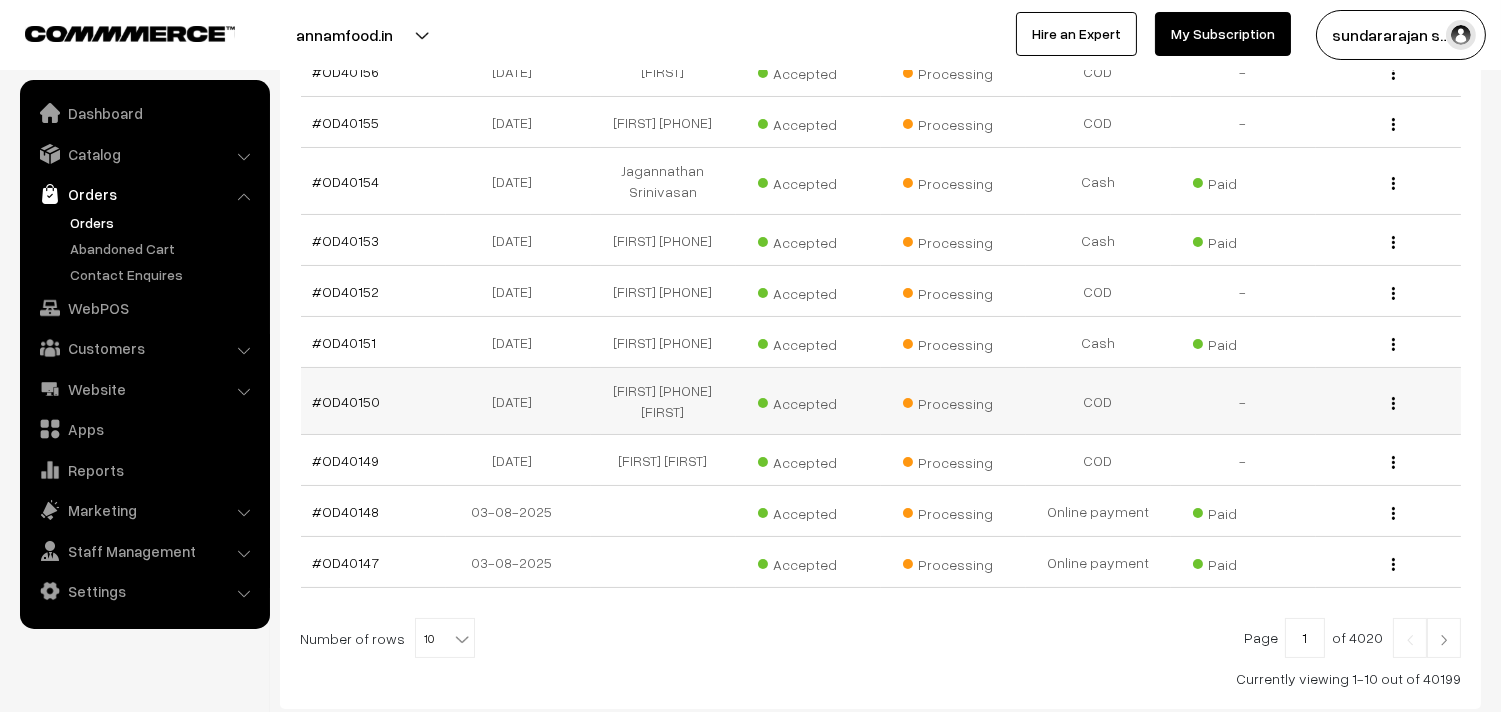 scroll, scrollTop: 555, scrollLeft: 0, axis: vertical 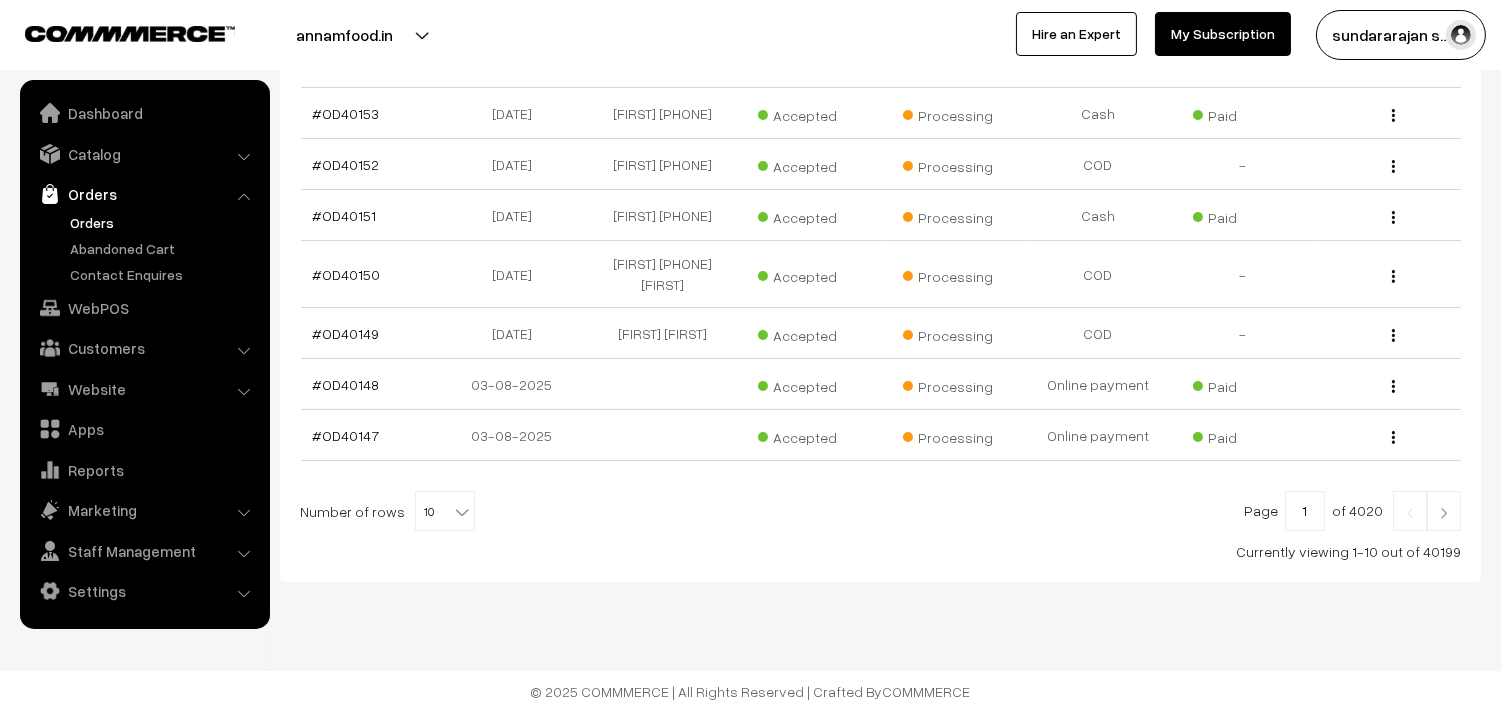 click on "Orders" at bounding box center [164, 222] 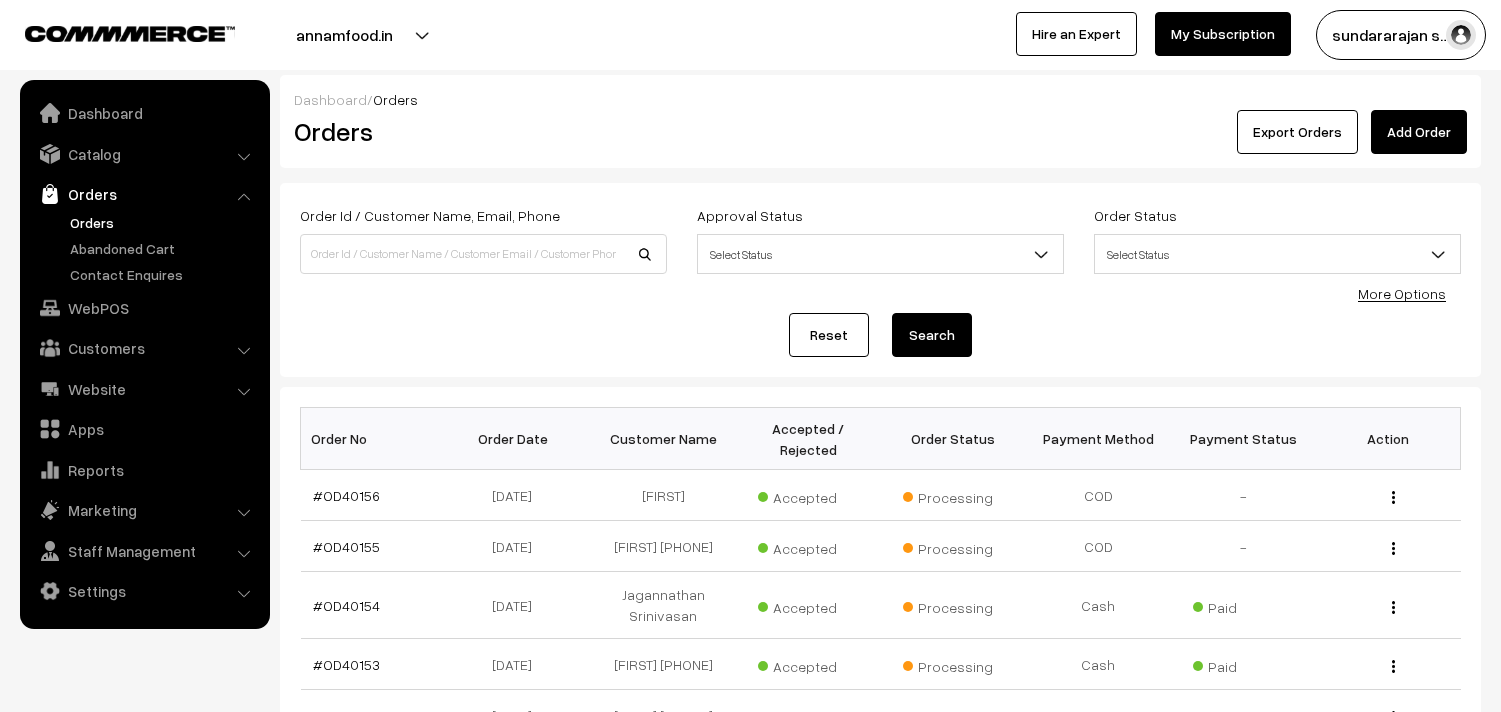 scroll, scrollTop: 0, scrollLeft: 0, axis: both 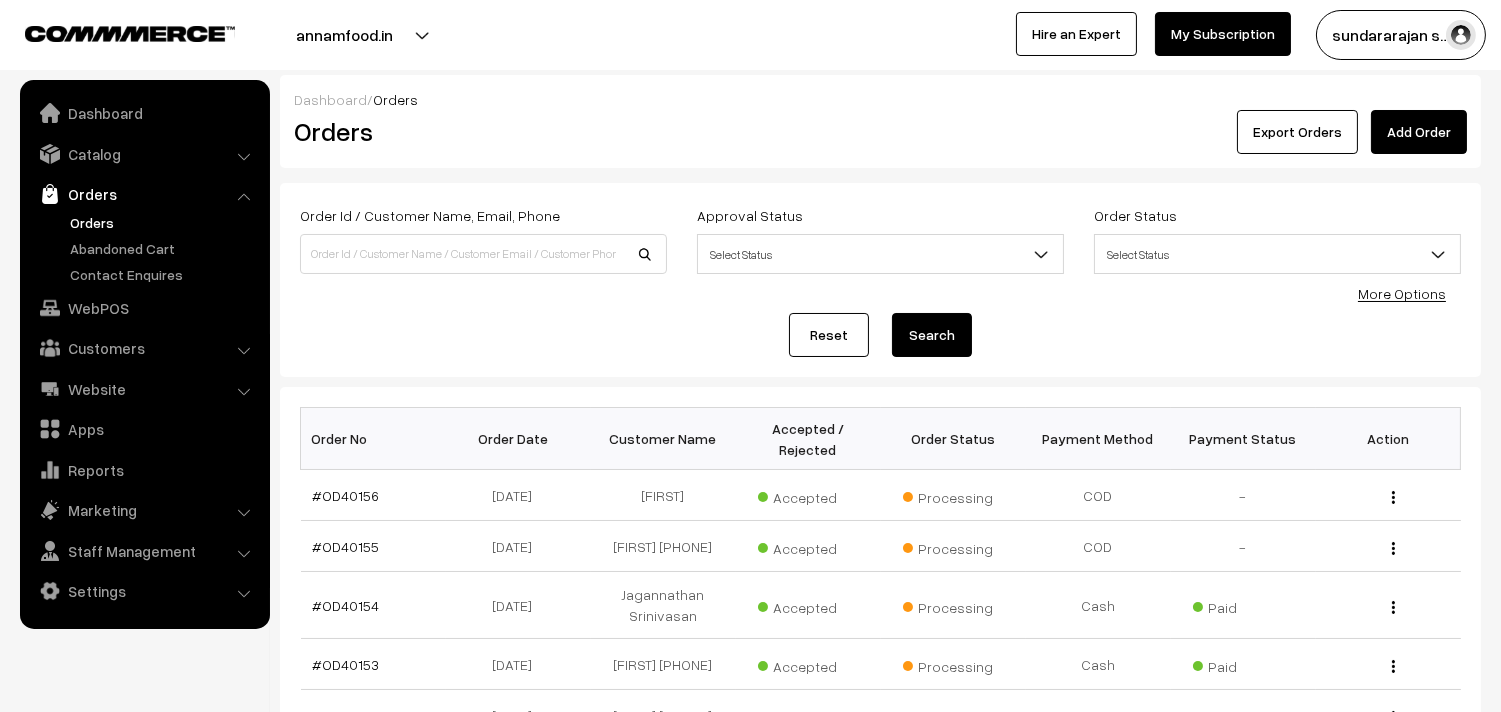 click on "Orders" at bounding box center (164, 222) 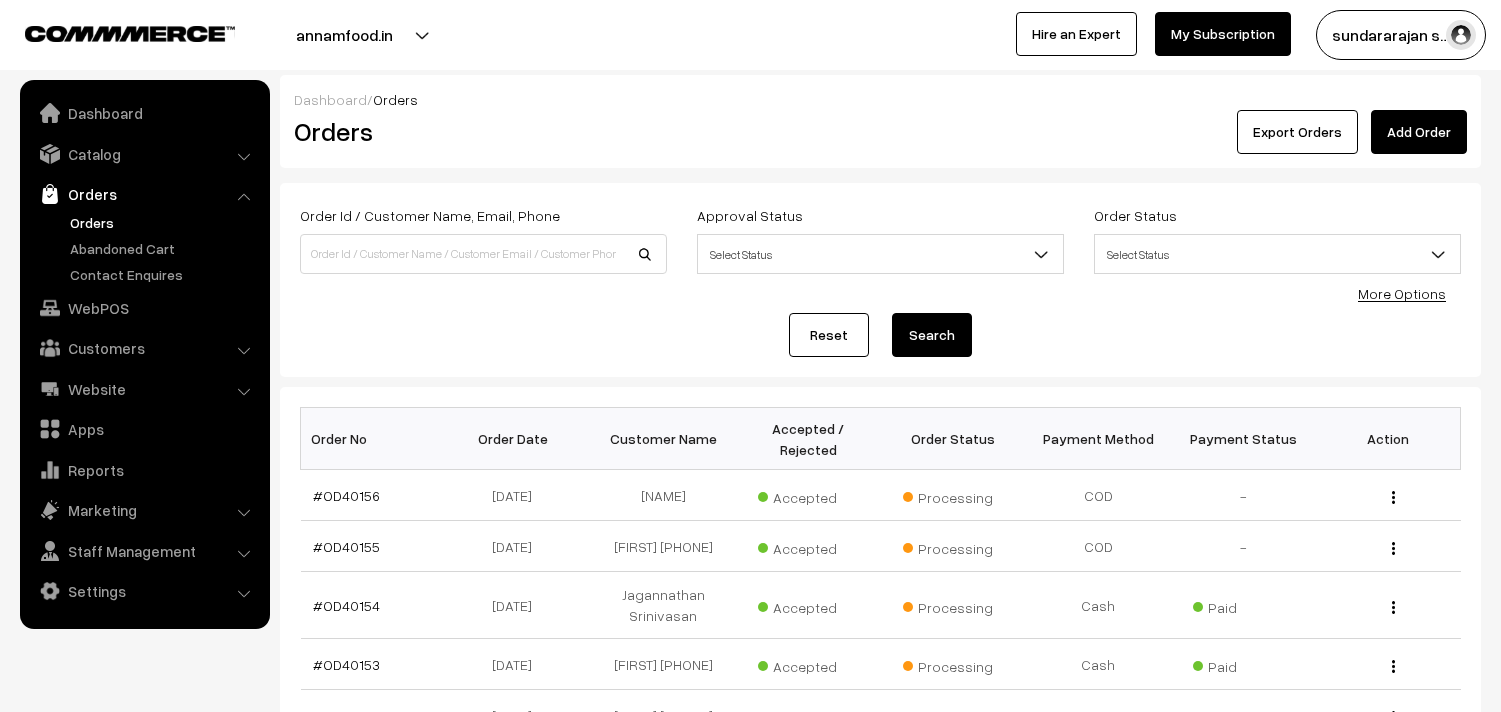 scroll, scrollTop: 0, scrollLeft: 0, axis: both 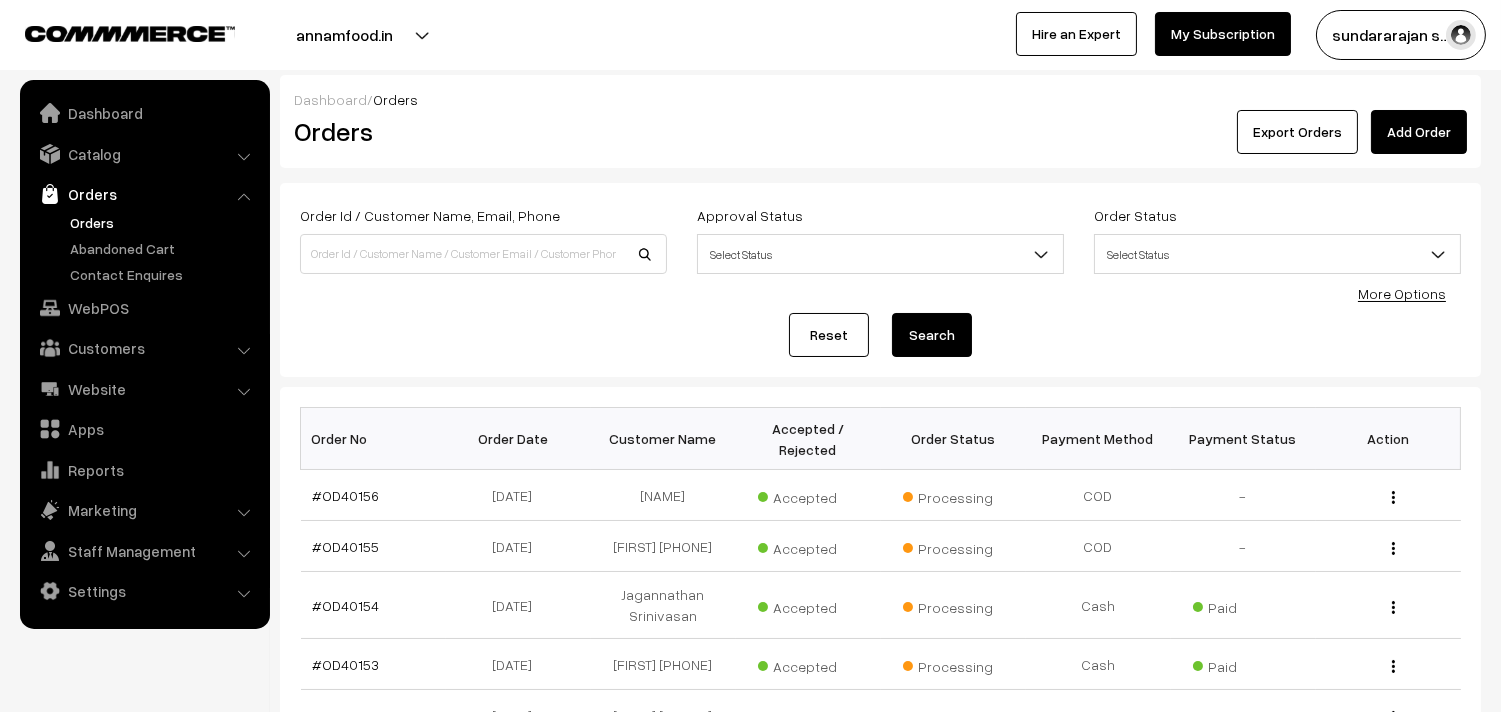 click on "Orders" at bounding box center (164, 222) 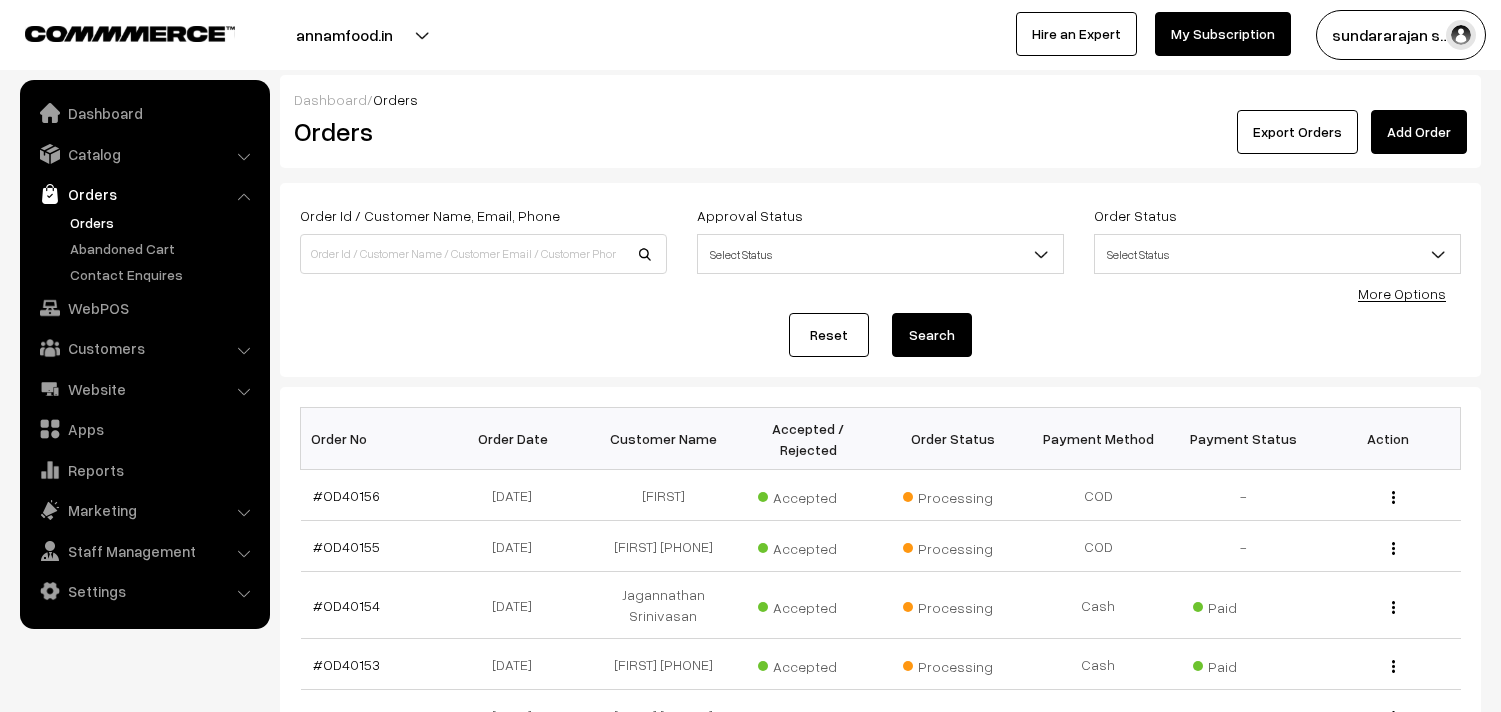 scroll, scrollTop: 0, scrollLeft: 0, axis: both 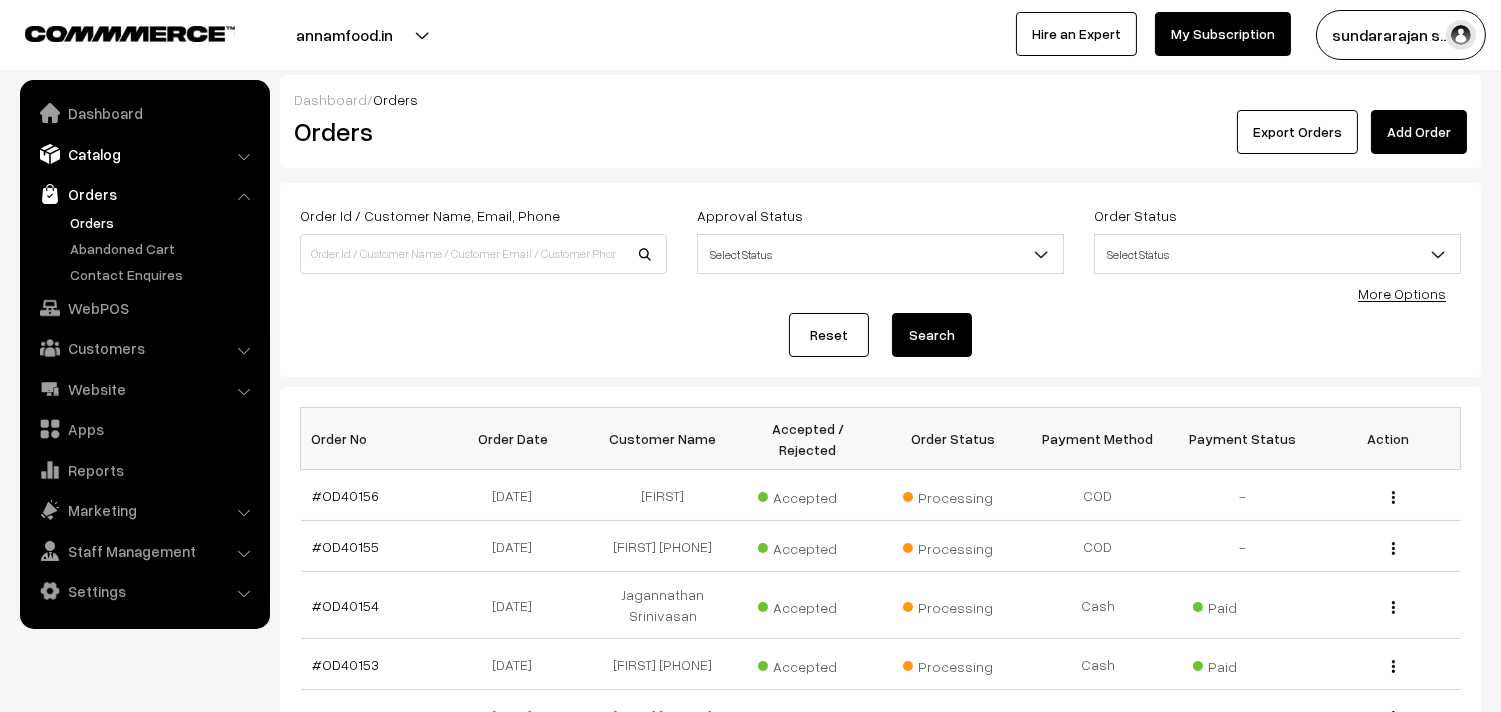 click on "Catalog" at bounding box center (144, 154) 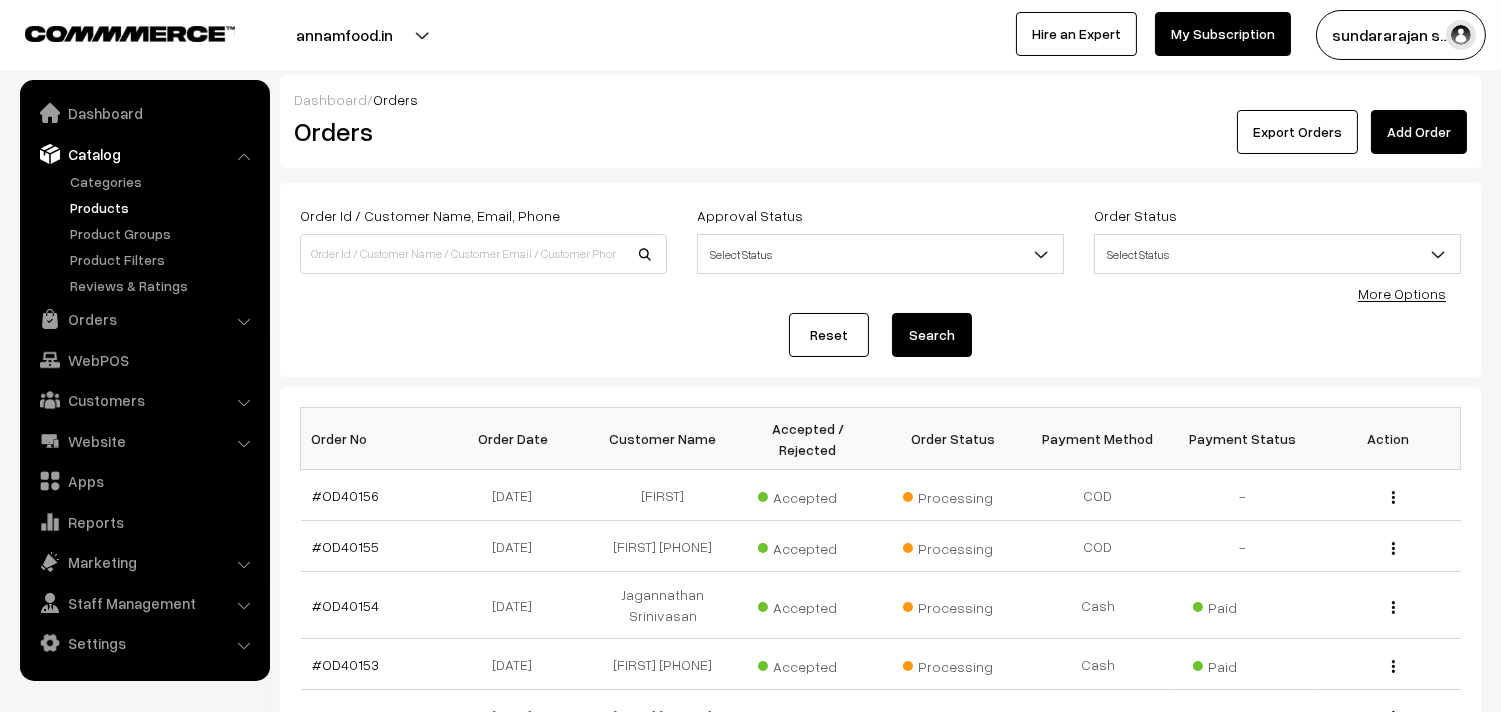 click on "Products" at bounding box center (164, 207) 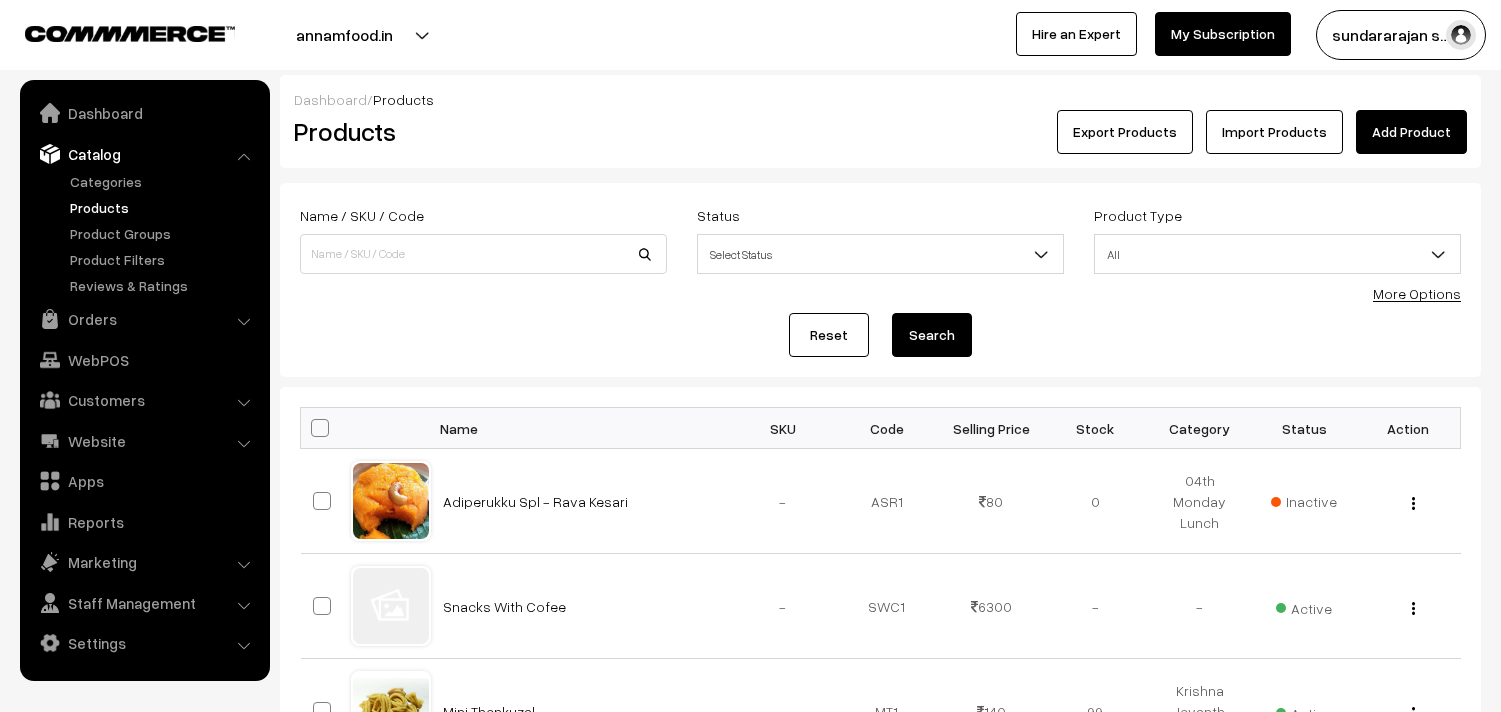 scroll, scrollTop: 0, scrollLeft: 0, axis: both 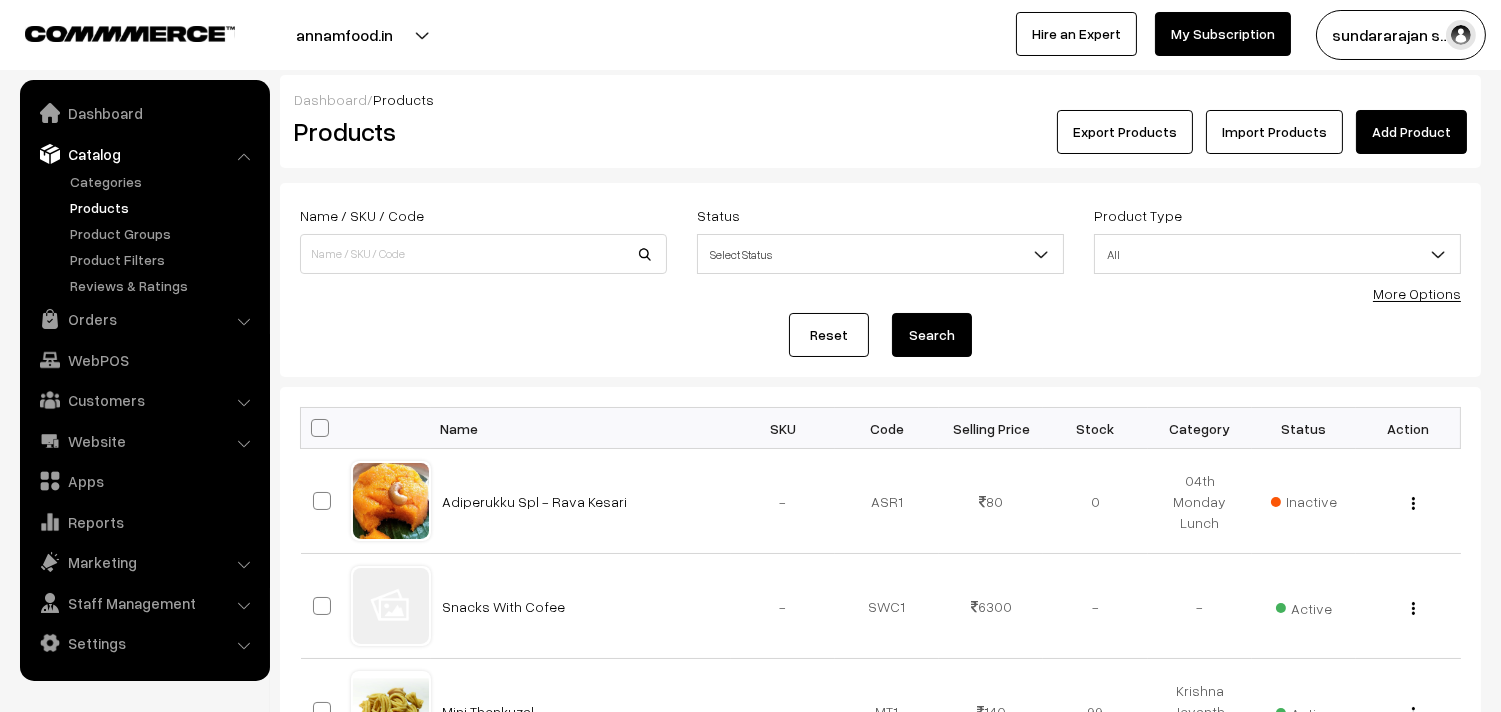 click on "More Options" at bounding box center [1417, 293] 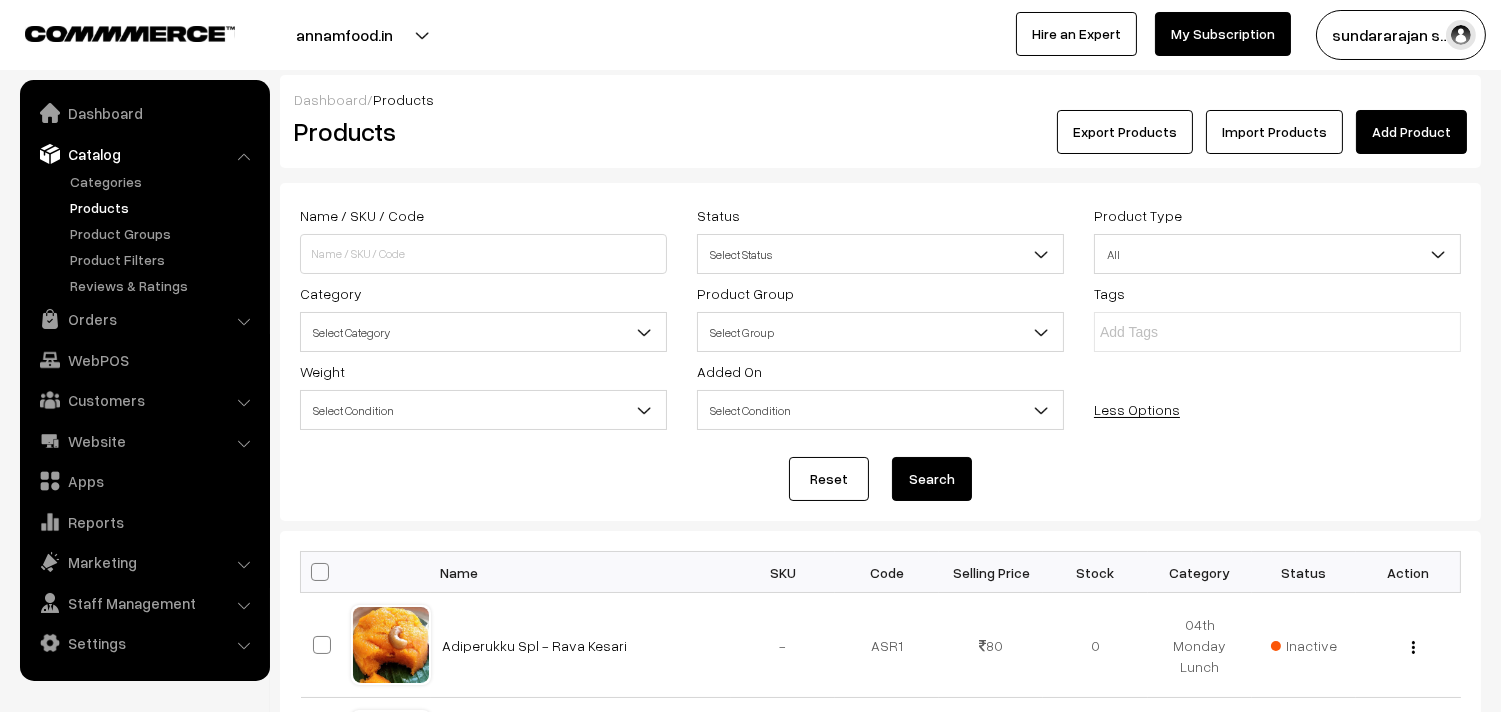 click on "Select Category" at bounding box center (483, 332) 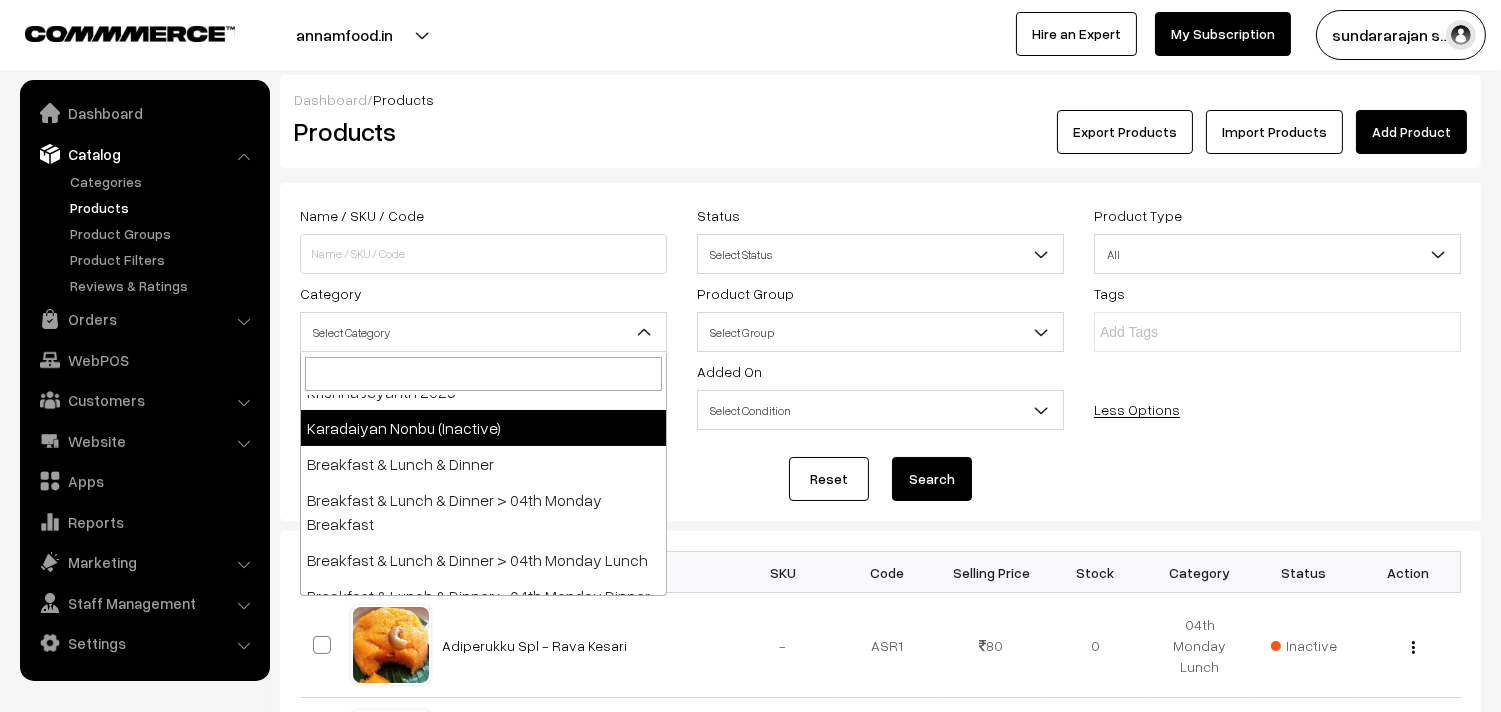 scroll, scrollTop: 111, scrollLeft: 0, axis: vertical 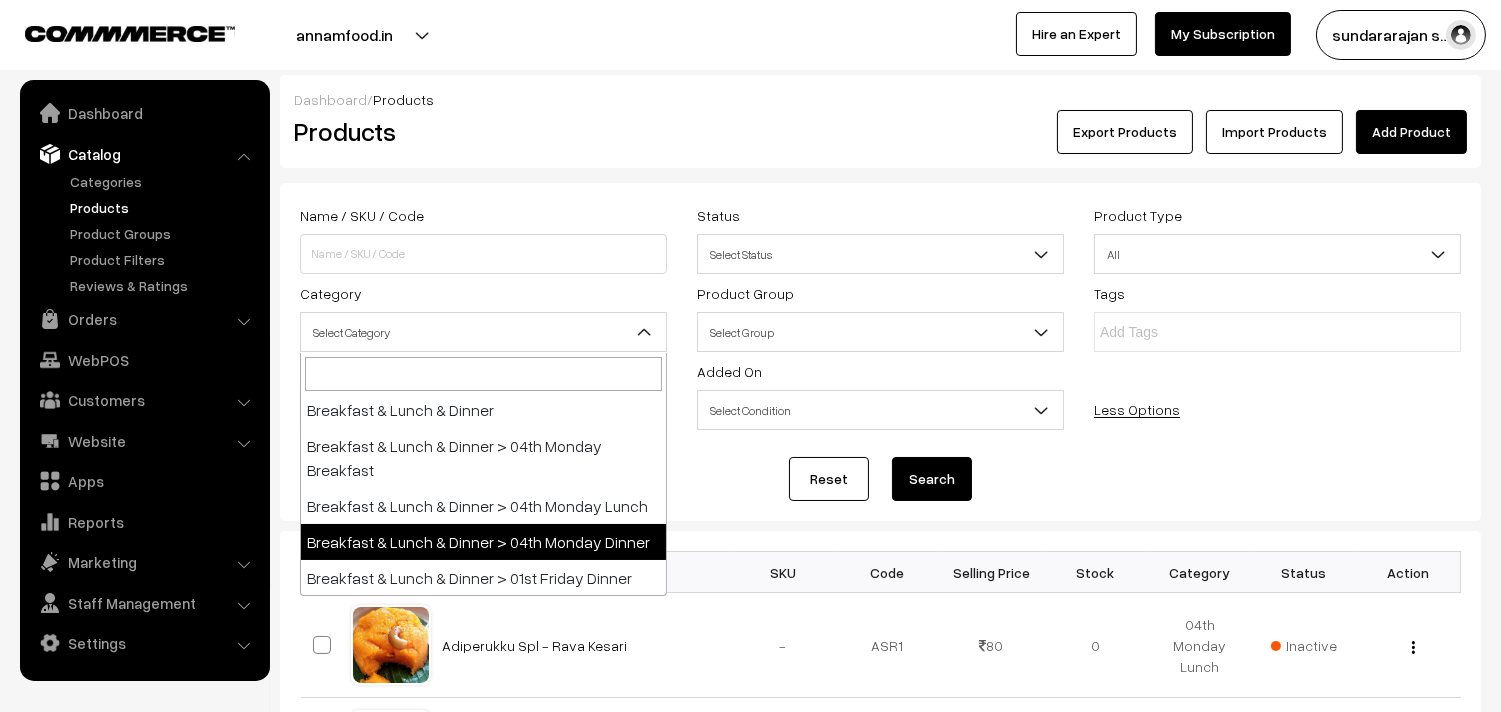select on "68" 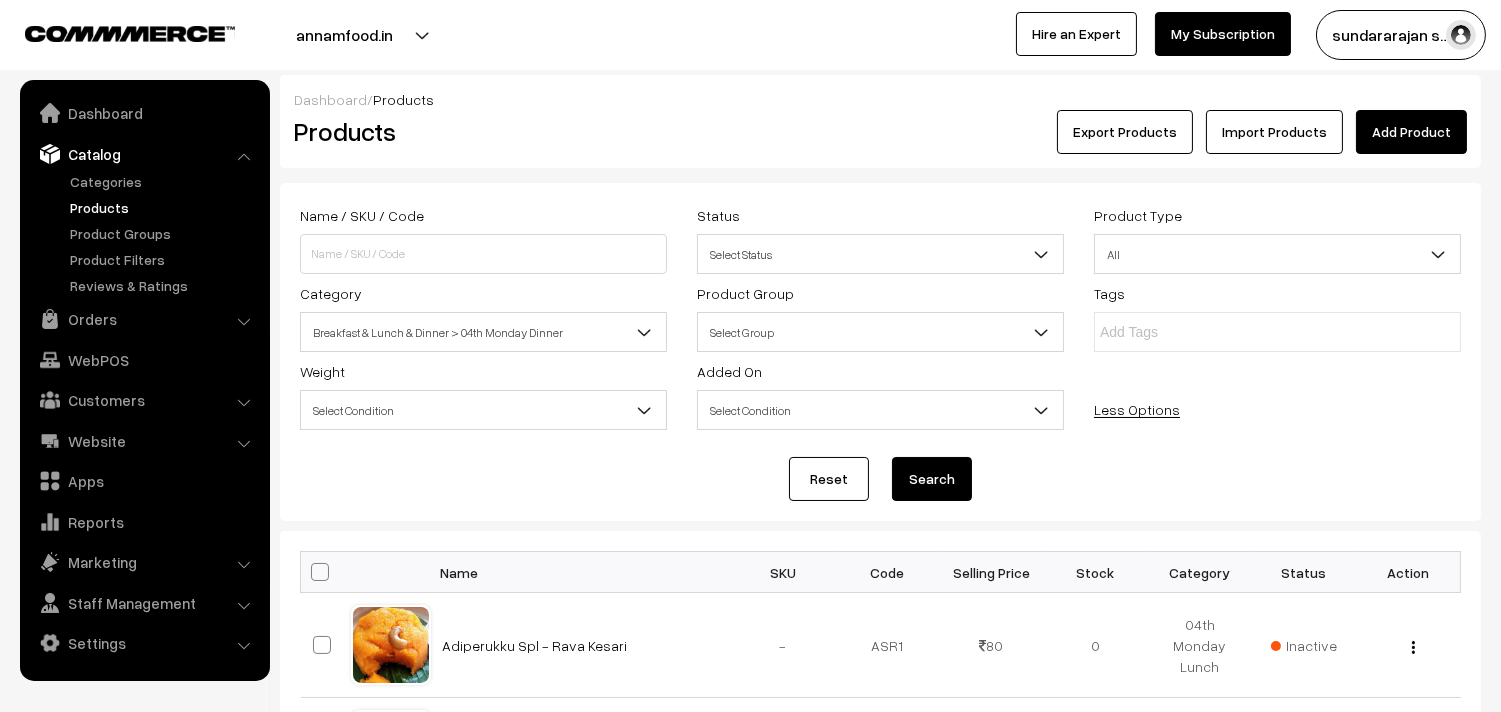 click on "Search" at bounding box center [932, 479] 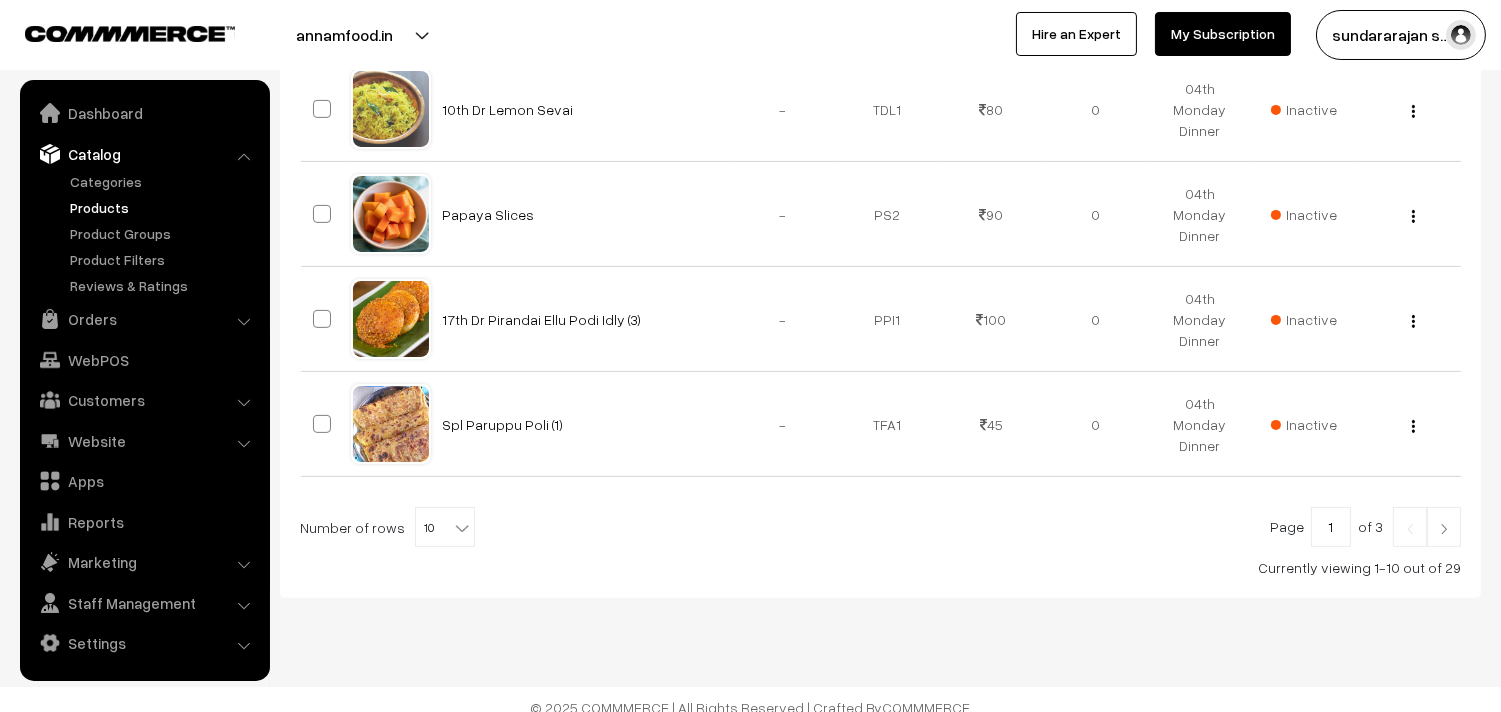 scroll, scrollTop: 1184, scrollLeft: 0, axis: vertical 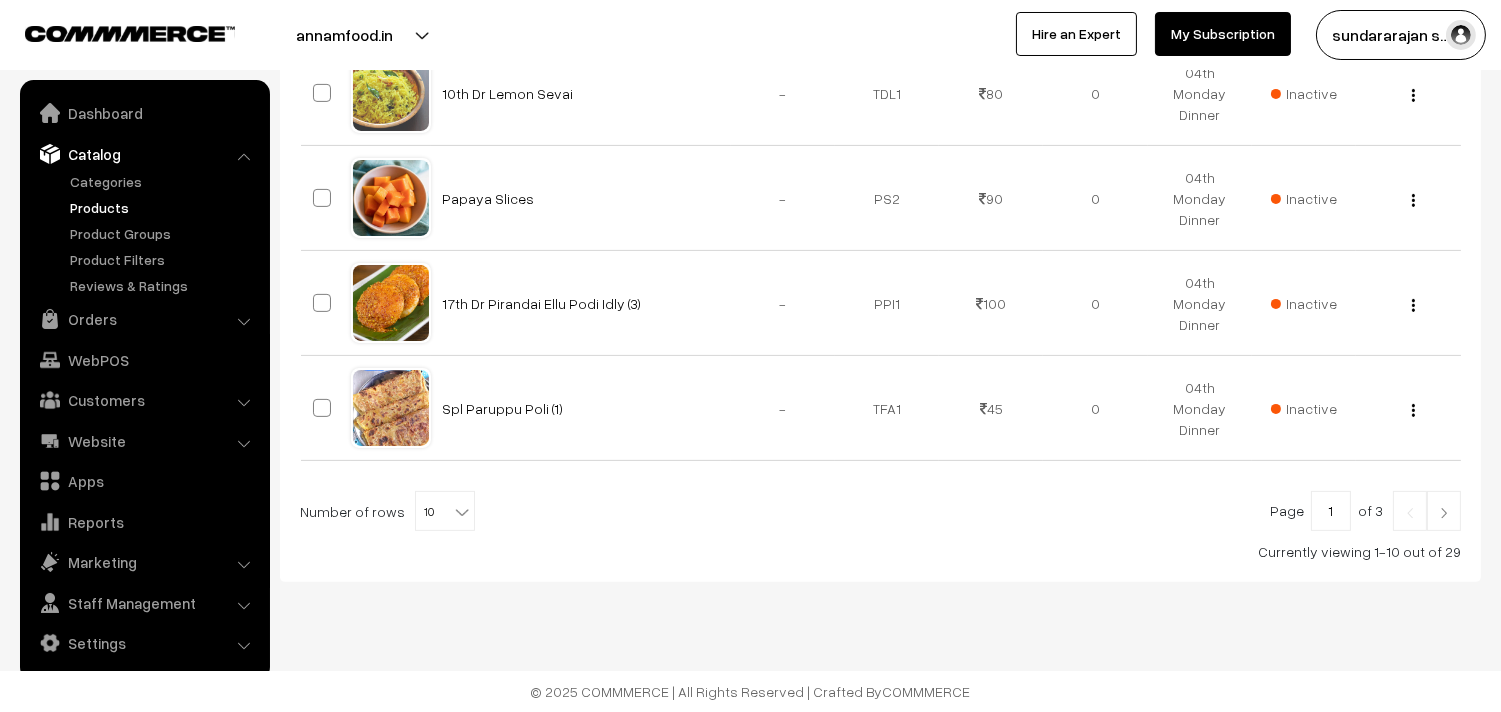click on "10" at bounding box center (445, 512) 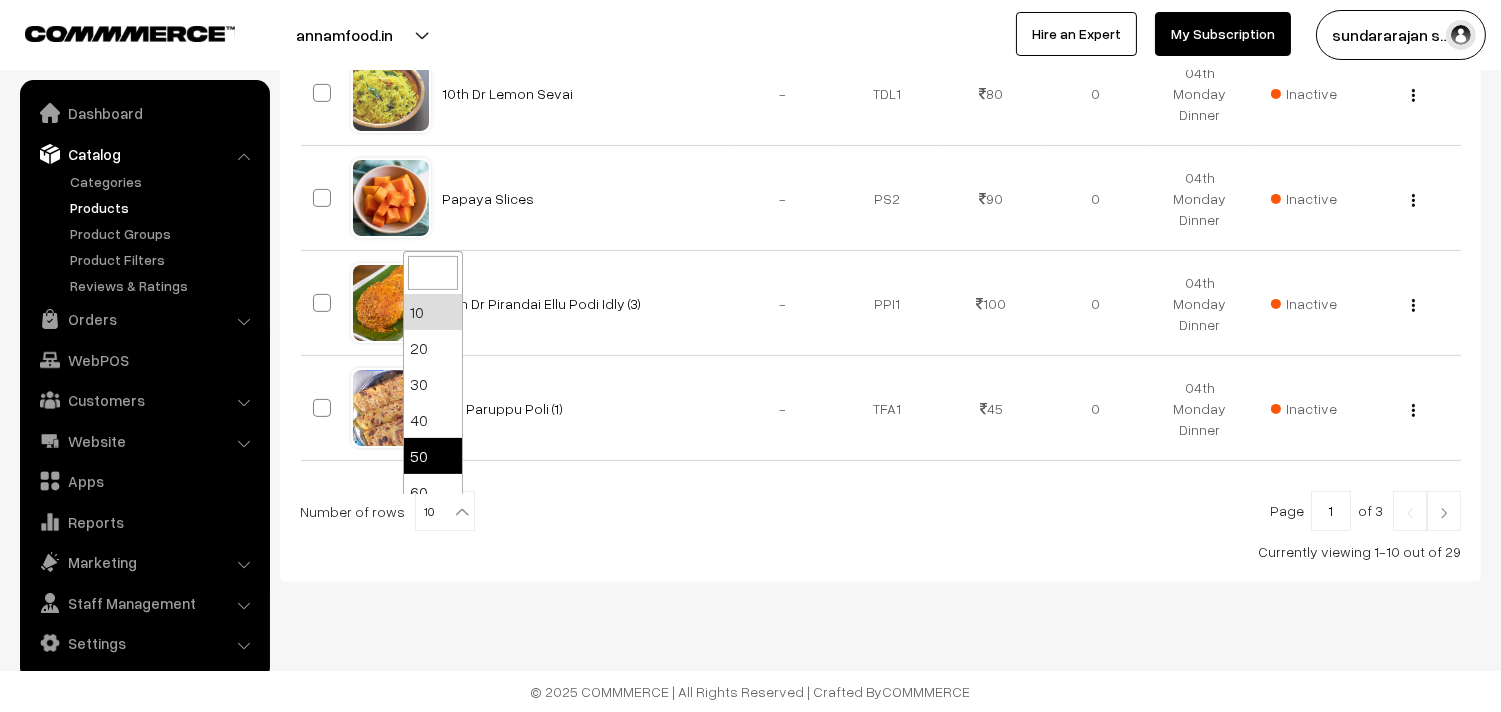 scroll, scrollTop: 48, scrollLeft: 0, axis: vertical 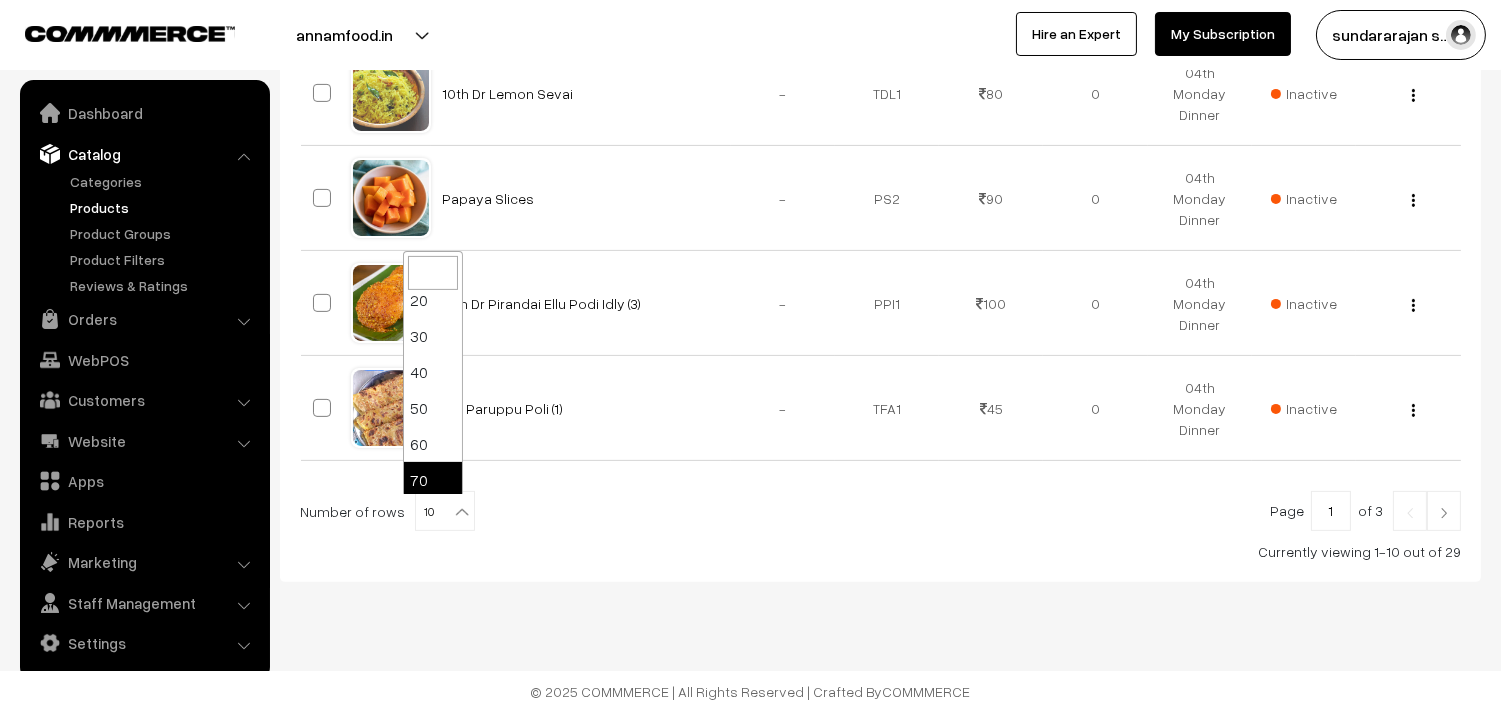 select on "70" 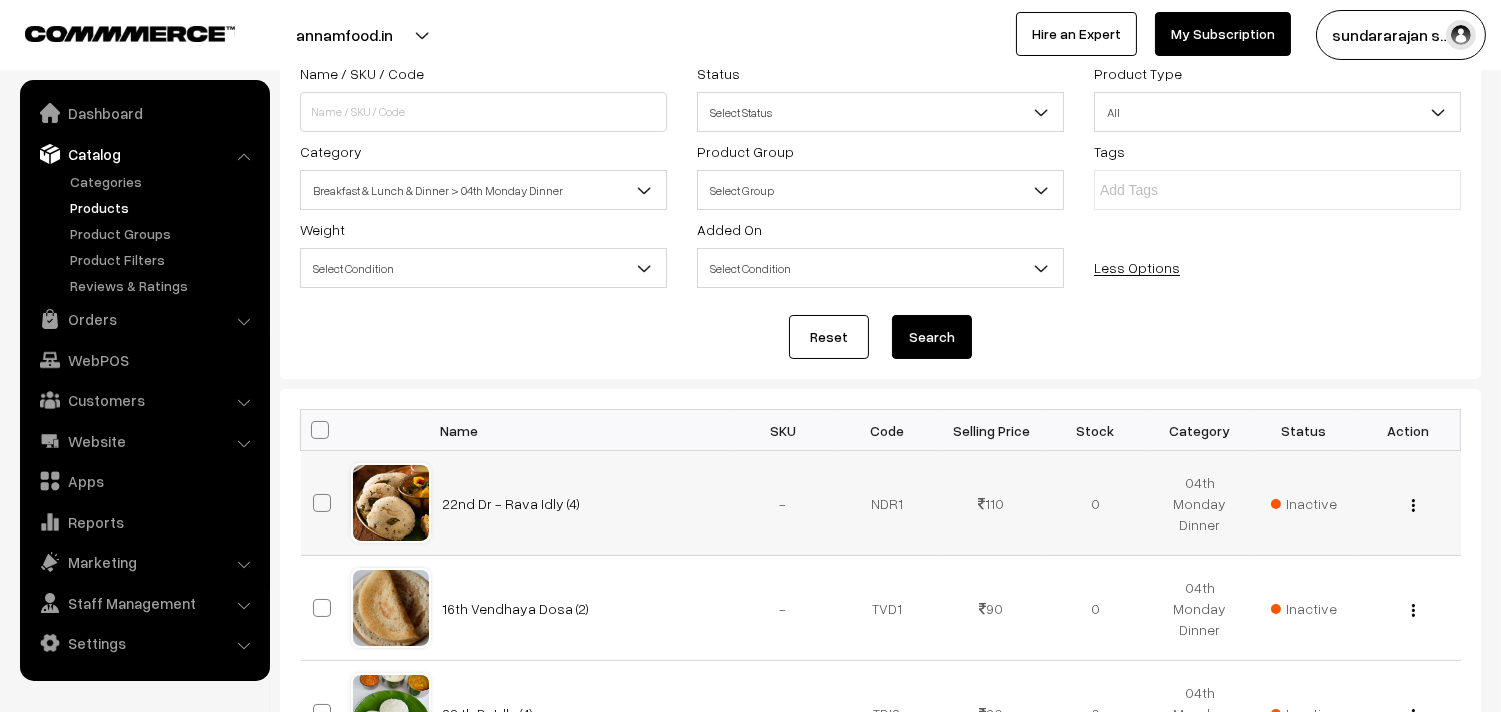 scroll, scrollTop: 333, scrollLeft: 0, axis: vertical 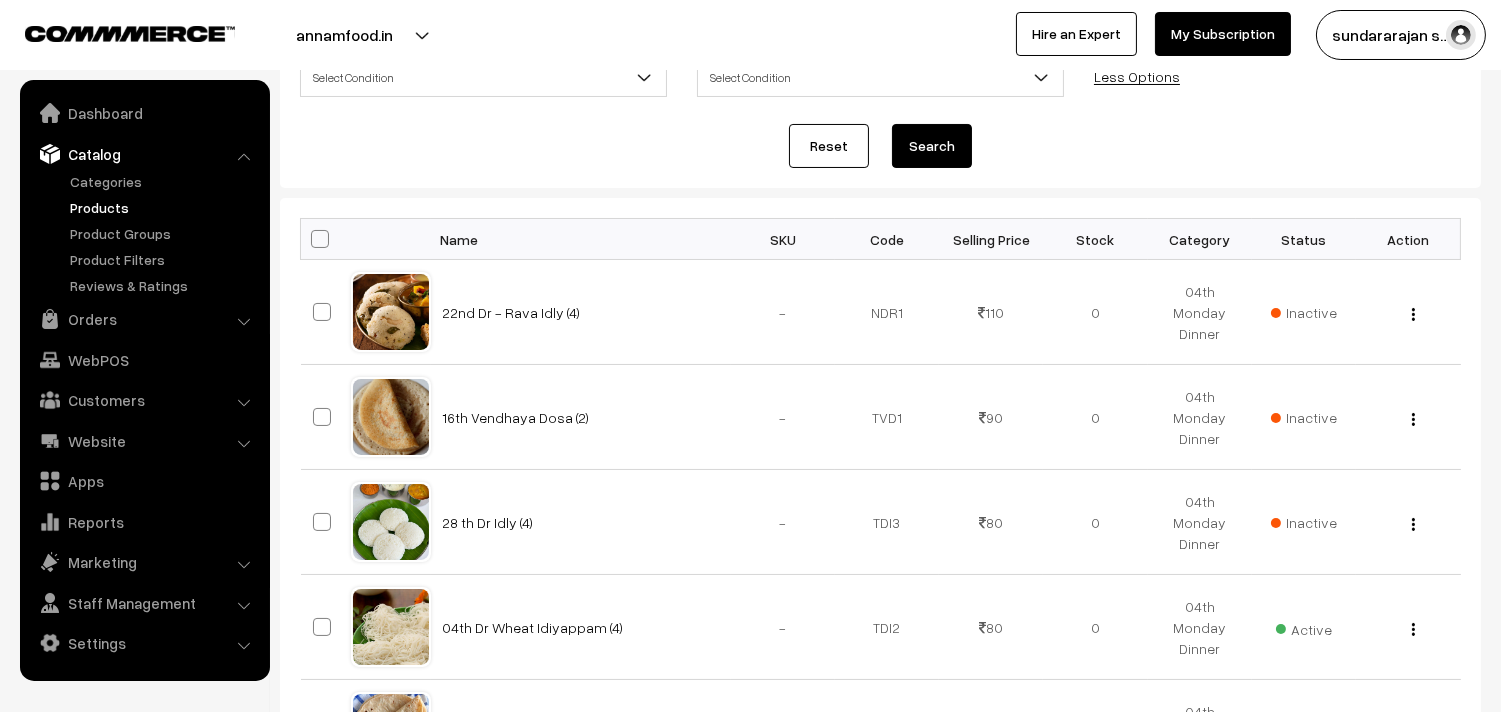 click at bounding box center (326, 239) 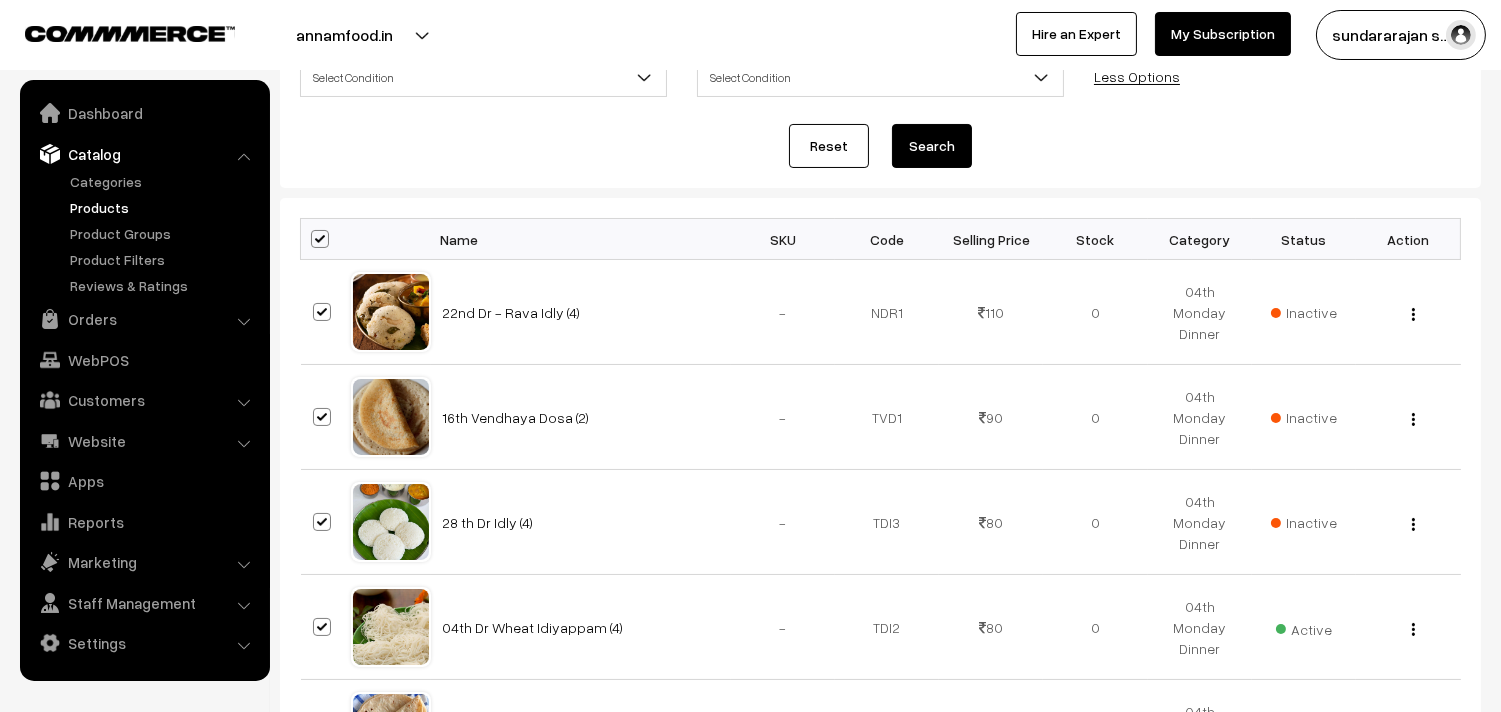 checkbox on "true" 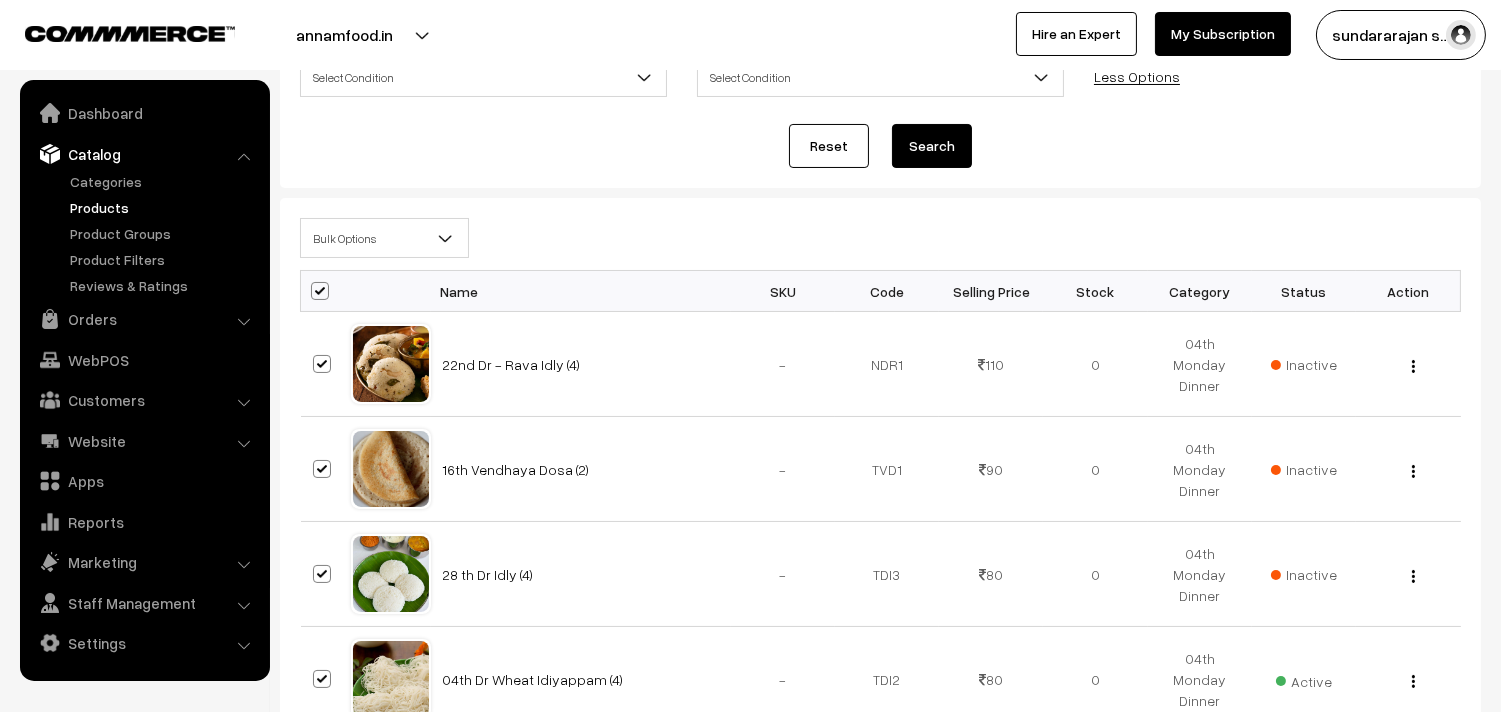 click on "Bulk Options" at bounding box center (384, 238) 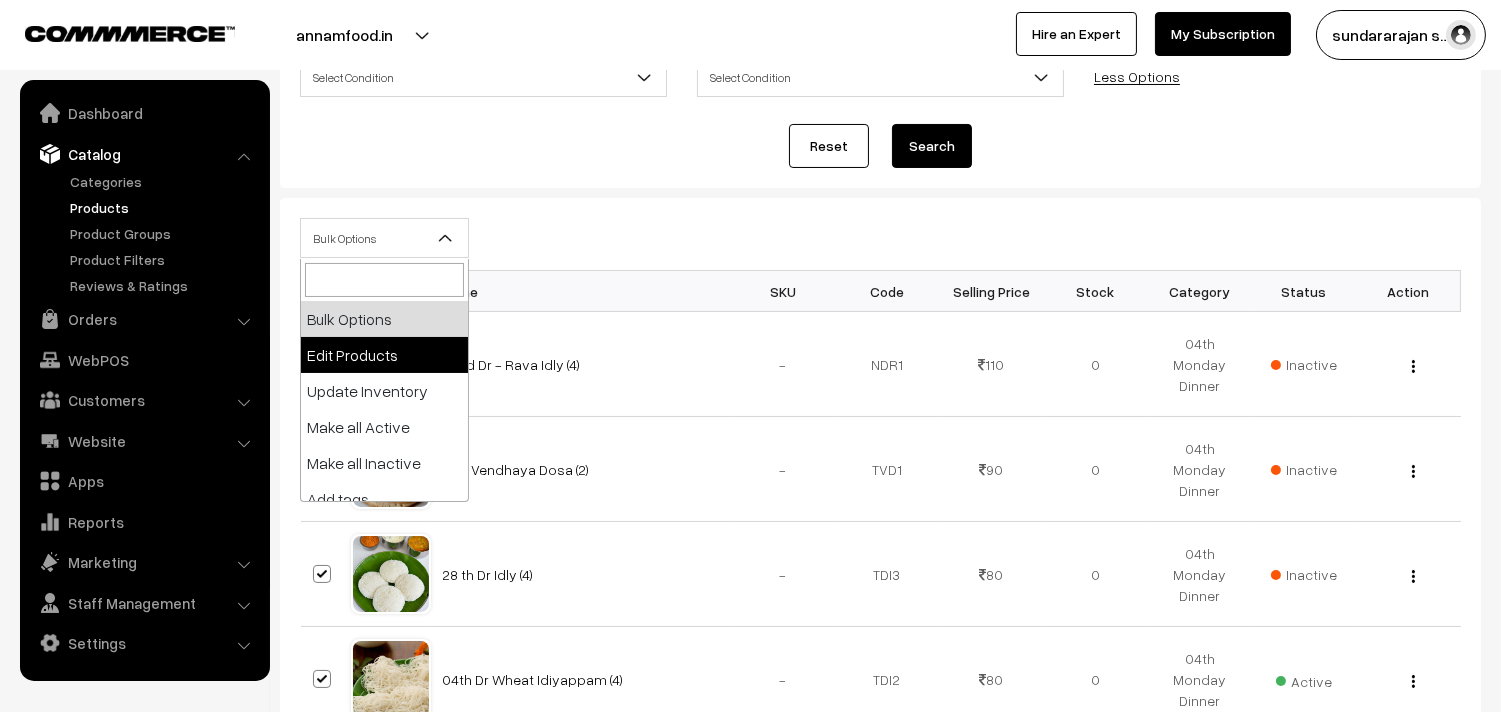 select on "editProduct" 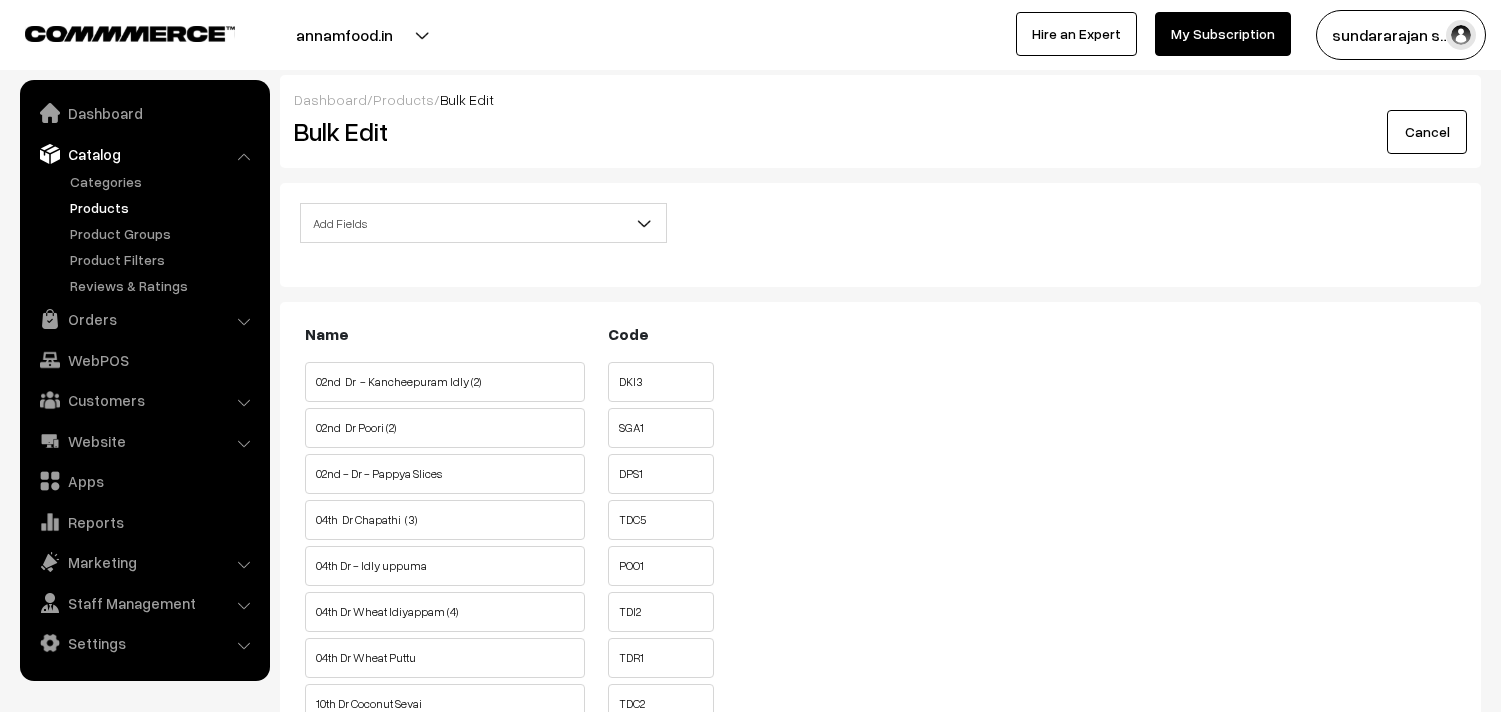 scroll, scrollTop: 0, scrollLeft: 0, axis: both 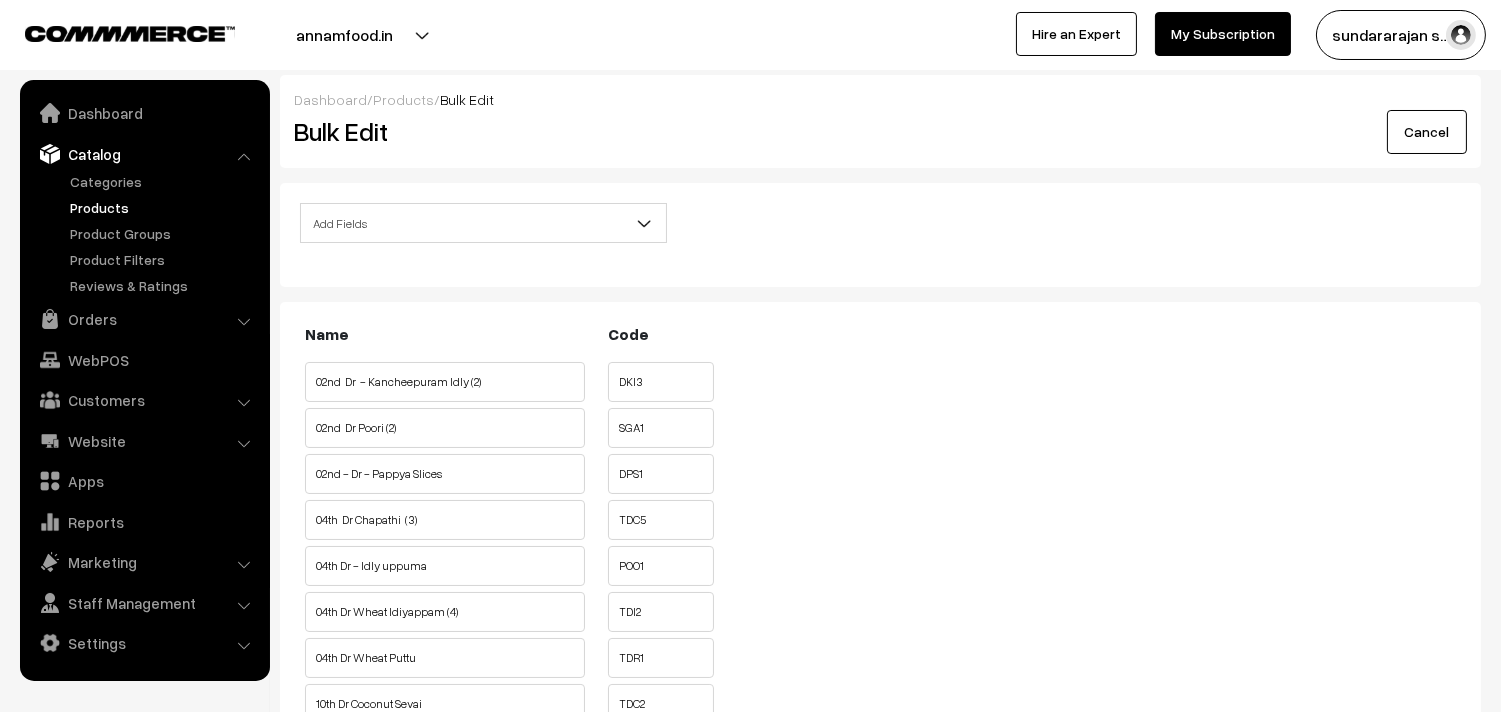 click on "Add Fields" at bounding box center (483, 223) 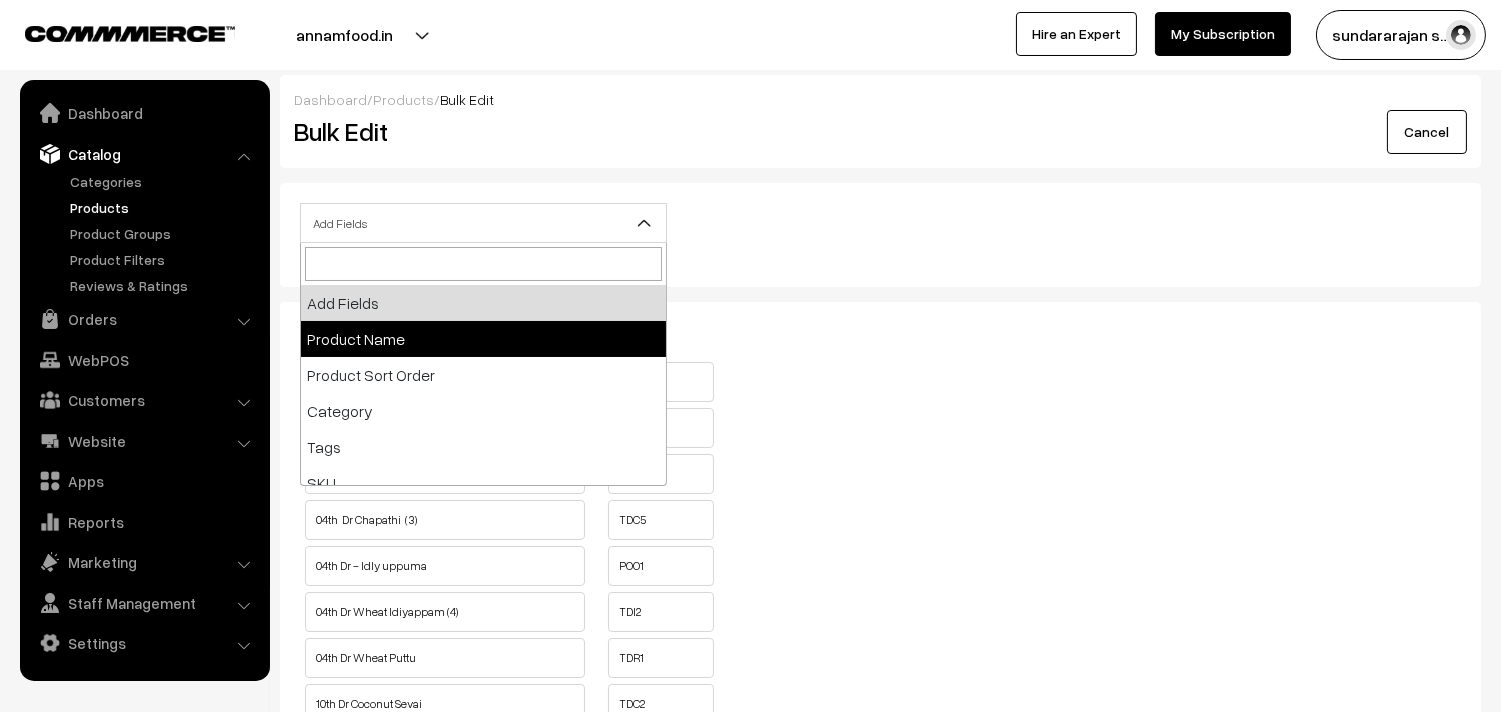 scroll, scrollTop: 333, scrollLeft: 0, axis: vertical 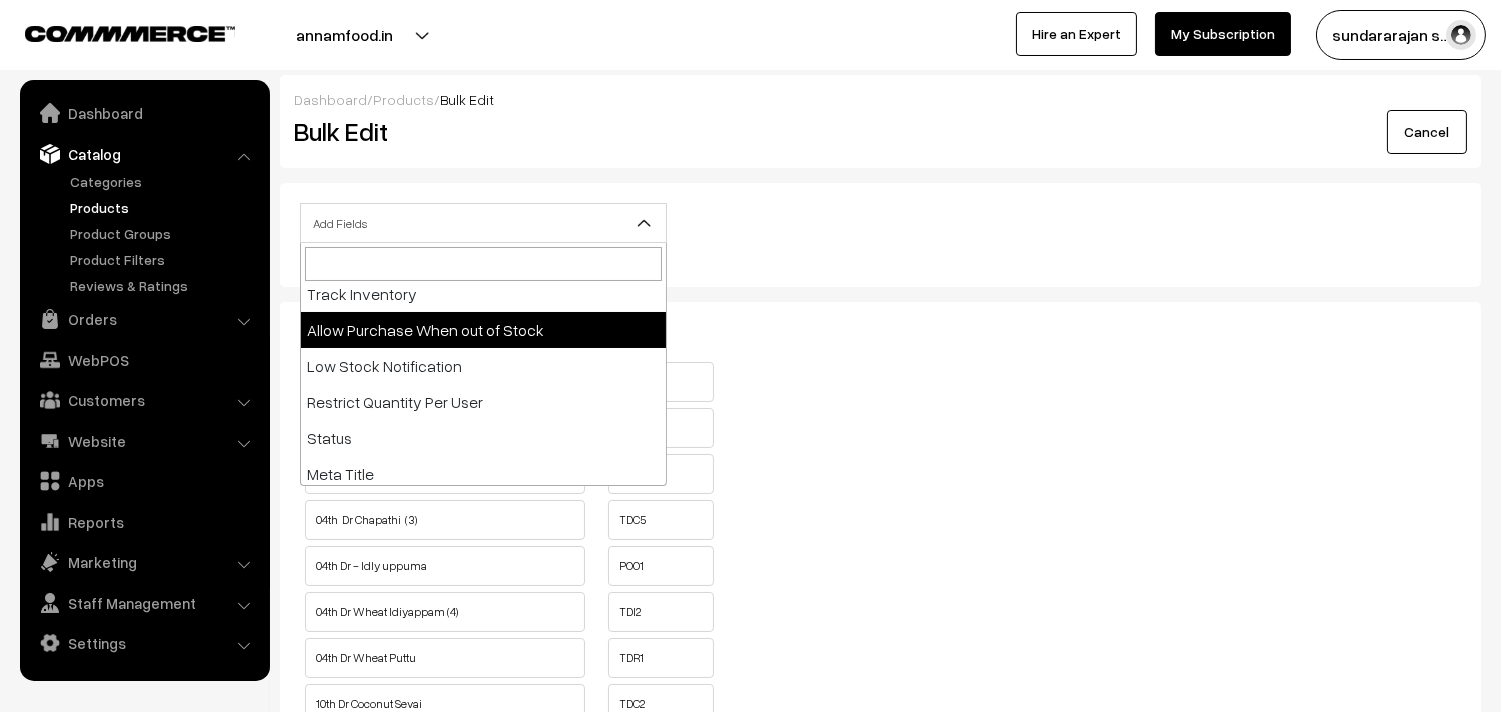drag, startPoint x: 526, startPoint y: 327, endPoint x: 543, endPoint y: 344, distance: 24.04163 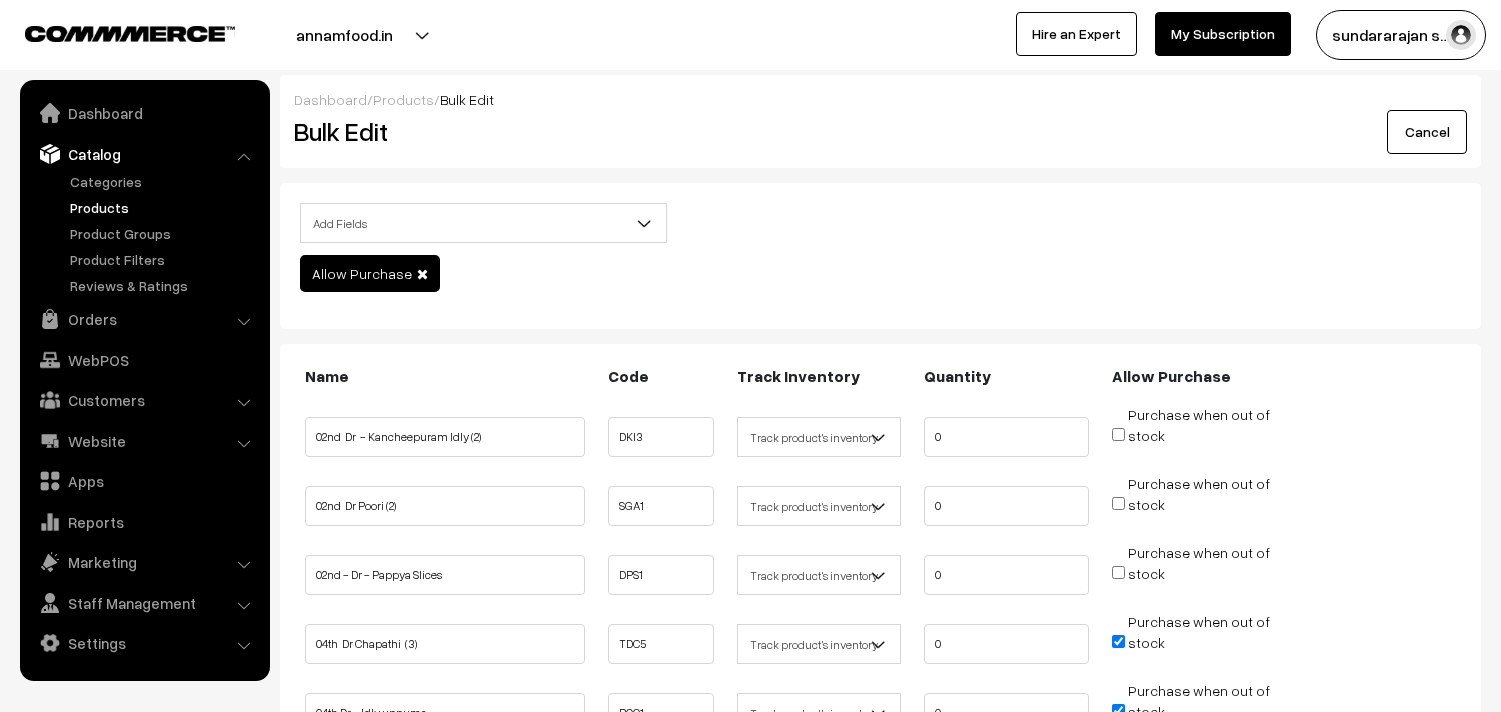 scroll, scrollTop: 333, scrollLeft: 0, axis: vertical 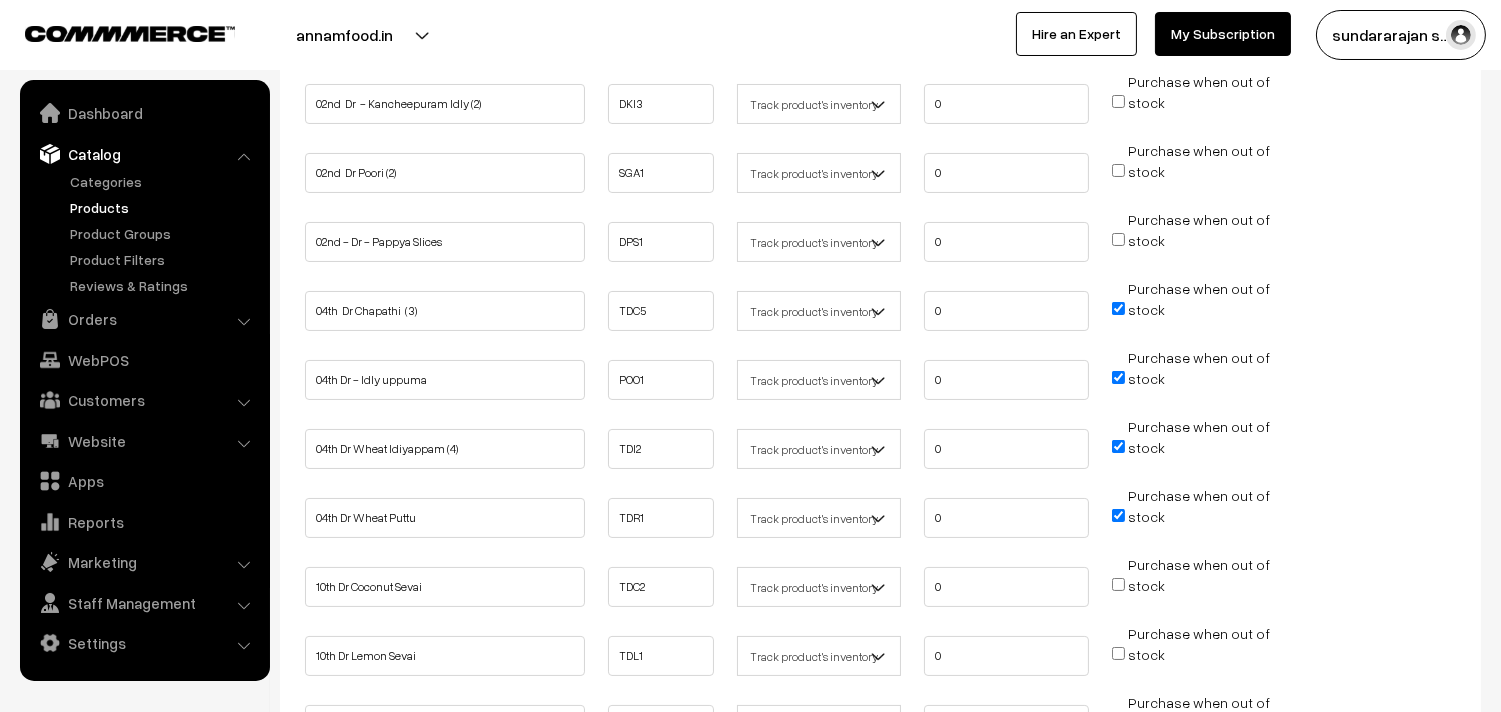 click on "Purchase when out of  stock" at bounding box center (1118, 515) 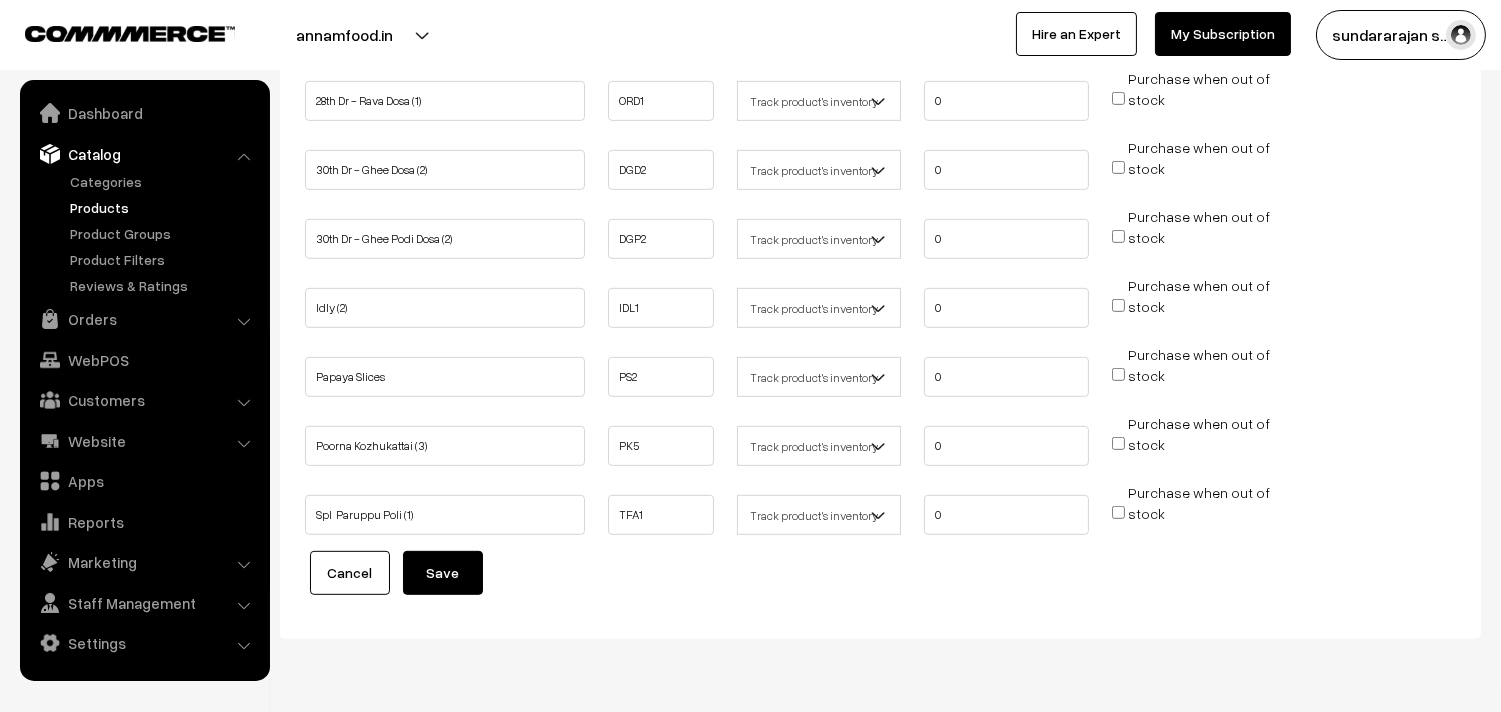 scroll, scrollTop: 1897, scrollLeft: 0, axis: vertical 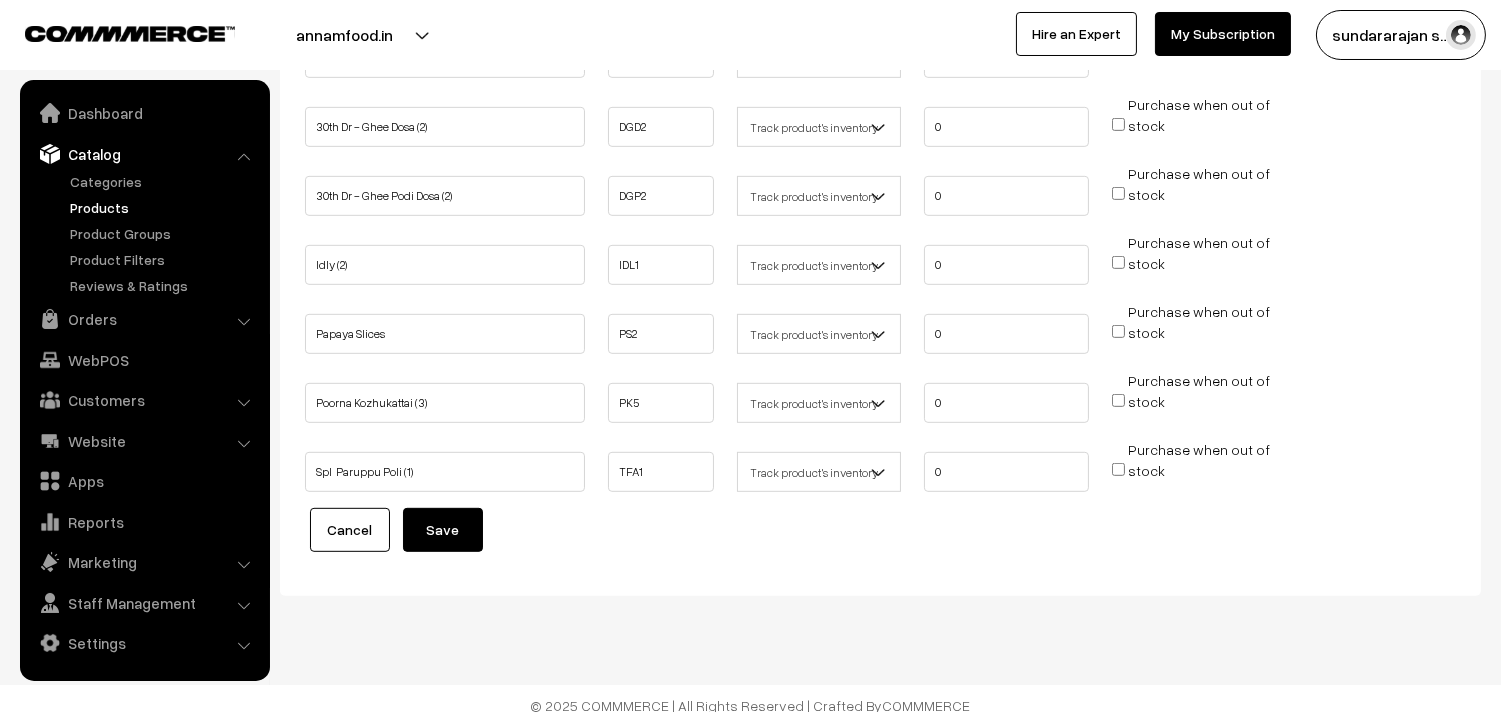 click on "Save" at bounding box center [443, 530] 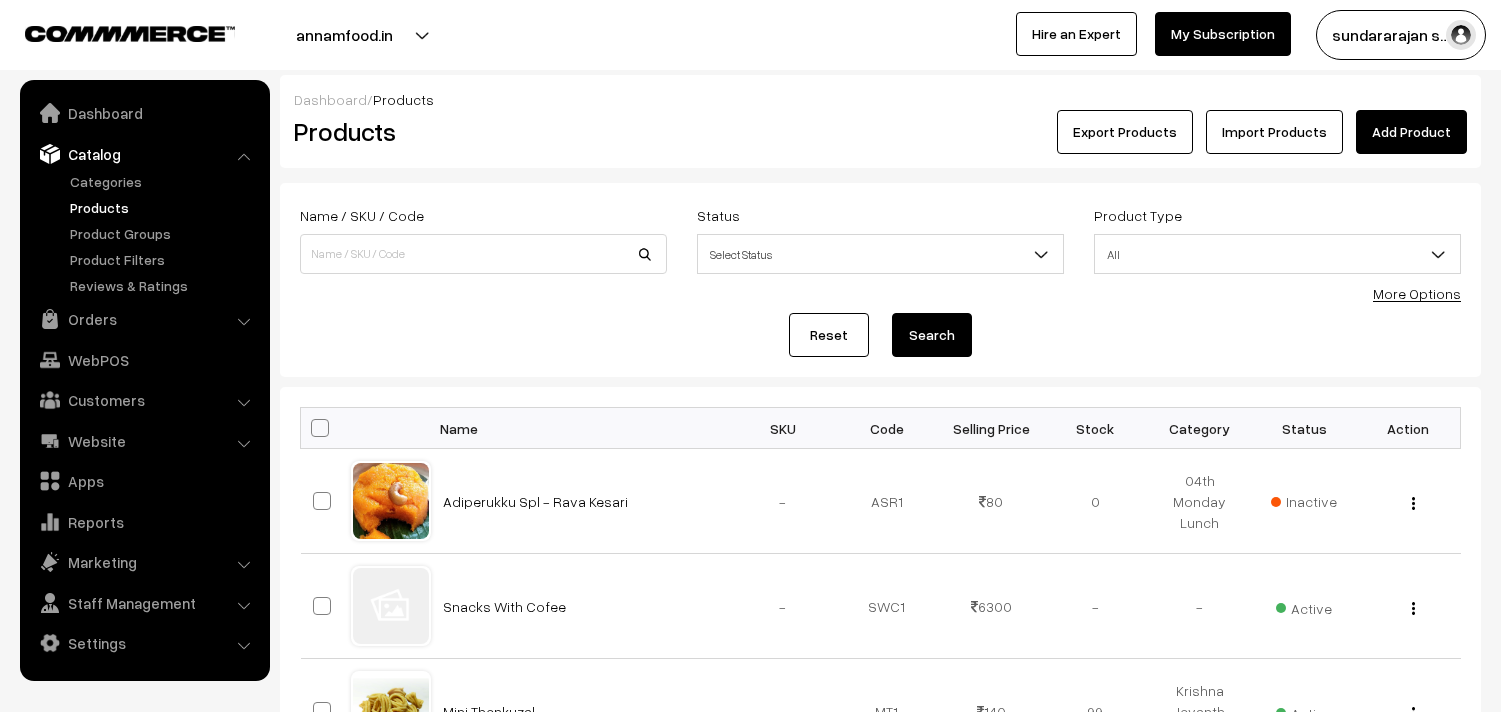 scroll, scrollTop: 0, scrollLeft: 0, axis: both 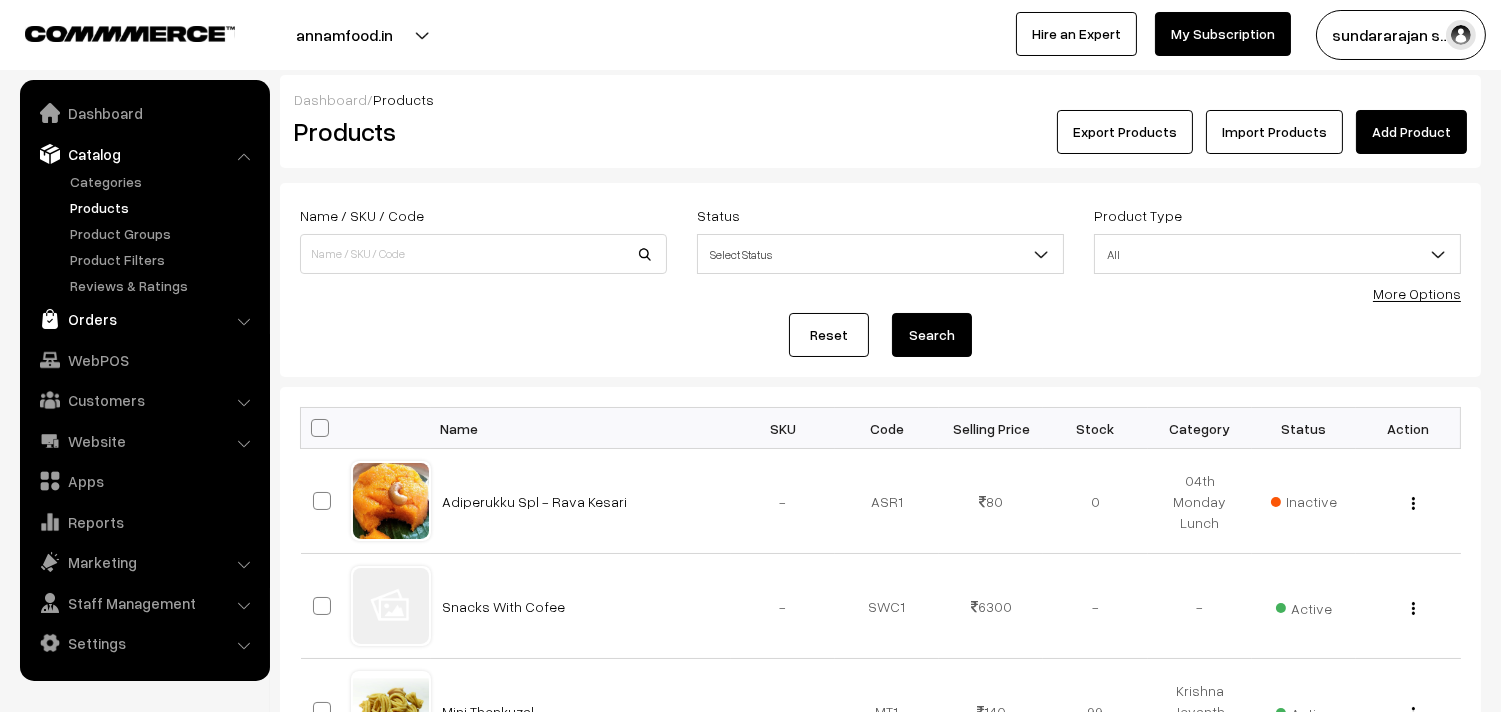 click on "Orders" at bounding box center (144, 319) 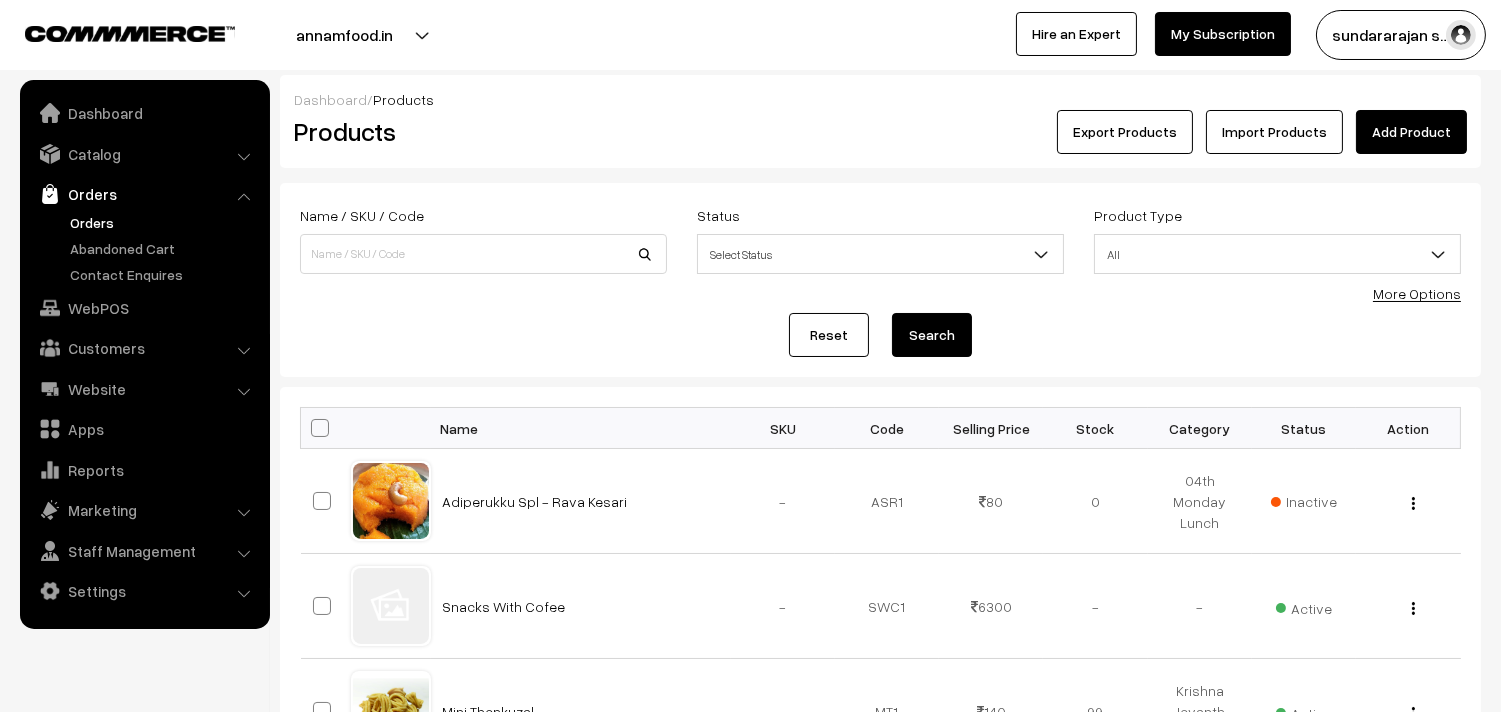 click on "Orders" at bounding box center [164, 222] 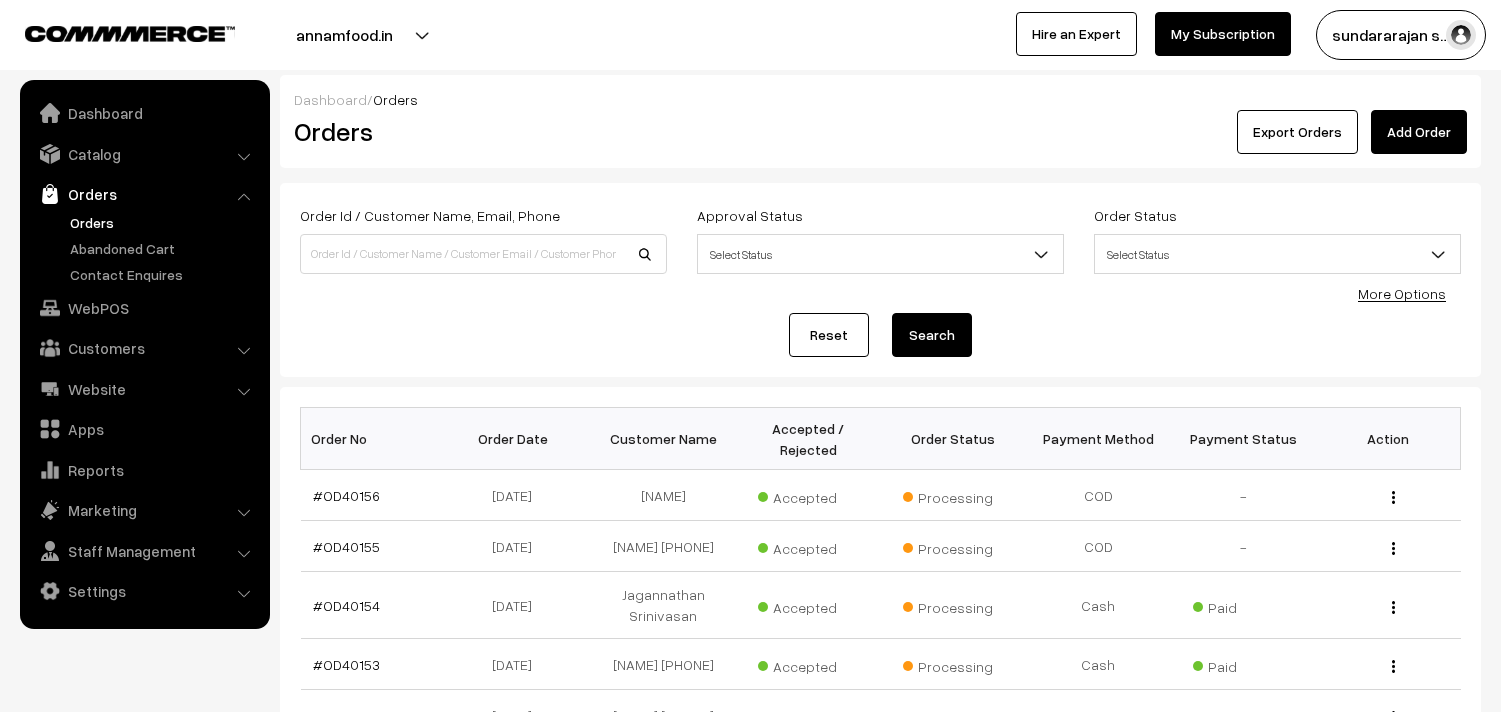 scroll, scrollTop: 0, scrollLeft: 0, axis: both 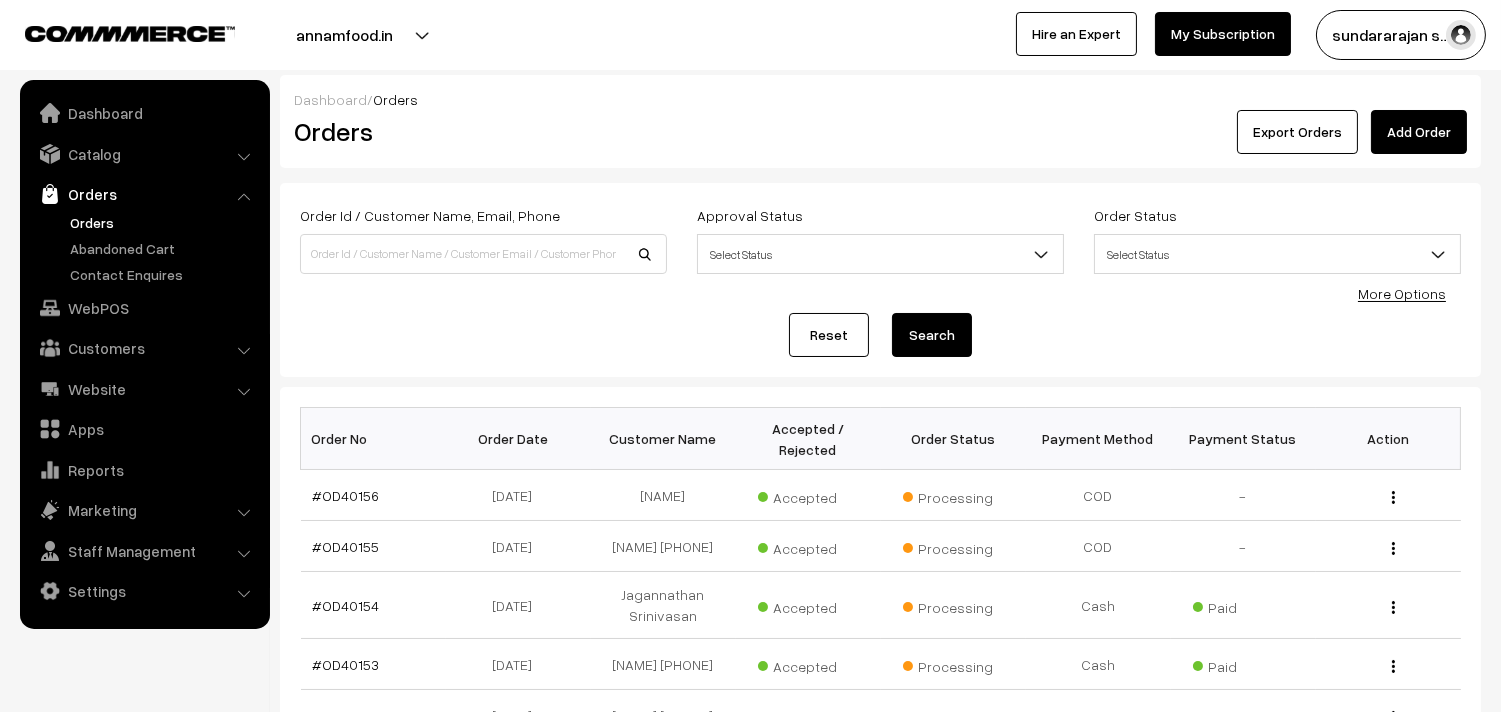 click on "Orders" at bounding box center (164, 222) 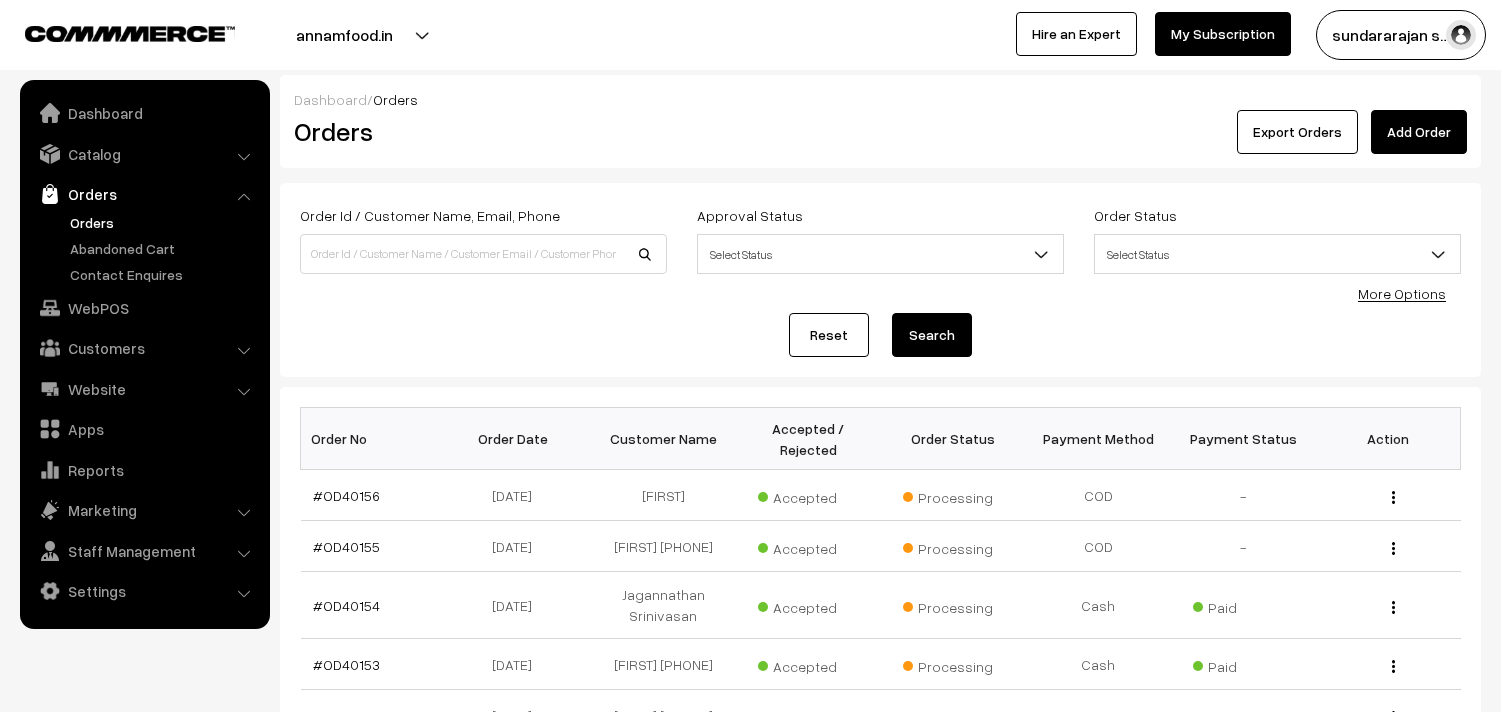 scroll, scrollTop: 0, scrollLeft: 0, axis: both 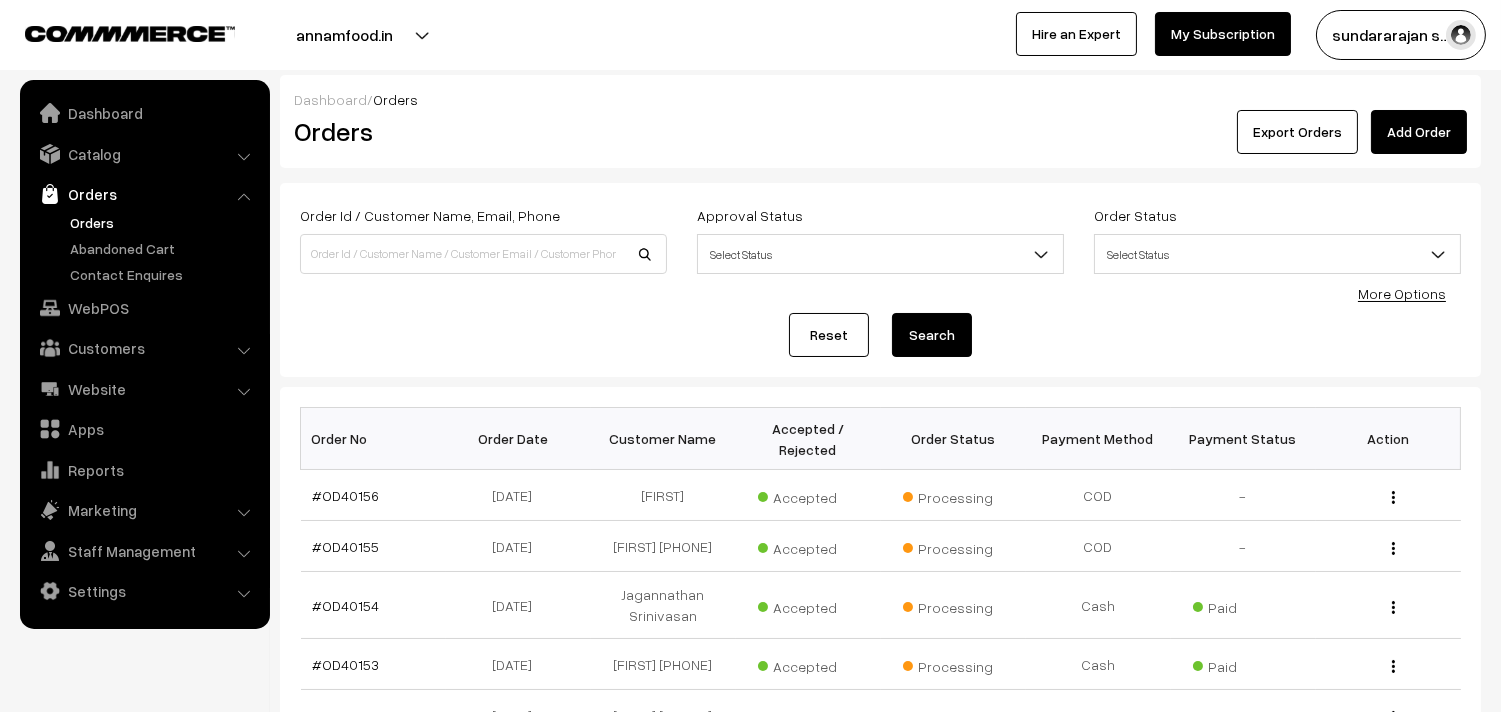 click on "Orders" at bounding box center (164, 222) 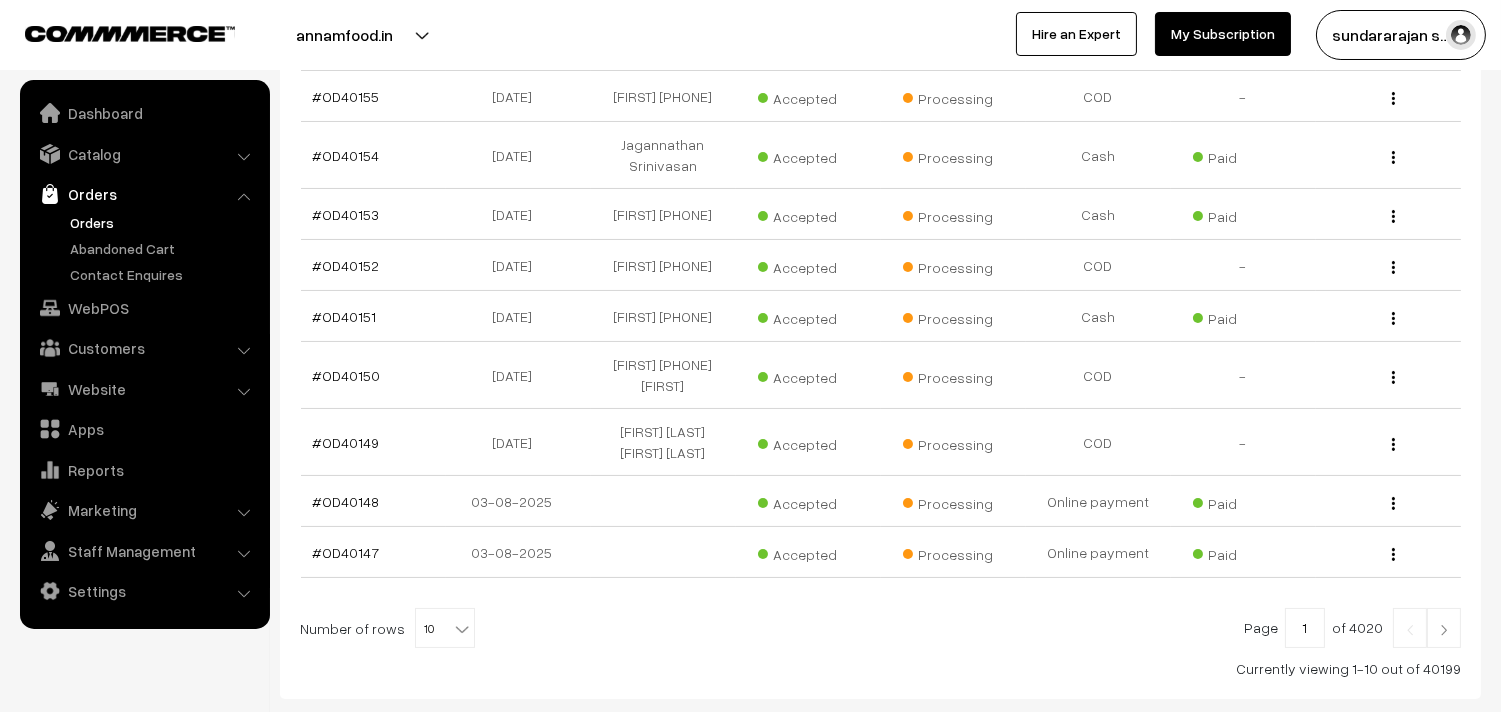 scroll, scrollTop: 555, scrollLeft: 0, axis: vertical 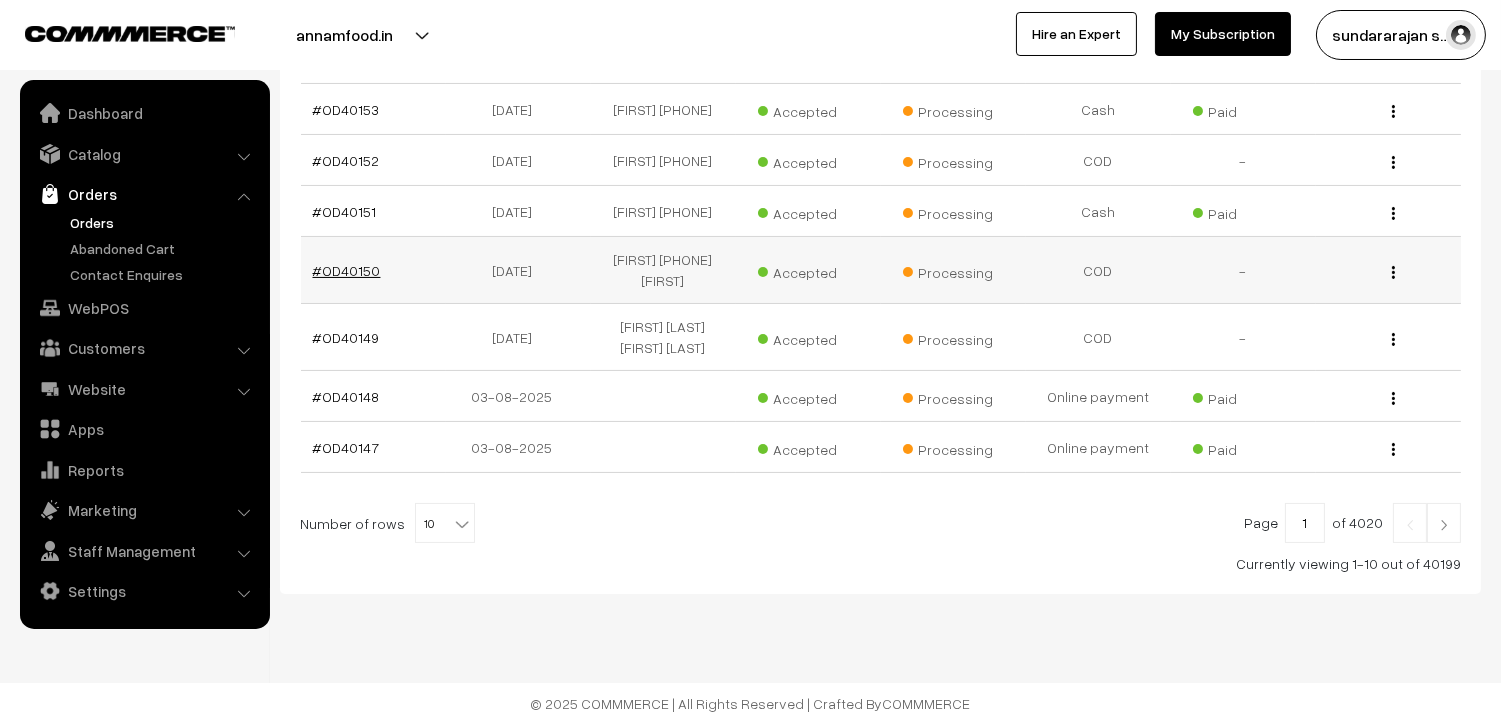 click on "#OD40150" at bounding box center (347, 270) 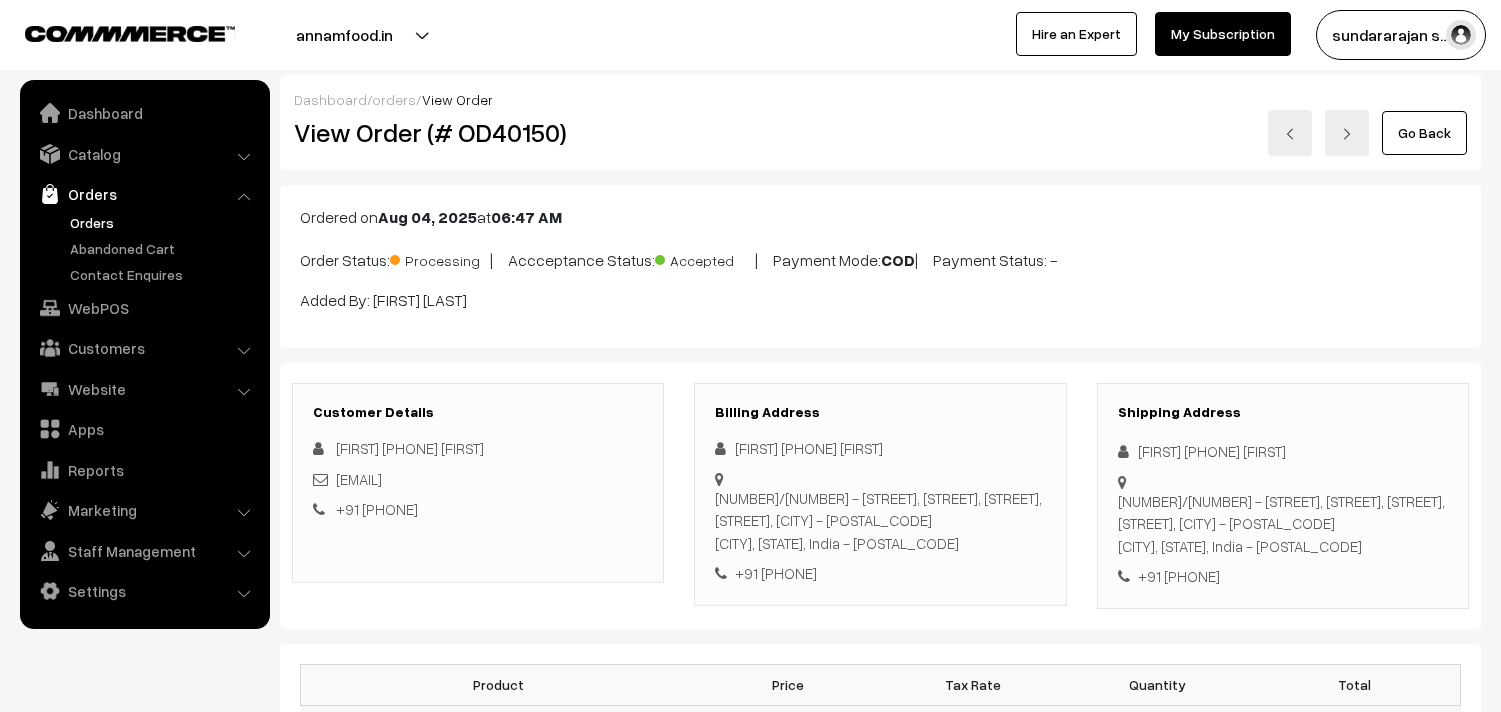 scroll, scrollTop: 444, scrollLeft: 0, axis: vertical 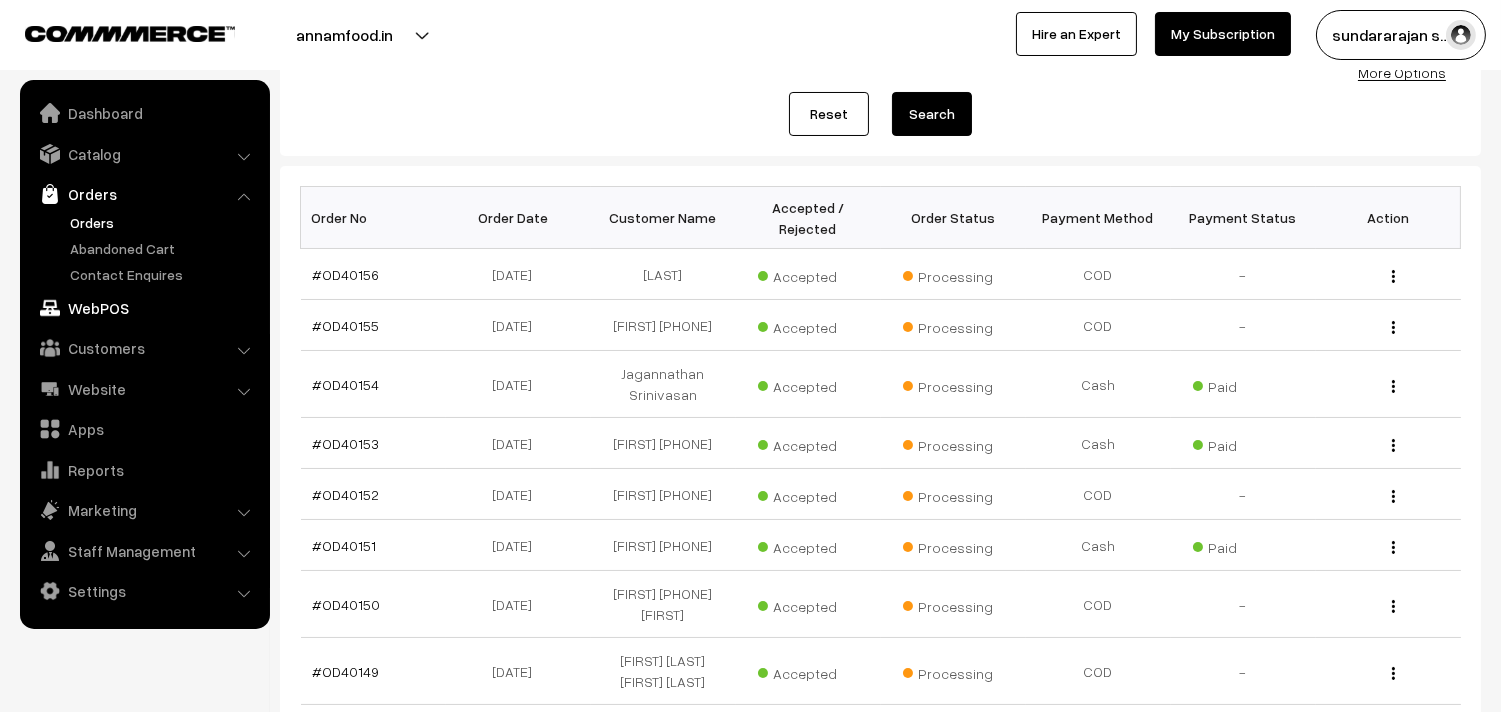 click on "WebPOS" at bounding box center [144, 308] 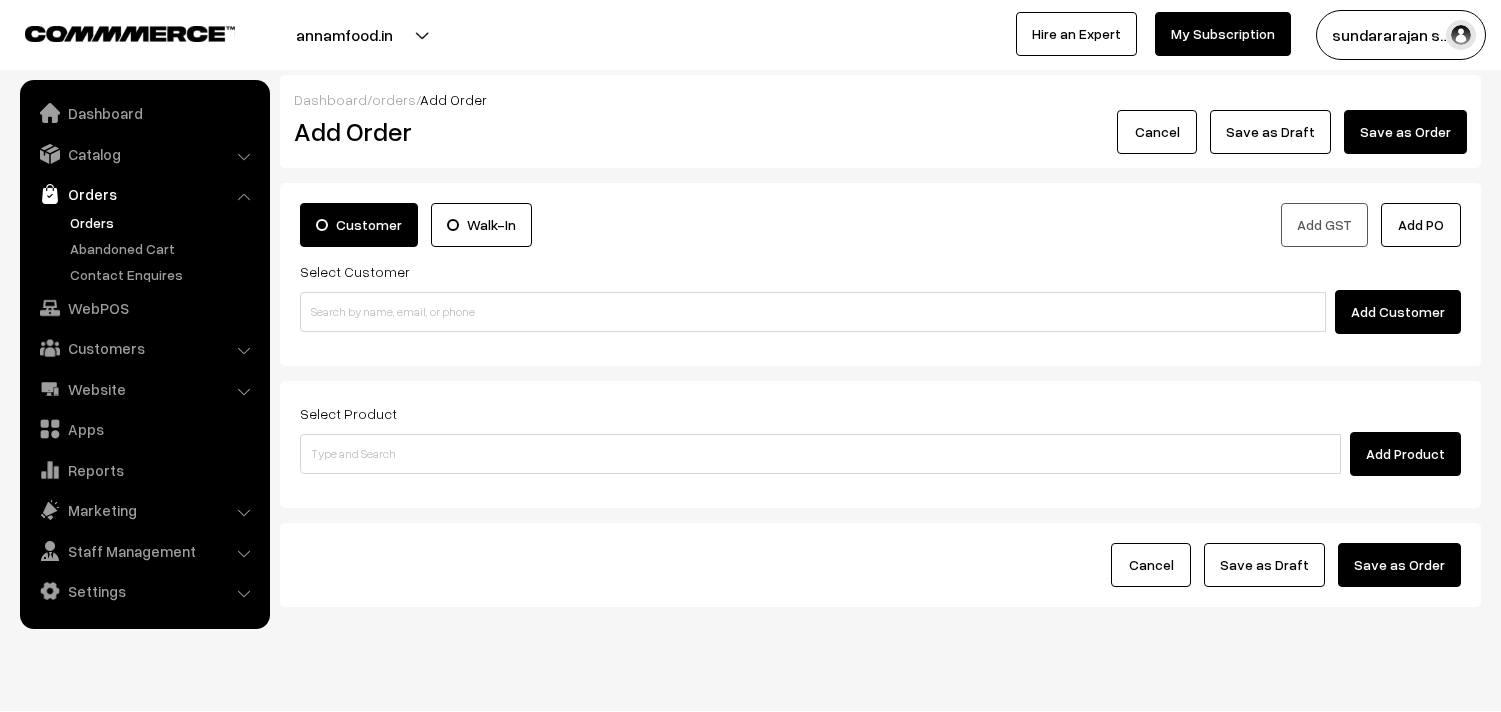 scroll, scrollTop: 0, scrollLeft: 0, axis: both 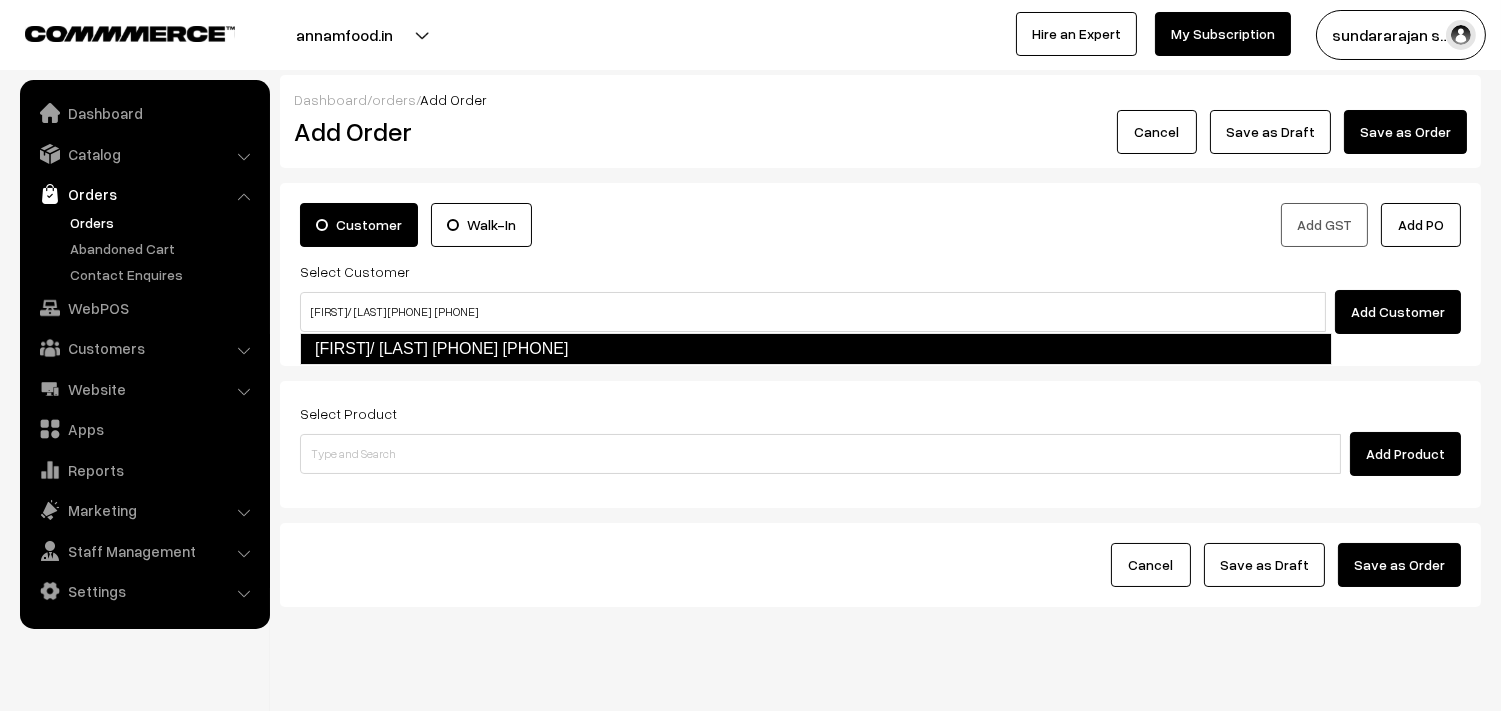 type on "[FIRST]/ [LAST] [PHONE]  [PHONE]" 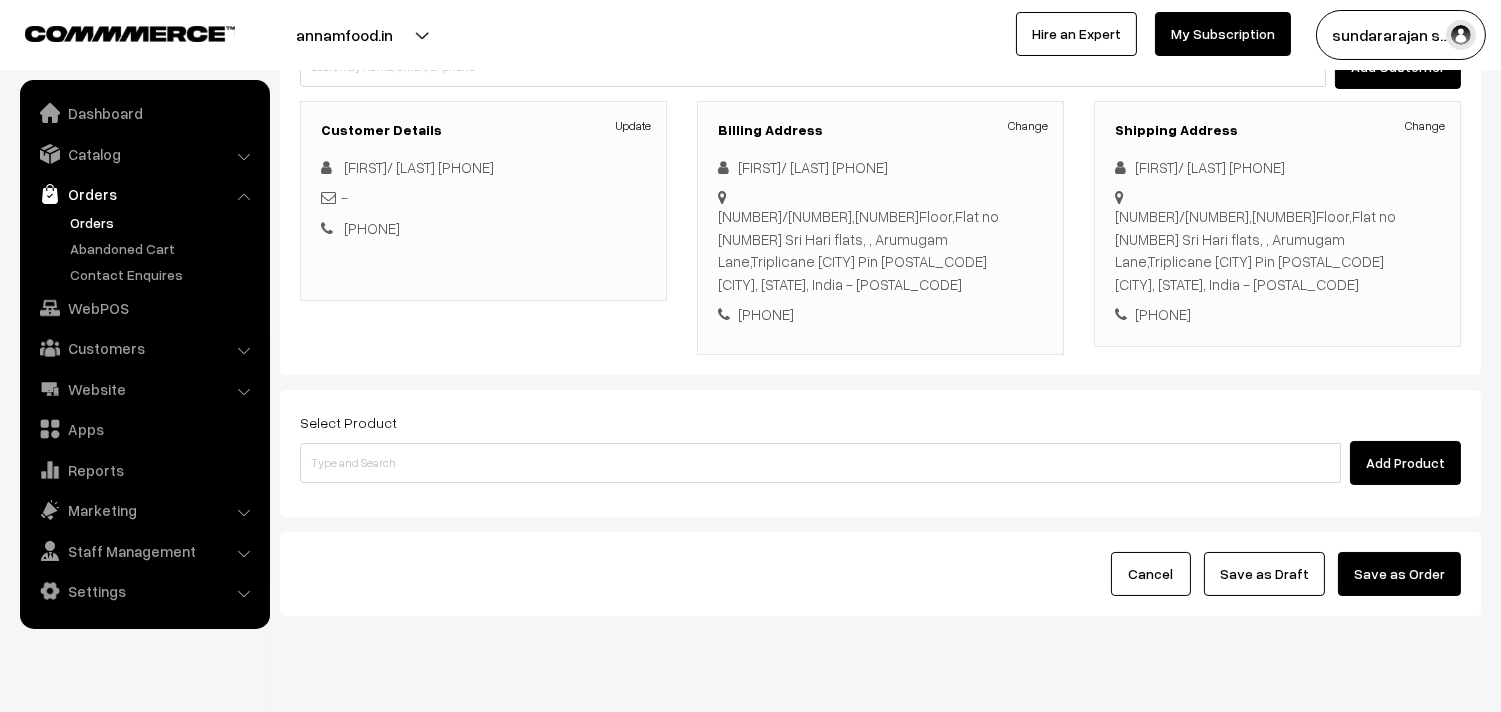scroll, scrollTop: 272, scrollLeft: 0, axis: vertical 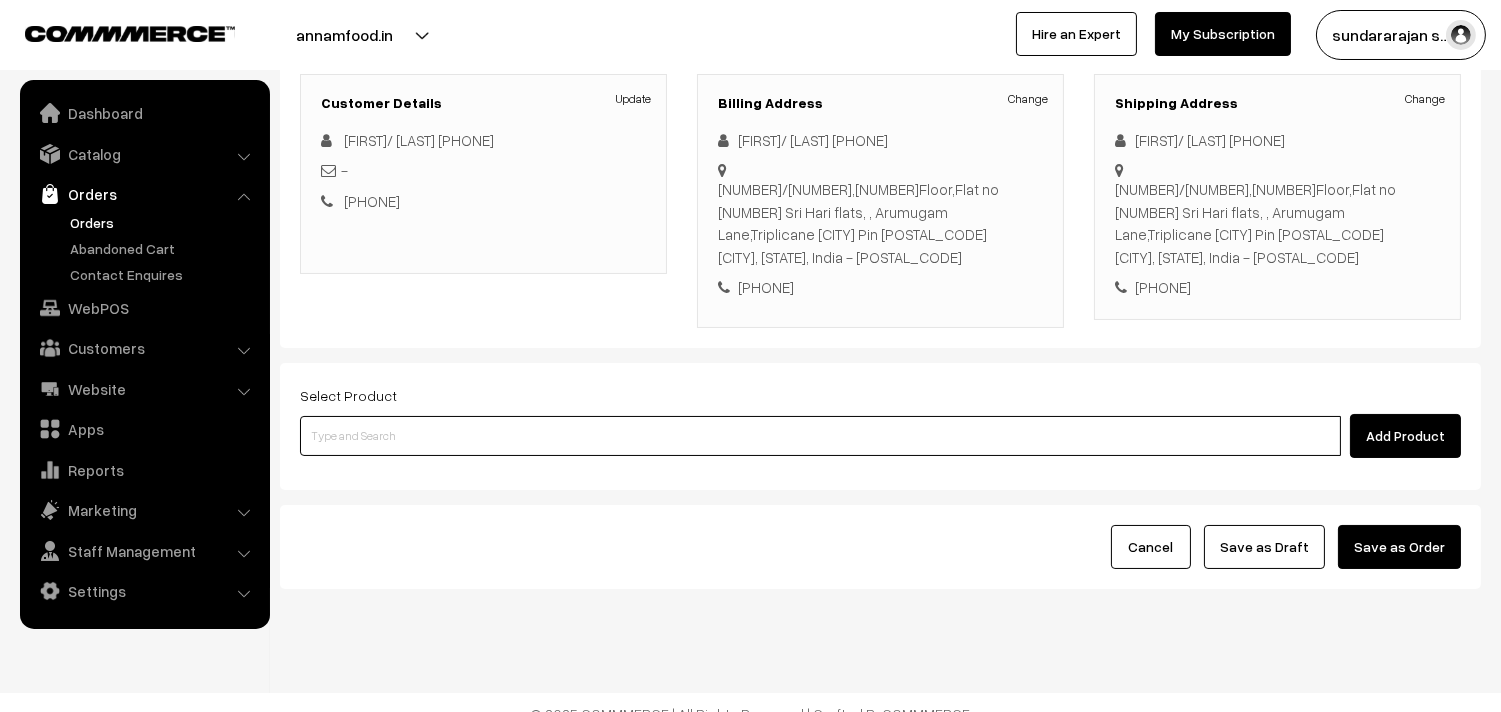 click at bounding box center [820, 436] 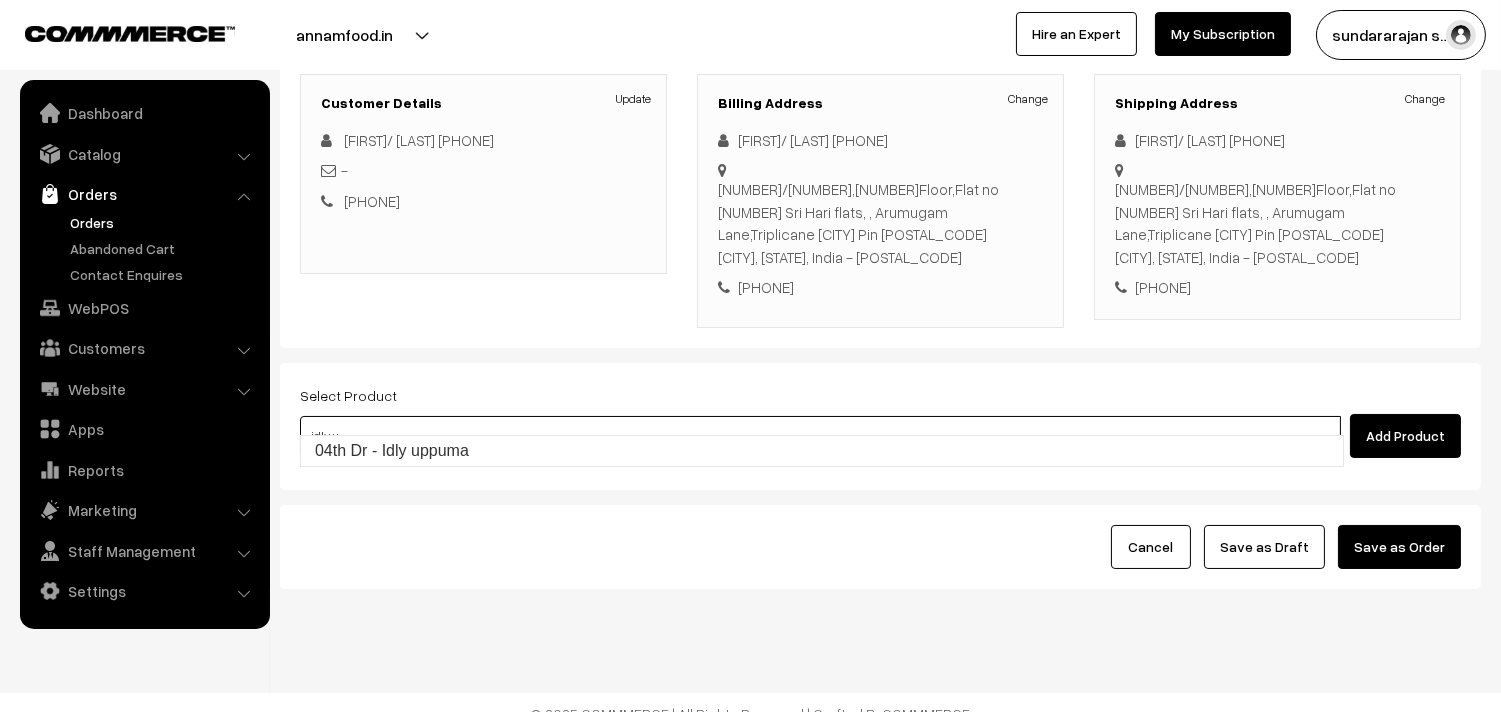 type on "04th Dr - Idly uppuma" 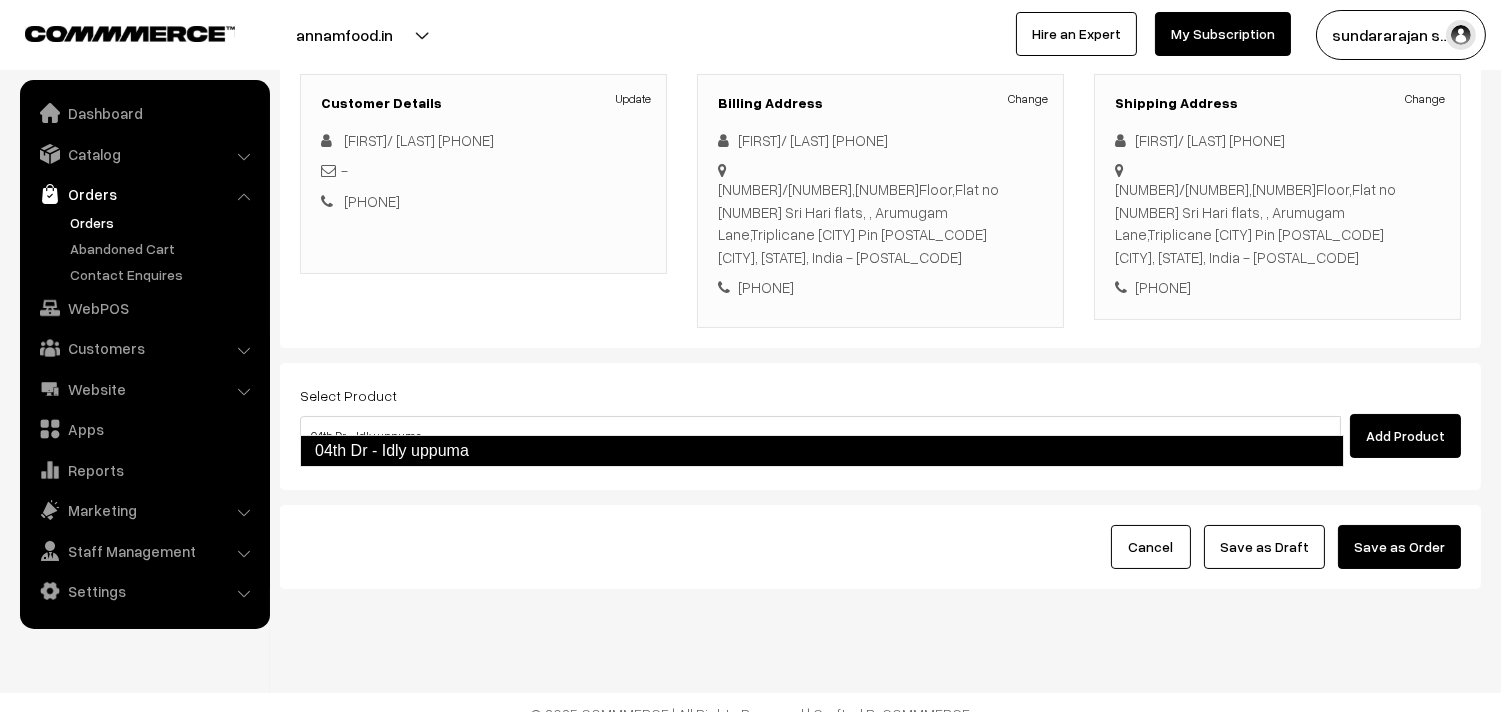 type 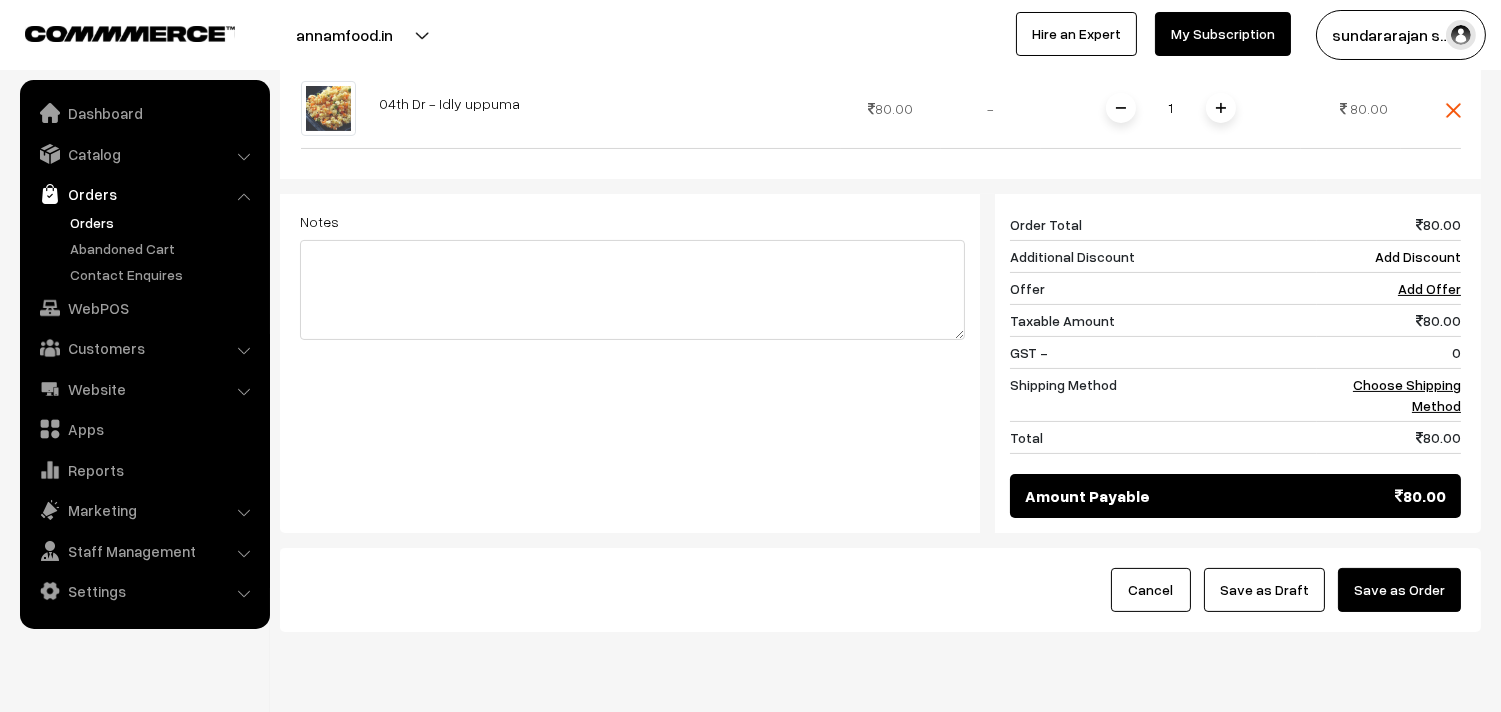 scroll, scrollTop: 716, scrollLeft: 0, axis: vertical 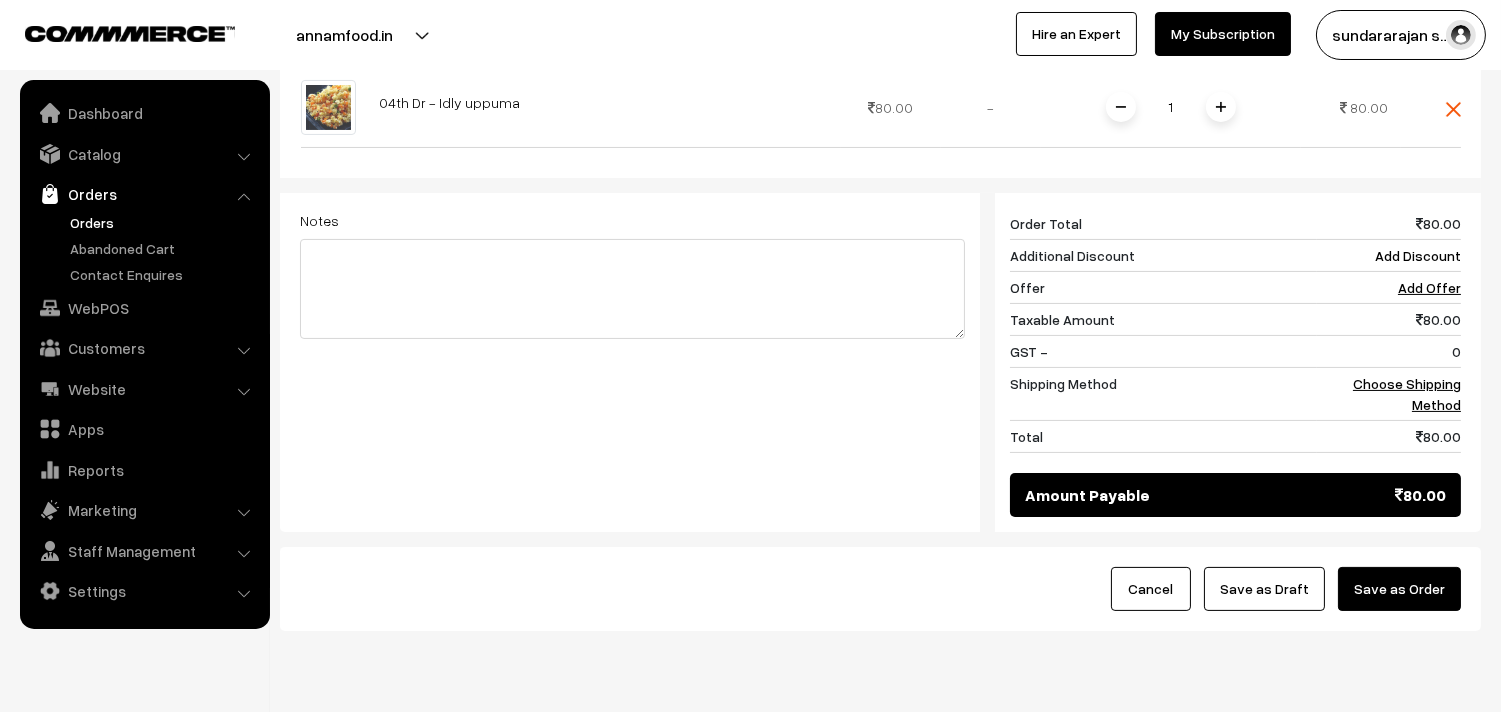 click at bounding box center (1221, 107) 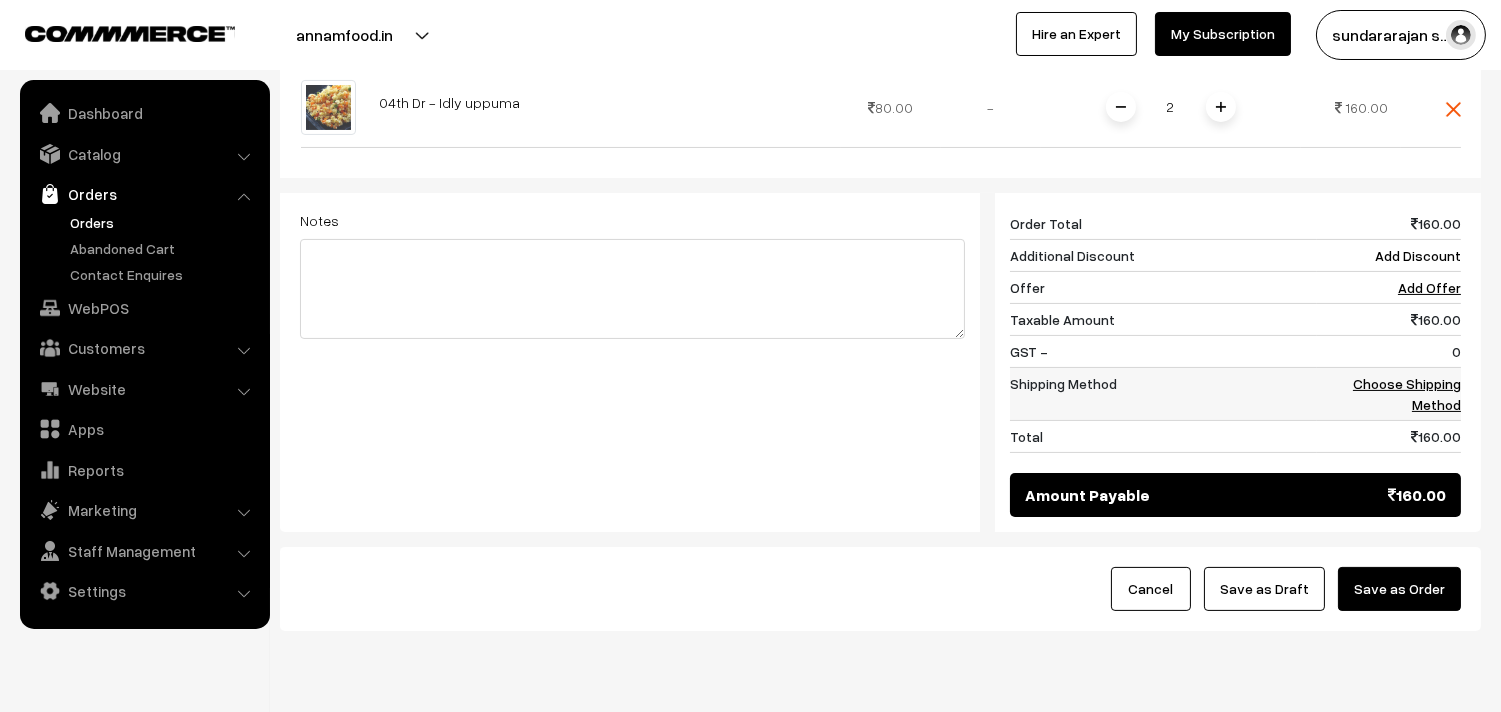 click on "Choose Shipping Method" at bounding box center (1407, 394) 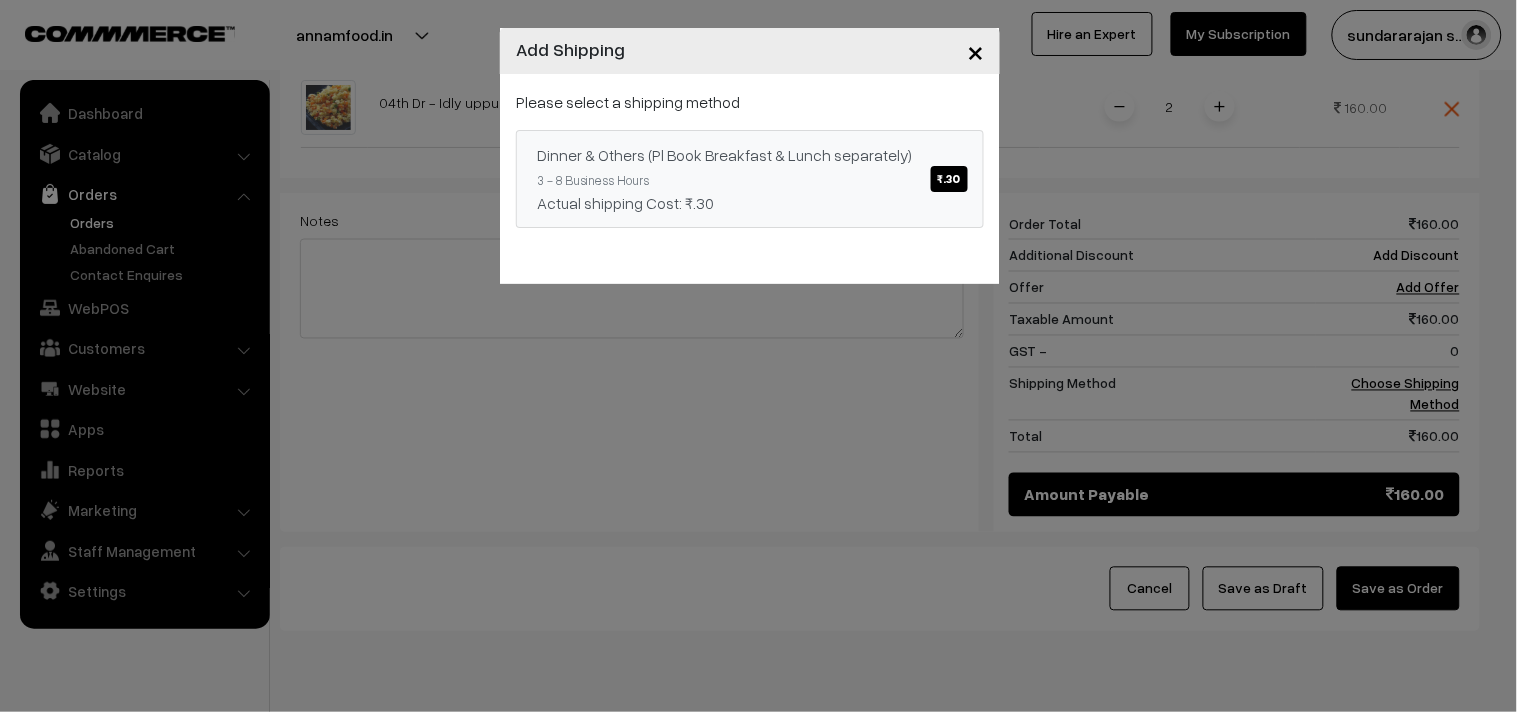 click on "Dinner & Others  (Pl Book Breakfast & Lunch separately)
₹.30" at bounding box center (750, 155) 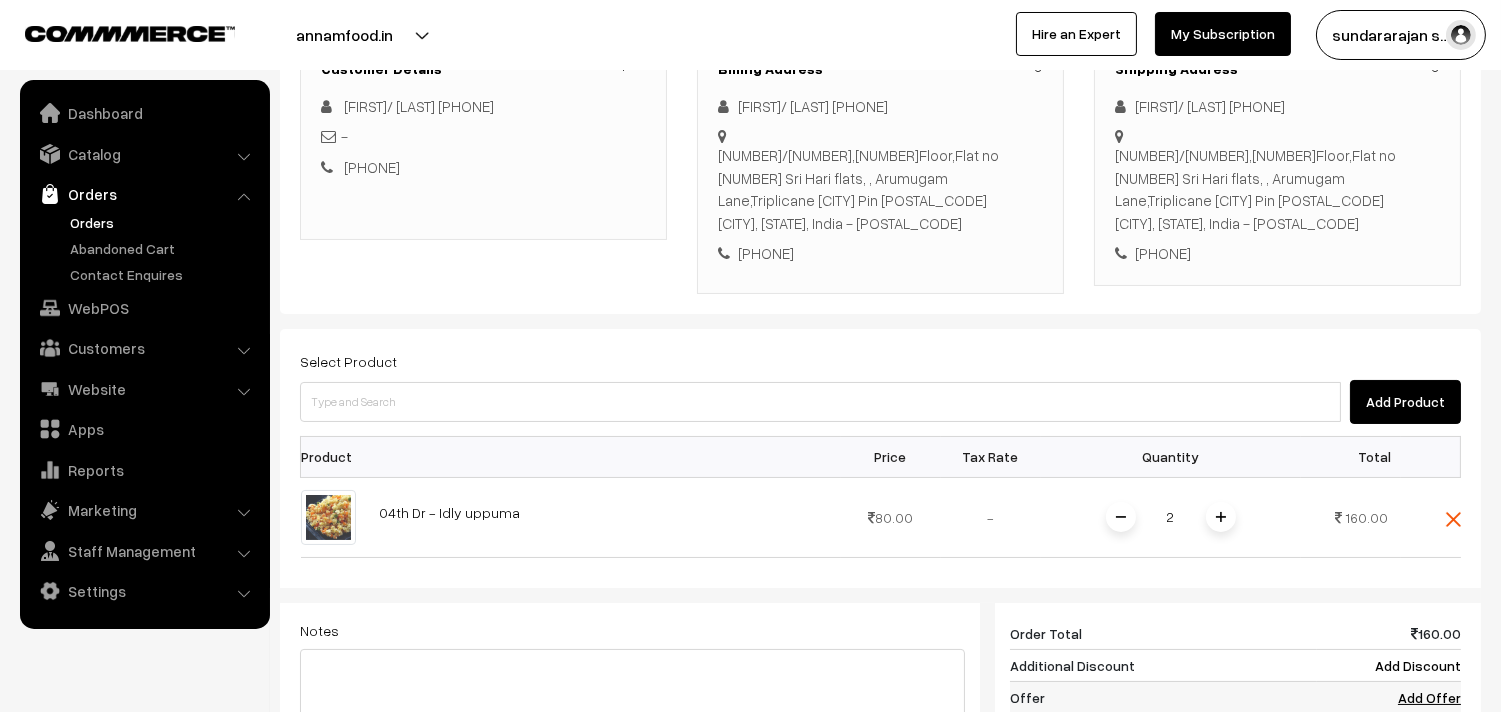 scroll, scrollTop: 50, scrollLeft: 0, axis: vertical 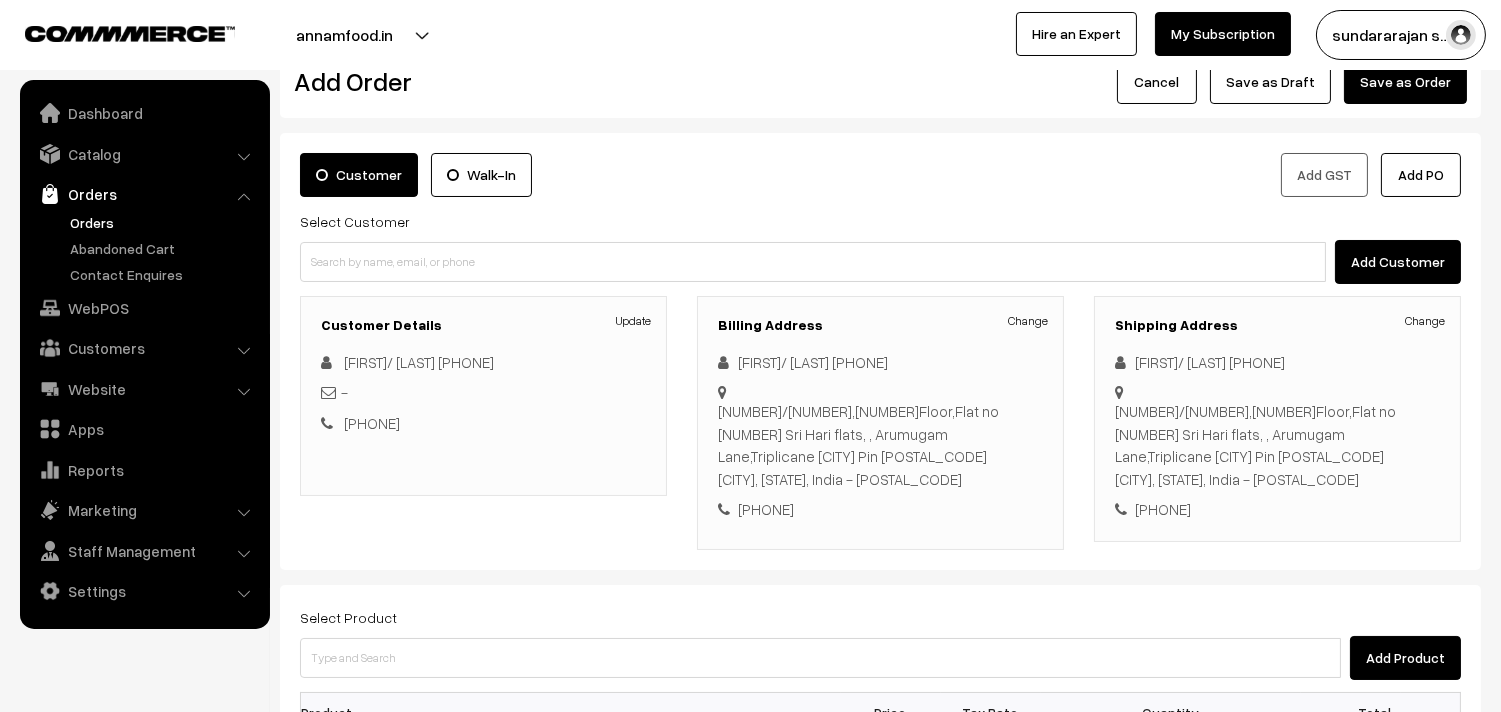 click on "+91 9094150248" at bounding box center [880, 509] 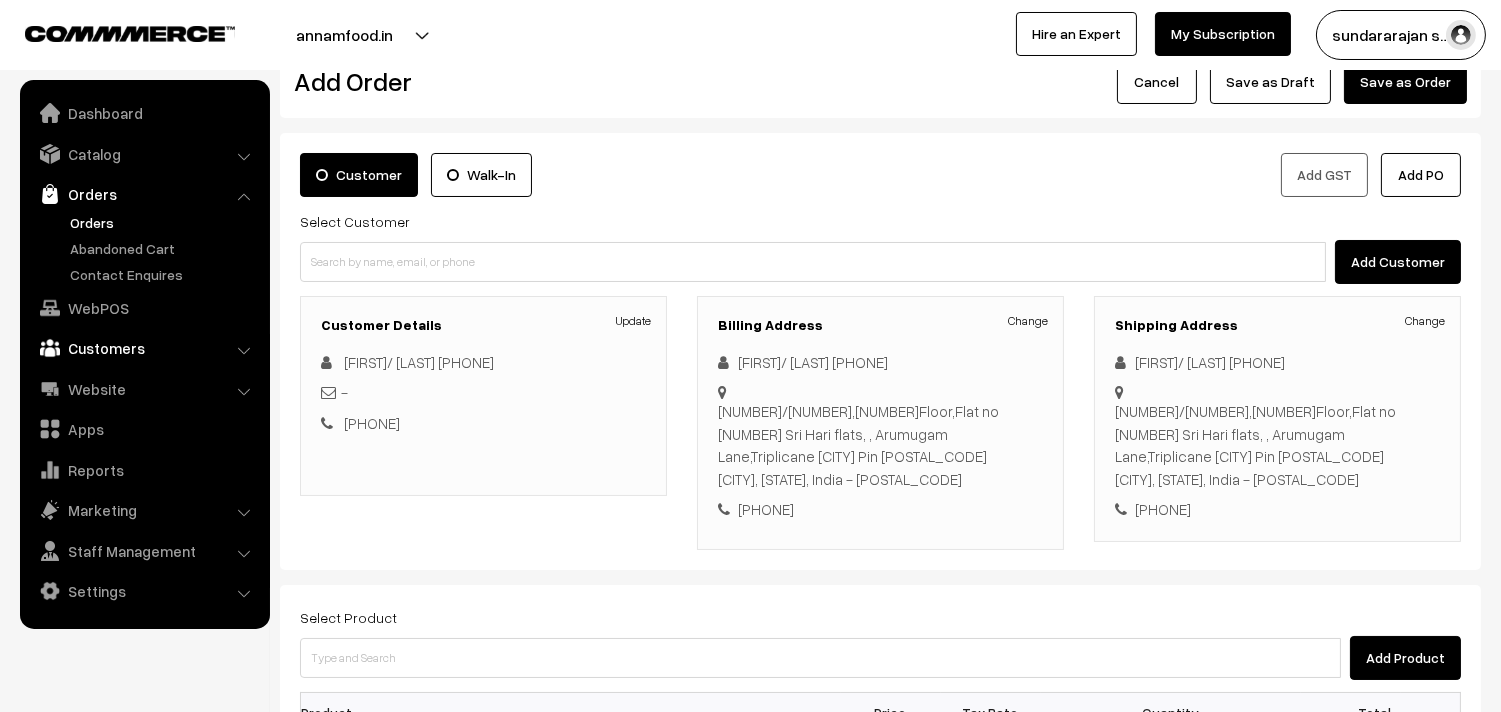 click on "Customers" at bounding box center [144, 348] 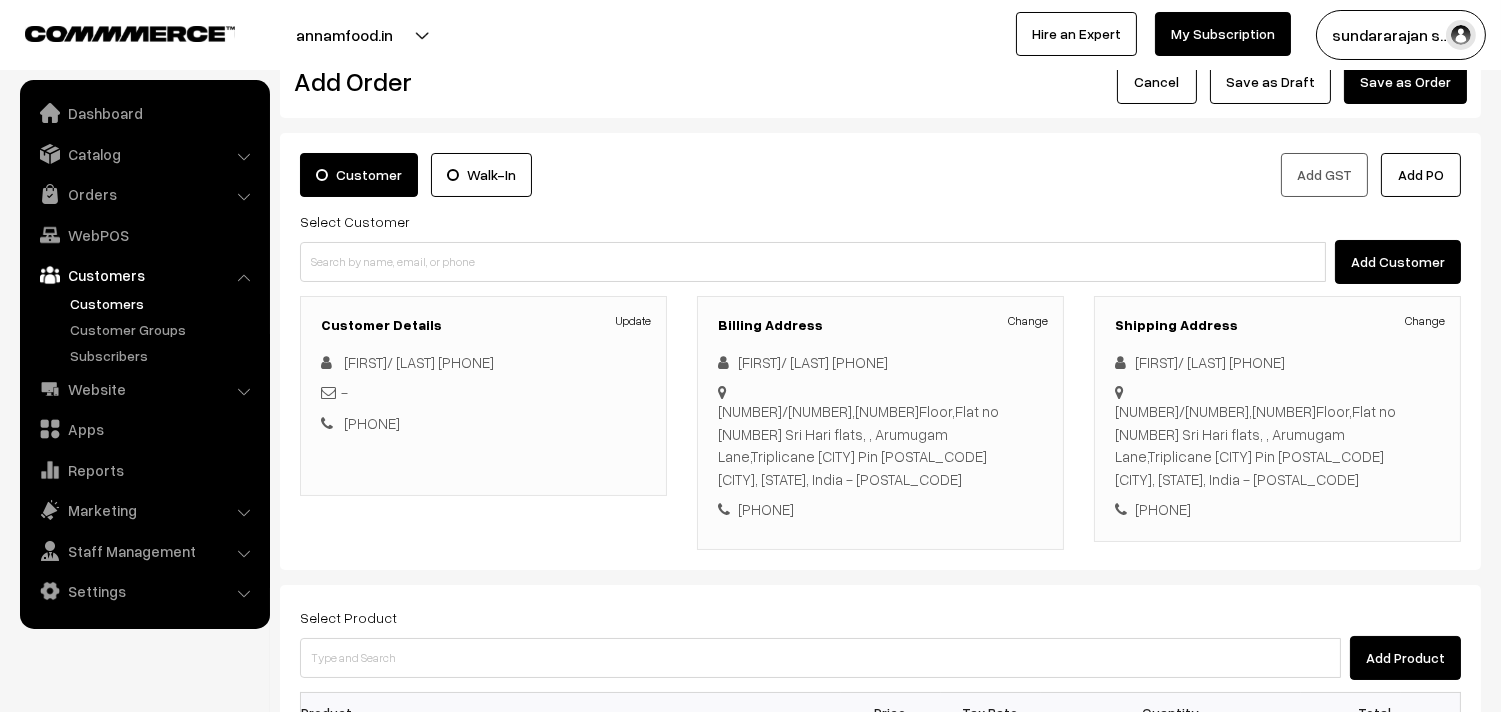 click on "Customers" at bounding box center [164, 303] 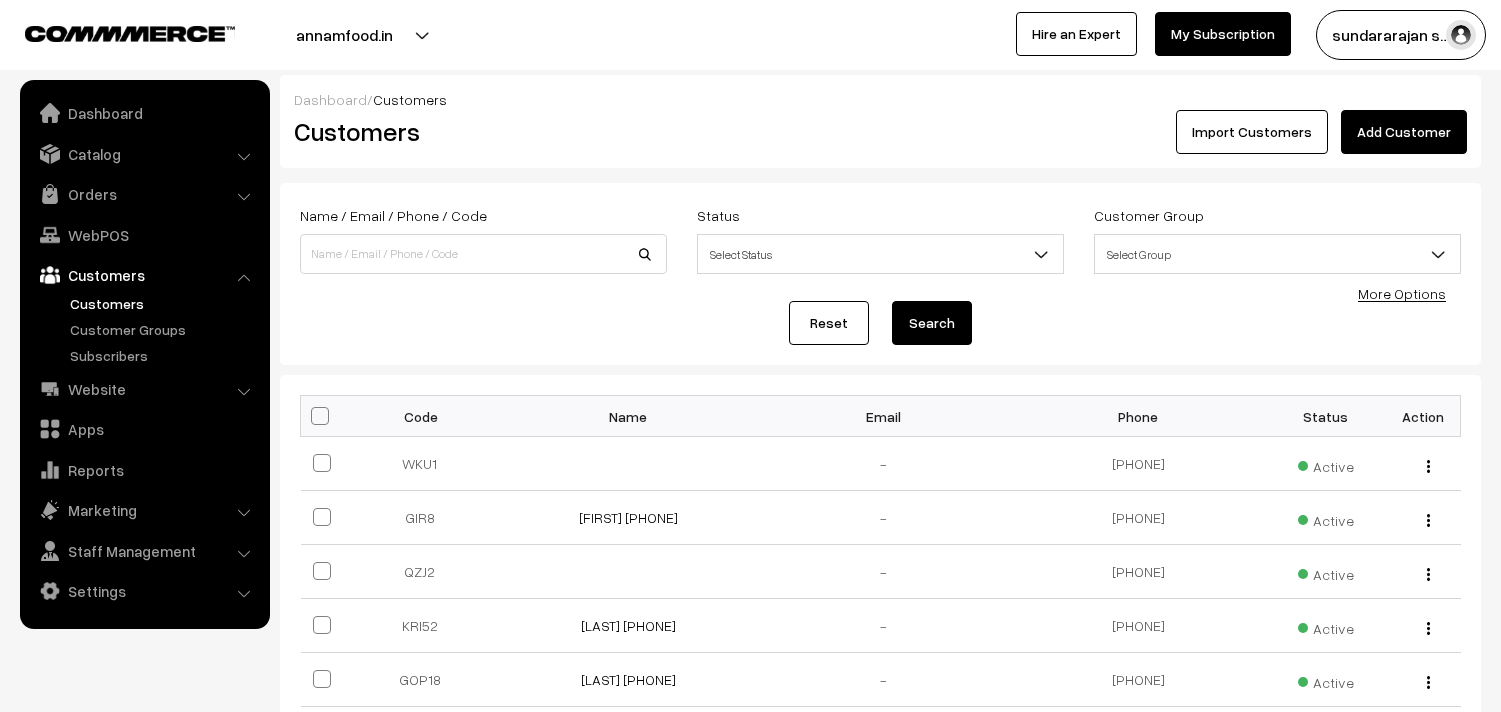 scroll, scrollTop: 0, scrollLeft: 0, axis: both 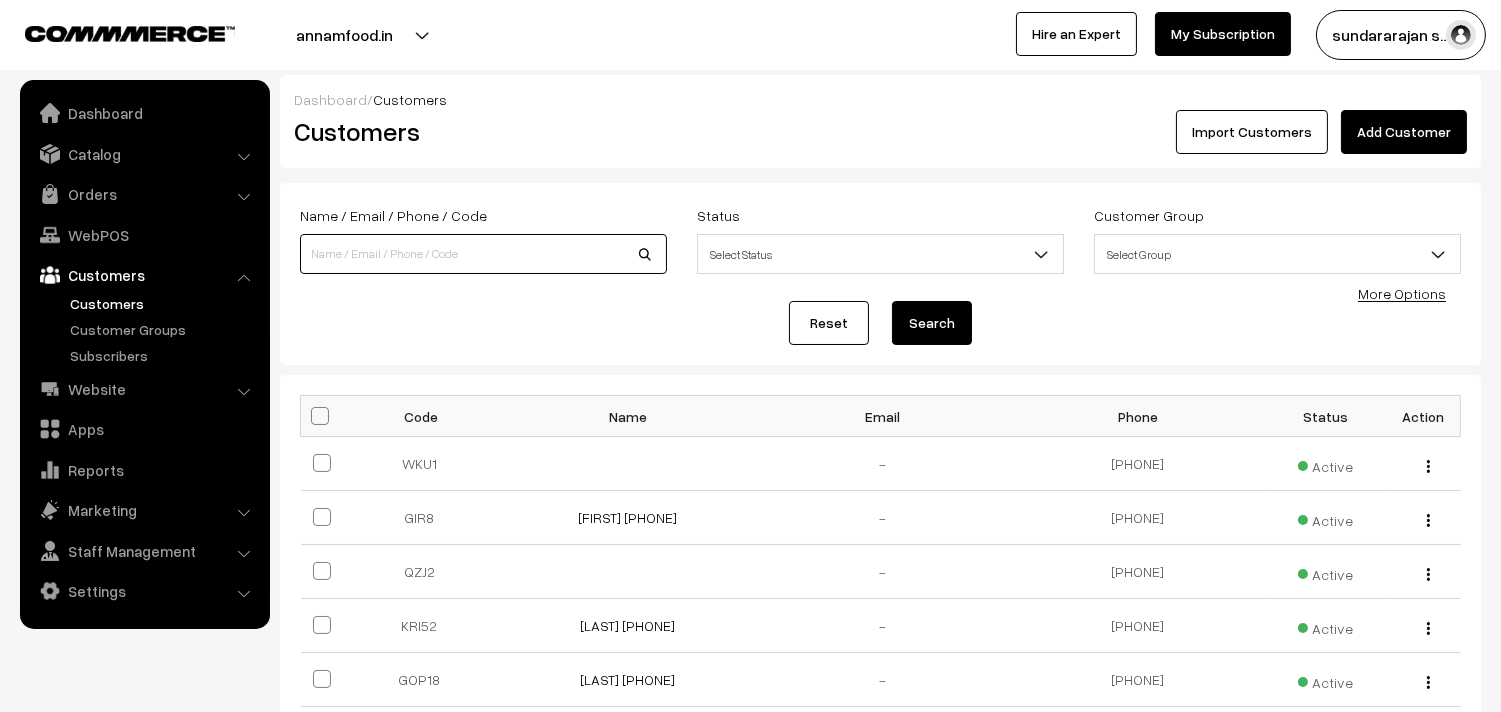 click at bounding box center [483, 254] 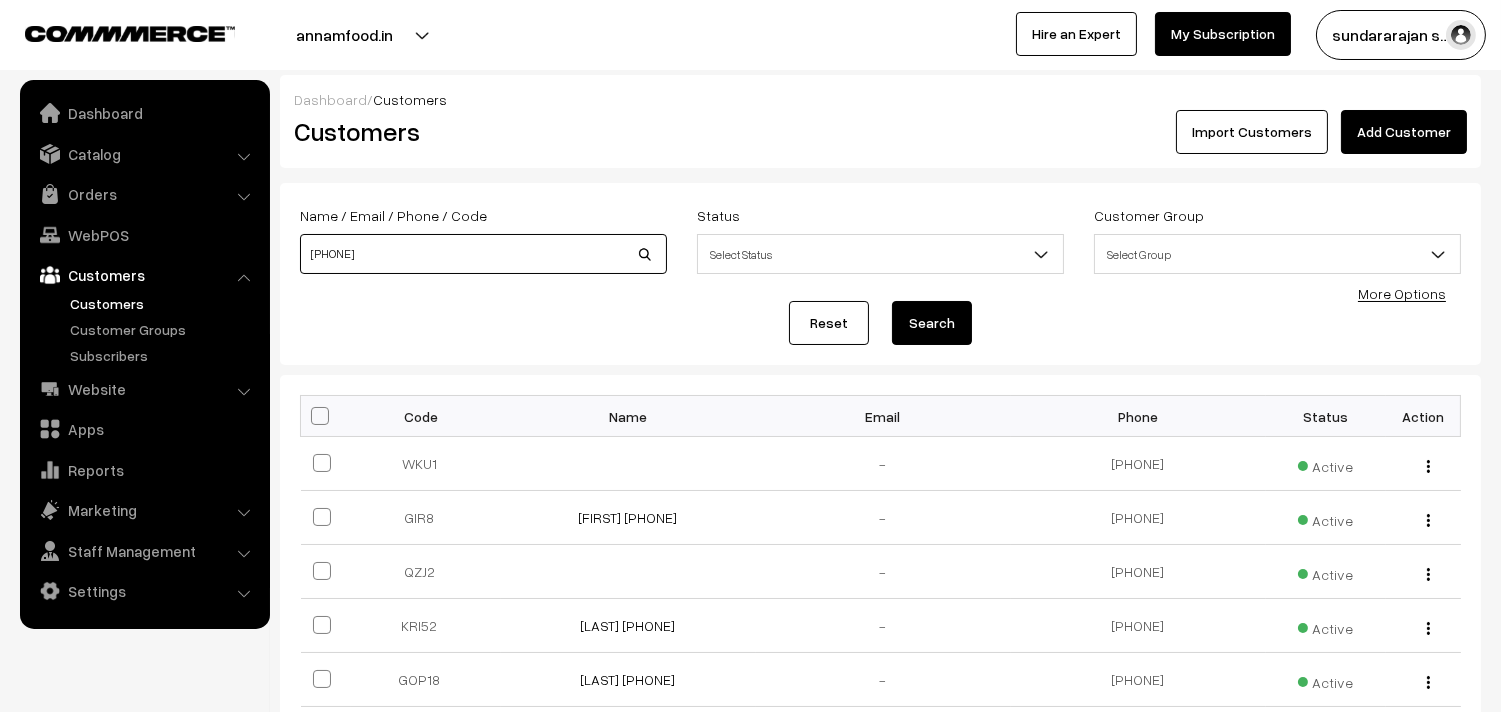 type on "[PHONE]" 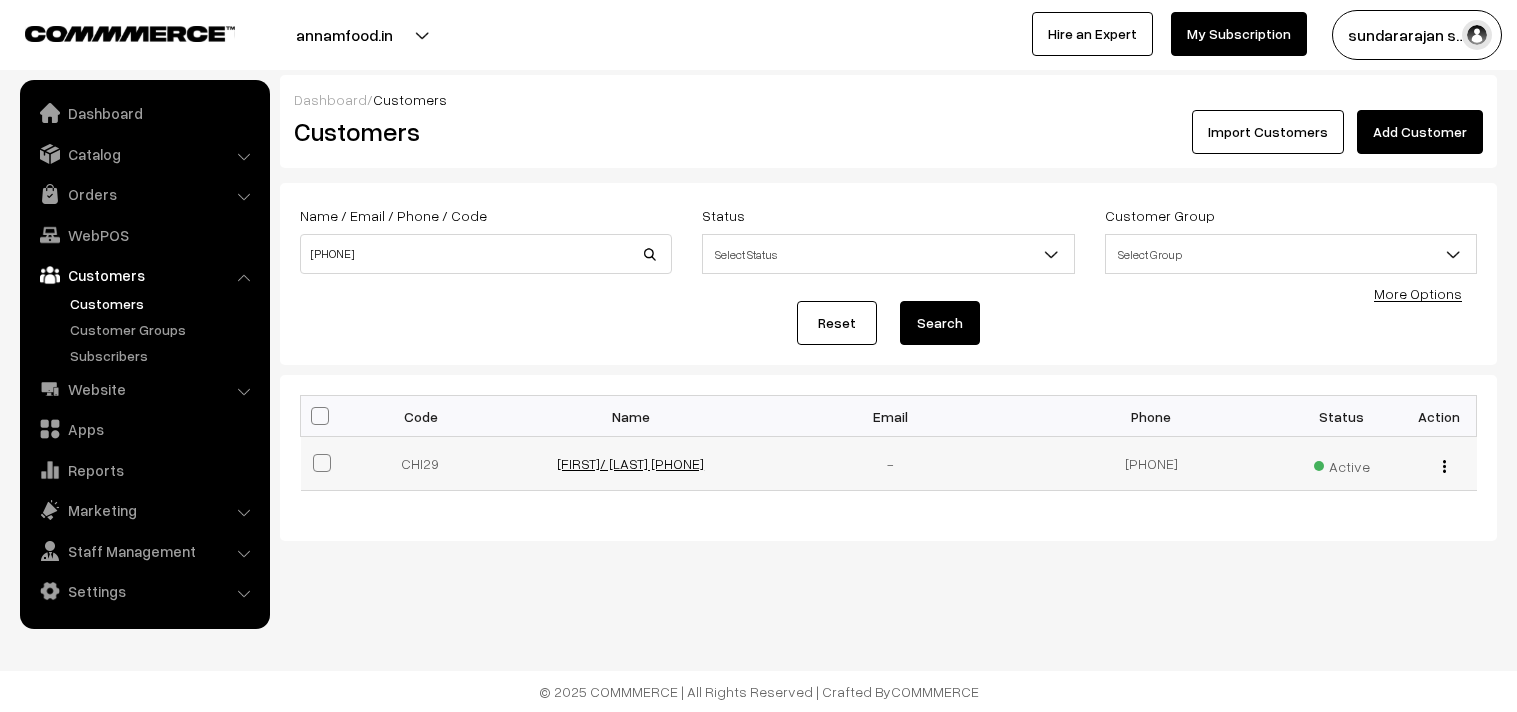 scroll, scrollTop: 0, scrollLeft: 0, axis: both 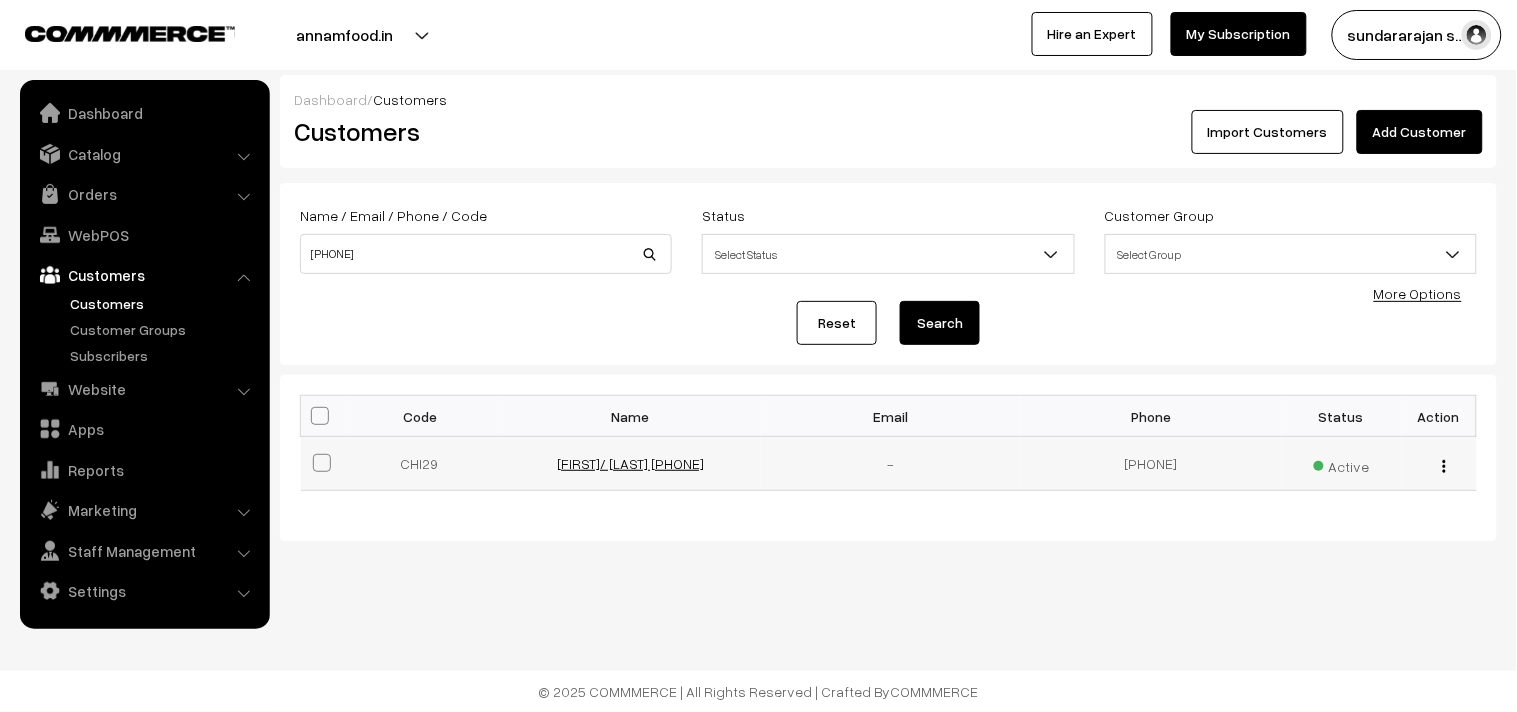 click on "[FIRST]/ [LAST] [PHONE]" at bounding box center (630, 463) 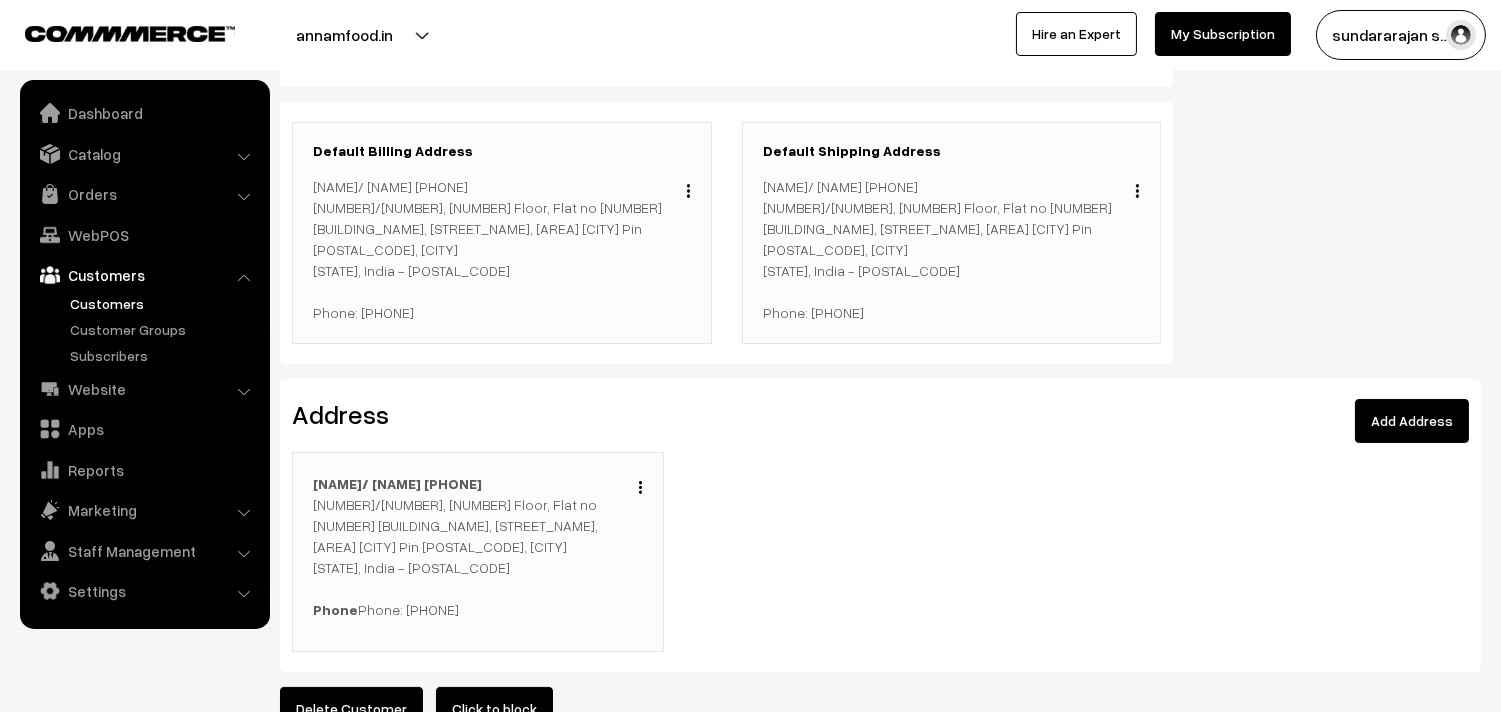 scroll, scrollTop: 444, scrollLeft: 0, axis: vertical 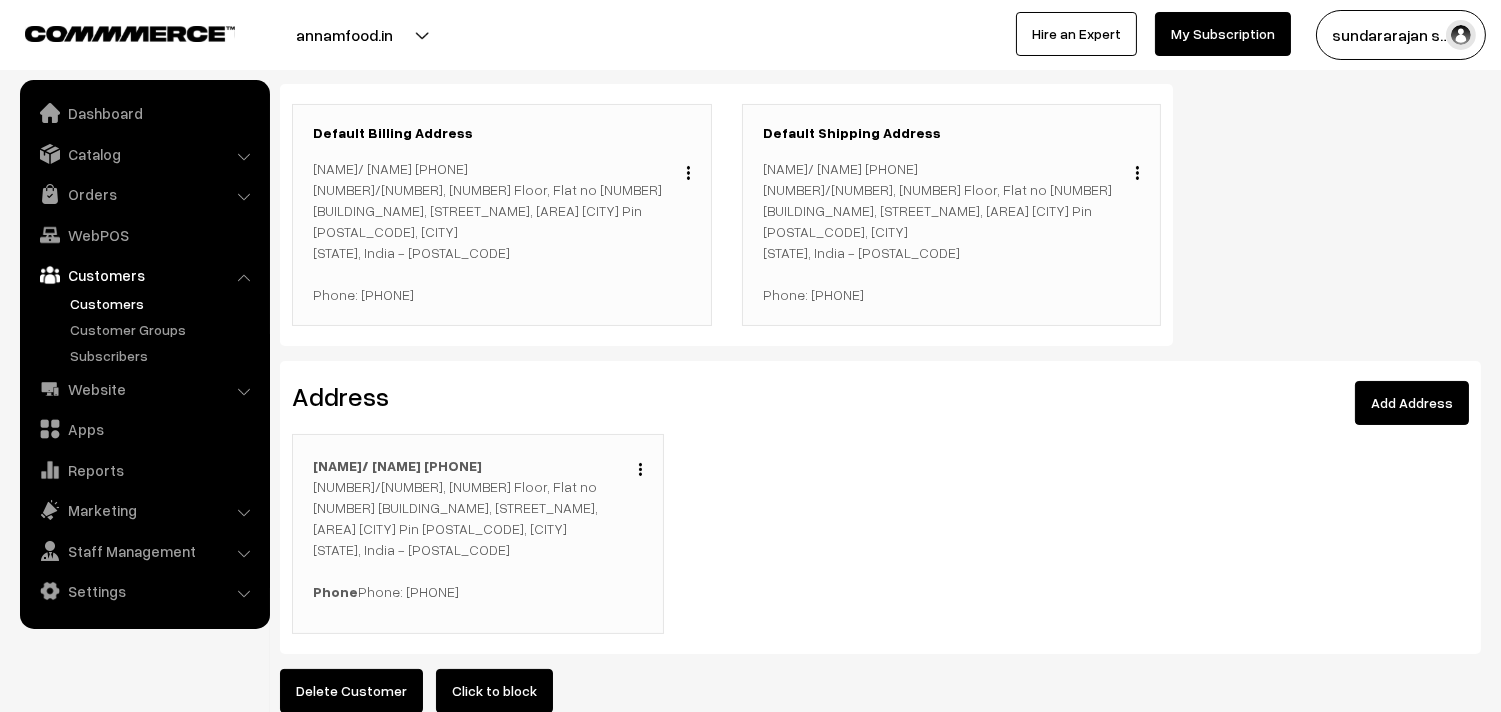 click at bounding box center (688, 172) 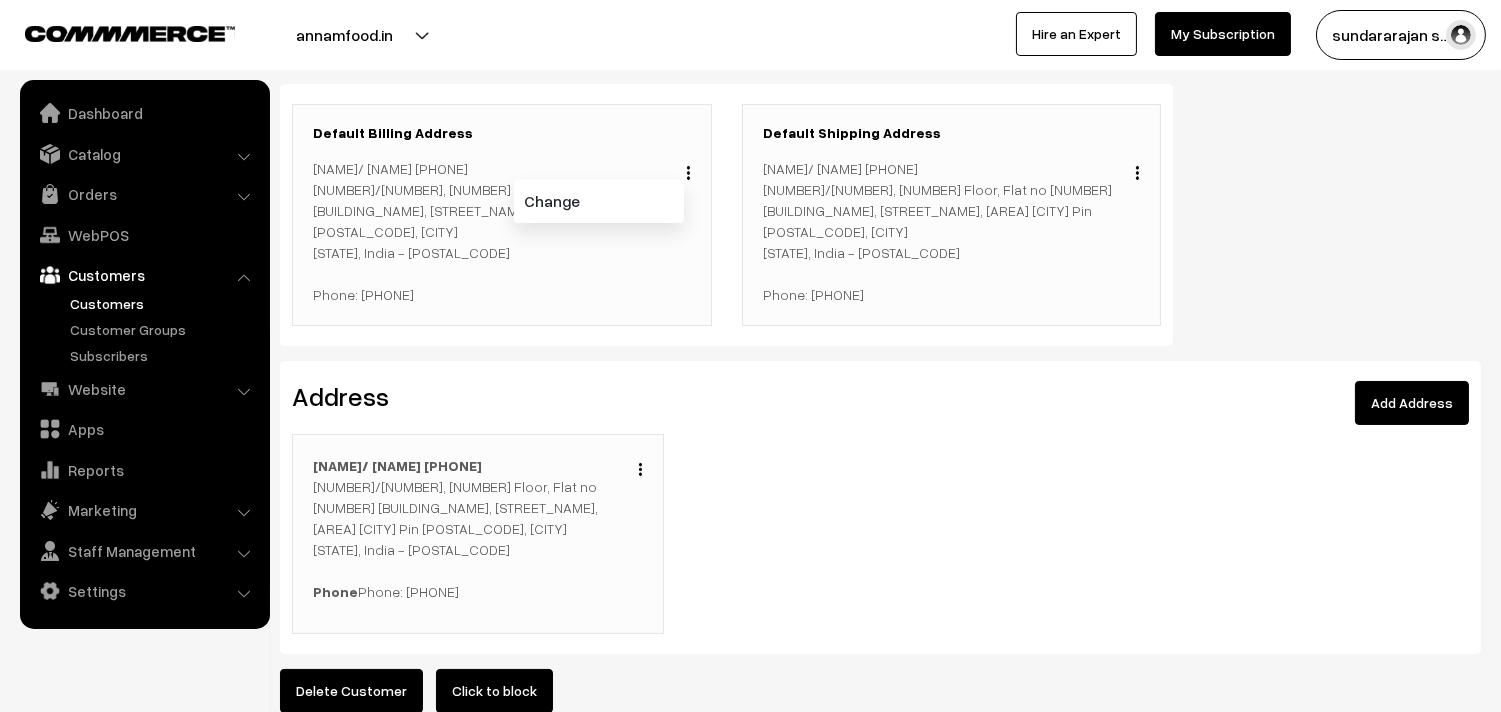 click on "Edit
Duplicate
Delete" at bounding box center [635, 467] 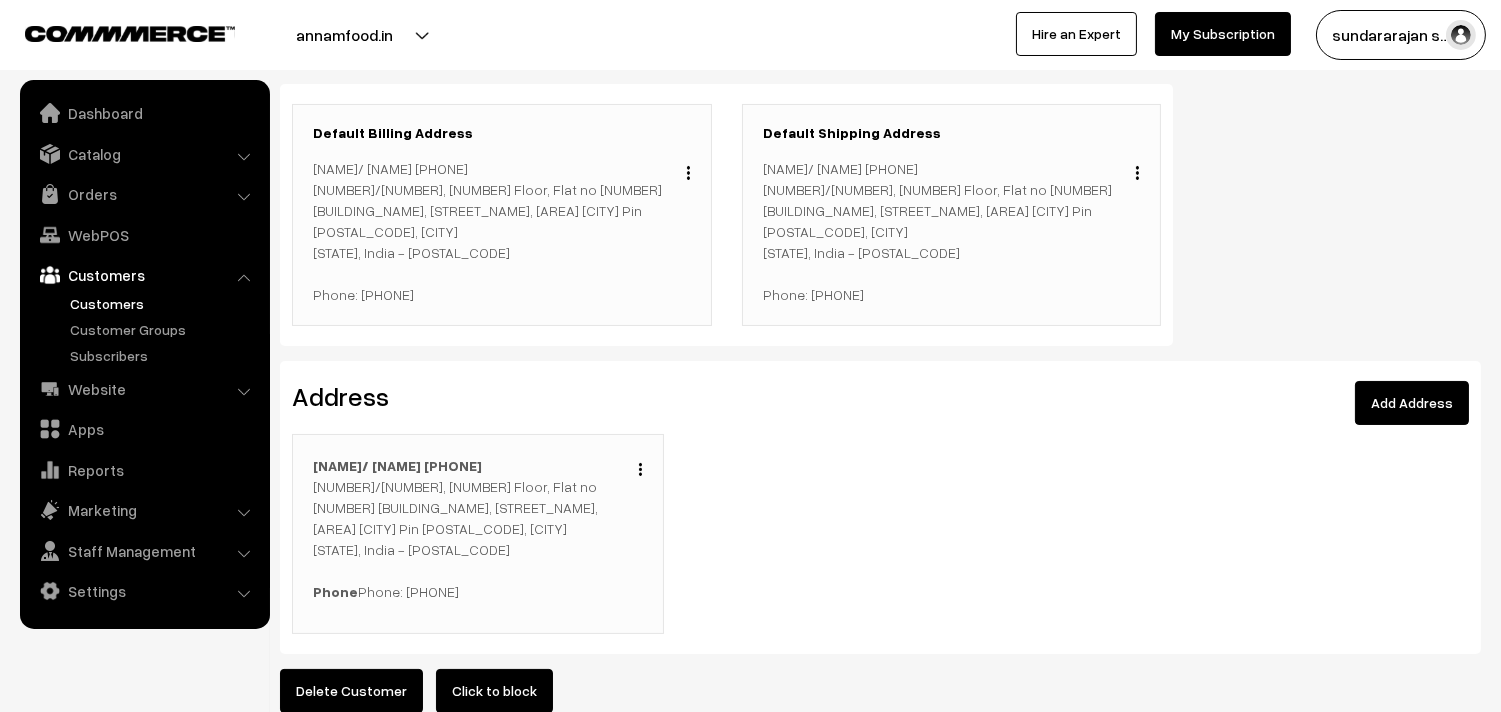 click at bounding box center [640, 469] 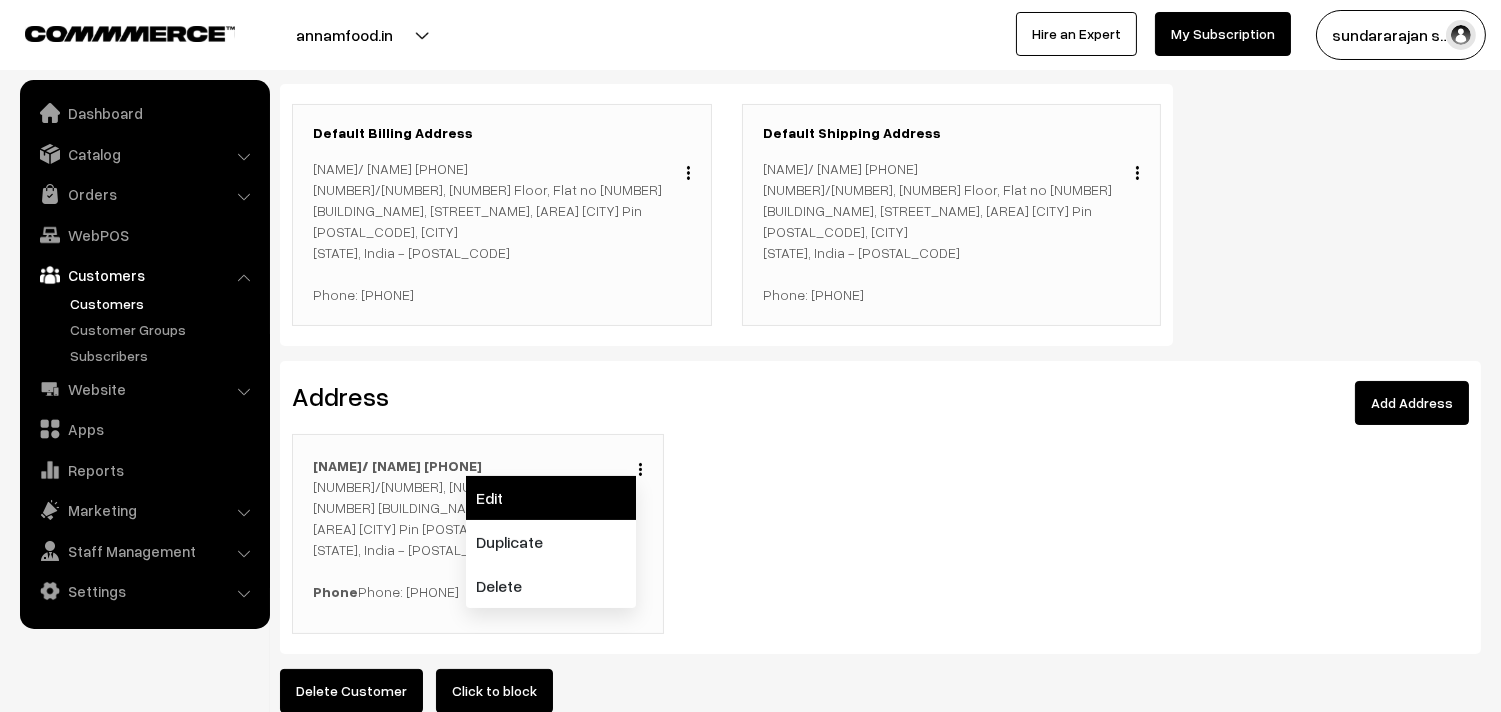 click on "Edit" at bounding box center (551, 498) 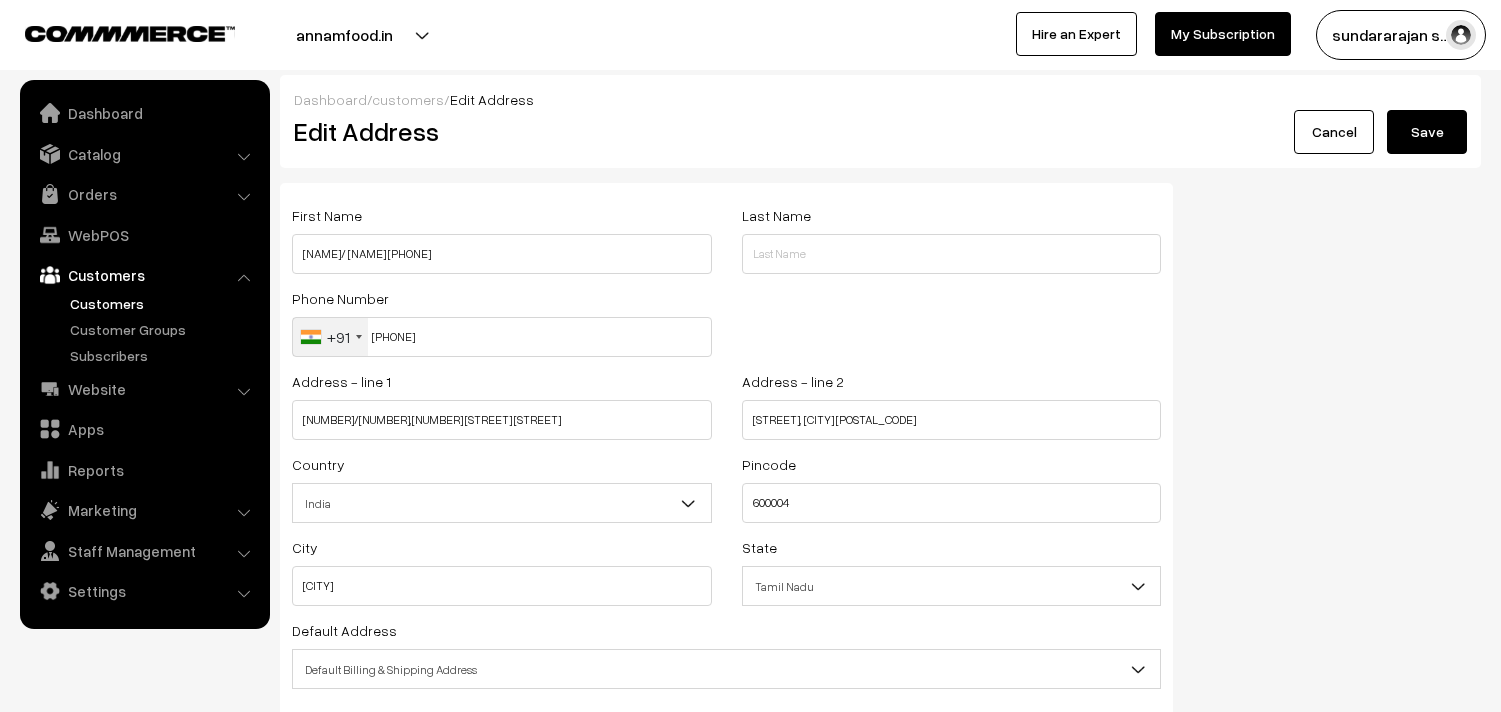 scroll, scrollTop: 0, scrollLeft: 0, axis: both 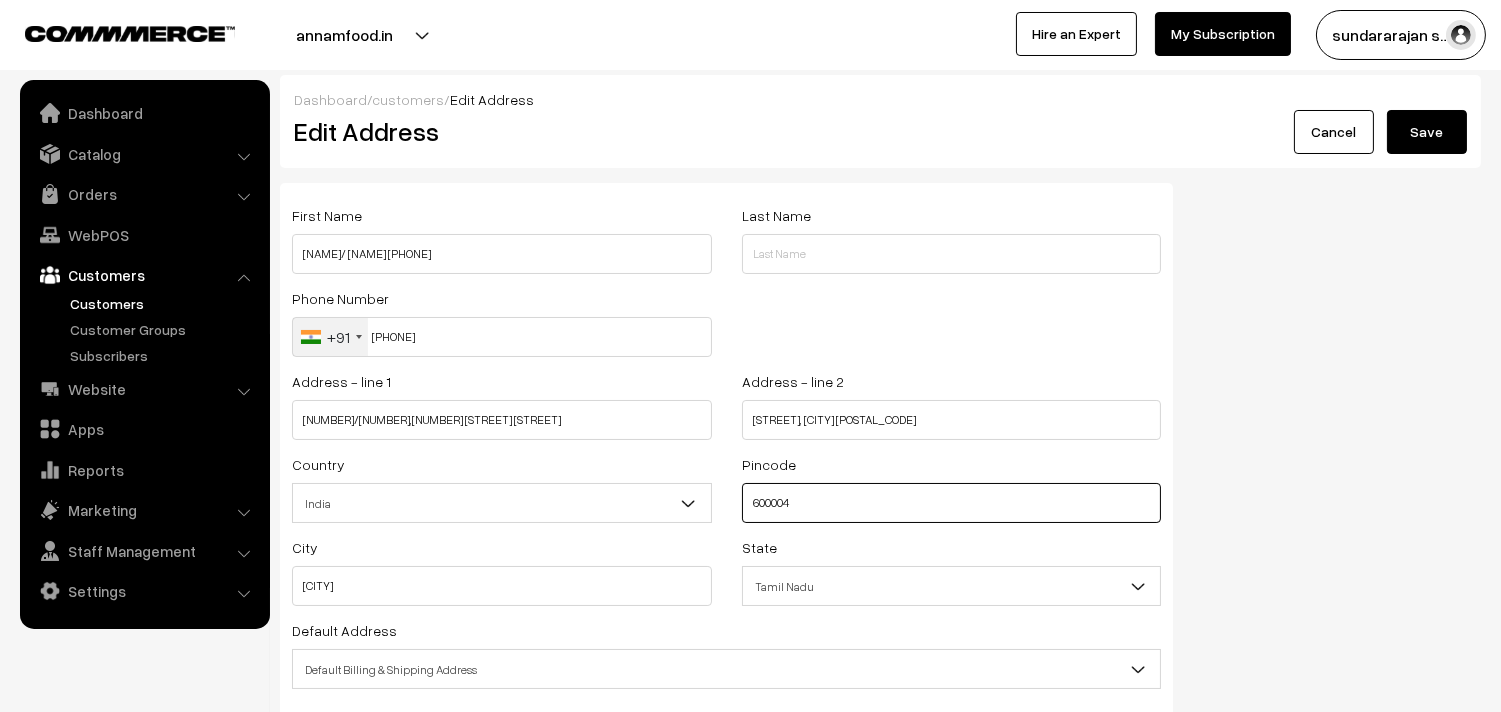 click on "600004" at bounding box center (952, 503) 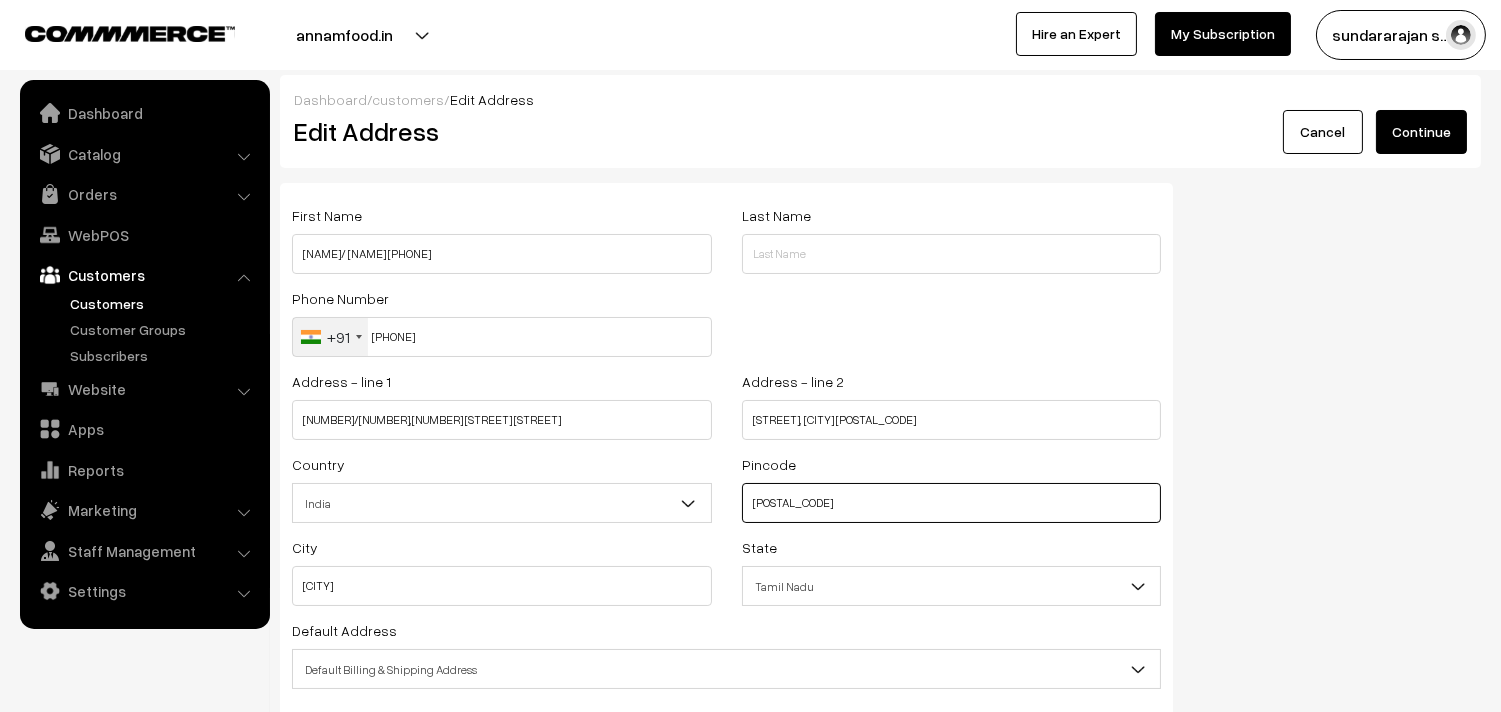 type on "600005" 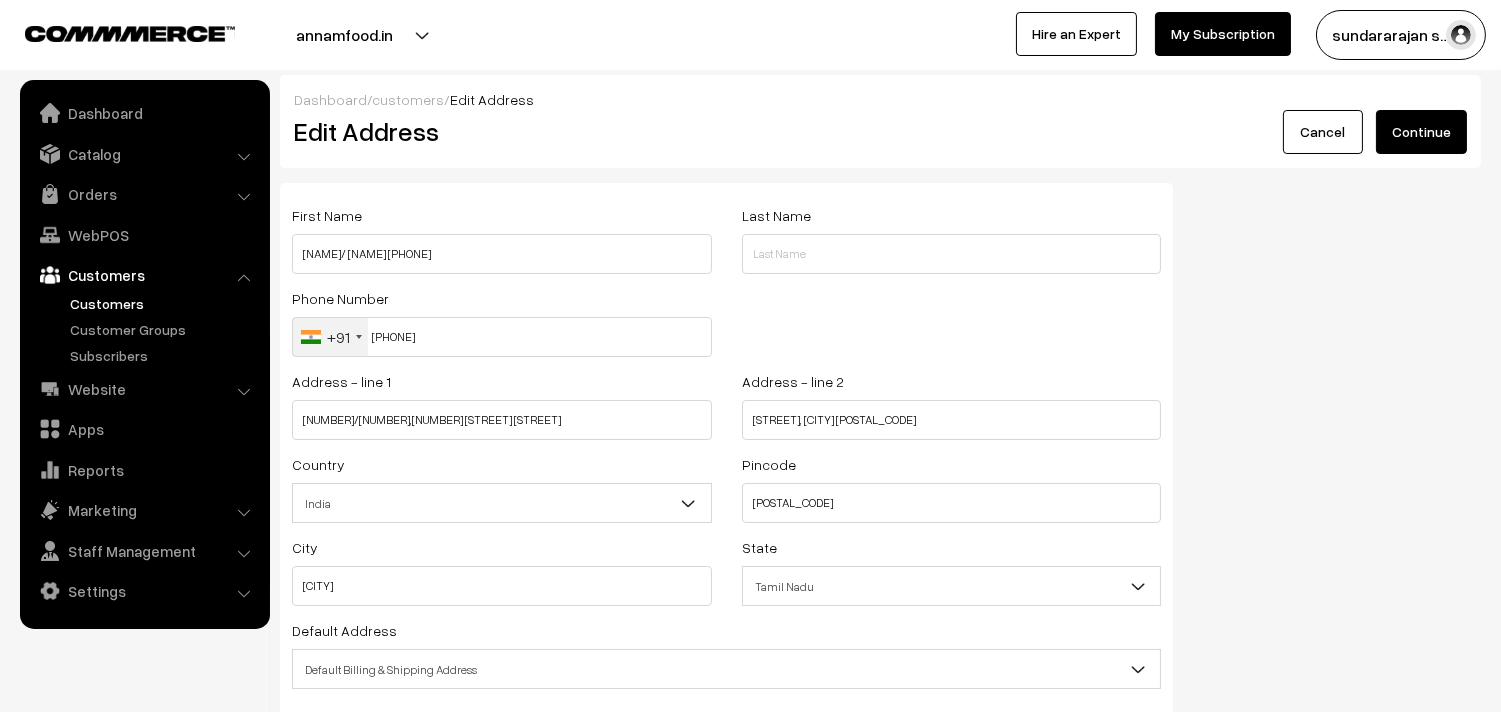 click on "Continue" at bounding box center [1421, 132] 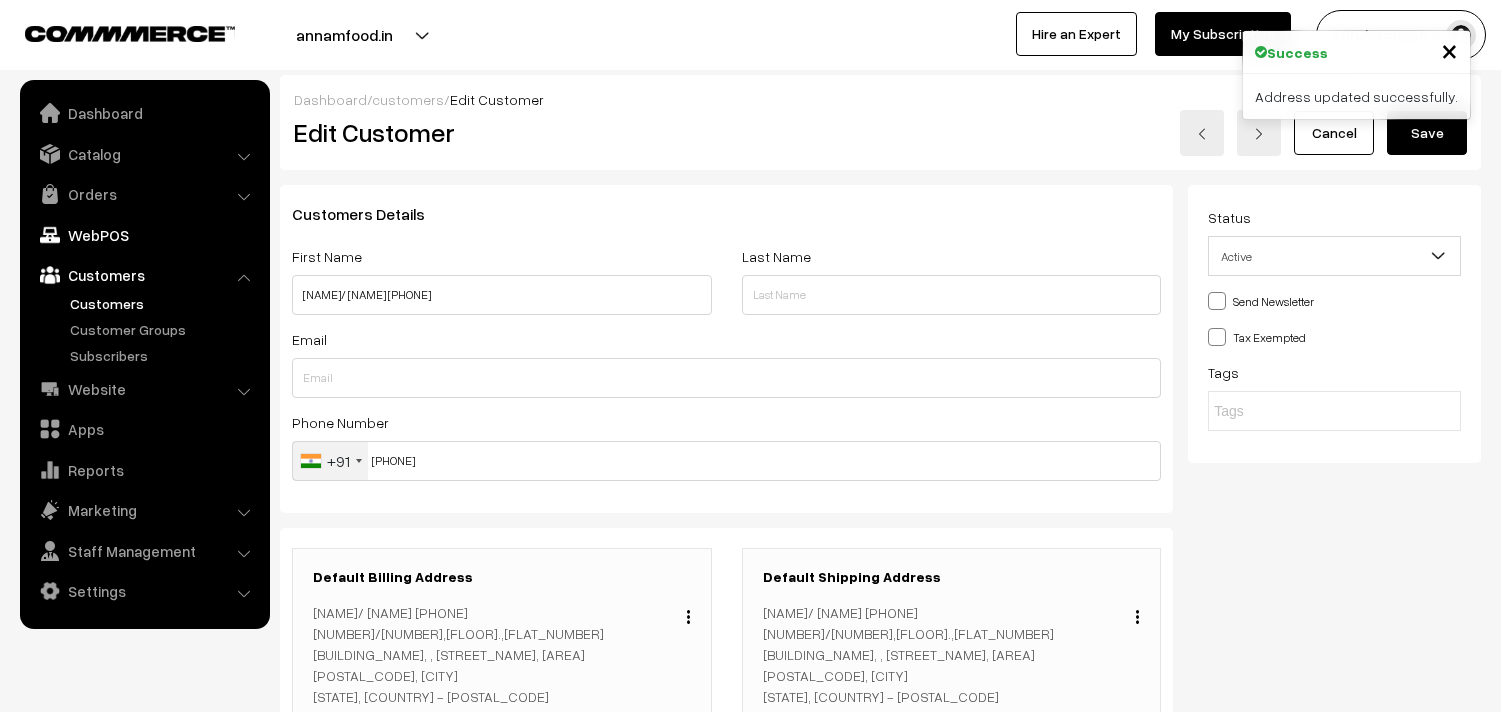 scroll, scrollTop: 0, scrollLeft: 0, axis: both 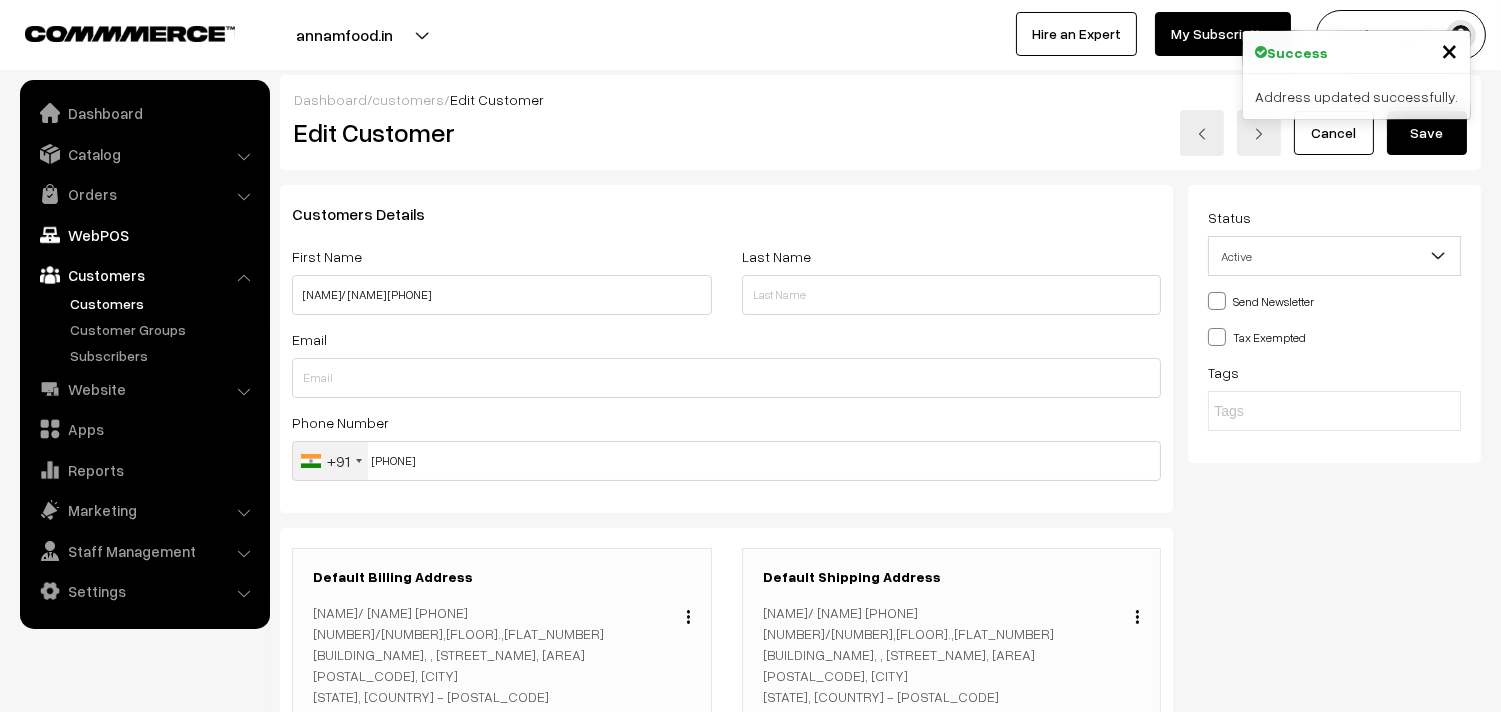 click on "WebPOS" at bounding box center [144, 235] 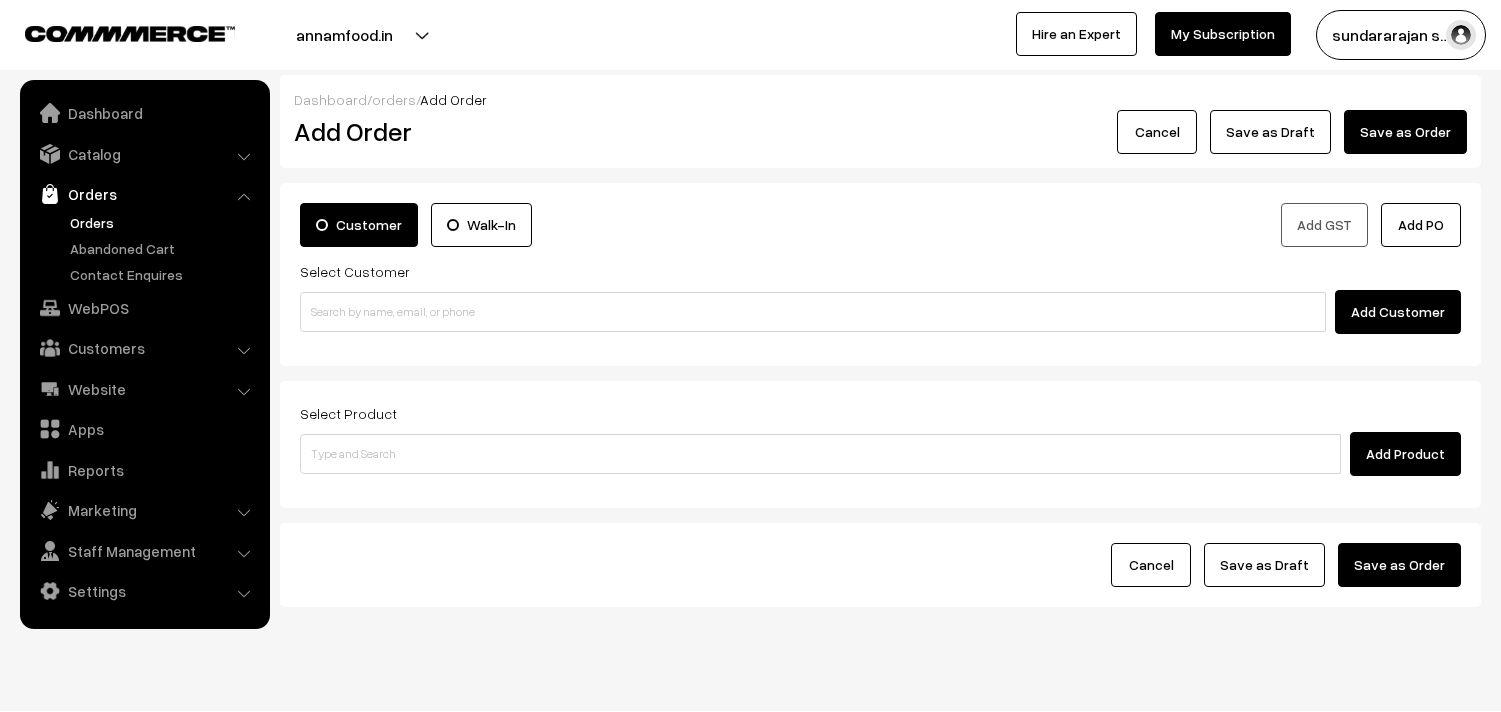 scroll, scrollTop: 0, scrollLeft: 0, axis: both 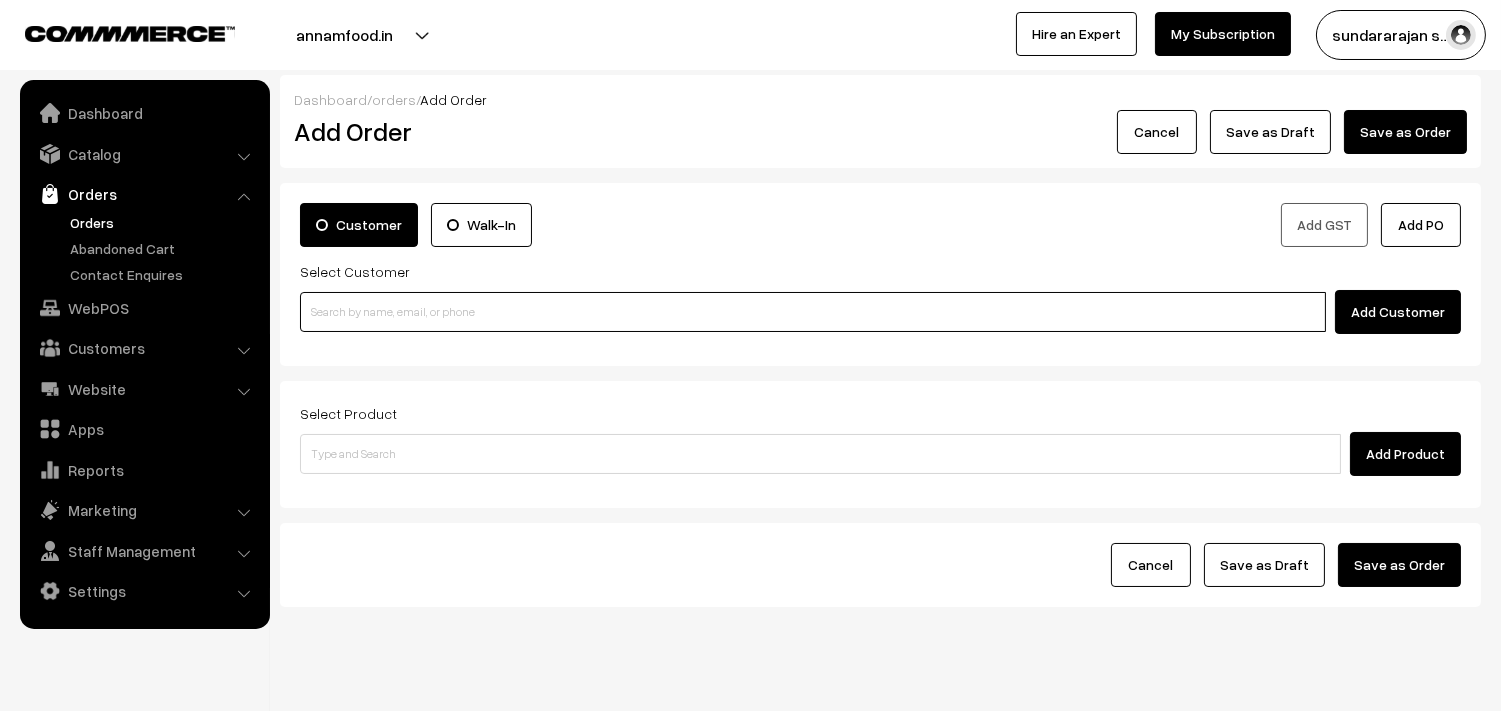 click at bounding box center (813, 312) 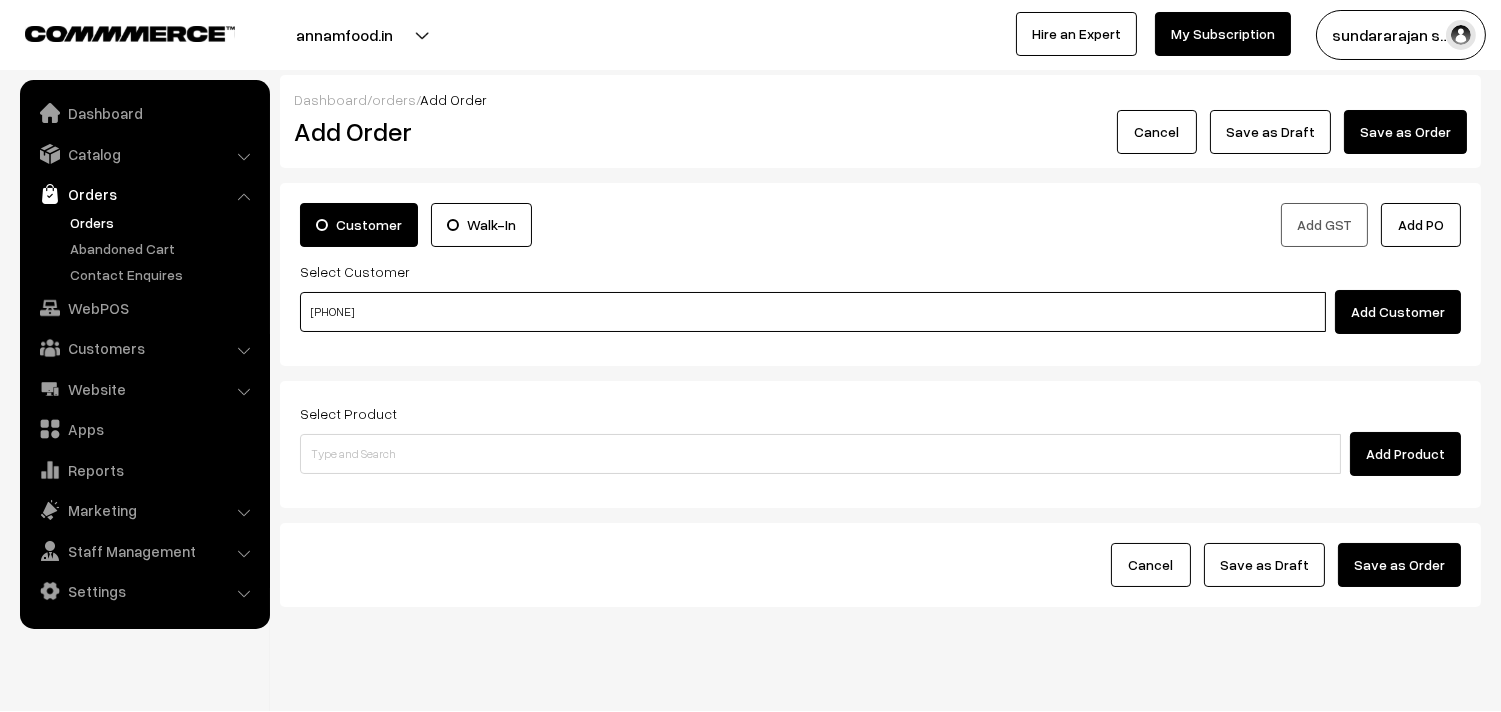 type on "[PHONE]" 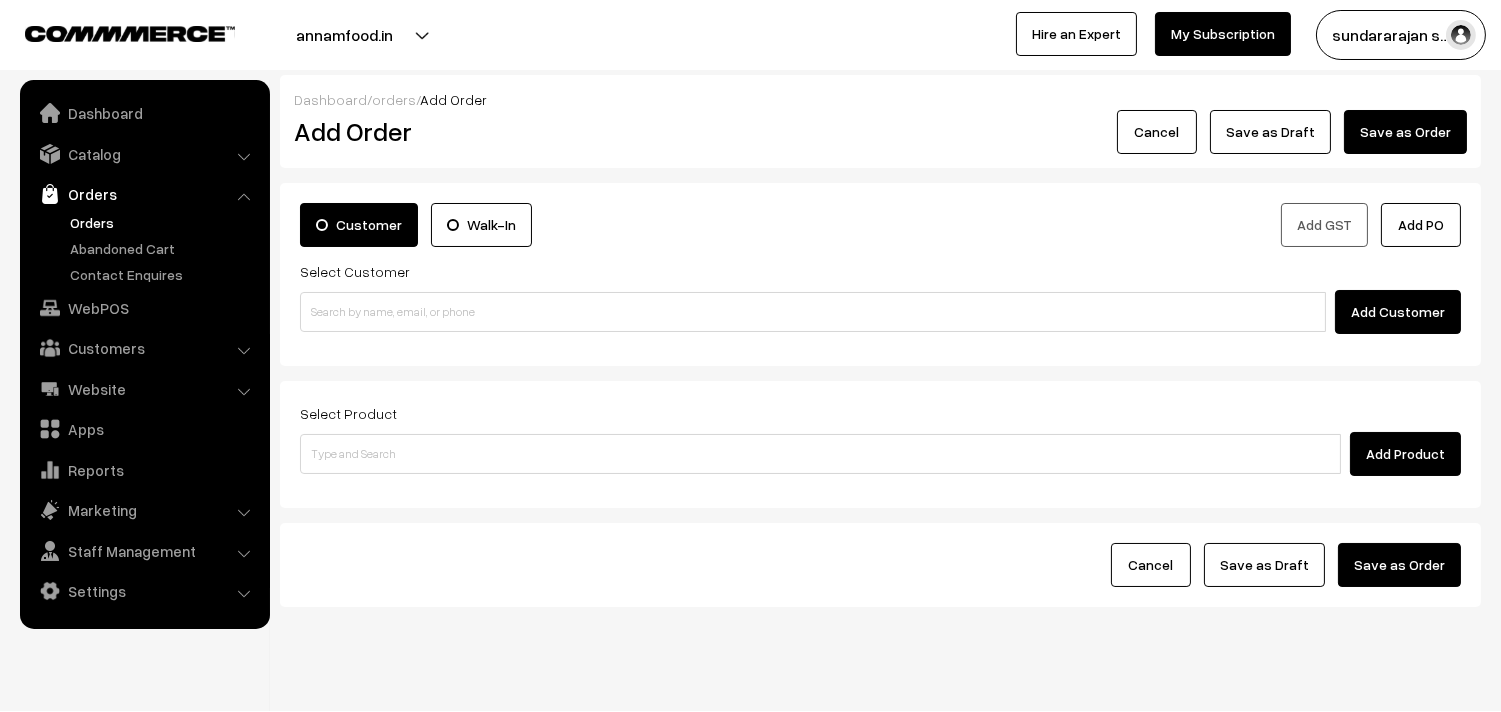 click on "Customer
Walk-In
Add GST
Add PO
Select Customer
Add Customer
Select Product
Add Product" at bounding box center [880, 395] 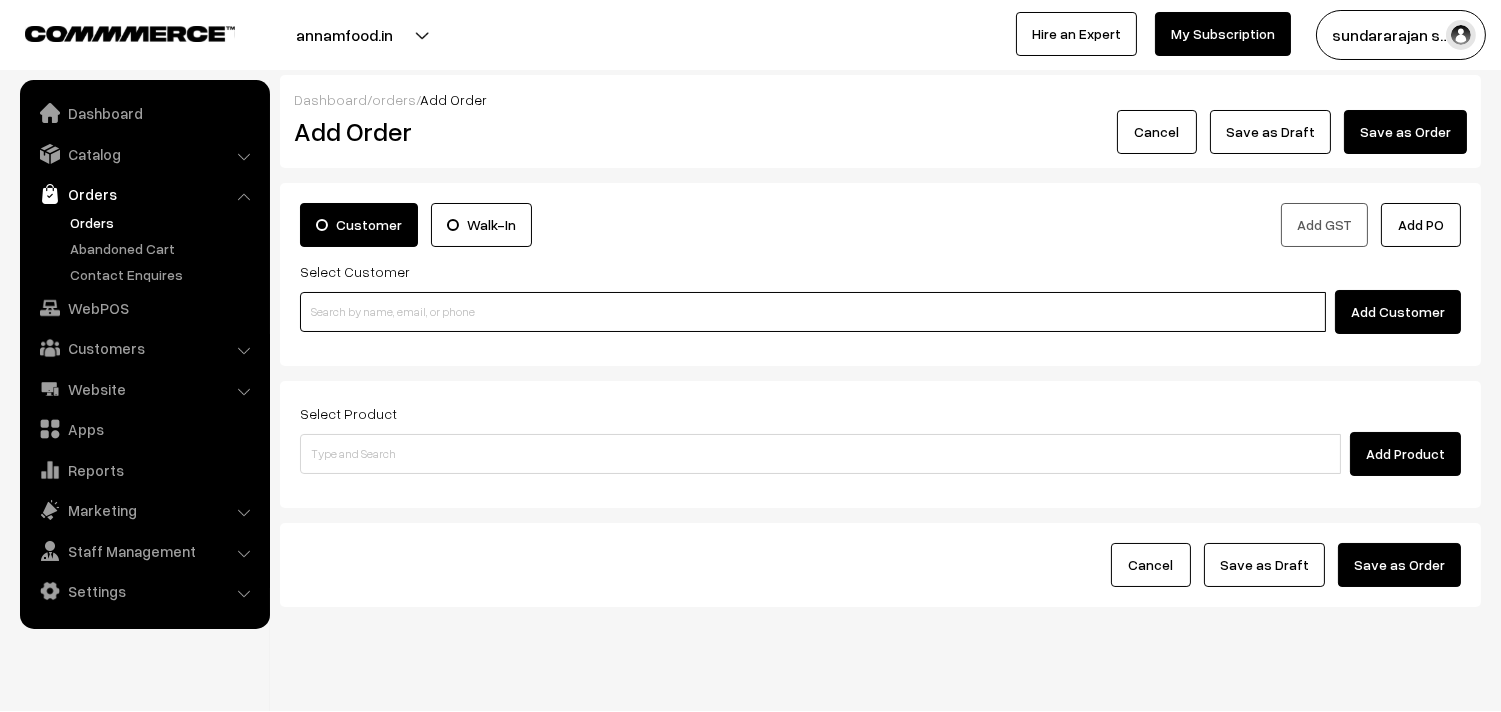 click at bounding box center [813, 312] 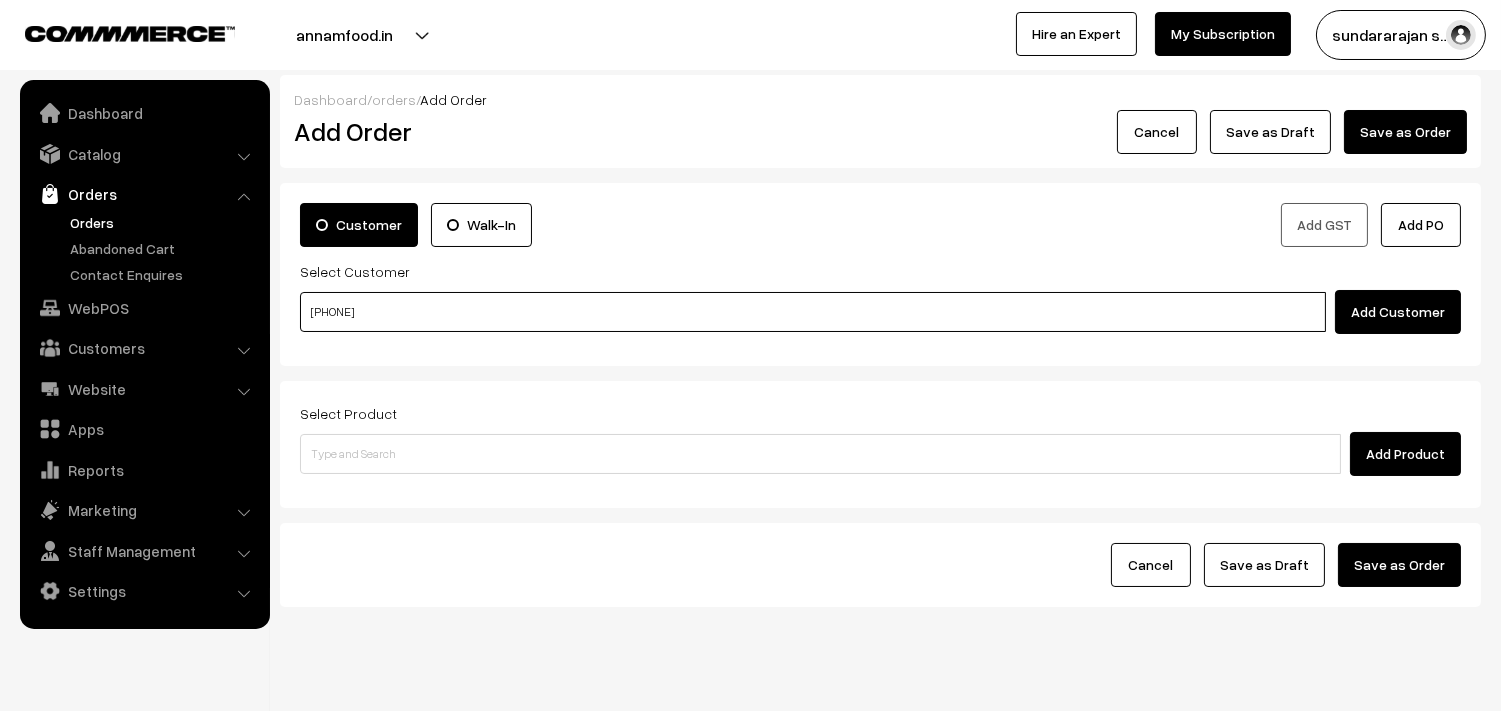 type on "9094150248" 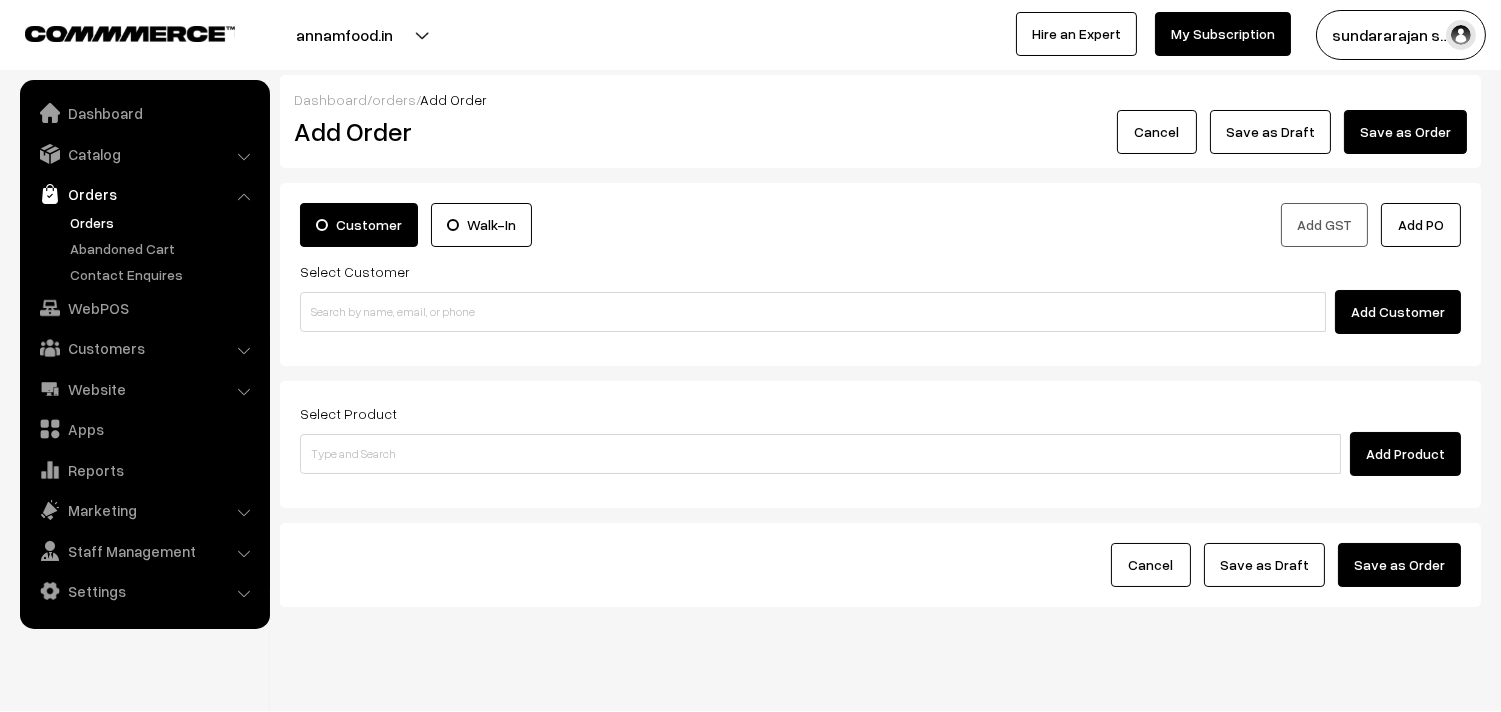 click on "Customer
Walk-In
Add GST
Add PO
Select Customer
Add Customer" at bounding box center [880, 274] 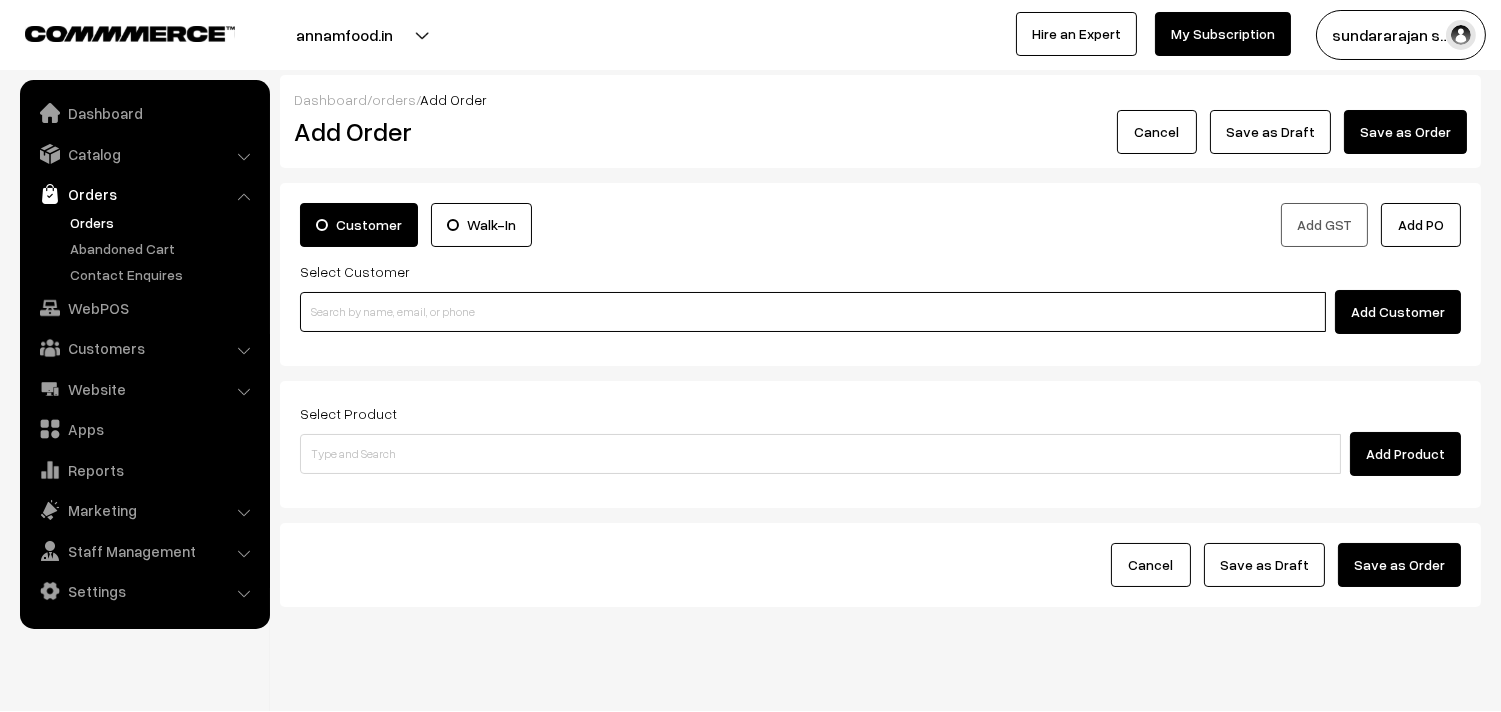 click at bounding box center (813, 312) 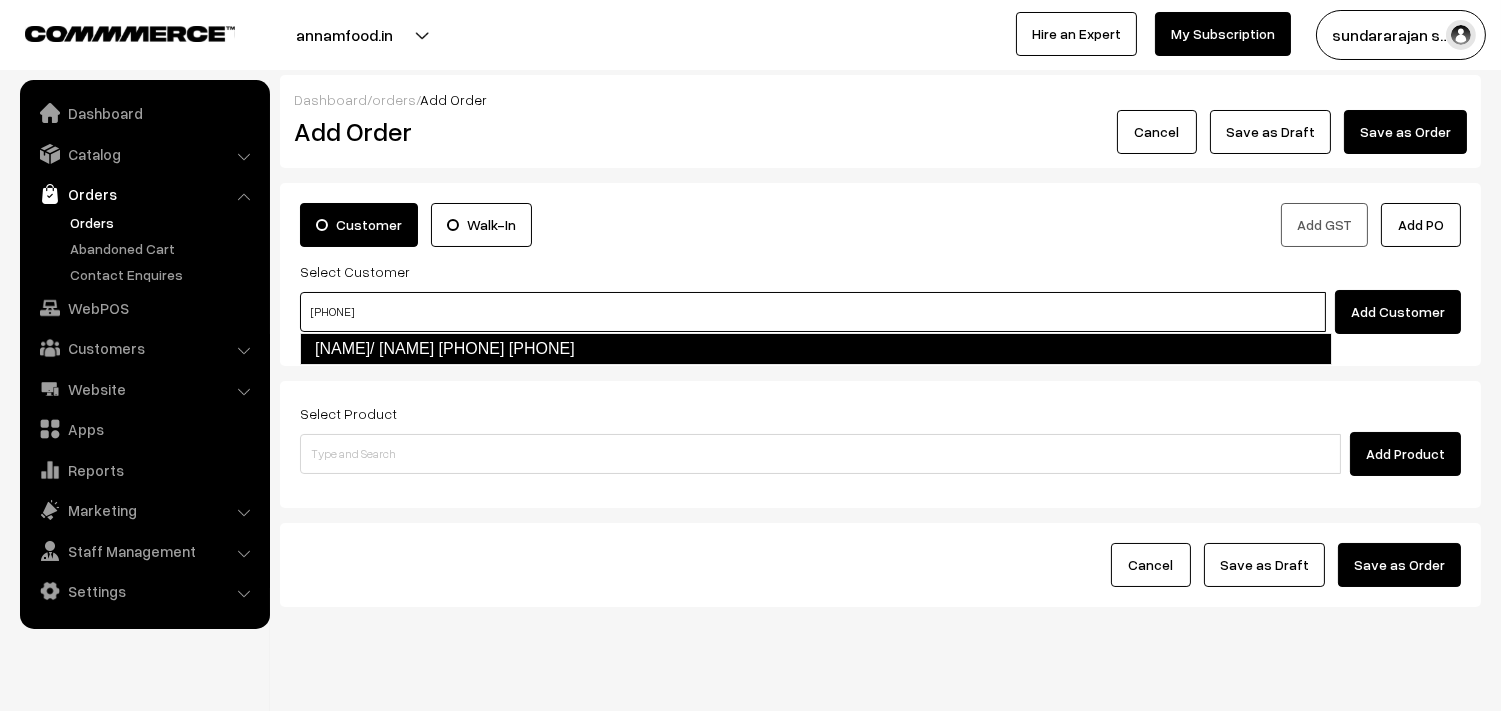 click on "Chitra/ Raji ganesan 90941 50248  [9094150248]" at bounding box center [816, 349] 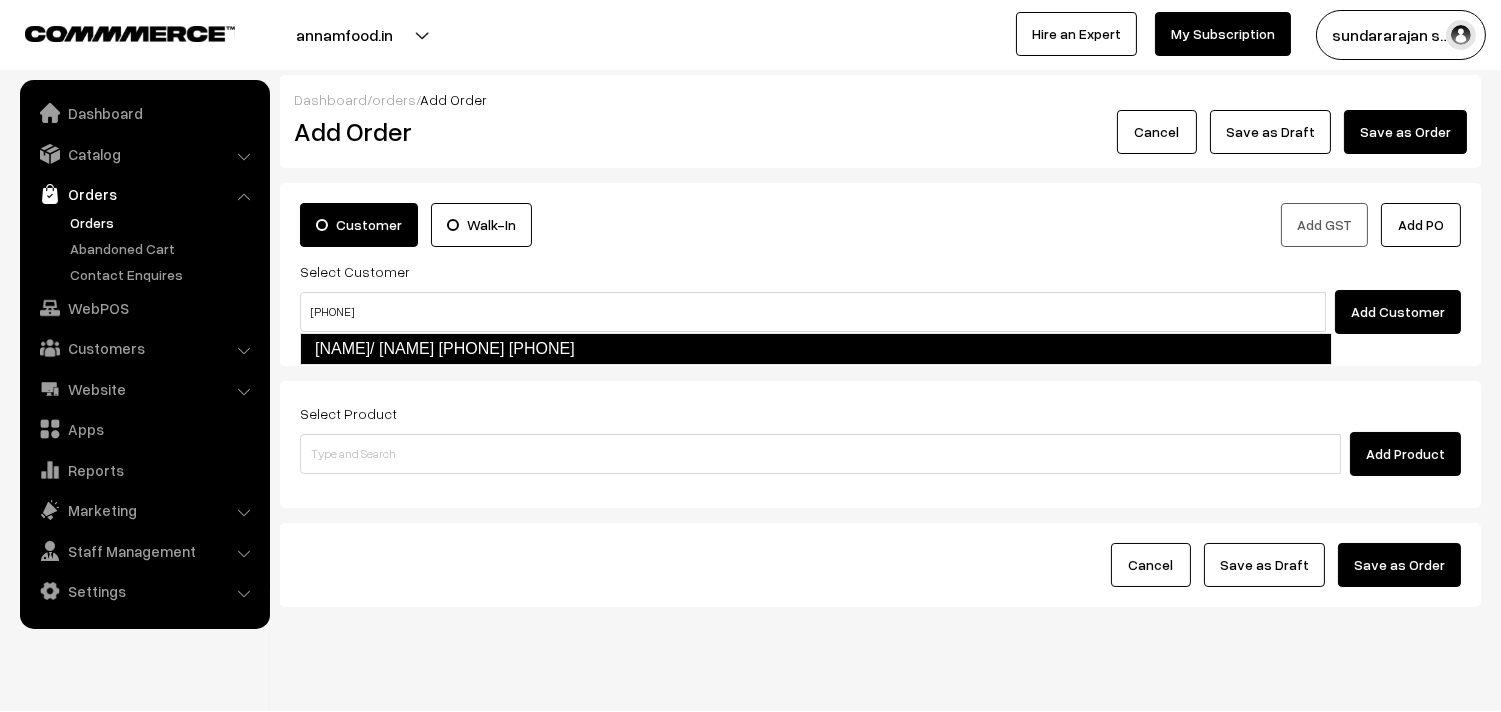 type 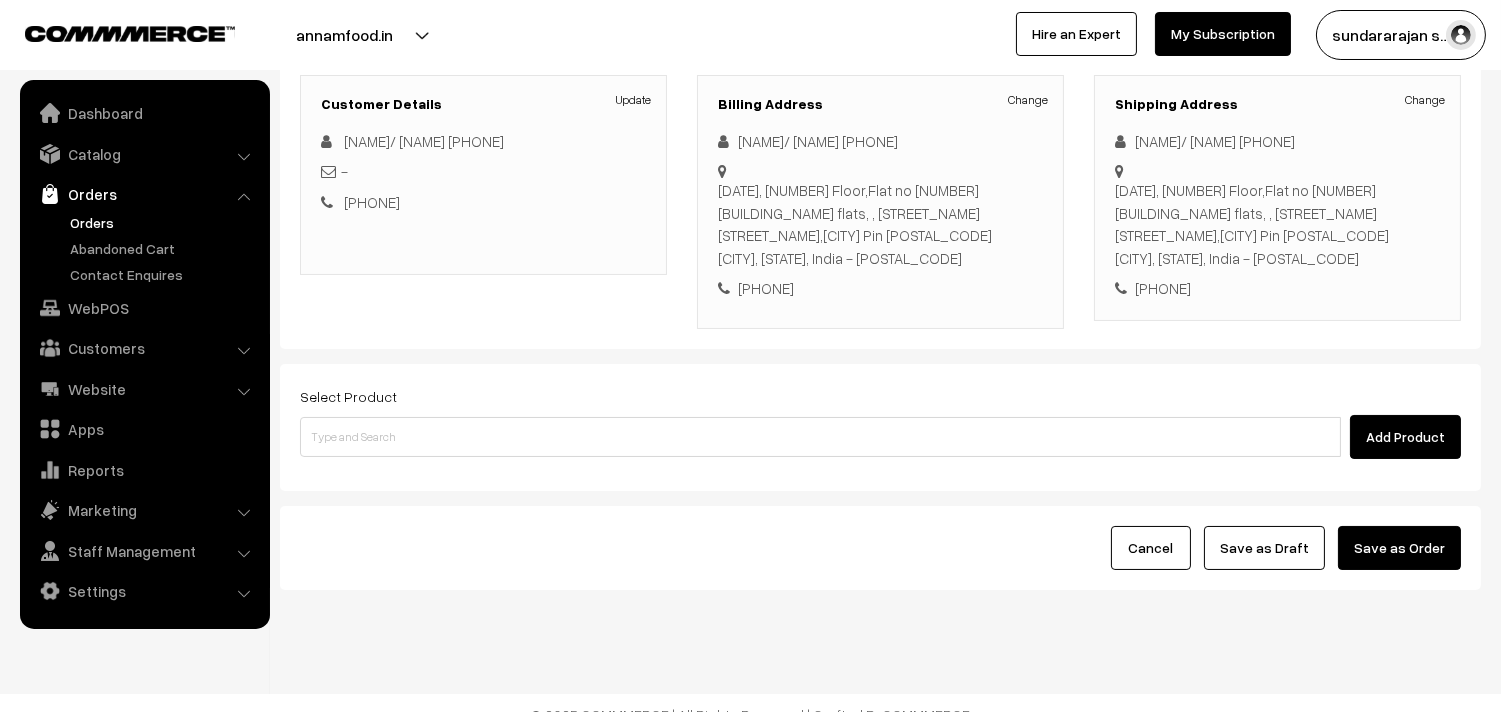 scroll, scrollTop: 272, scrollLeft: 0, axis: vertical 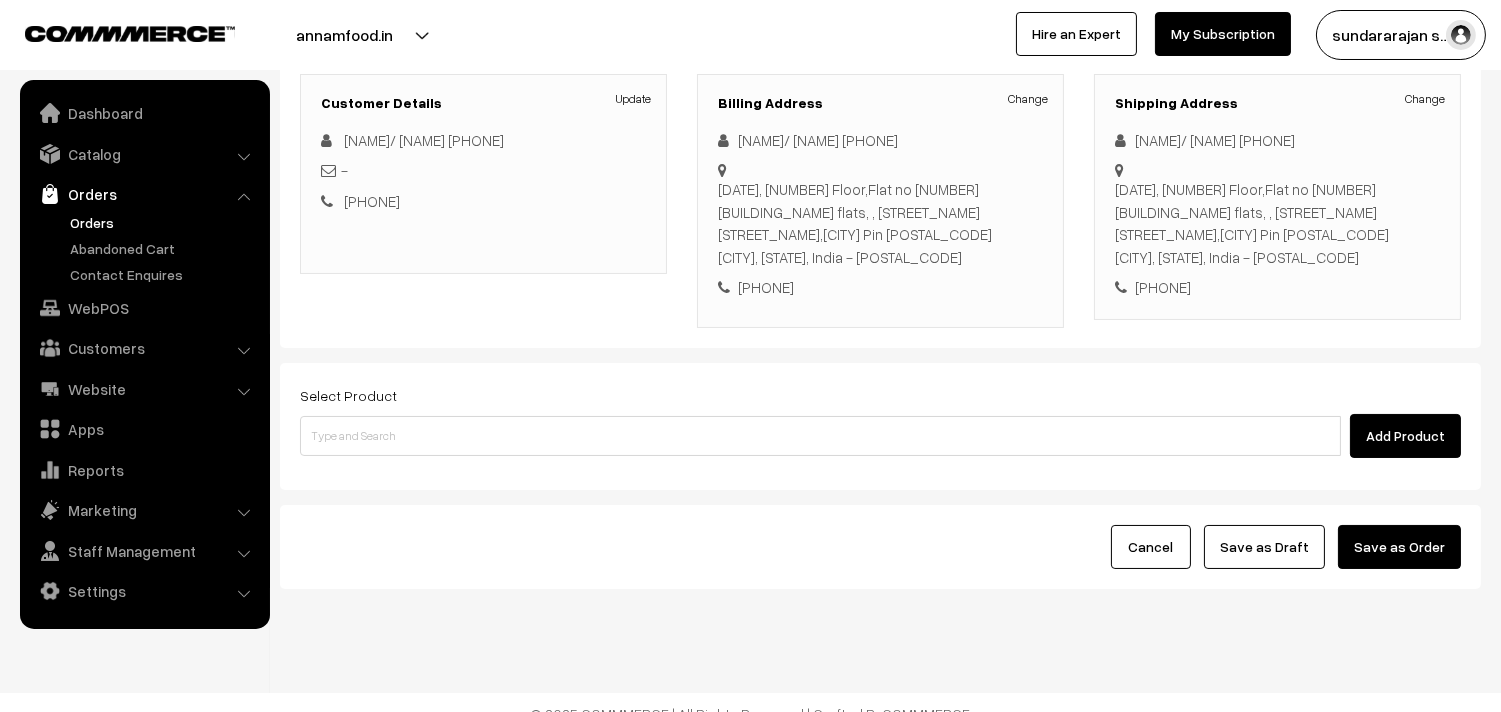 click on "Select Product
Add Product" at bounding box center [880, 426] 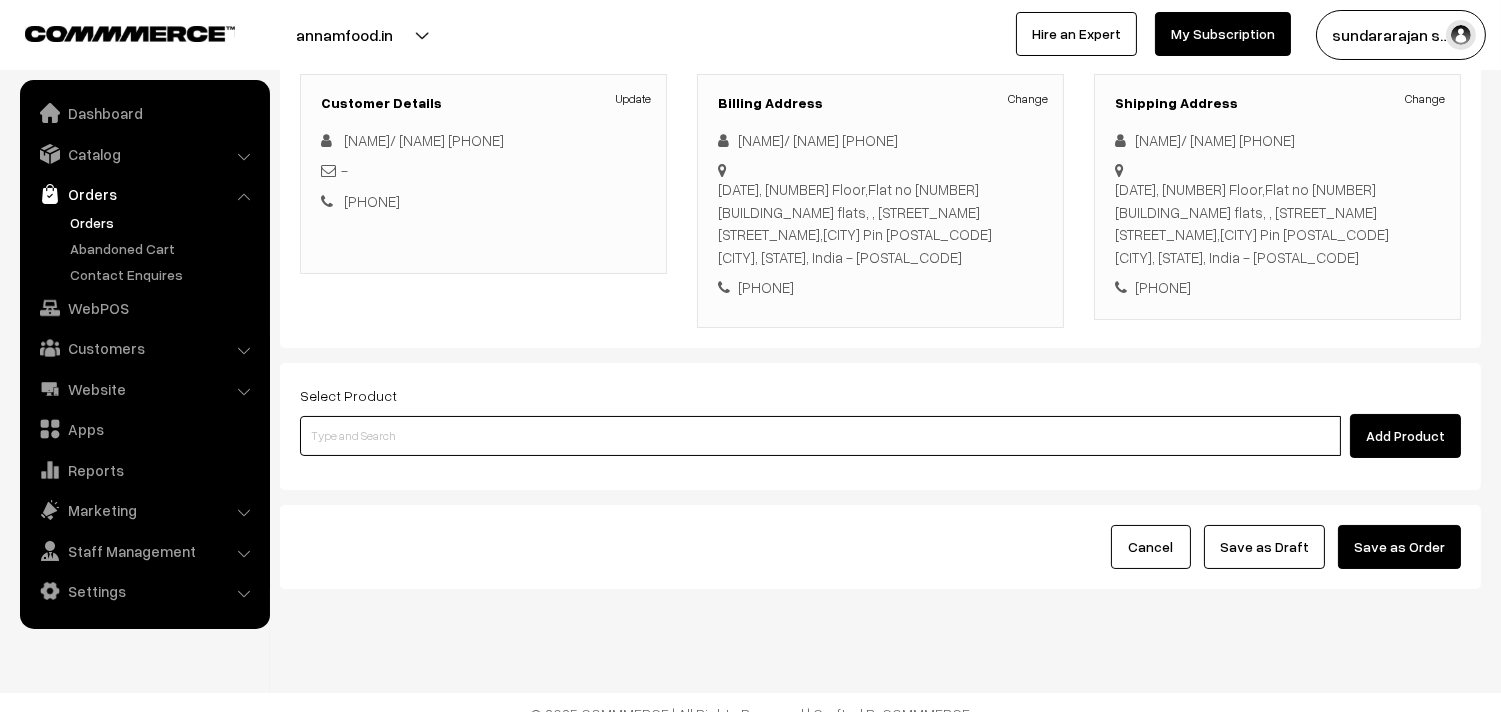 click at bounding box center (820, 436) 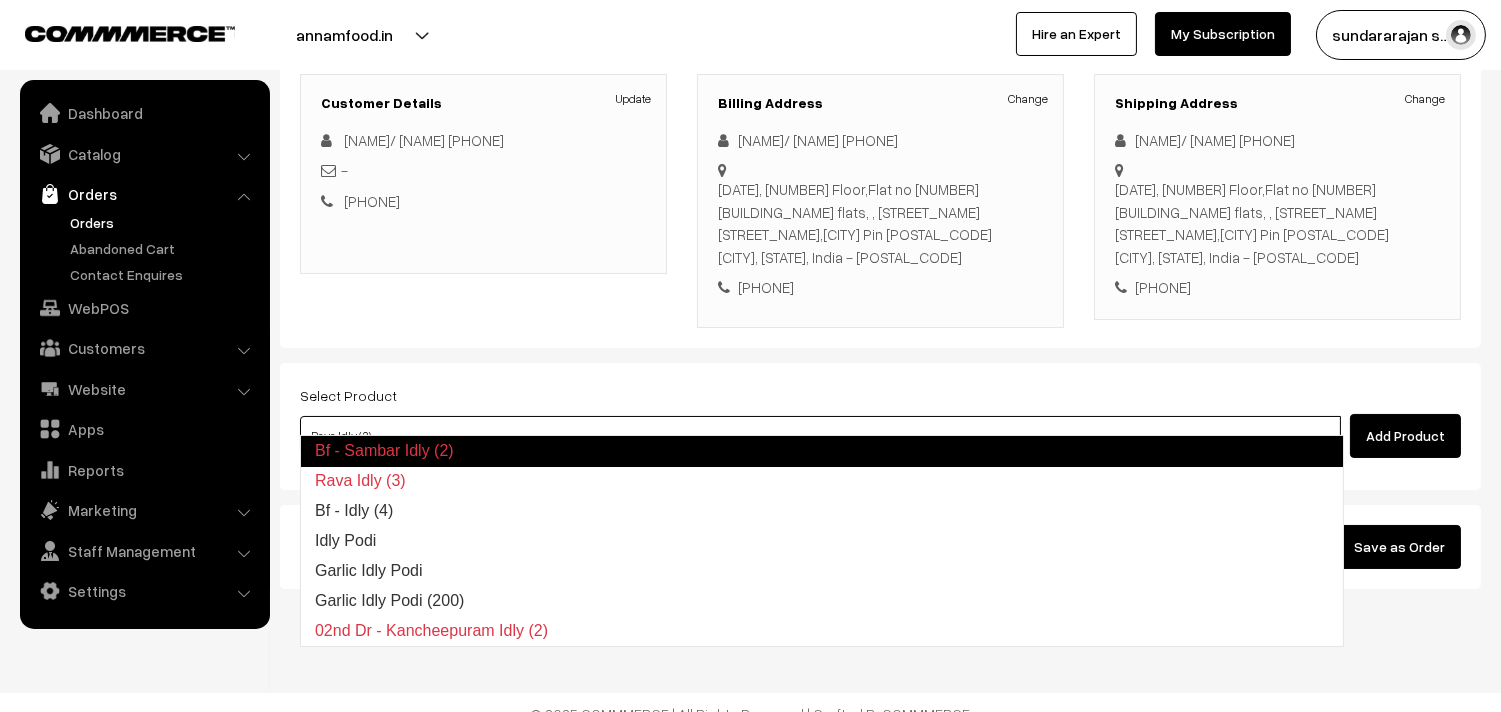 type on "Bf -  Idly (4)" 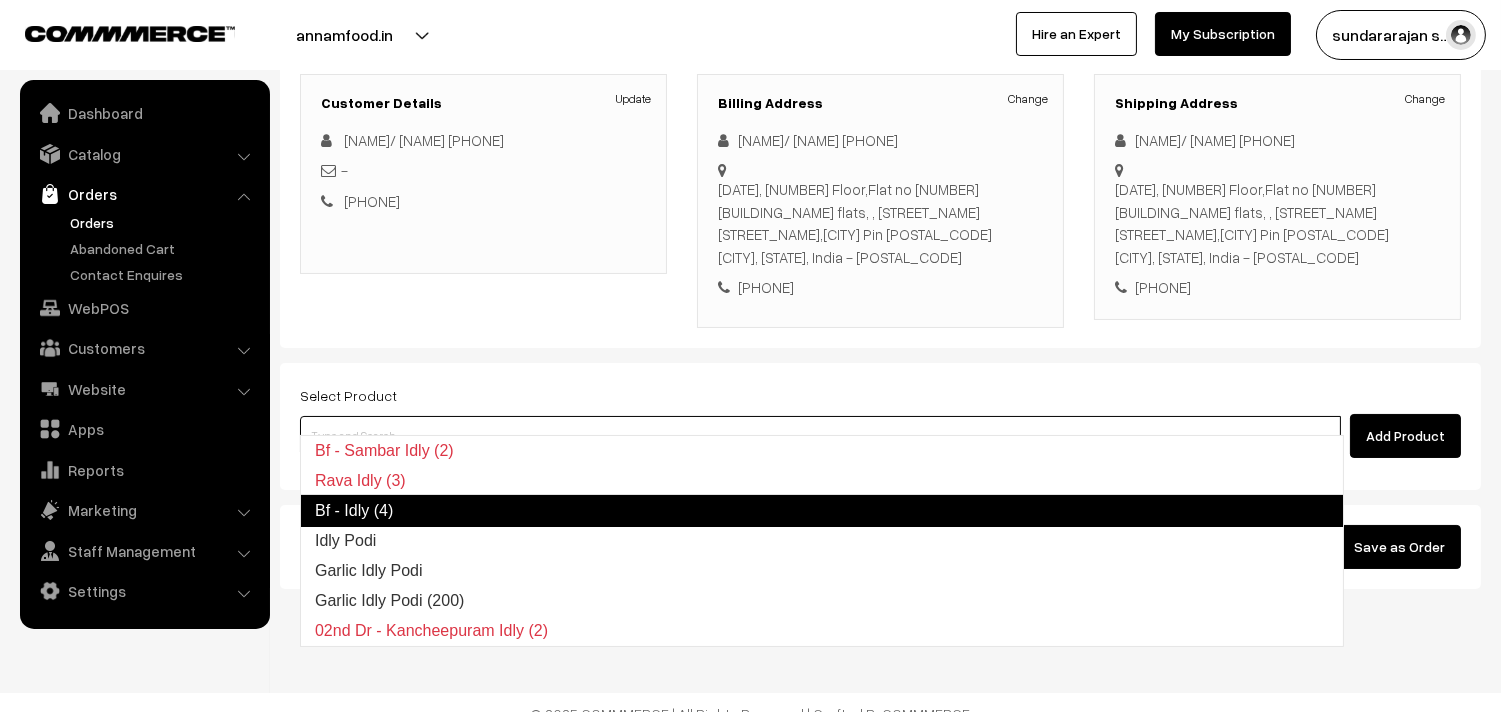 type on "u" 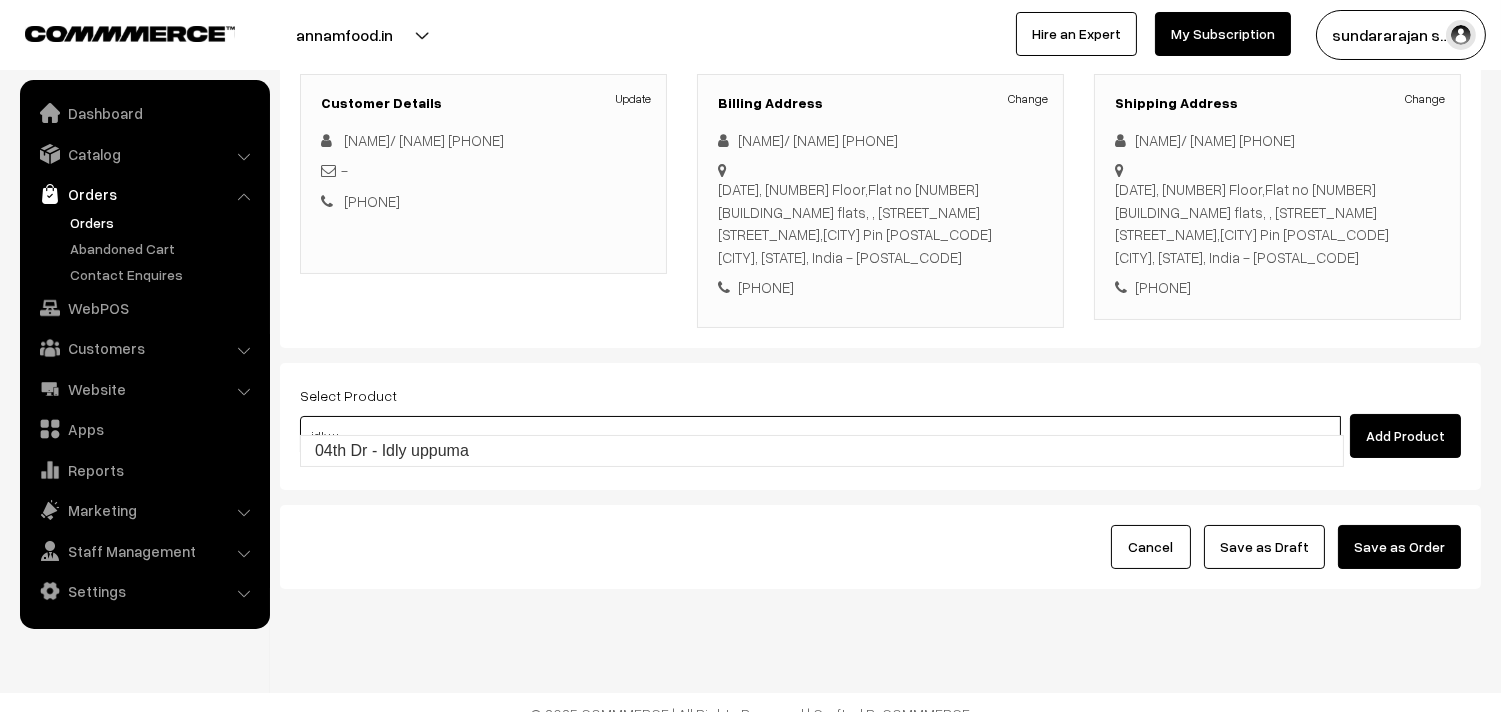 type on "04th Dr - Idly uppuma" 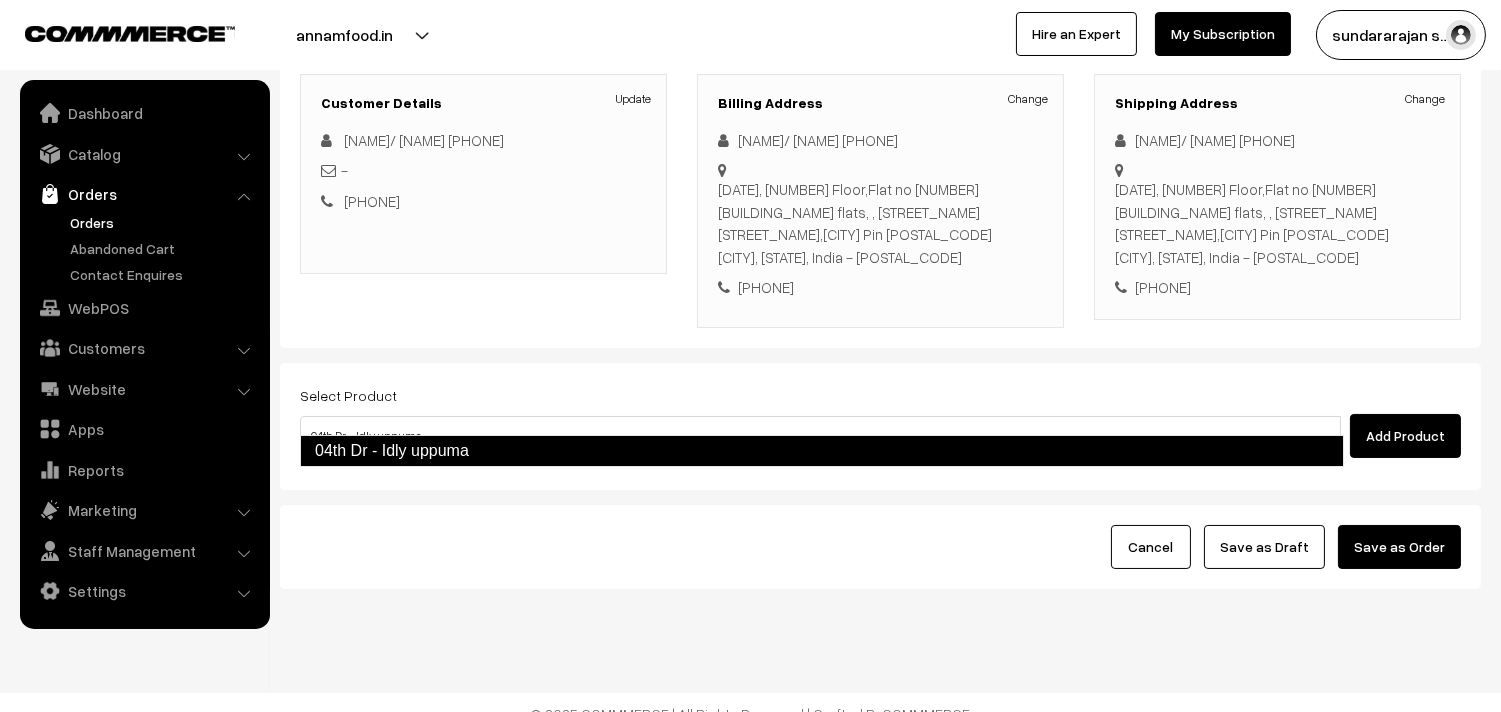 type 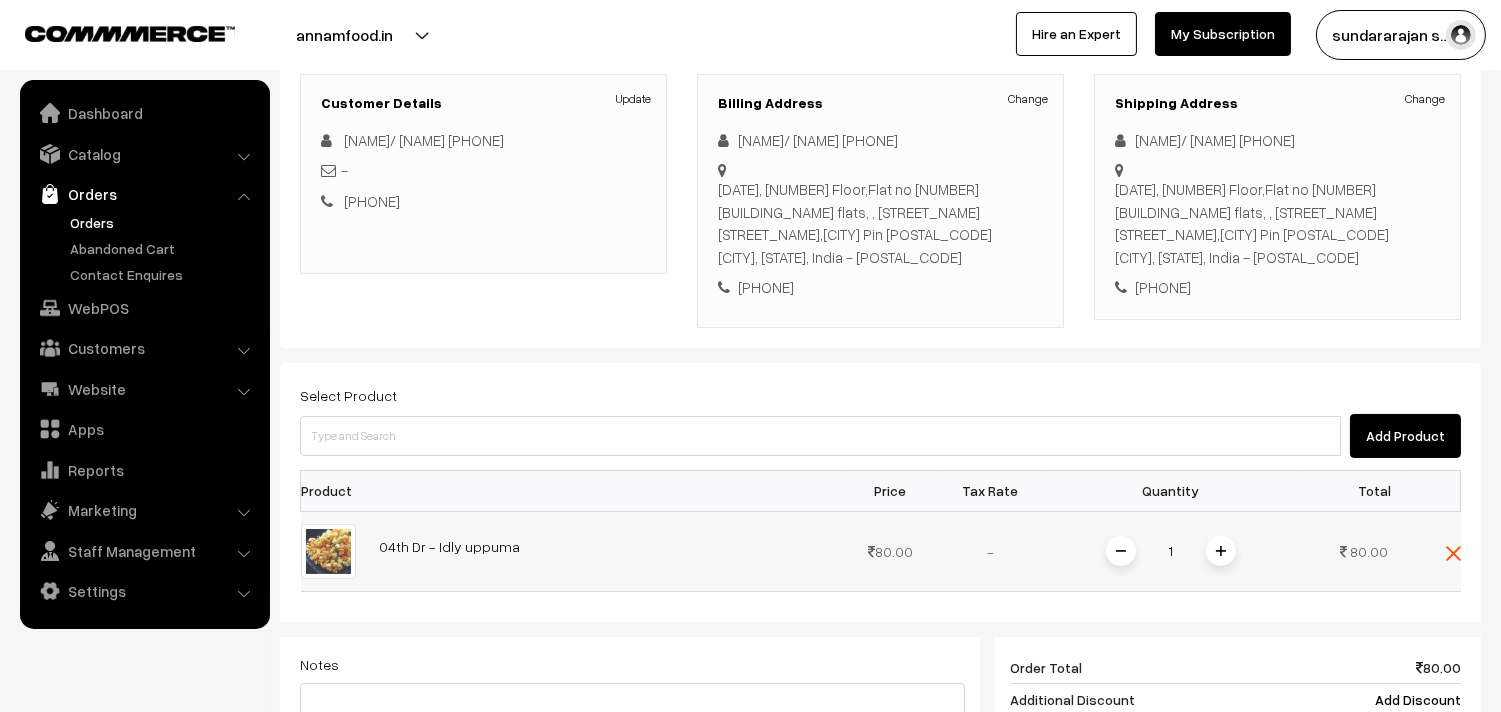 click at bounding box center [1221, 551] 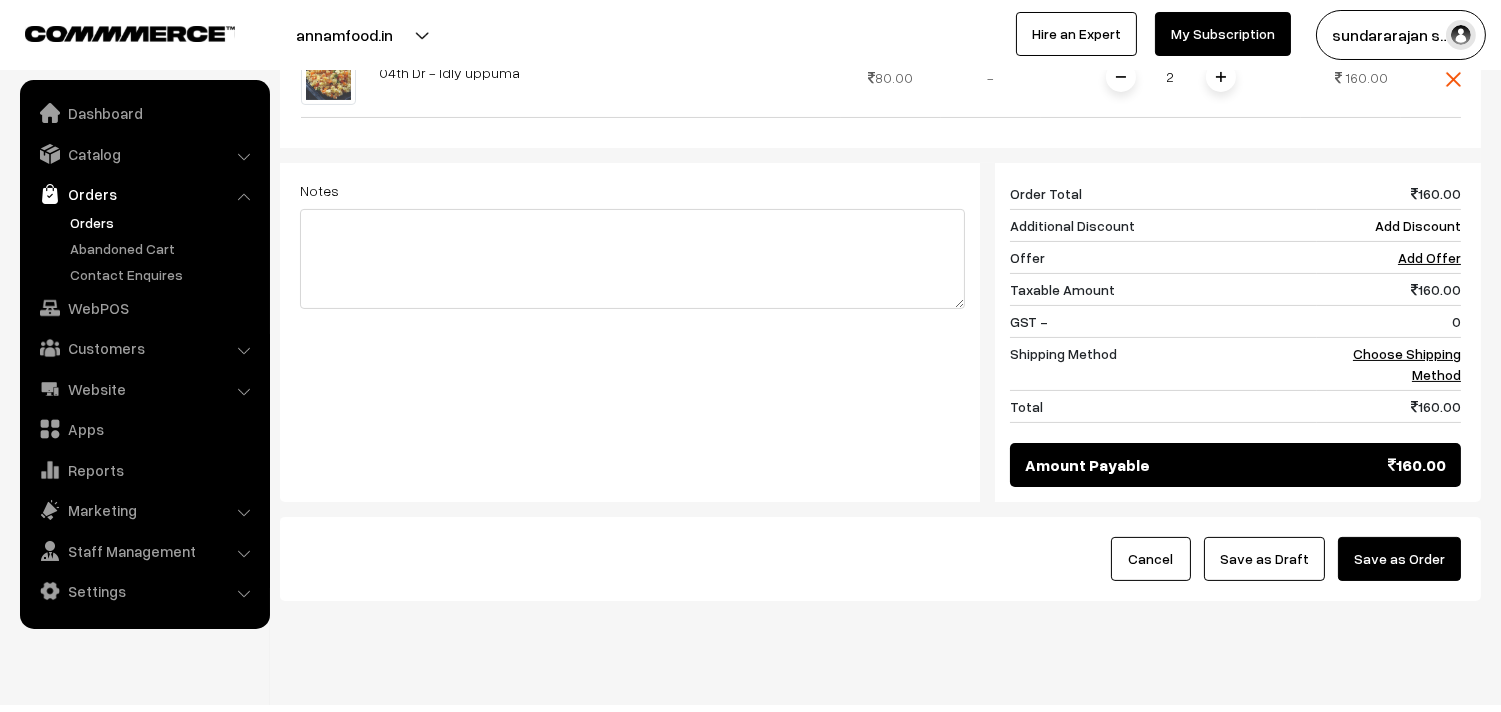 scroll, scrollTop: 760, scrollLeft: 0, axis: vertical 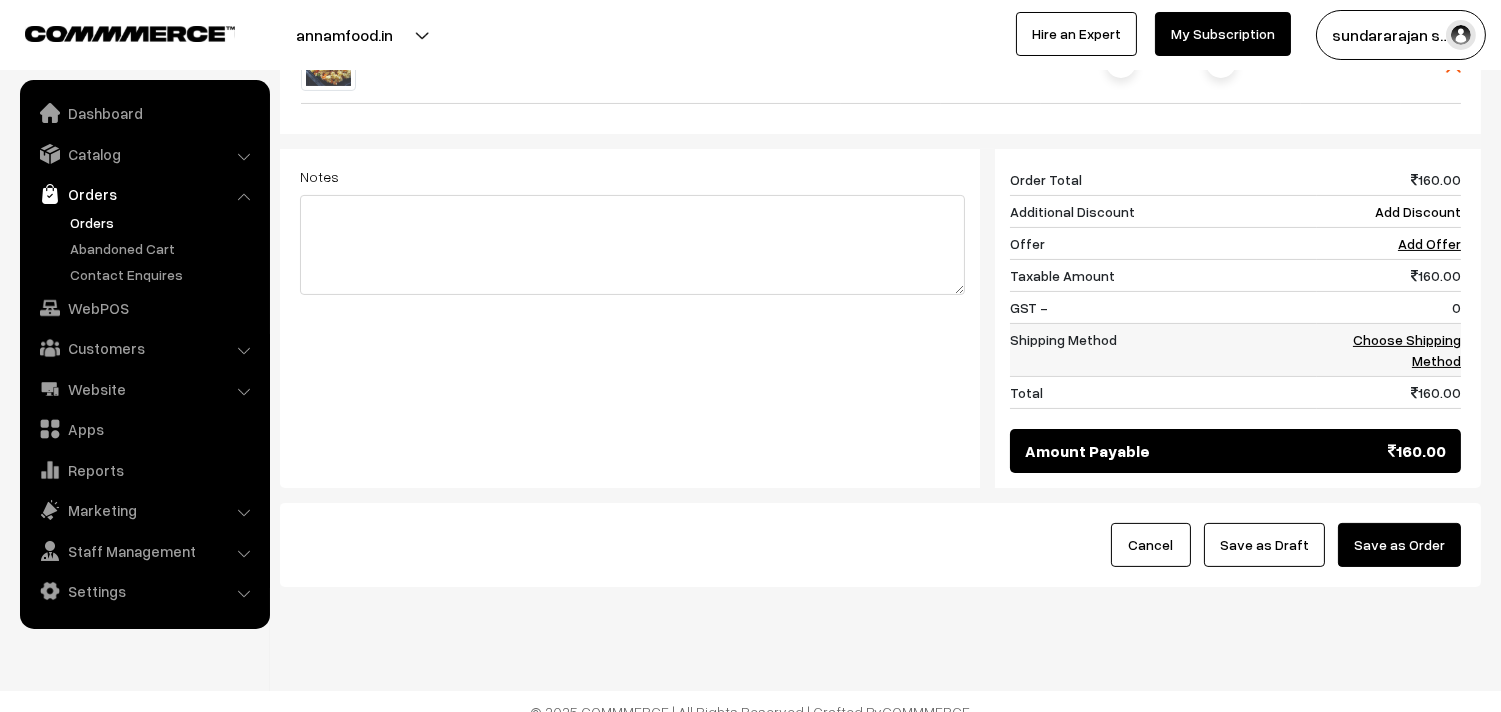 click on "Choose Shipping Method" at bounding box center (1407, 350) 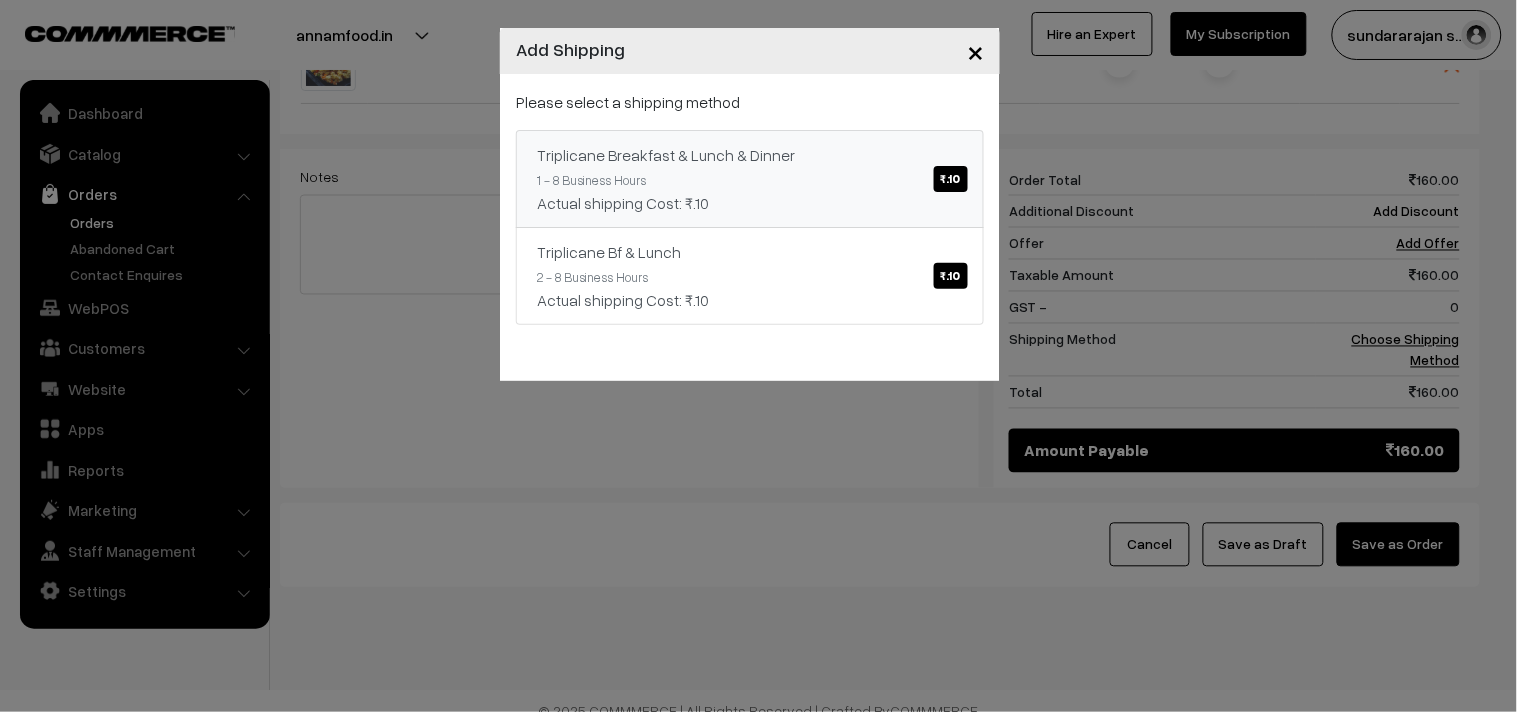 click on "Triplicane Breakfast & Lunch & Dinner
₹.10
1 - 8 Business Hours Actual shipping Cost: ₹.10" at bounding box center (750, 179) 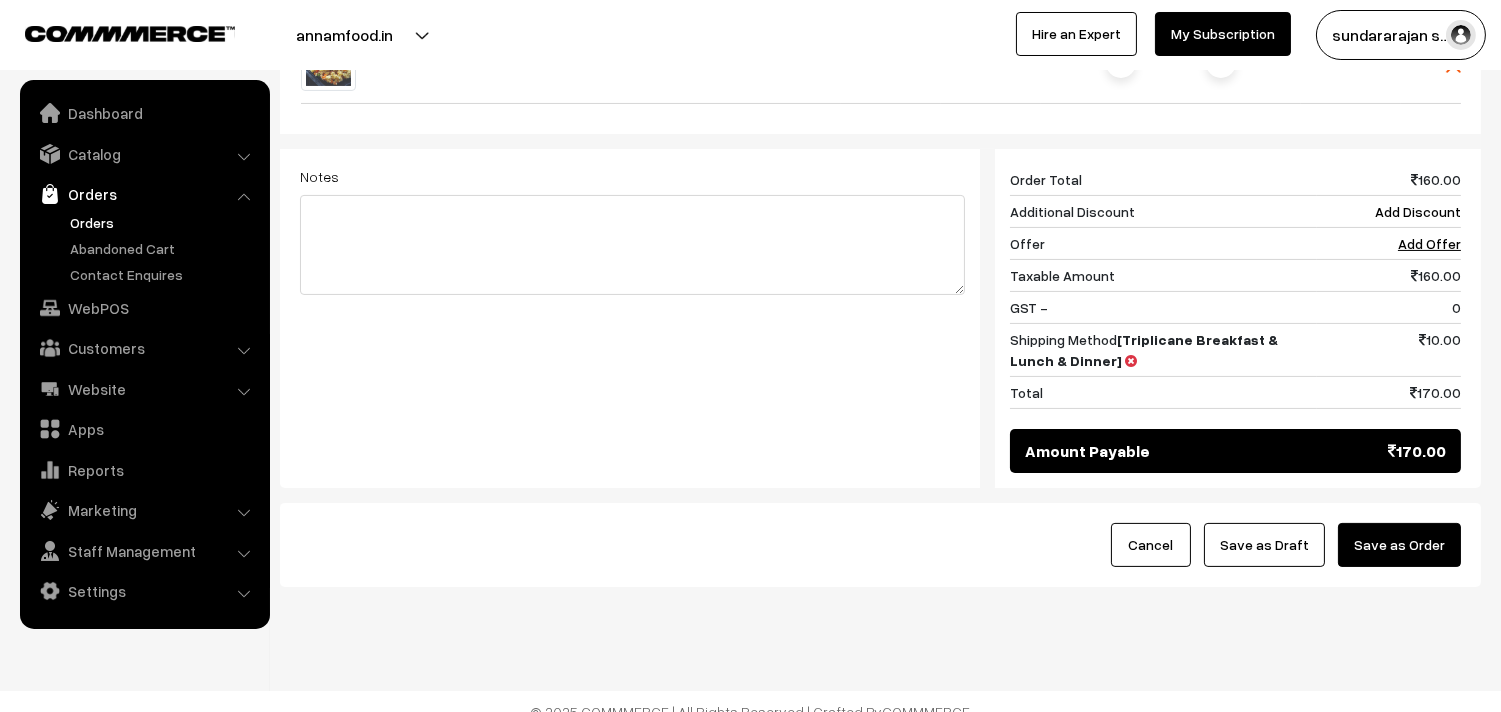 drag, startPoint x: 1300, startPoint y: 503, endPoint x: 1293, endPoint y: 522, distance: 20.248457 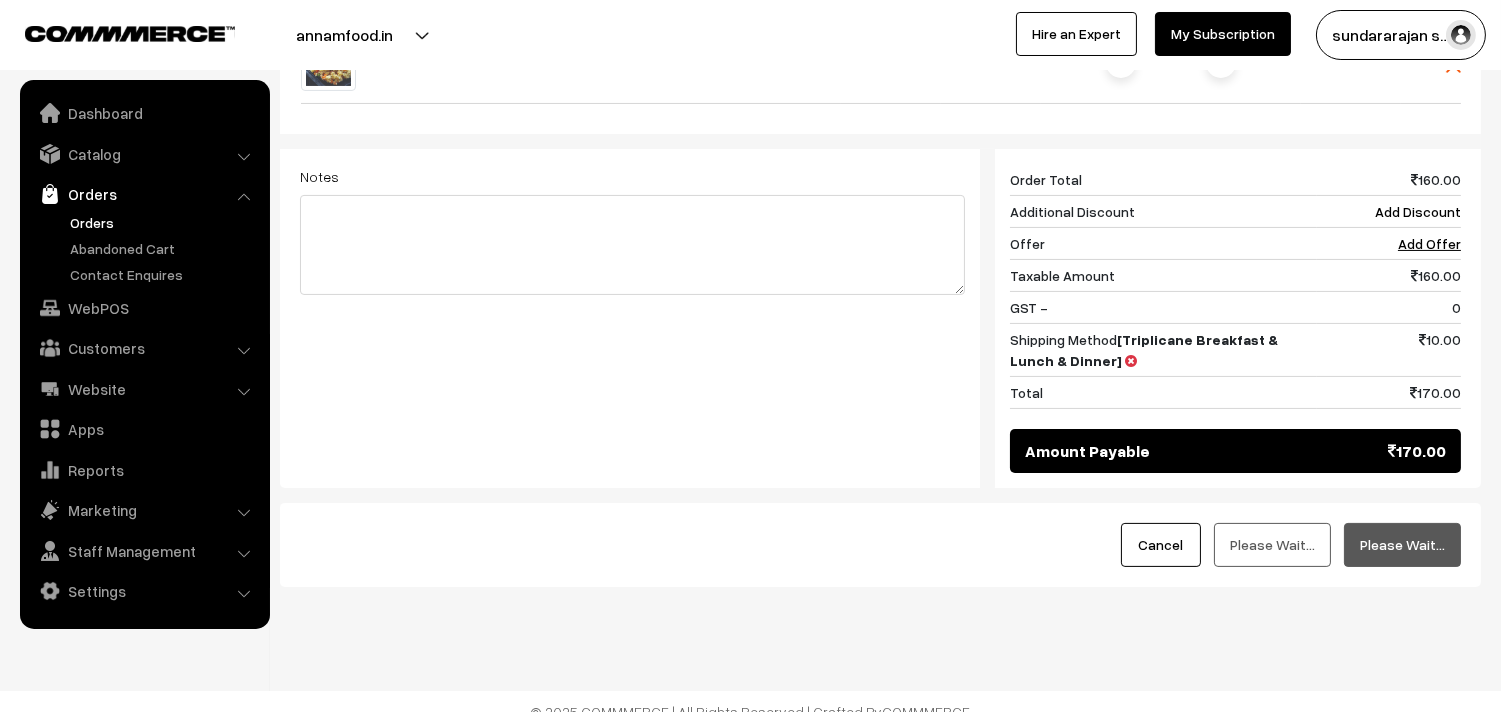 click on "Dashboard  /
orders  /
Add Order
Add Order
Cancel
Please Wait…
Please Wait…
Please Wait…
Customer
Walk-In
Add GST
Add PO
Select Customer
Add Customer" at bounding box center [880, -49] 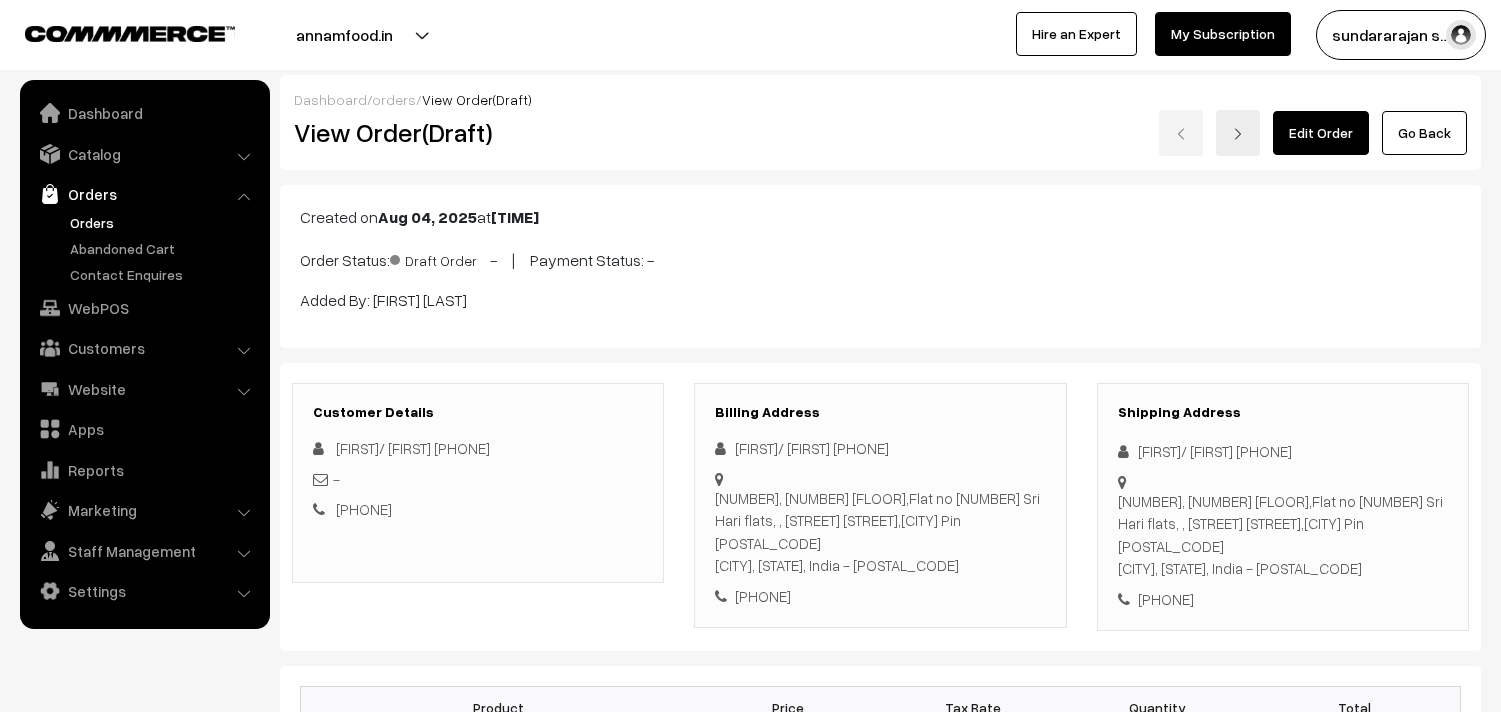 scroll, scrollTop: 0, scrollLeft: 0, axis: both 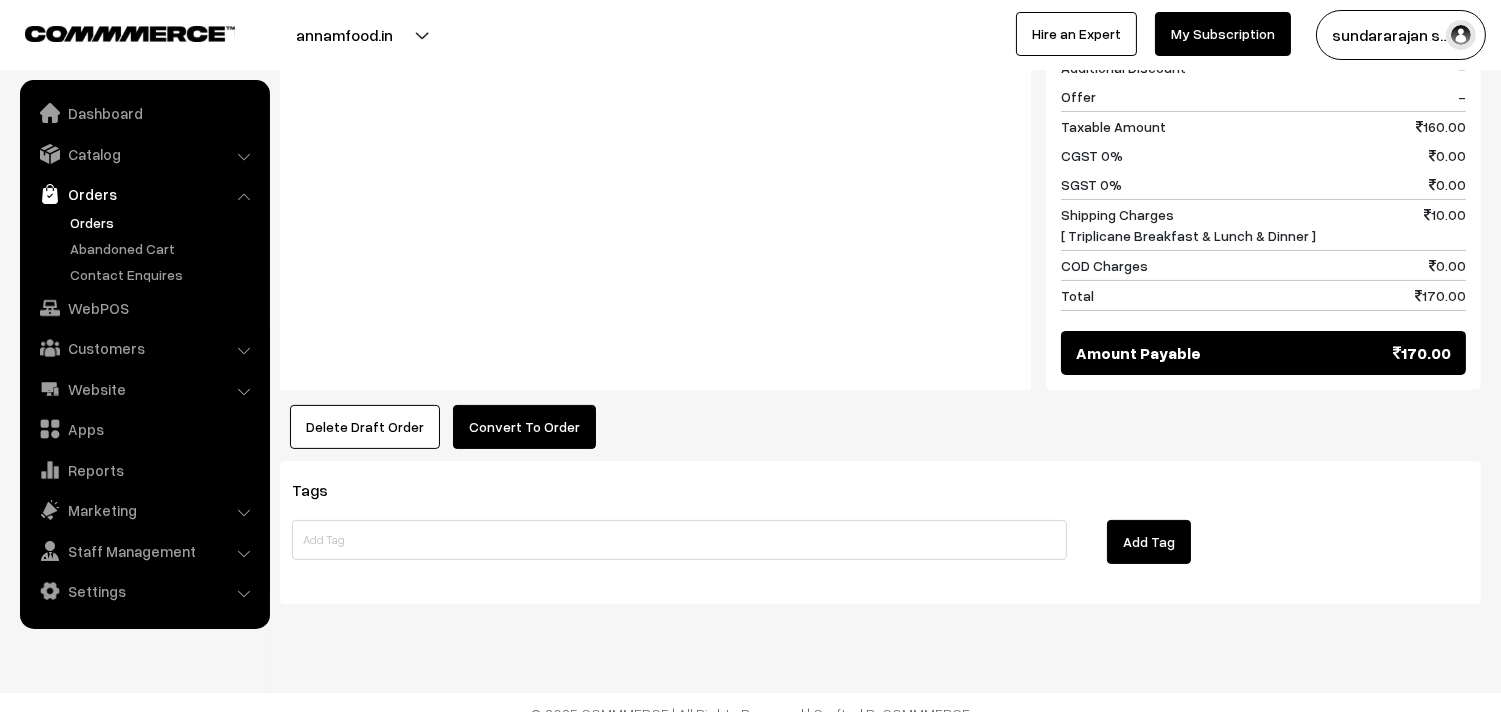 click on "Convert To Order" at bounding box center (524, 427) 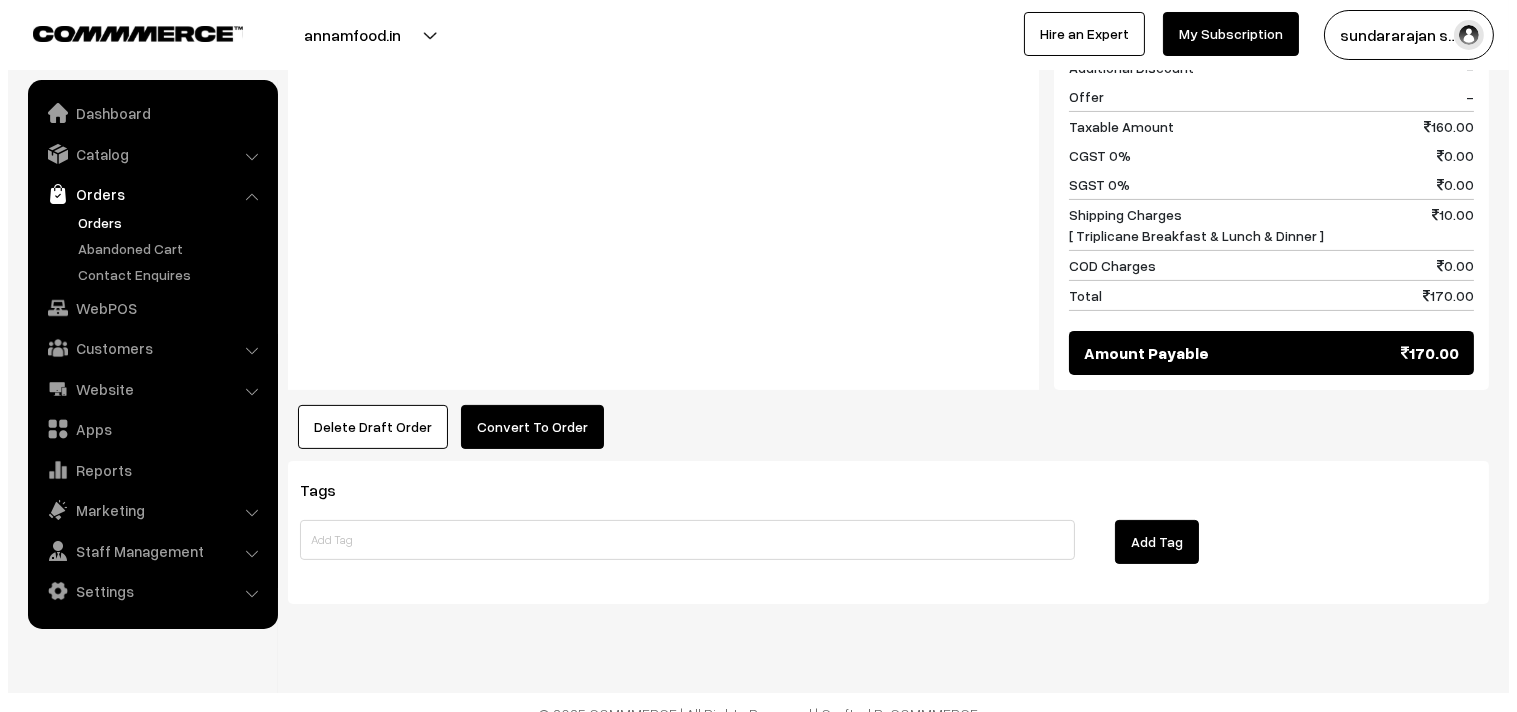 scroll, scrollTop: 956, scrollLeft: 0, axis: vertical 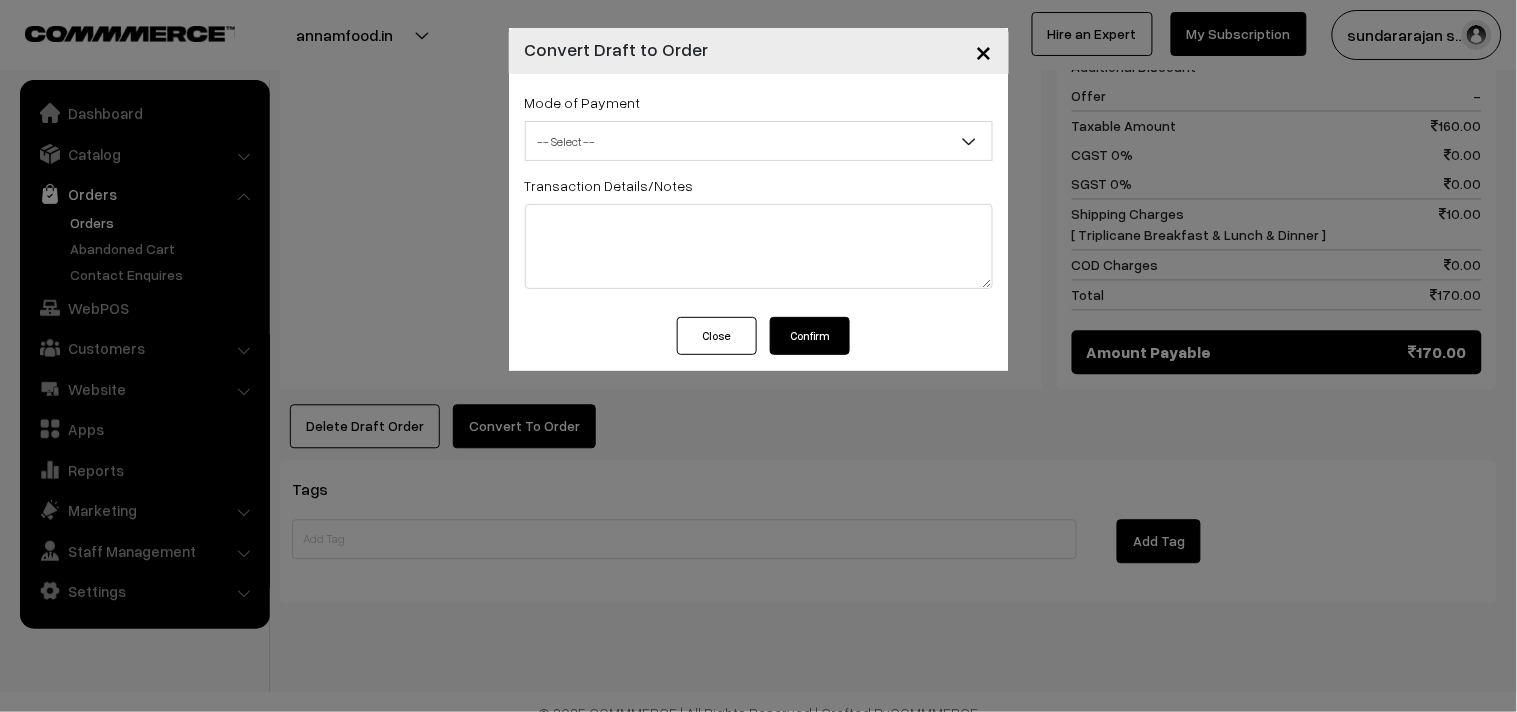 click on "-- Select --" at bounding box center [759, 141] 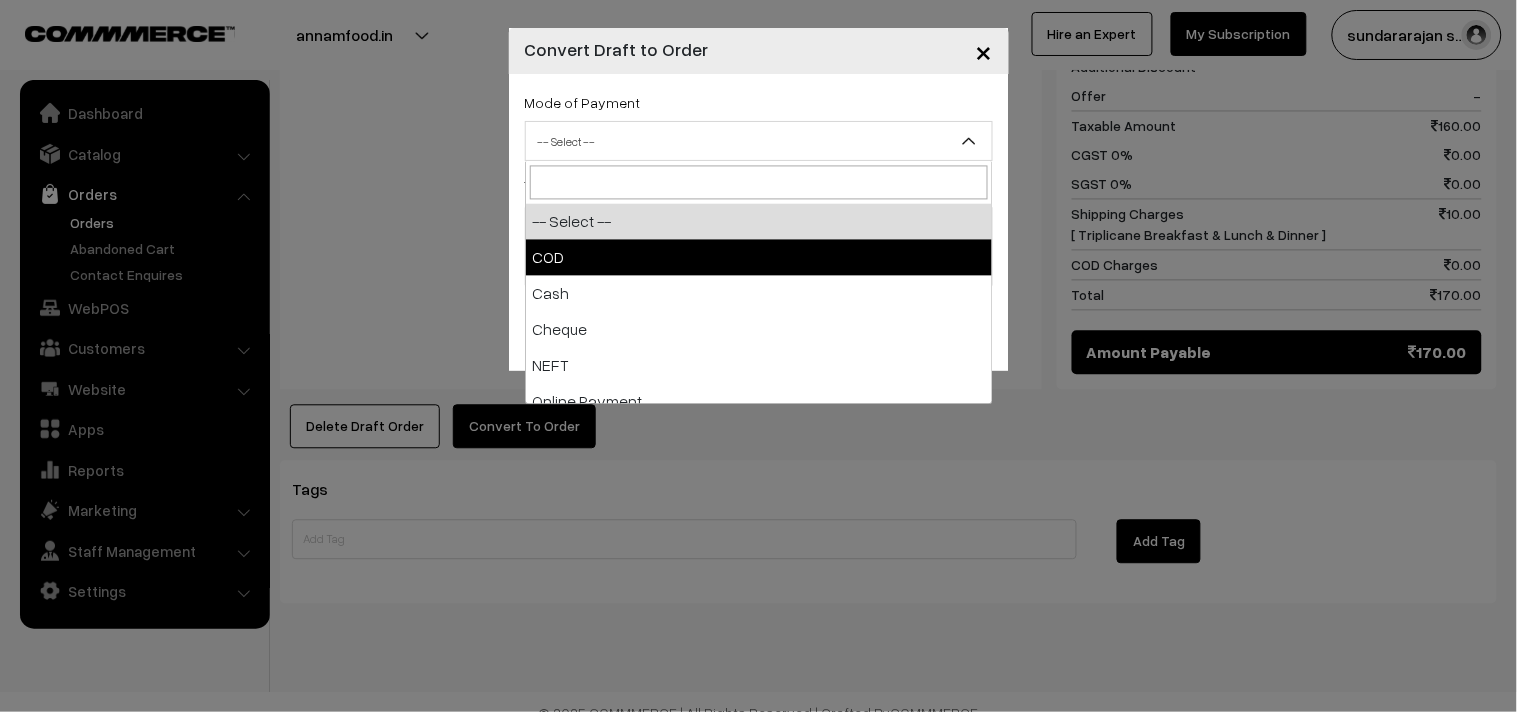 select on "1" 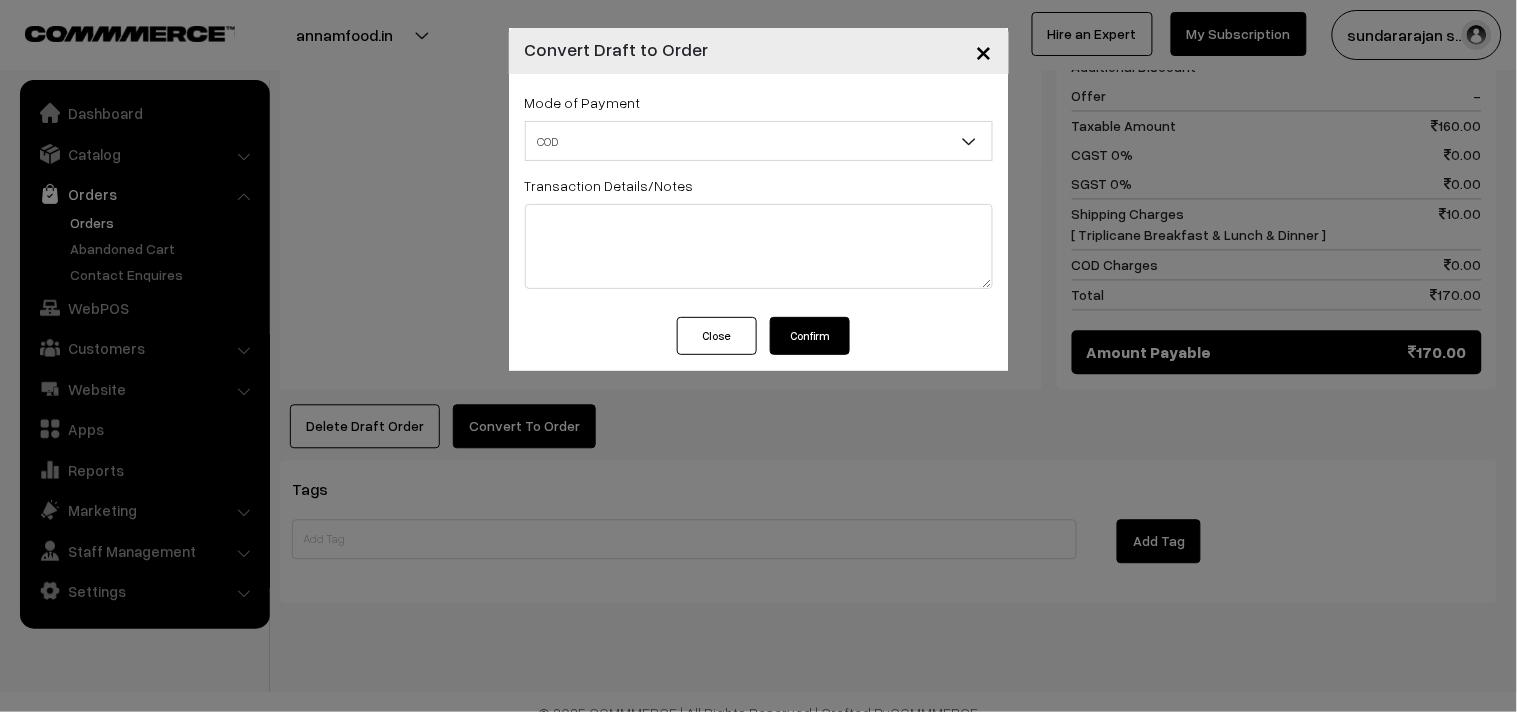 click on "Confirm" at bounding box center [810, 336] 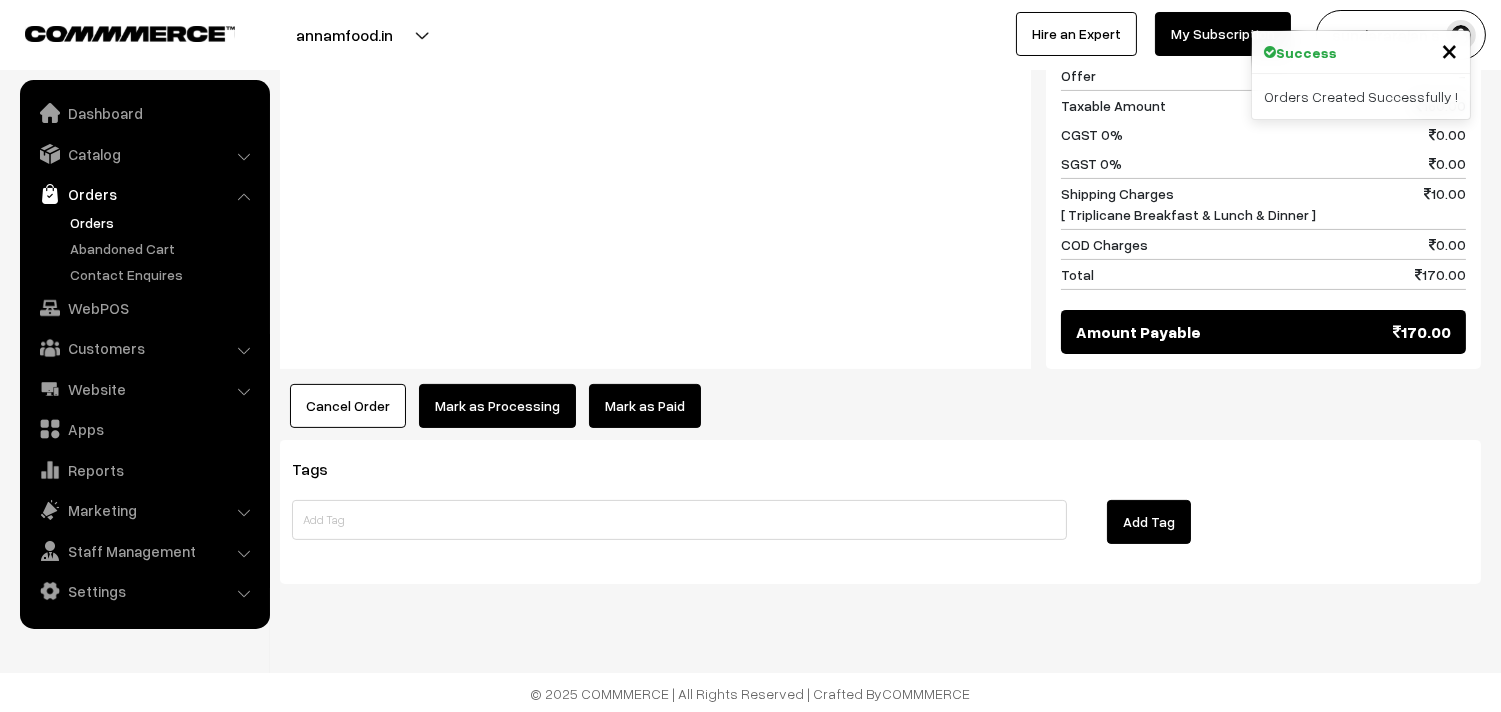 click on "Mark as Processing" at bounding box center (497, 406) 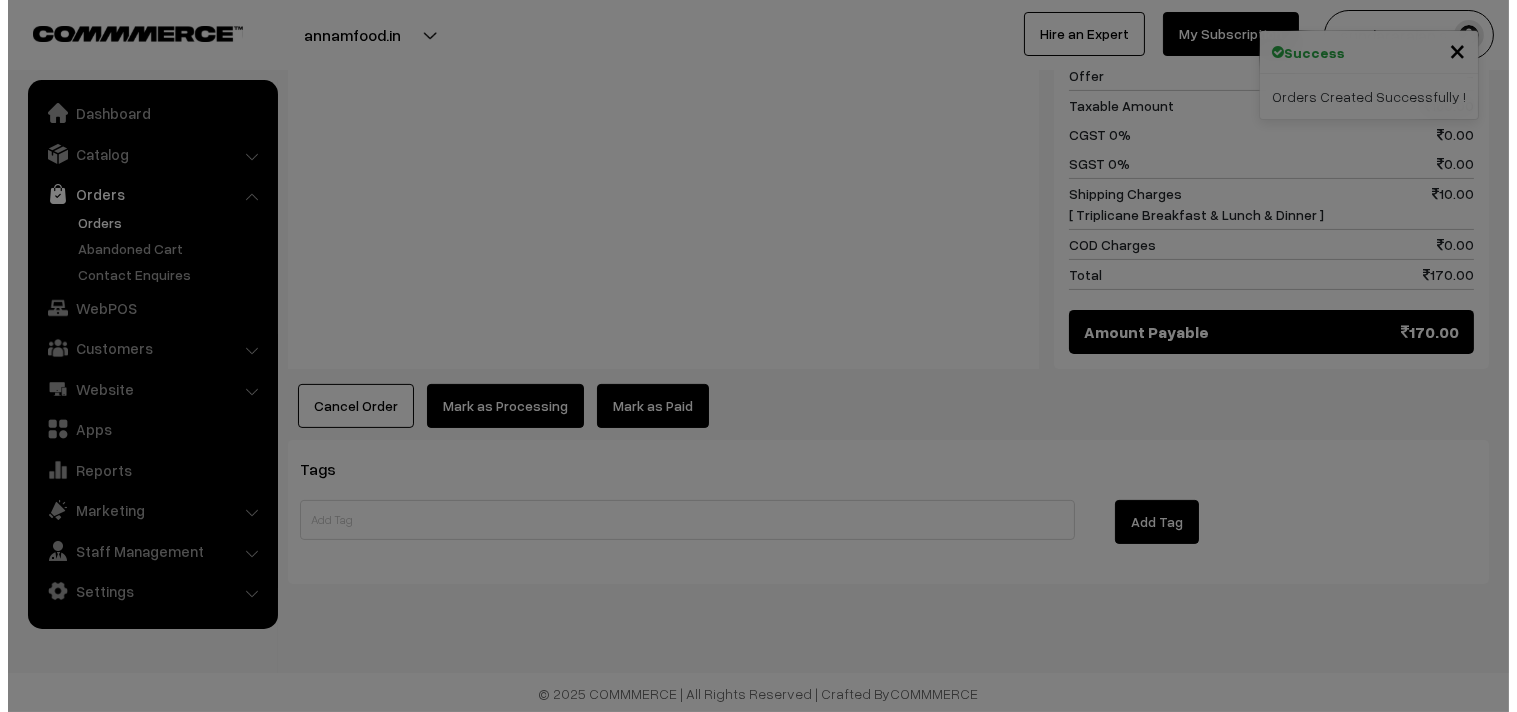 scroll, scrollTop: 954, scrollLeft: 0, axis: vertical 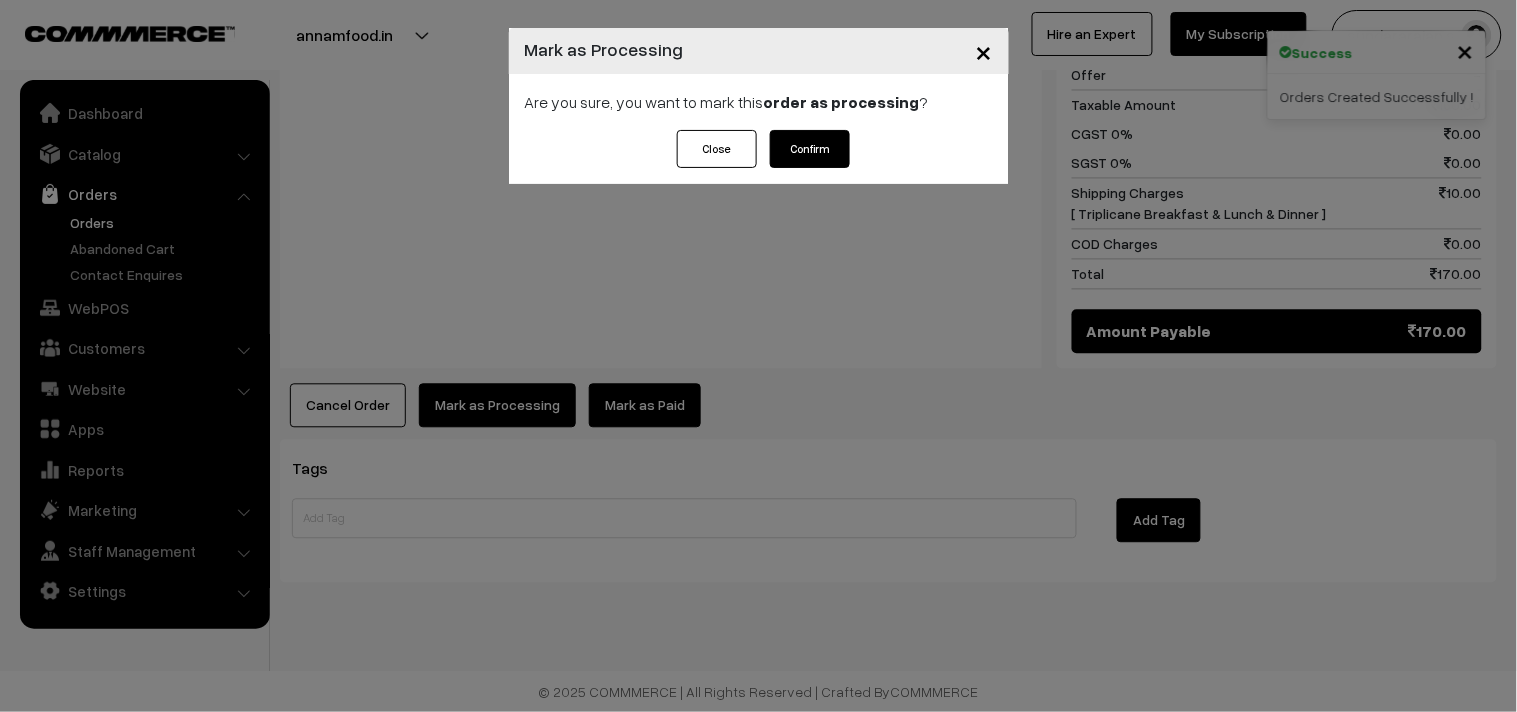 click on "Are you sure, you want to mark this  order as processing  ?" at bounding box center [759, 102] 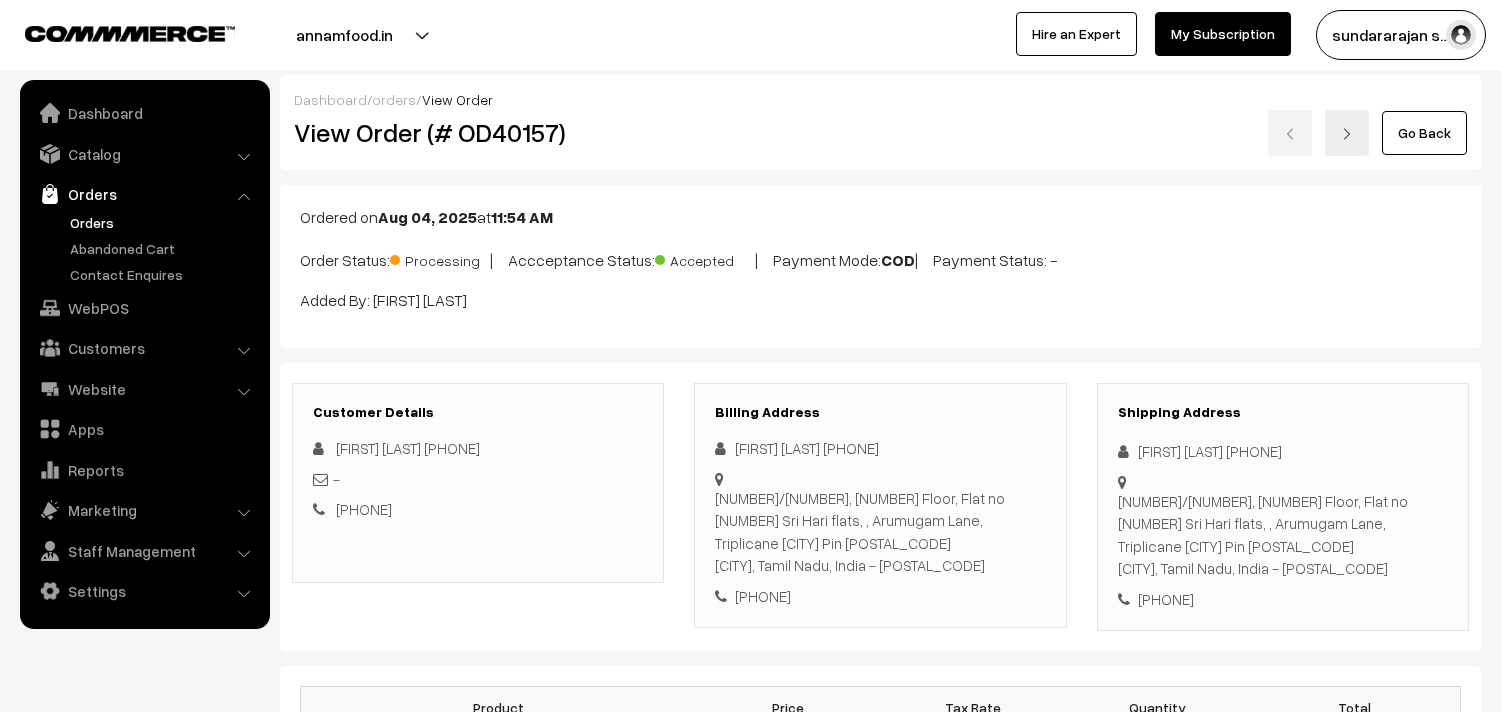scroll, scrollTop: 0, scrollLeft: 0, axis: both 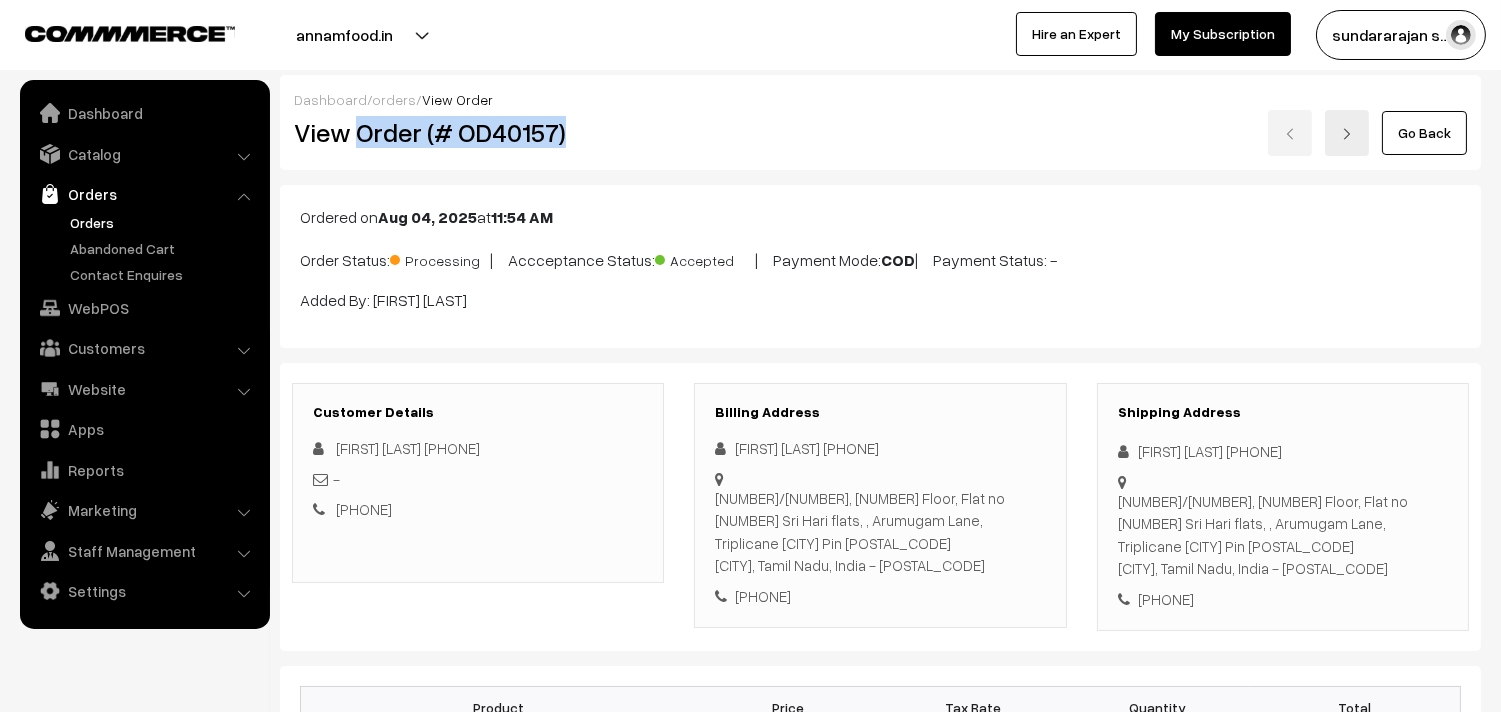 drag, startPoint x: 353, startPoint y: 140, endPoint x: 622, endPoint y: 146, distance: 269.0669 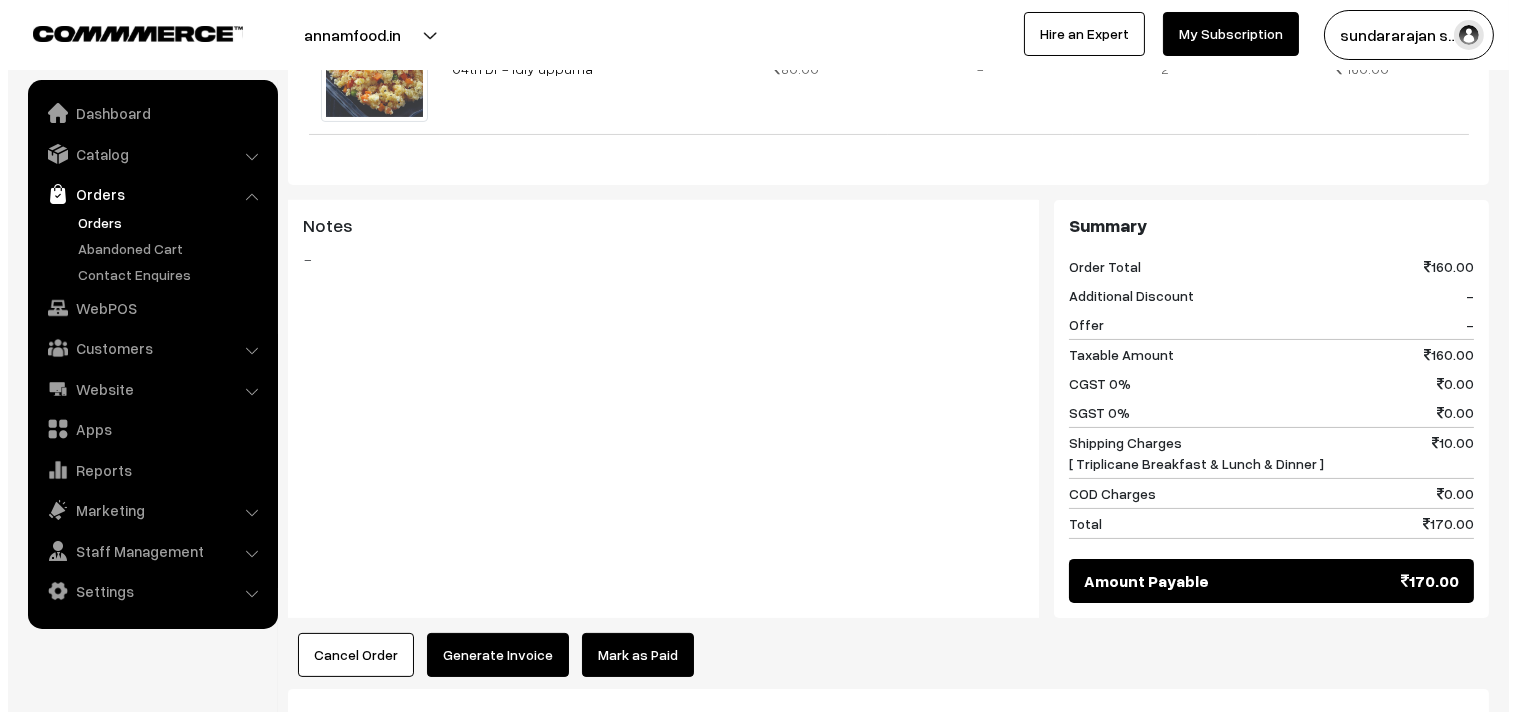 scroll, scrollTop: 777, scrollLeft: 0, axis: vertical 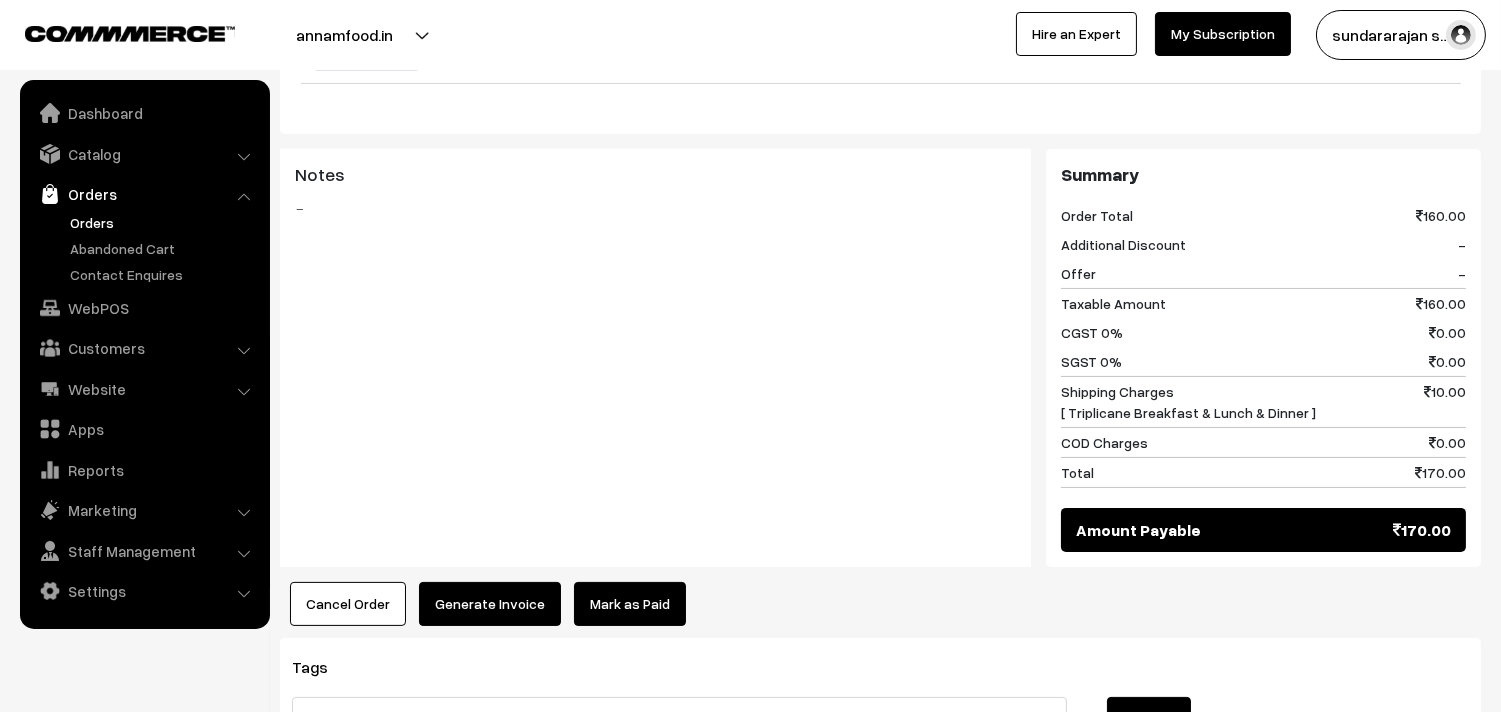 click on "Tags
Add Tag" at bounding box center (880, 709) 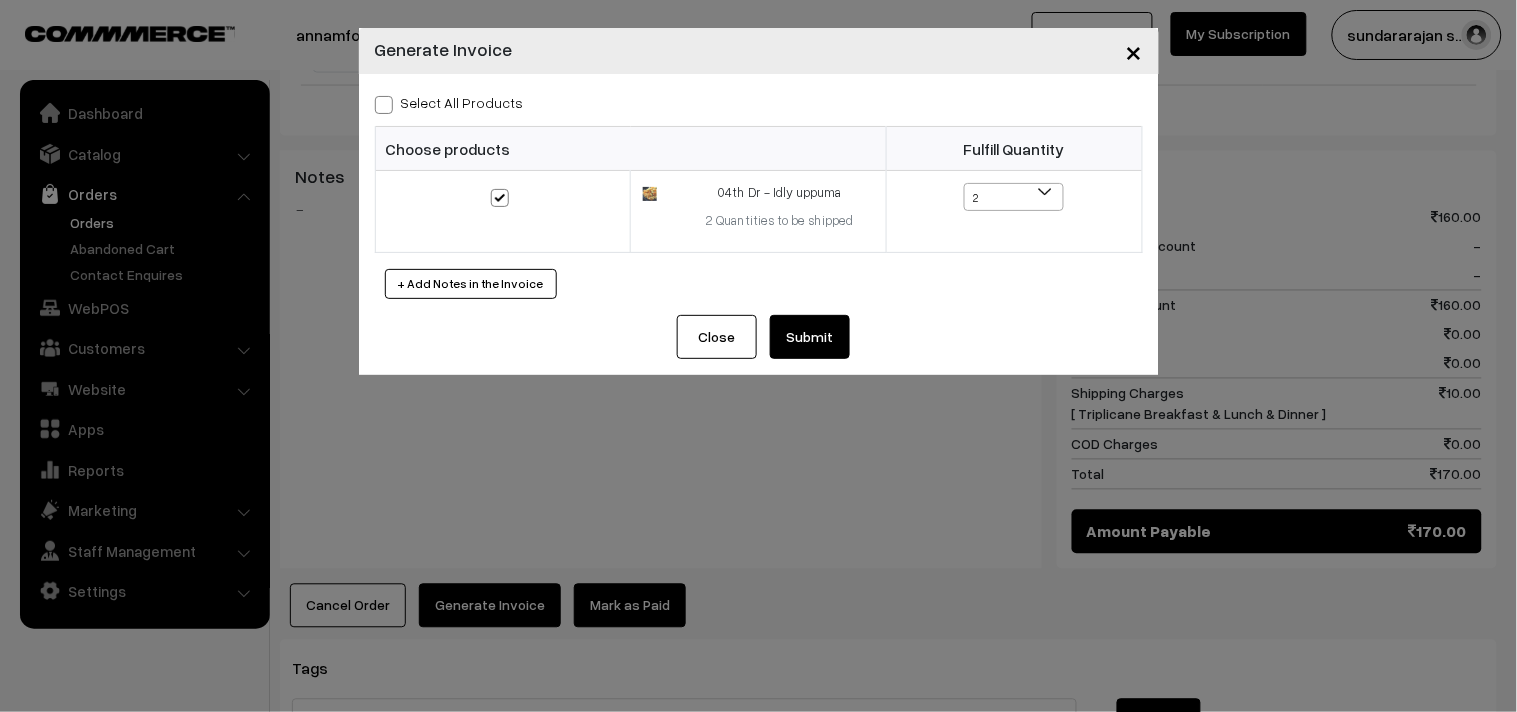 drag, startPoint x: 814, startPoint y: 342, endPoint x: 812, endPoint y: 388, distance: 46.043457 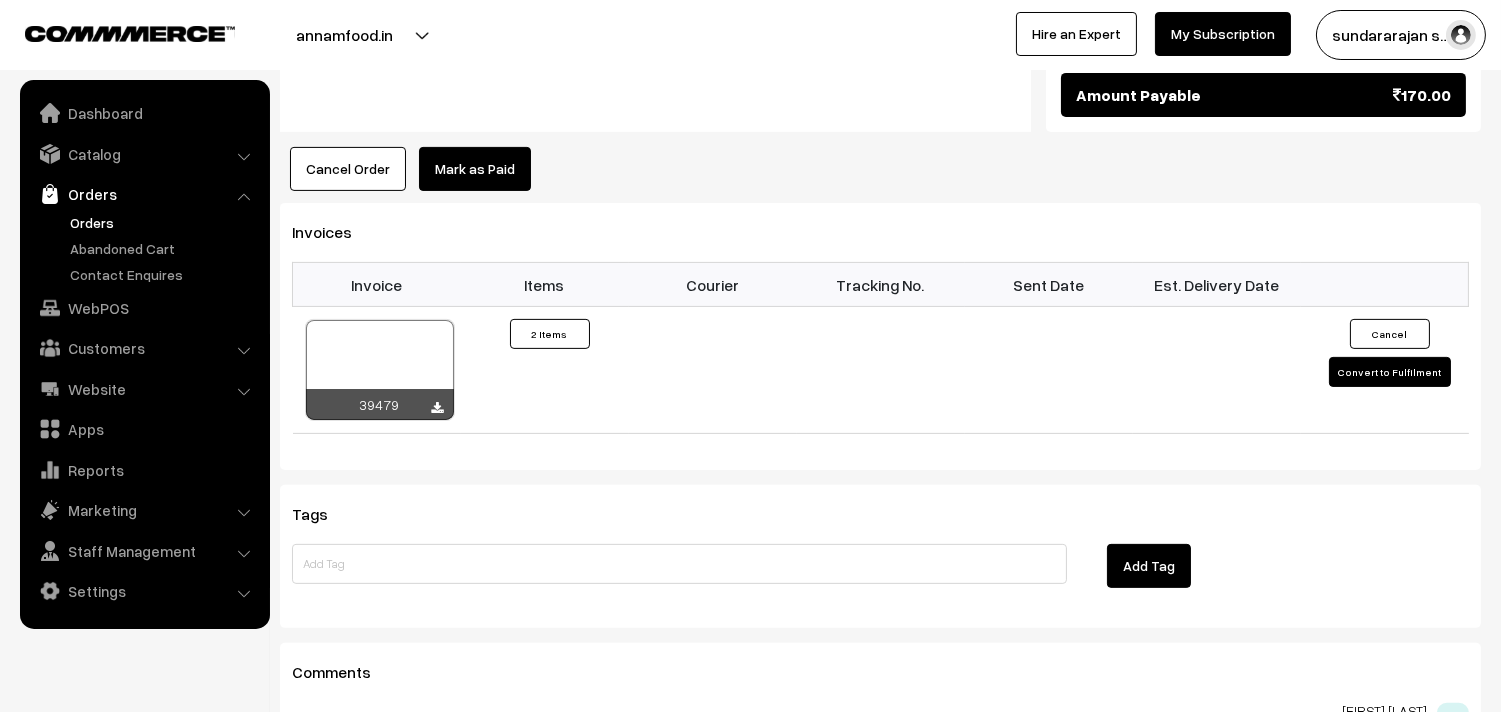 scroll, scrollTop: 1222, scrollLeft: 0, axis: vertical 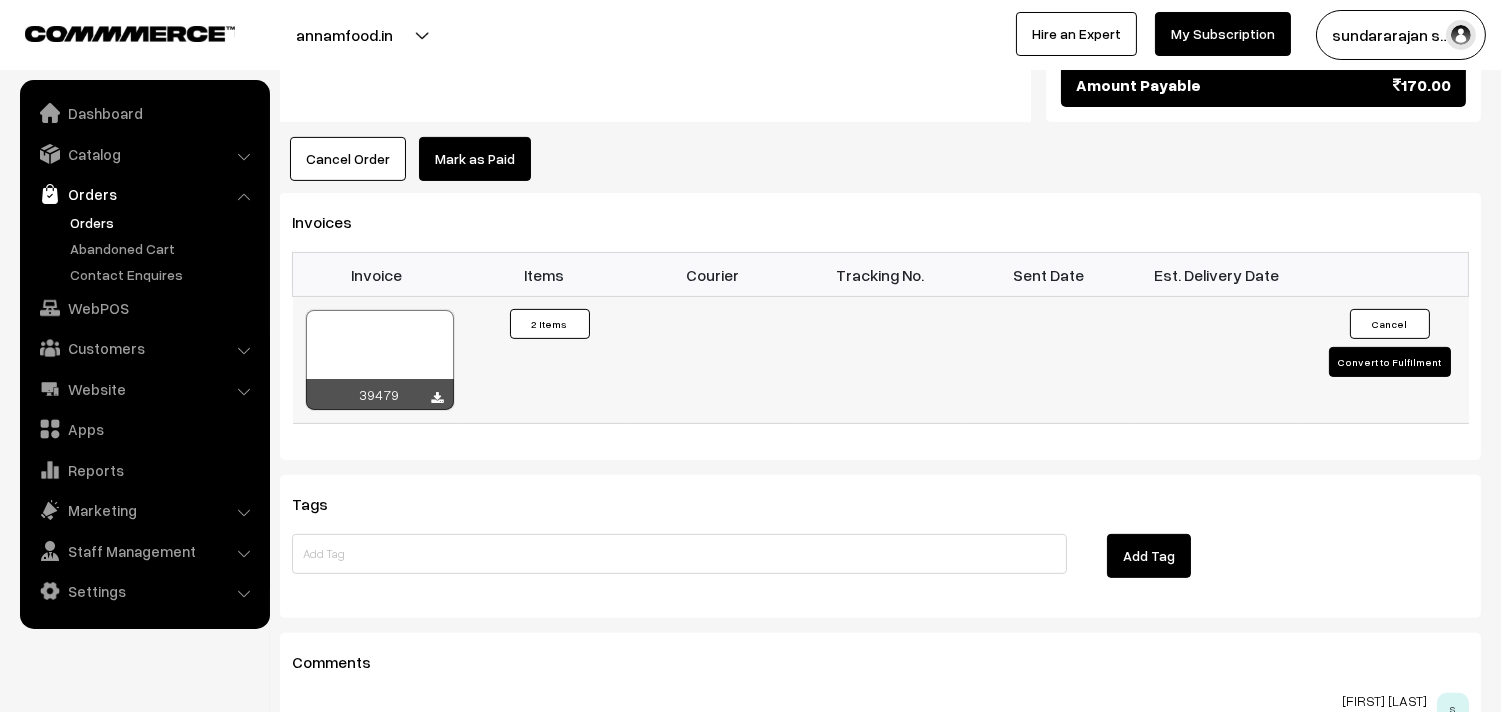click at bounding box center [380, 360] 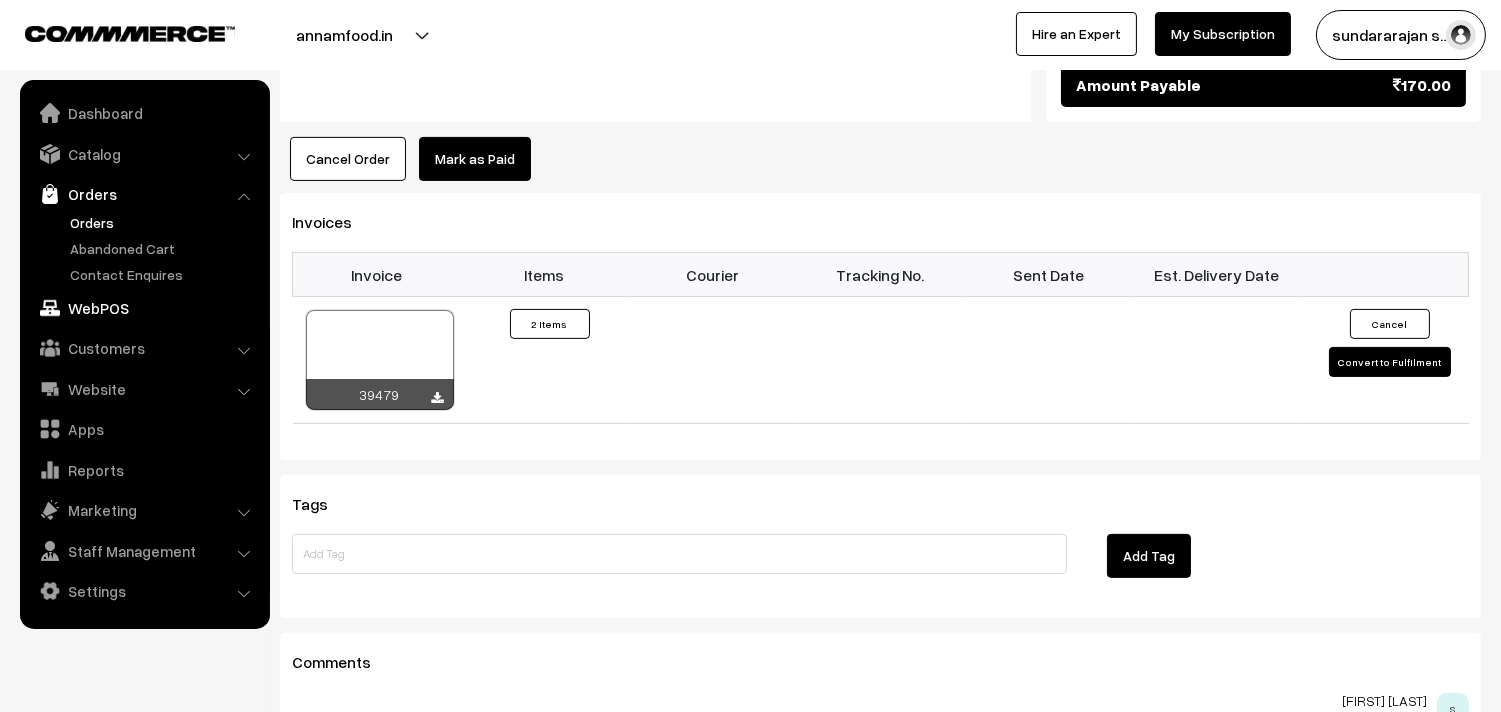 click on "WebPOS" at bounding box center (144, 308) 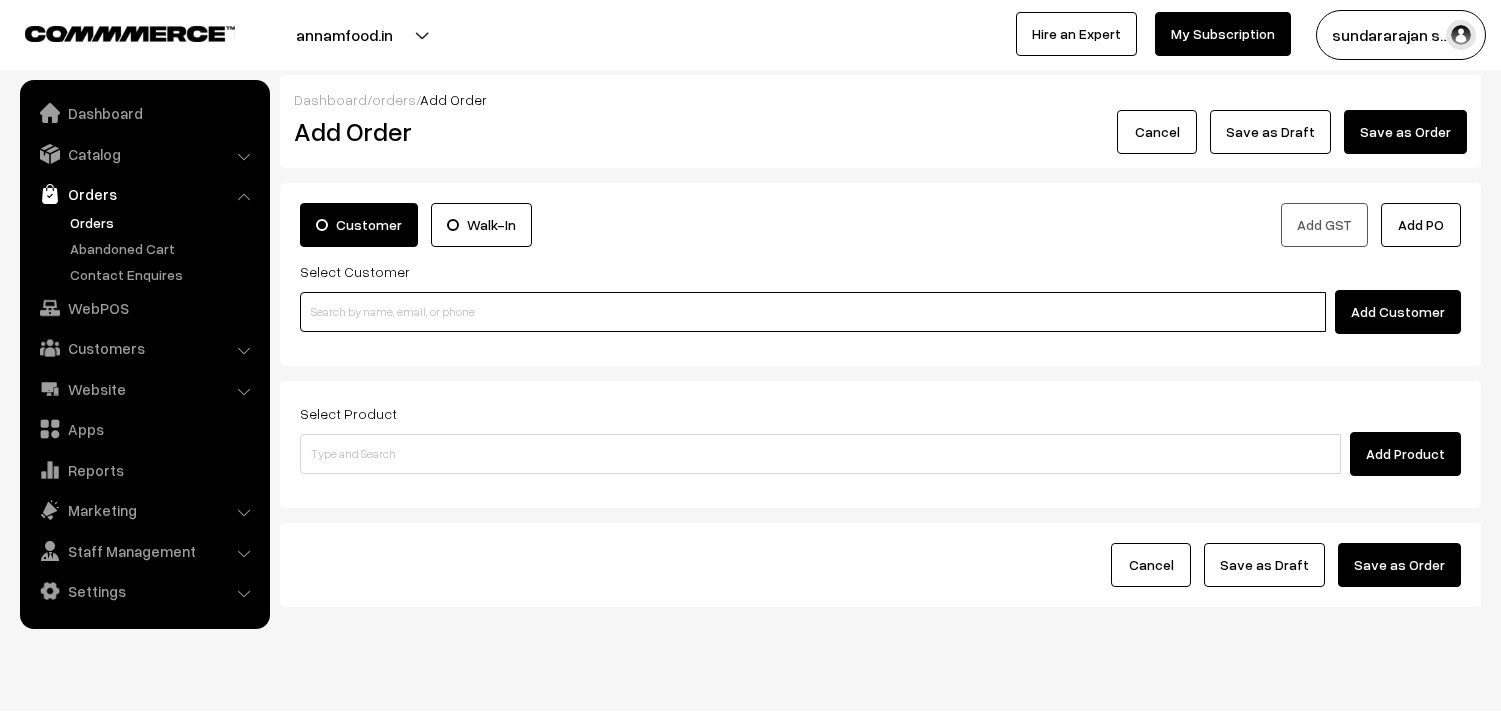scroll, scrollTop: 0, scrollLeft: 0, axis: both 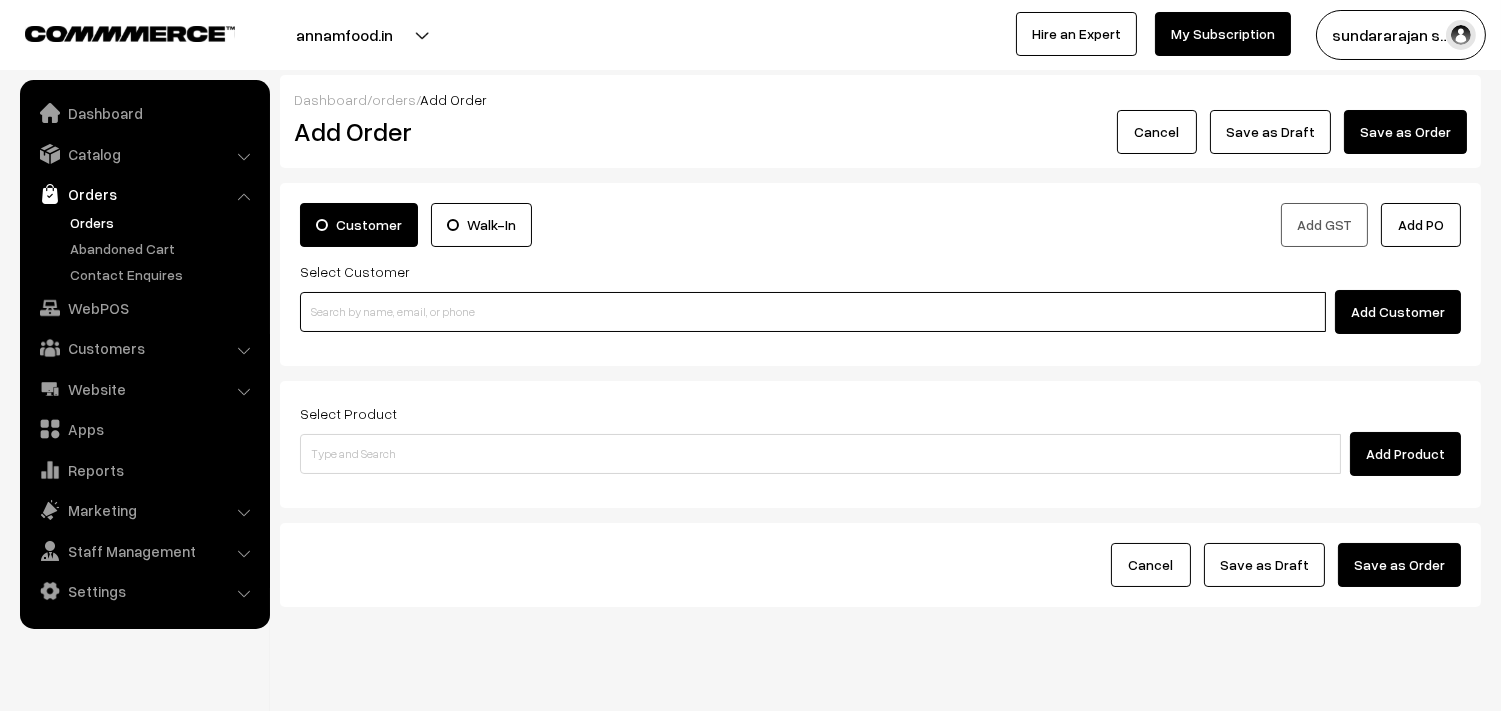 click at bounding box center [813, 312] 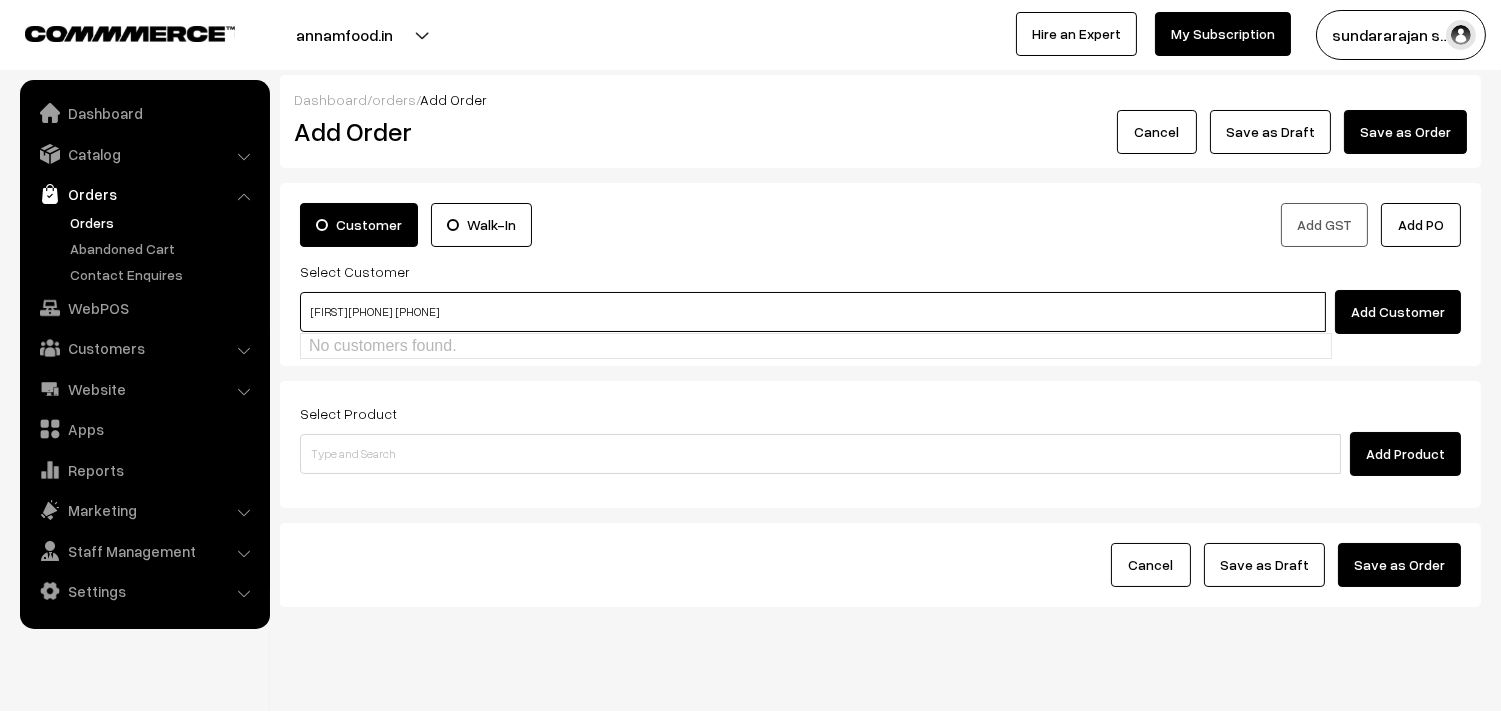 click on "[FIRST] [PHONE]  [PHONE]" at bounding box center [813, 312] 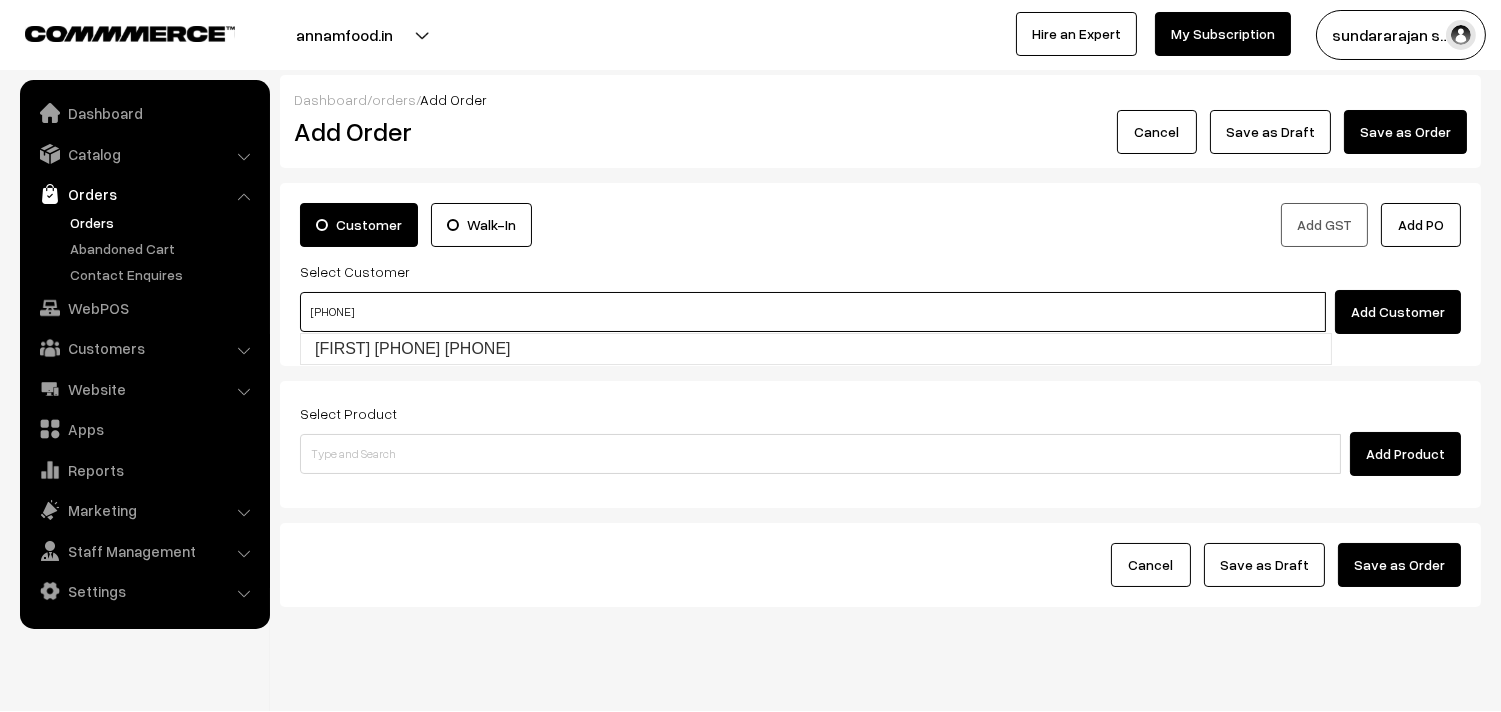 type on "[FIRST] [PHONE]  [PHONE]" 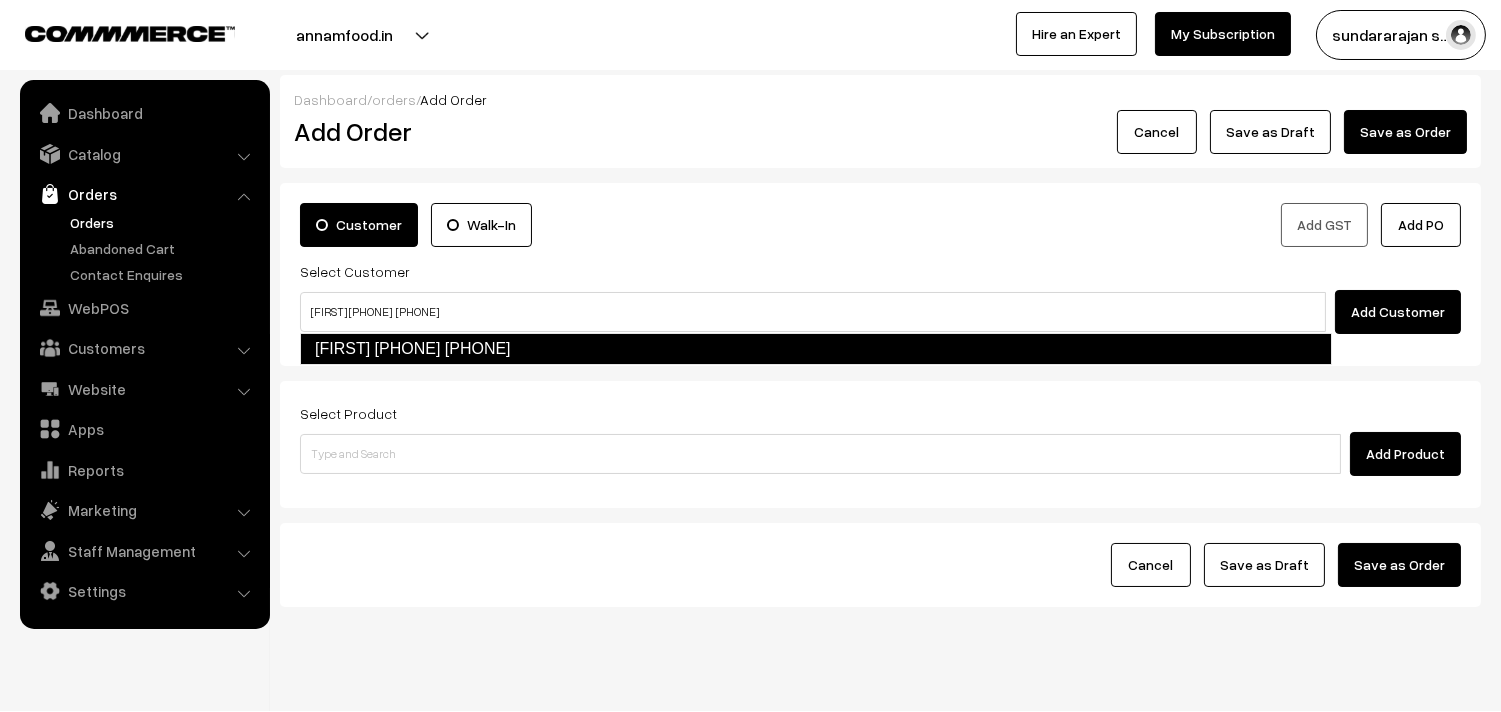type 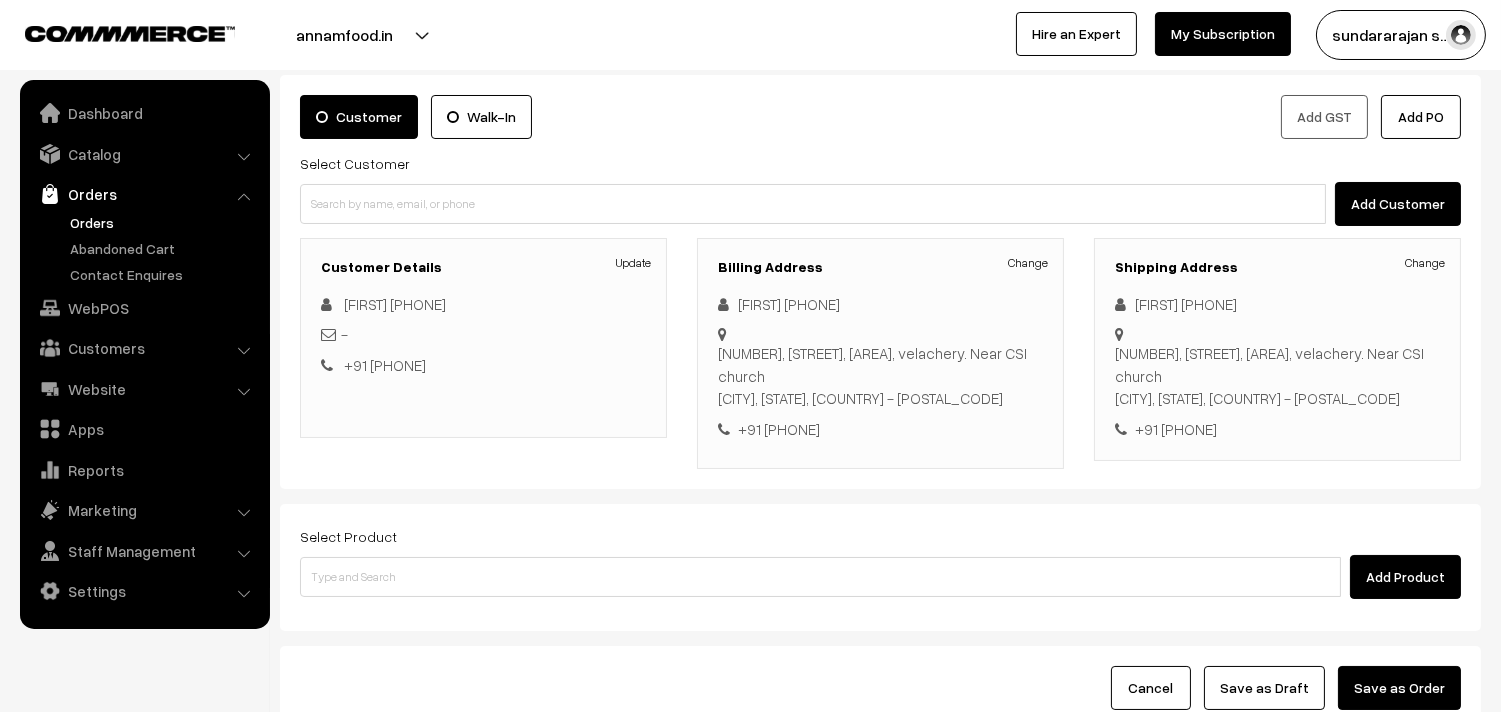 scroll, scrollTop: 111, scrollLeft: 0, axis: vertical 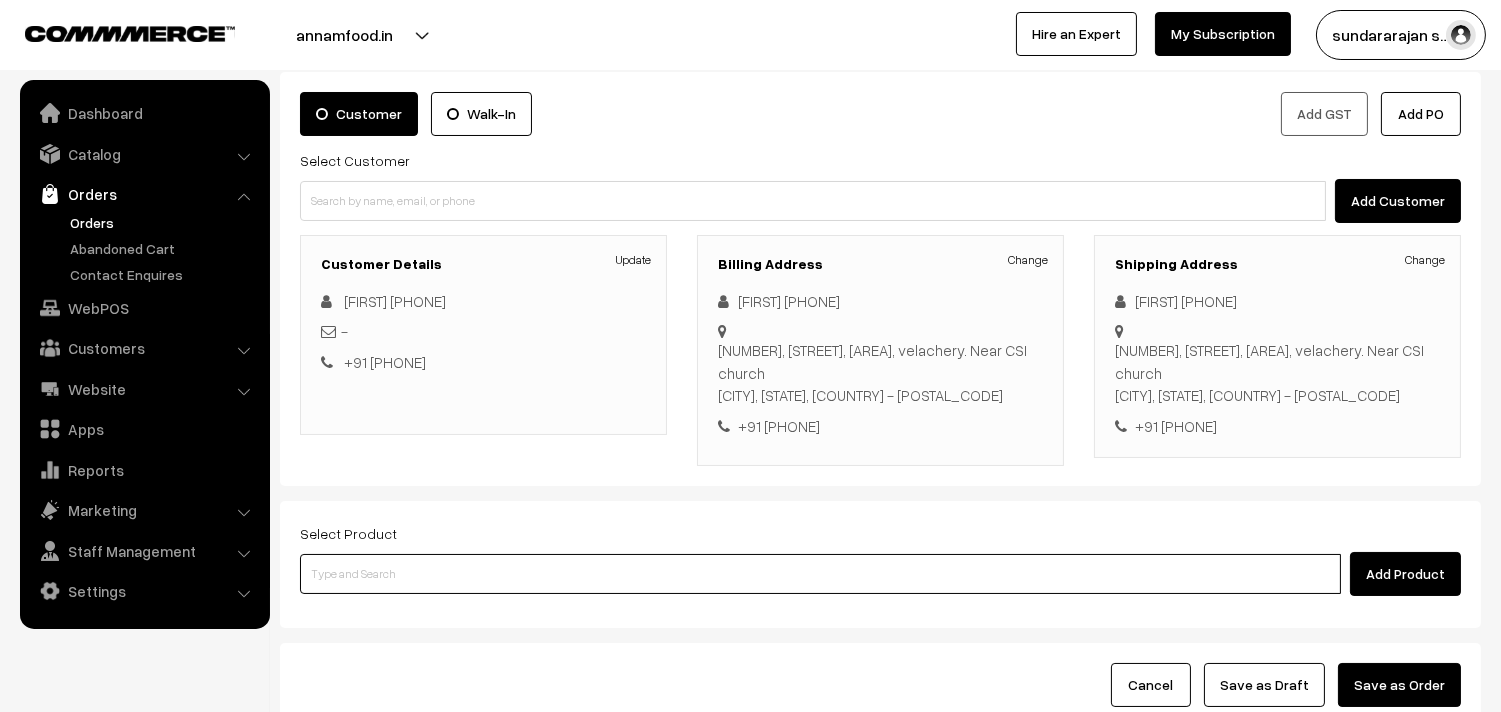 click at bounding box center [820, 574] 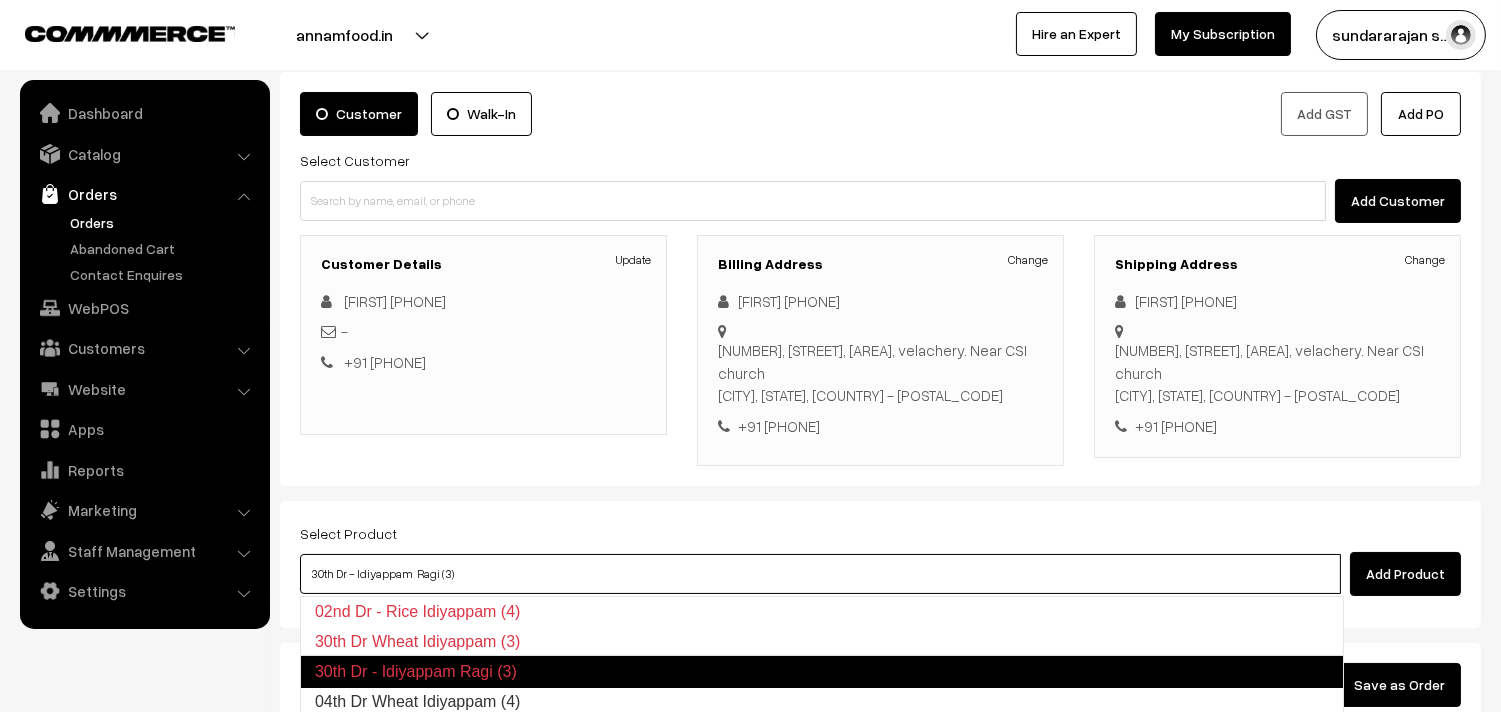 type on "04th Dr Wheat Idiyappam (4)" 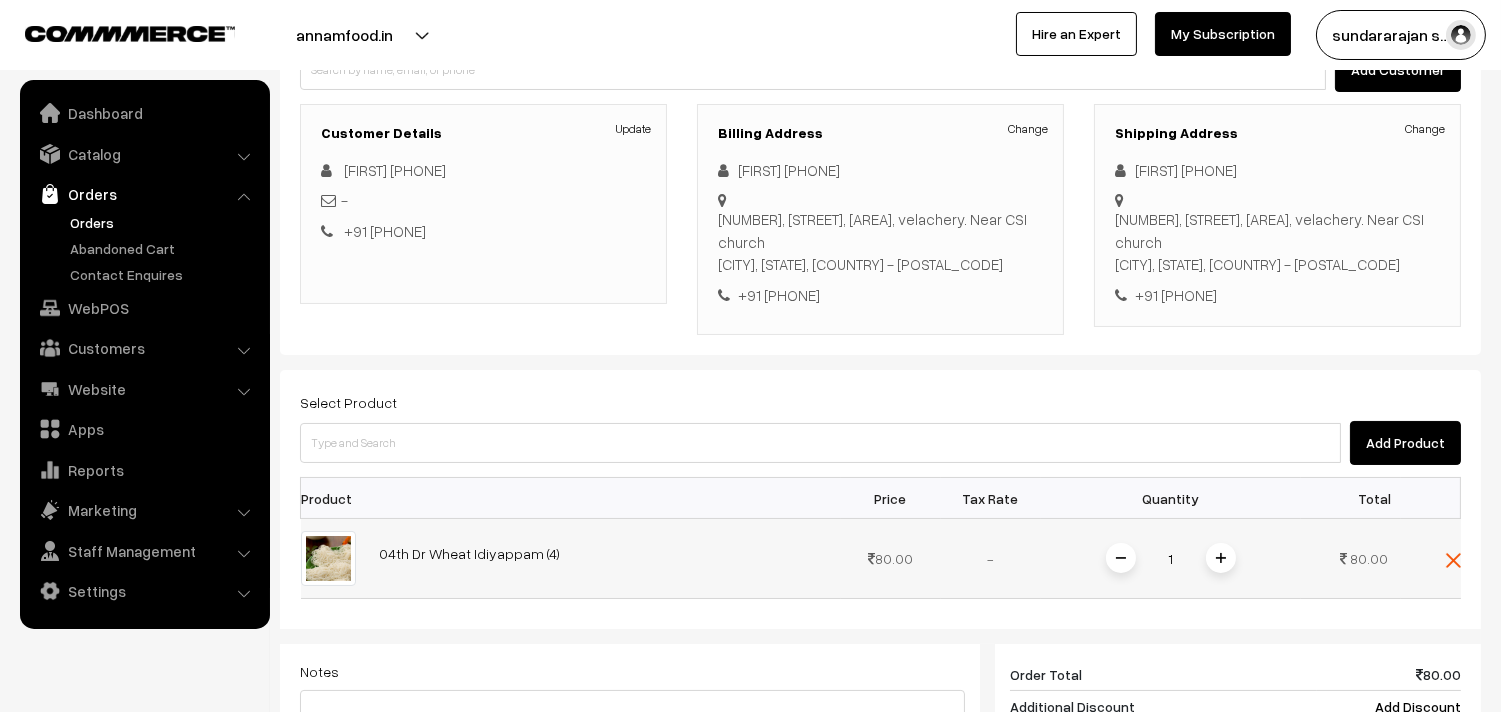 scroll, scrollTop: 444, scrollLeft: 0, axis: vertical 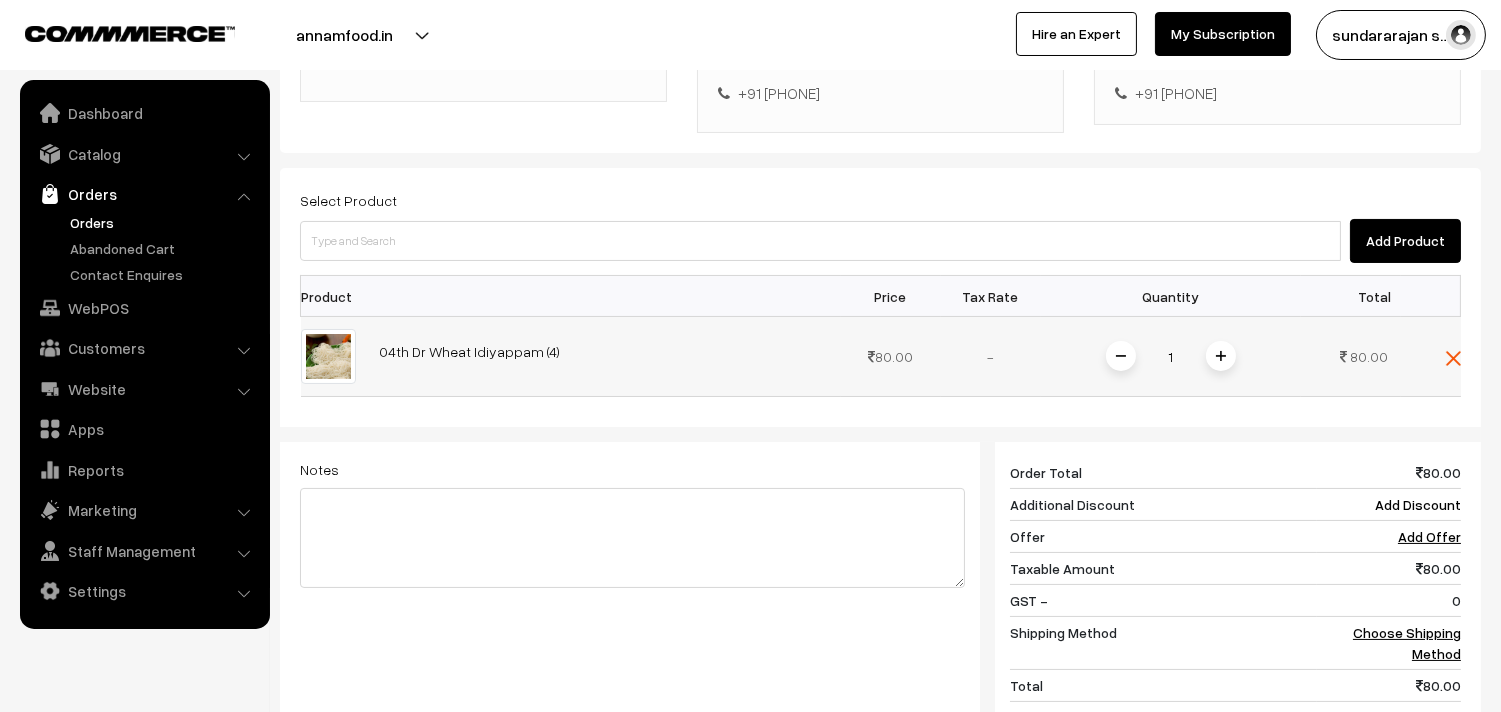 click at bounding box center (1221, 356) 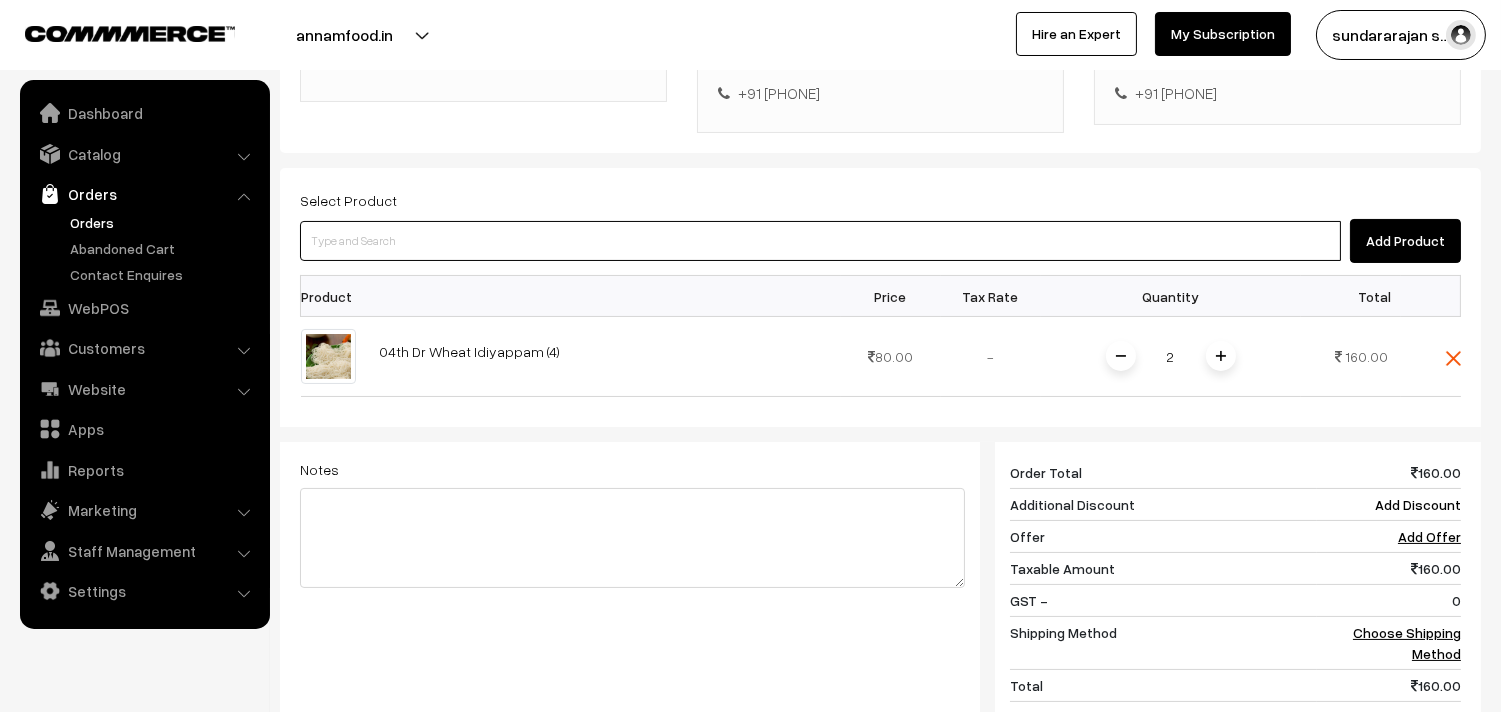 click at bounding box center (820, 241) 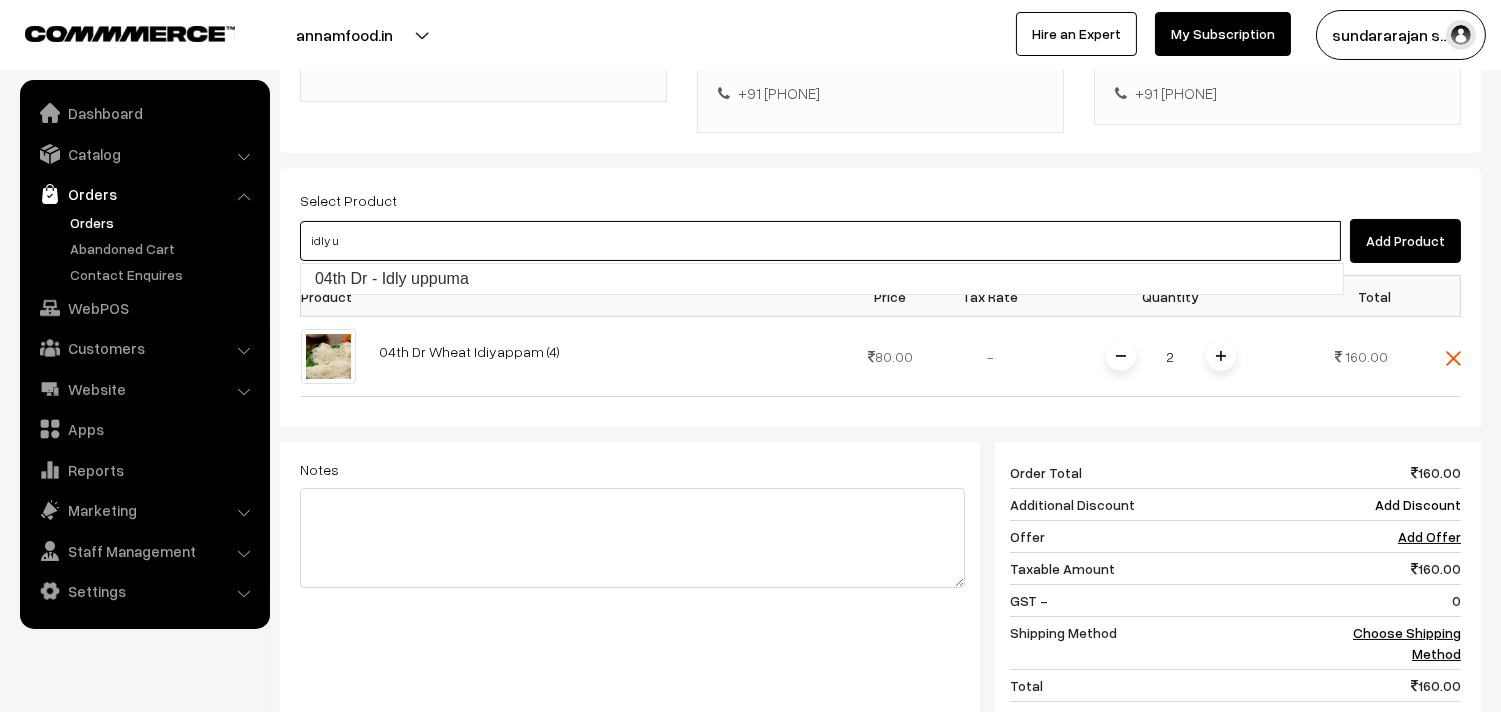 type on "04th Dr - Idly uppuma" 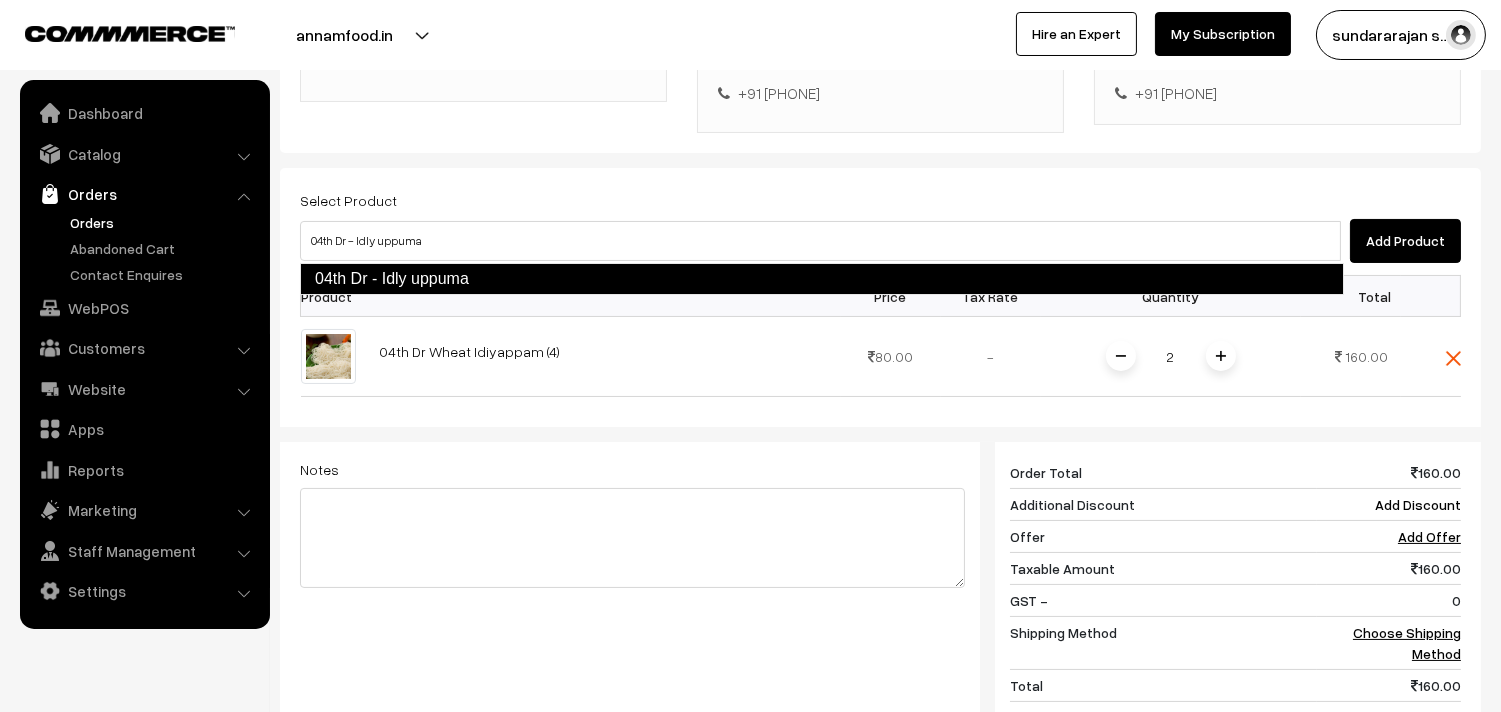 type 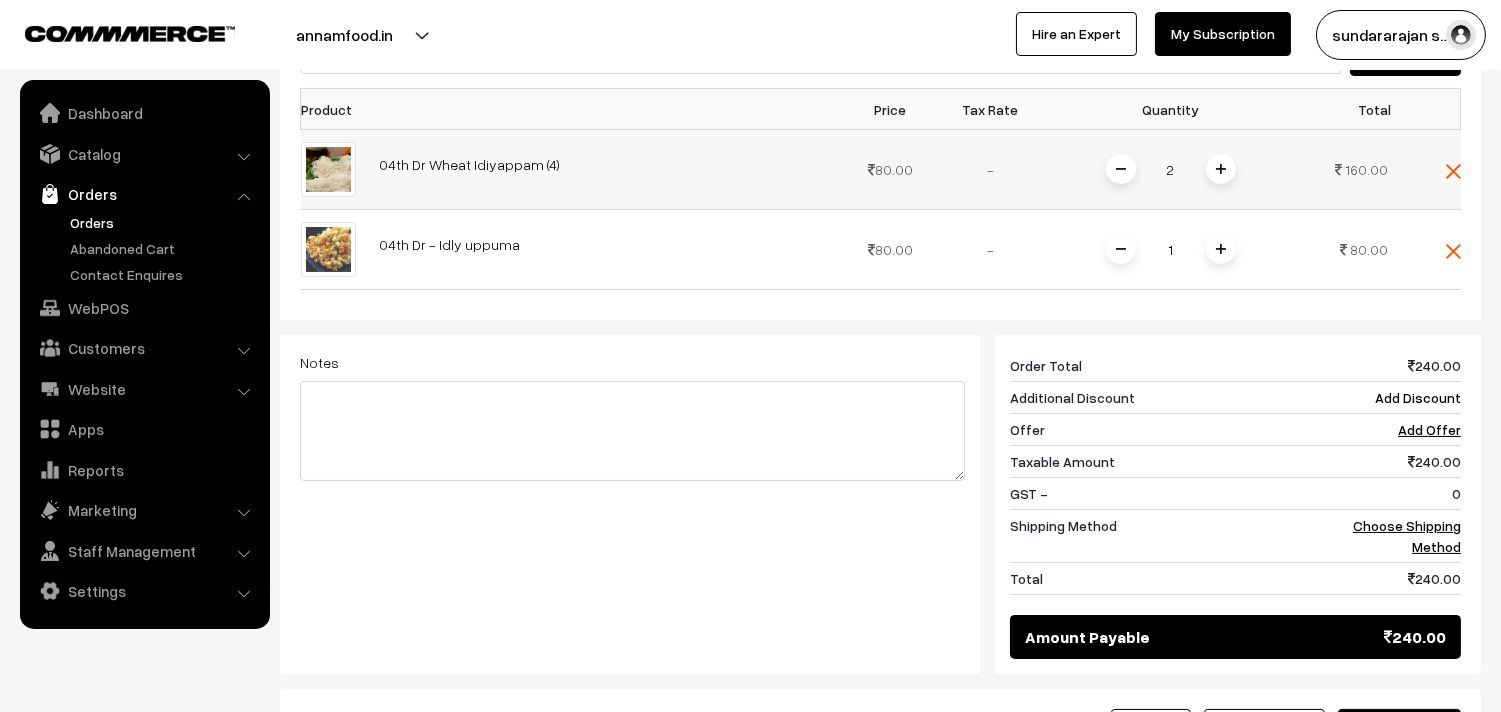 scroll, scrollTop: 777, scrollLeft: 0, axis: vertical 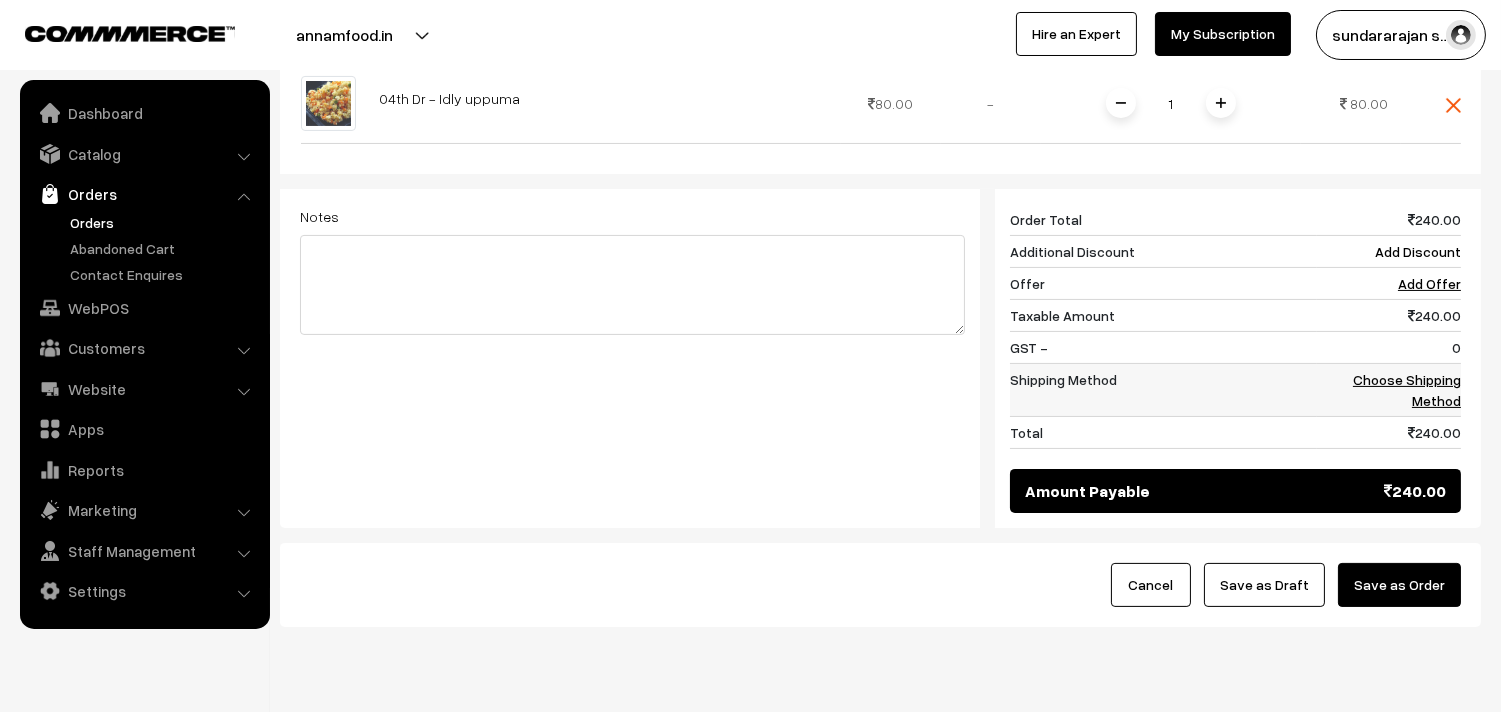 click on "Choose Shipping Method" at bounding box center [1407, 390] 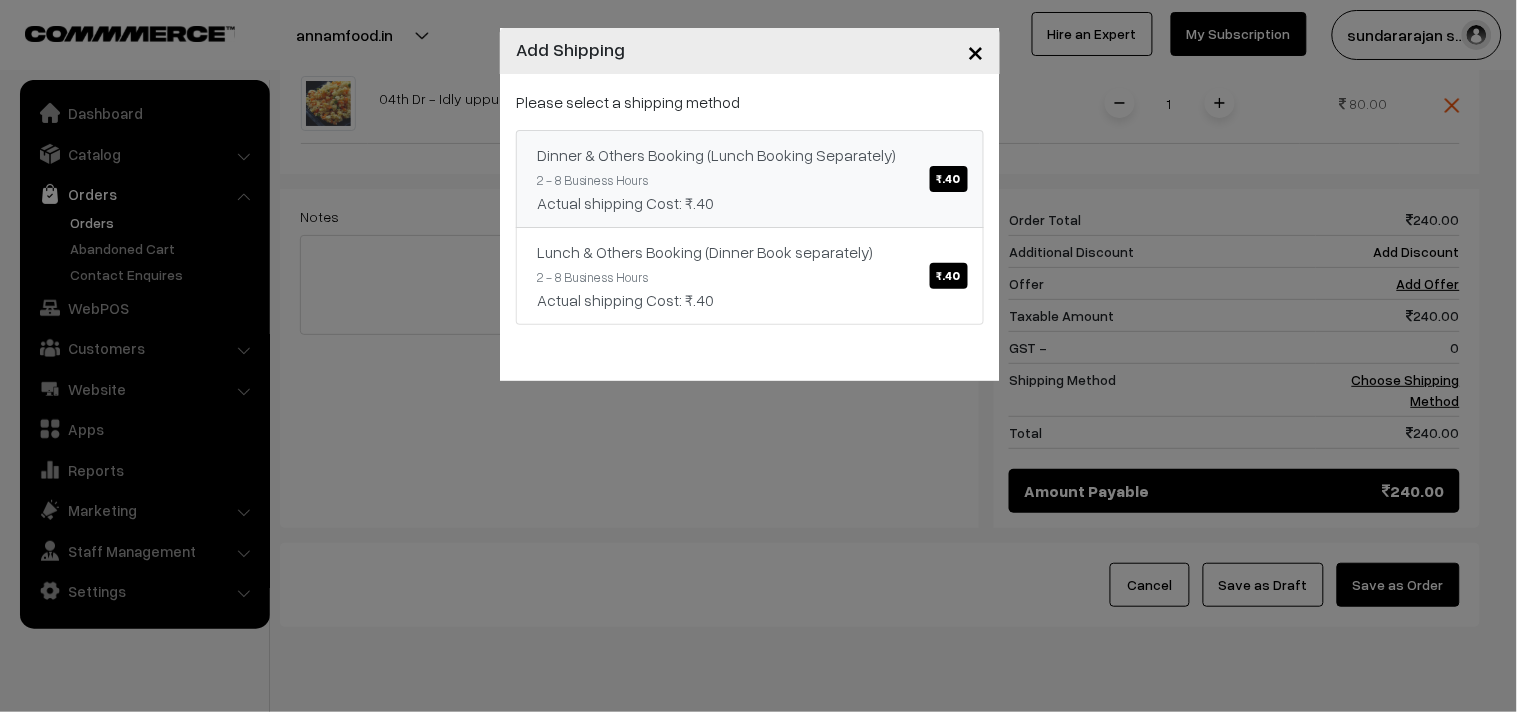 click on "Dinner & Others Booking (Lunch Booking Separately)
₹.40
2 - 8 Business Hours Actual shipping Cost: ₹.40" at bounding box center (750, 179) 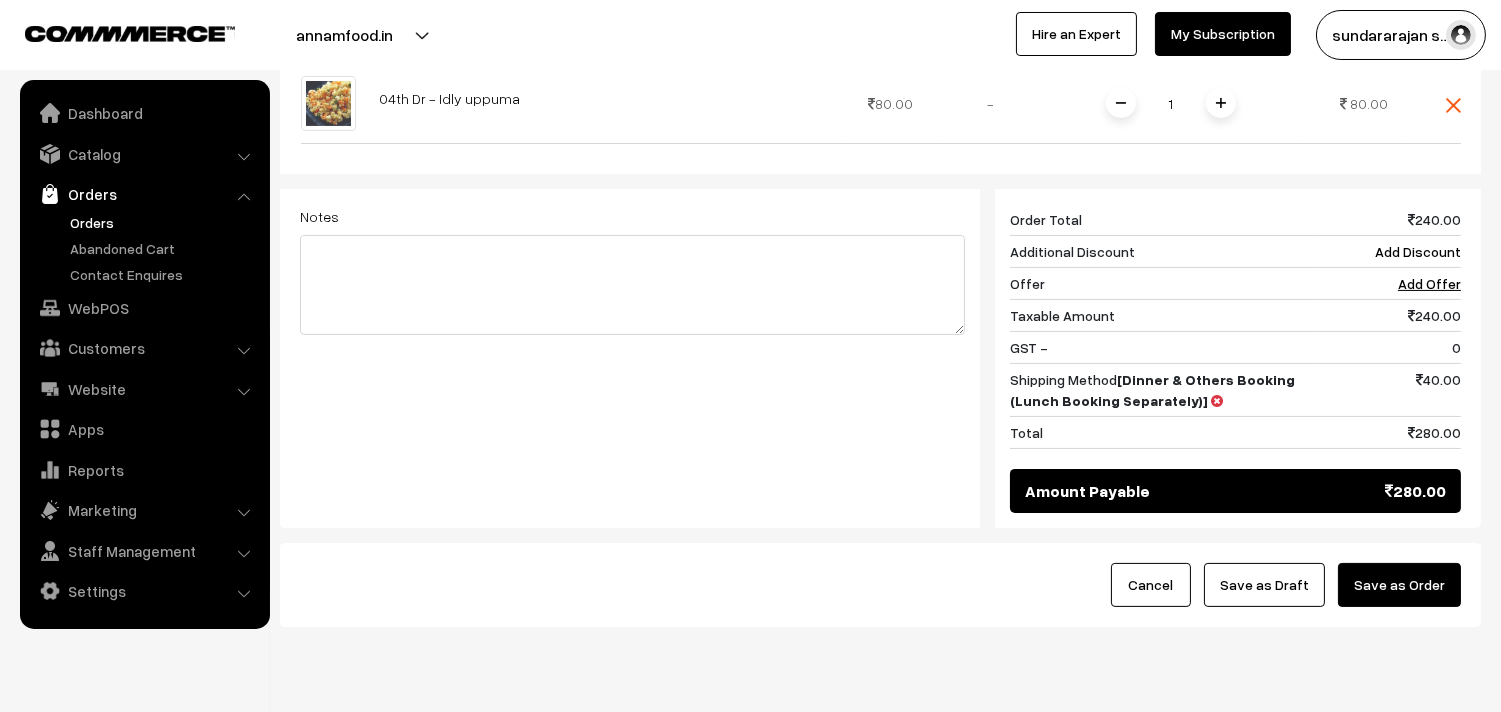 click on "Save as Draft" at bounding box center (1264, 585) 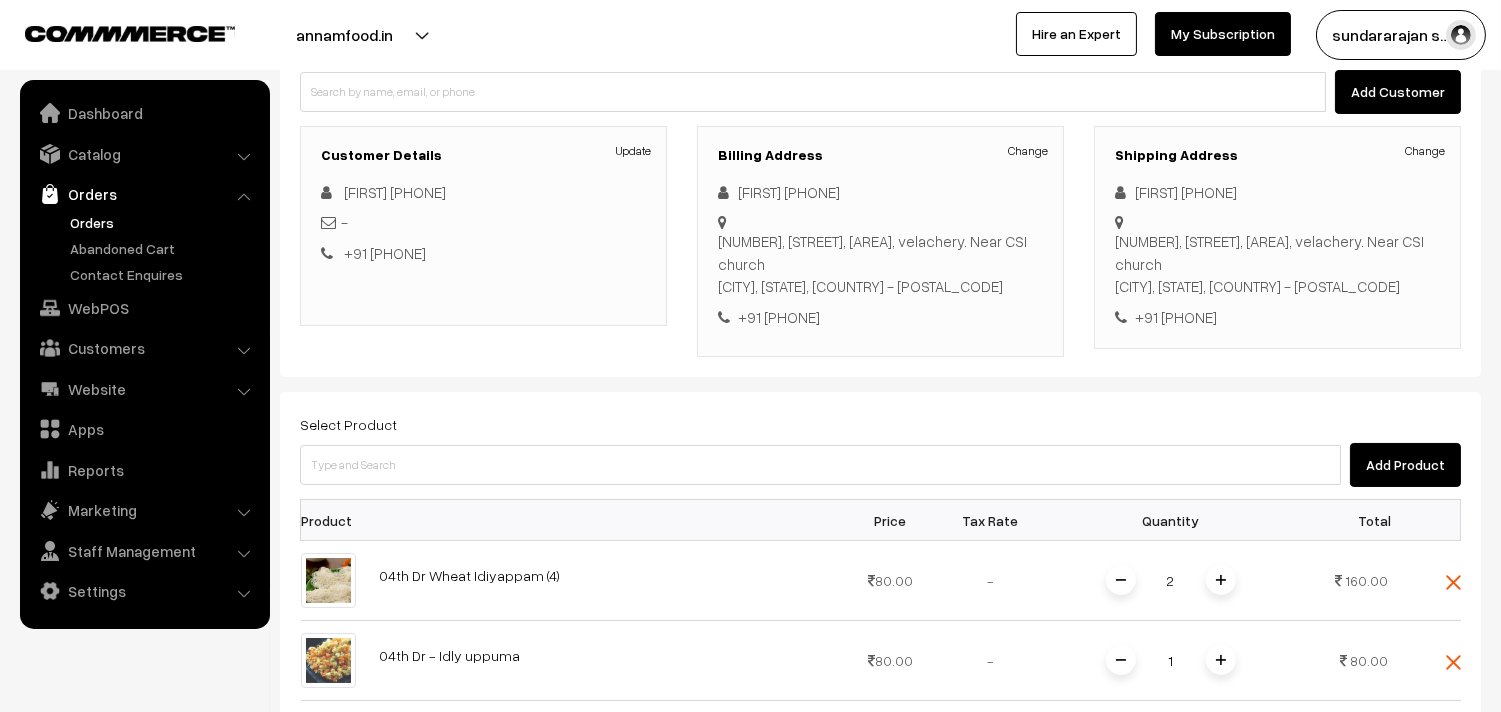 scroll, scrollTop: 222, scrollLeft: 0, axis: vertical 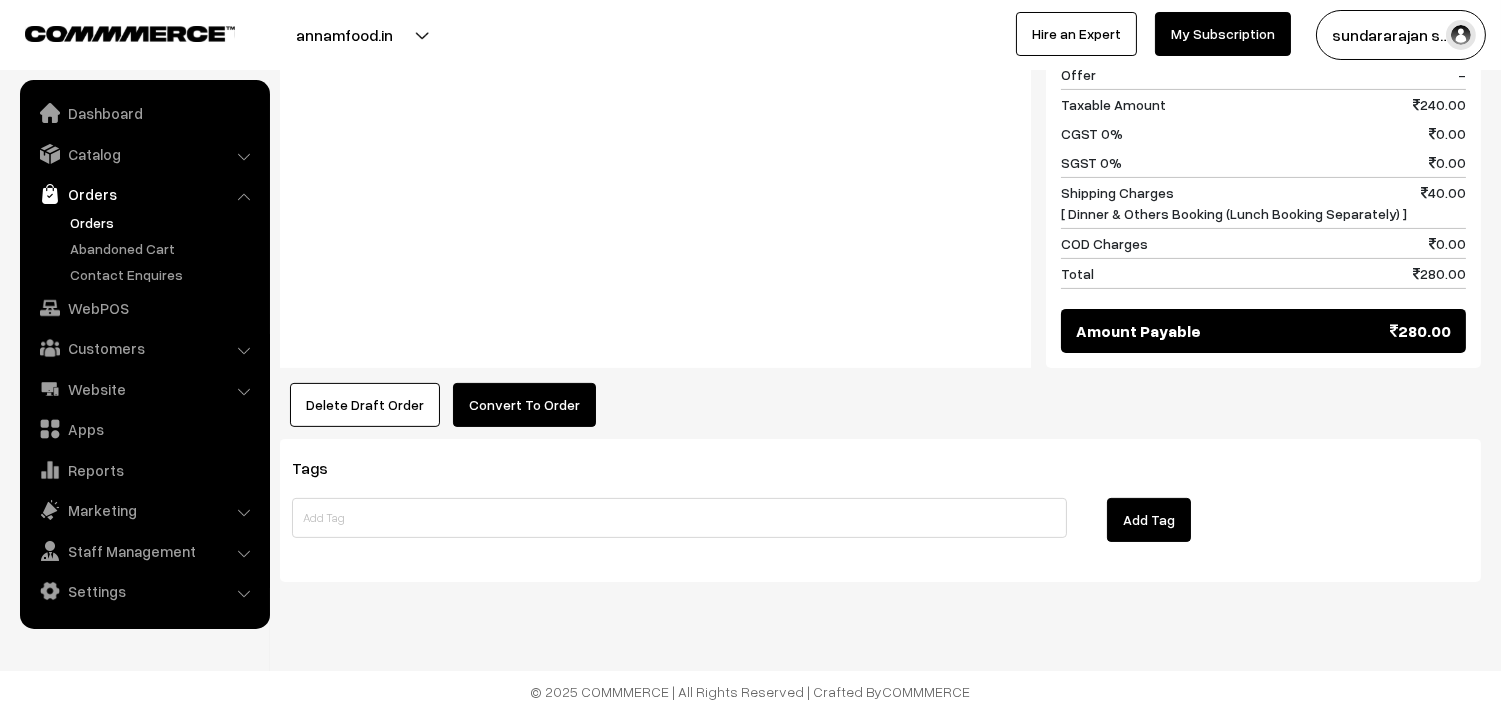 click on "Convert To Order" at bounding box center [524, 405] 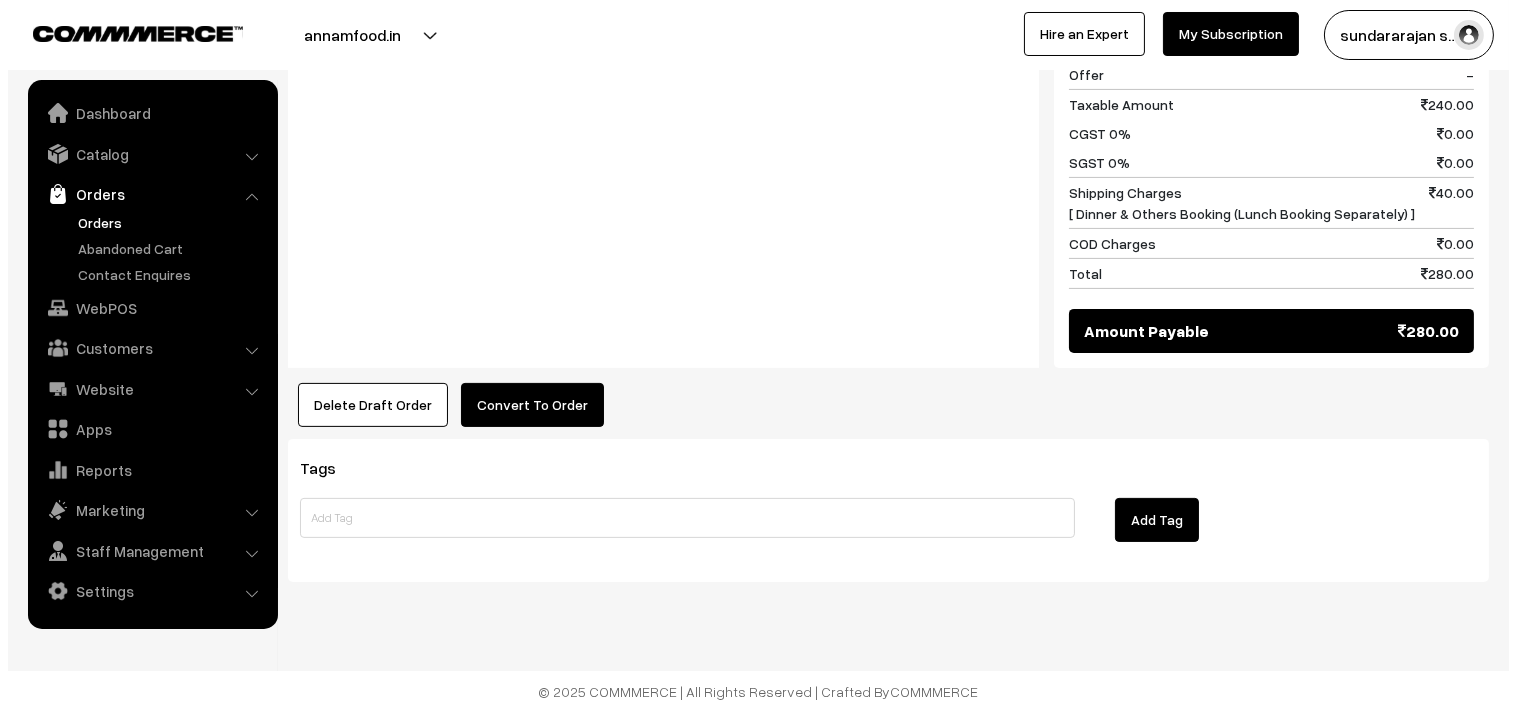 scroll, scrollTop: 1091, scrollLeft: 0, axis: vertical 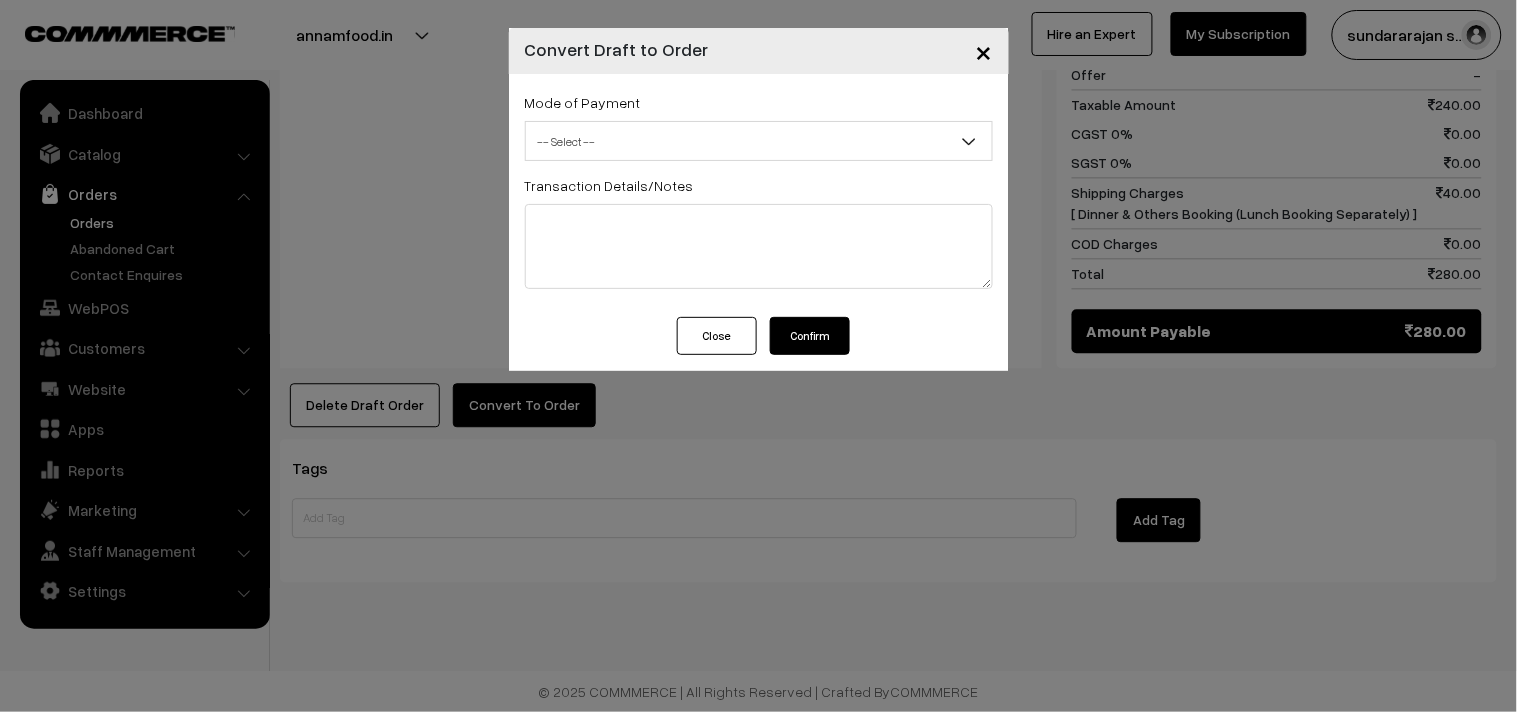 click on "-- Select --" at bounding box center (759, 141) 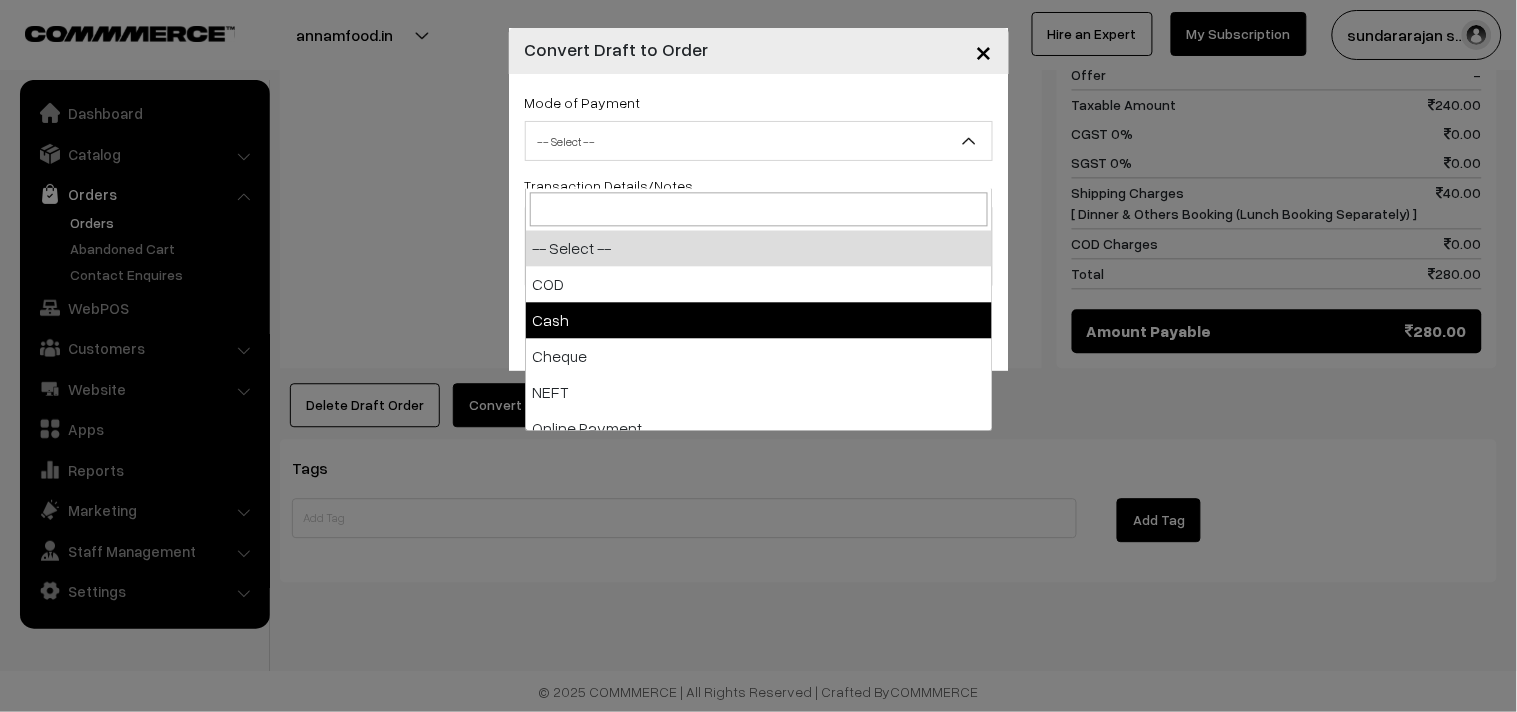 select on "2" 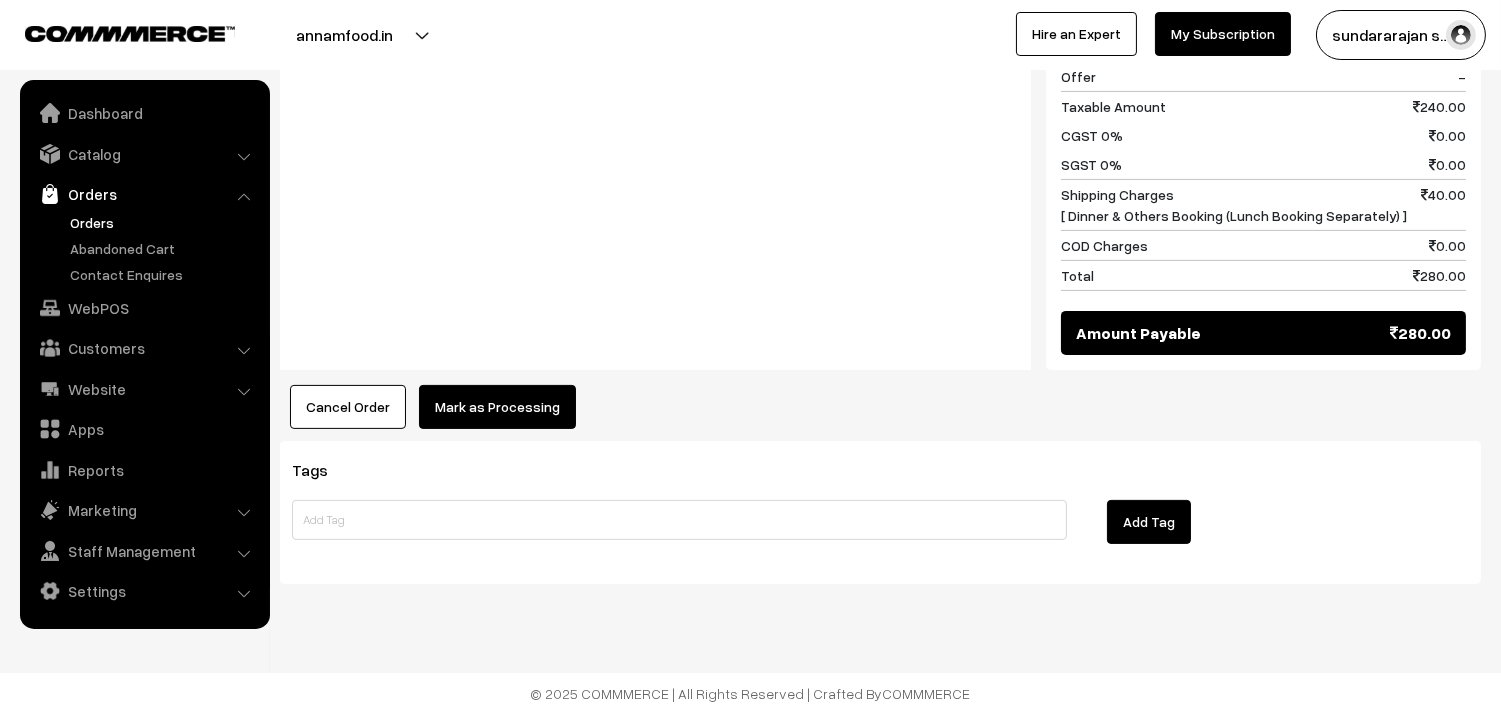 click on "Notes
-" at bounding box center [655, 162] 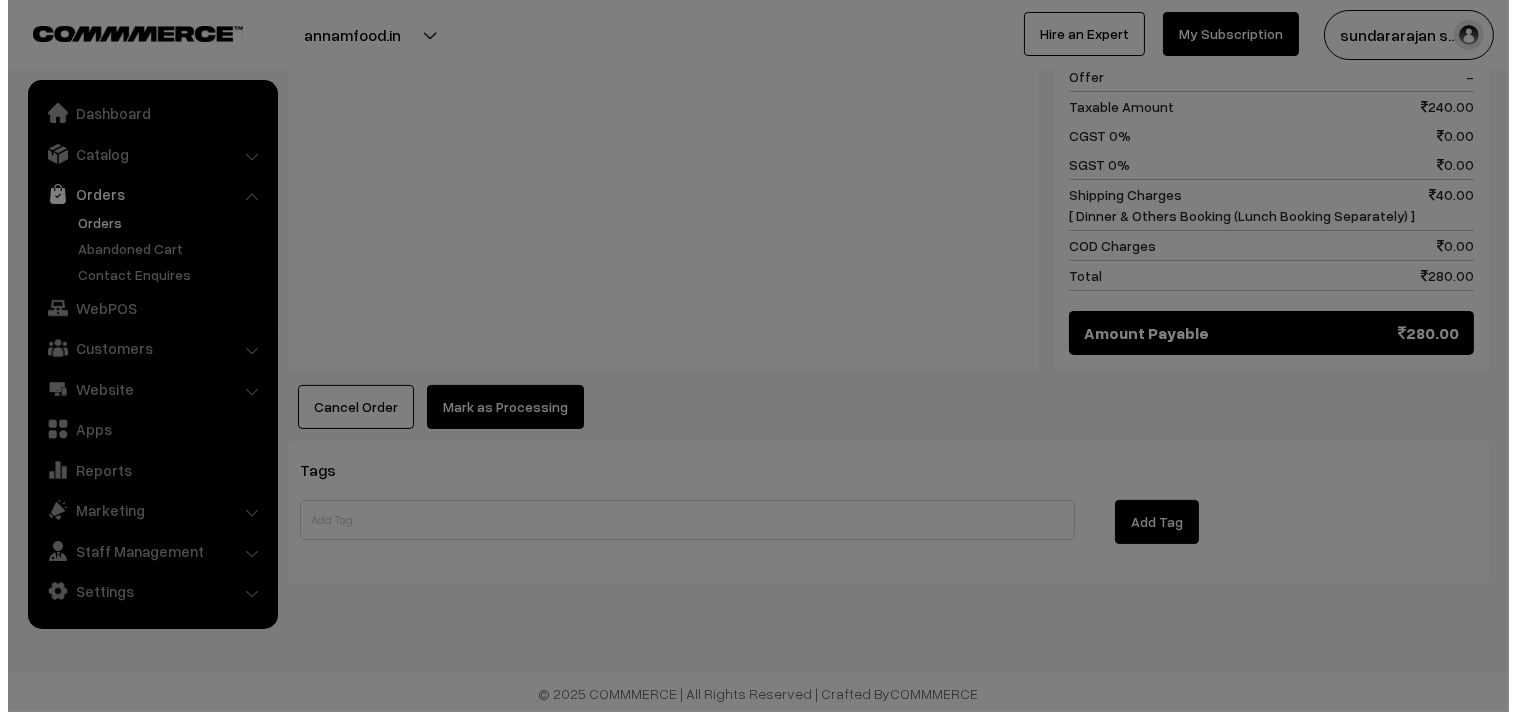 scroll, scrollTop: 1088, scrollLeft: 0, axis: vertical 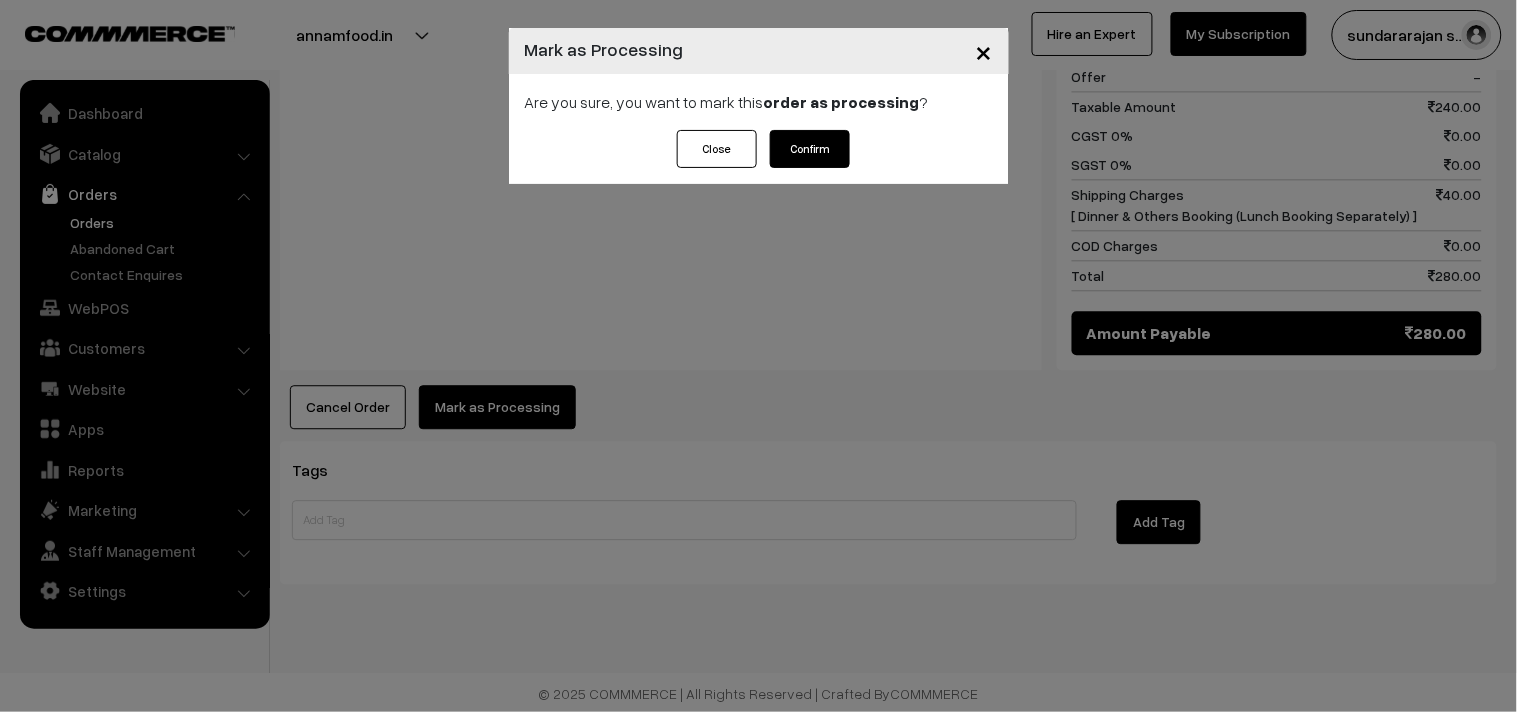 click on "Confirm" at bounding box center (810, 149) 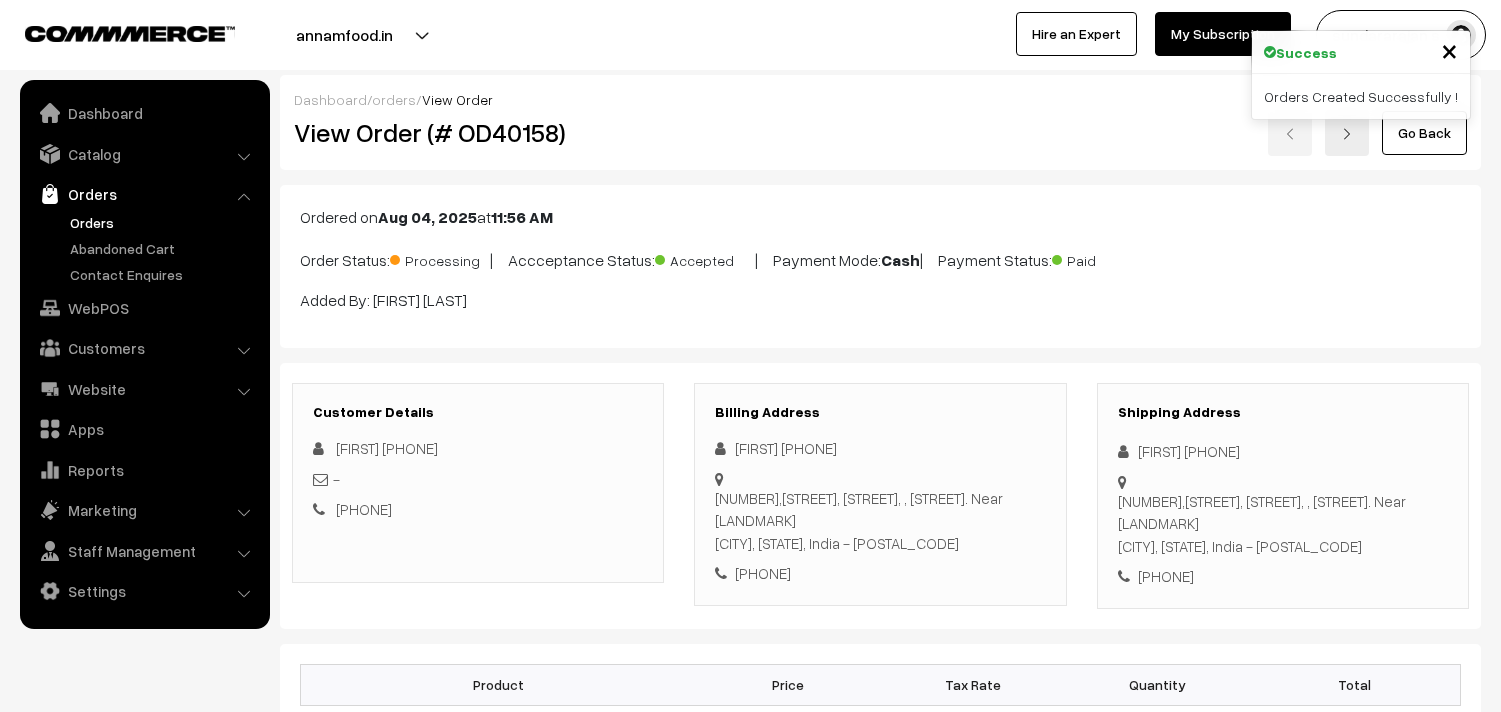 scroll, scrollTop: 0, scrollLeft: 0, axis: both 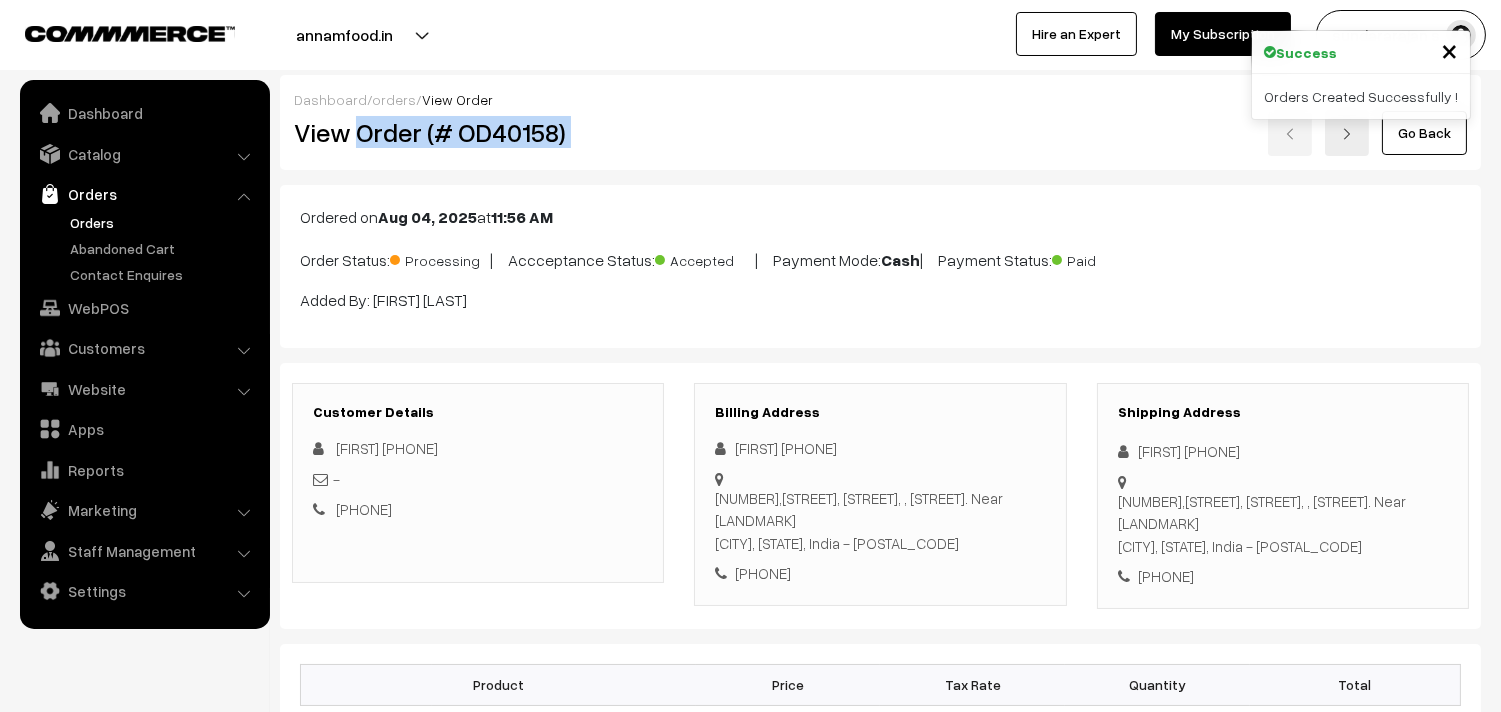 drag, startPoint x: 358, startPoint y: 136, endPoint x: 684, endPoint y: 151, distance: 326.3449 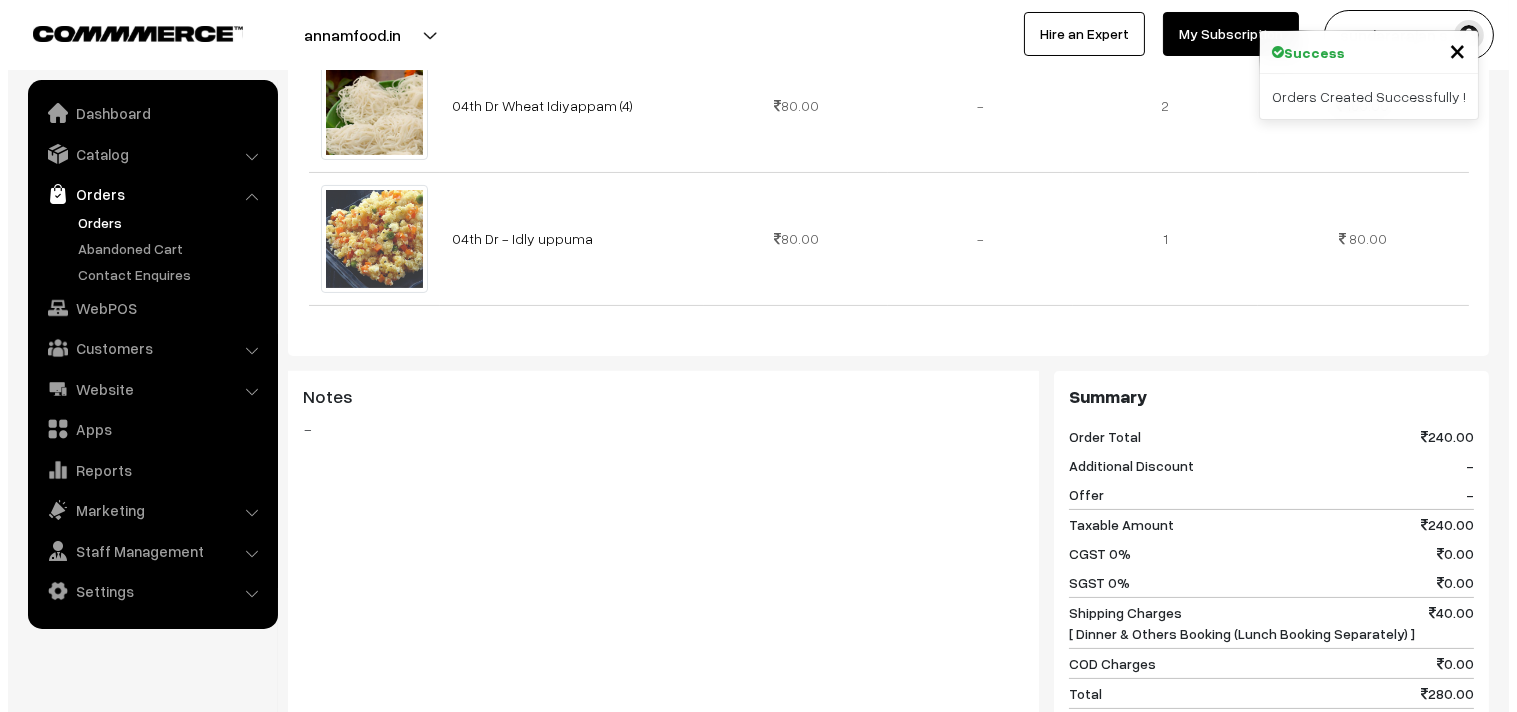 scroll, scrollTop: 1000, scrollLeft: 0, axis: vertical 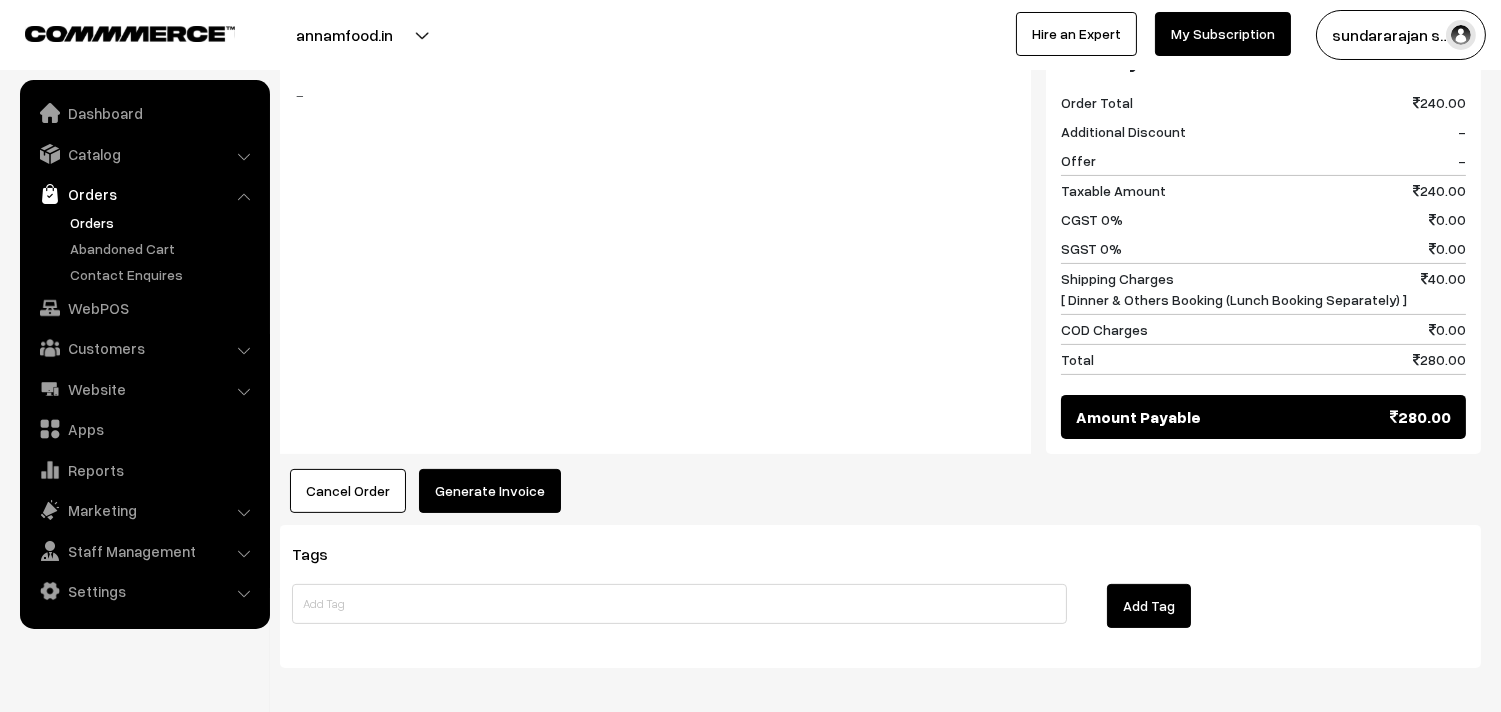 click on "Generate Invoice" at bounding box center (490, 491) 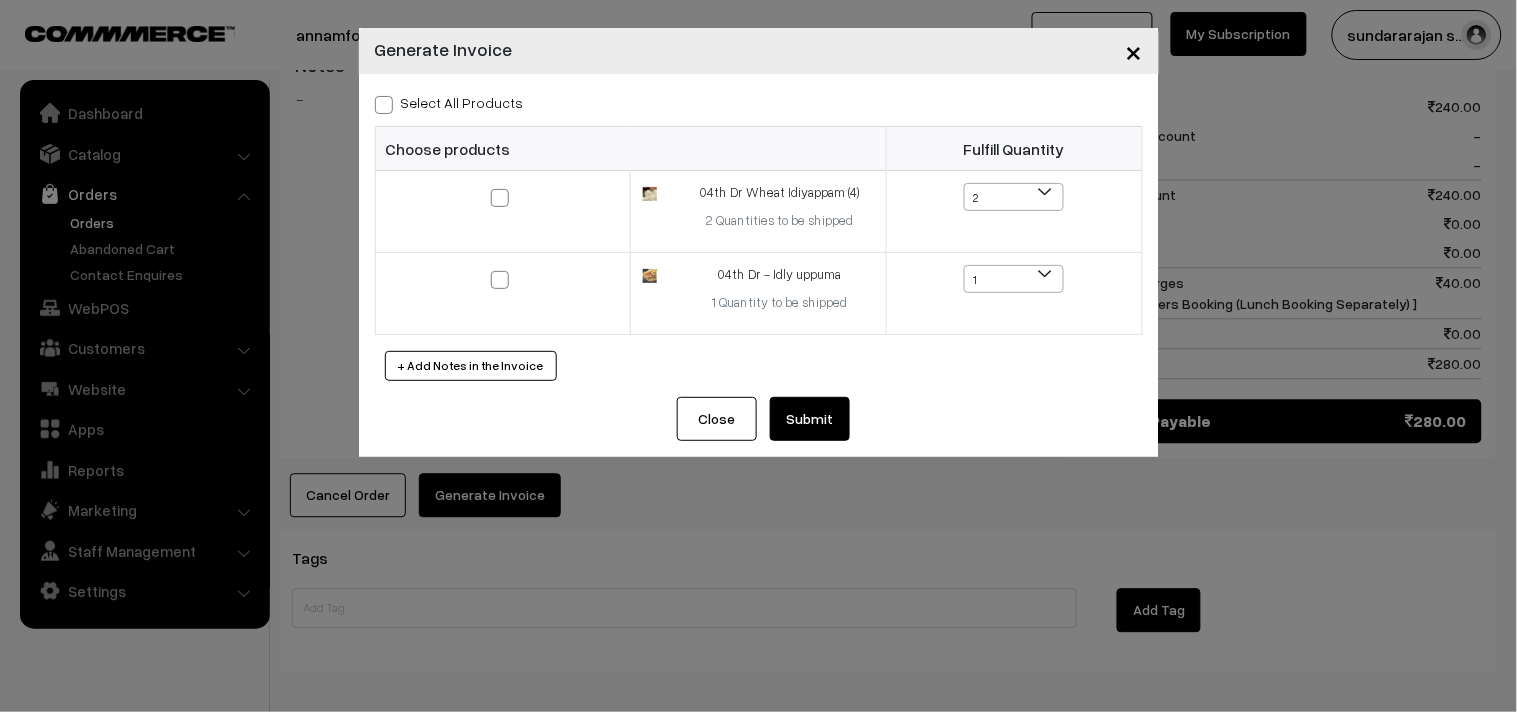 click on "Select All Products" at bounding box center (449, 102) 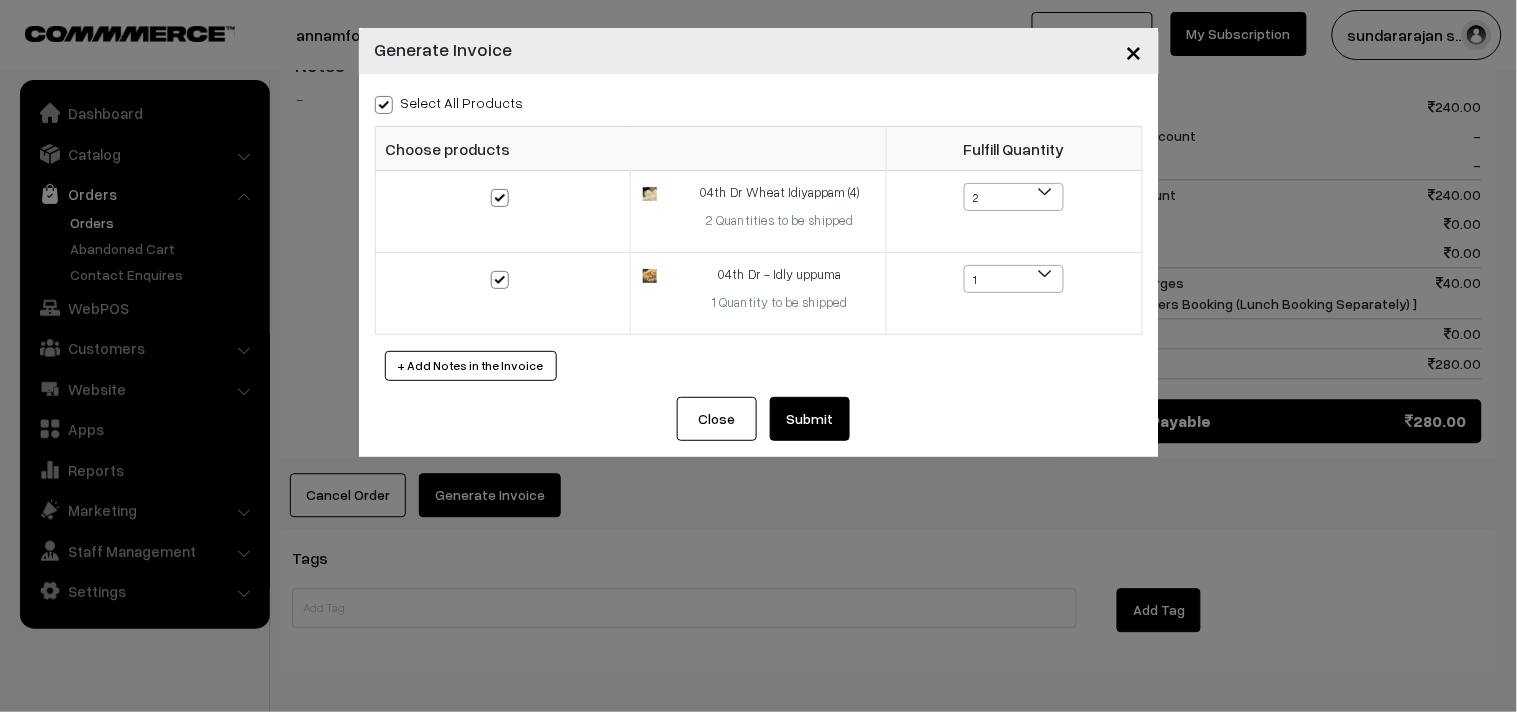 checkbox on "true" 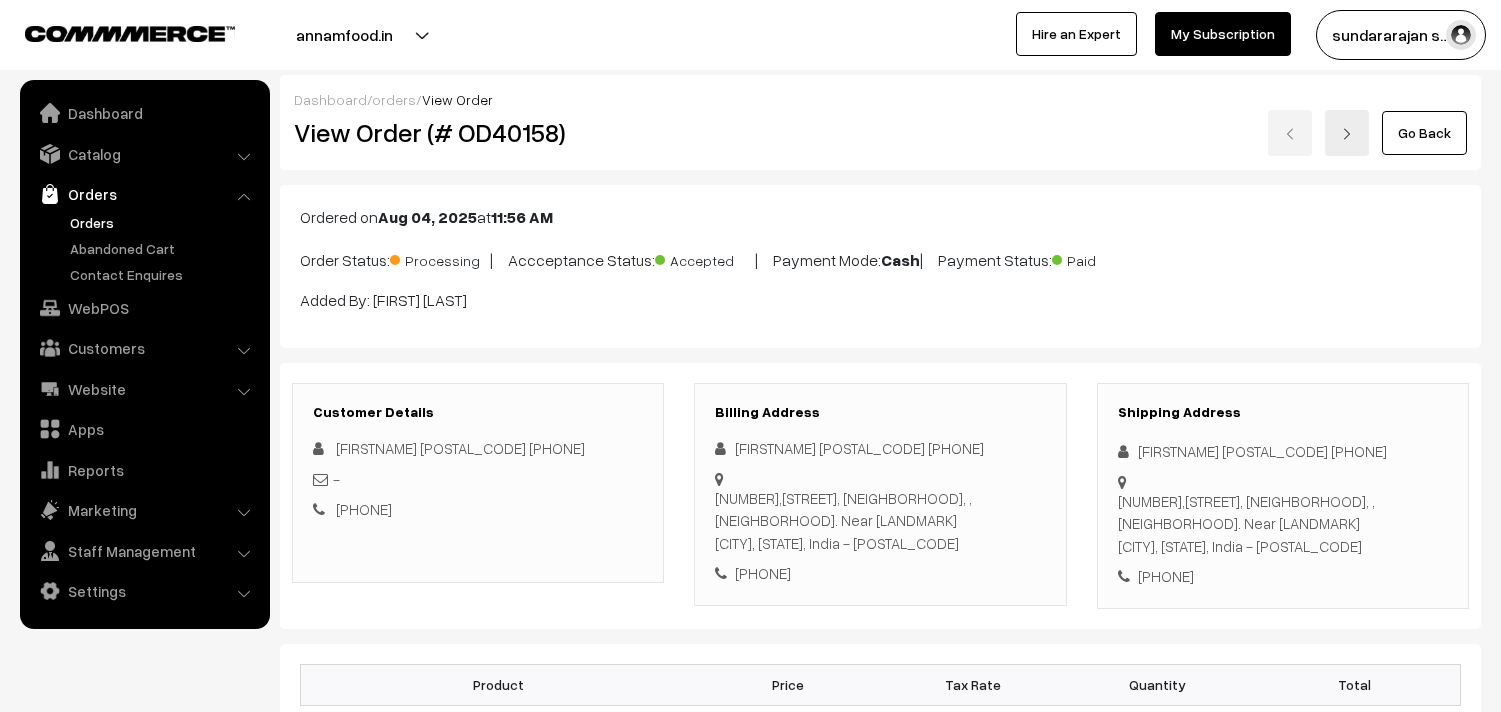 scroll, scrollTop: 1000, scrollLeft: 0, axis: vertical 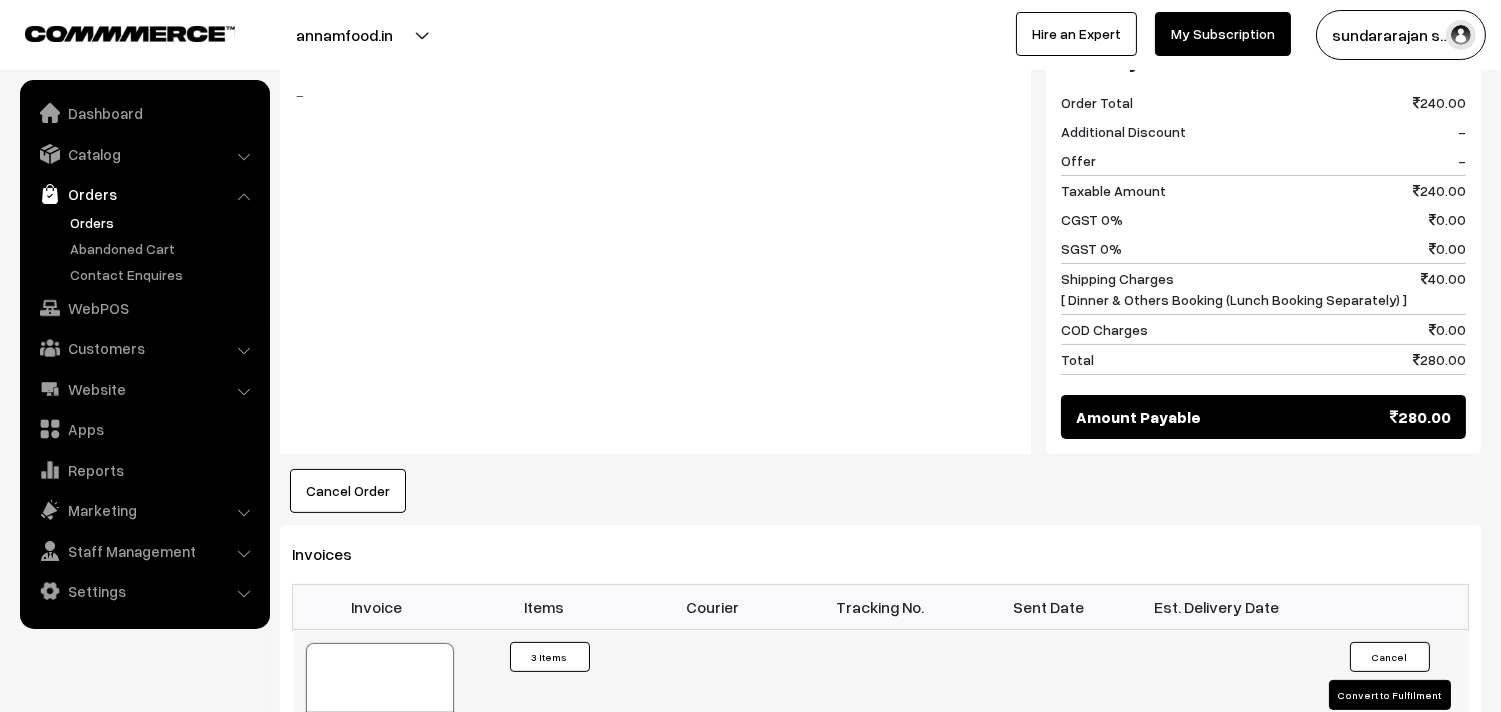 click at bounding box center (380, 693) 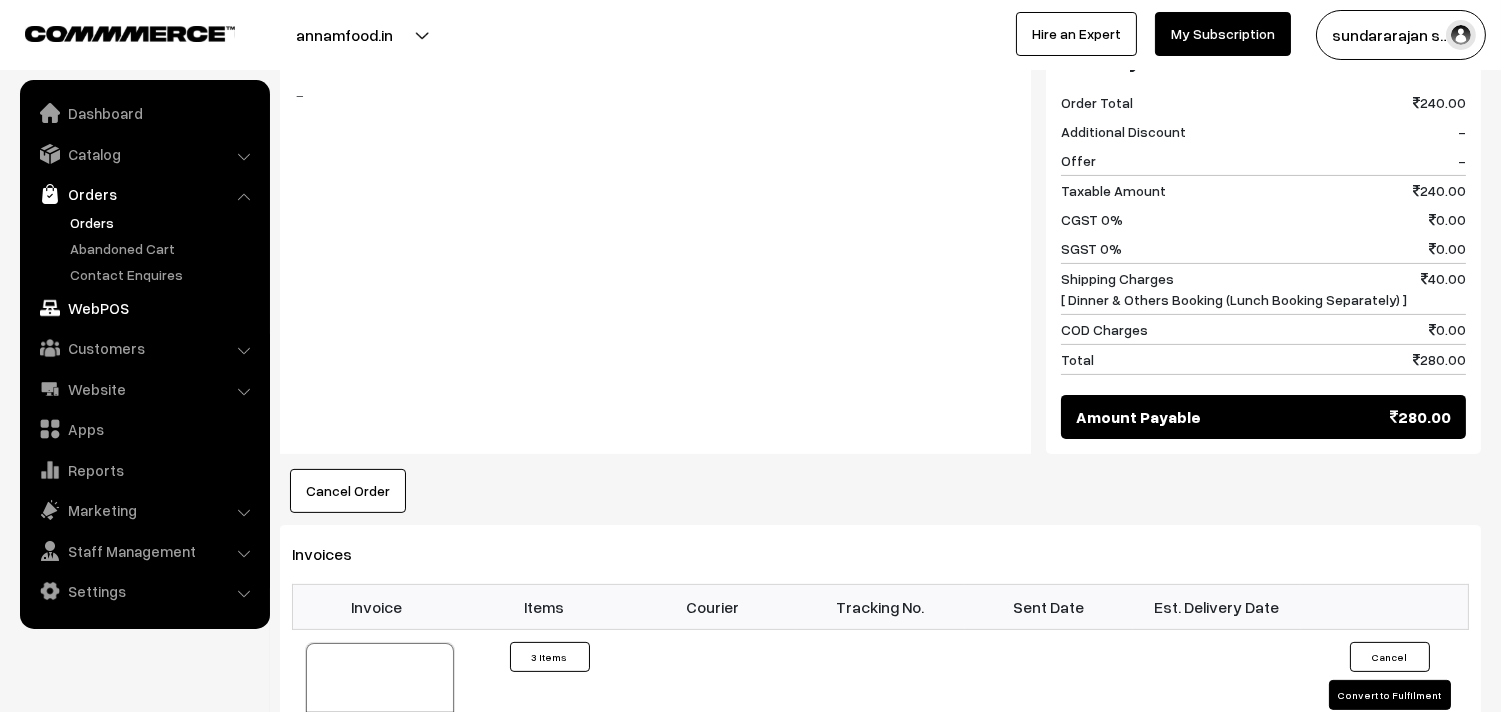 click on "WebPOS" at bounding box center (144, 308) 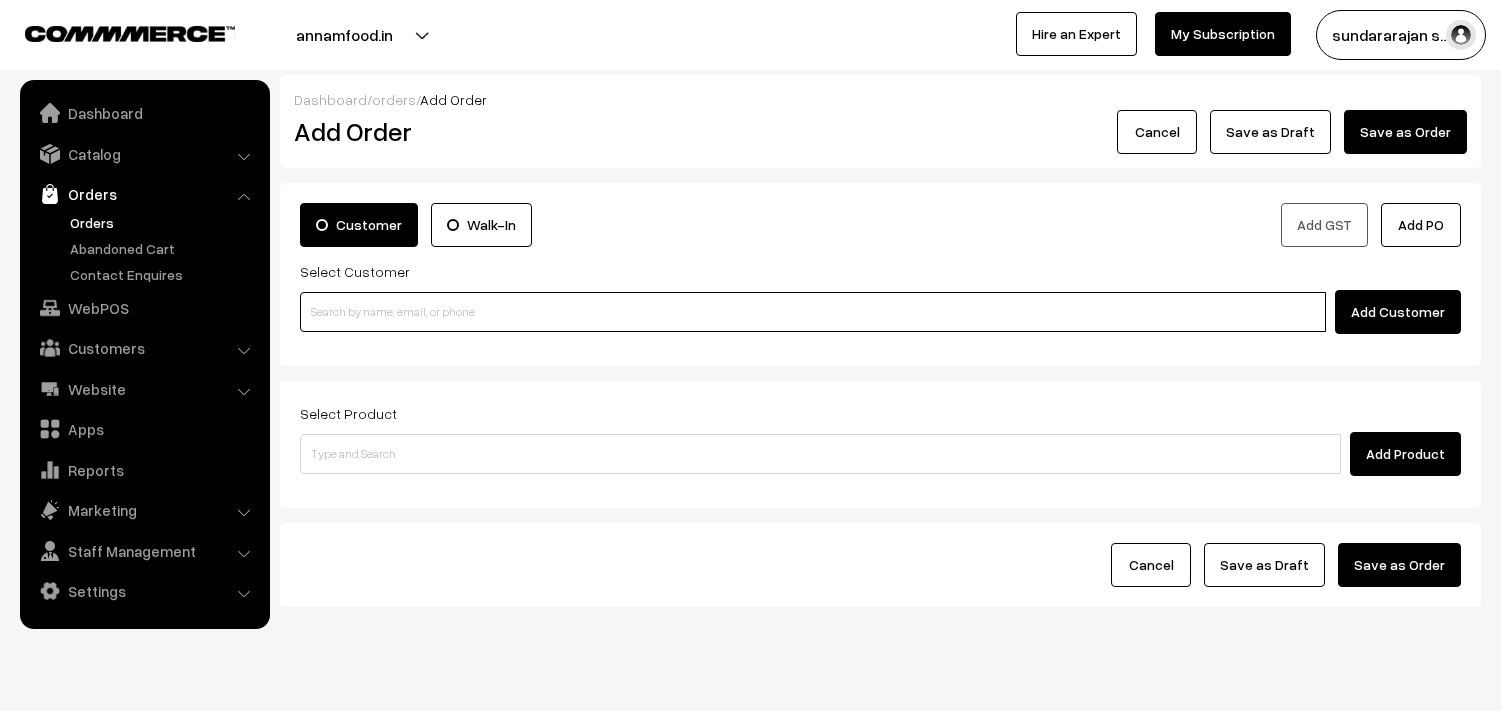 scroll, scrollTop: 0, scrollLeft: 0, axis: both 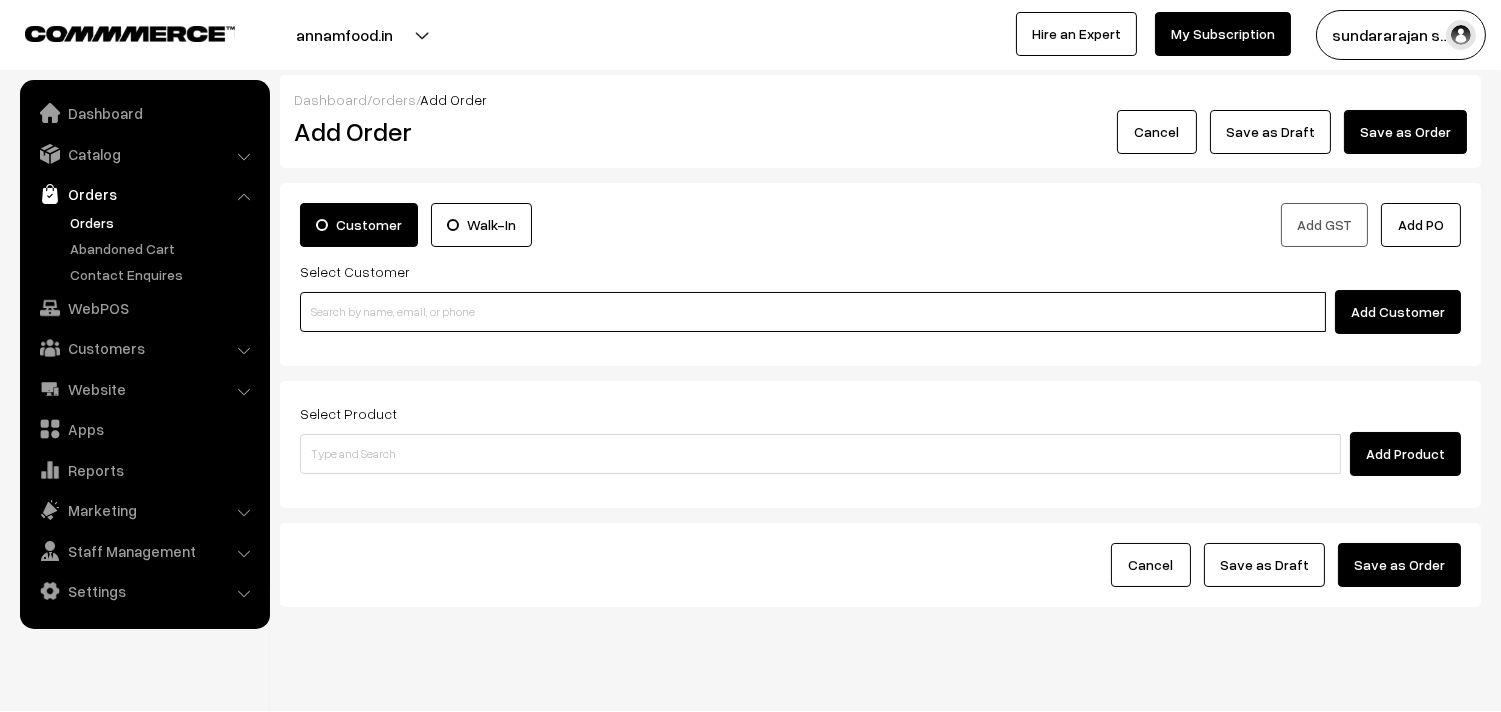 click at bounding box center [813, 312] 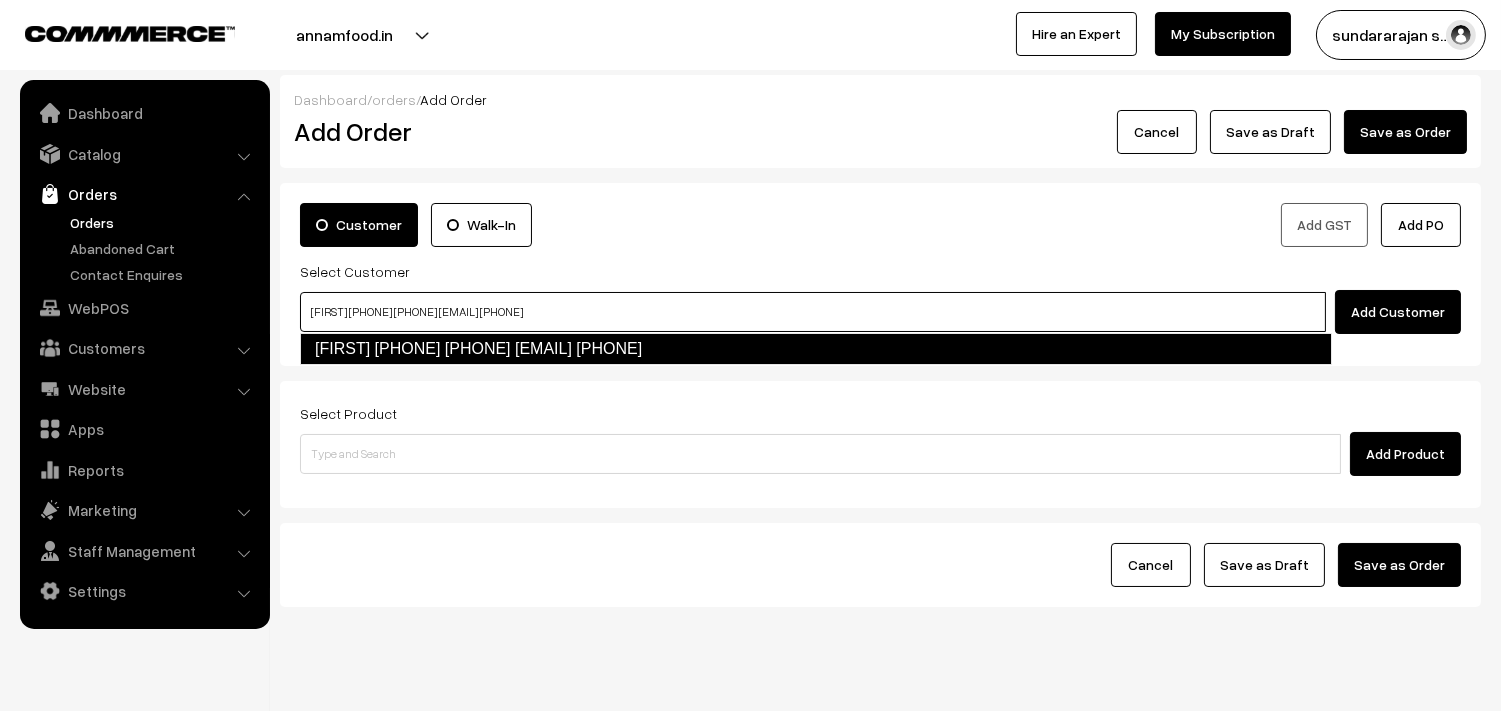 type on "[FIRST] [PHONE] [PHONE] [EMAIL] [PHONE]" 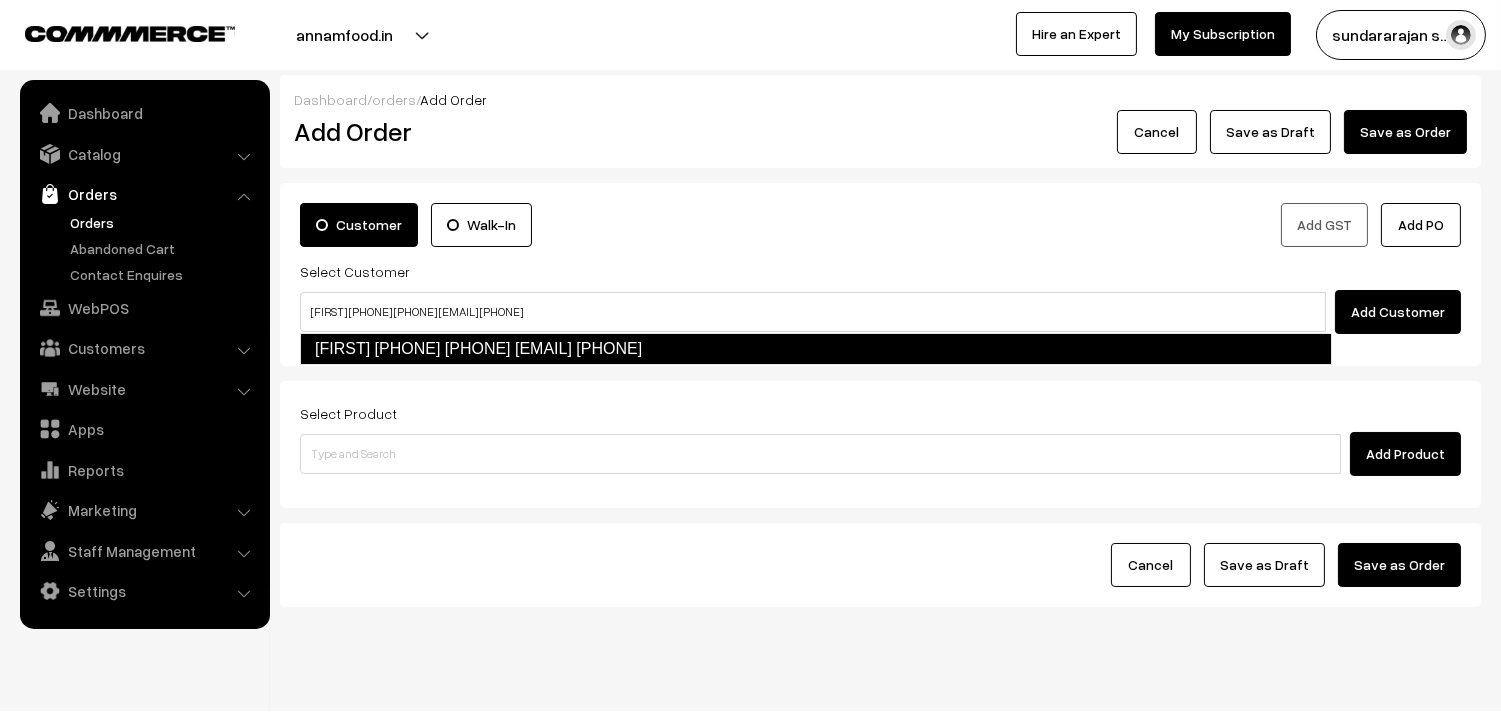 type 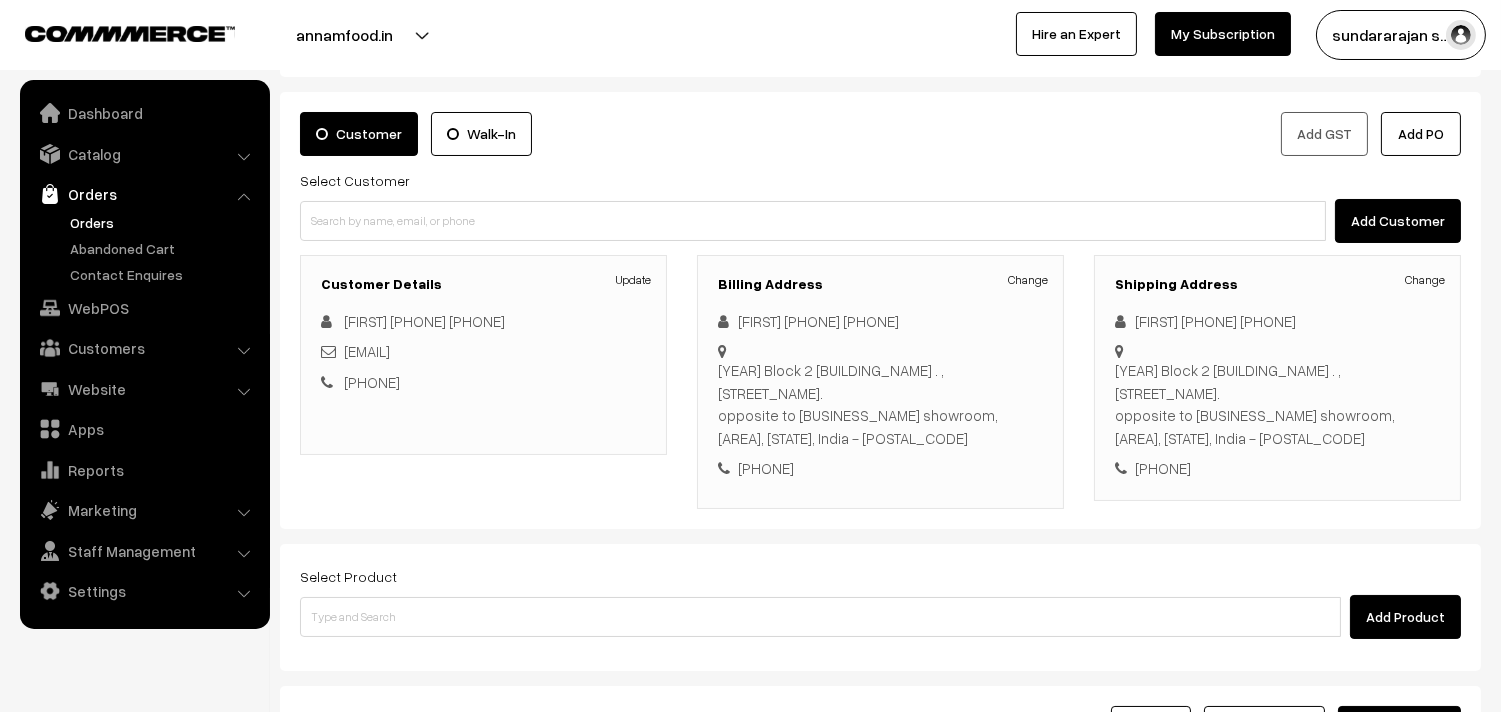 scroll, scrollTop: 161, scrollLeft: 0, axis: vertical 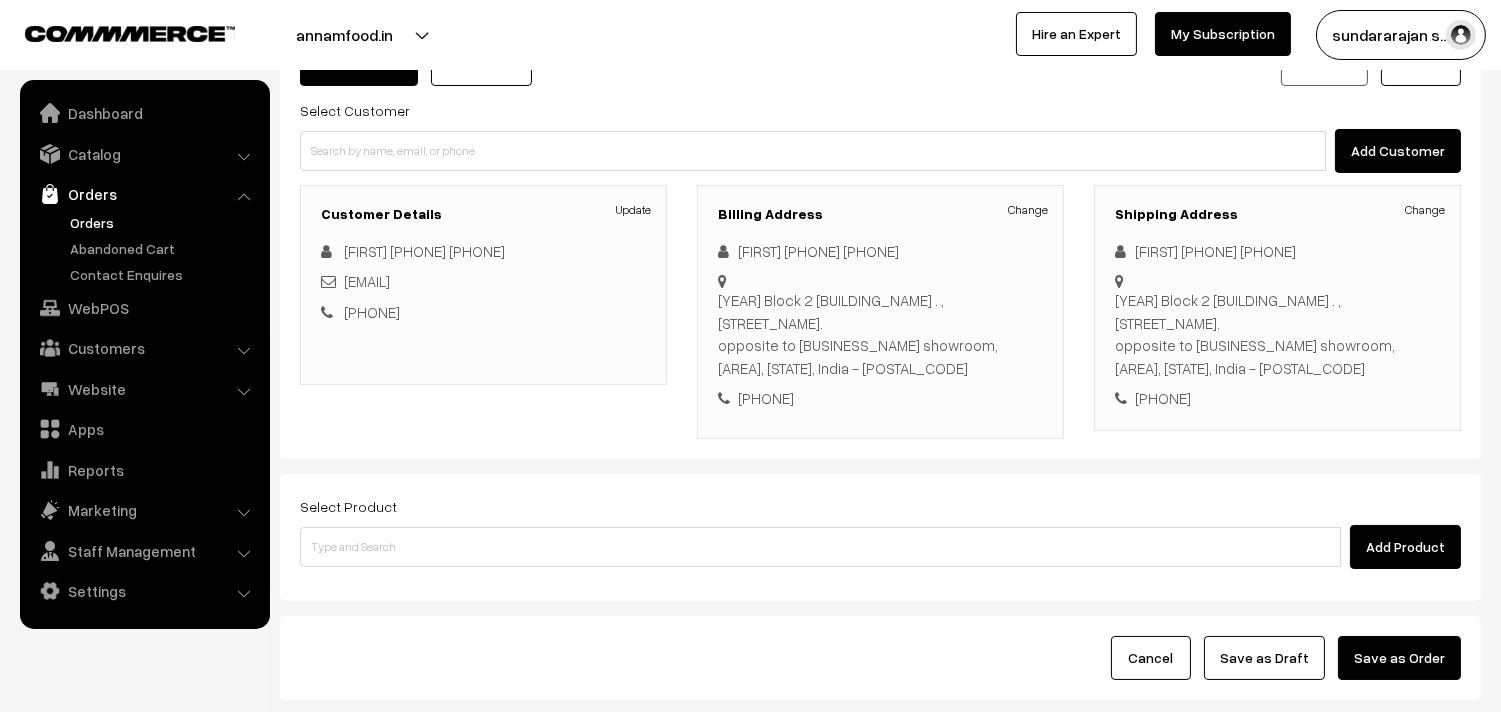 click on "Select Product
Add Product" at bounding box center (880, 537) 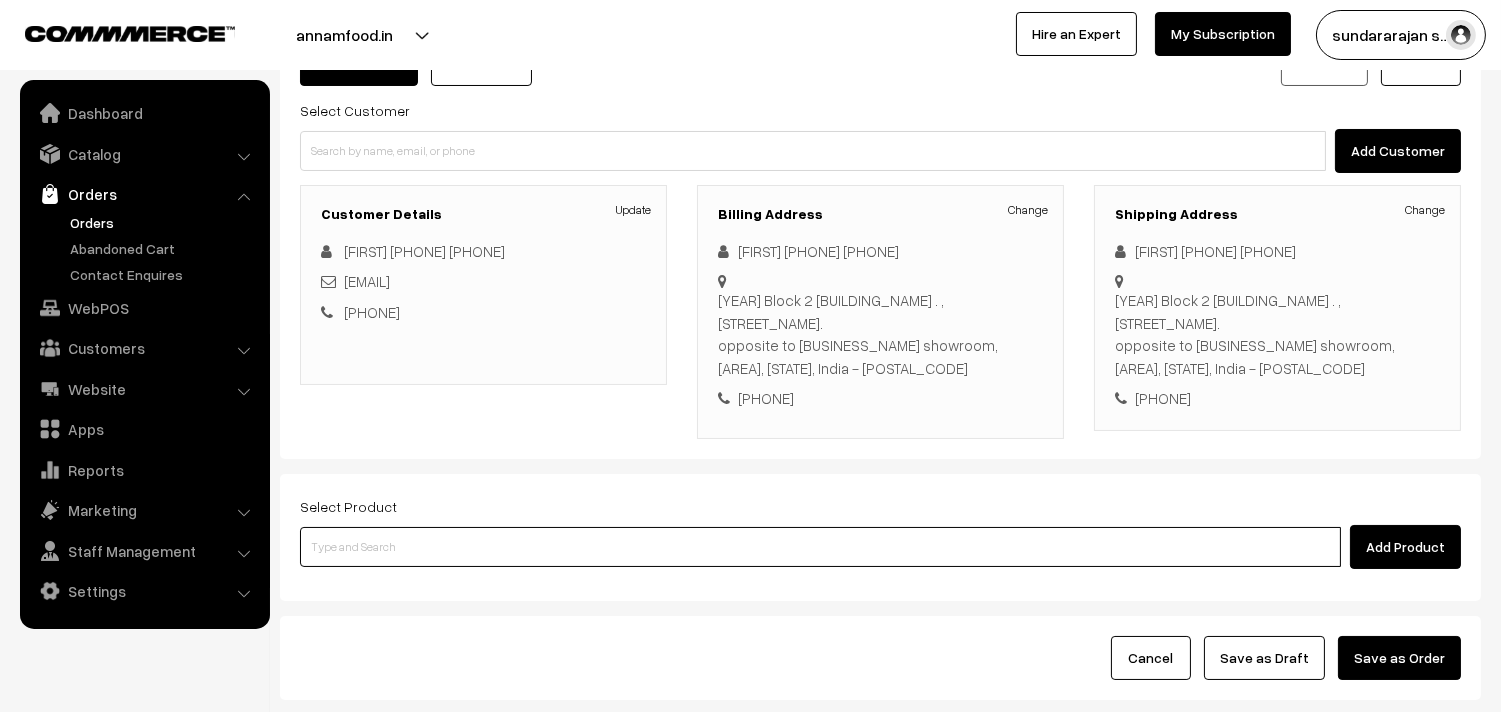 click at bounding box center [820, 547] 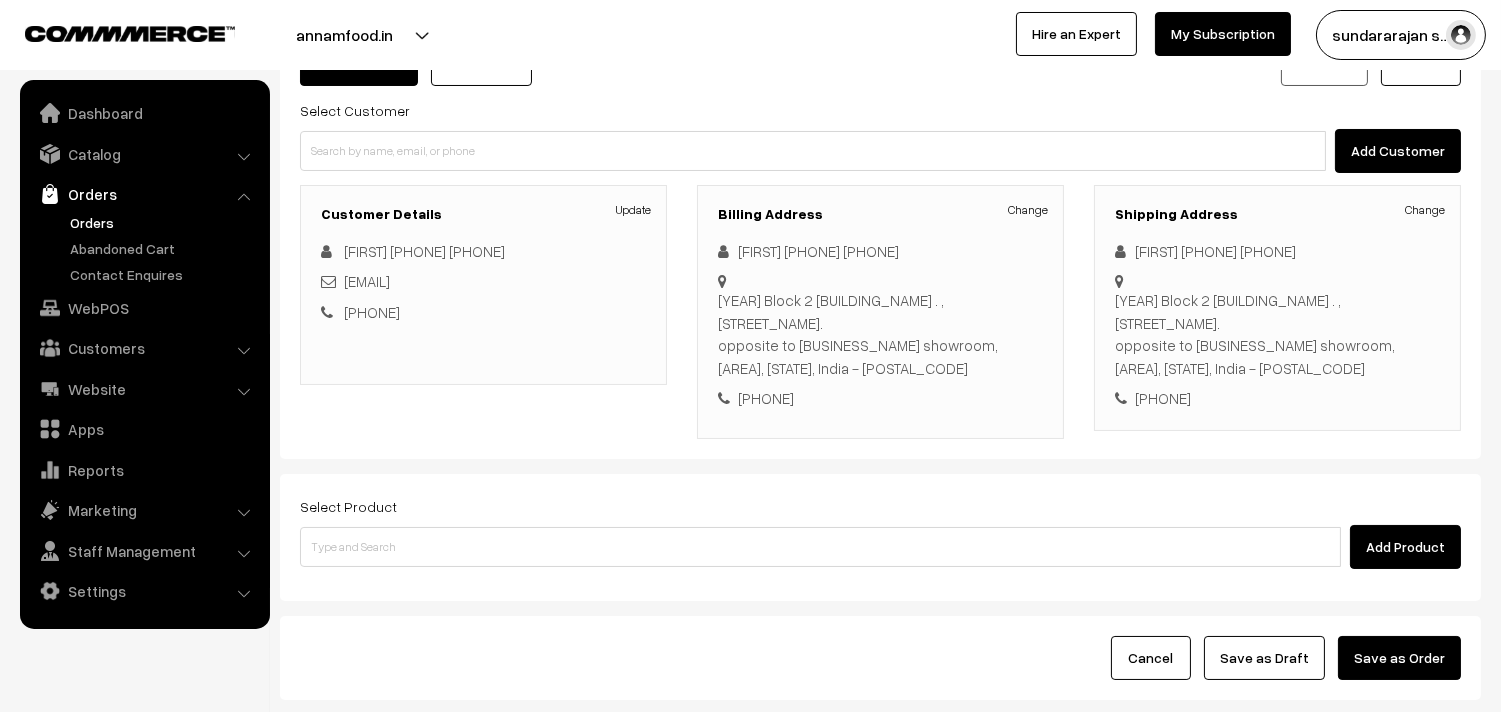 click on "Select Product
Add Product" at bounding box center [880, 531] 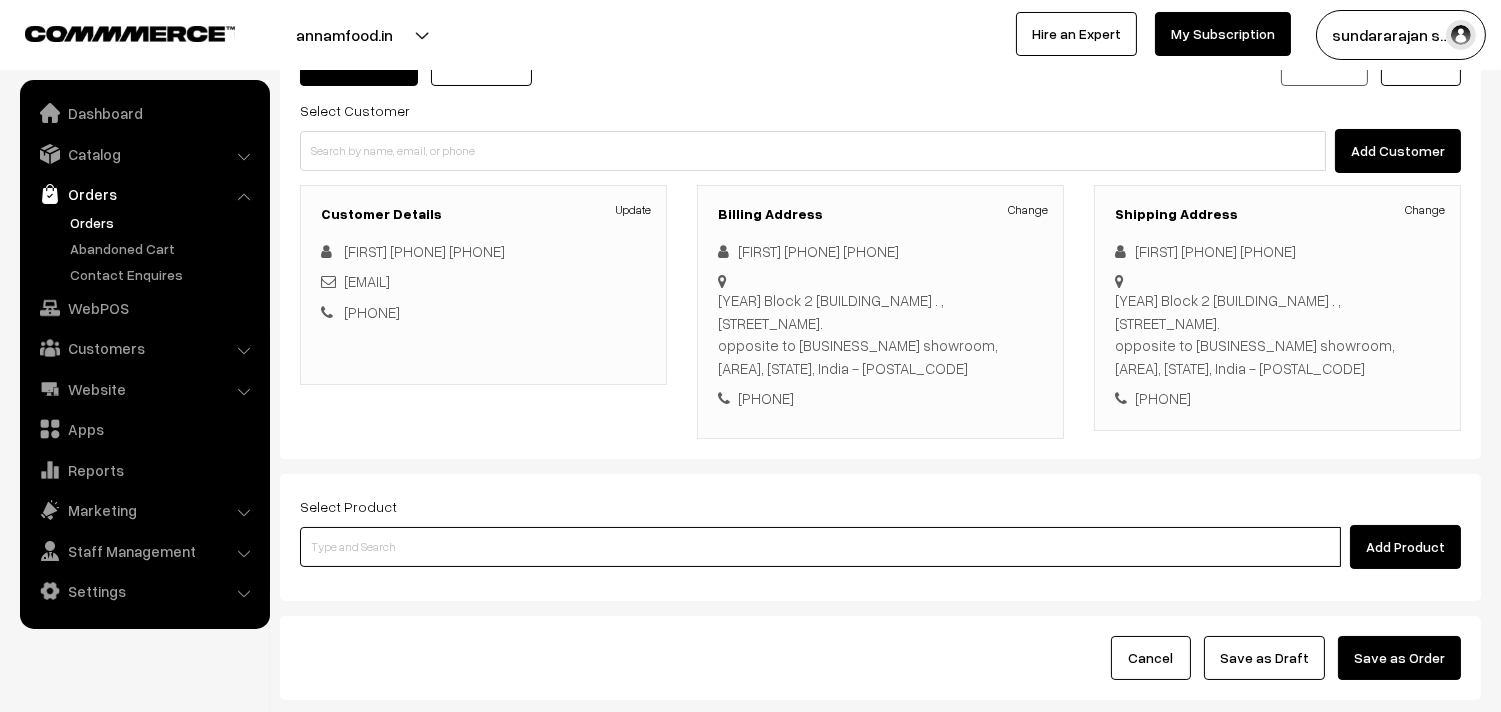 click at bounding box center (820, 547) 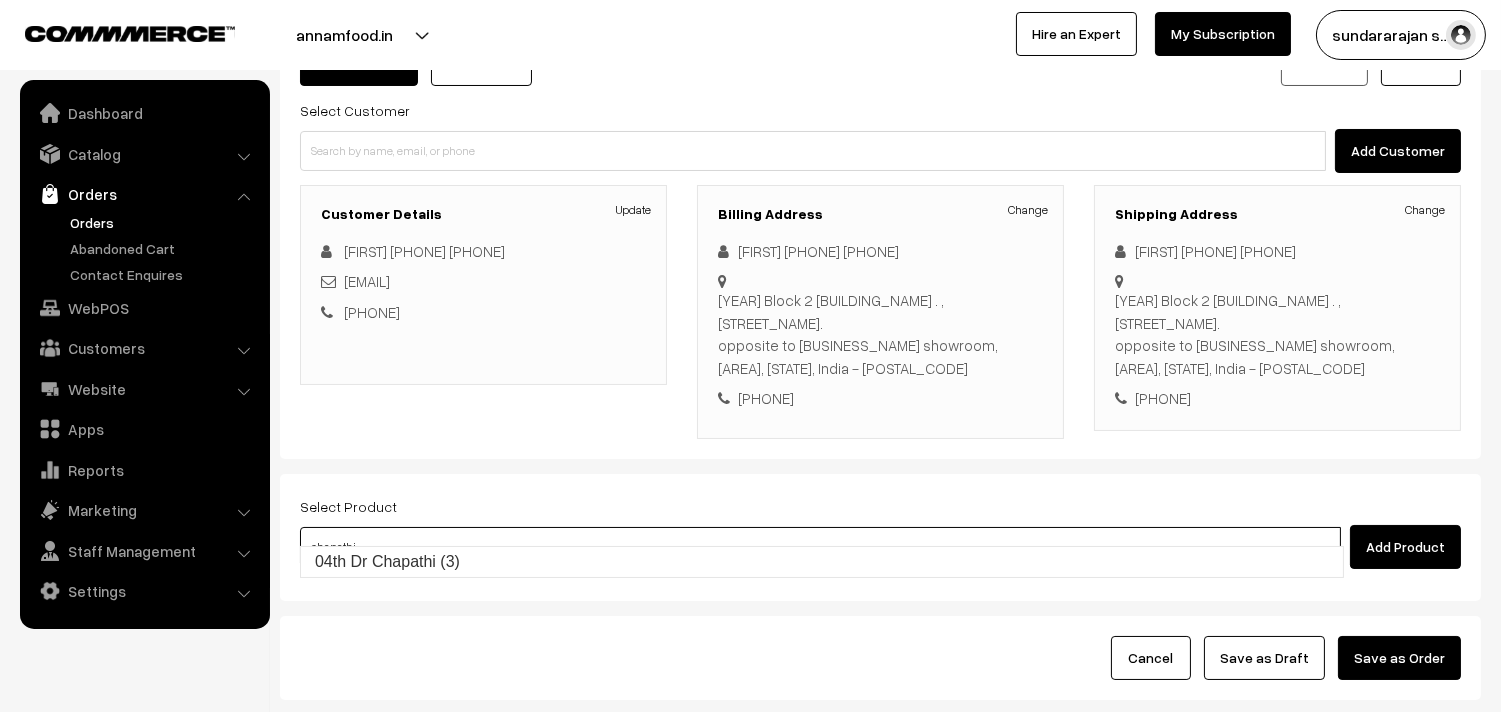 type on "04th  Dr Chapathi  (3)" 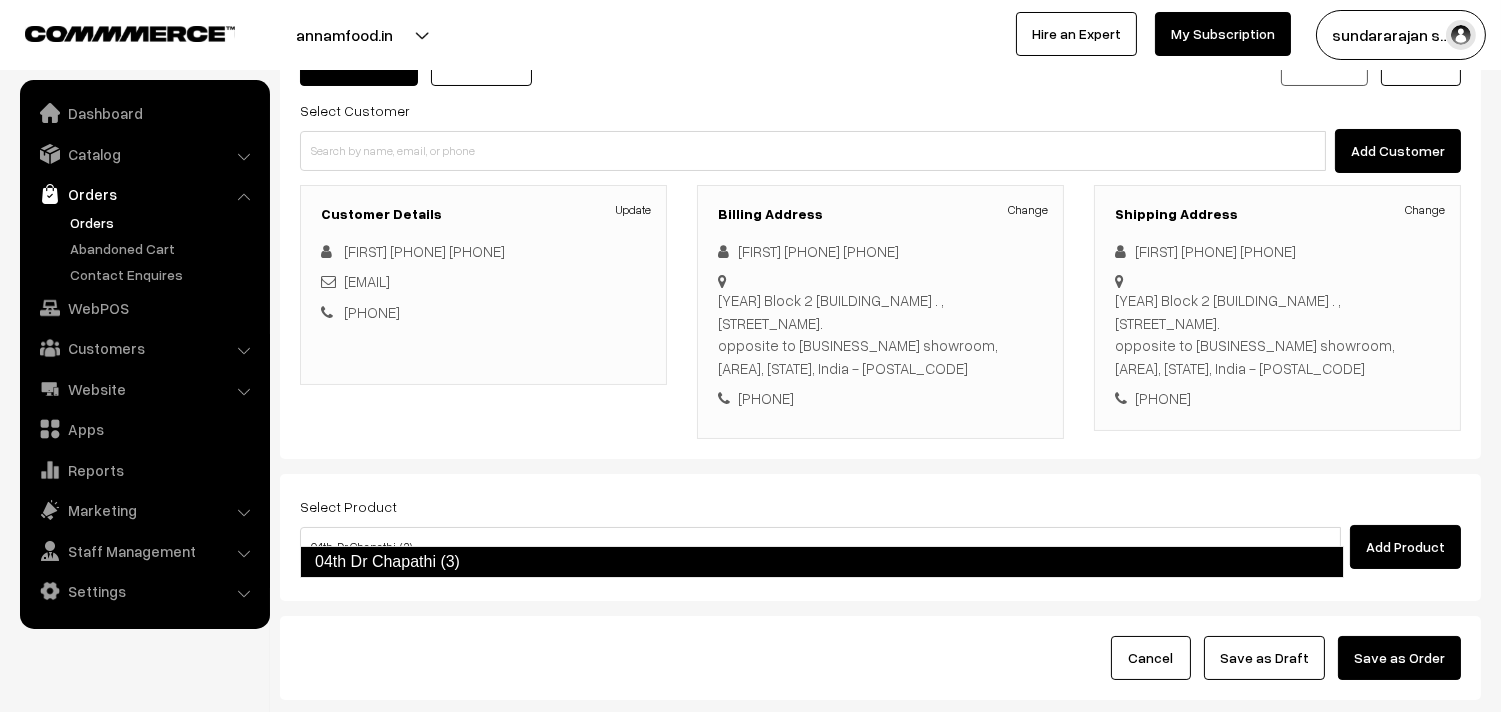 type 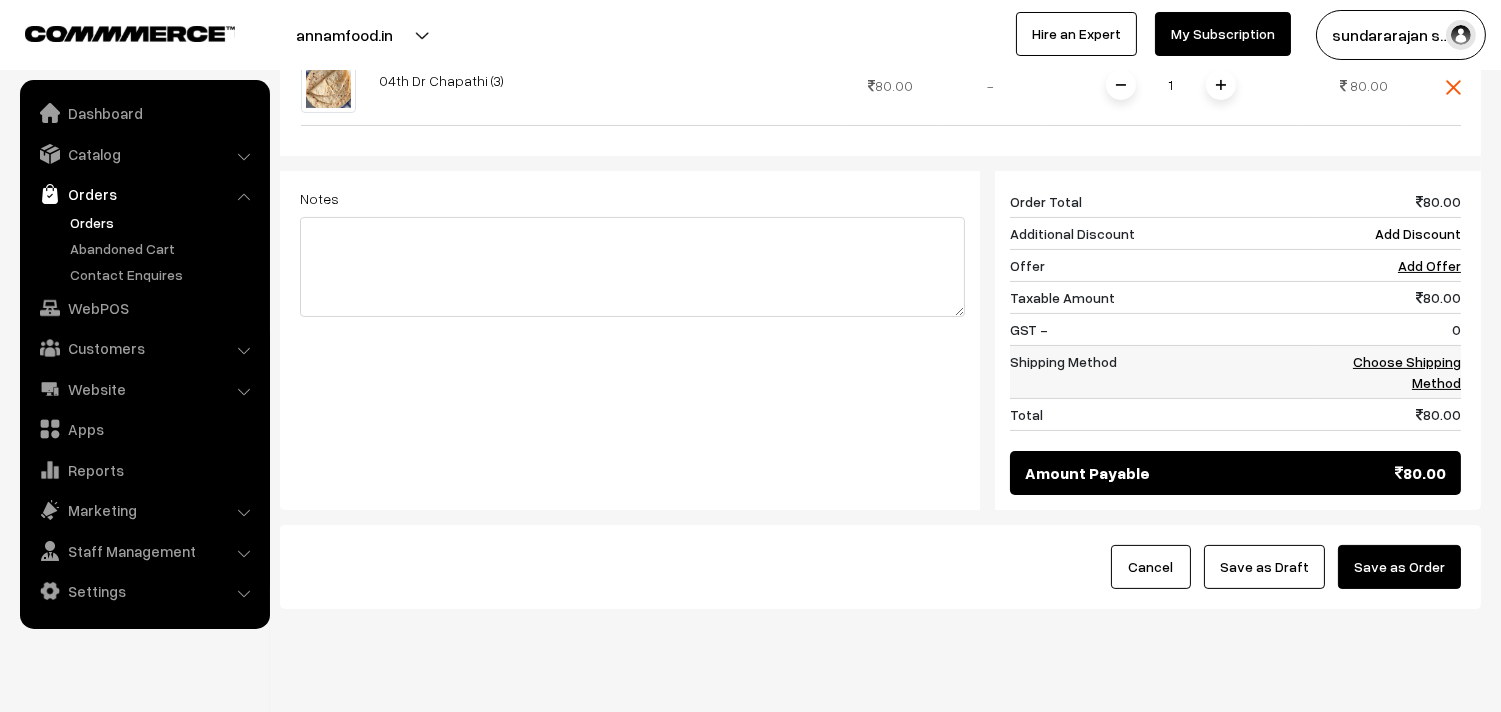 scroll, scrollTop: 760, scrollLeft: 0, axis: vertical 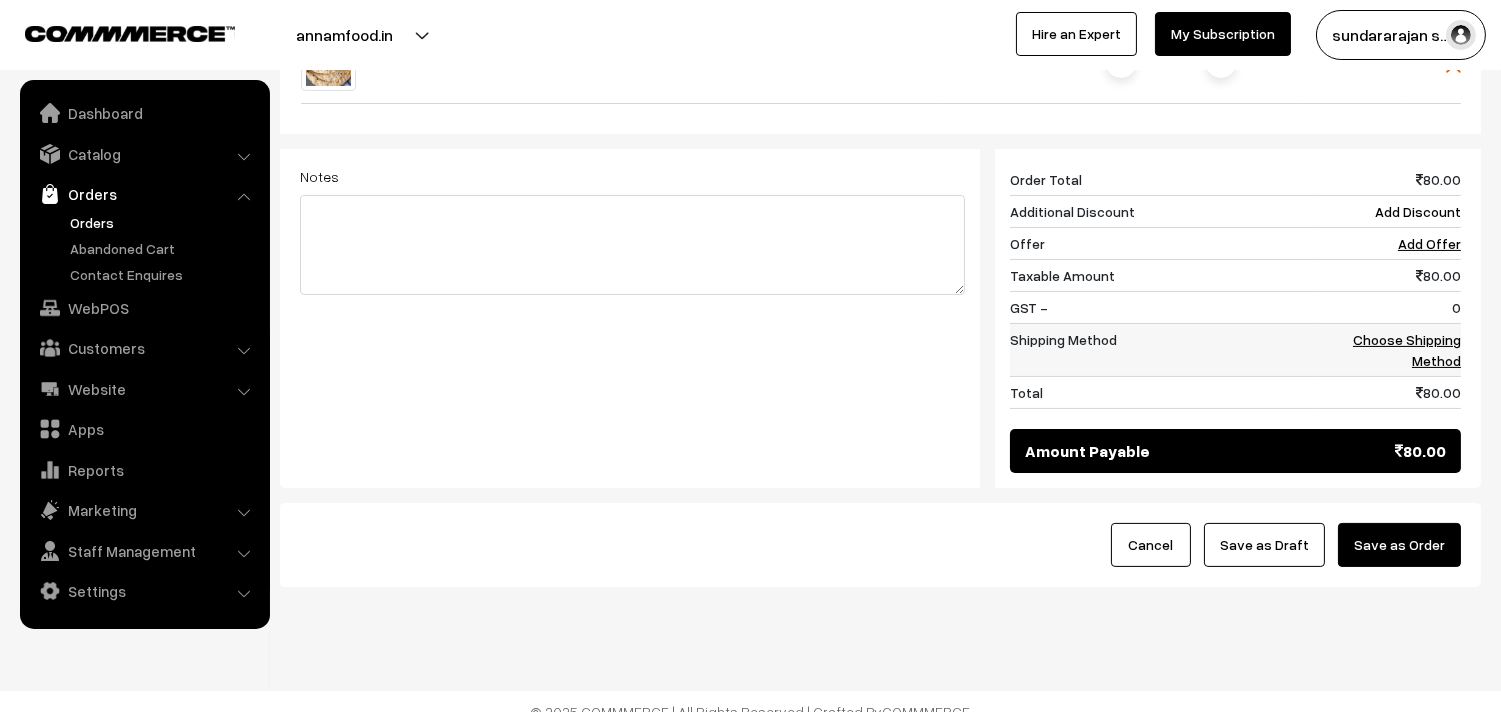 click on "Choose Shipping Method" at bounding box center (1407, 350) 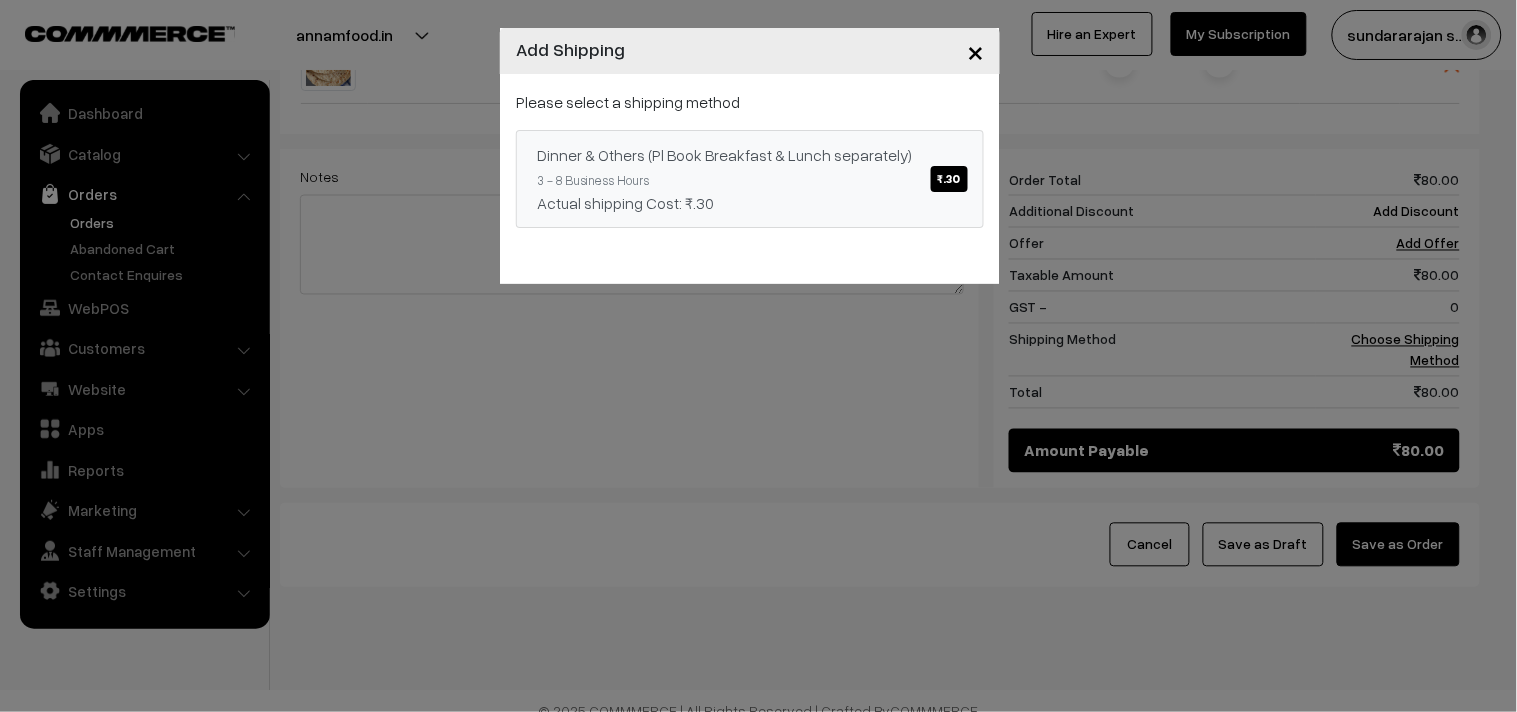 click on "Dinner & Others  (Pl Book Breakfast & Lunch separately)
₹.30" at bounding box center (750, 155) 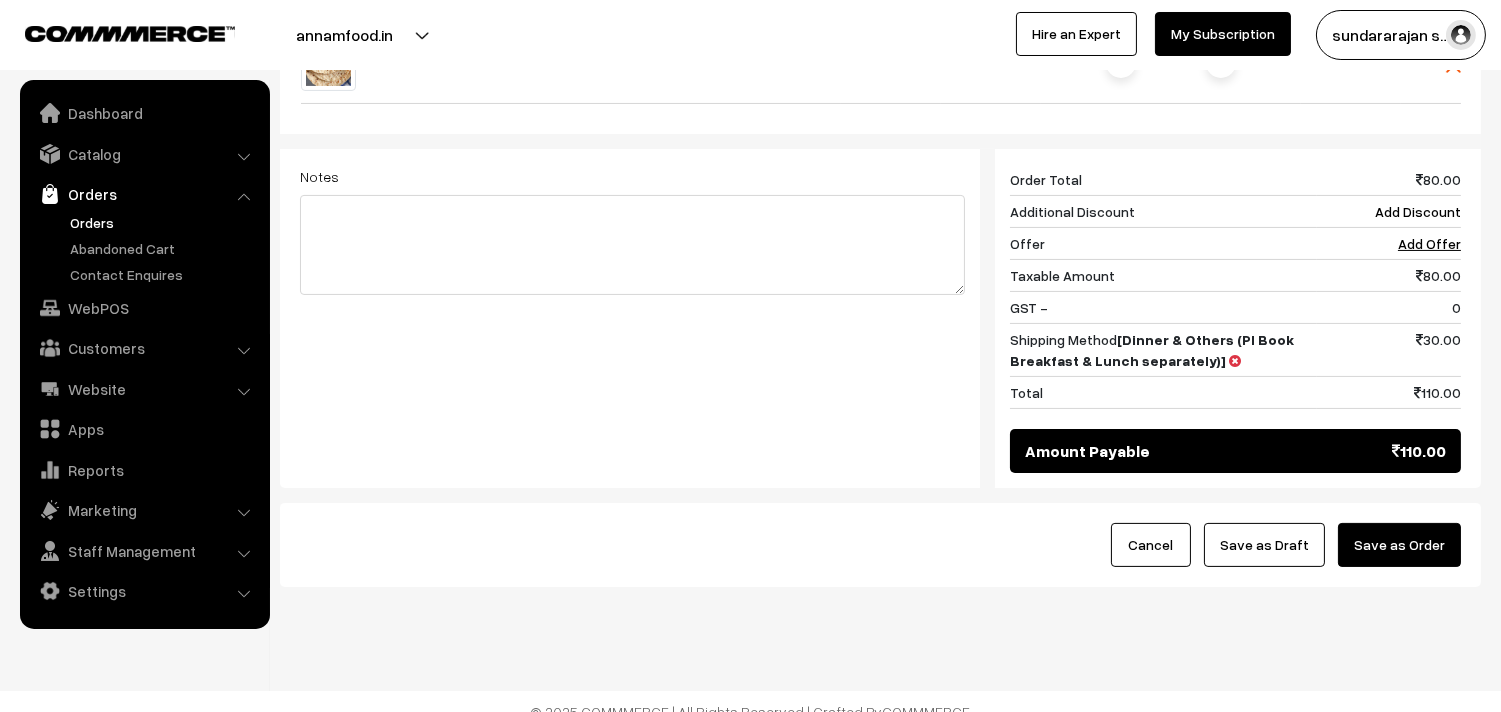 click on "Save as Draft" at bounding box center [1264, 545] 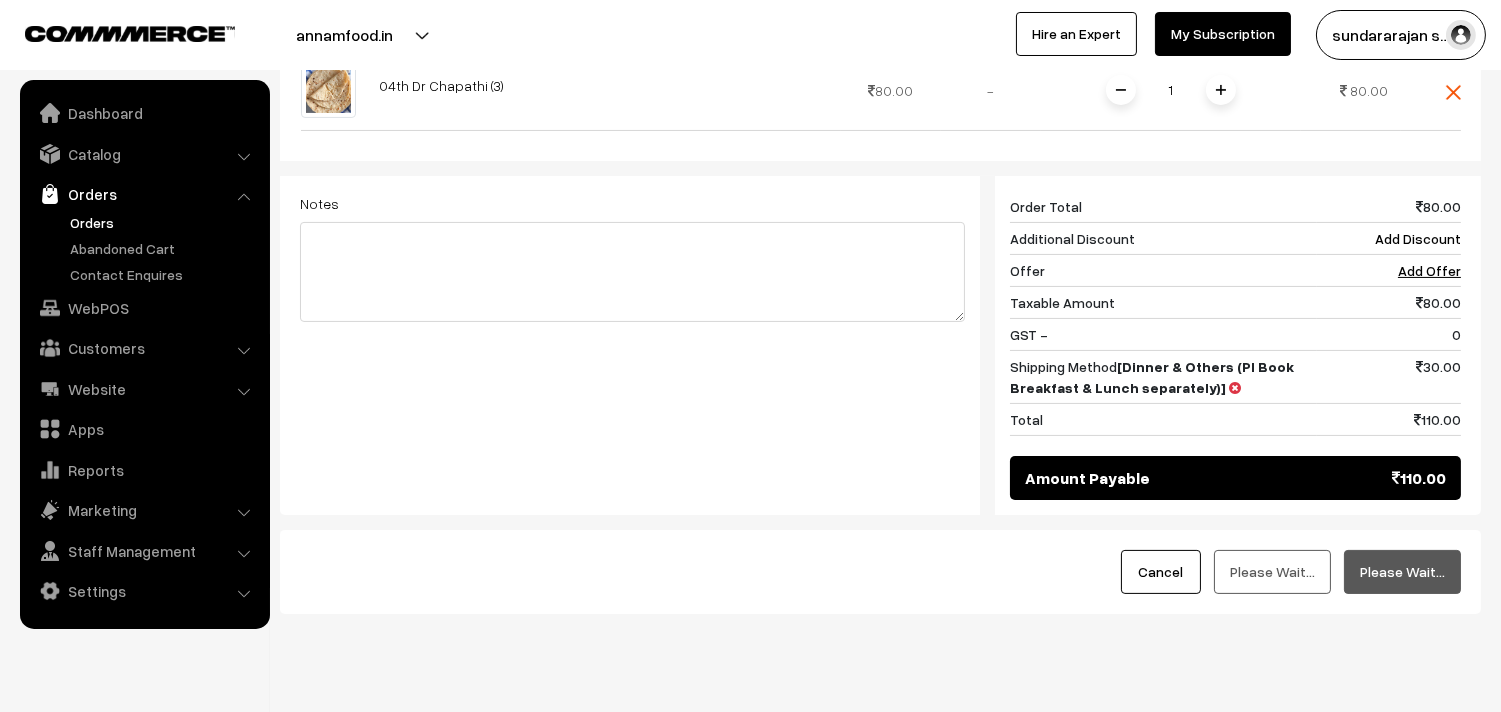 scroll, scrollTop: 753, scrollLeft: 0, axis: vertical 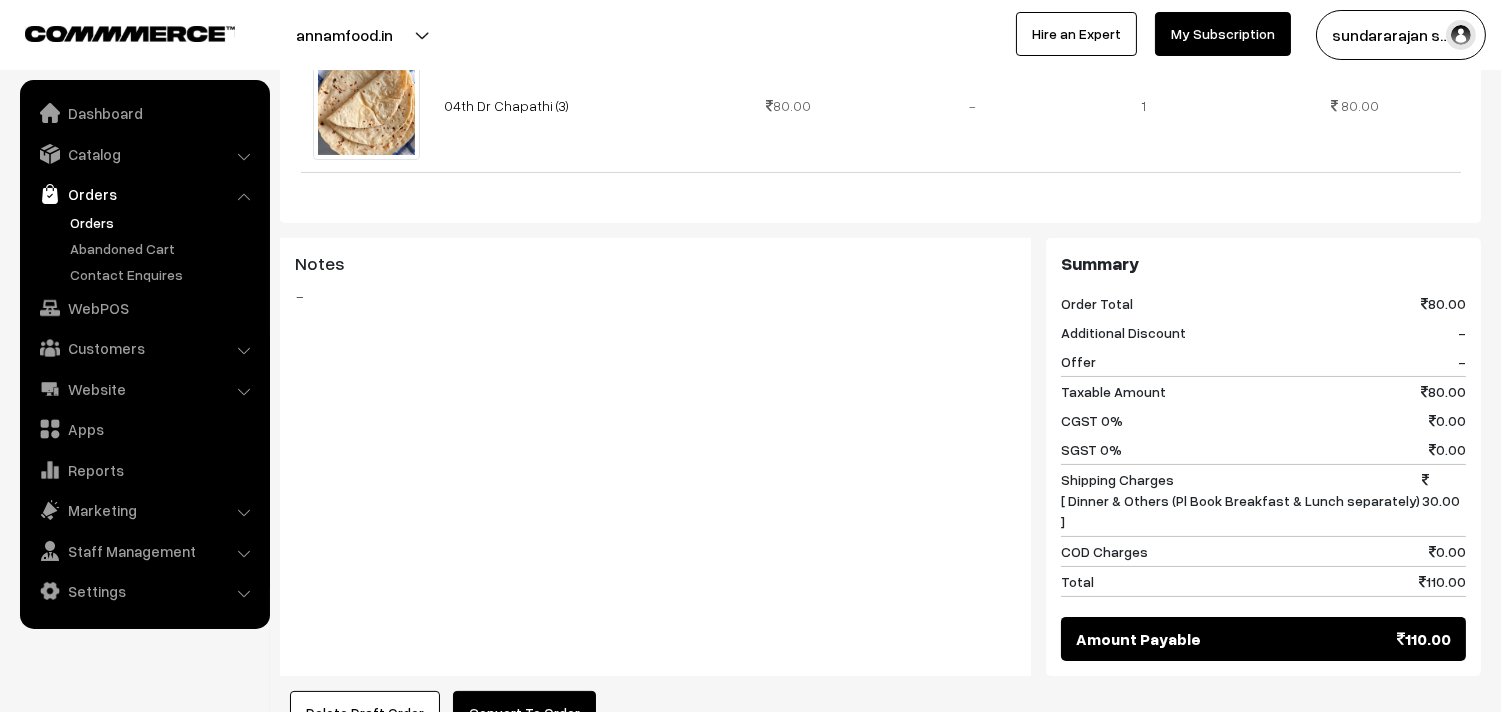 click on "Convert To Order" at bounding box center (524, 713) 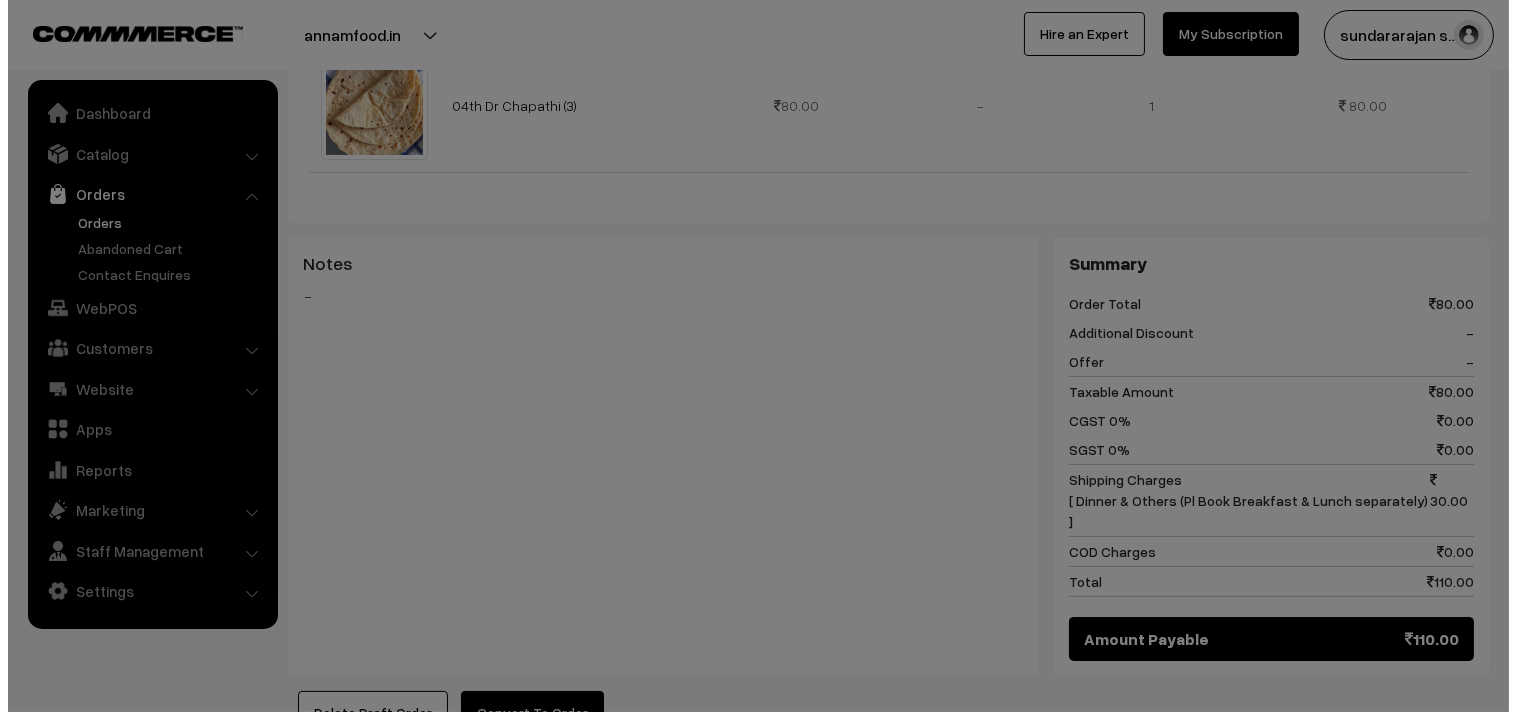 scroll, scrollTop: 662, scrollLeft: 0, axis: vertical 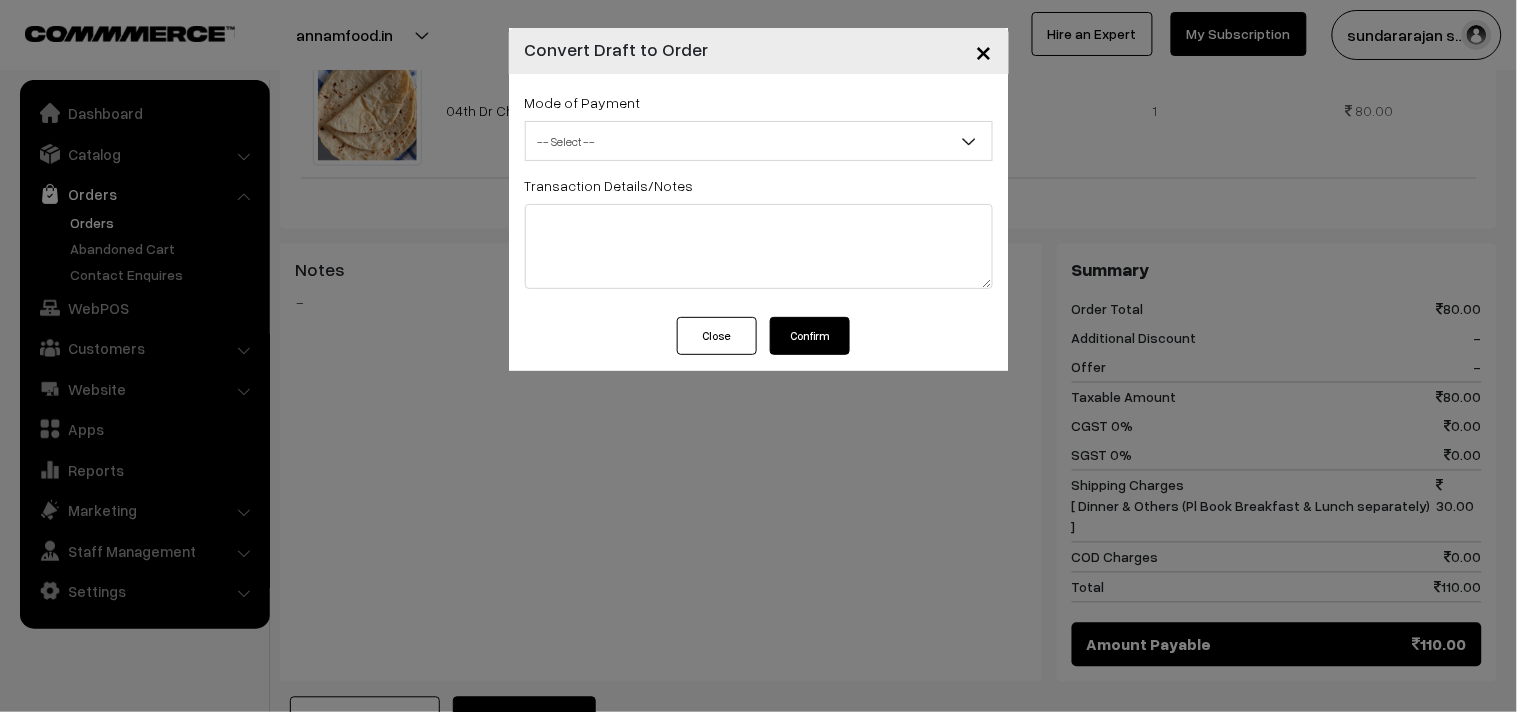 click on "-- Select --" at bounding box center (759, 141) 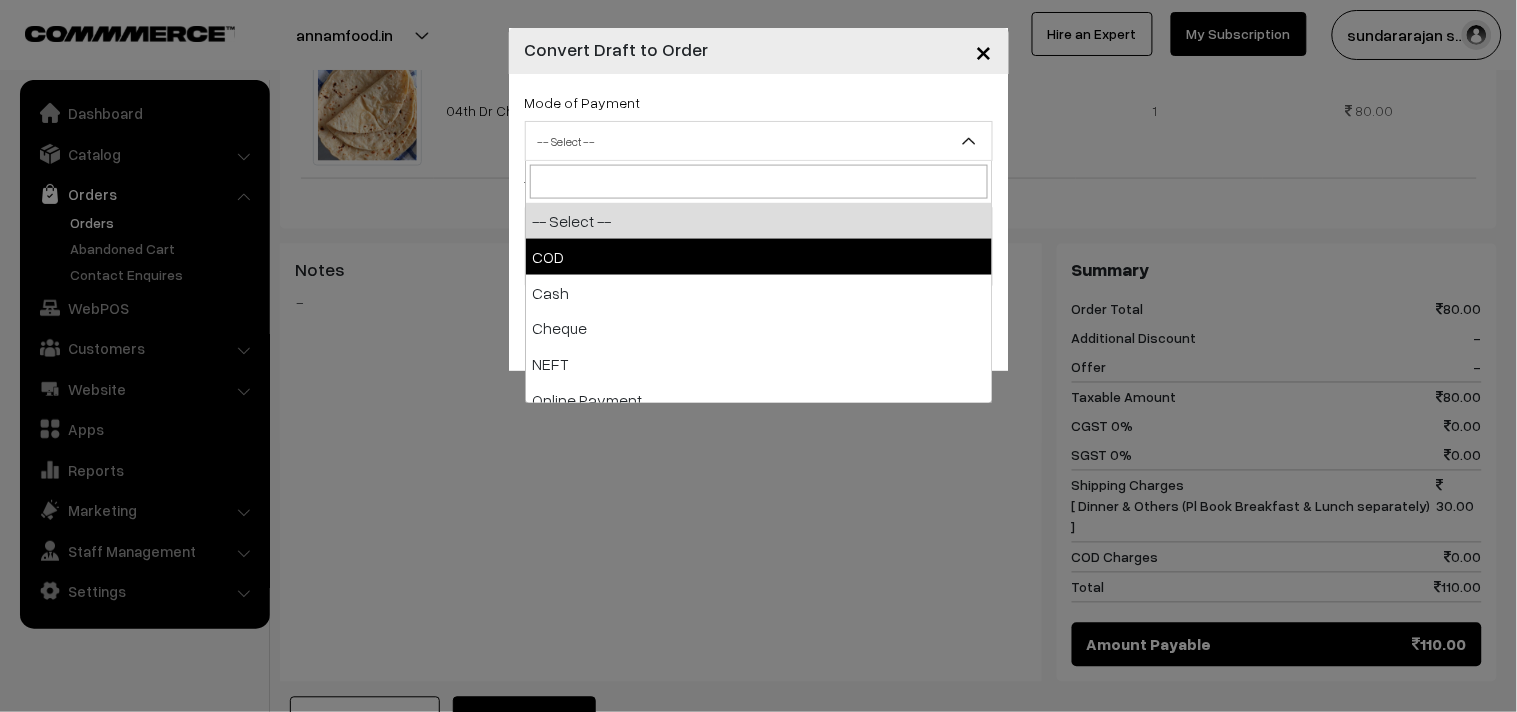 select on "1" 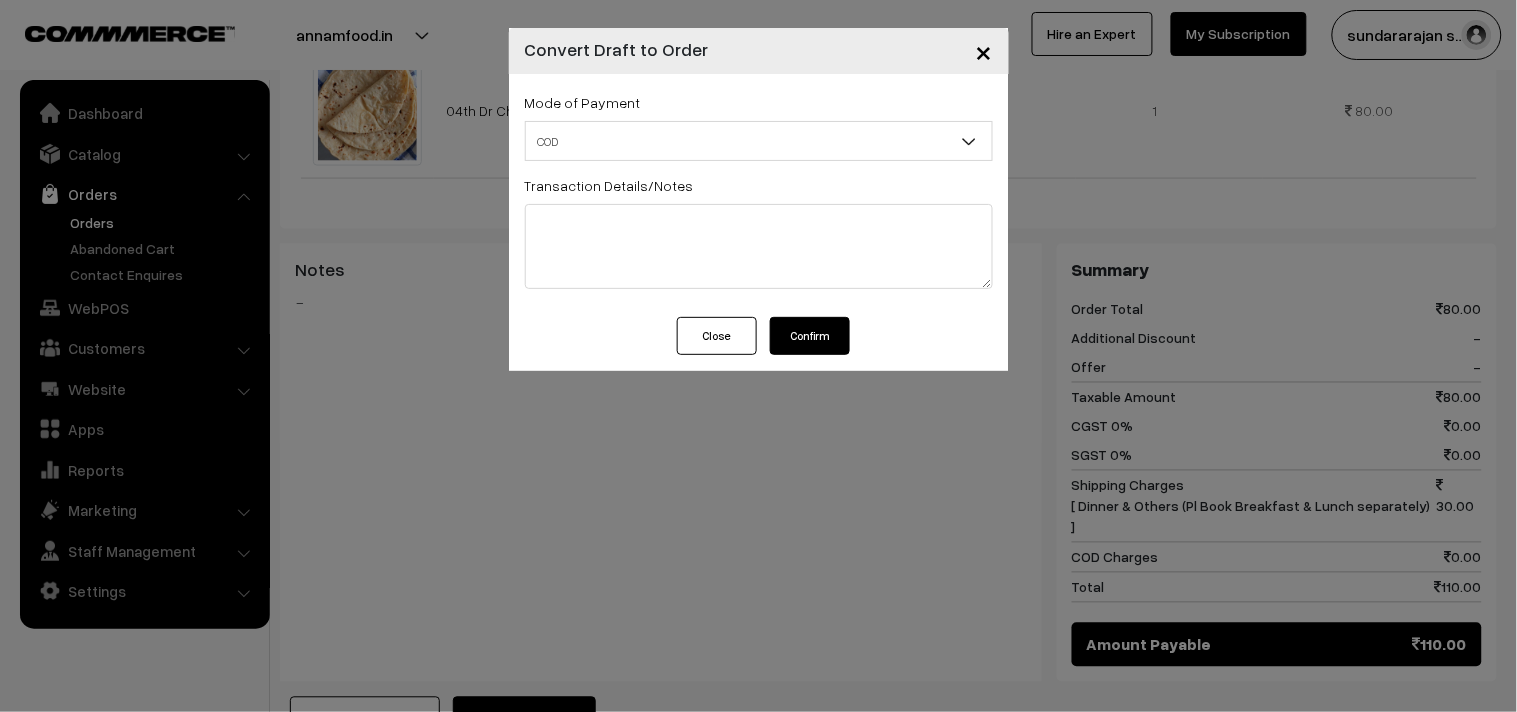 click on "Confirm" at bounding box center (810, 336) 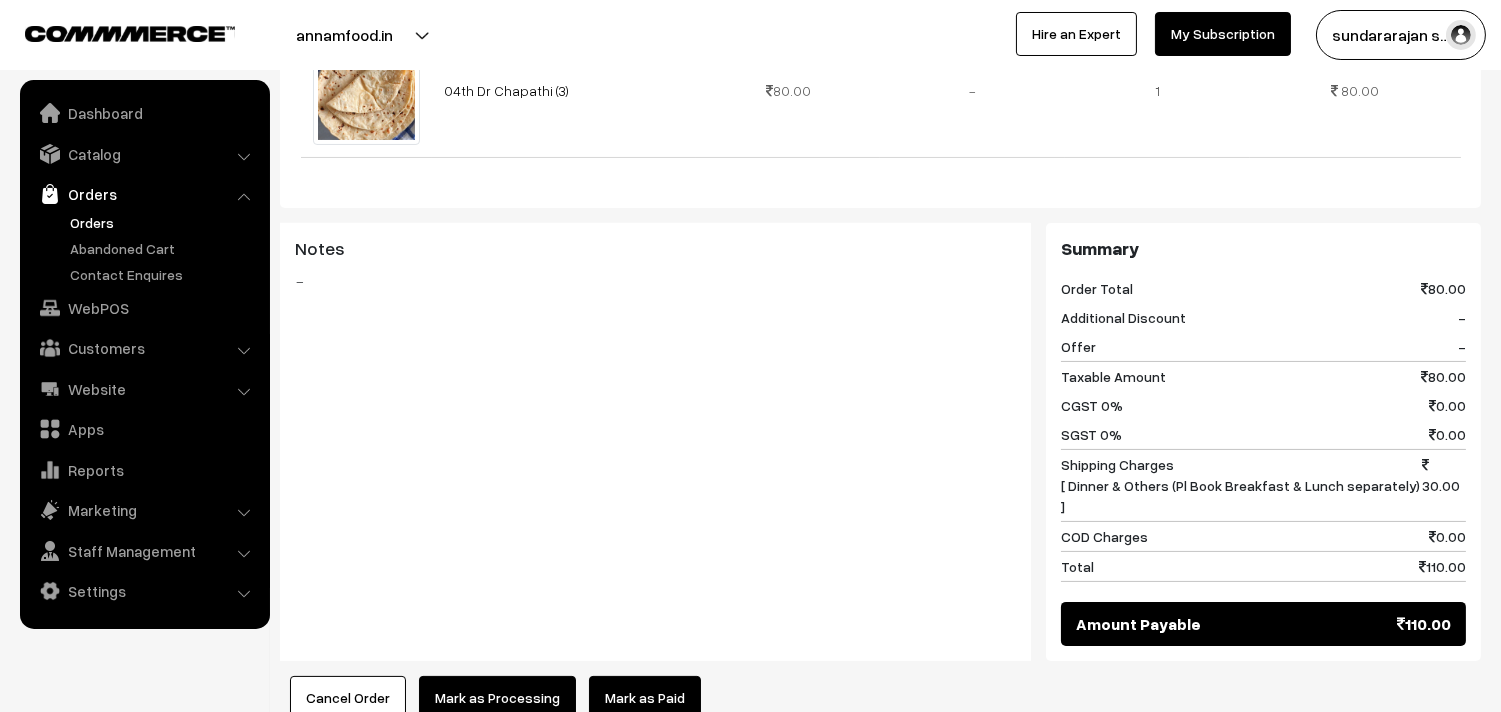 click on "Mark as Processing" at bounding box center (497, 698) 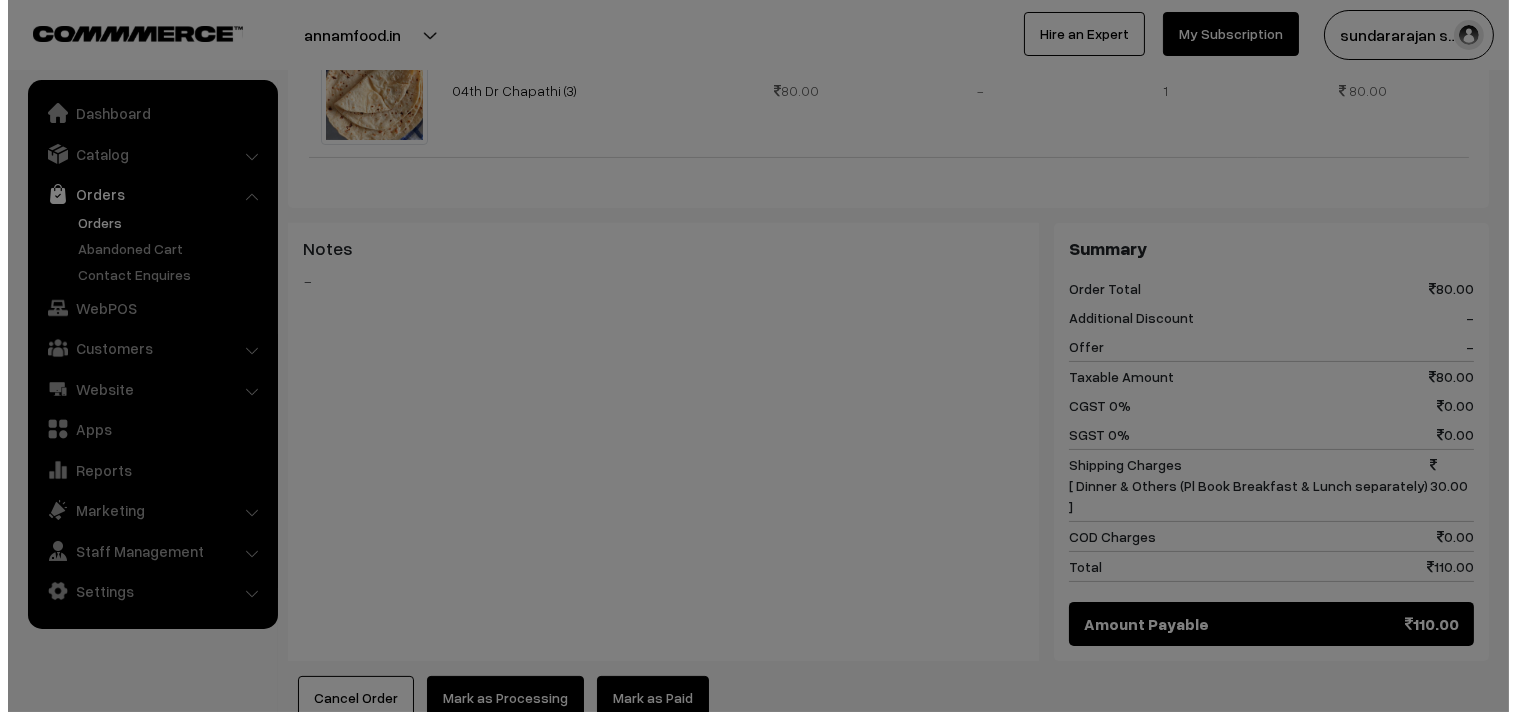scroll, scrollTop: 651, scrollLeft: 0, axis: vertical 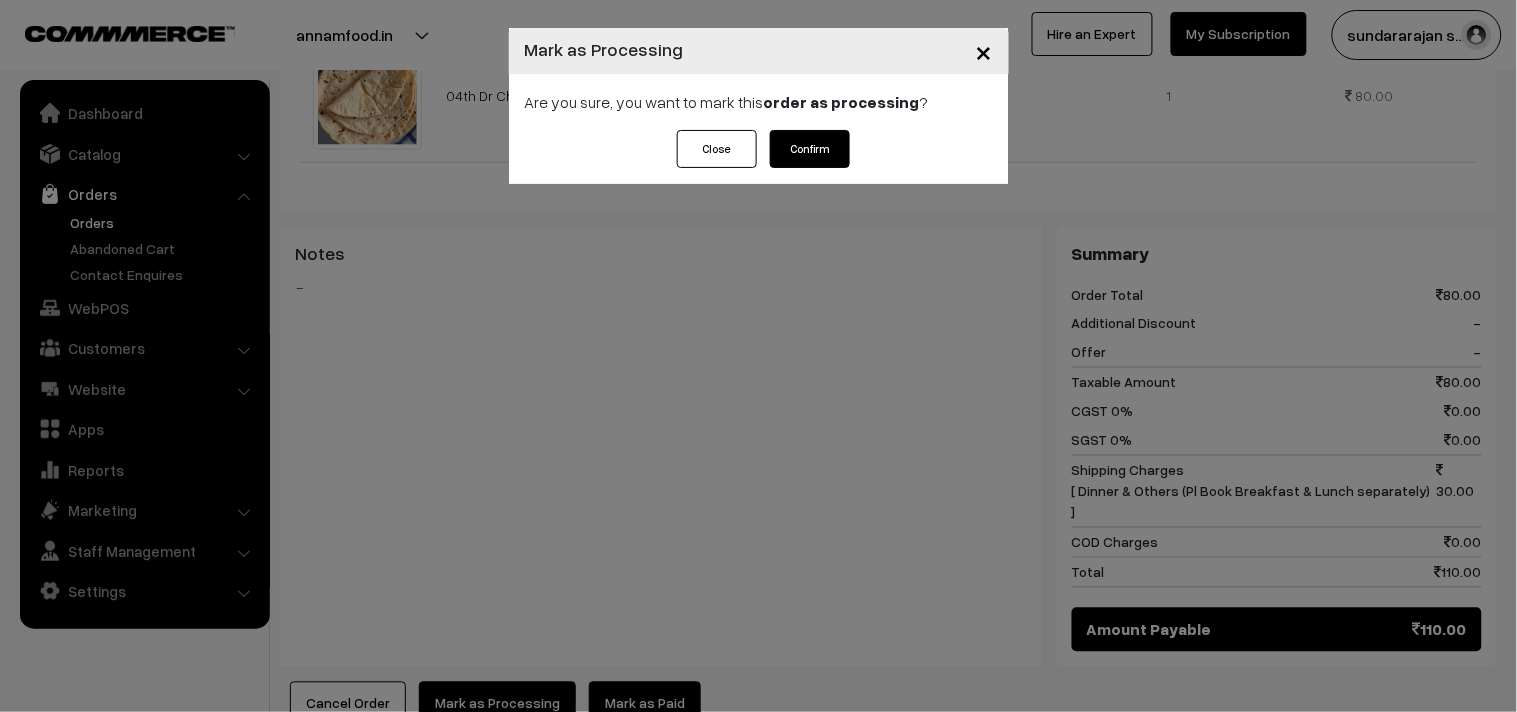 click on "Are you sure, you want to mark this  order as processing  ?" at bounding box center (759, 102) 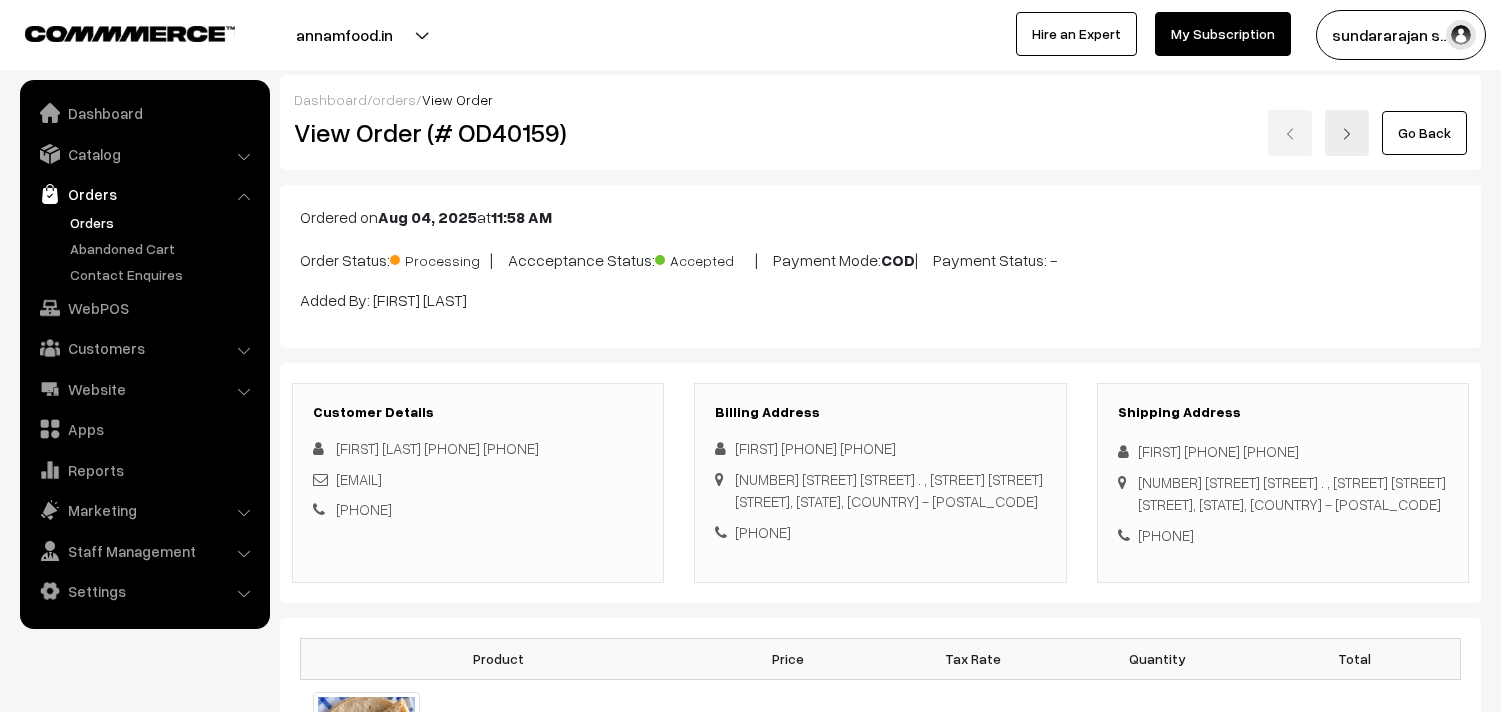 scroll, scrollTop: 0, scrollLeft: 0, axis: both 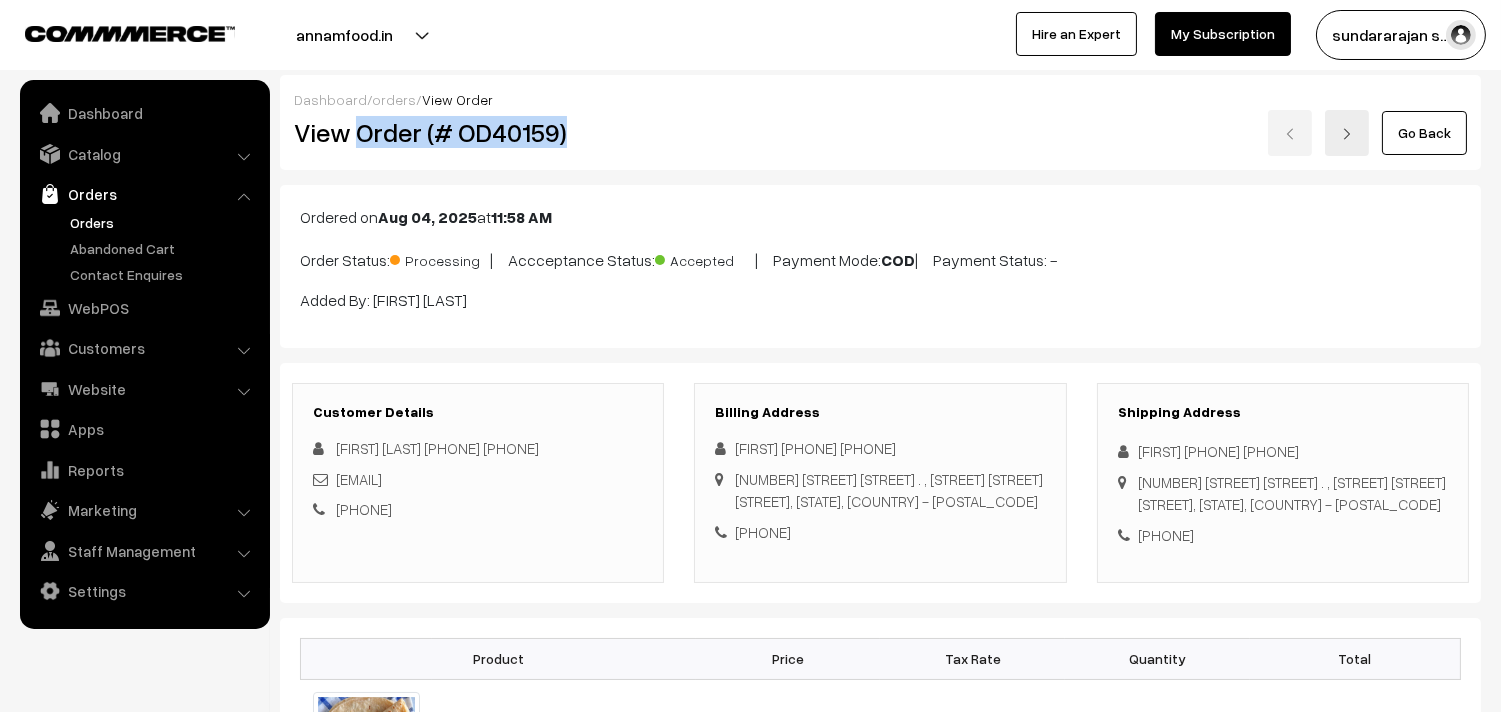 drag, startPoint x: 363, startPoint y: 142, endPoint x: 601, endPoint y: 151, distance: 238.1701 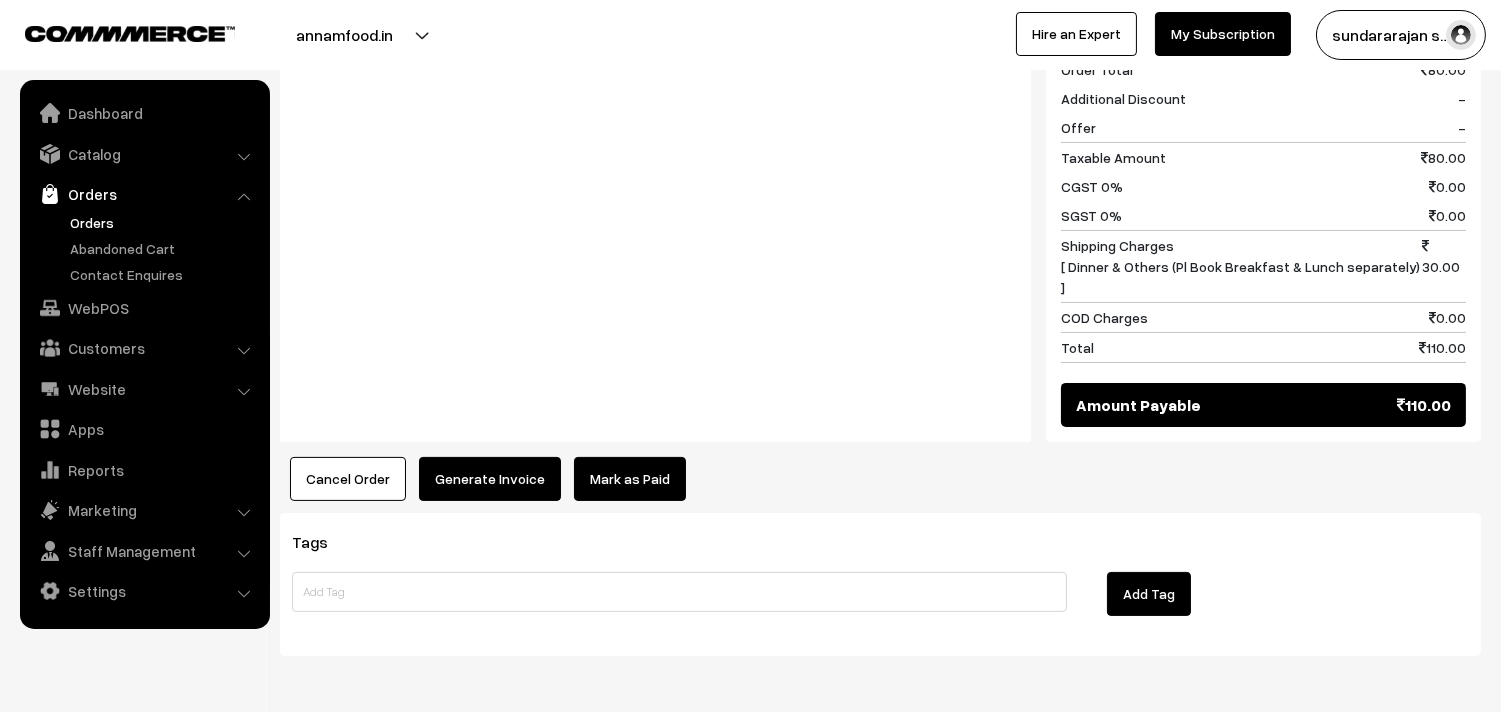 scroll, scrollTop: 888, scrollLeft: 0, axis: vertical 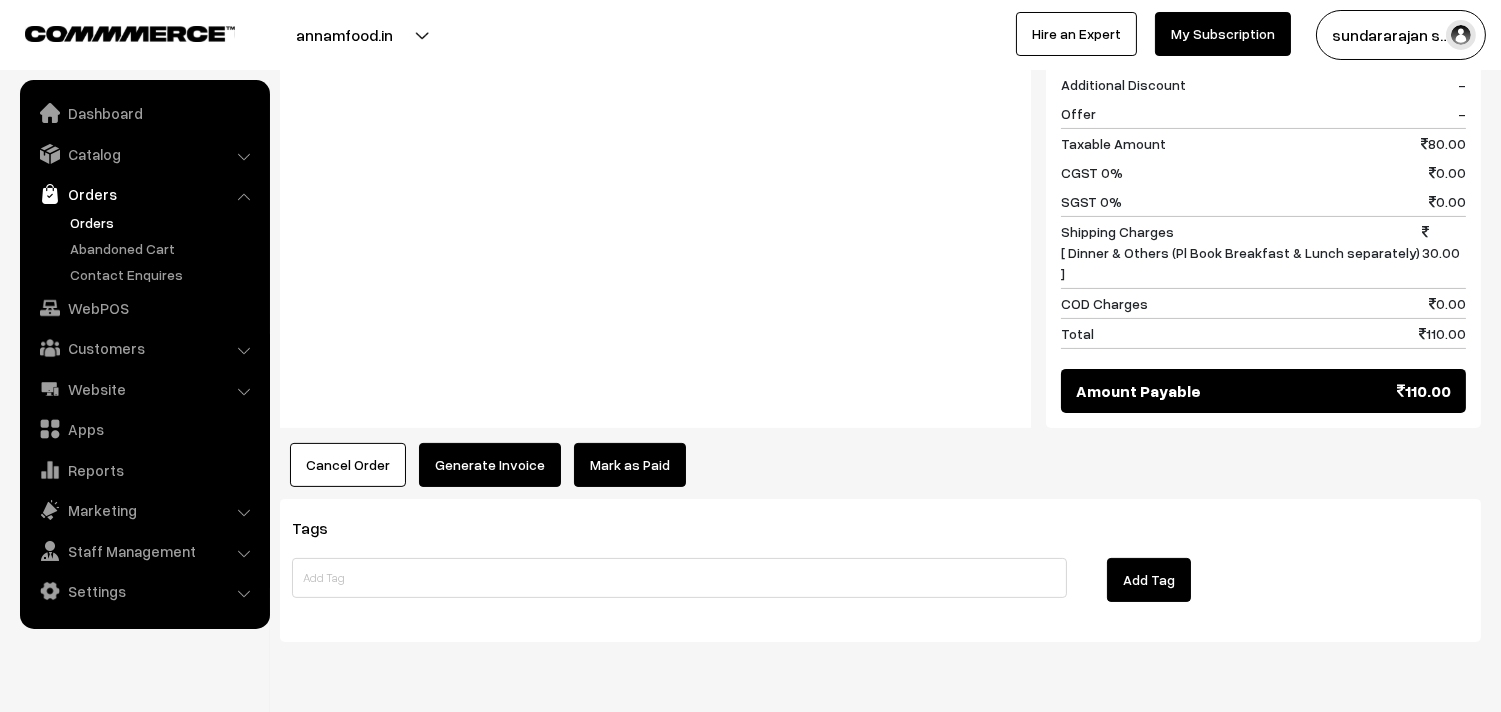 click on "Generate Invoice" at bounding box center [490, 465] 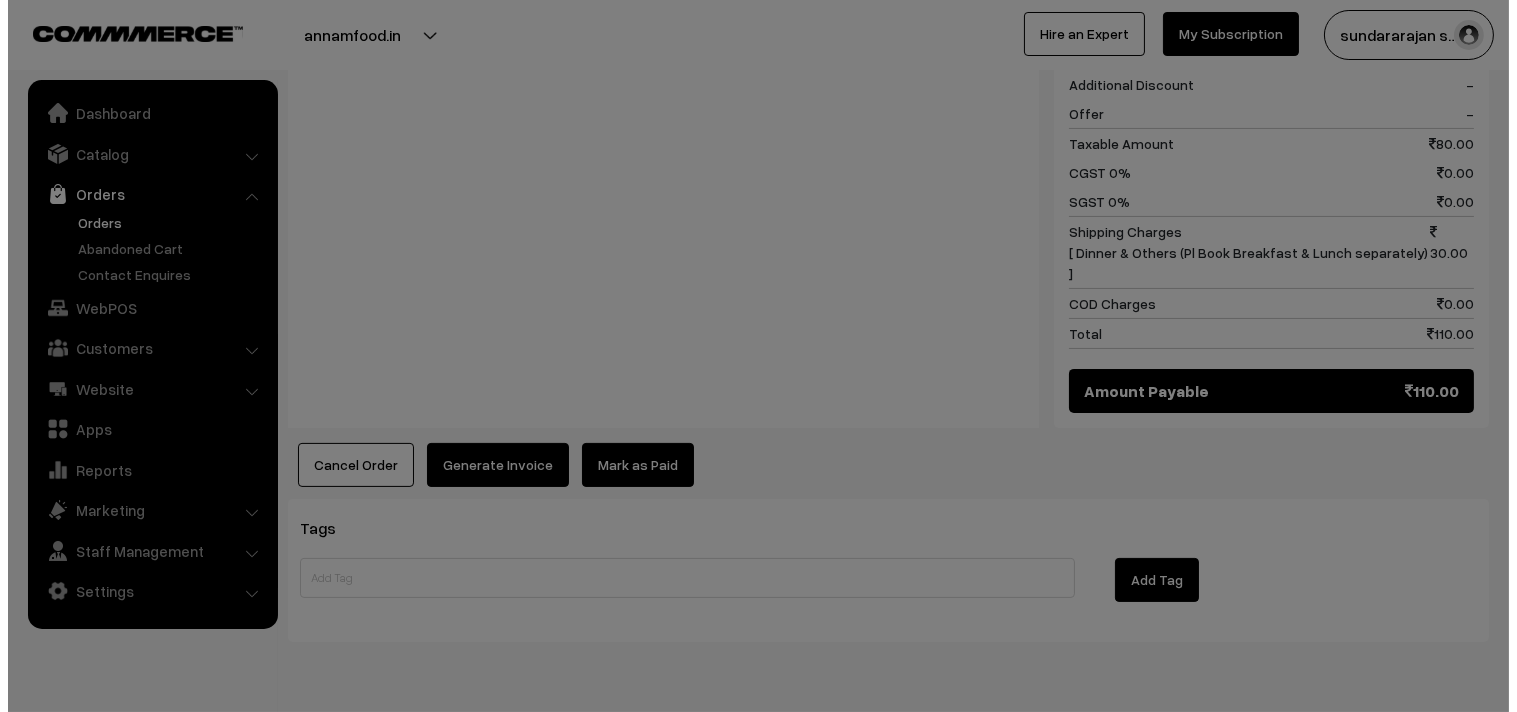 scroll, scrollTop: 886, scrollLeft: 0, axis: vertical 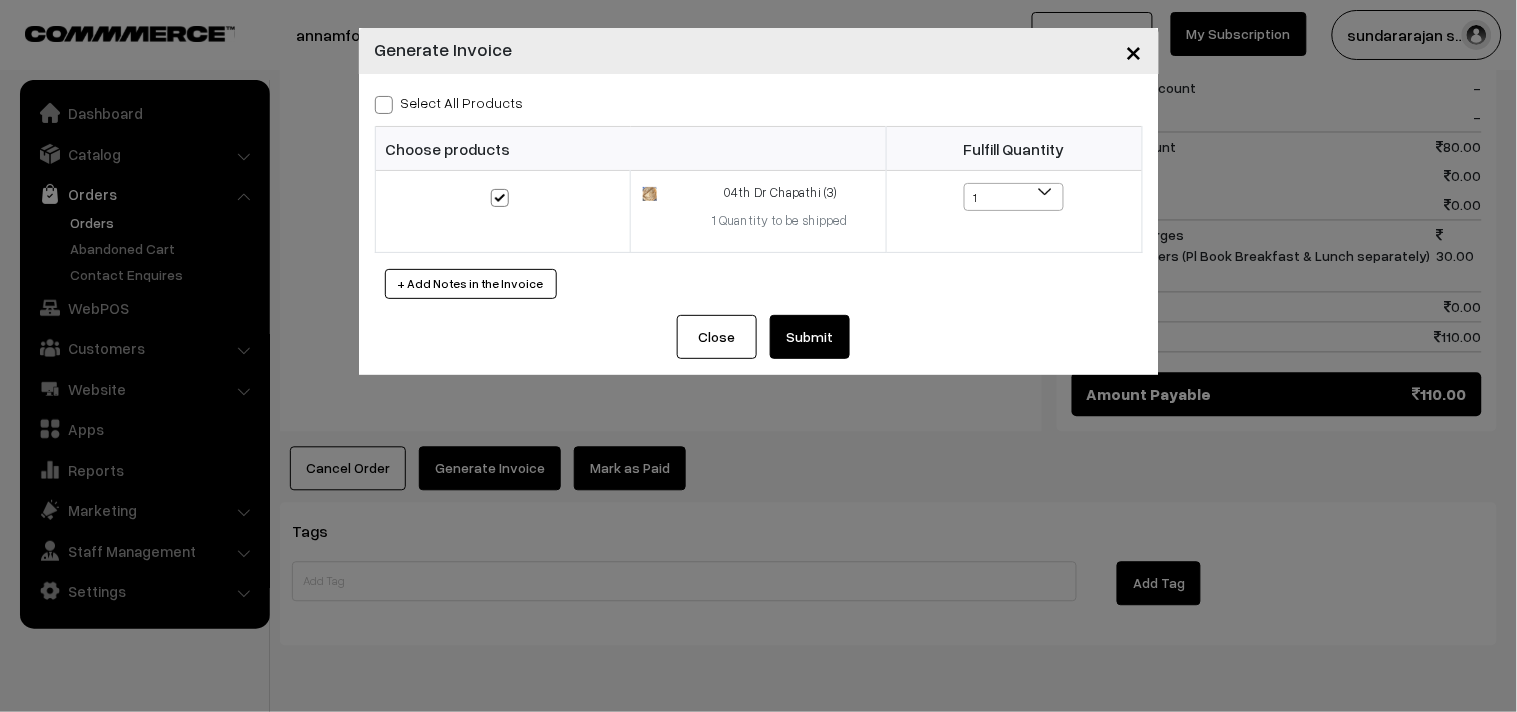 drag, startPoint x: 801, startPoint y: 346, endPoint x: 857, endPoint y: 6, distance: 344.5809 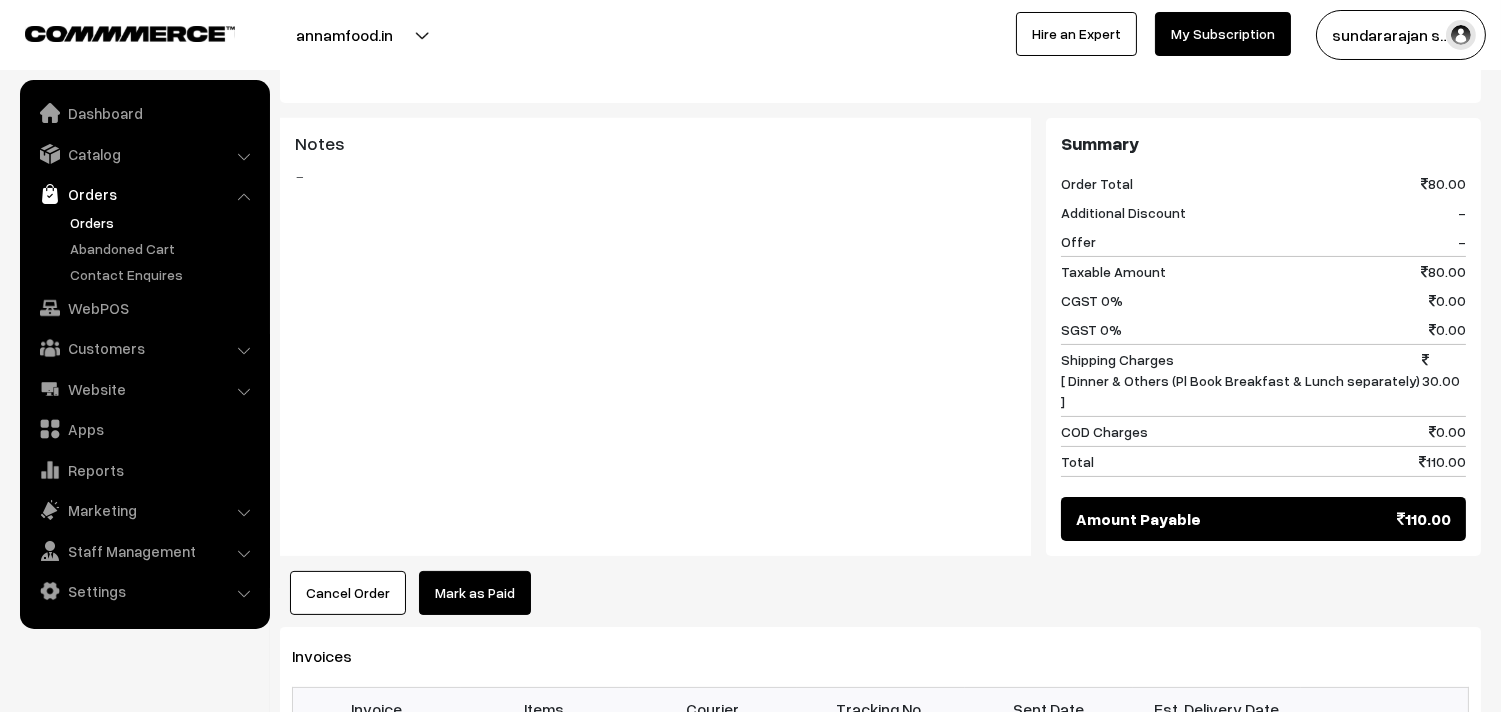scroll, scrollTop: 888, scrollLeft: 0, axis: vertical 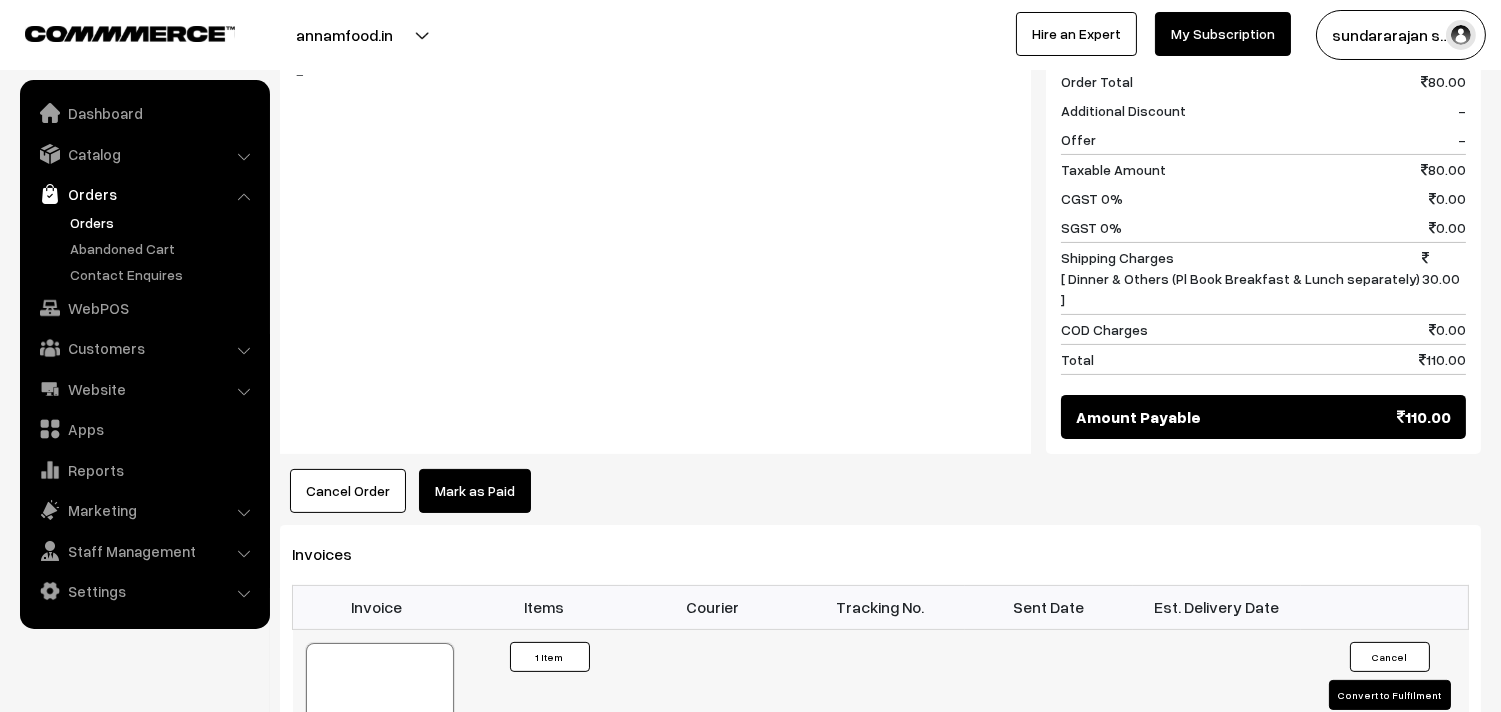 click at bounding box center [380, 693] 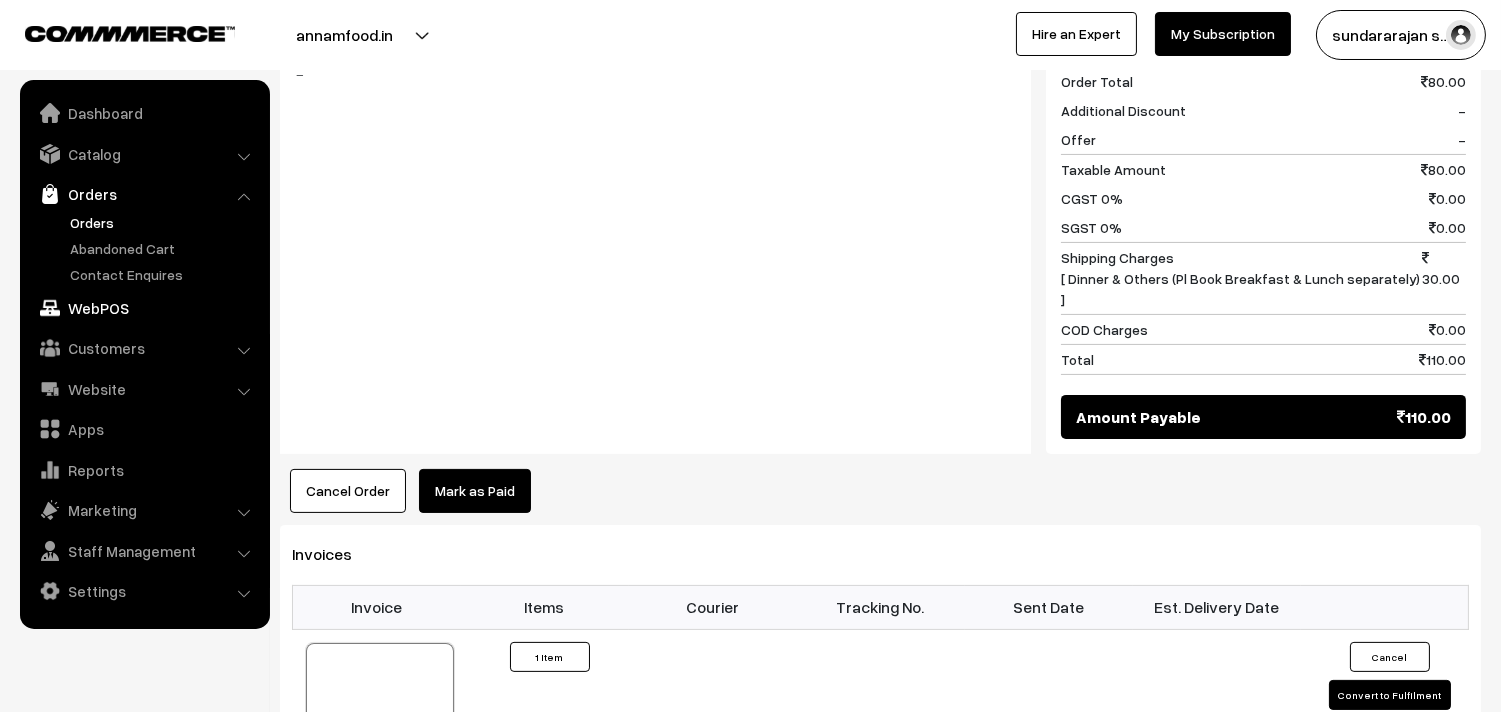 click on "WebPOS" at bounding box center [144, 308] 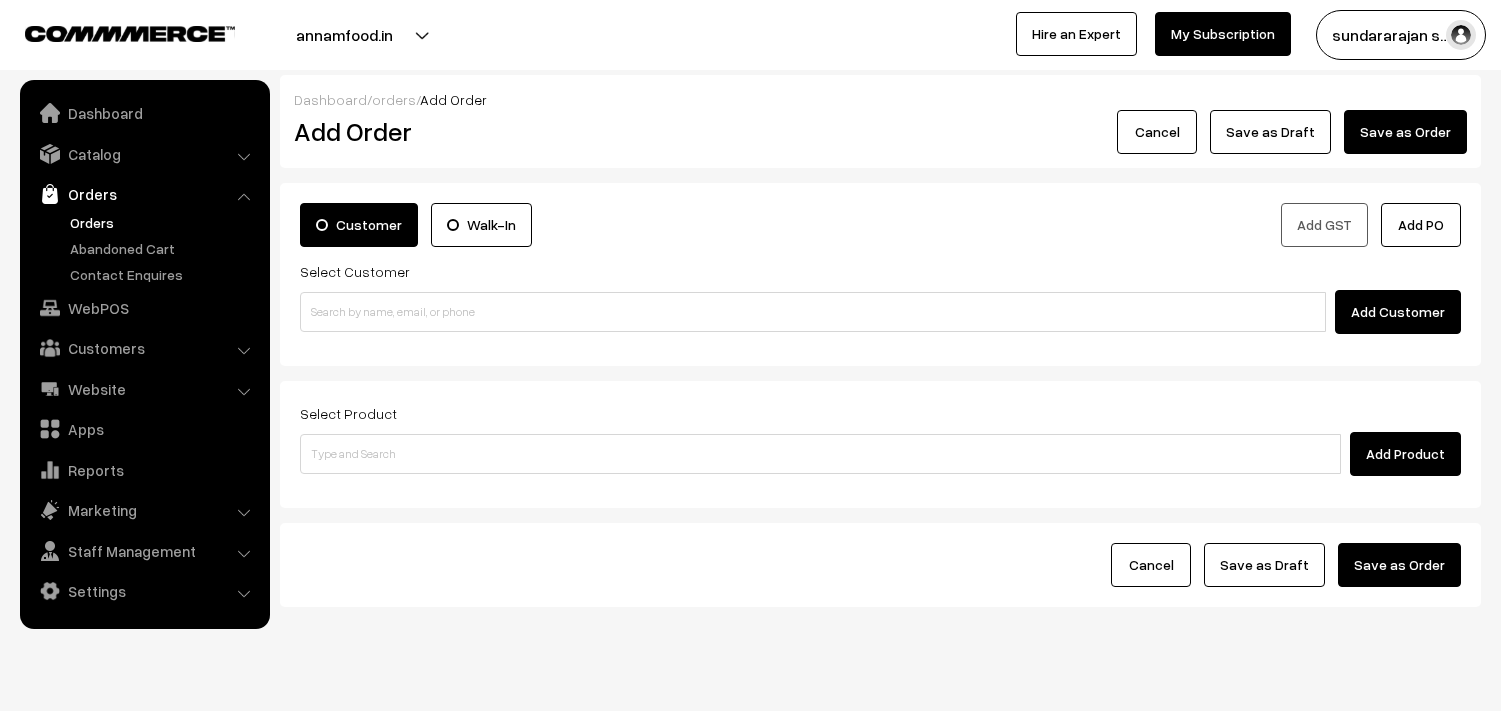 scroll, scrollTop: 0, scrollLeft: 0, axis: both 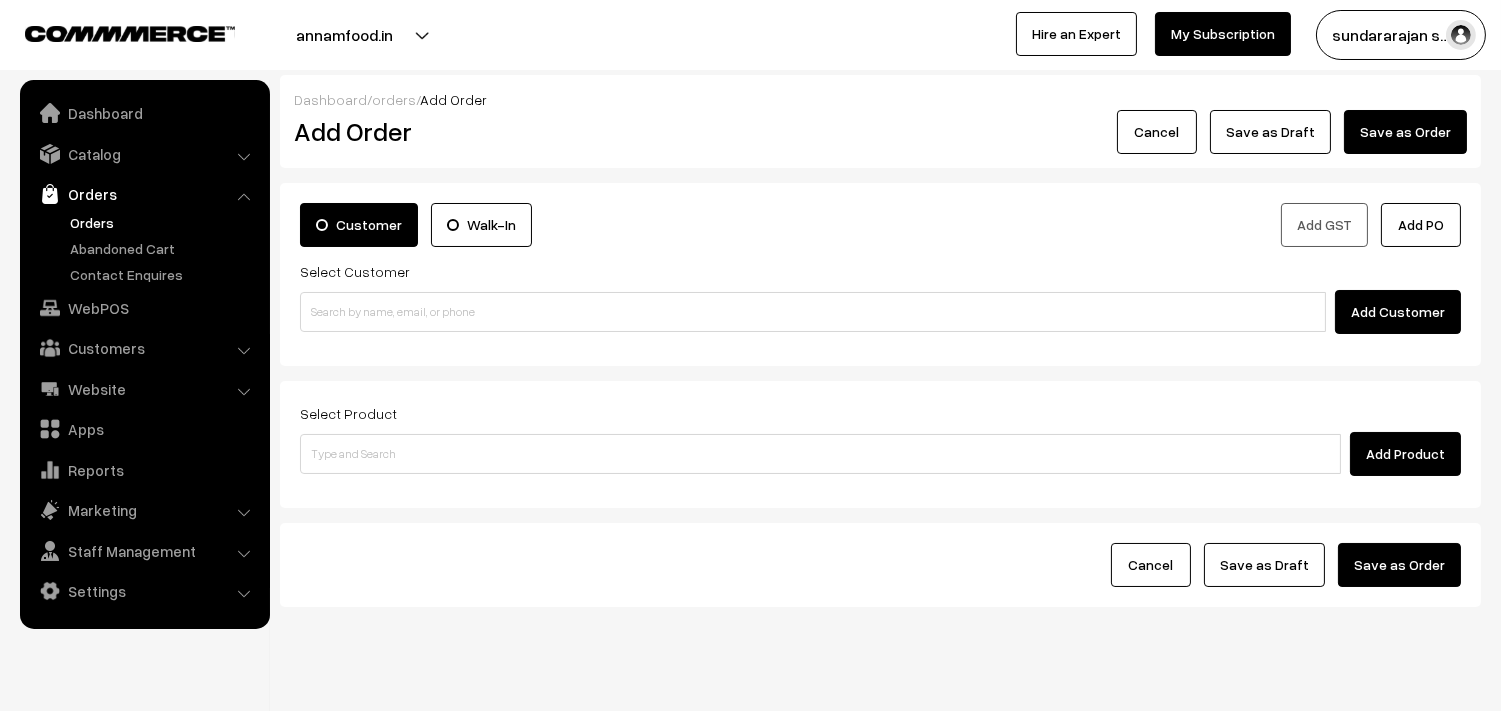 click on "Orders" at bounding box center [164, 222] 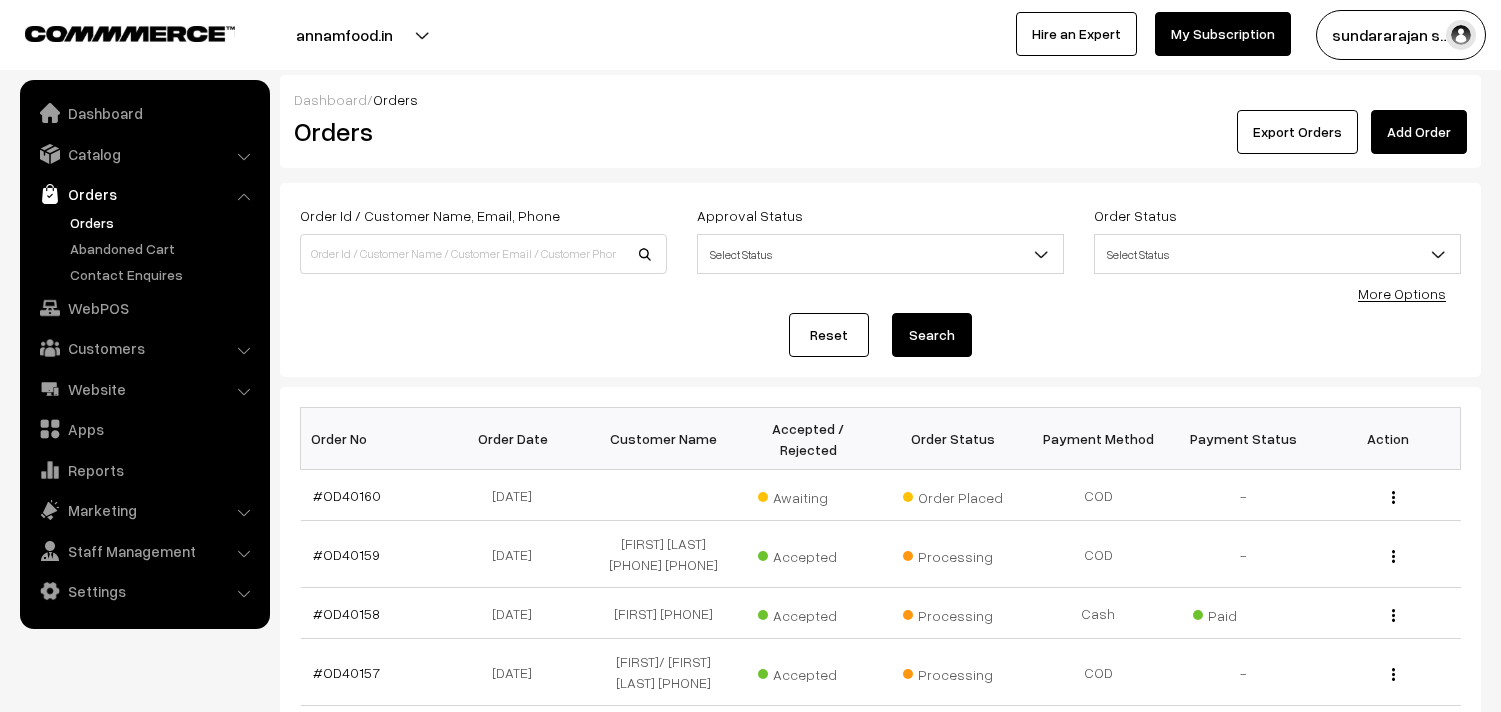 scroll, scrollTop: 0, scrollLeft: 0, axis: both 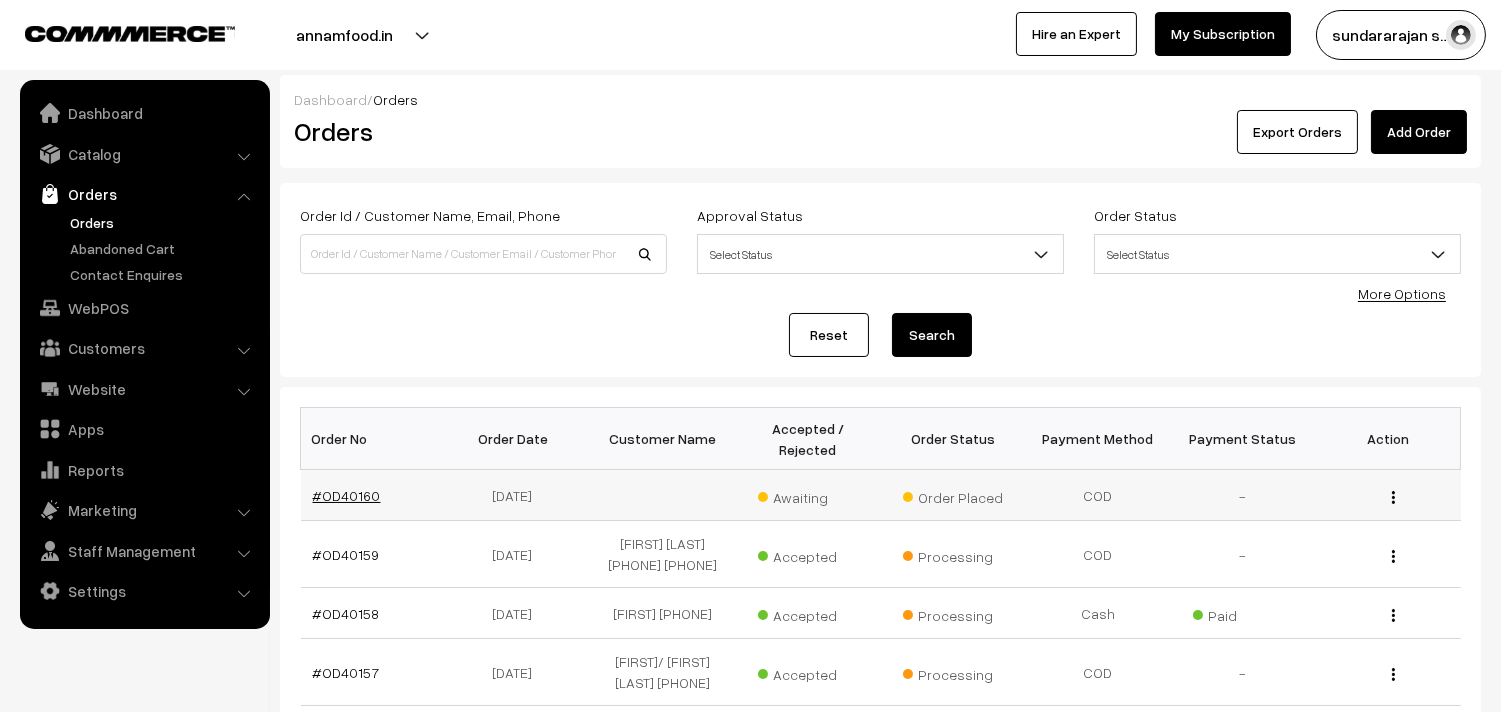 click on "#OD40160" at bounding box center (347, 495) 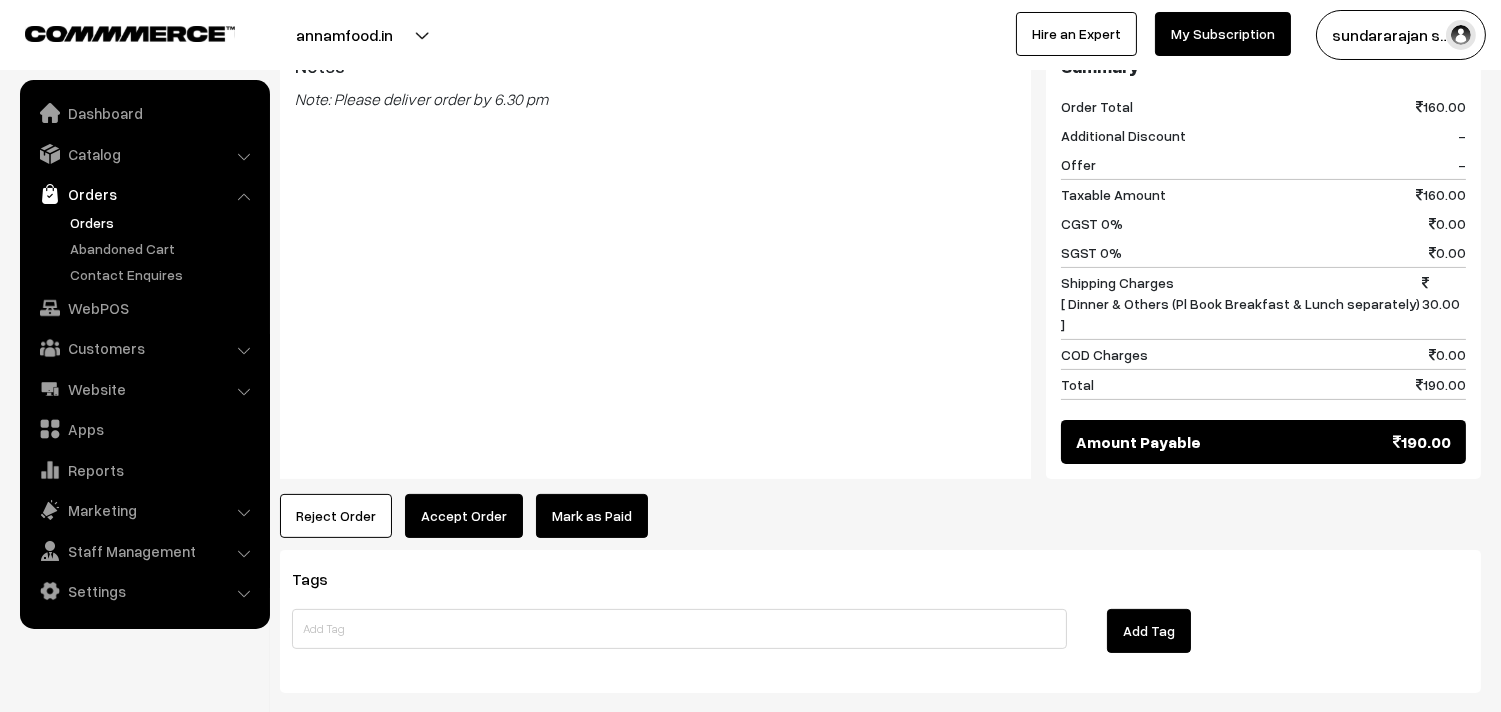 scroll, scrollTop: 936, scrollLeft: 0, axis: vertical 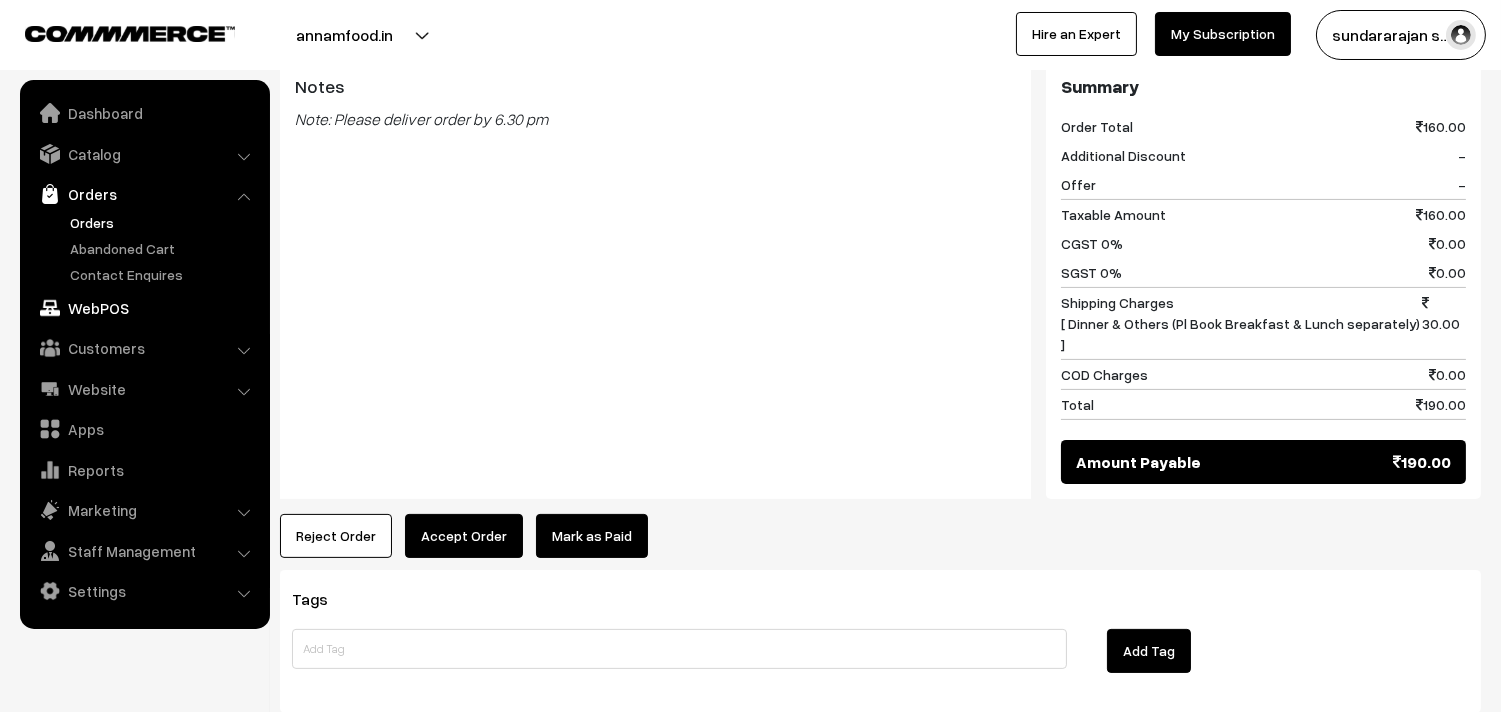 click on "WebPOS" at bounding box center [144, 308] 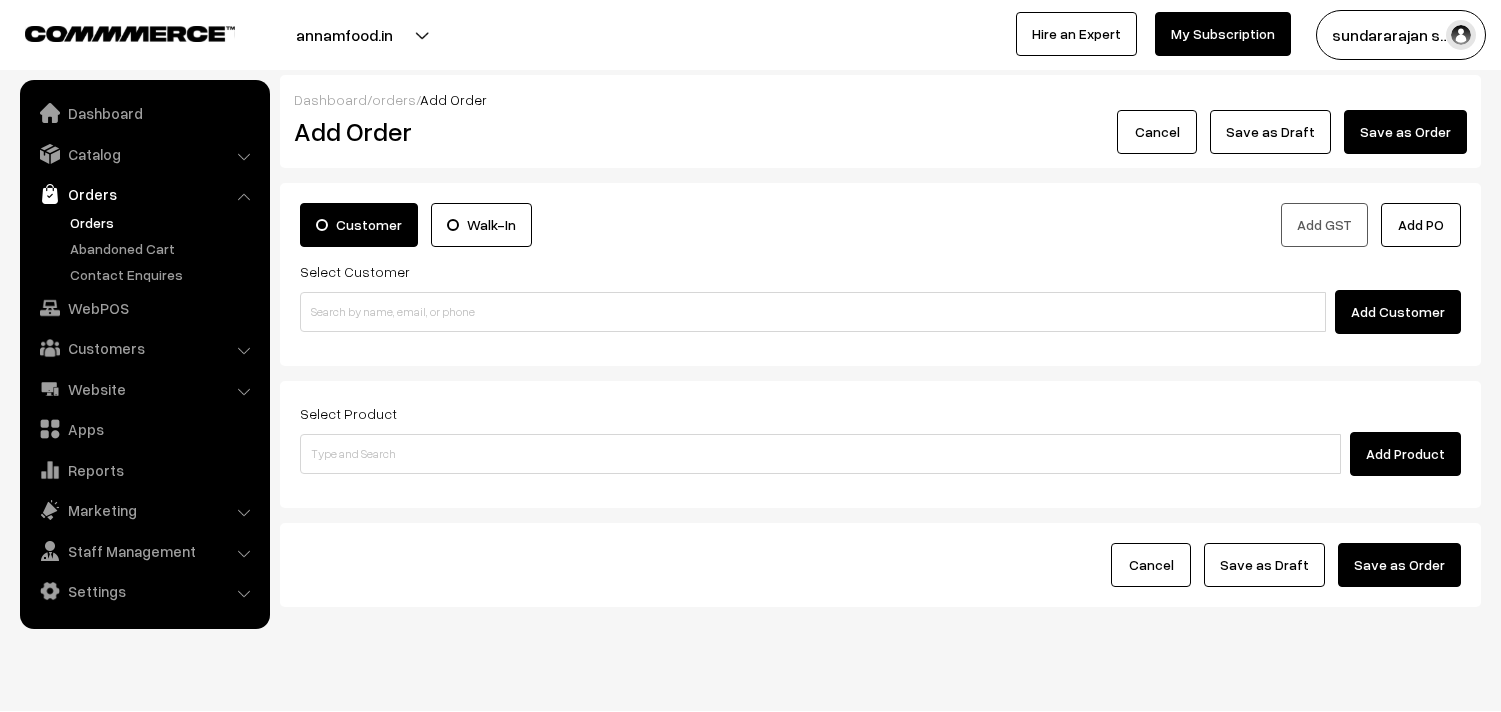 scroll, scrollTop: 0, scrollLeft: 0, axis: both 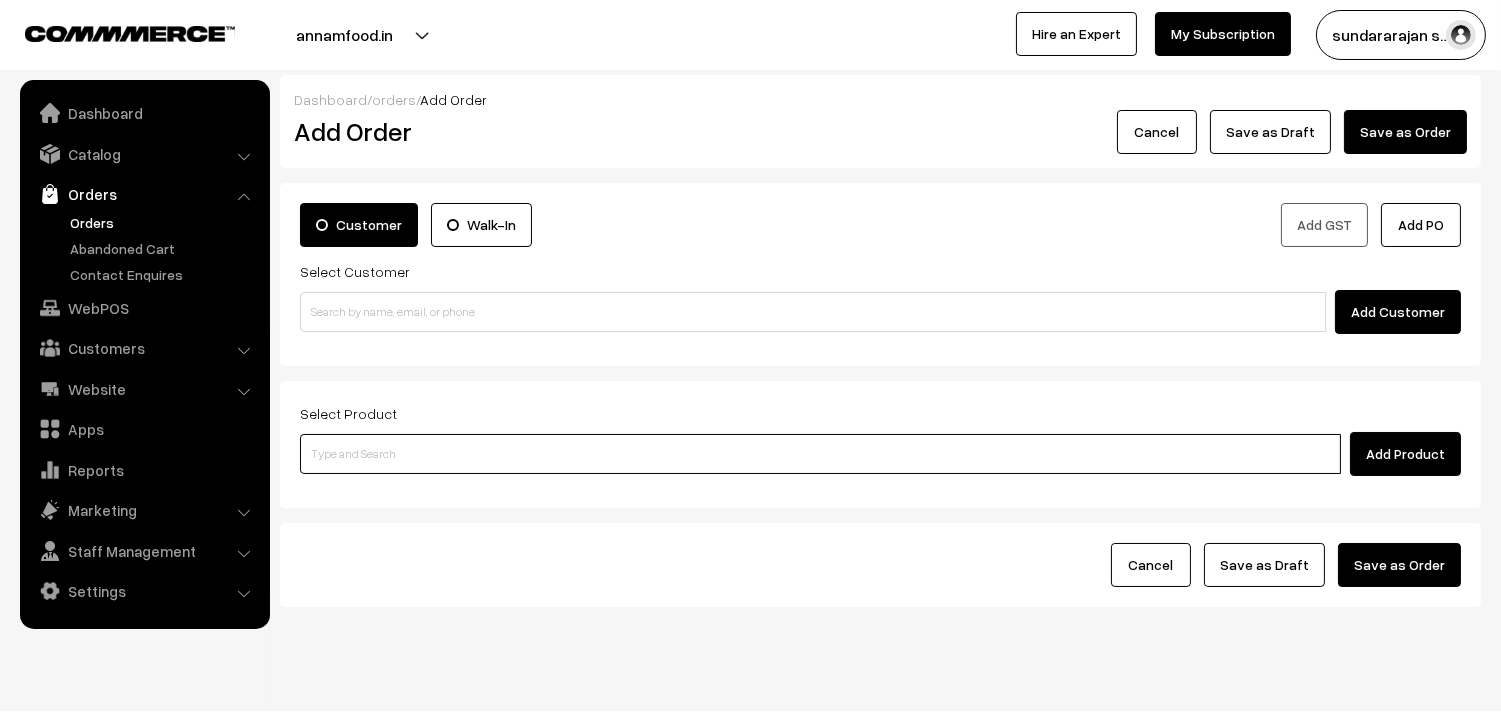 click at bounding box center [820, 454] 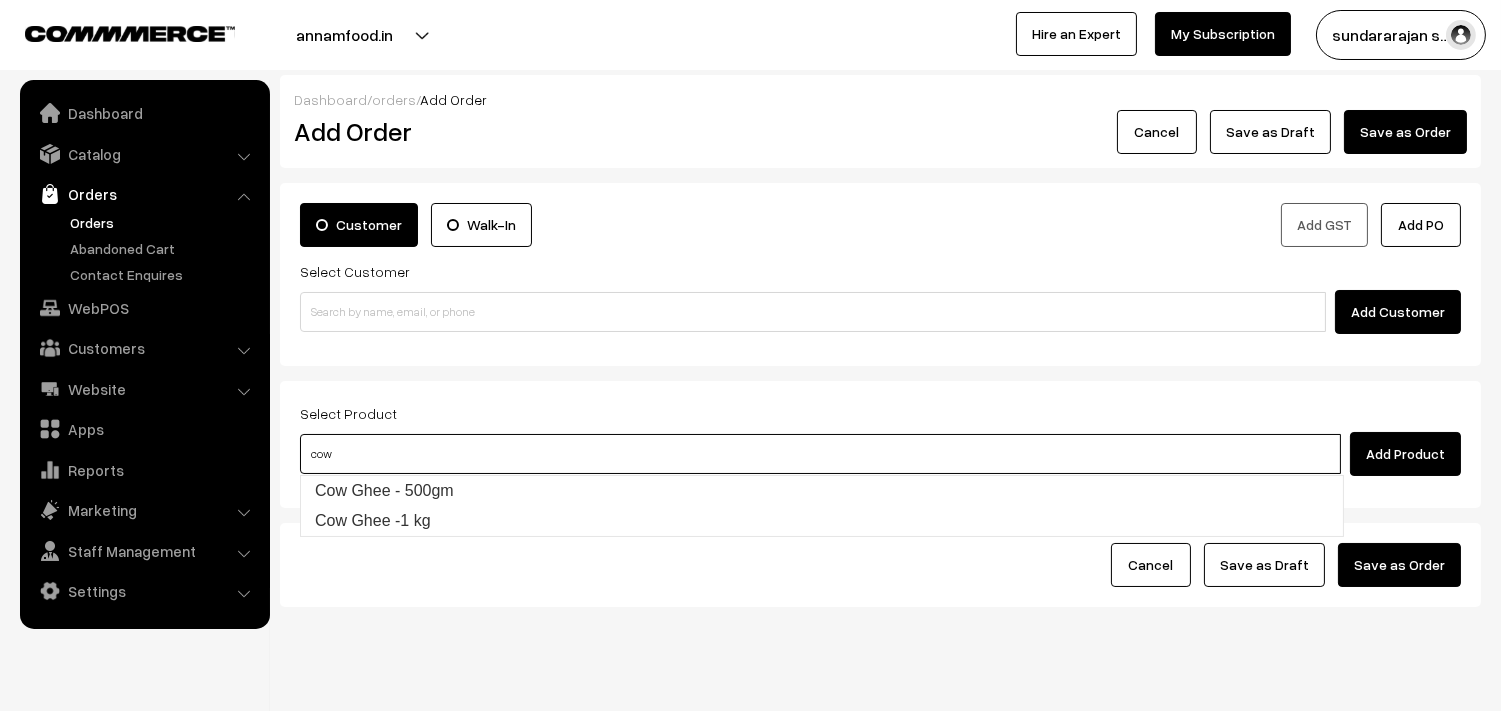 type on "Cow Ghee - 500gm" 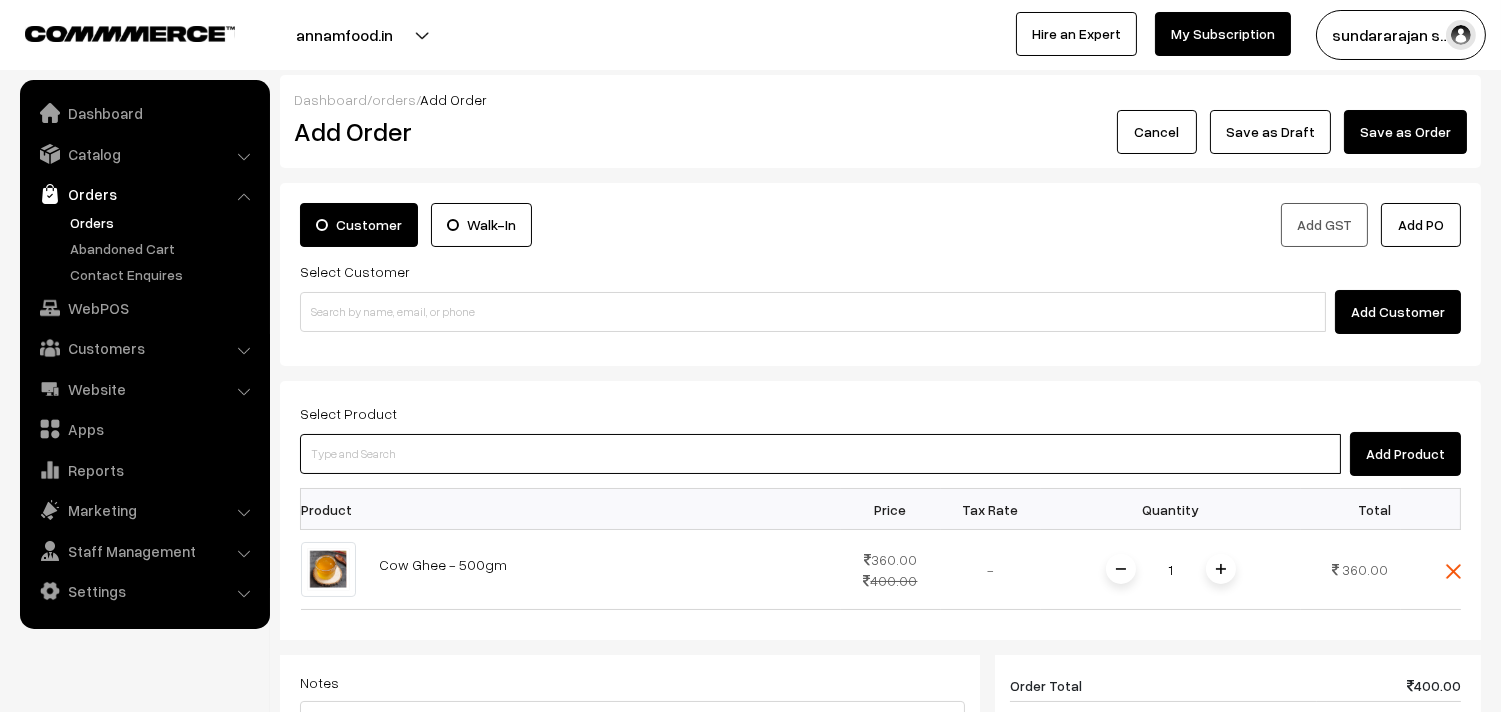 click at bounding box center (820, 454) 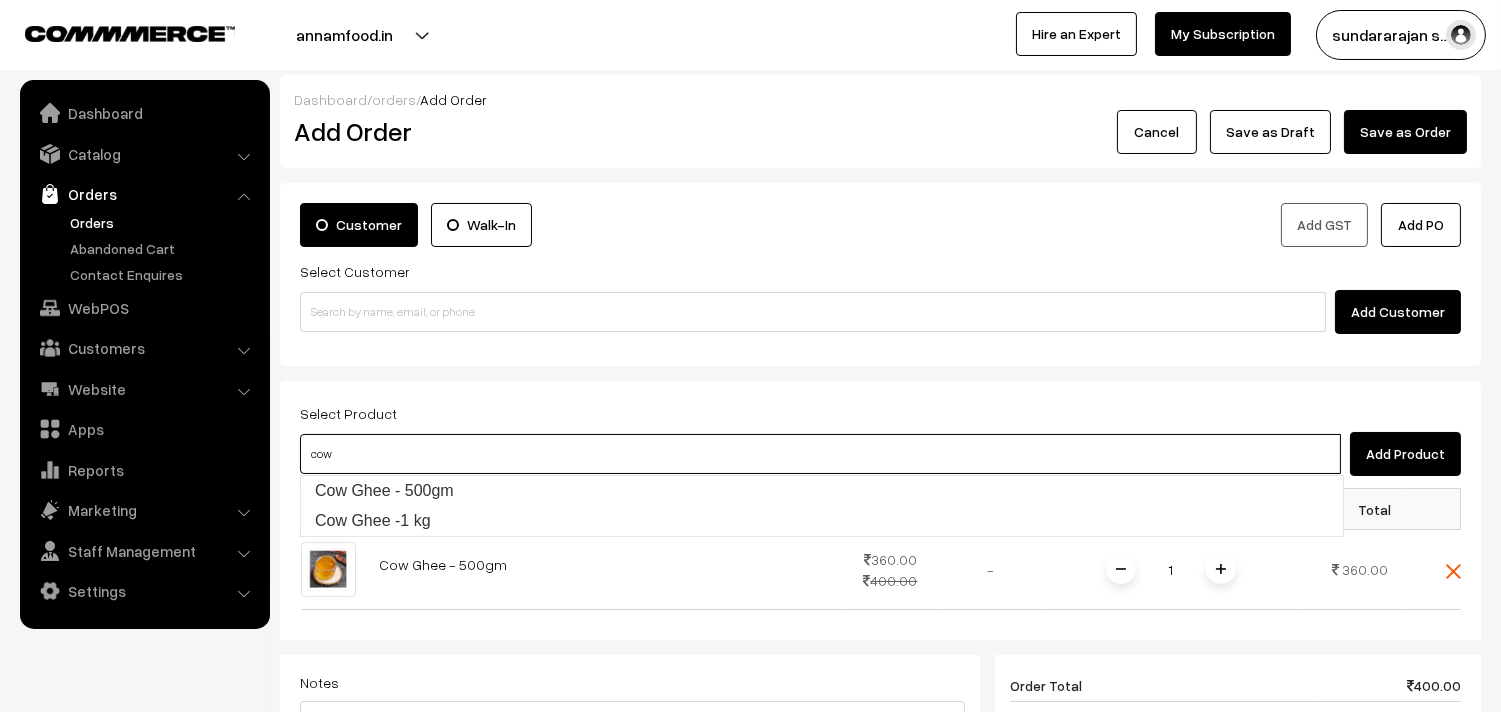 type on "Cow Ghee -1 kg" 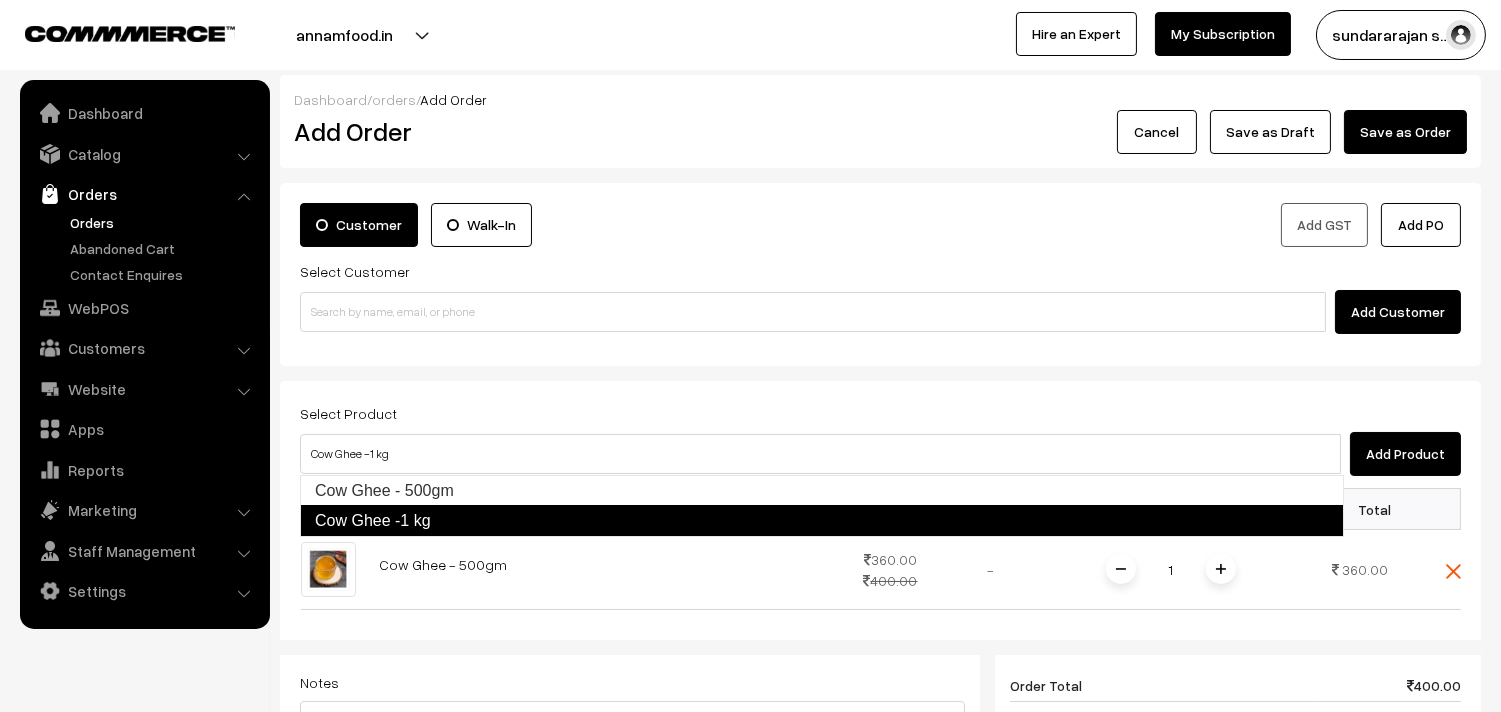 type 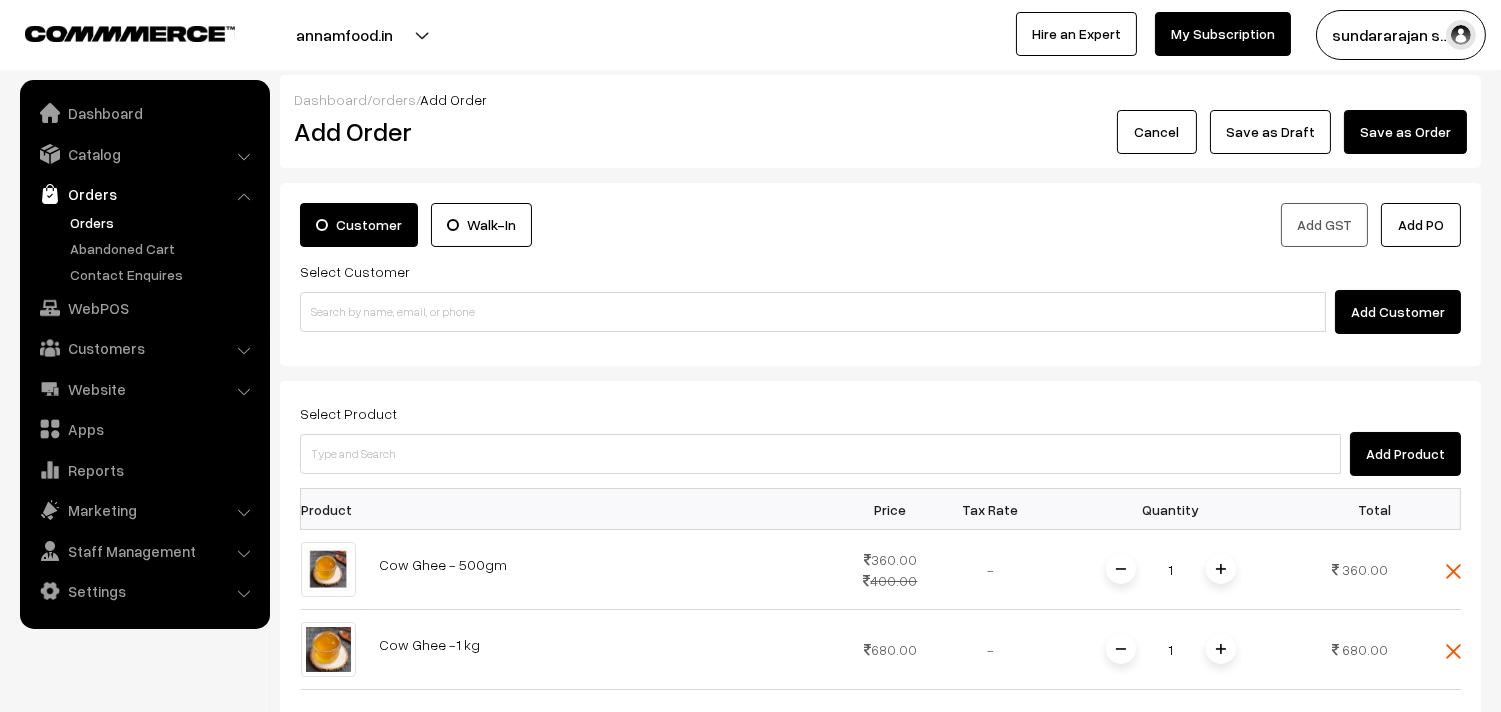 click on "Orders" at bounding box center [164, 222] 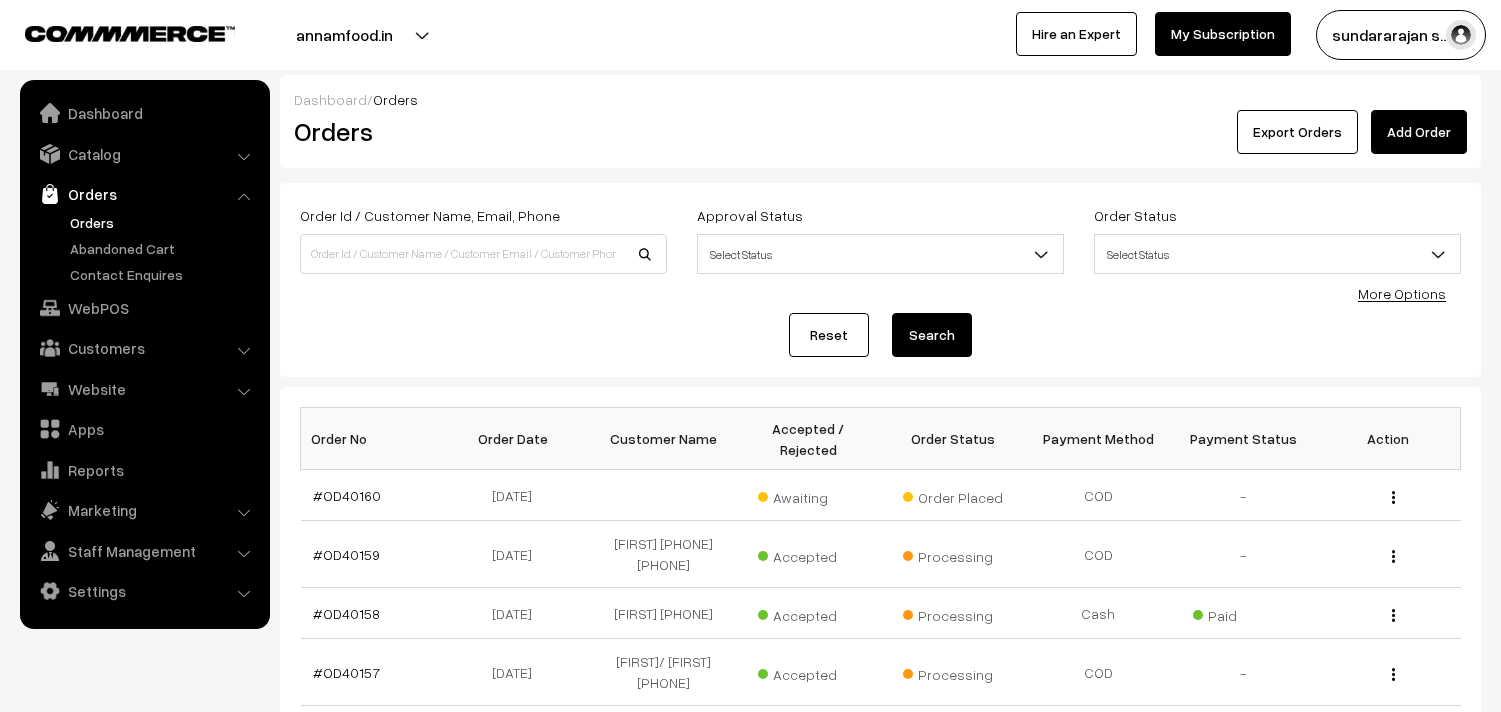 scroll, scrollTop: 0, scrollLeft: 0, axis: both 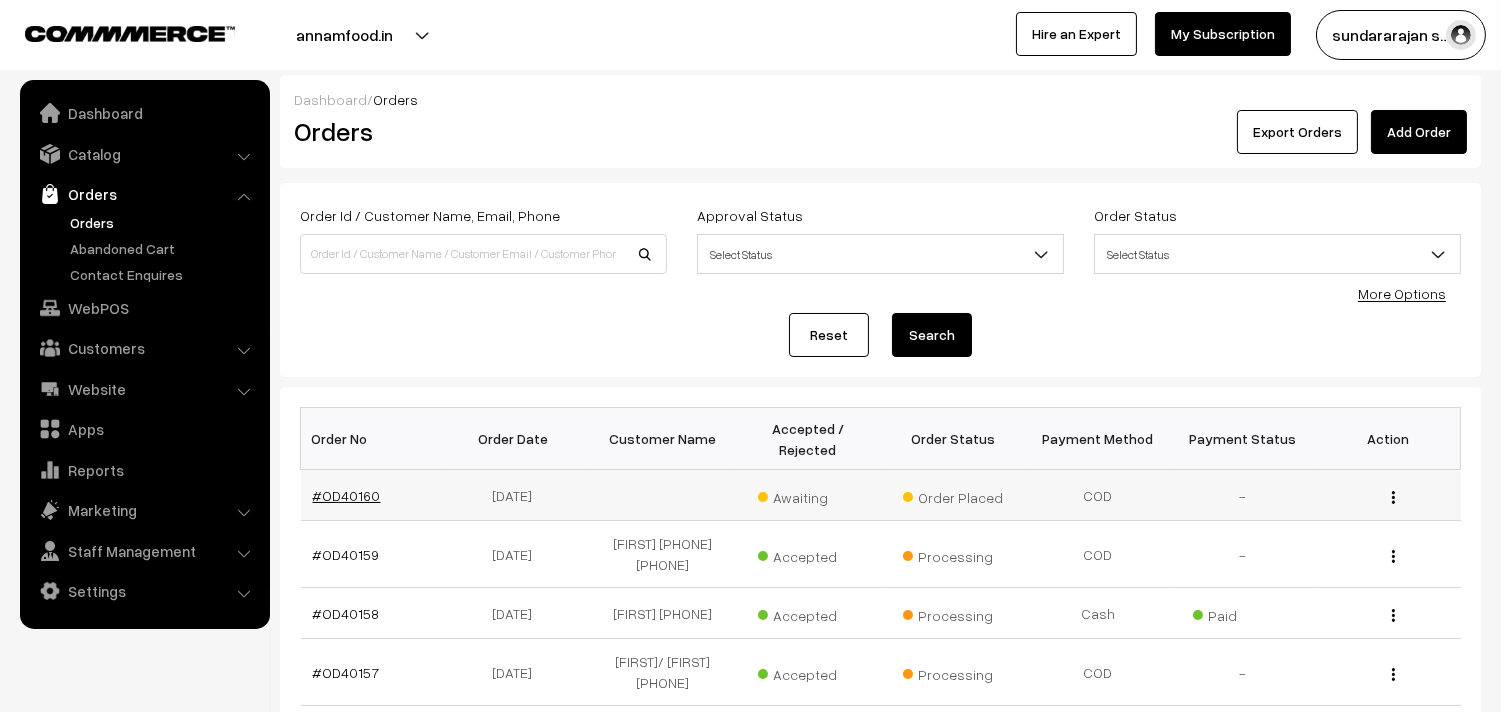 click on "#OD40160" at bounding box center (347, 495) 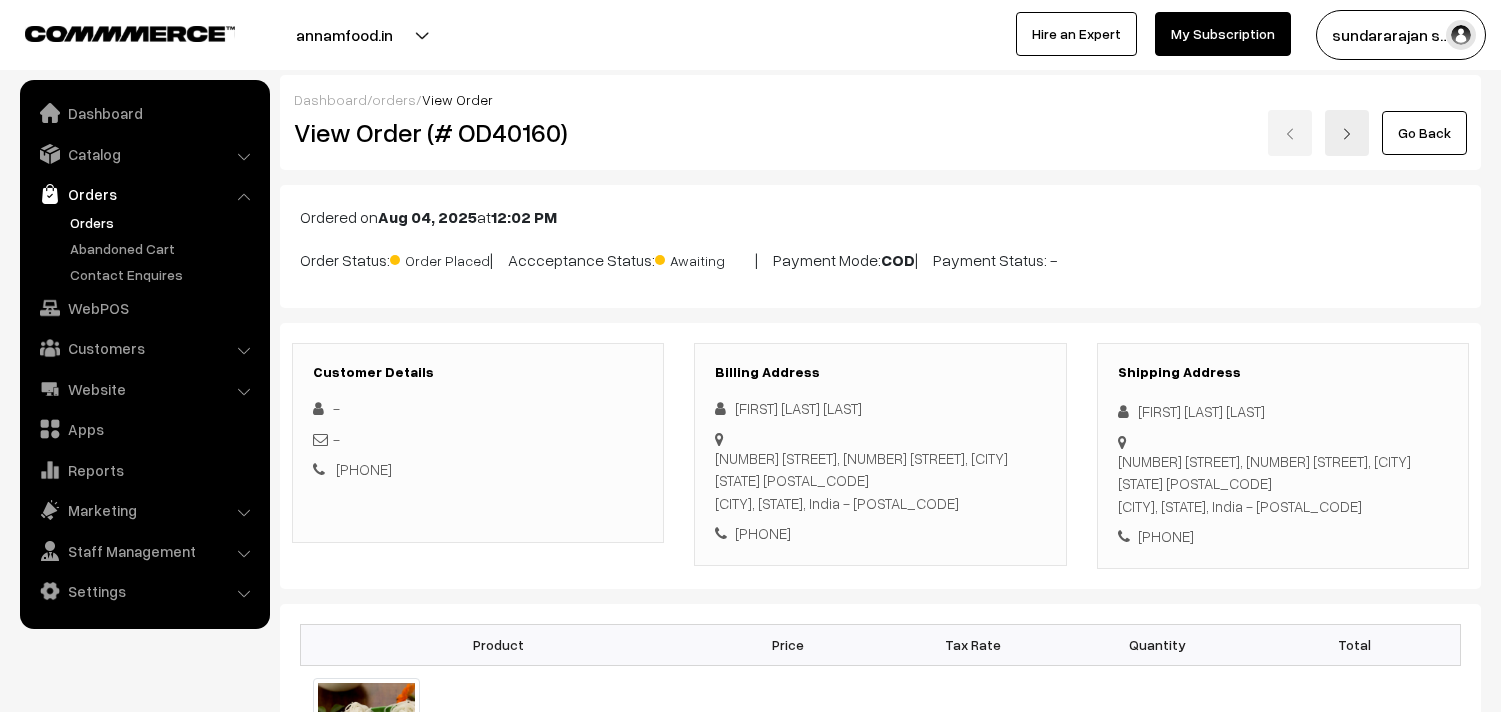 scroll, scrollTop: 0, scrollLeft: 0, axis: both 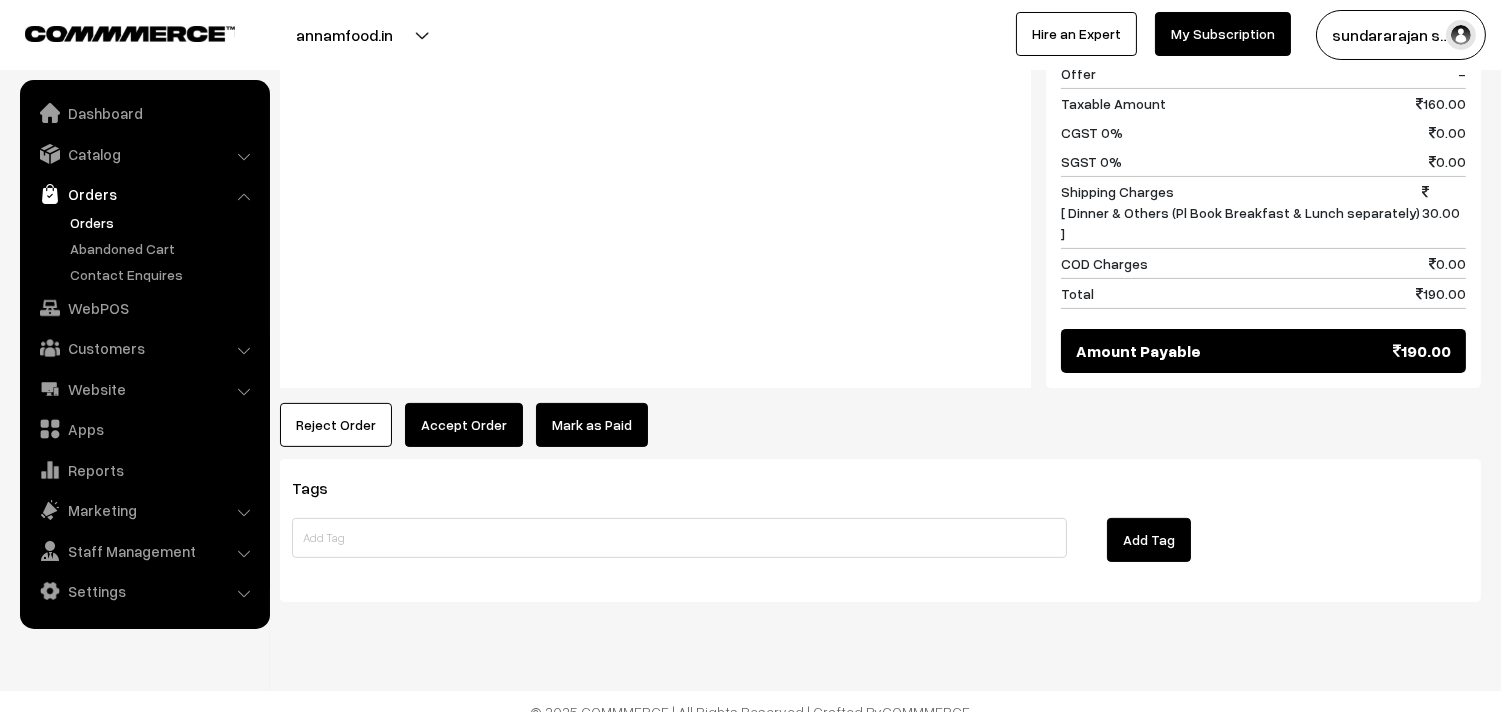 click on "Accept Order" at bounding box center [464, 425] 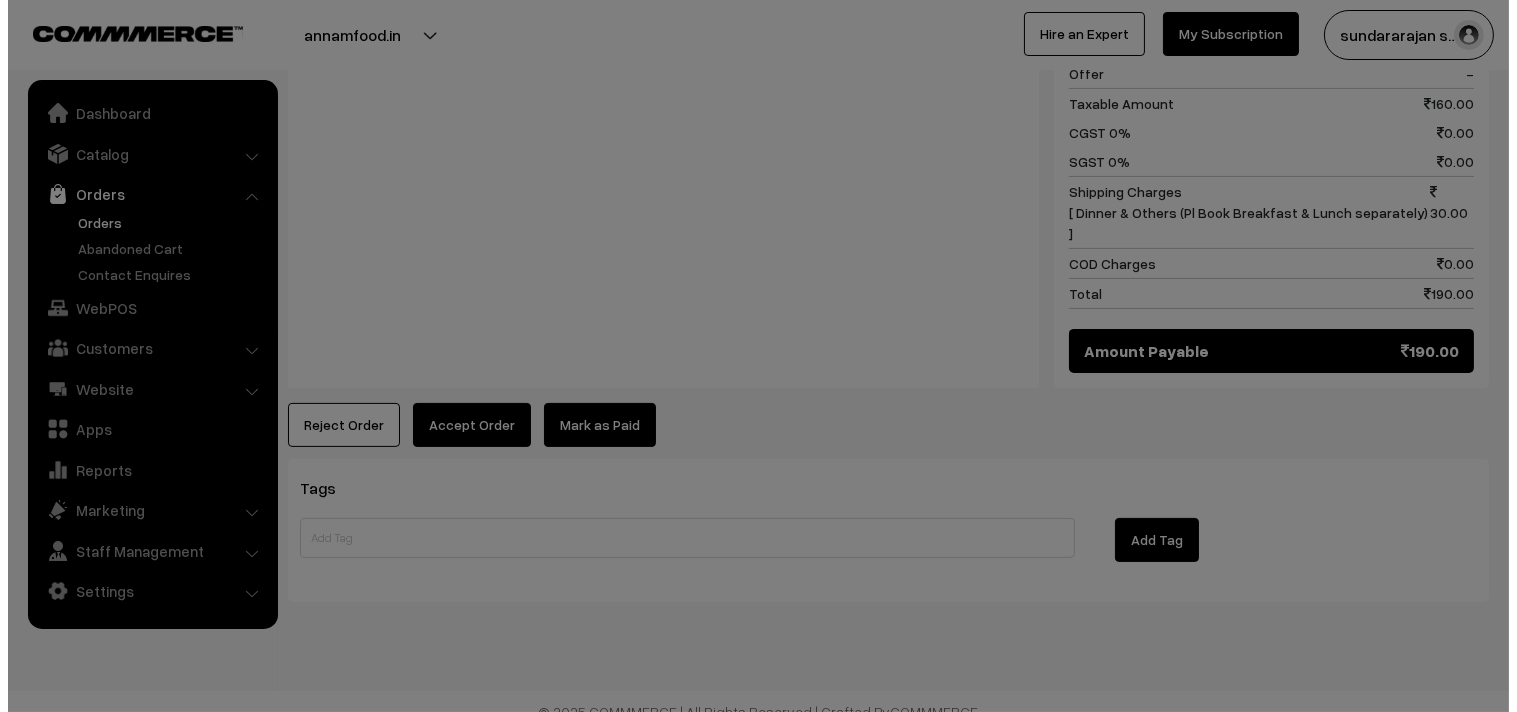 scroll, scrollTop: 1051, scrollLeft: 0, axis: vertical 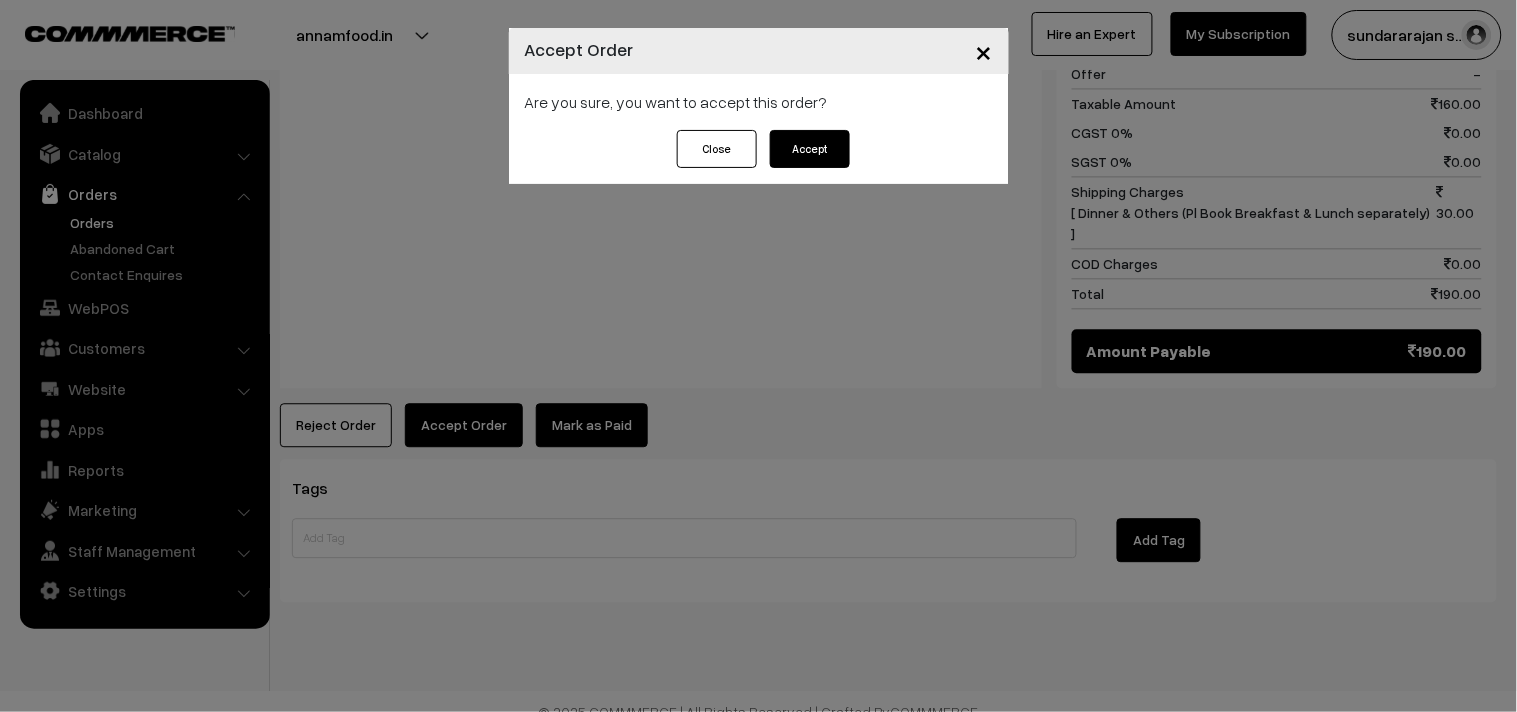 click on "Accept" at bounding box center (810, 149) 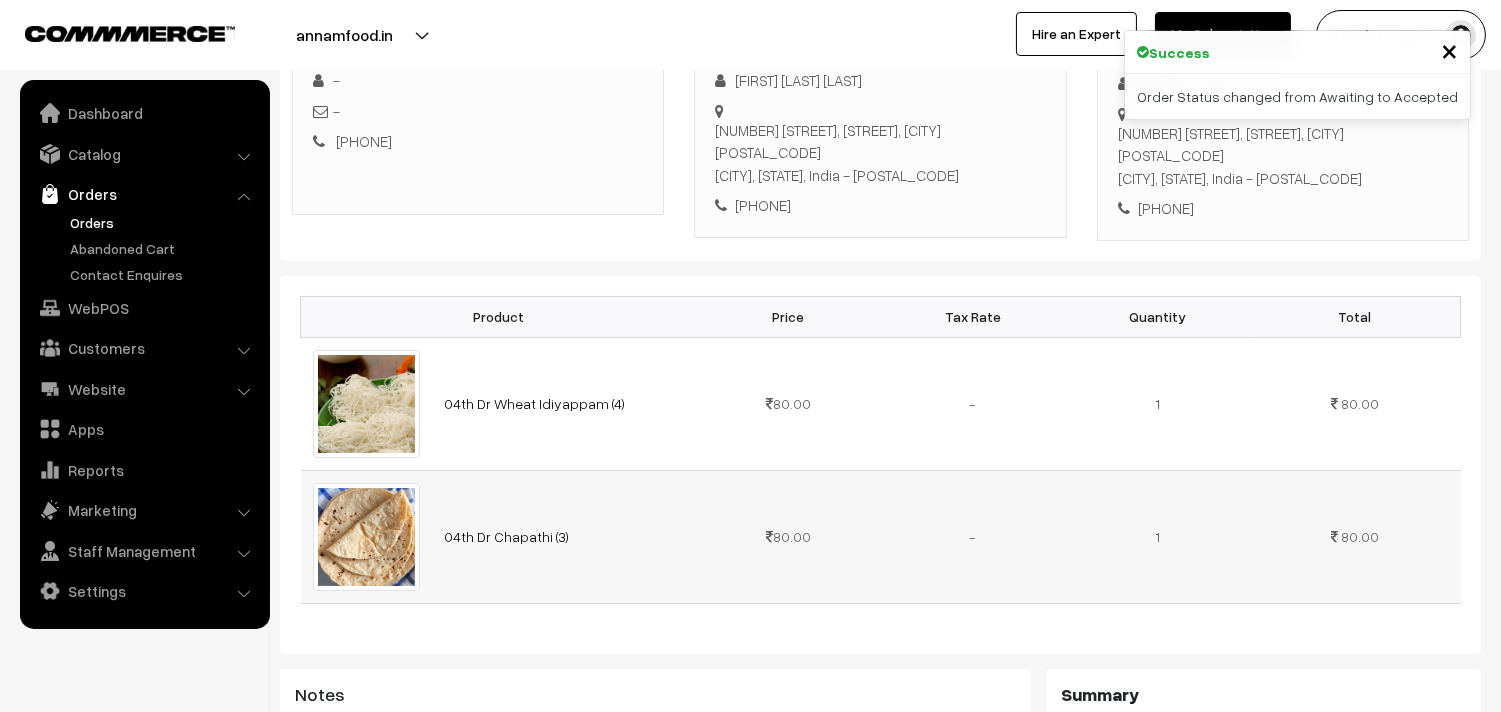 scroll, scrollTop: 222, scrollLeft: 0, axis: vertical 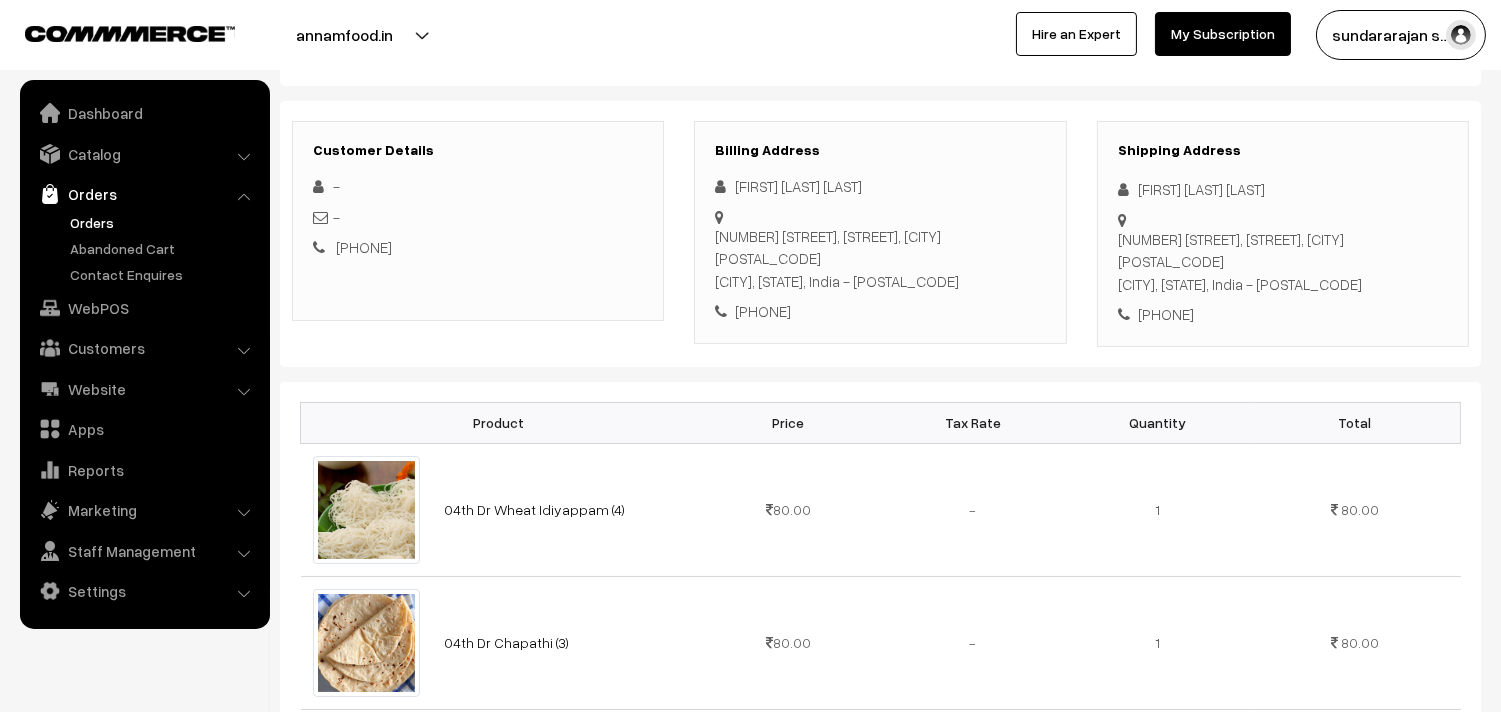 click on "[PHONE]" at bounding box center [880, 311] 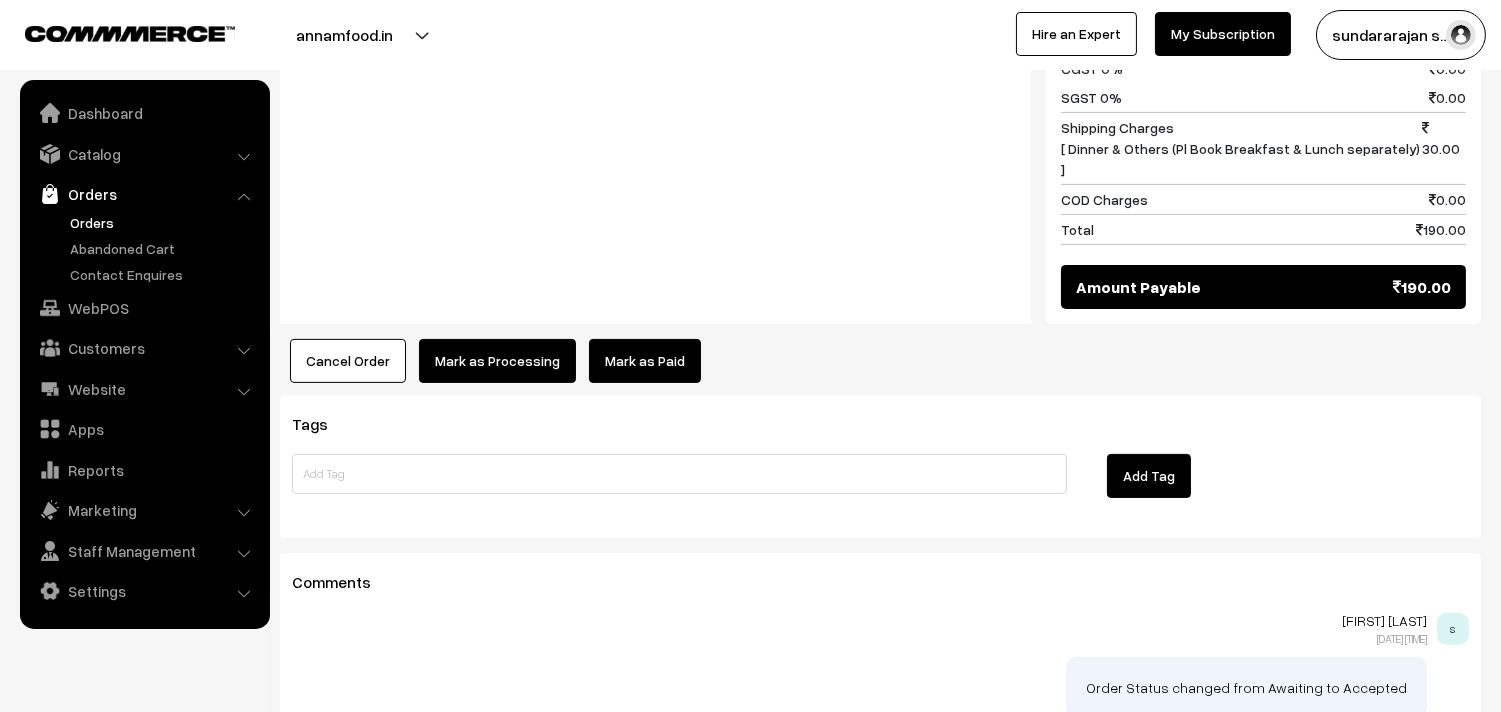 click on "Mark as Processing" at bounding box center [497, 361] 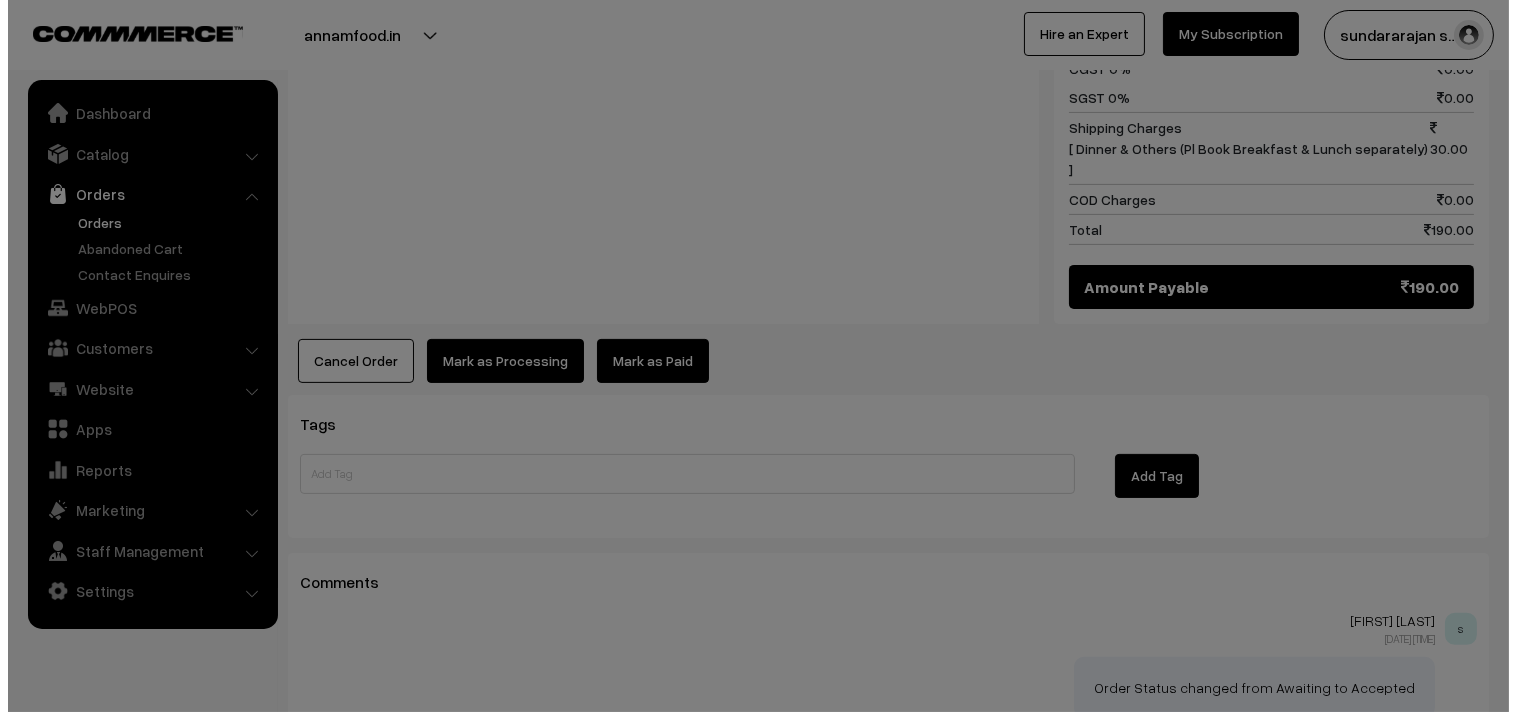scroll, scrollTop: 1114, scrollLeft: 0, axis: vertical 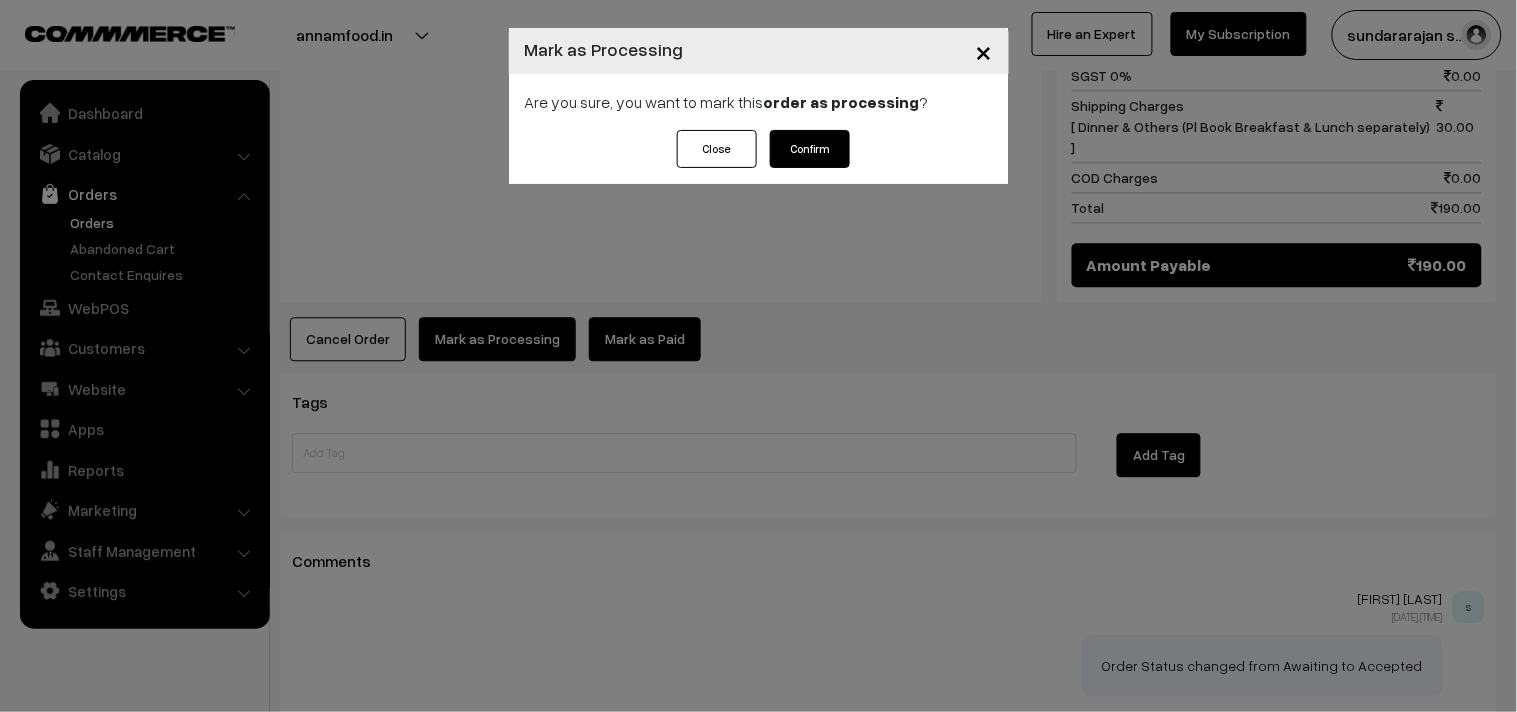 click on "Confirm" at bounding box center [810, 149] 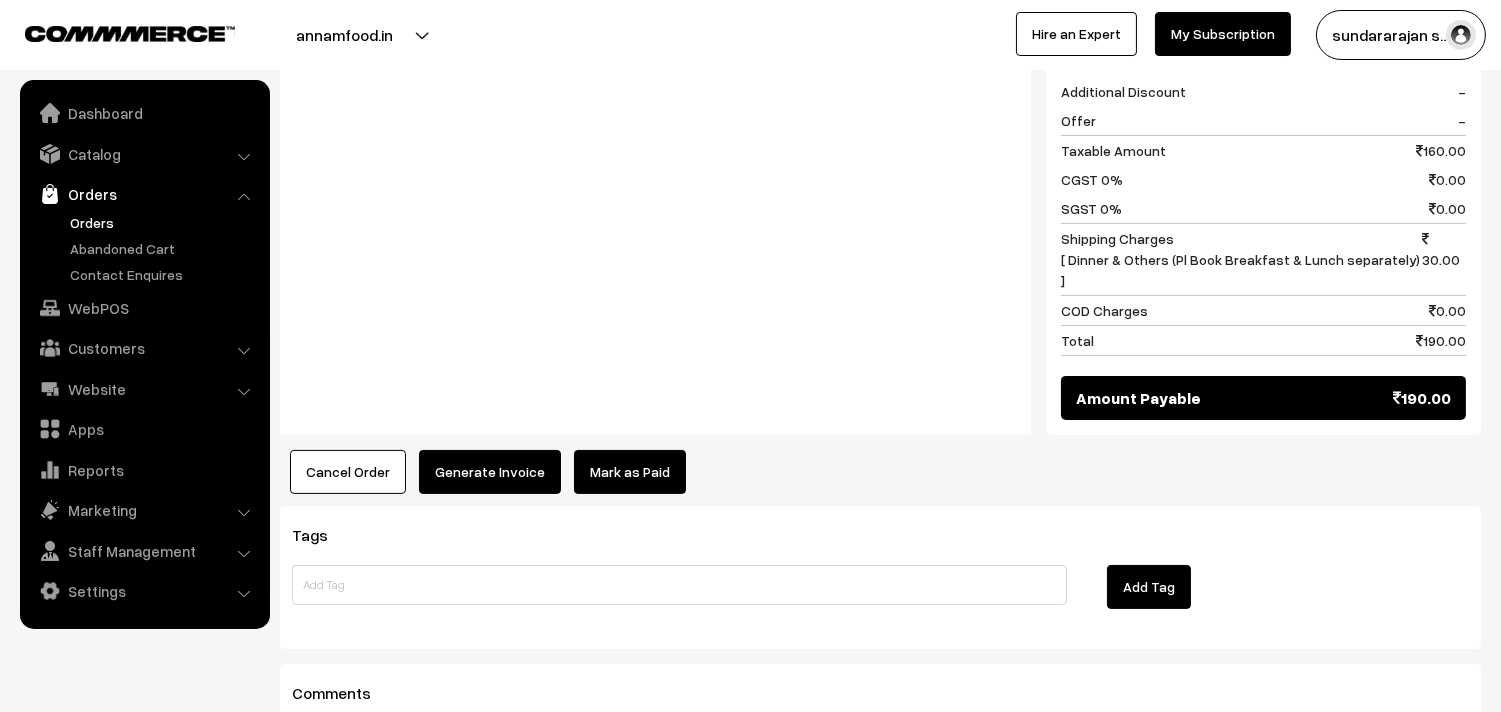 click on "Generate Invoice" at bounding box center (490, 472) 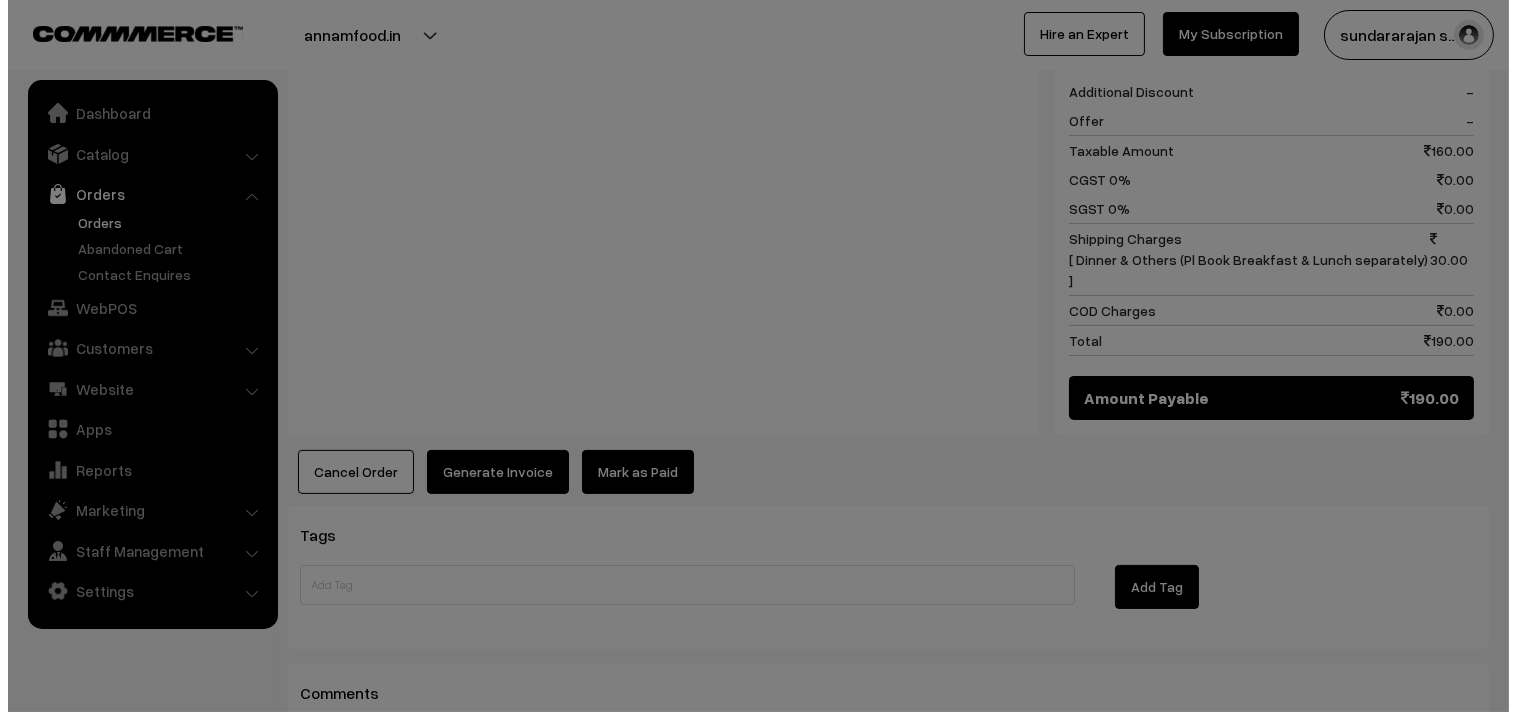 scroll, scrollTop: 1003, scrollLeft: 0, axis: vertical 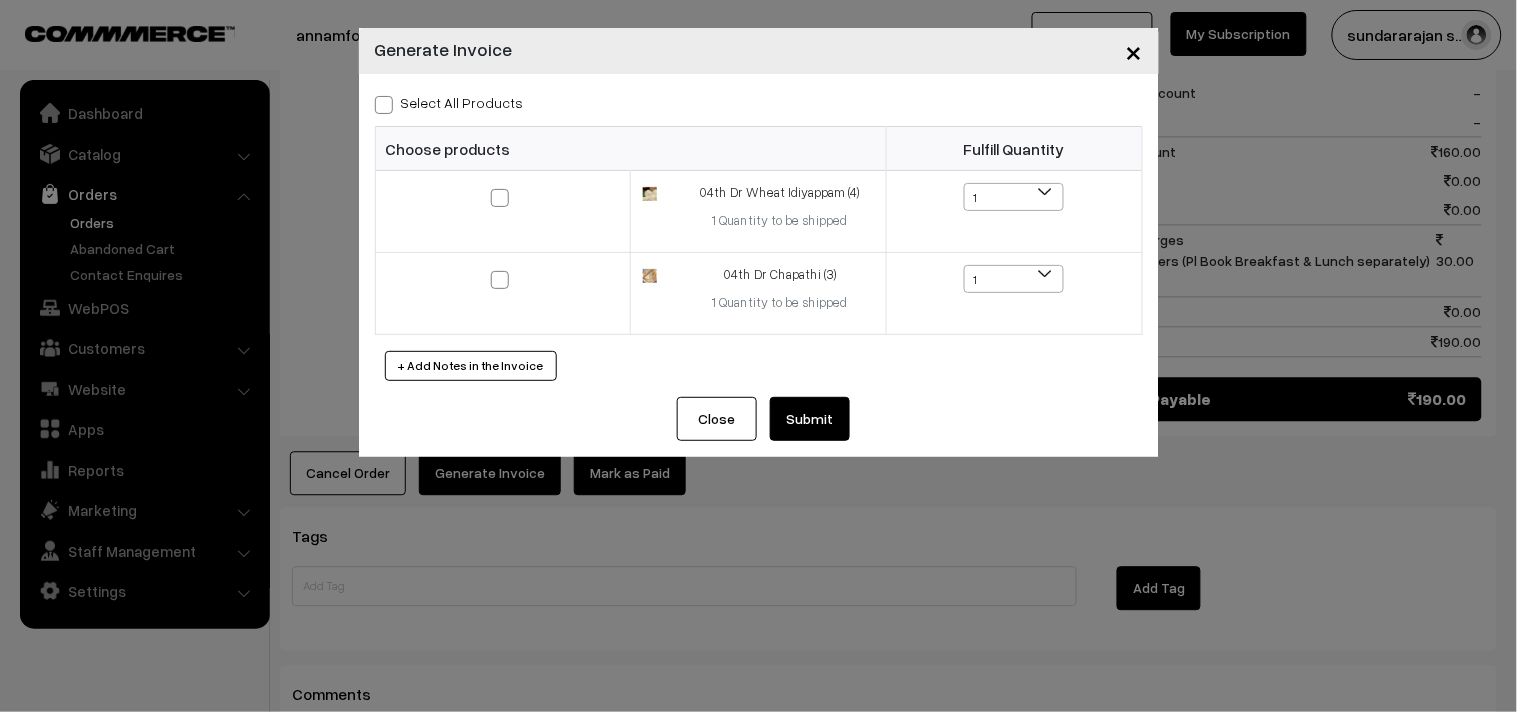 click on "Select All Products" at bounding box center [449, 102] 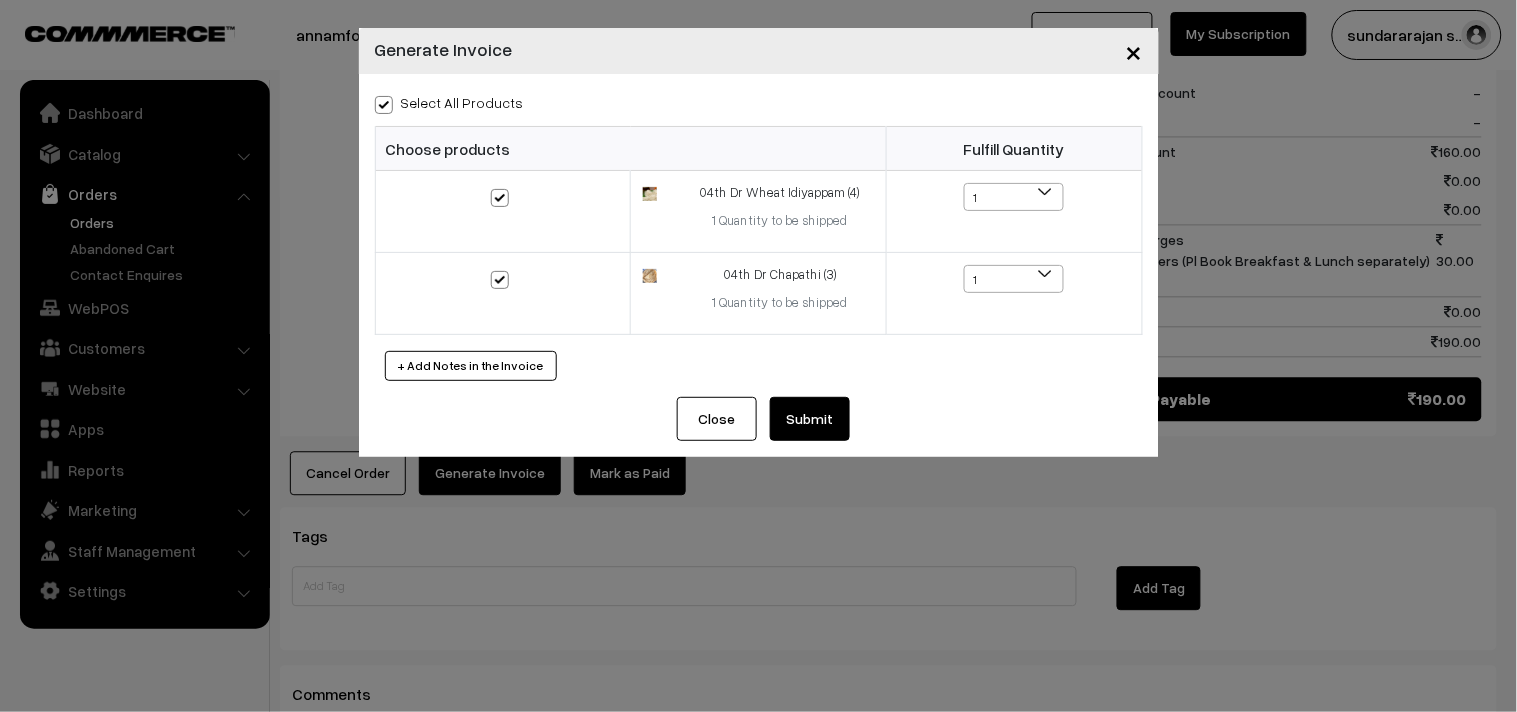 checkbox on "true" 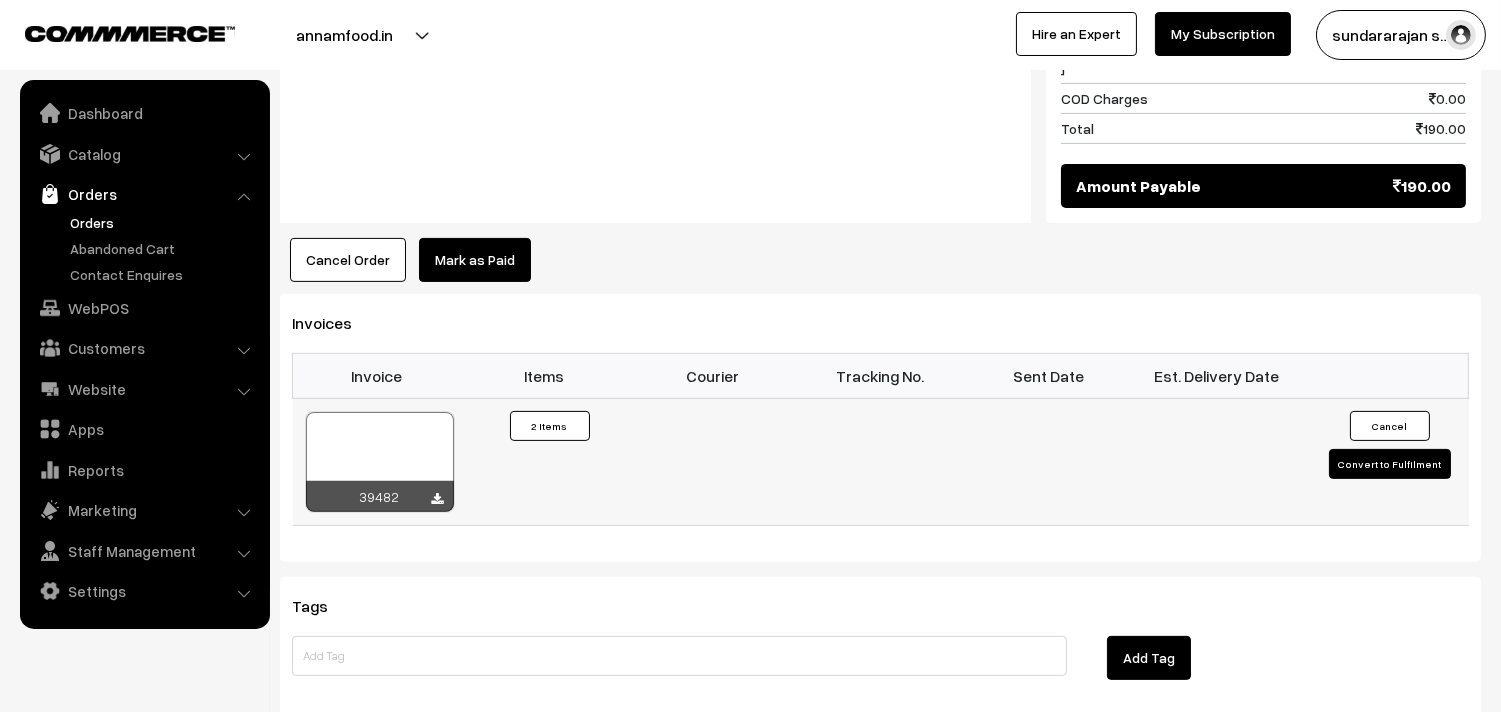 scroll, scrollTop: 1222, scrollLeft: 0, axis: vertical 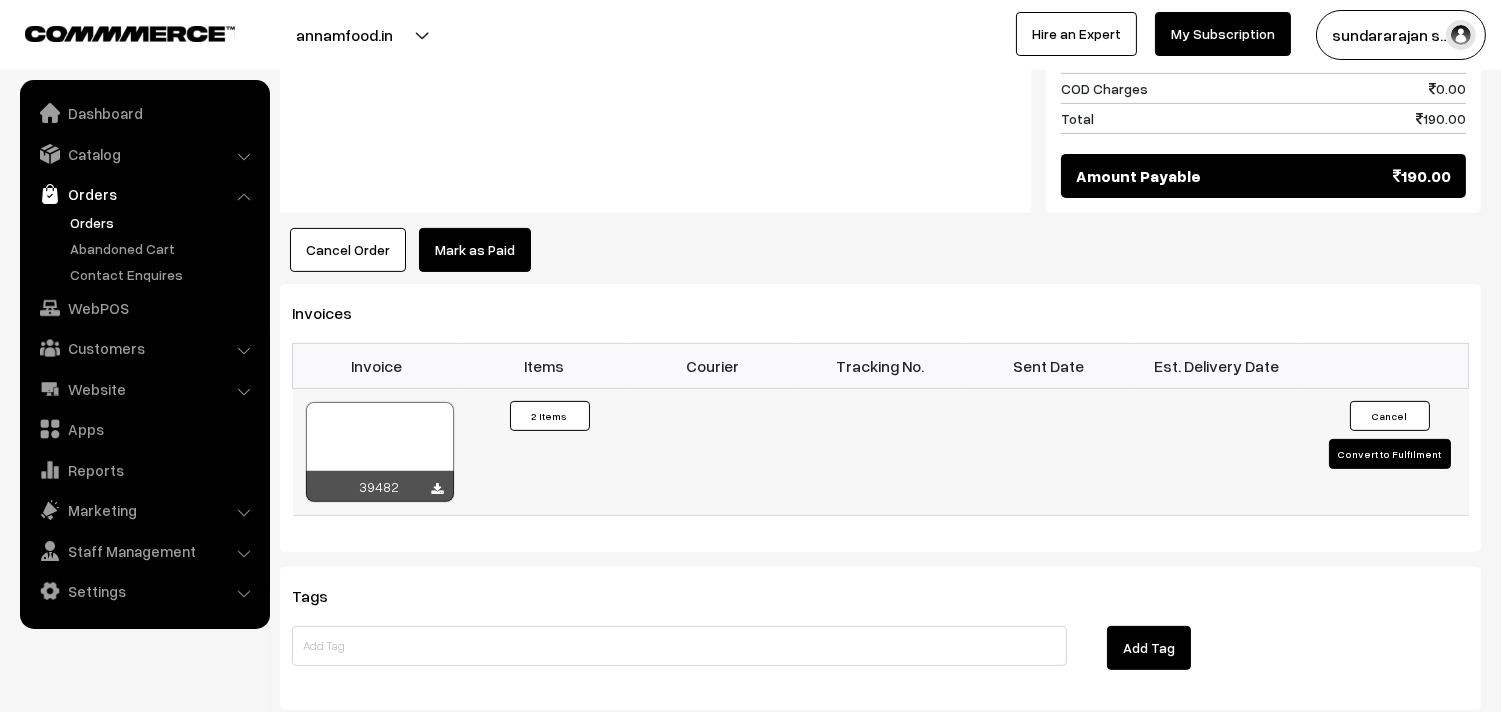click at bounding box center (380, 452) 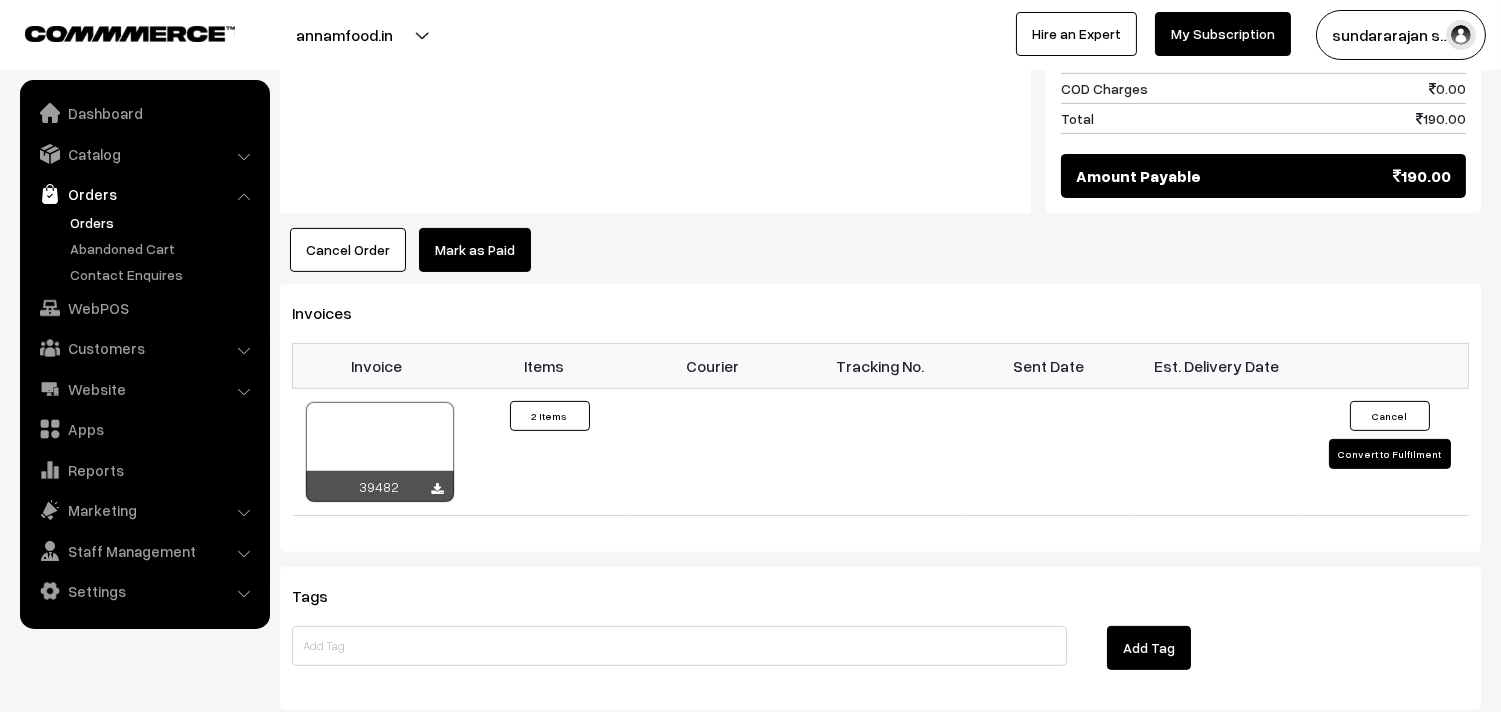 click on "Orders" at bounding box center (164, 222) 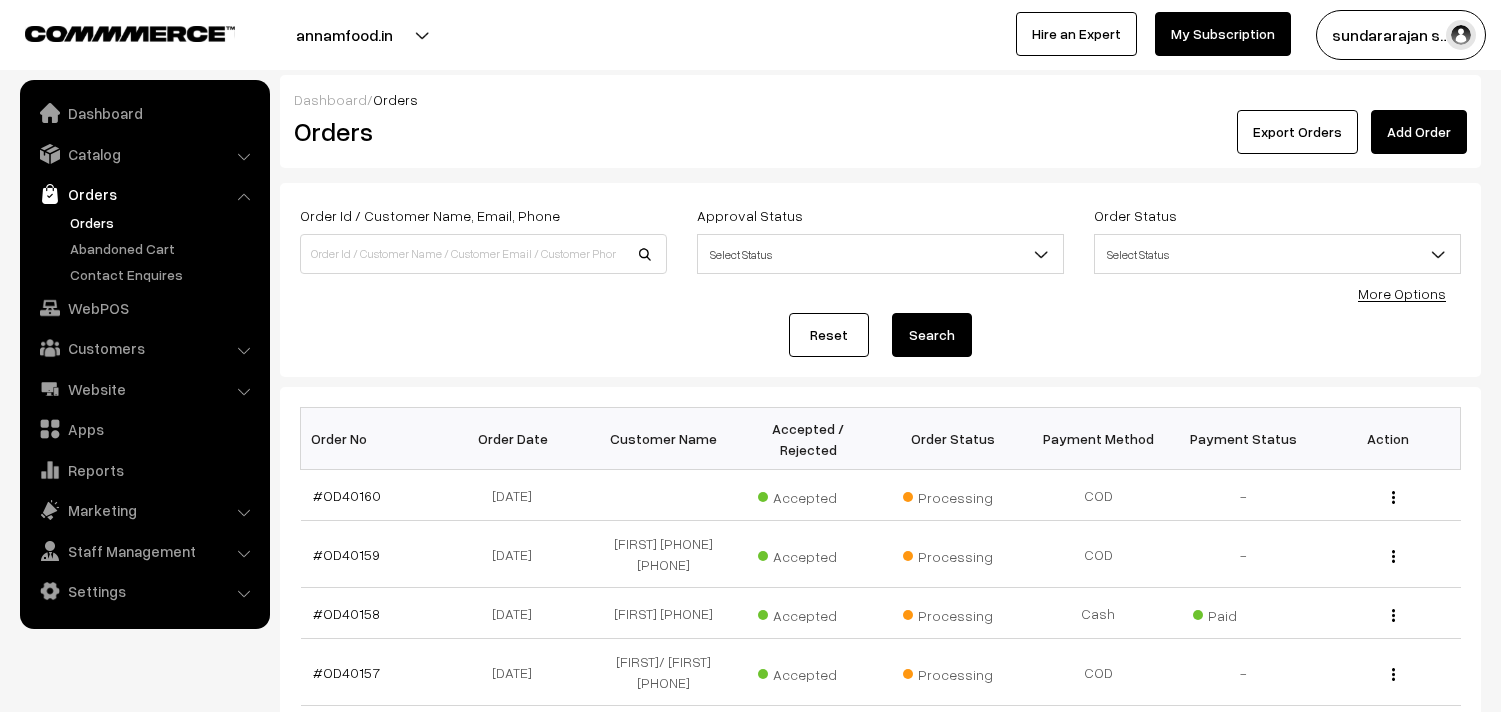 scroll, scrollTop: 0, scrollLeft: 0, axis: both 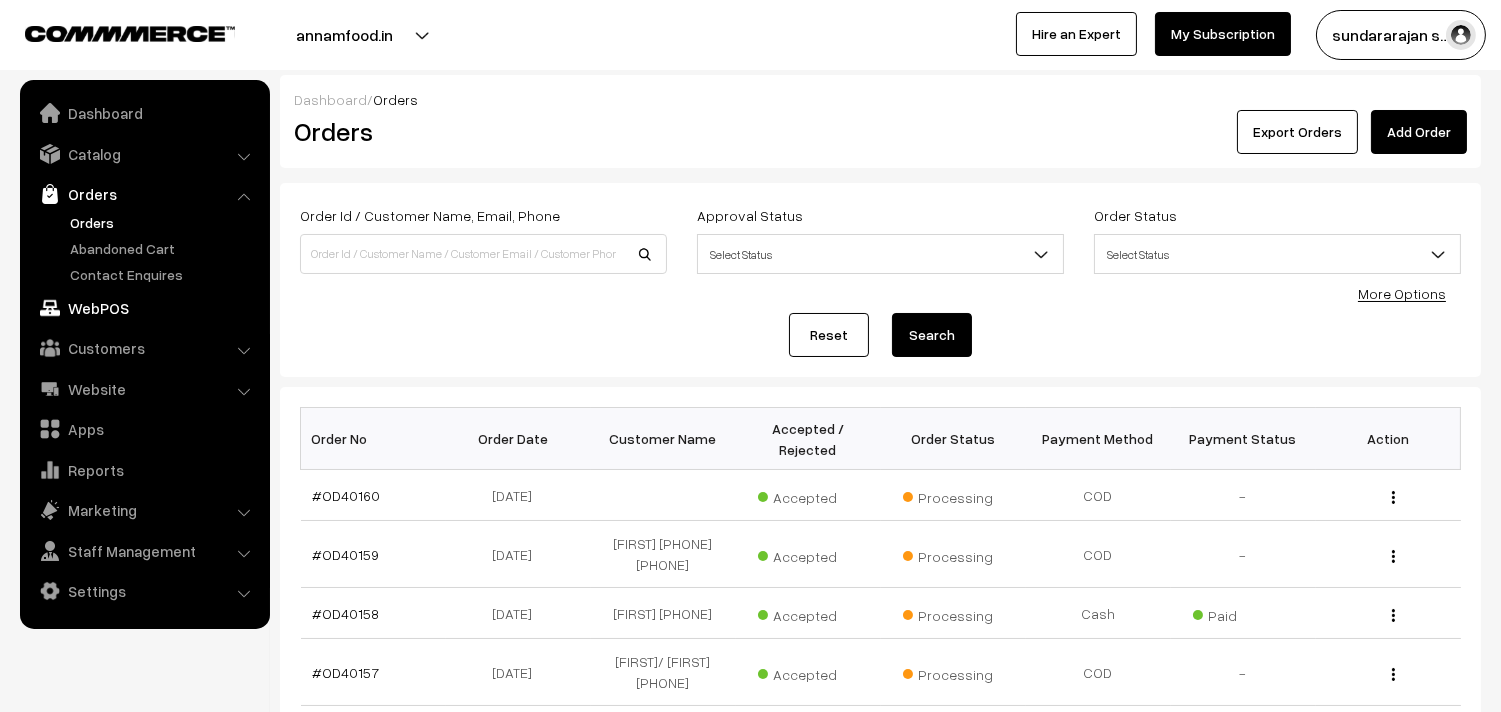 click on "WebPOS" at bounding box center (144, 308) 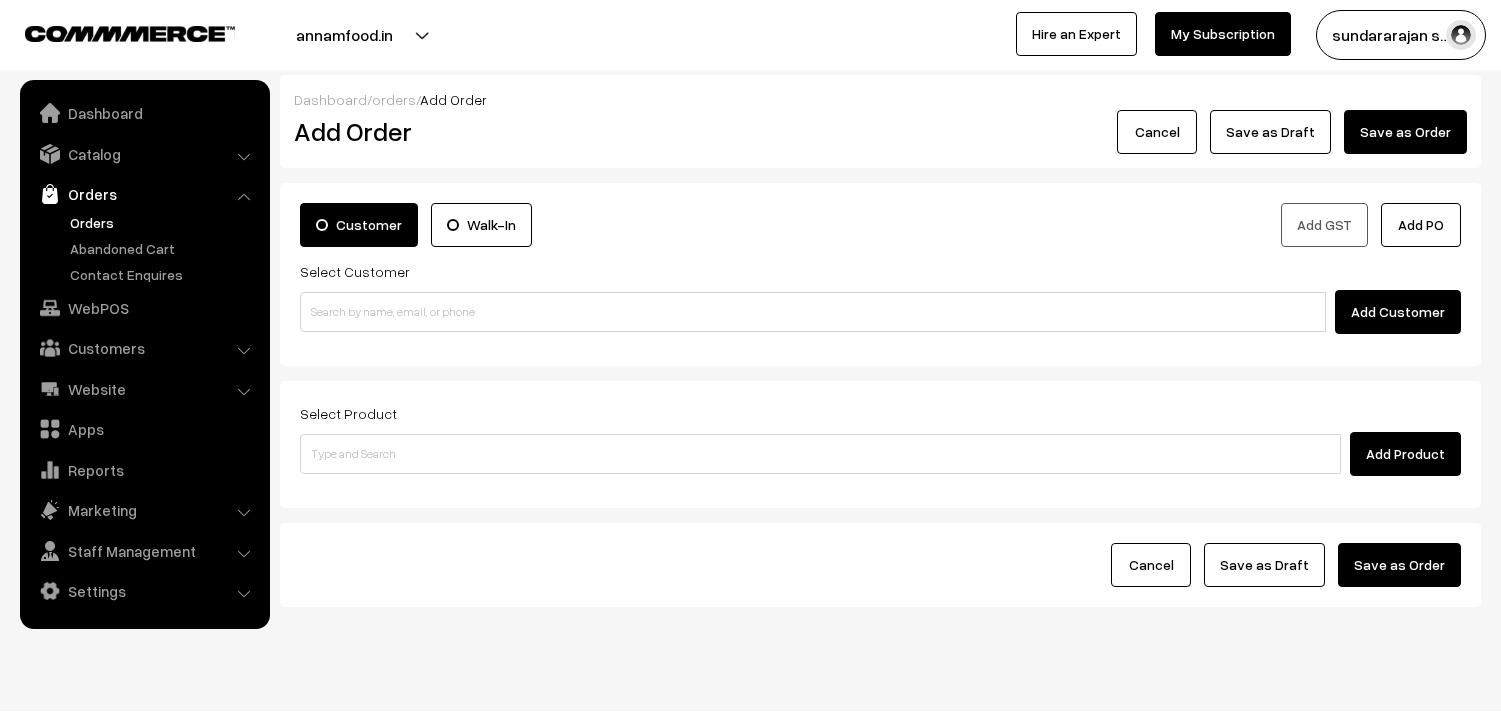 scroll, scrollTop: 0, scrollLeft: 0, axis: both 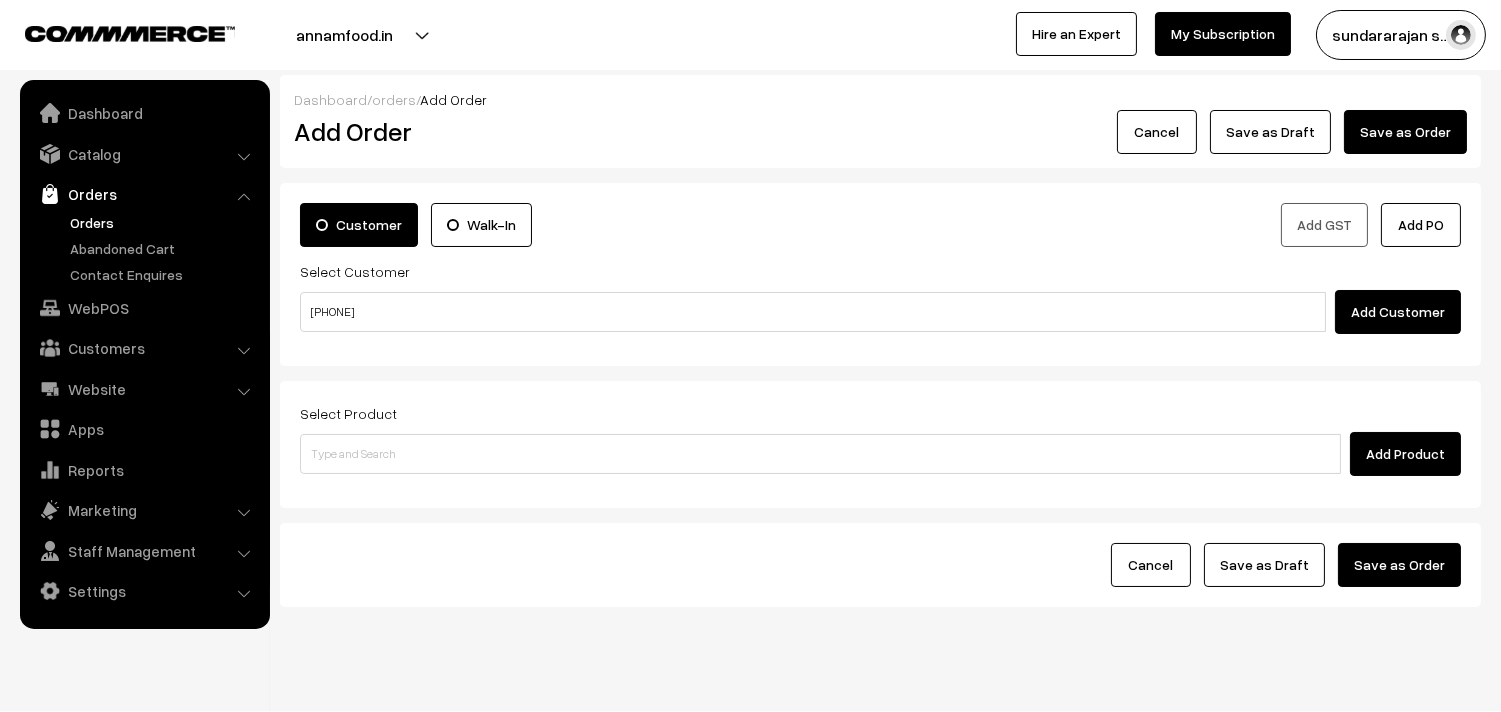 click on "[PHONE]" at bounding box center (813, 312) 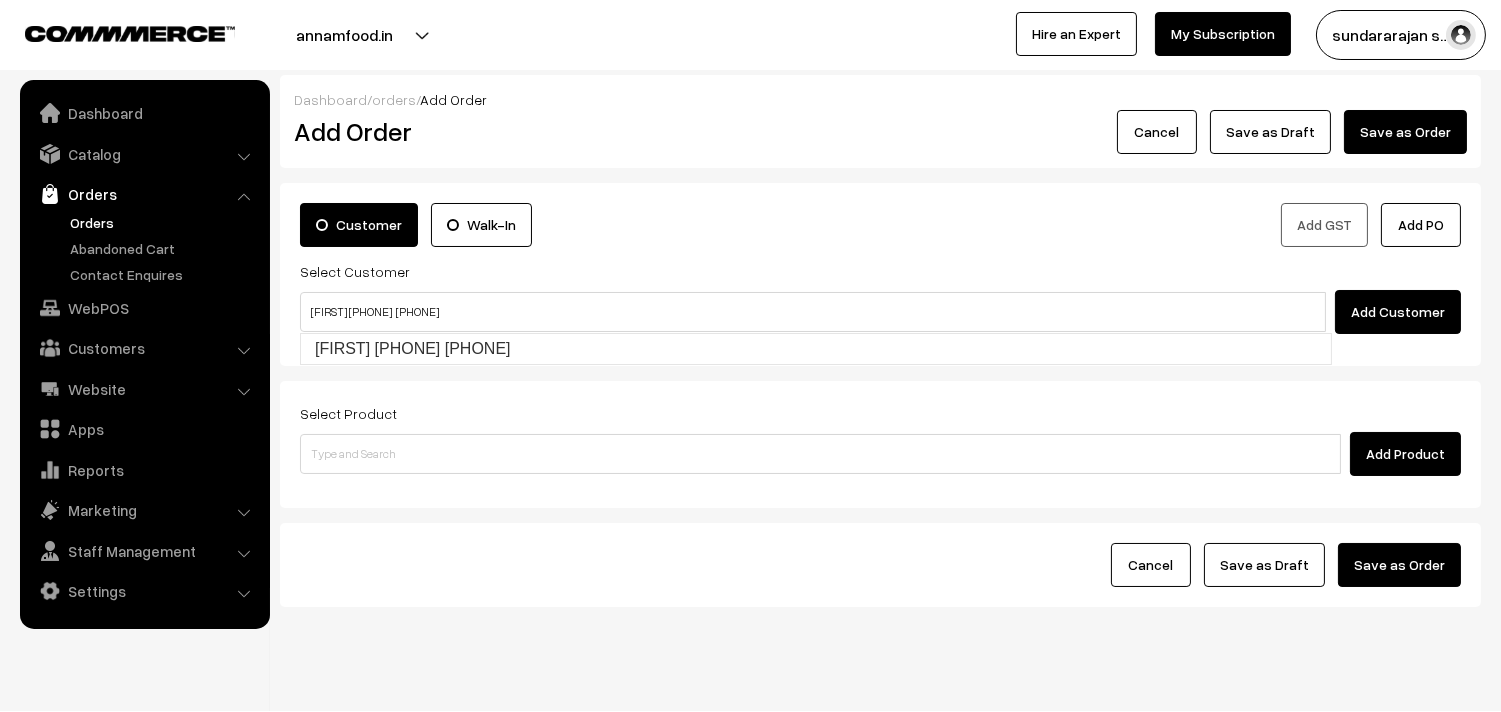 type on "Rajan 98403 14287  [9840314287]" 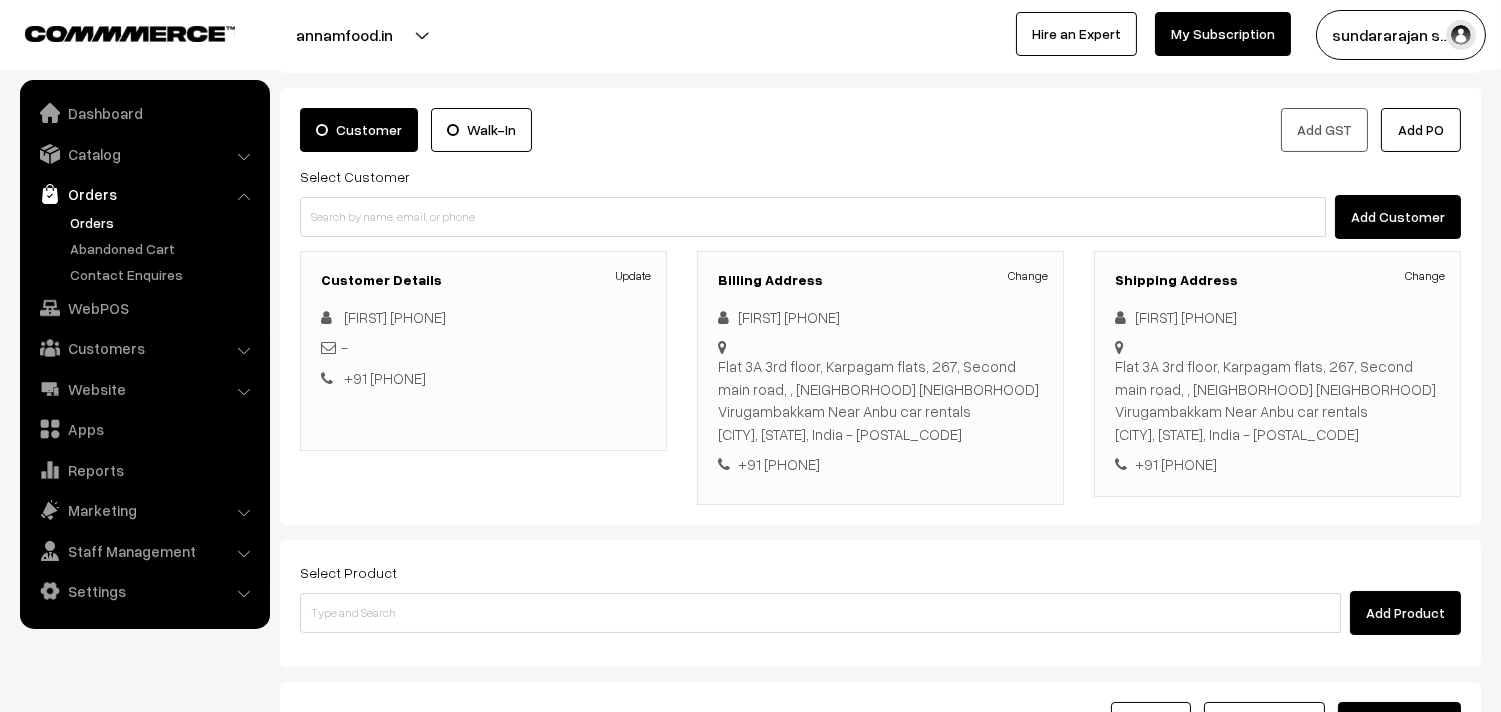 scroll, scrollTop: 111, scrollLeft: 0, axis: vertical 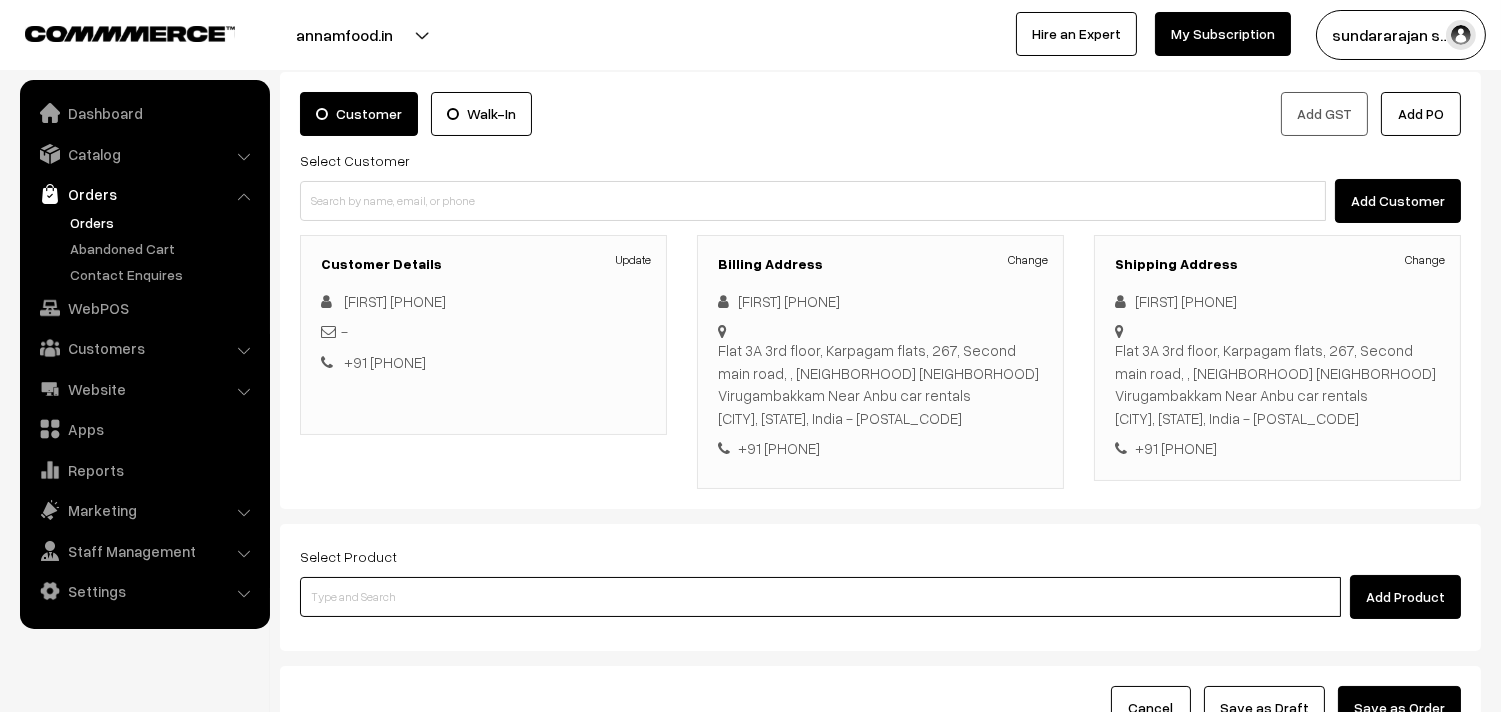 click at bounding box center (820, 597) 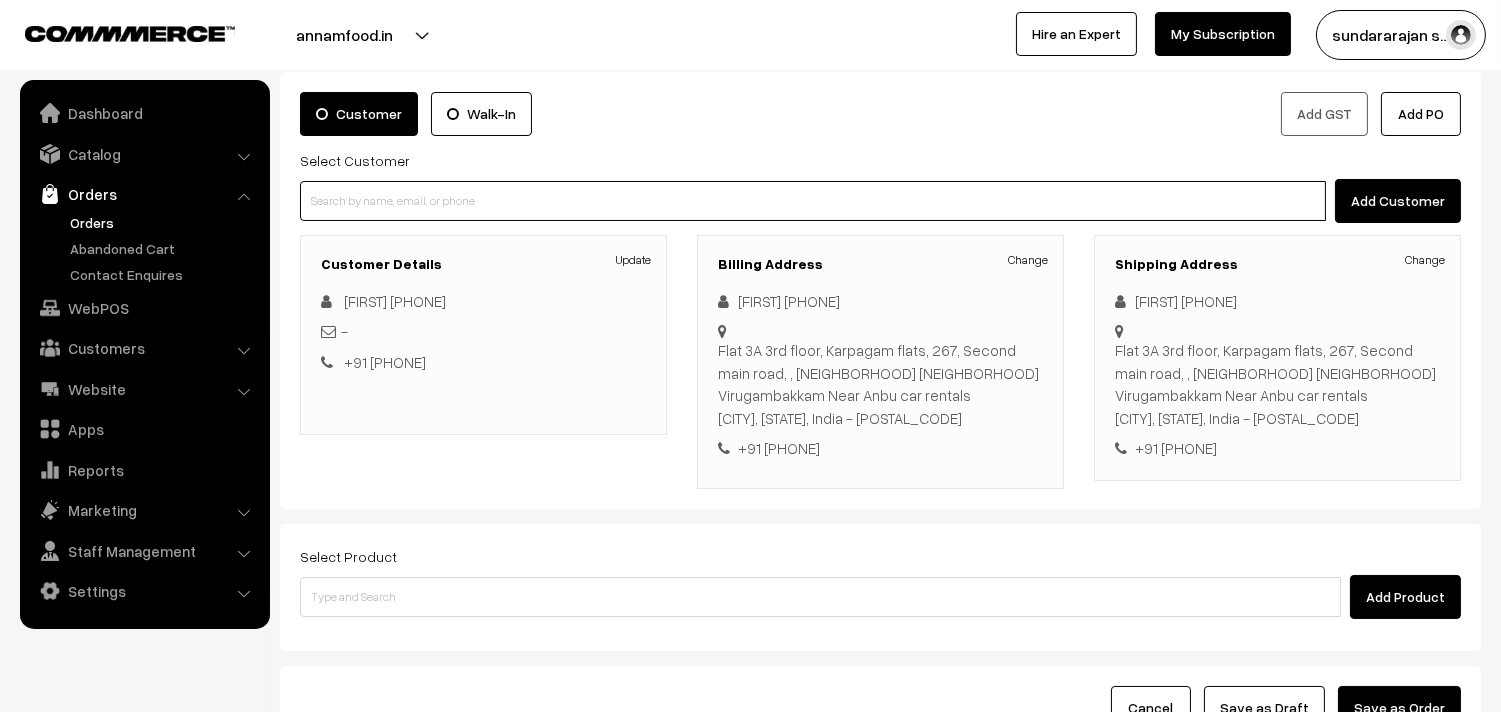 click at bounding box center (813, 201) 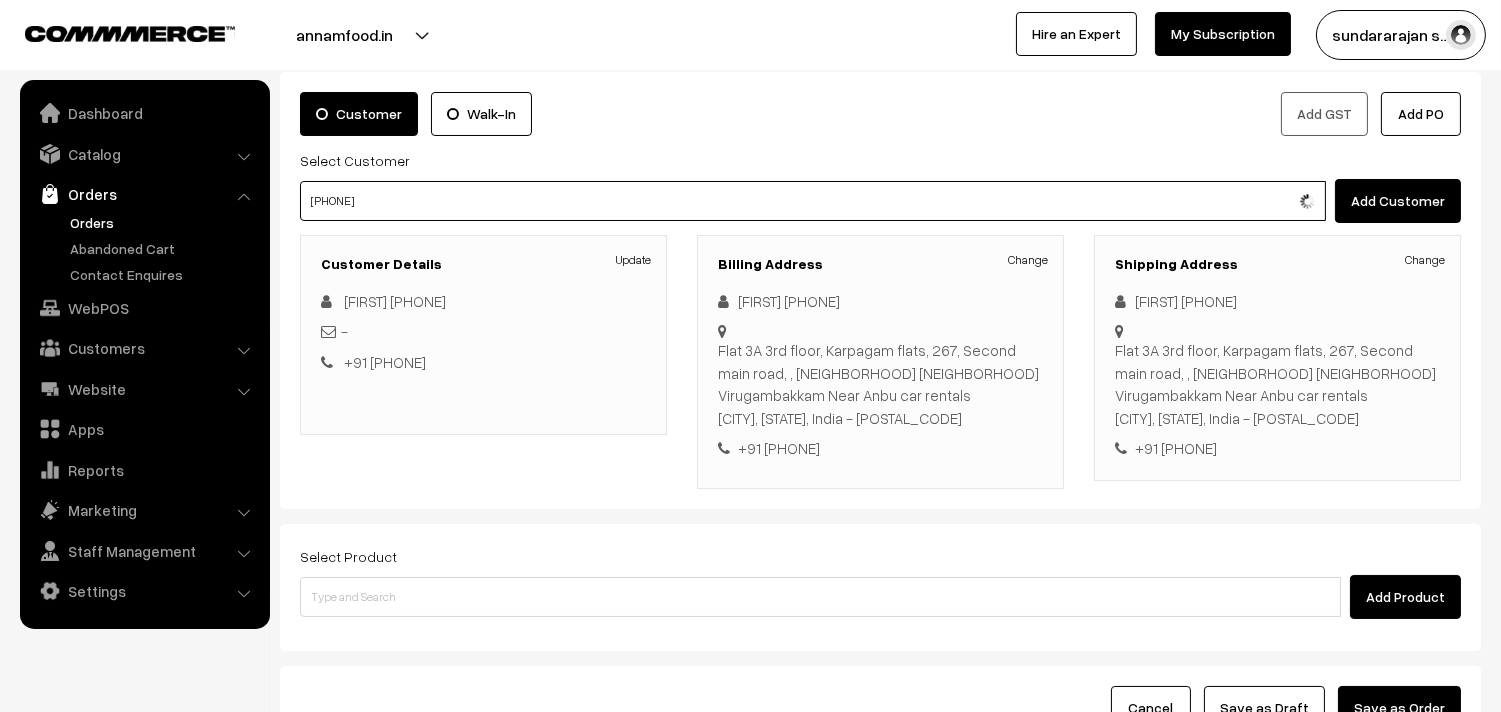 click on "81974 67047" at bounding box center [813, 201] 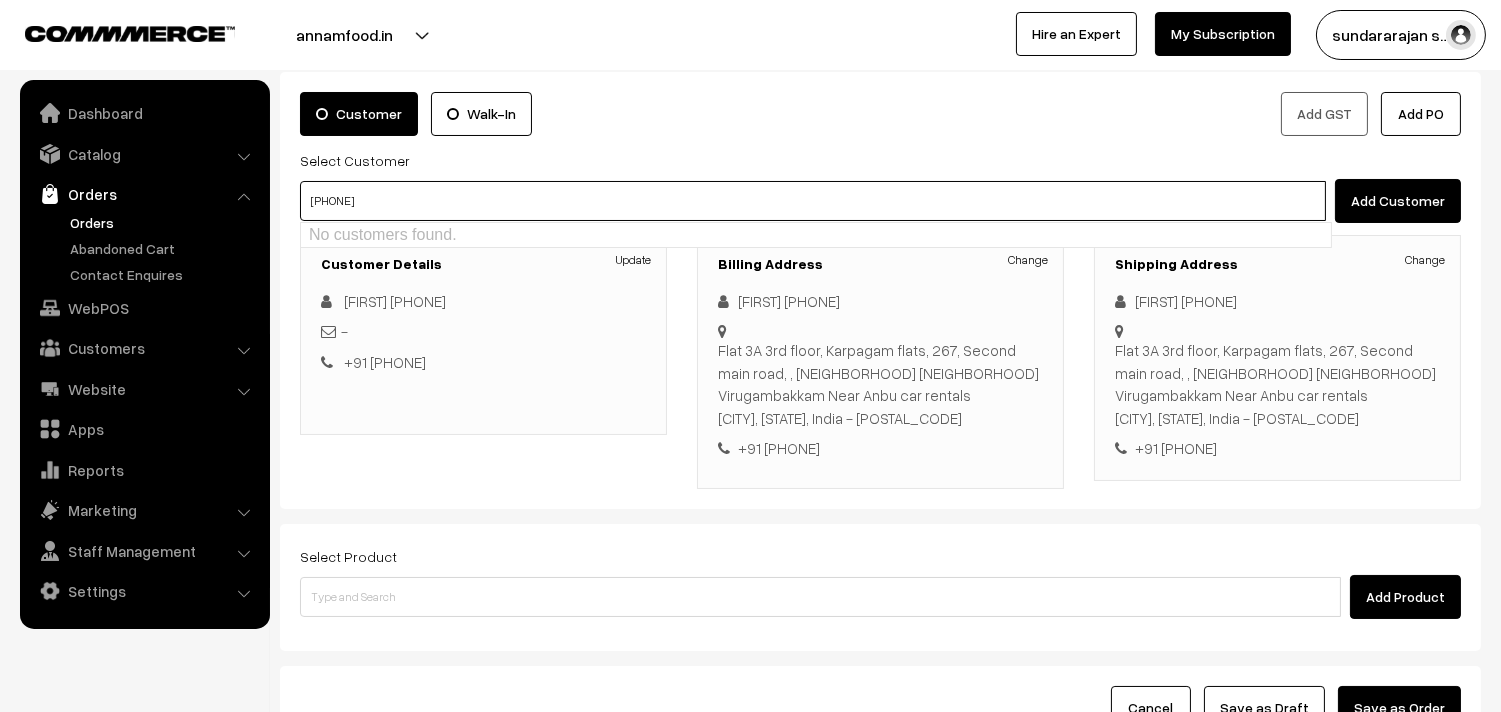 click on "81974 67047" at bounding box center [813, 201] 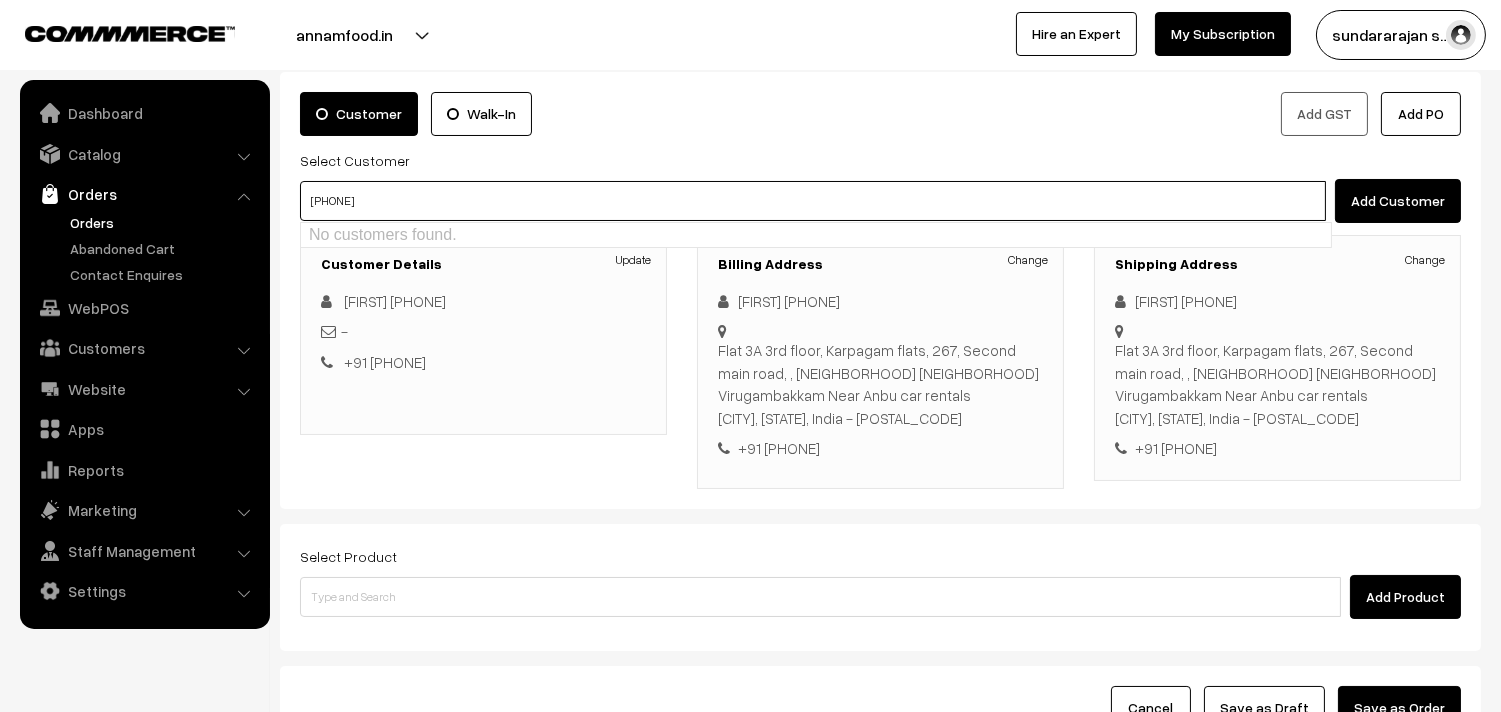 click on "No customers found." at bounding box center (816, 235) 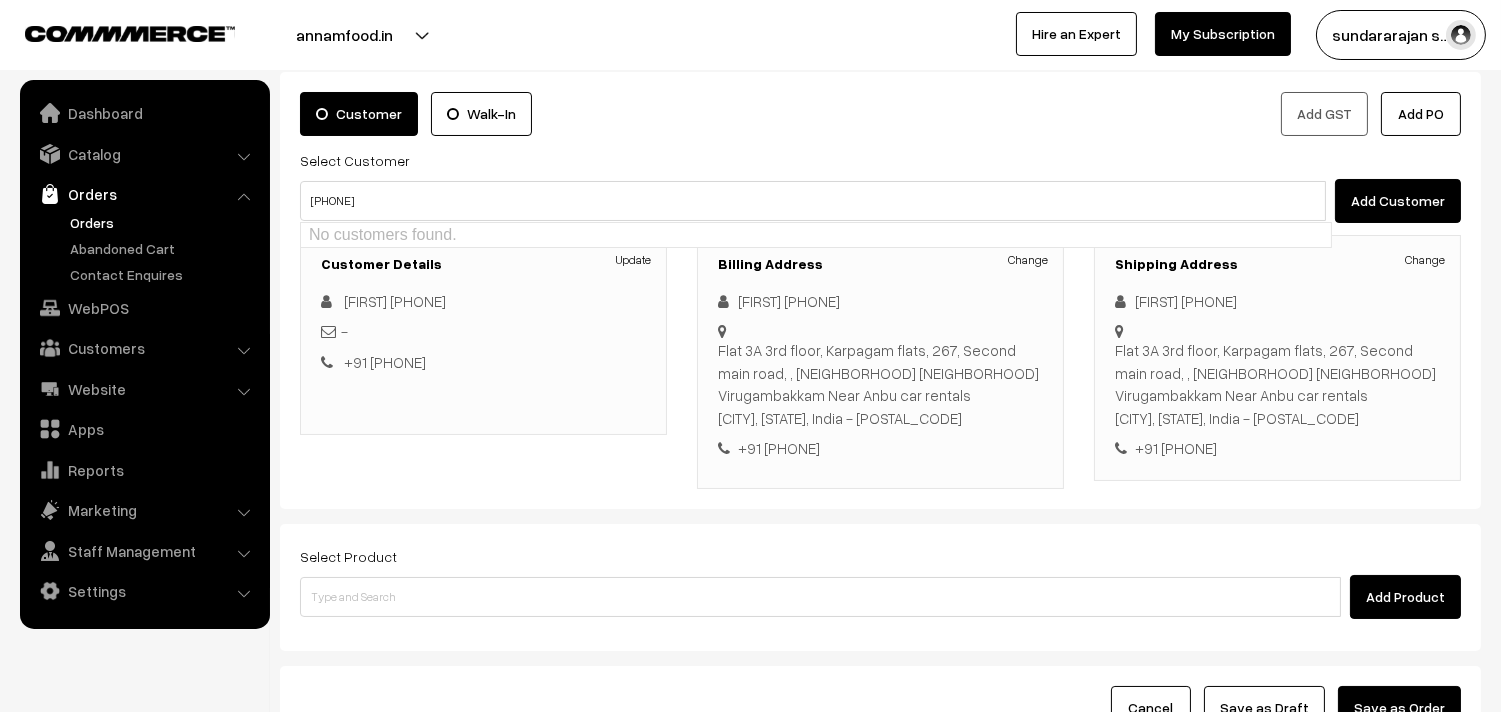 type 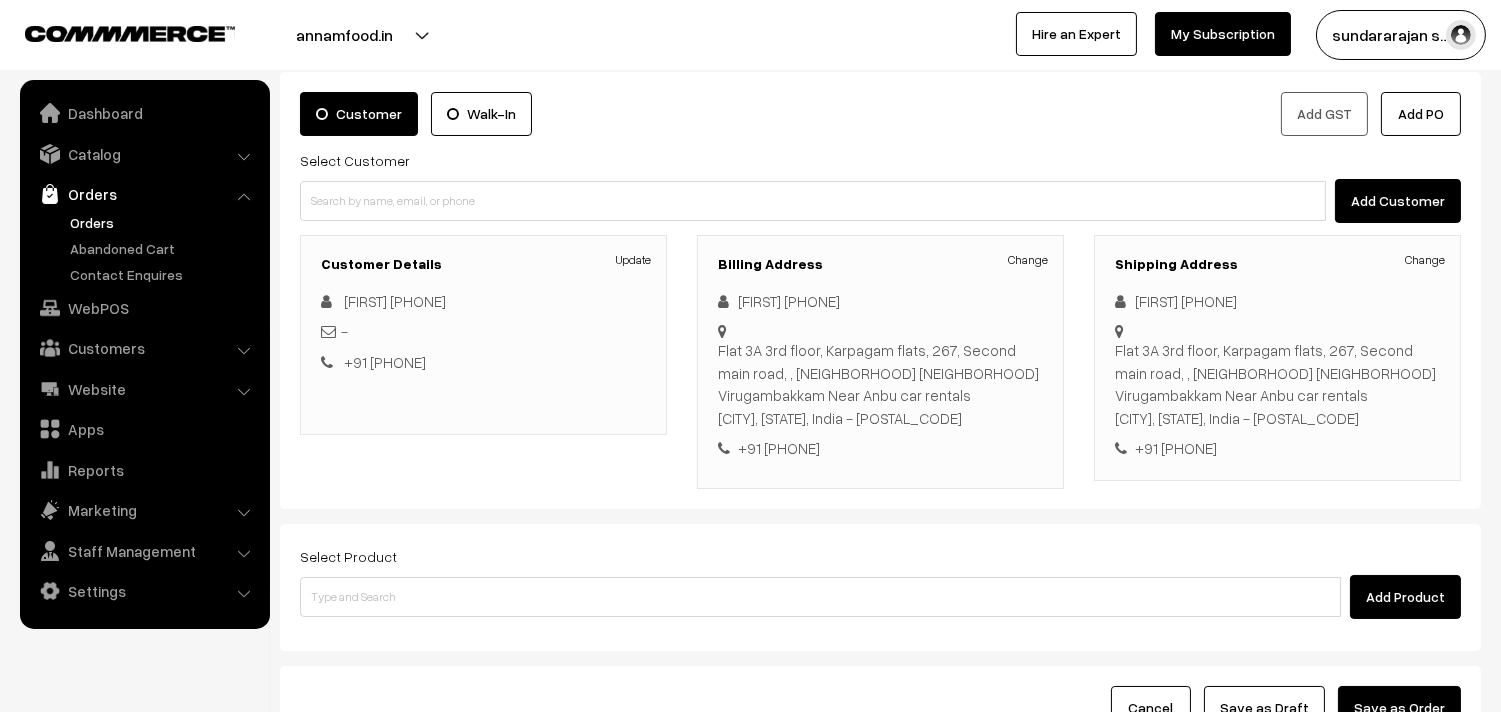 click on "Orders" at bounding box center (164, 222) 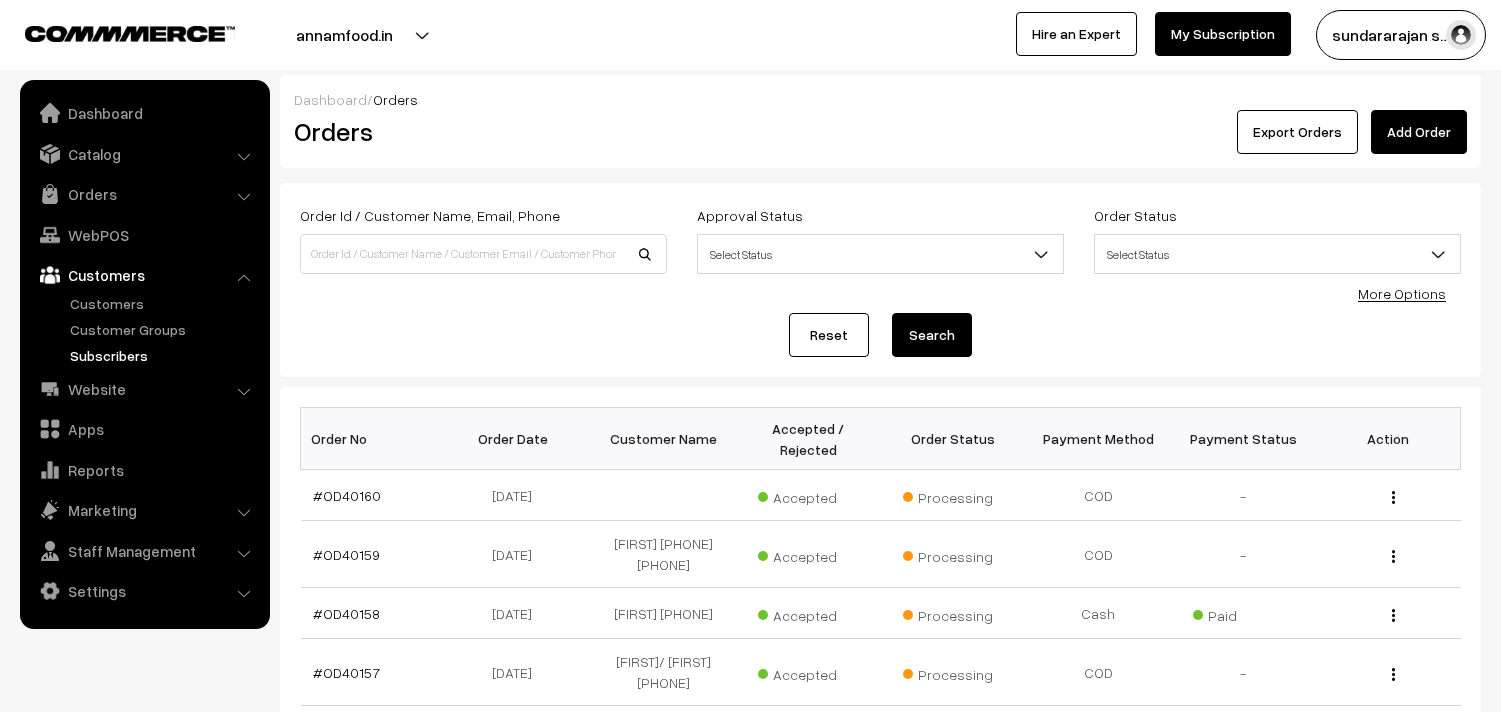 scroll, scrollTop: 0, scrollLeft: 0, axis: both 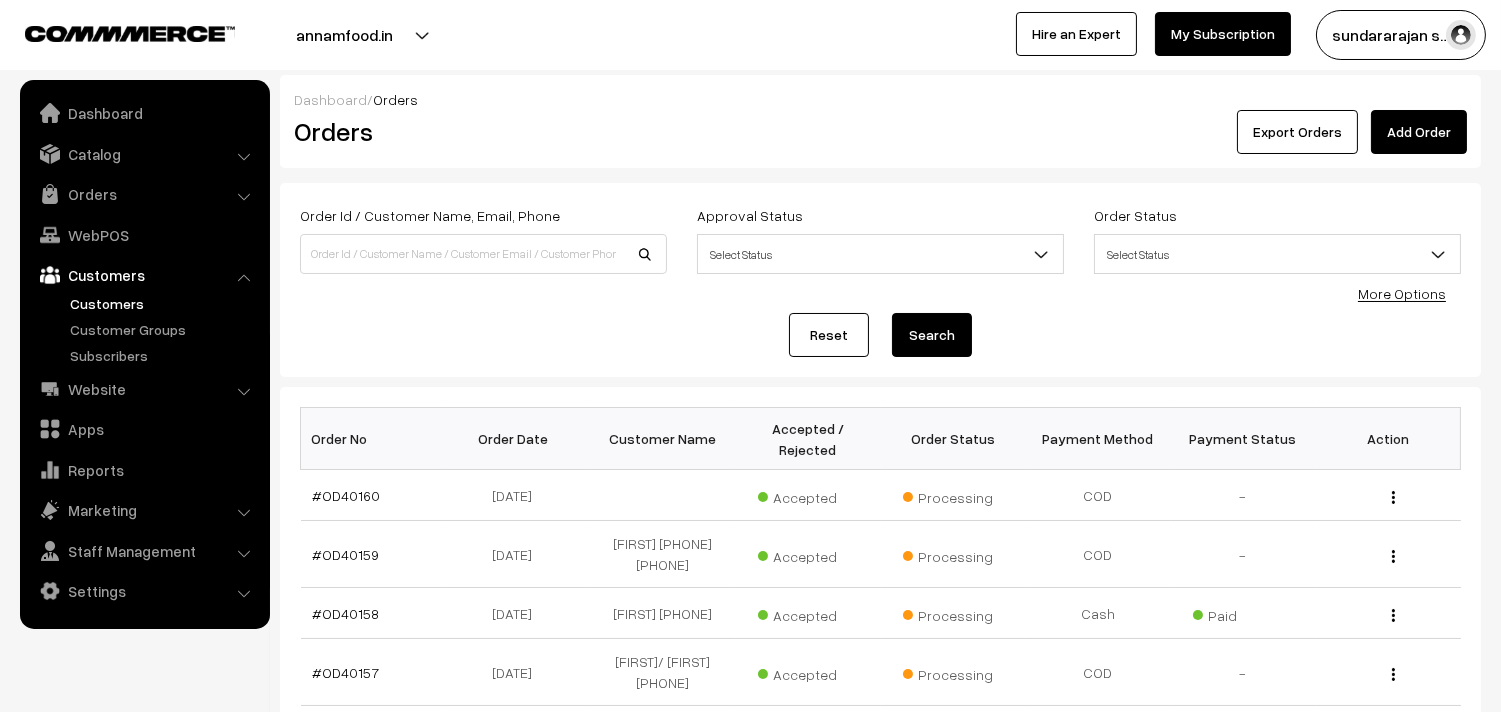 click on "Customers" at bounding box center [164, 303] 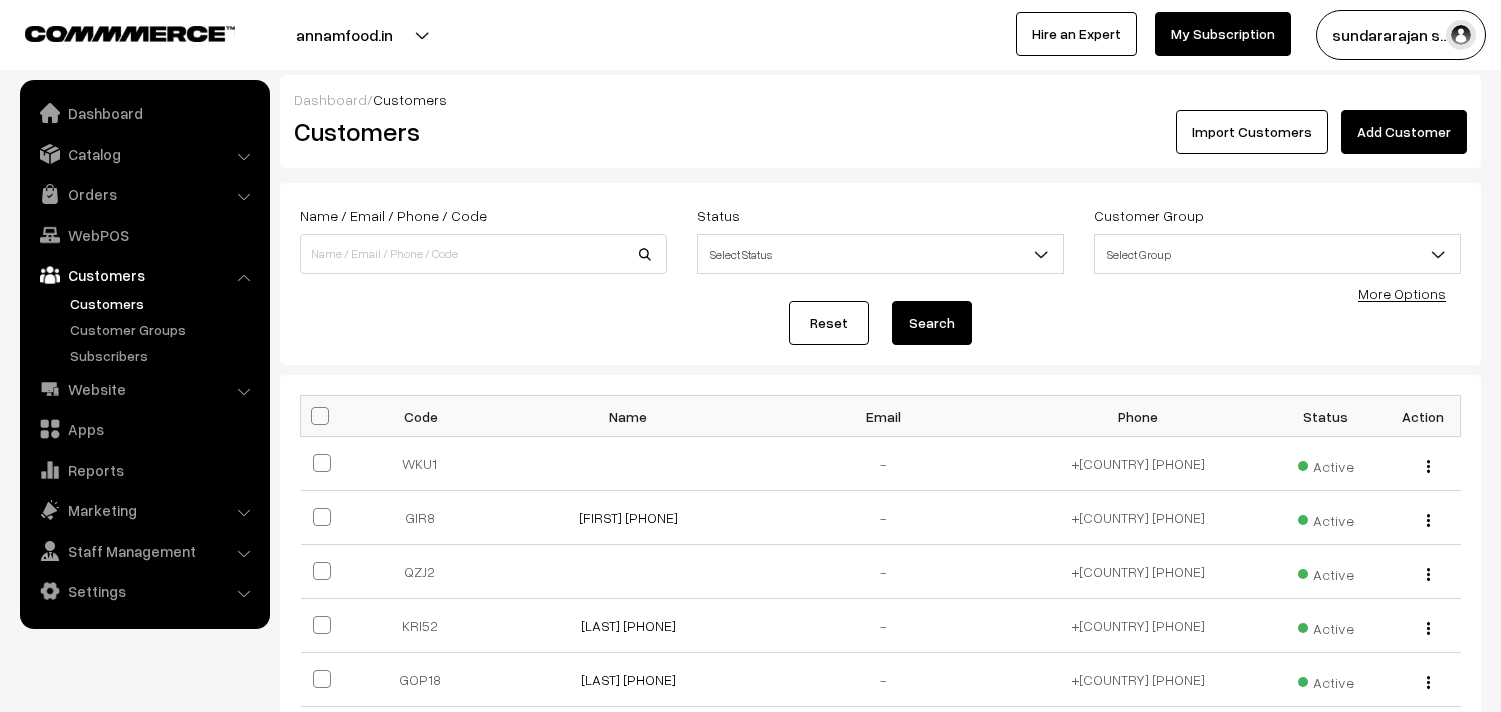 scroll, scrollTop: 0, scrollLeft: 0, axis: both 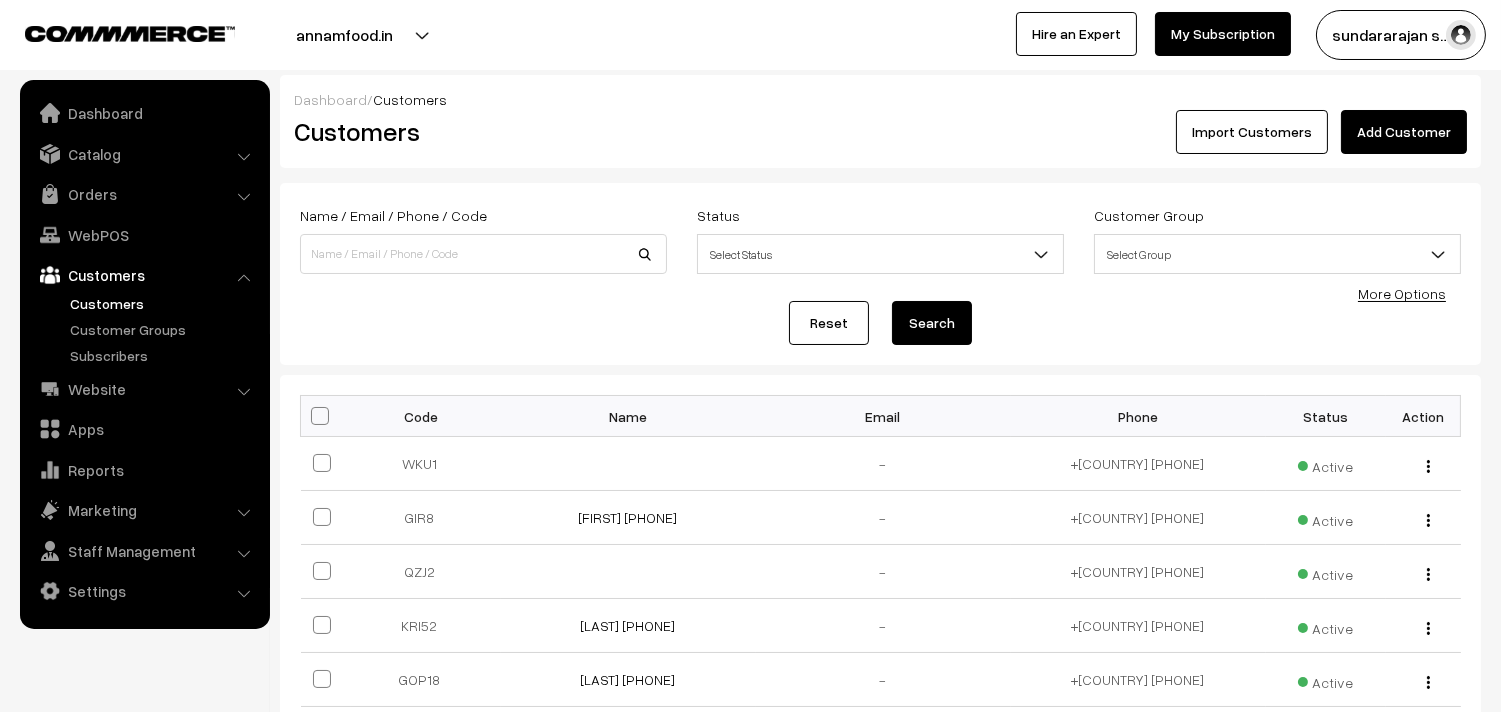 drag, startPoint x: 1406, startPoint y: 133, endPoint x: 1332, endPoint y: 164, distance: 80.23092 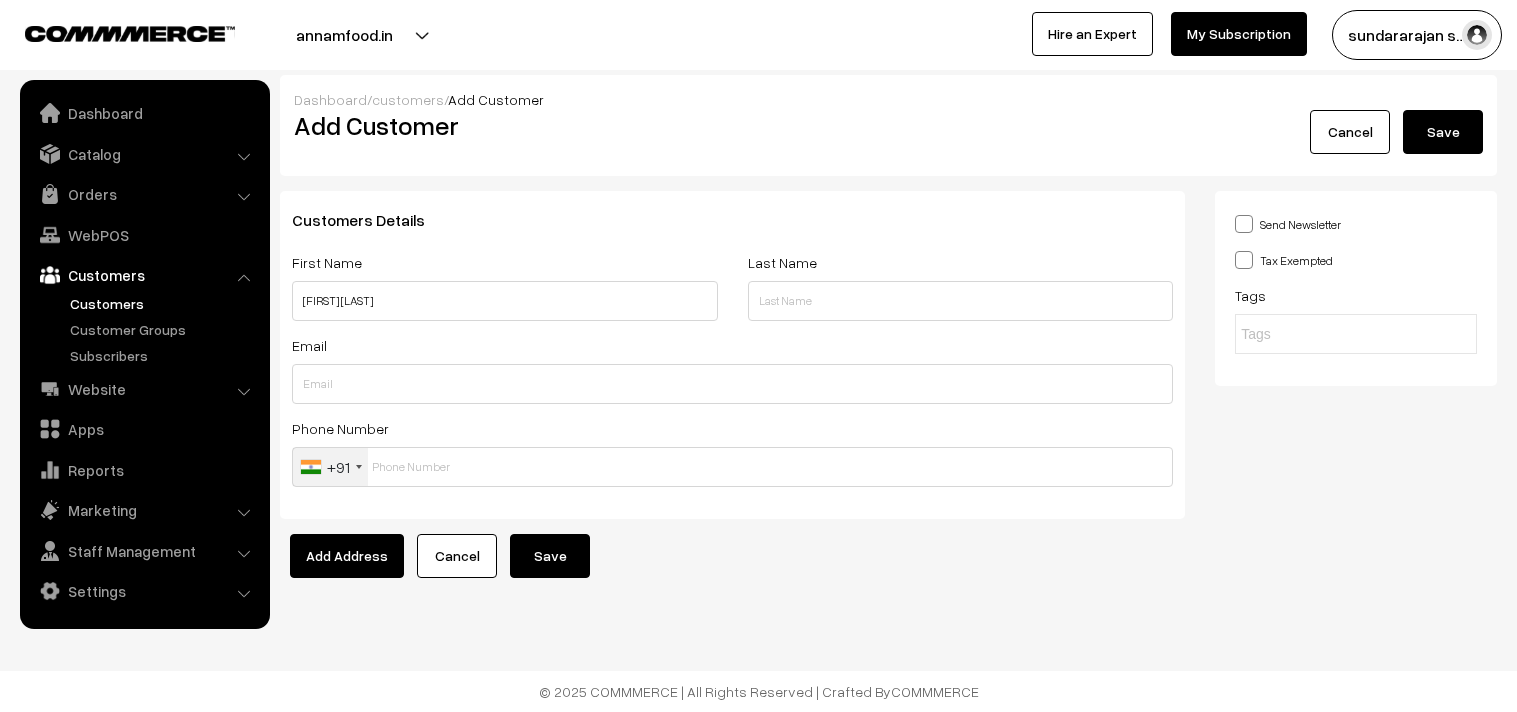 scroll, scrollTop: 0, scrollLeft: 0, axis: both 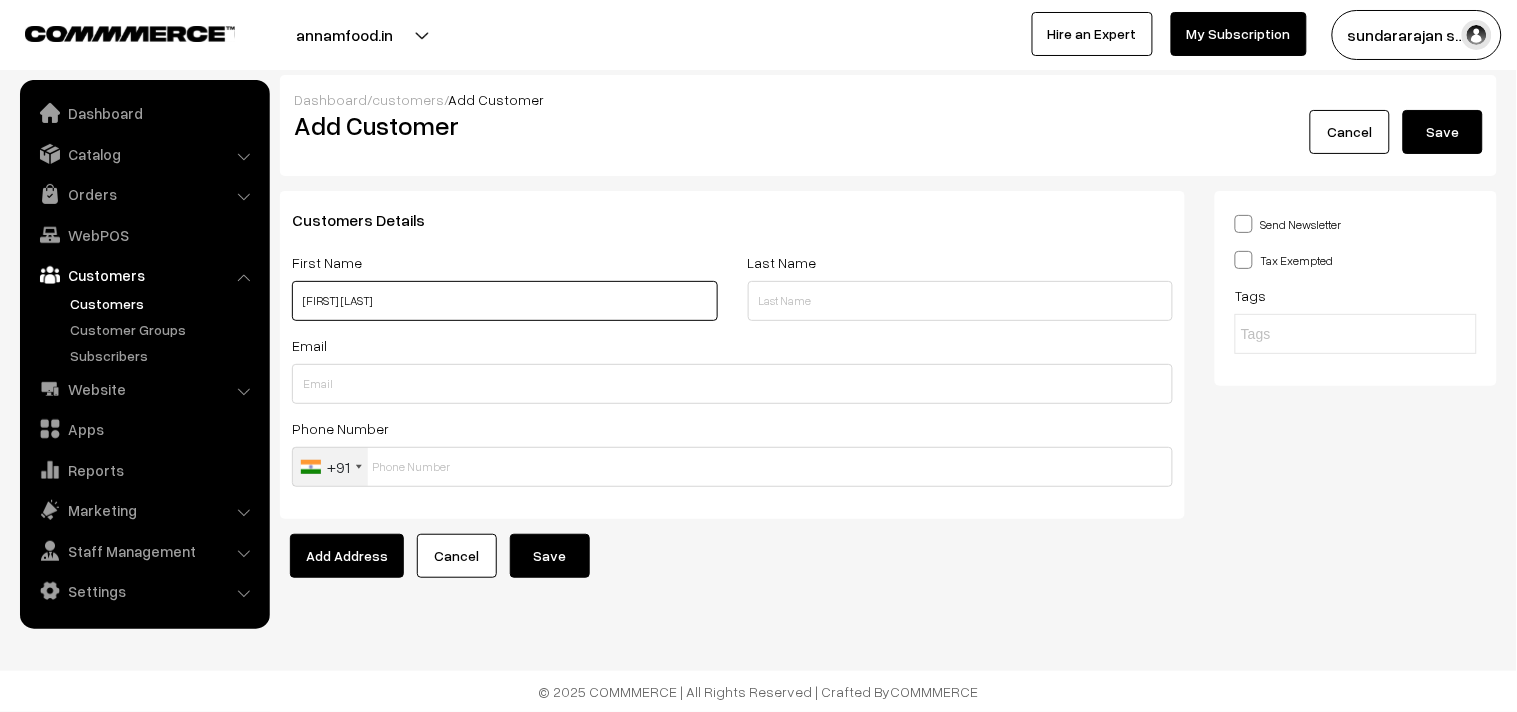 paste on "[PHONE]" 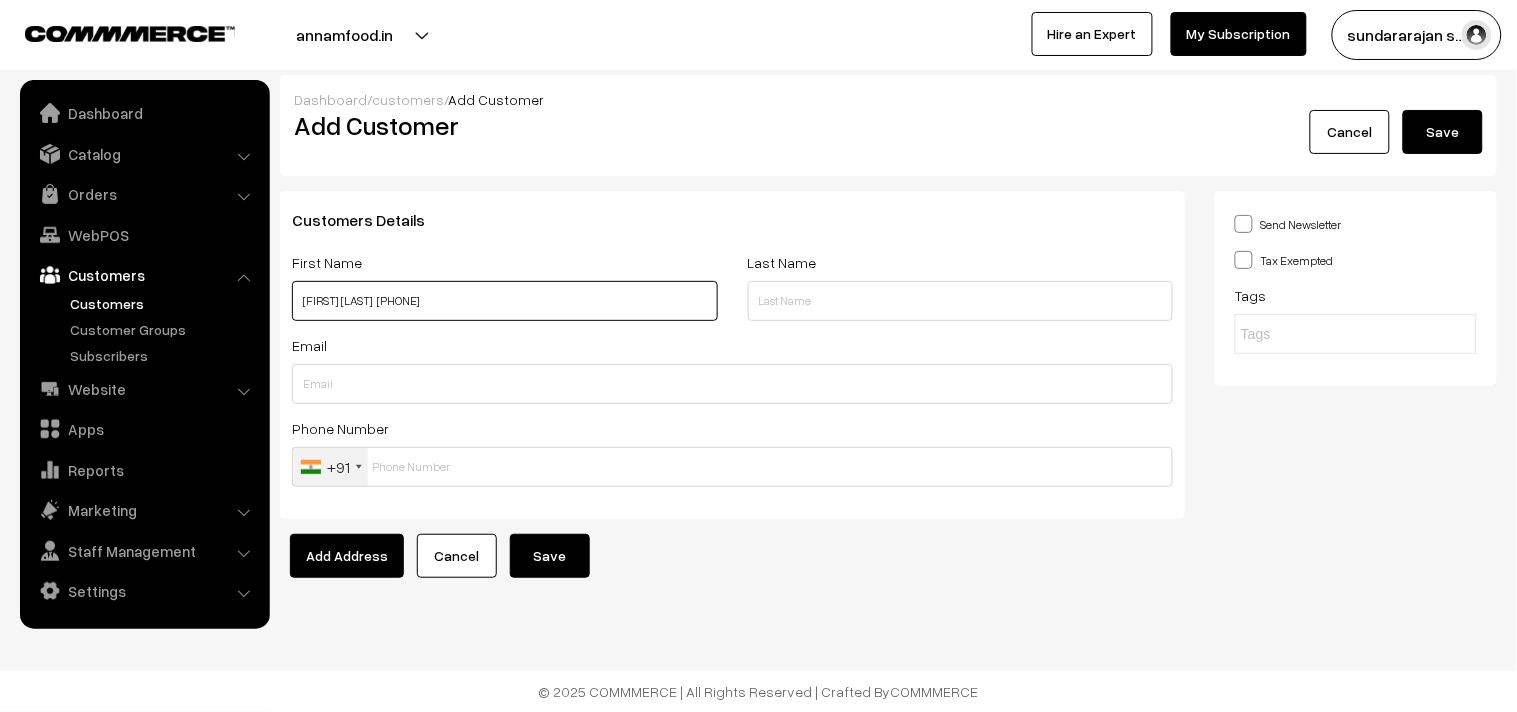 type on "[FIRST] [LAST]  [PHONE]" 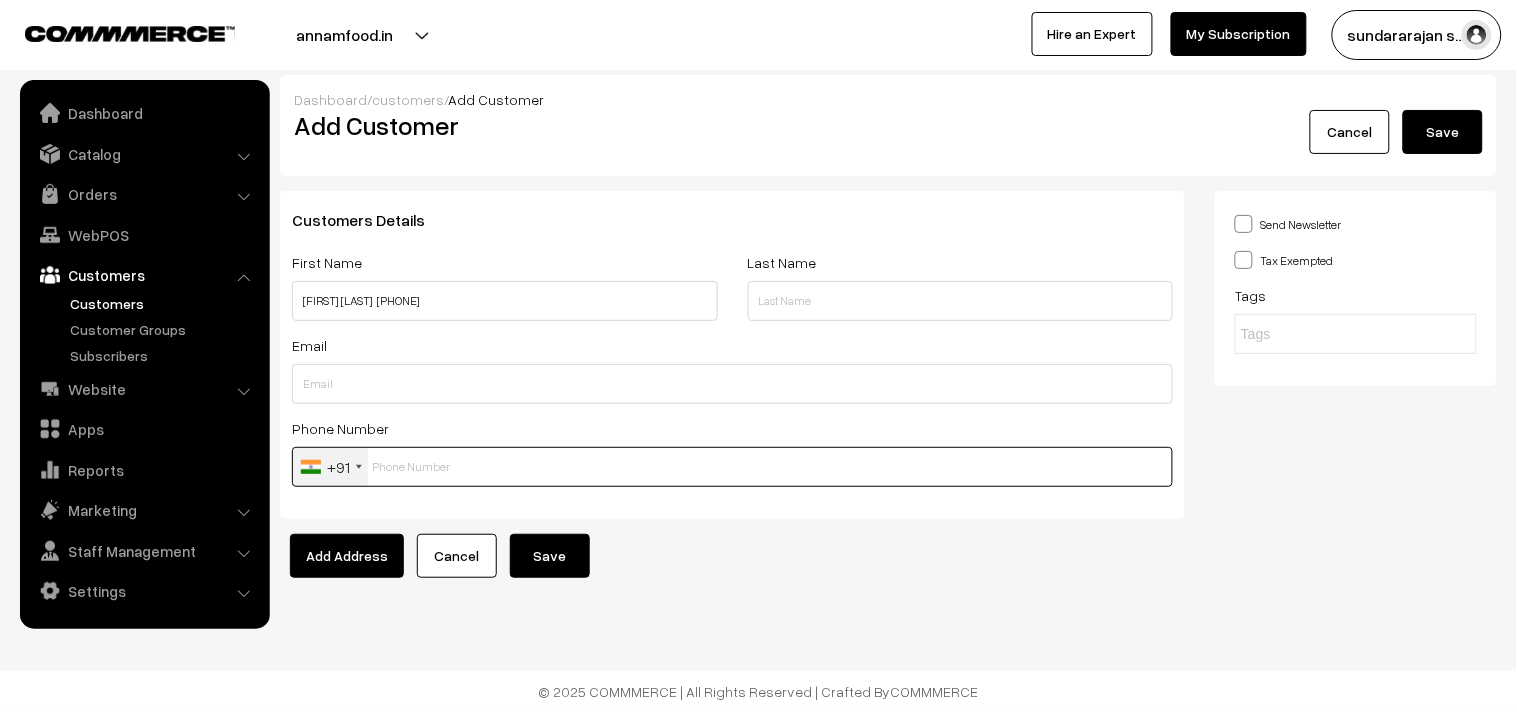 click at bounding box center [732, 467] 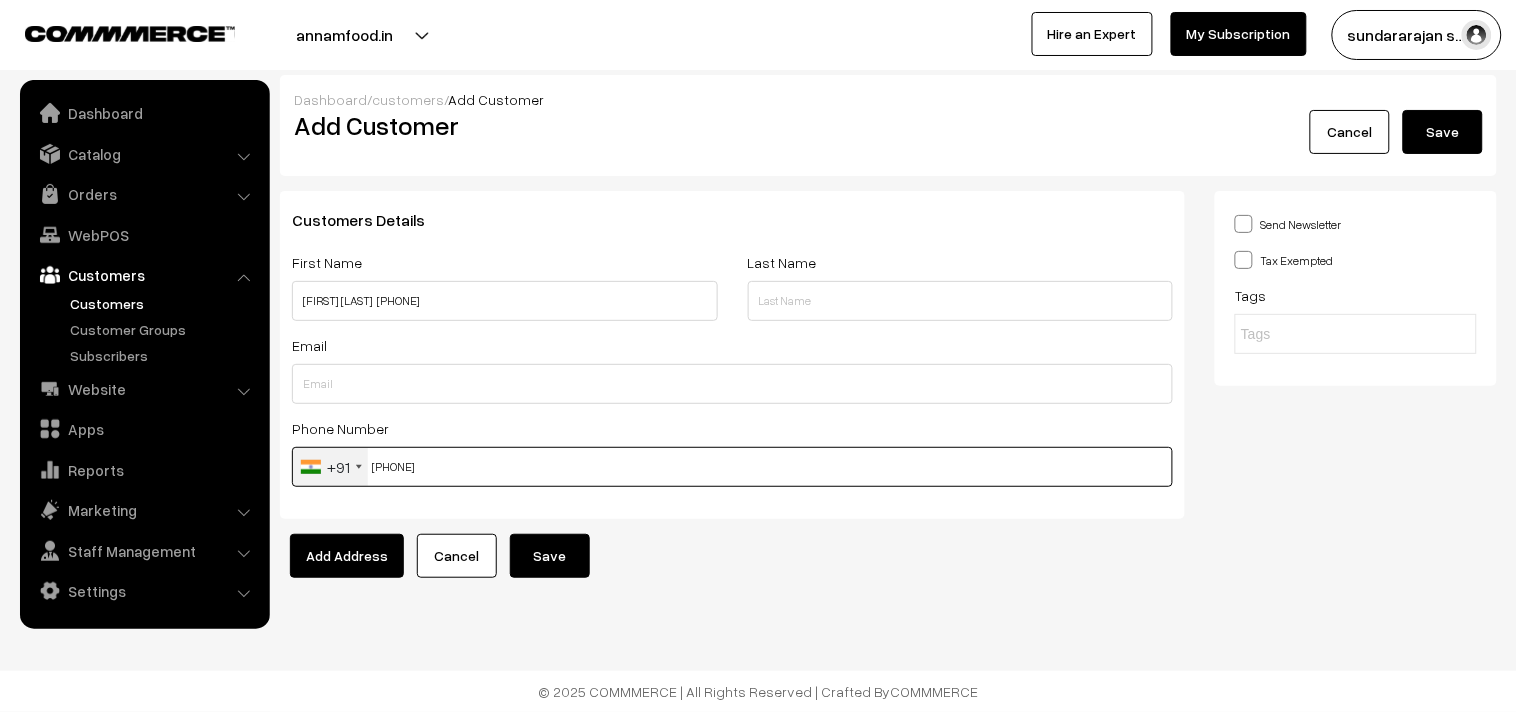click on "81974 670" at bounding box center [732, 467] 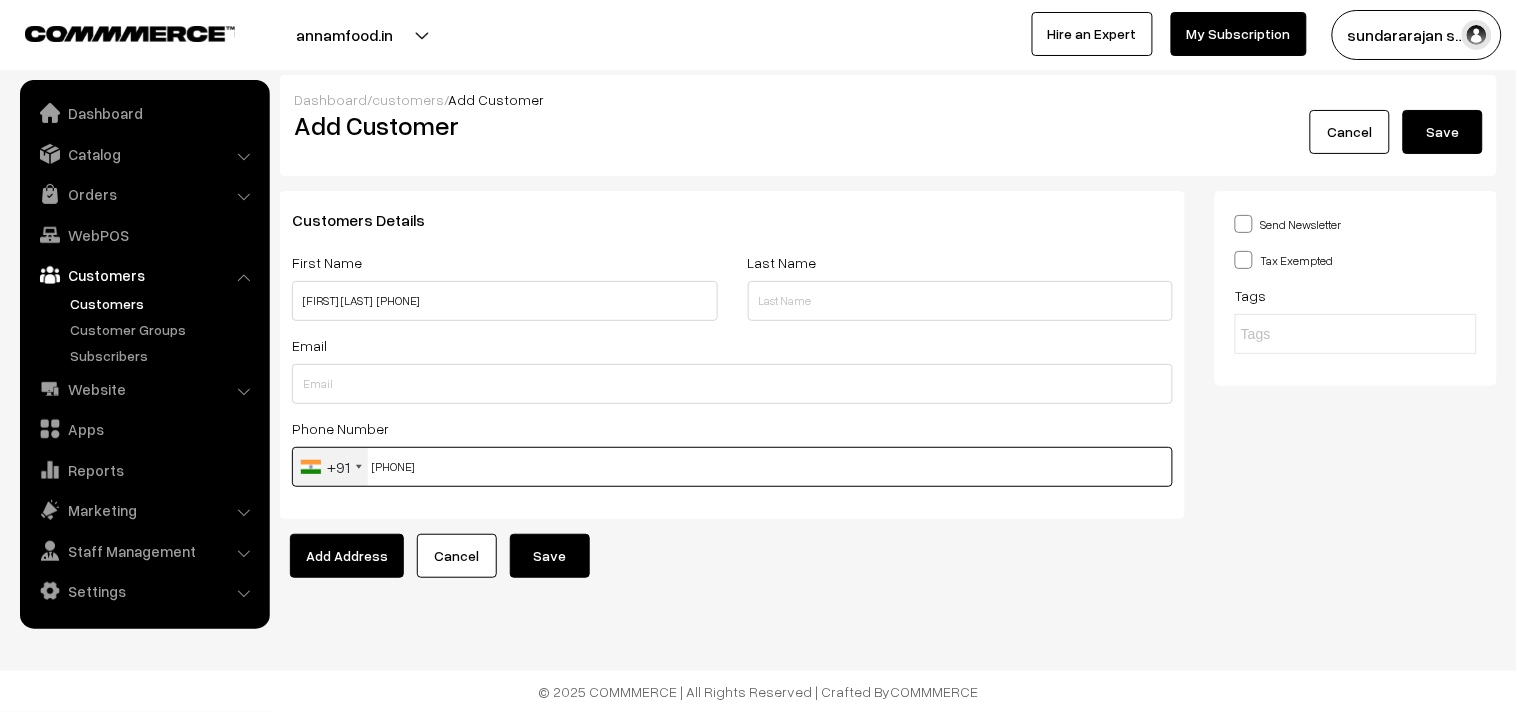 type on "8197467047" 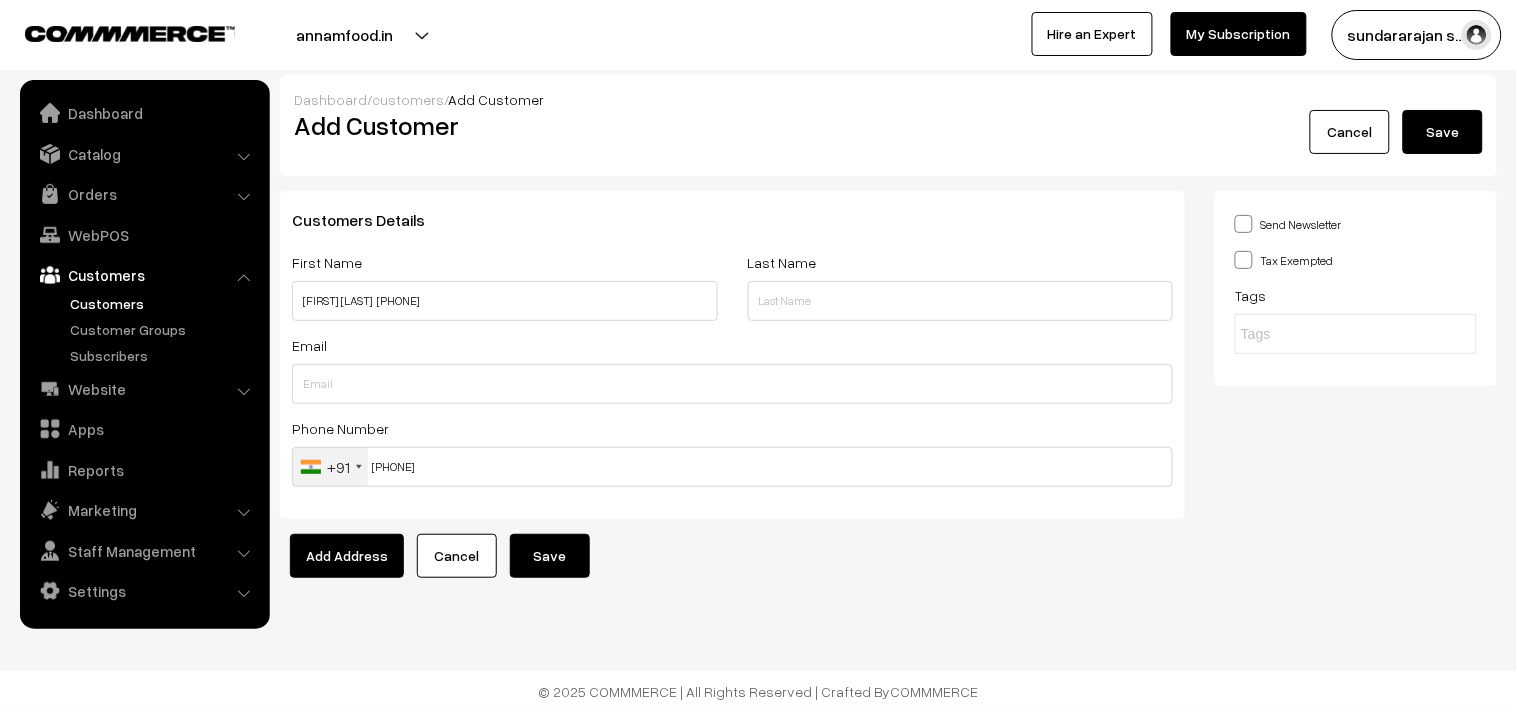 click on "Save" at bounding box center (550, 556) 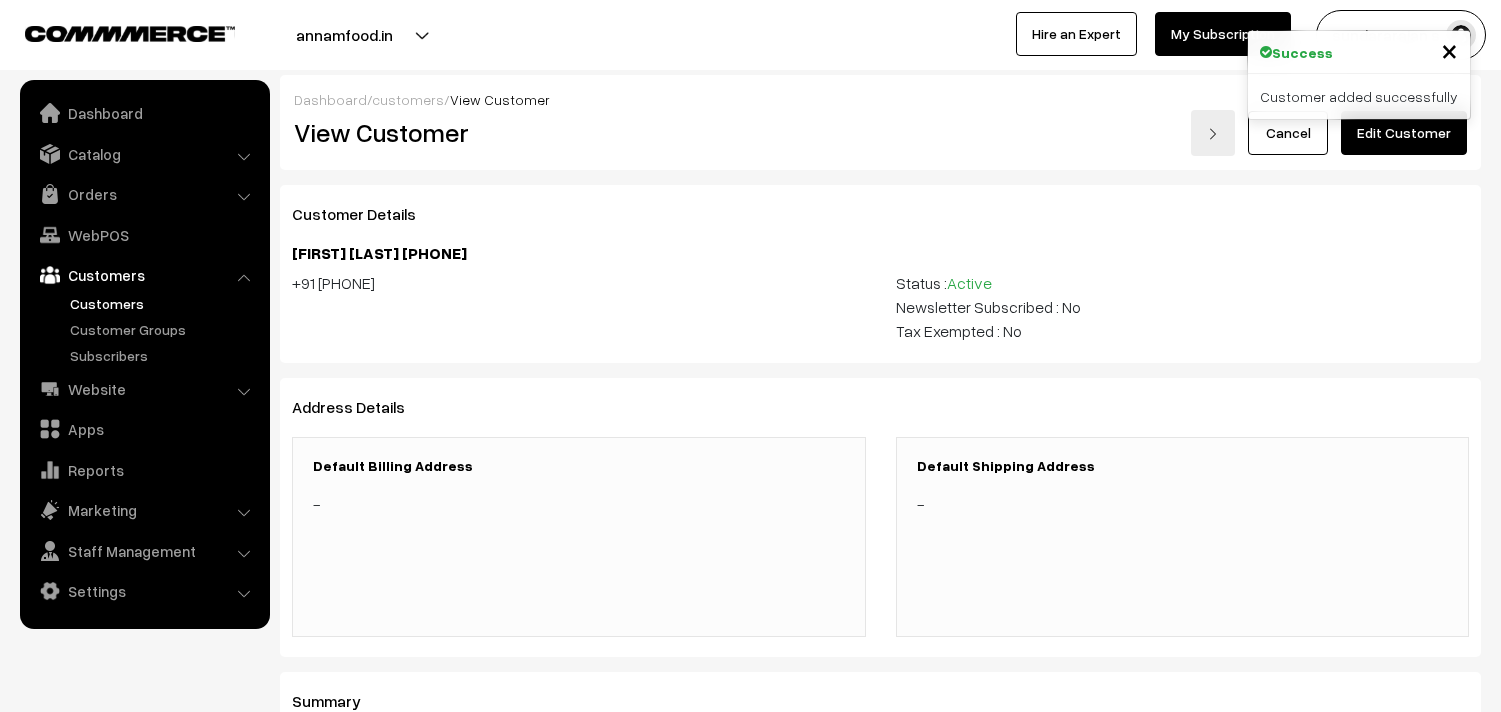 scroll, scrollTop: 0, scrollLeft: 0, axis: both 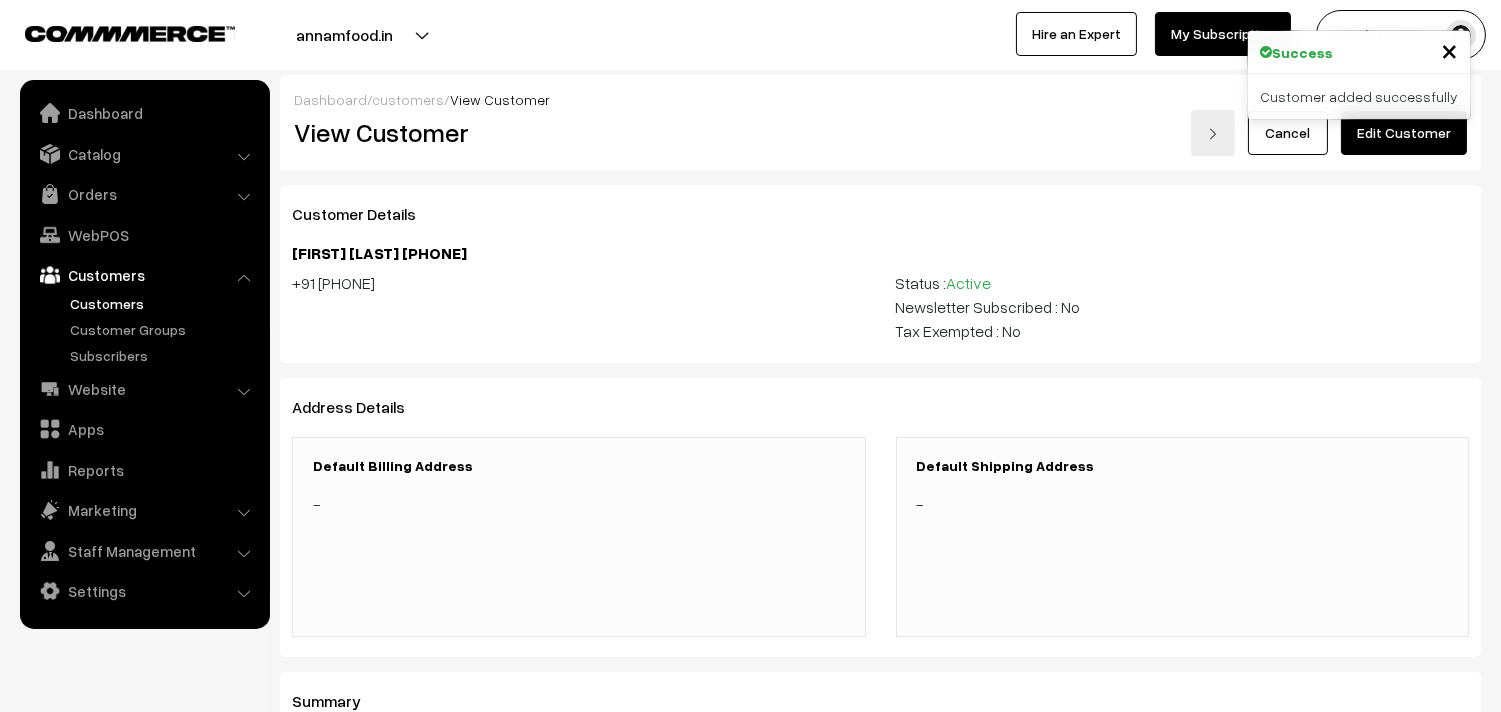 click on "Customer added successfully" at bounding box center (1359, 96) 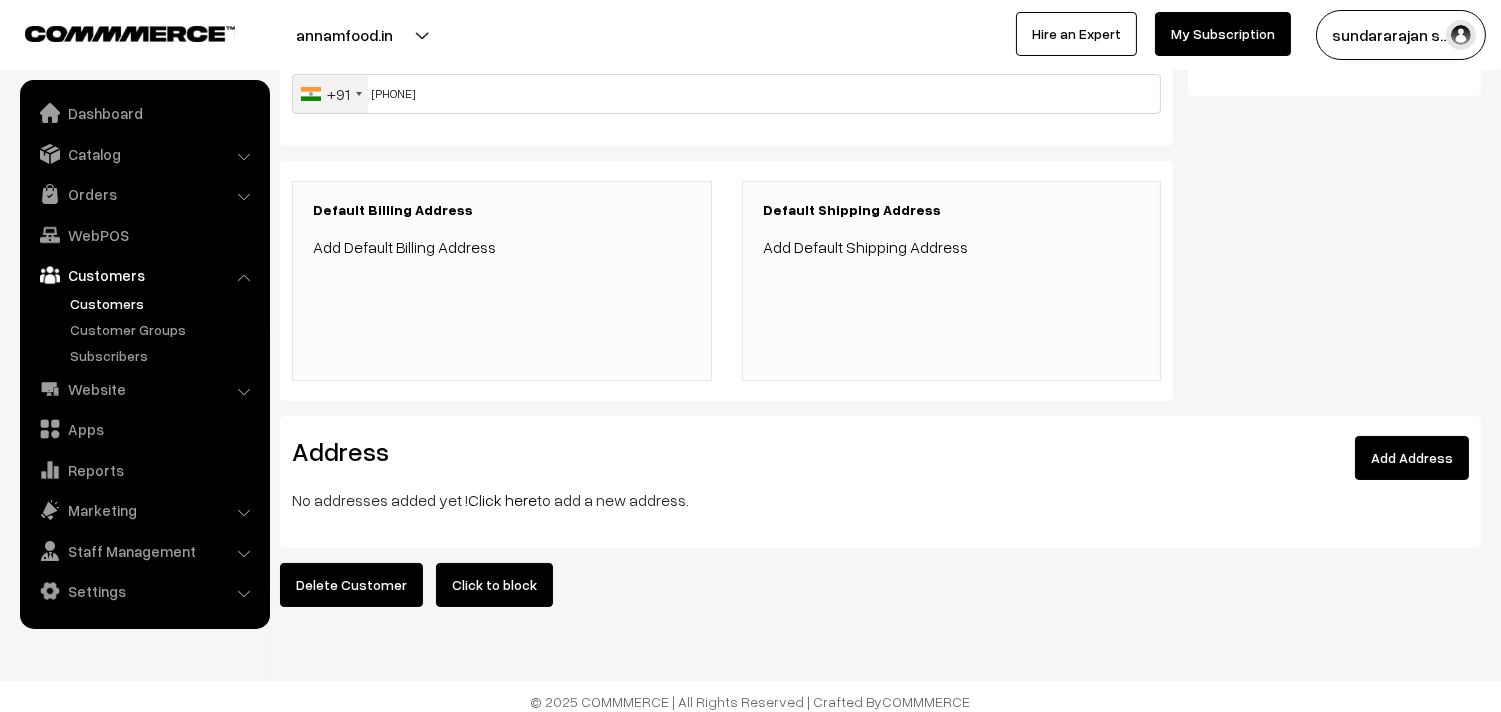 scroll, scrollTop: 394, scrollLeft: 0, axis: vertical 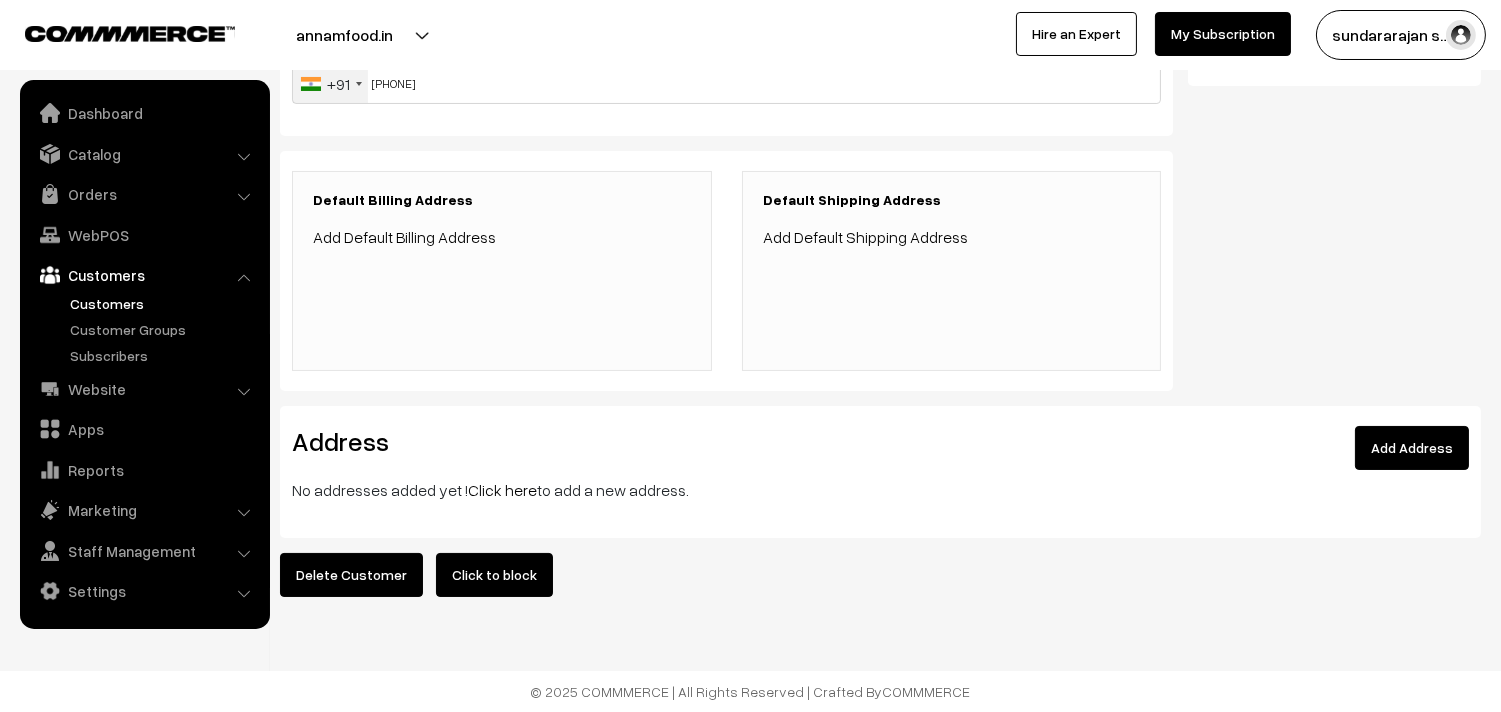 click on "Click here" at bounding box center [502, 490] 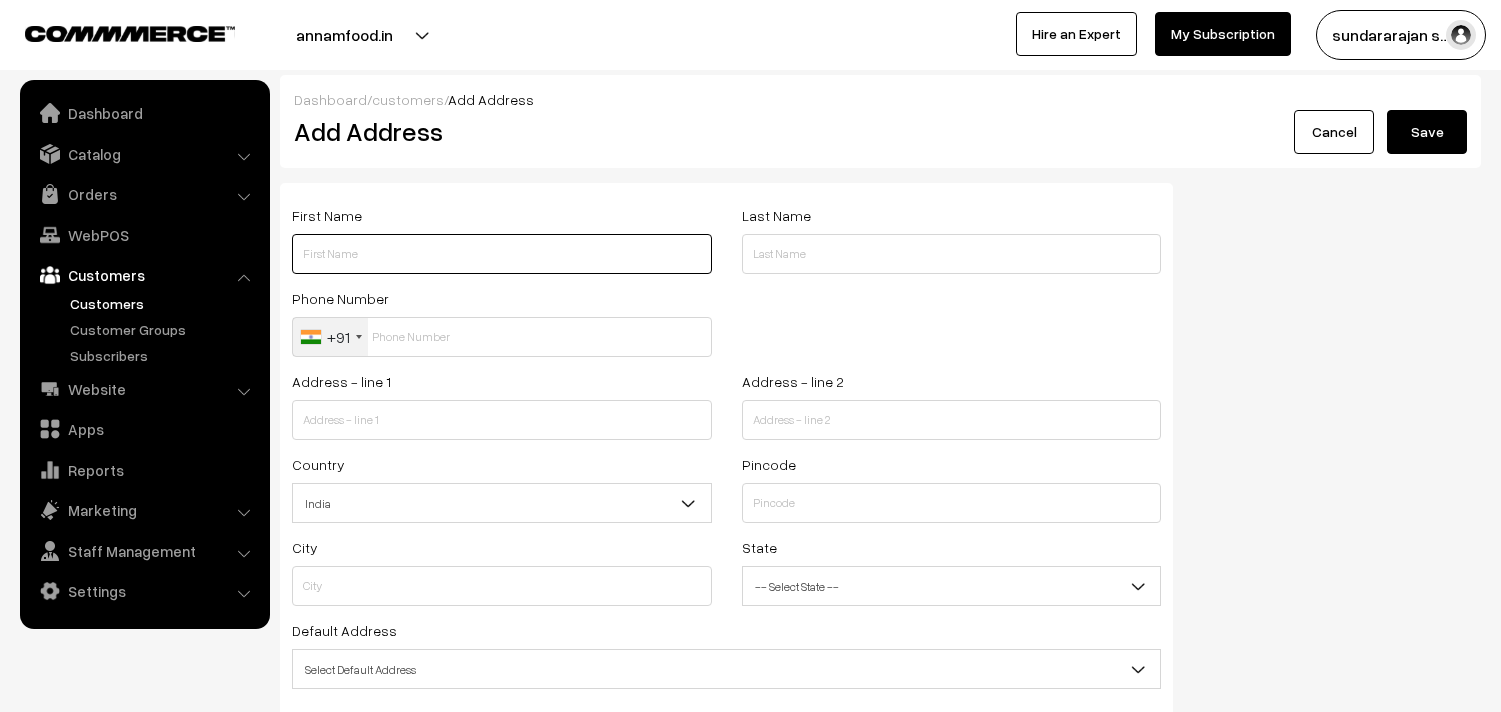 scroll, scrollTop: 0, scrollLeft: 0, axis: both 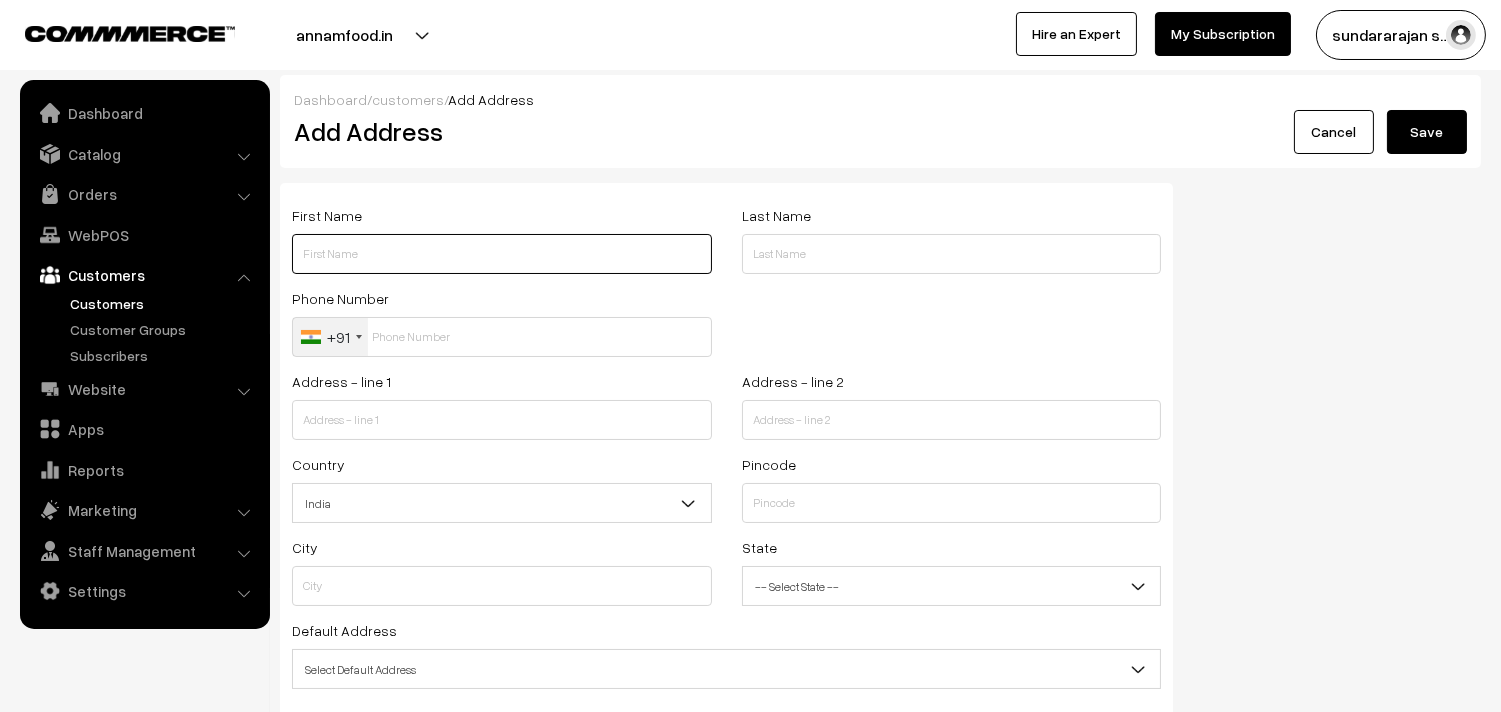 click at bounding box center (502, 254) 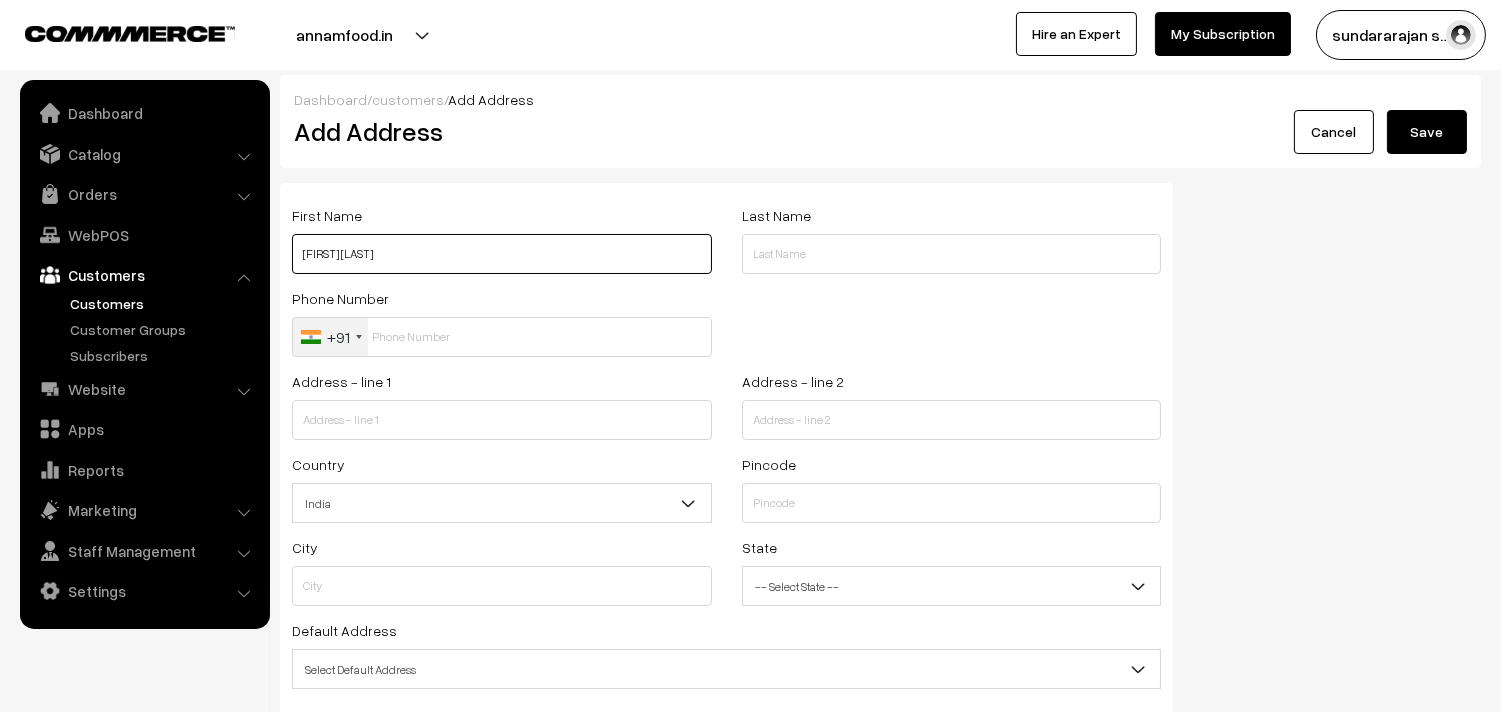 paste on "81974 67047" 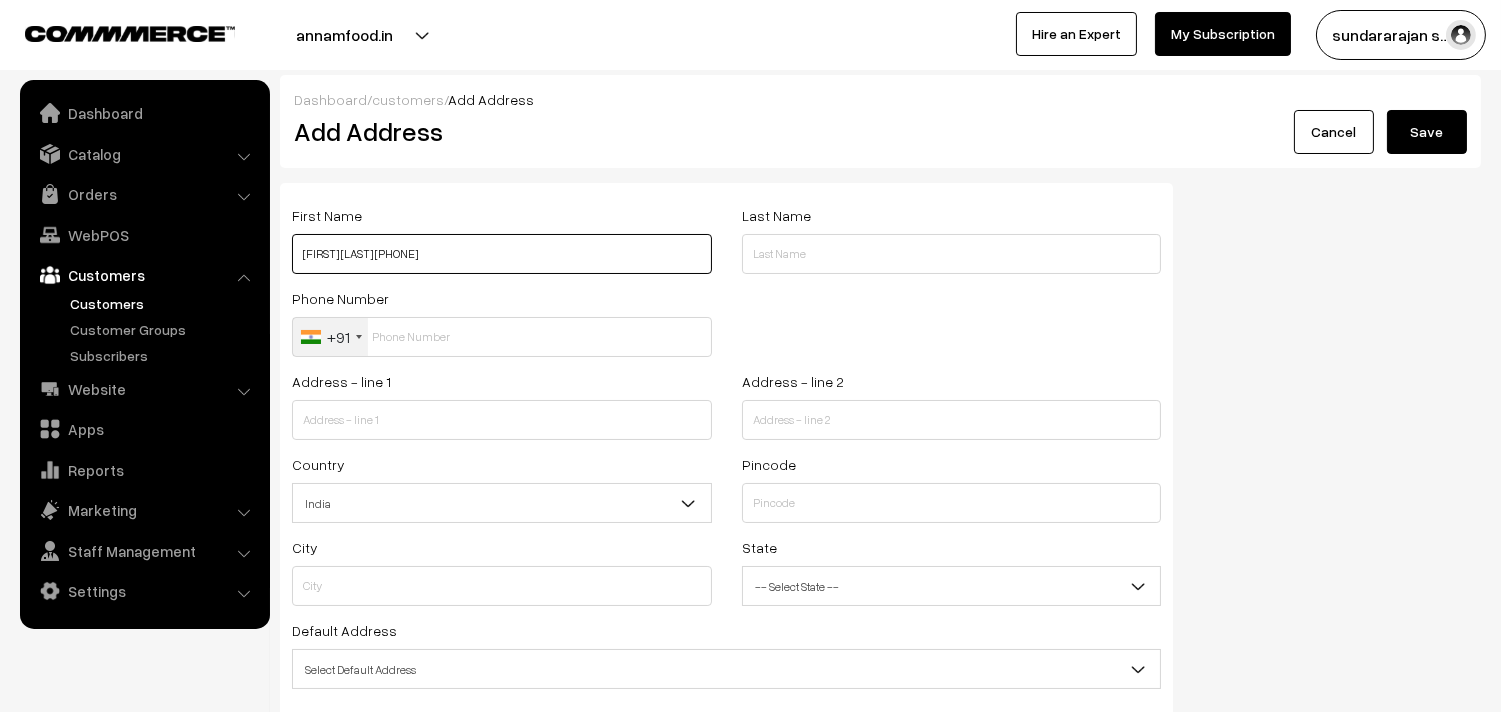 type on "[FIRST] [LAST] [PHONE]" 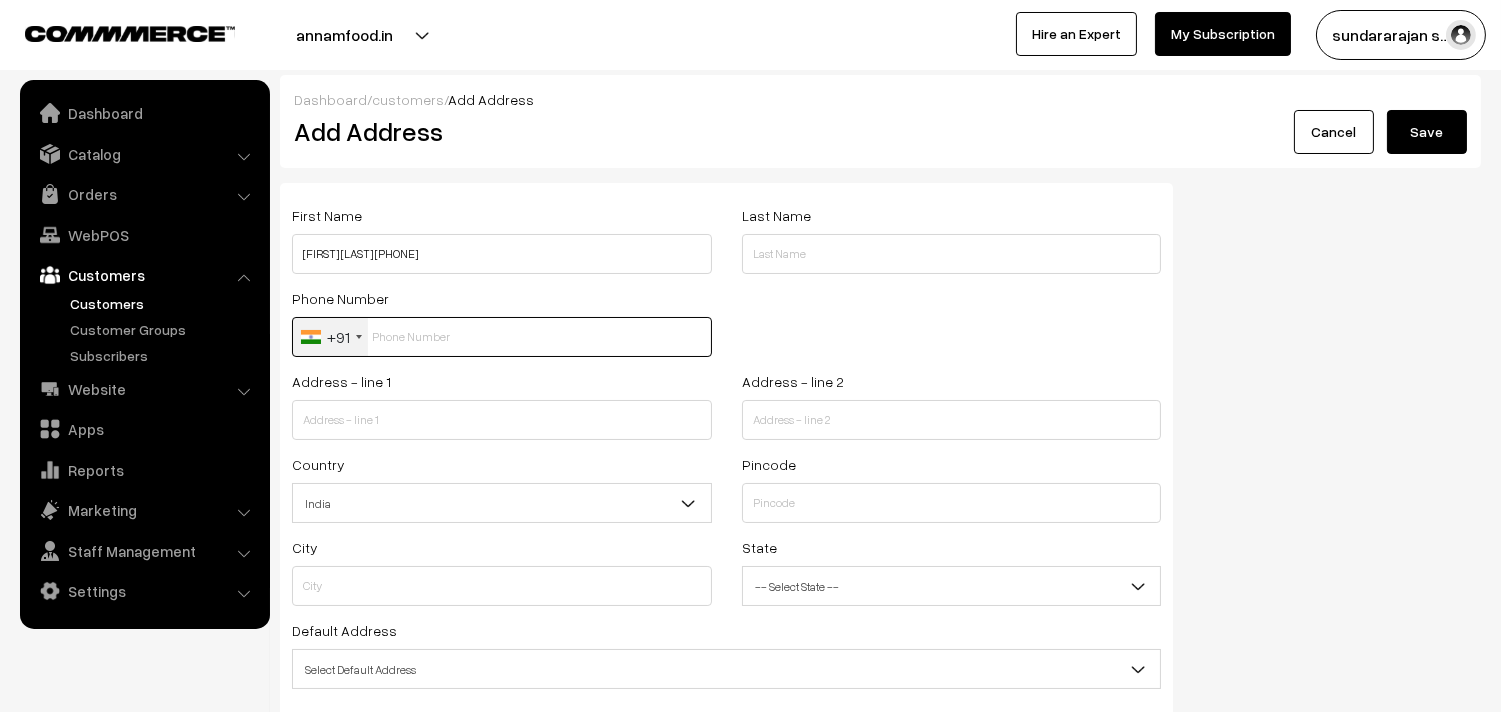 click at bounding box center (502, 337) 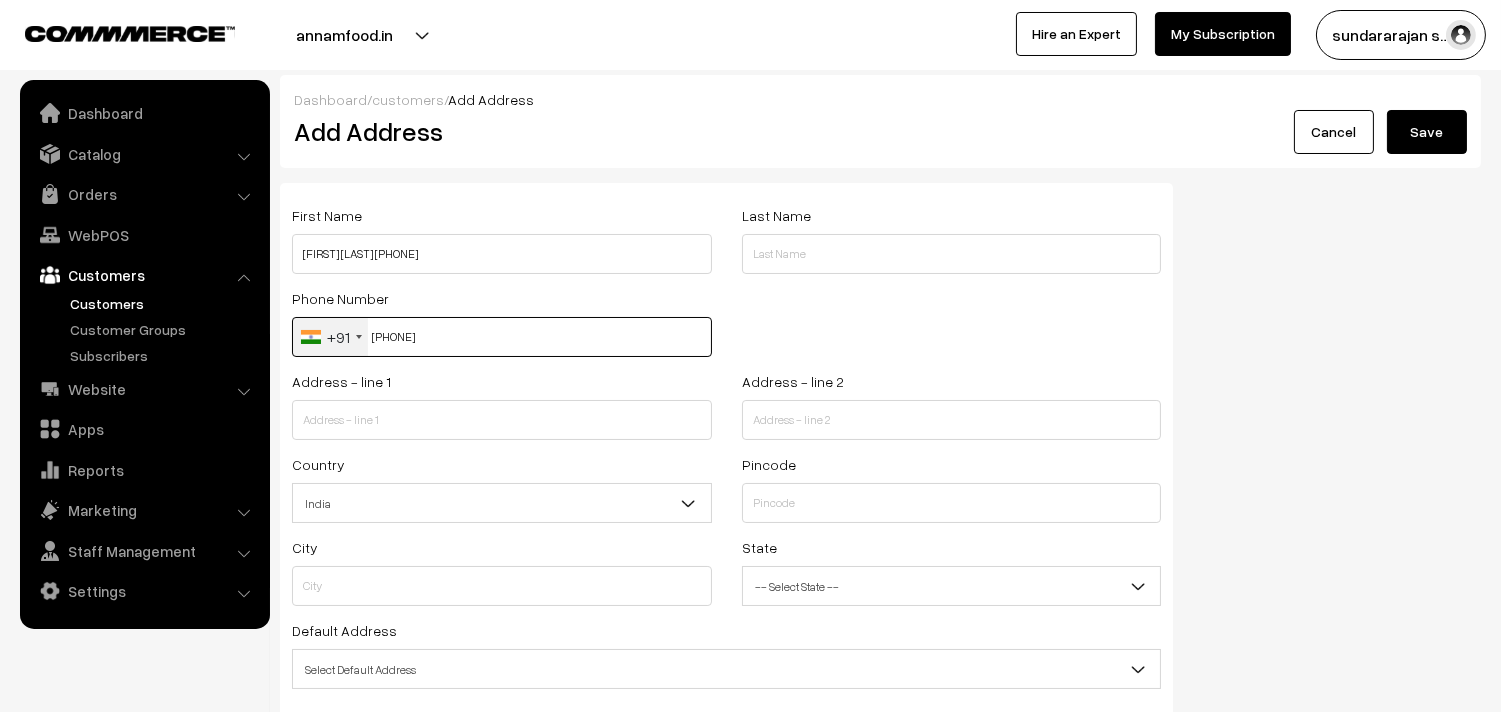 click on "81974 6704" at bounding box center (502, 337) 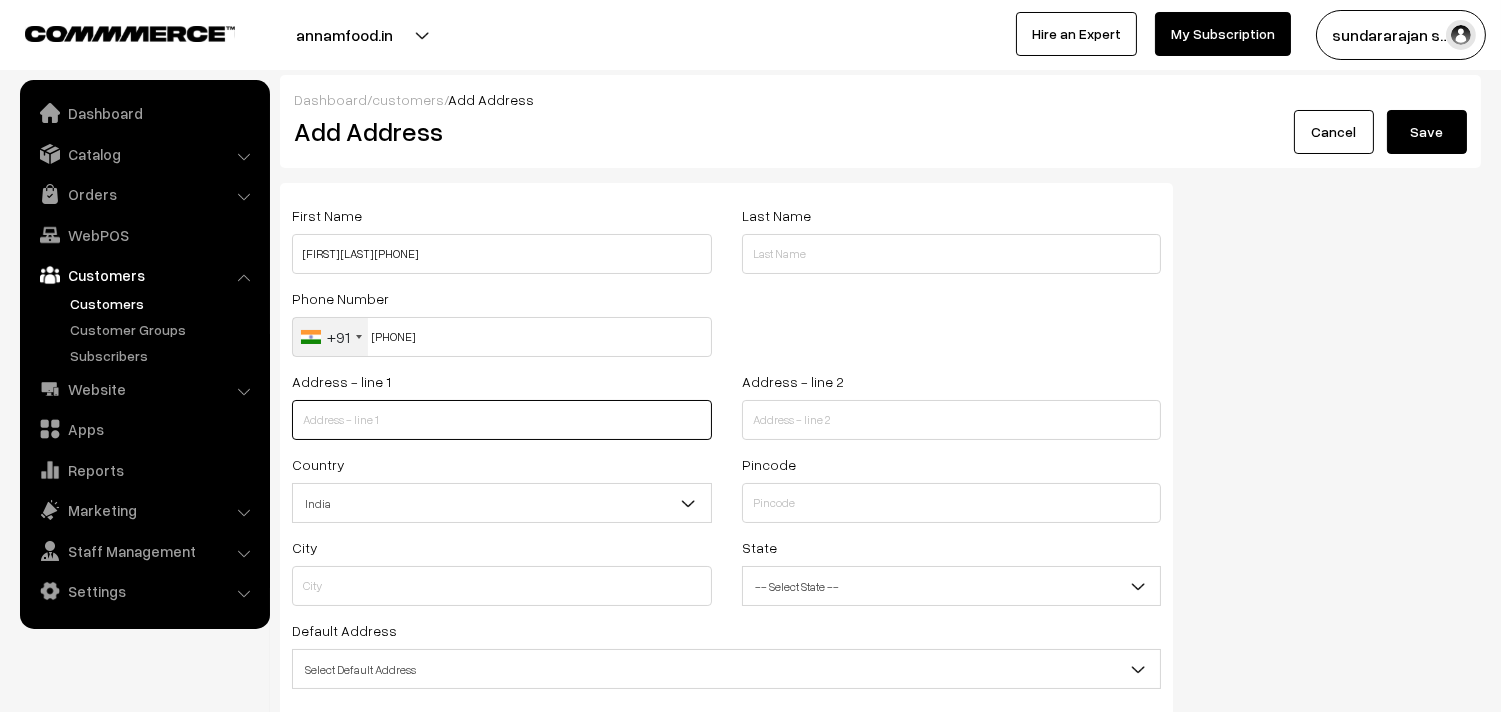 click at bounding box center (502, 420) 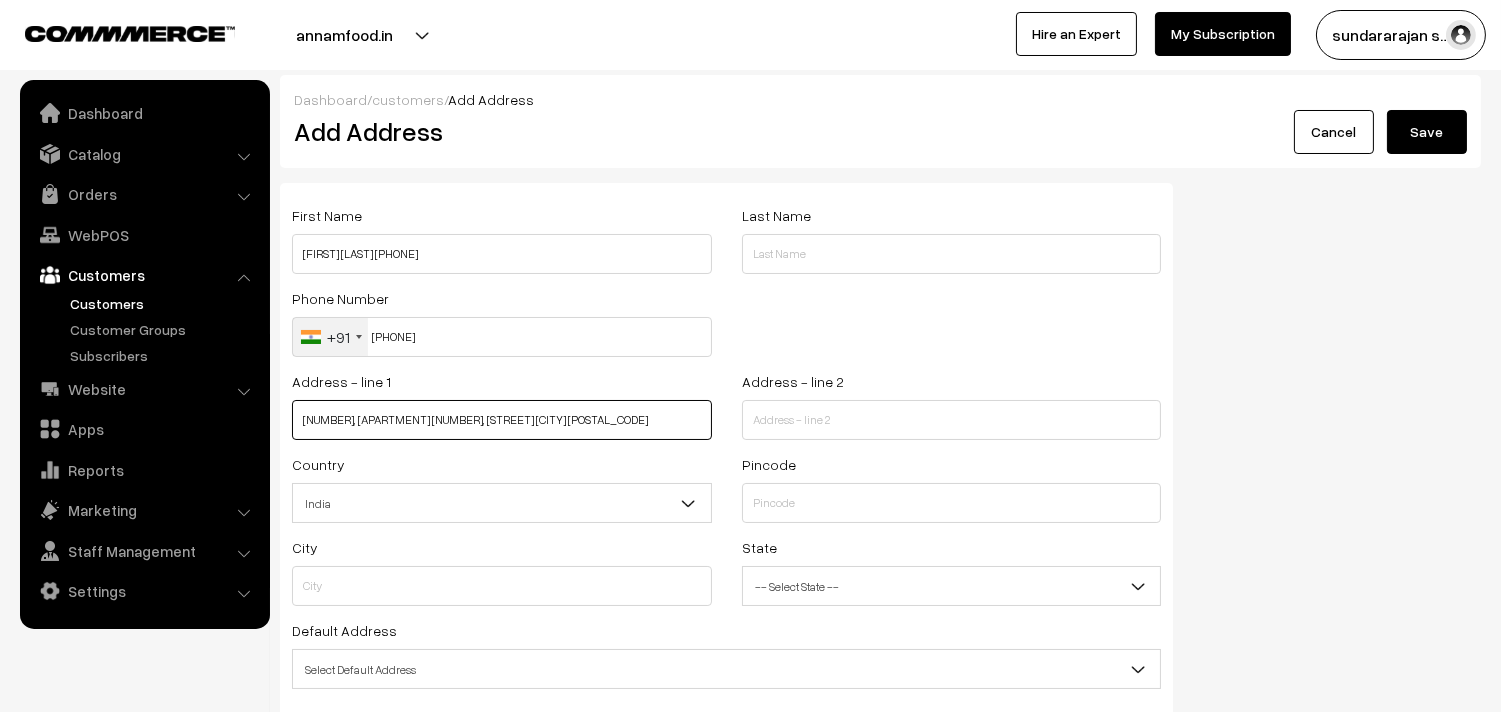 drag, startPoint x: 490, startPoint y: 418, endPoint x: 698, endPoint y: 433, distance: 208.54016 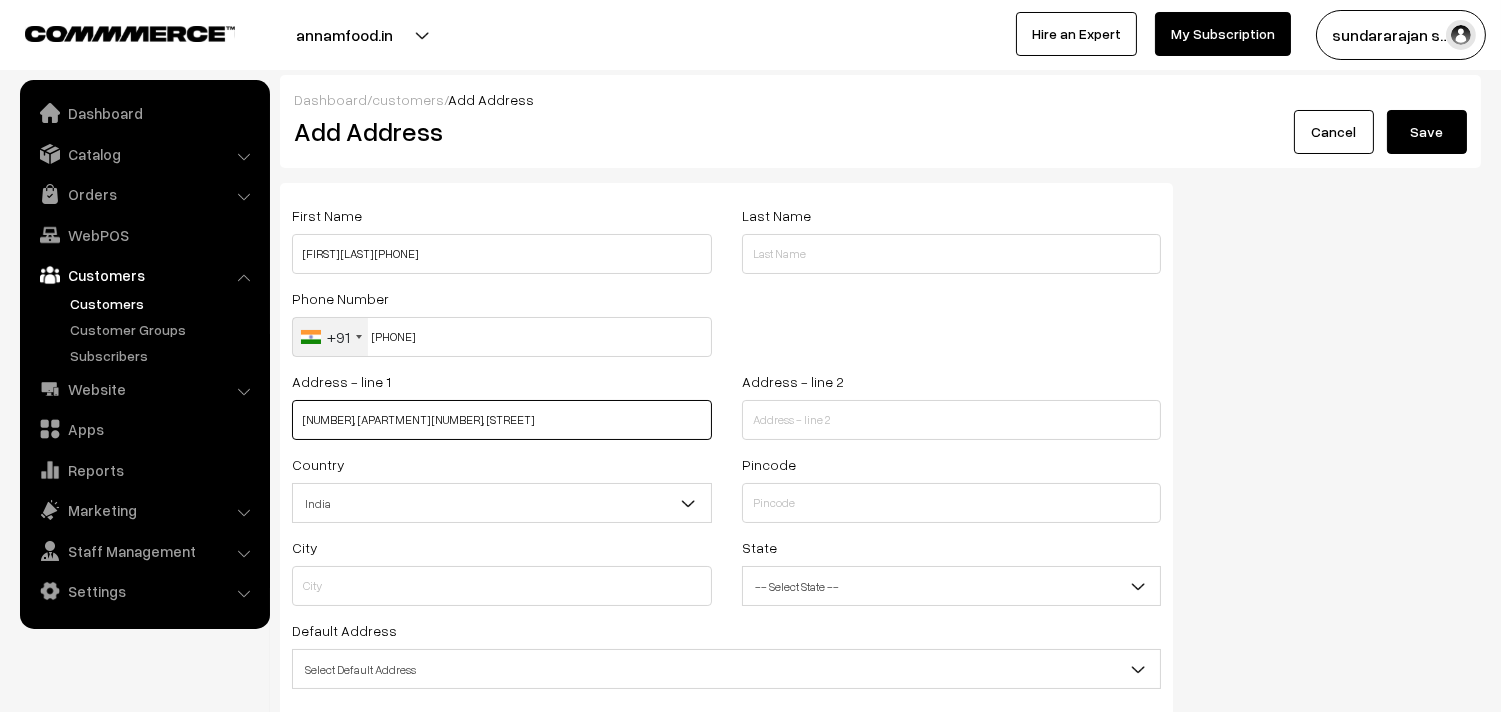 type on "A 13, Nest Apartment 9, Rathna Nagar" 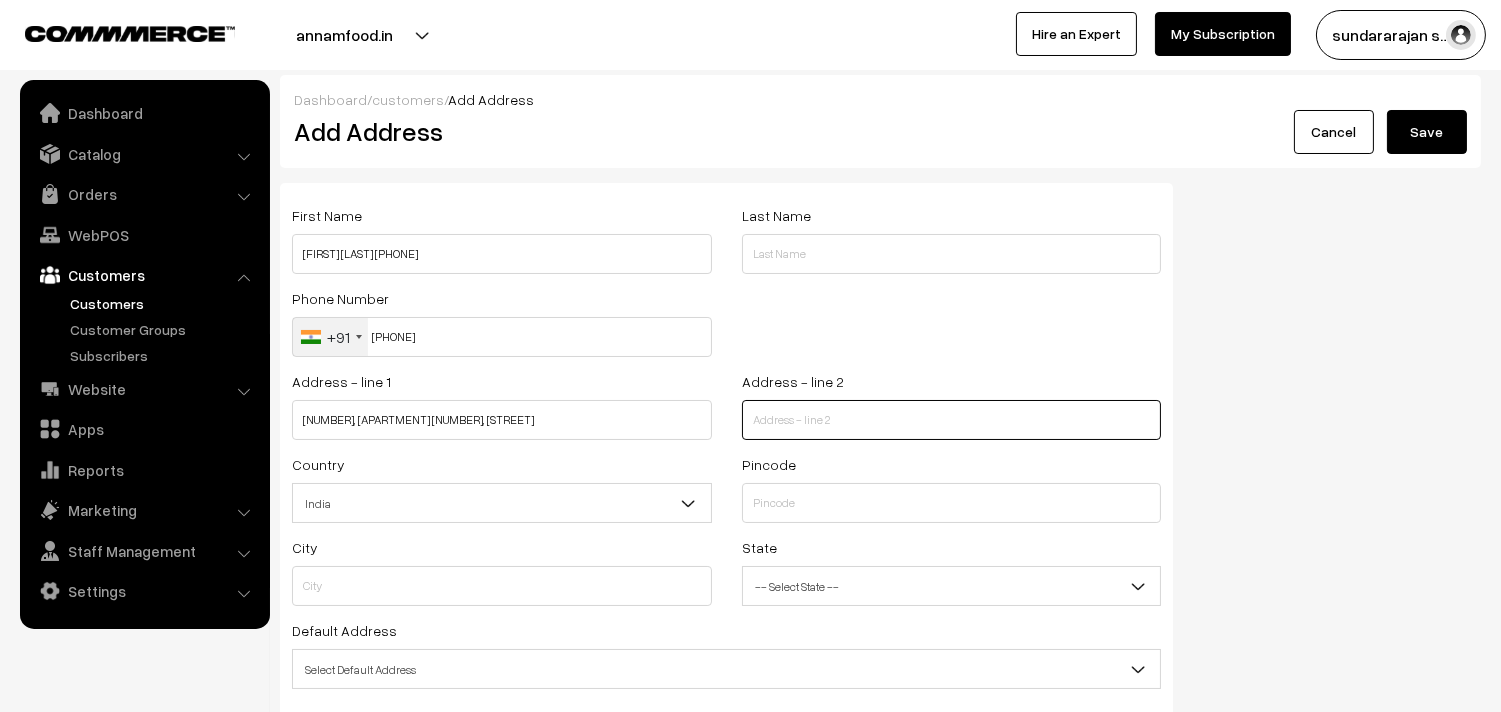 click at bounding box center [952, 420] 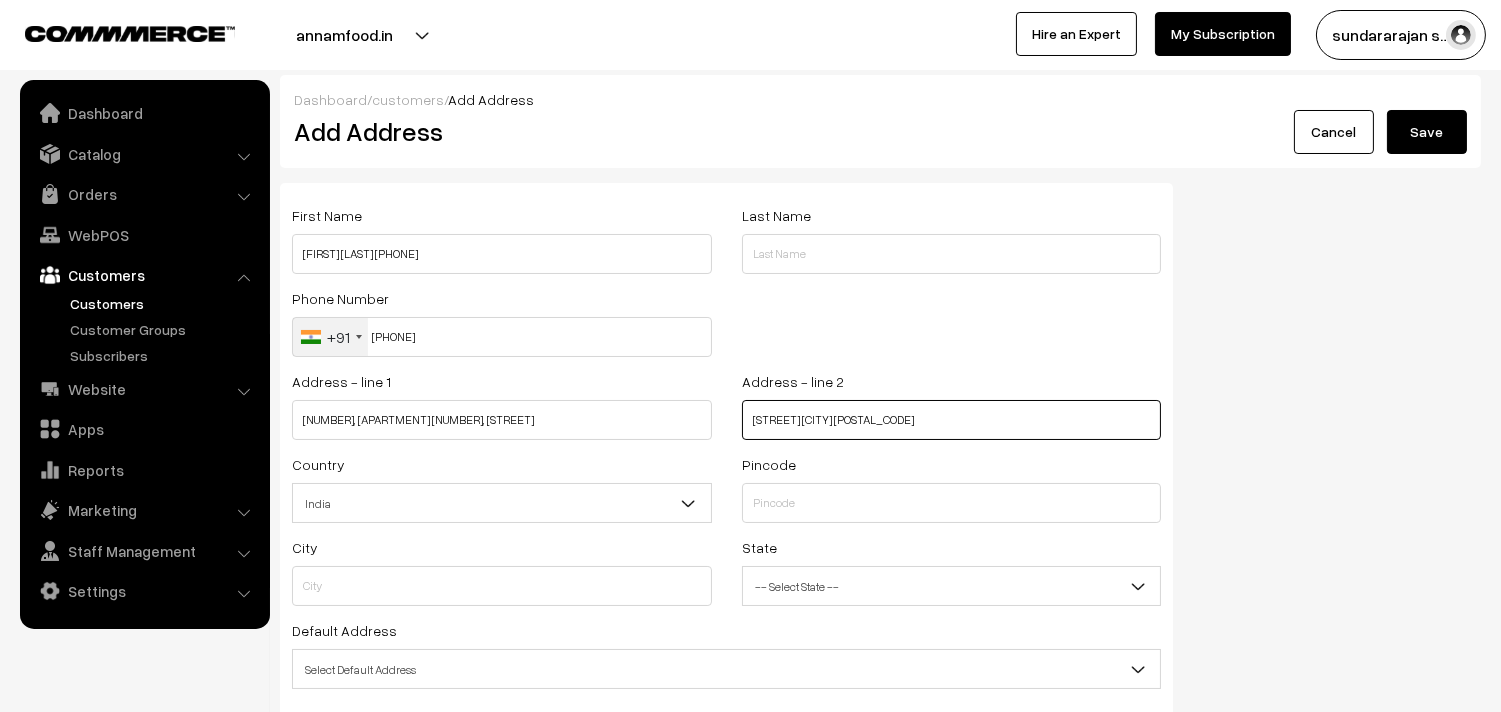 type on "Teynampet Chennai 600018" 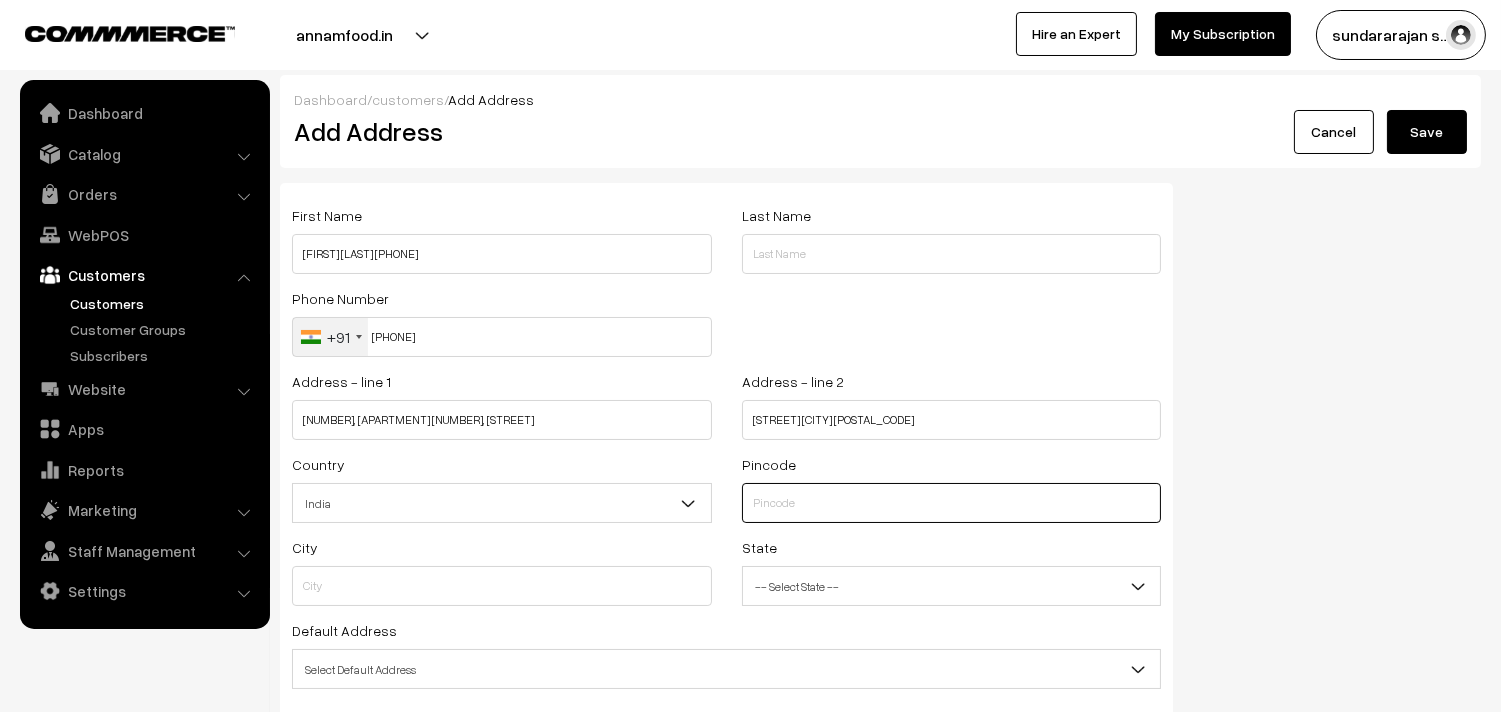 click at bounding box center [952, 503] 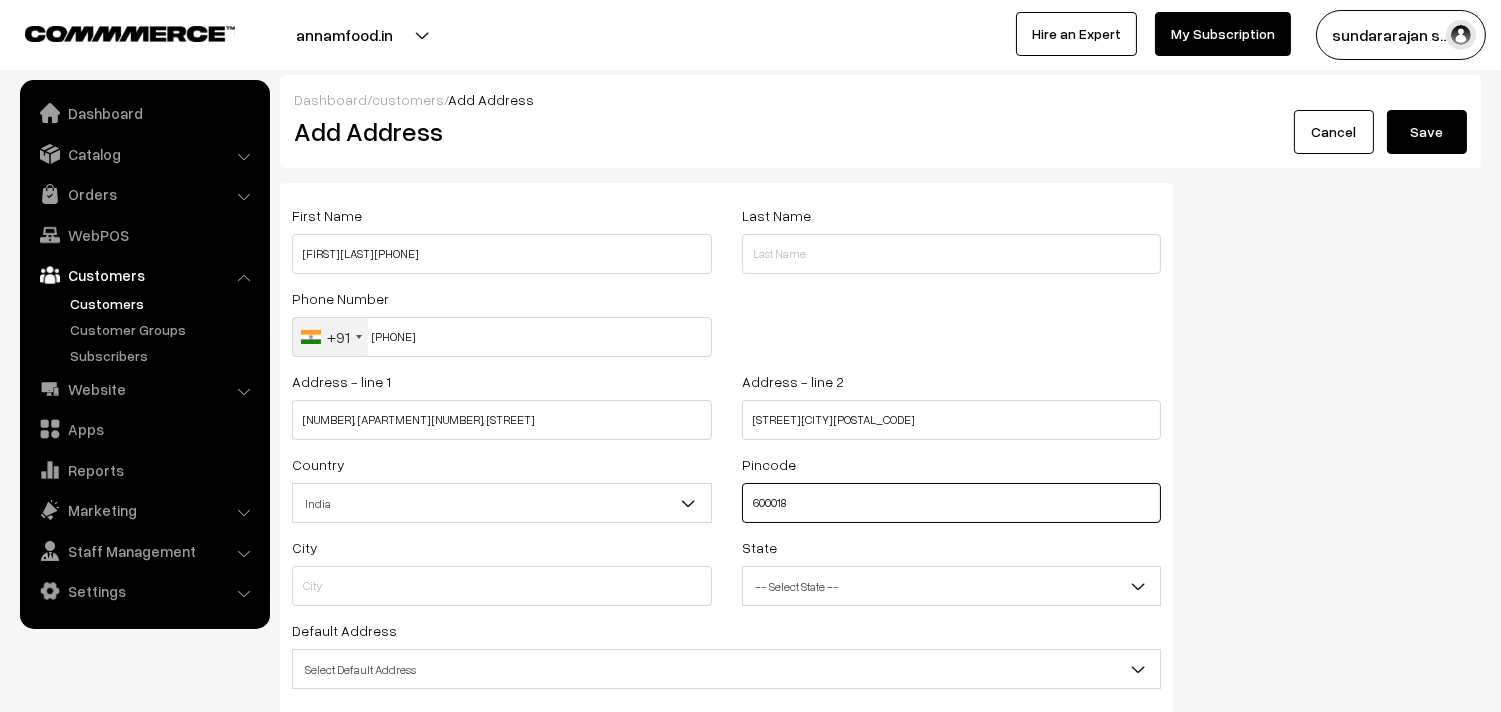 type on "600018" 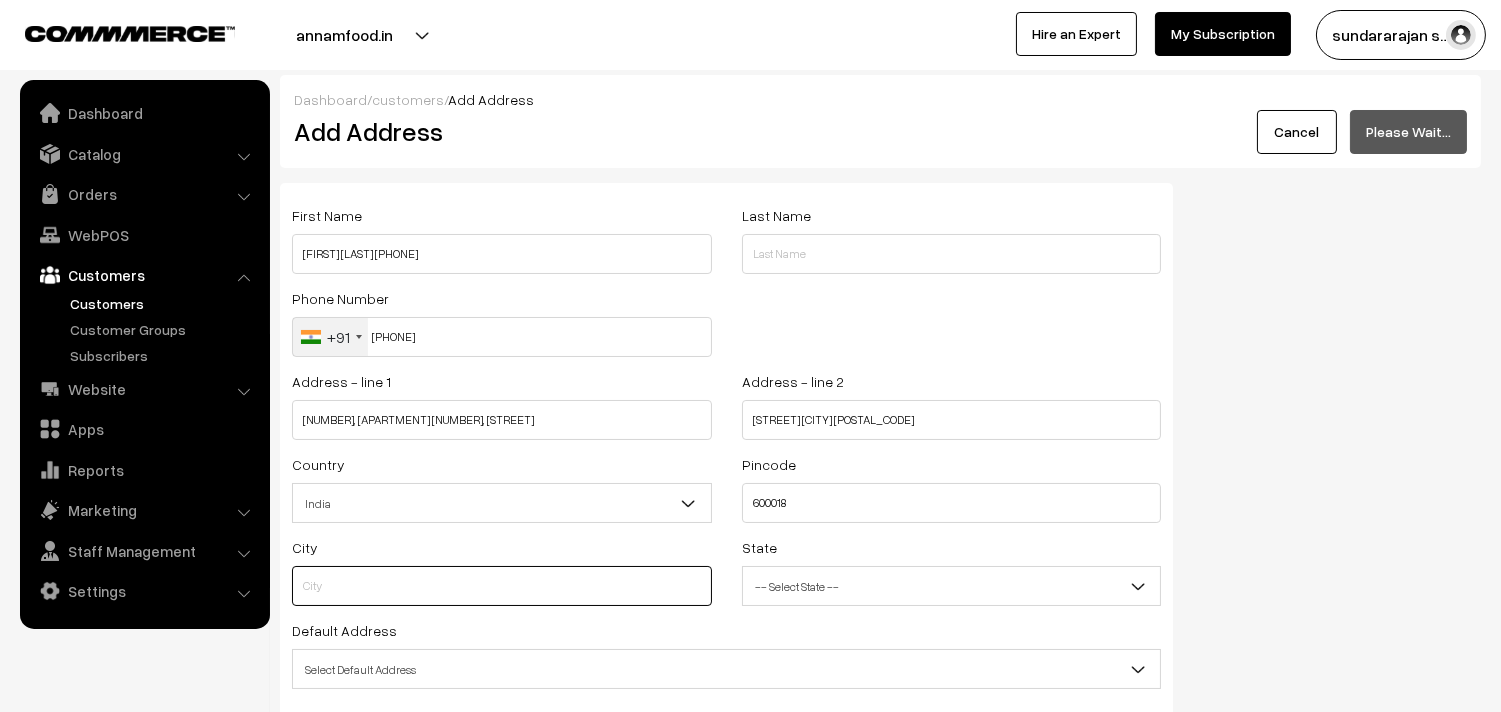 type on "Chennai" 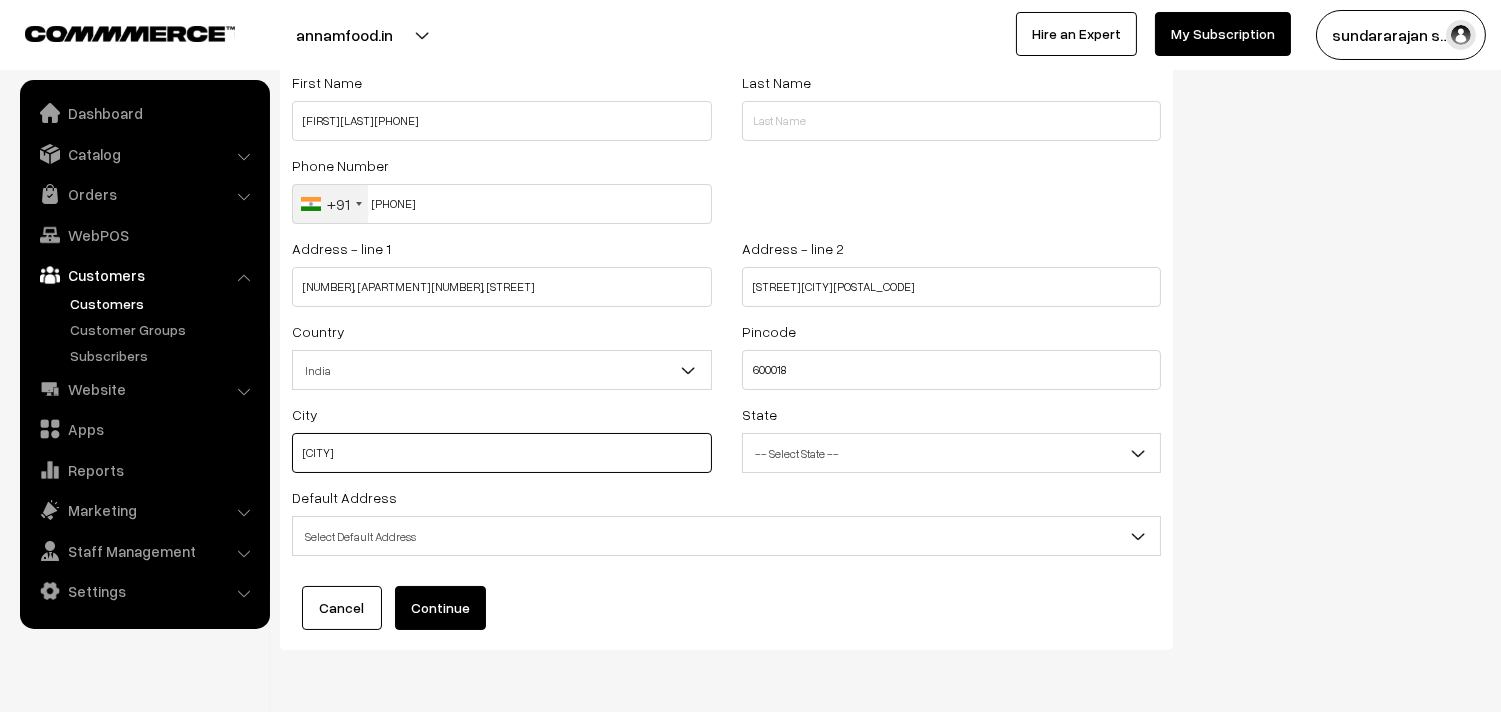 scroll, scrollTop: 202, scrollLeft: 0, axis: vertical 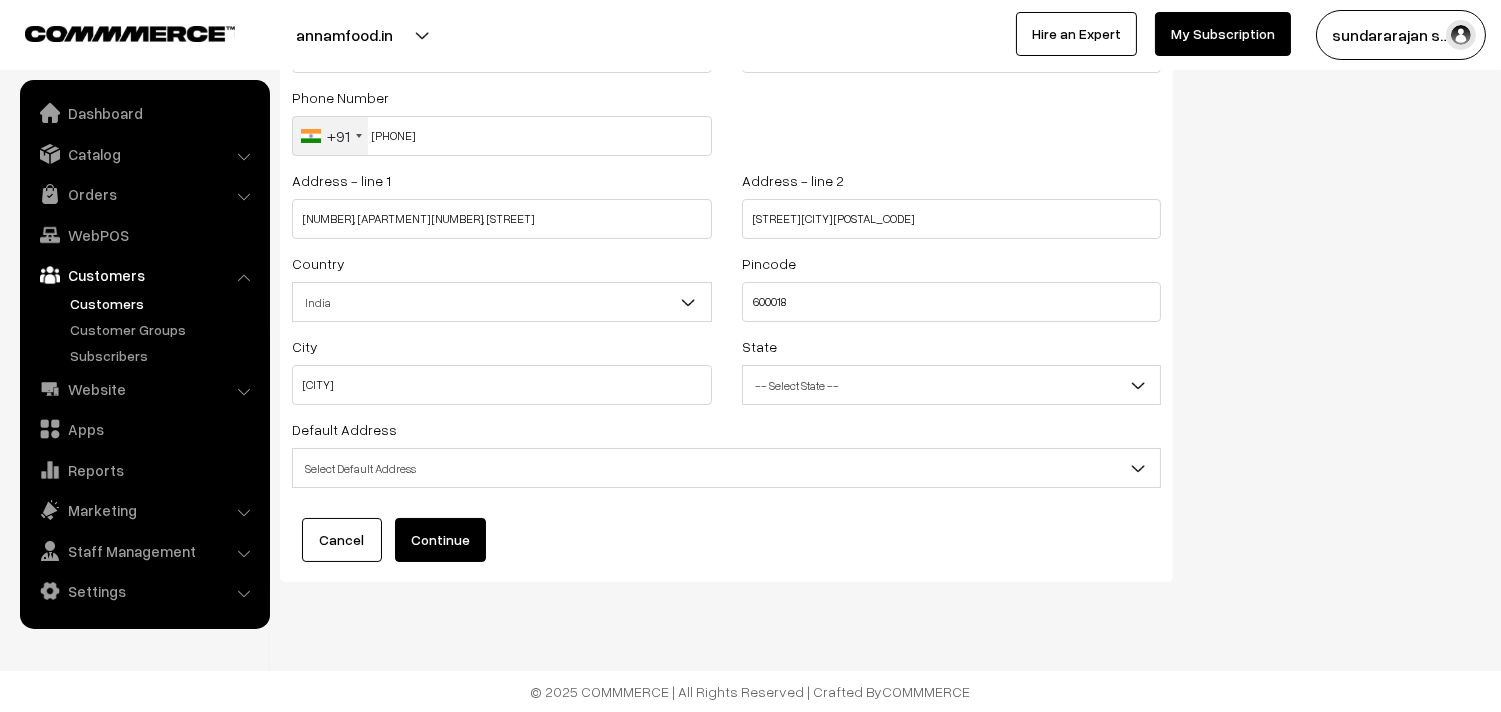 click on "Select Default Address" at bounding box center [726, 468] 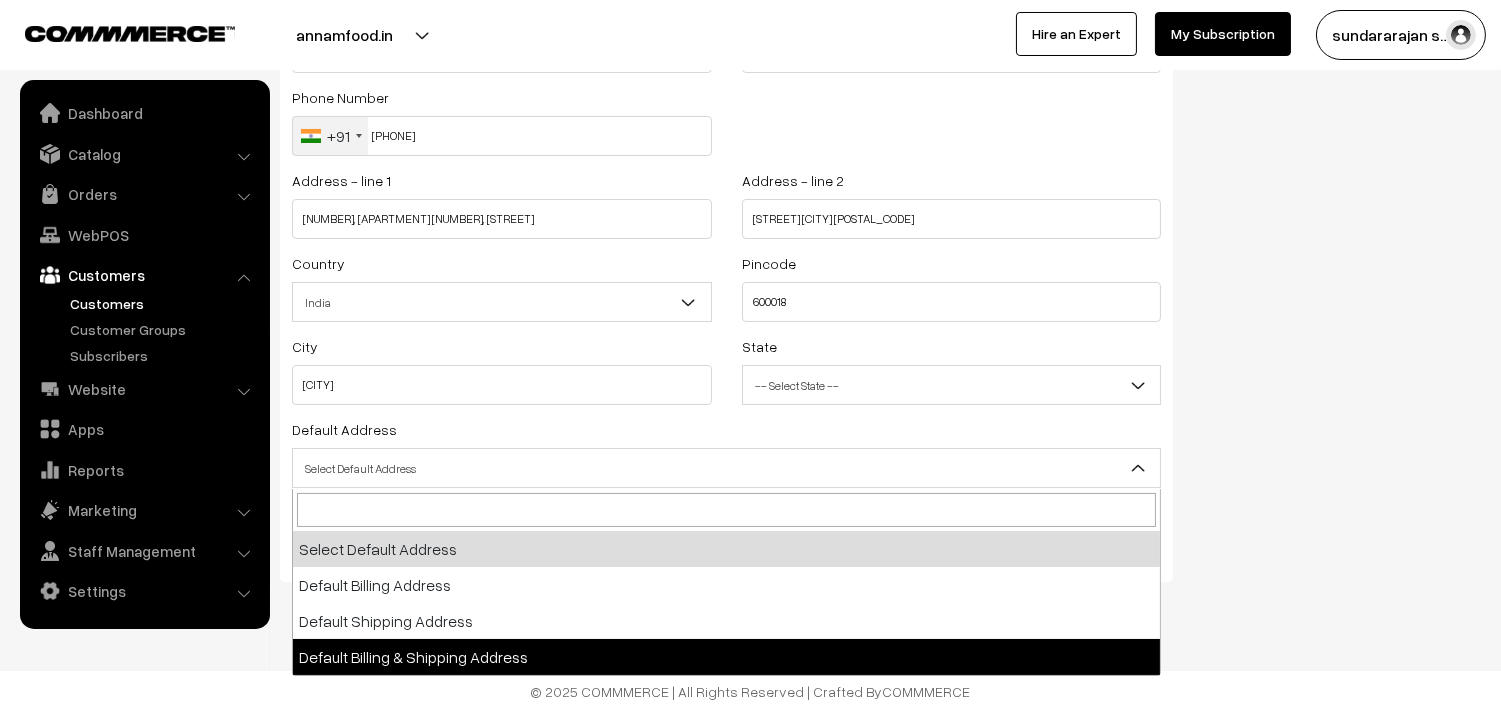 select on "3" 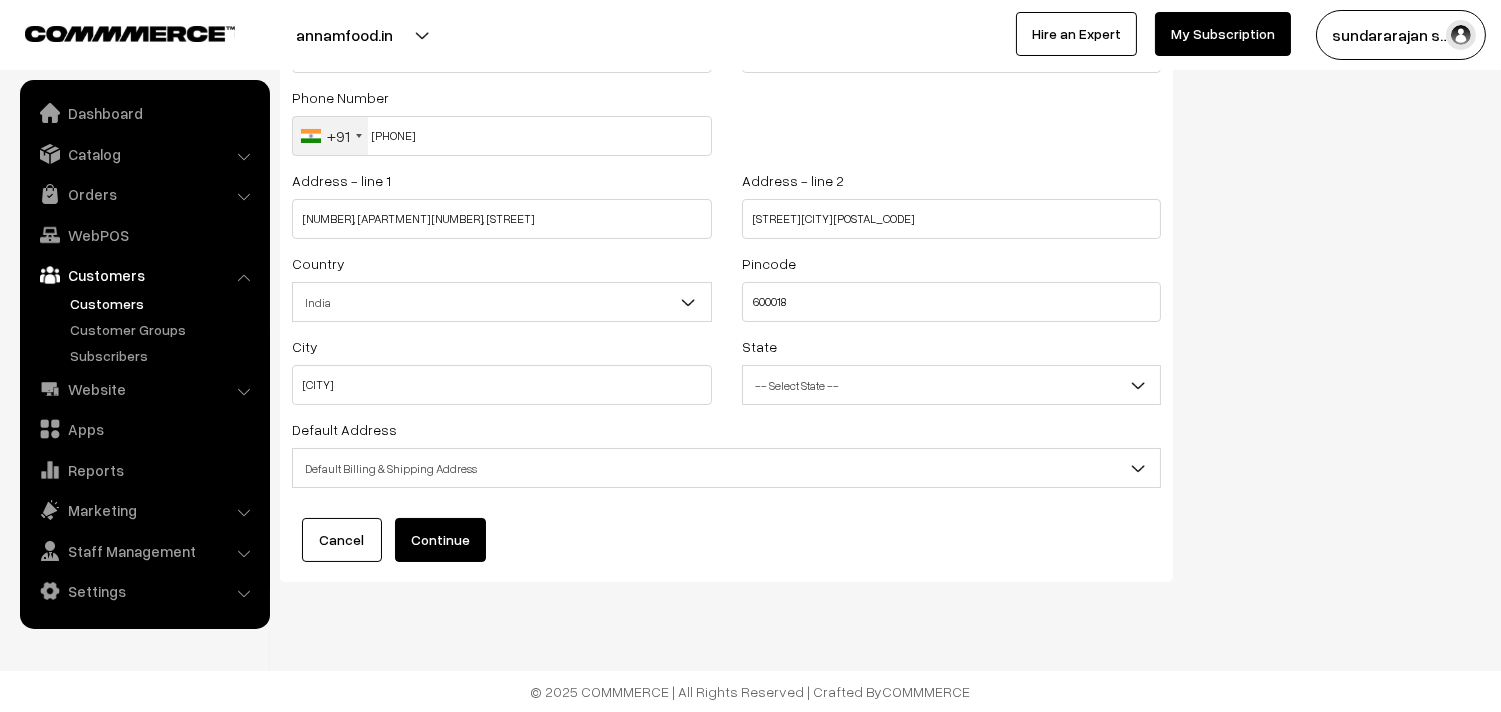 click on "Continue" at bounding box center [440, 540] 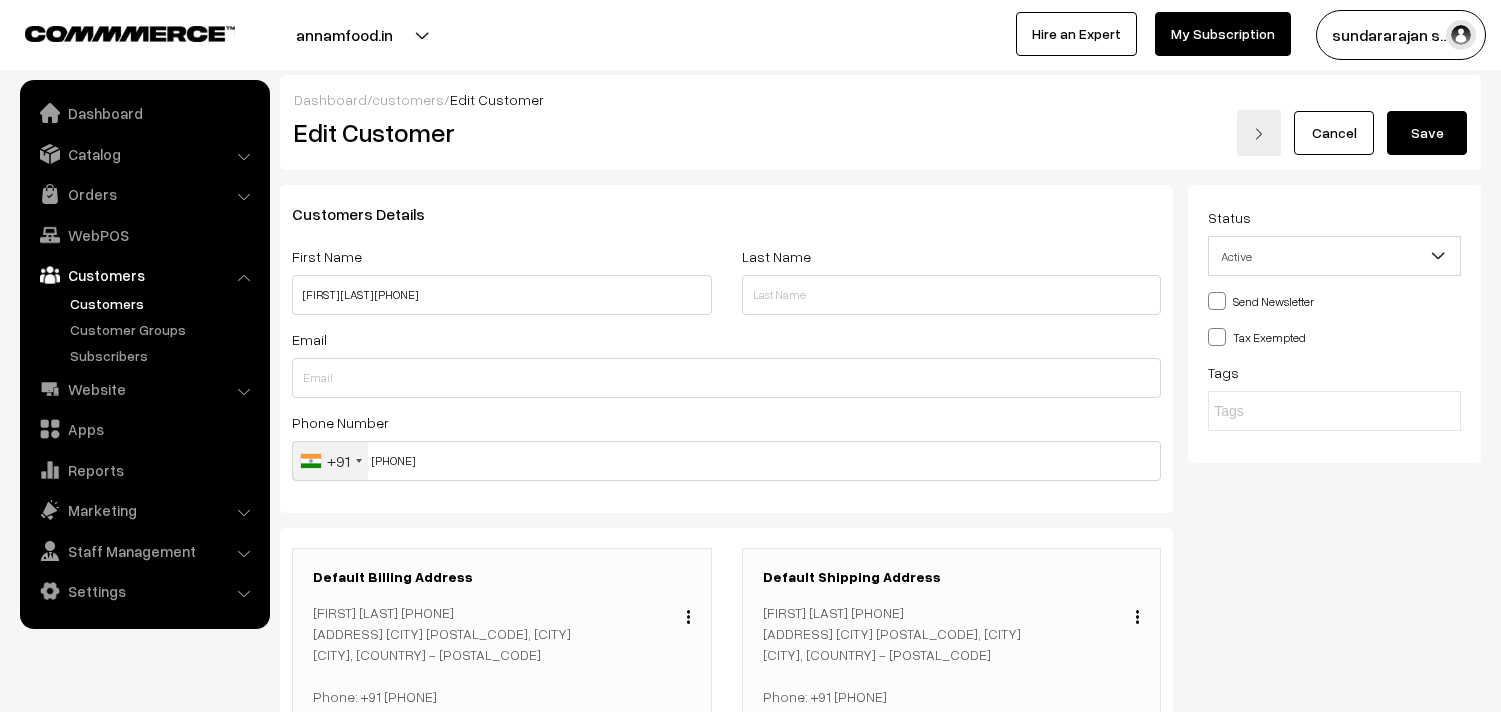 scroll, scrollTop: 0, scrollLeft: 0, axis: both 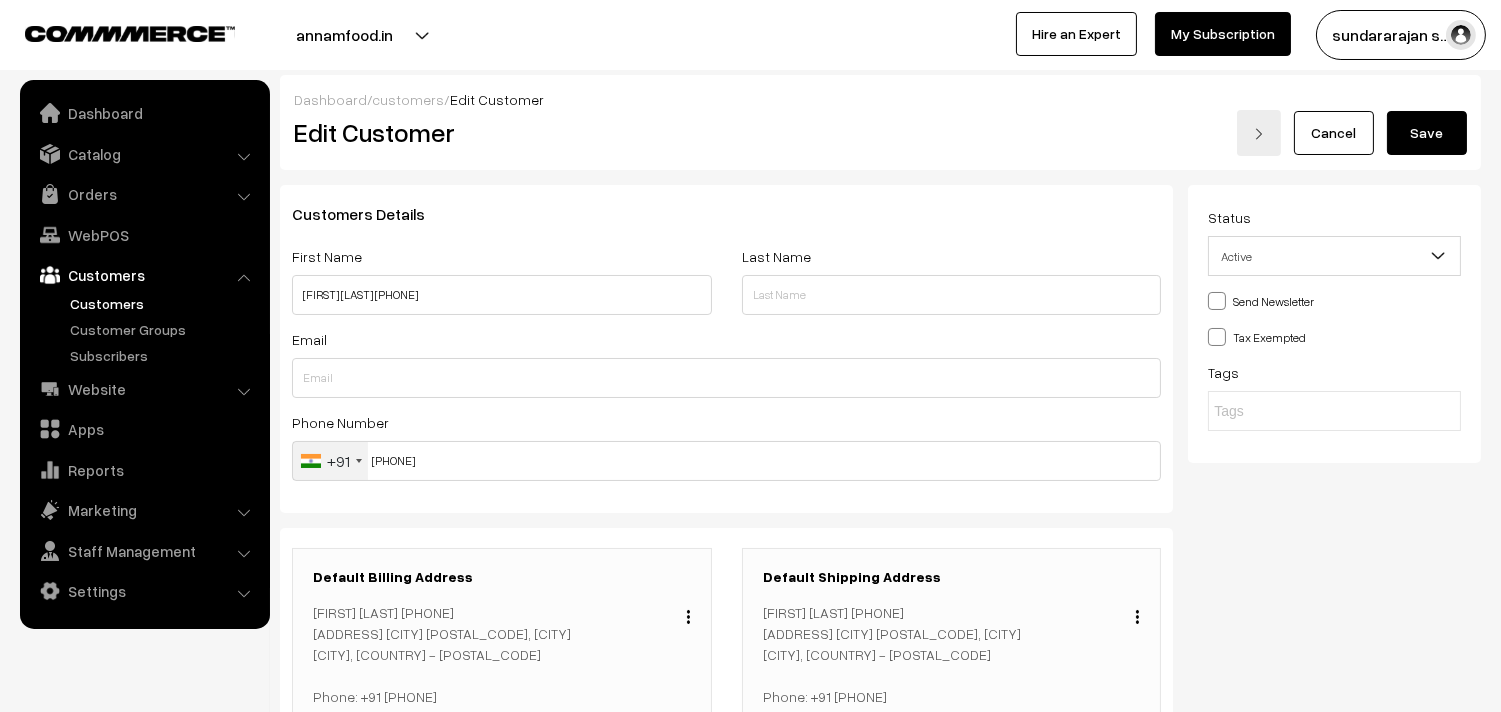 click on "Save" at bounding box center (1427, 133) 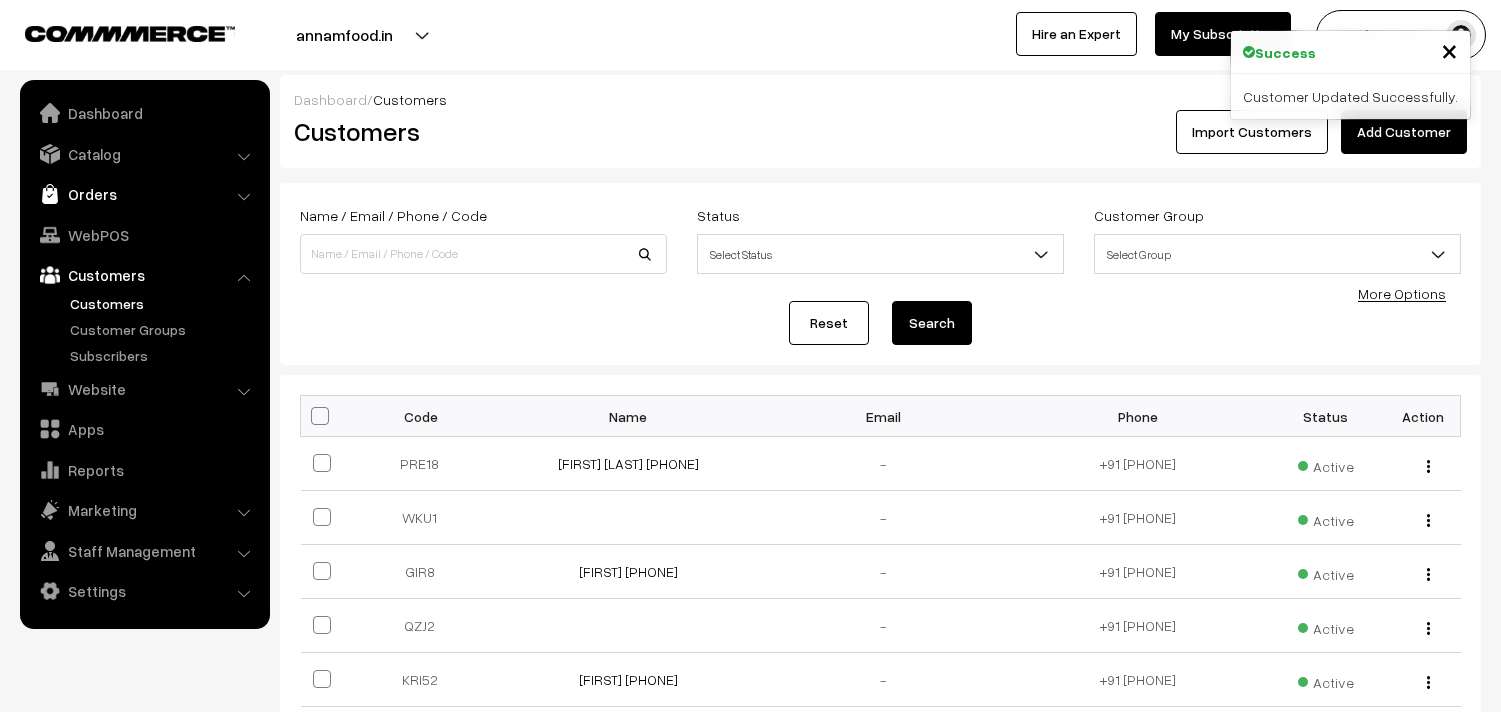 scroll, scrollTop: 0, scrollLeft: 0, axis: both 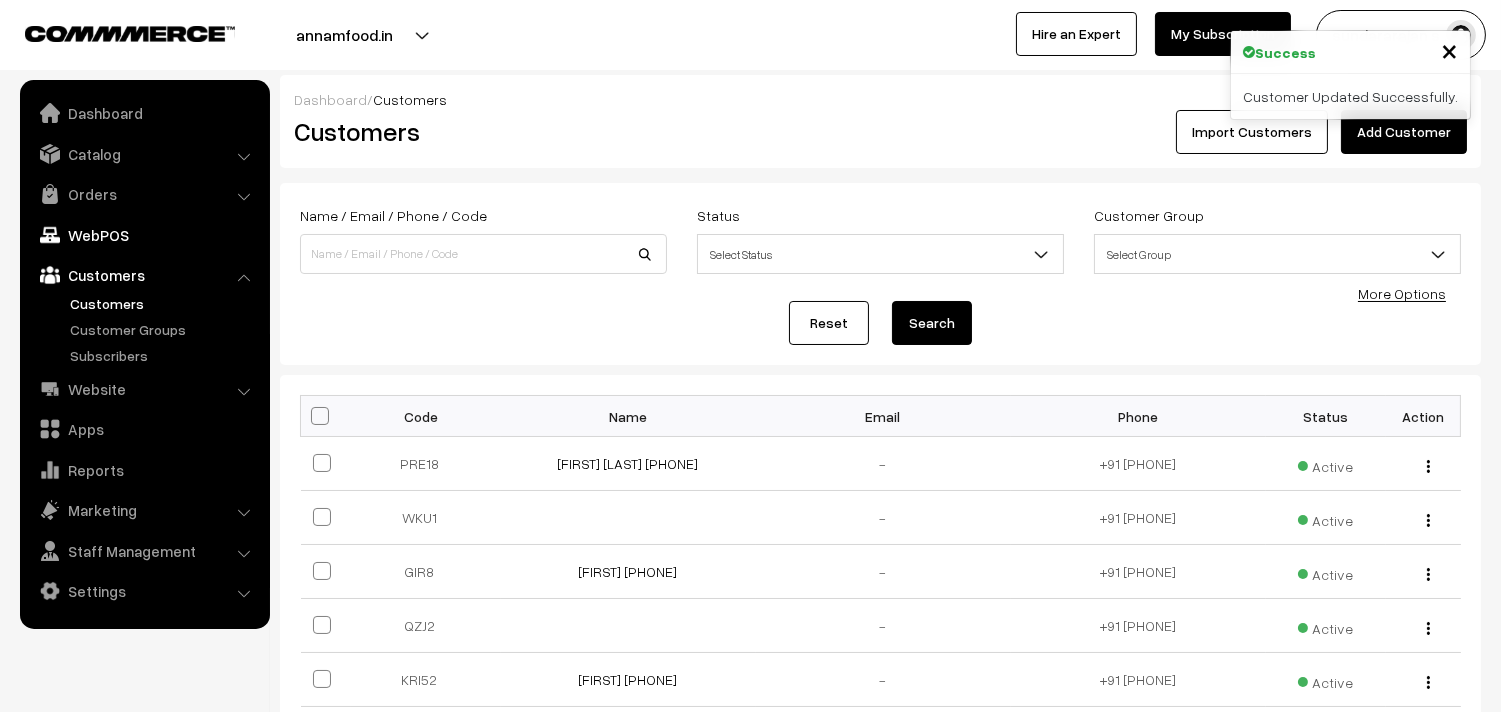 click on "WebPOS" at bounding box center (144, 235) 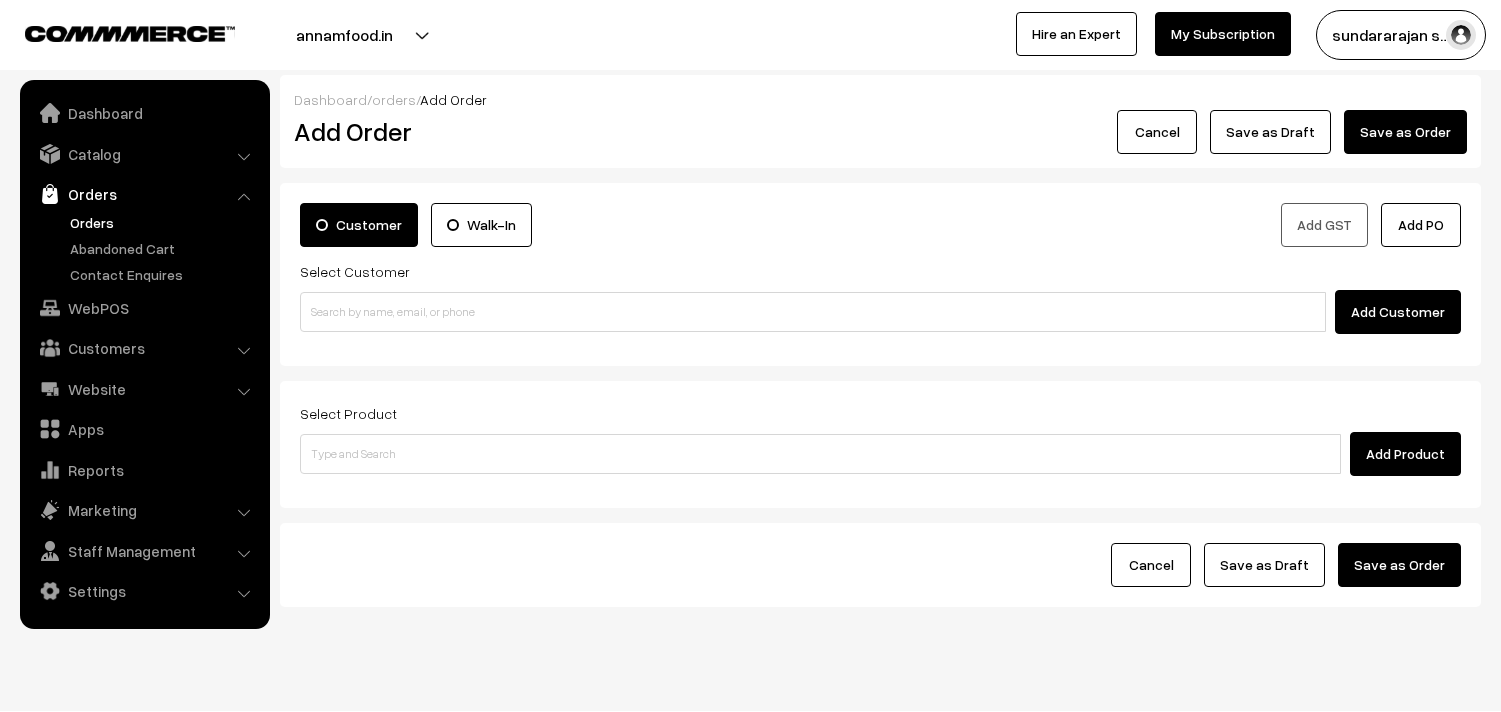 scroll, scrollTop: 0, scrollLeft: 0, axis: both 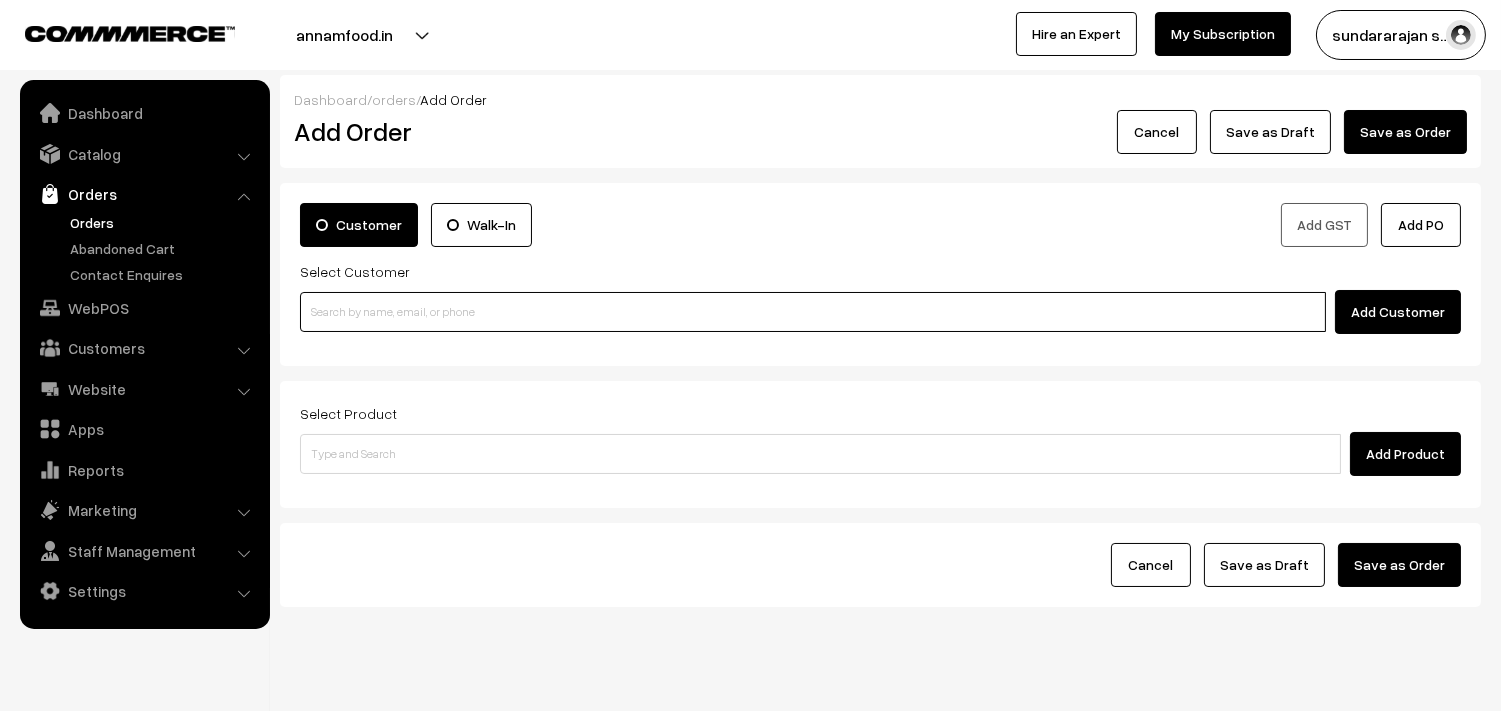 click at bounding box center (813, 312) 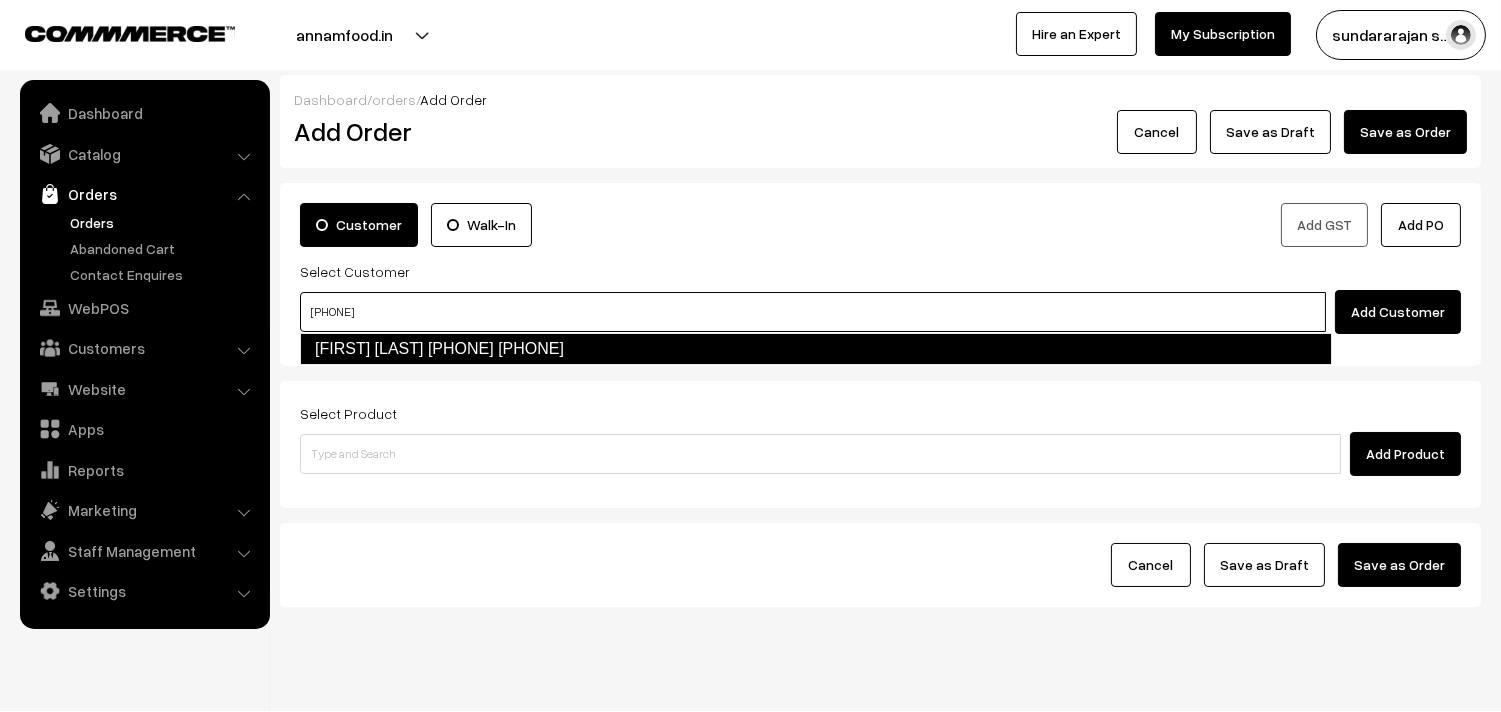 click on "[FIRST] [LAST] [PHONE] [PHONE]" at bounding box center (816, 349) 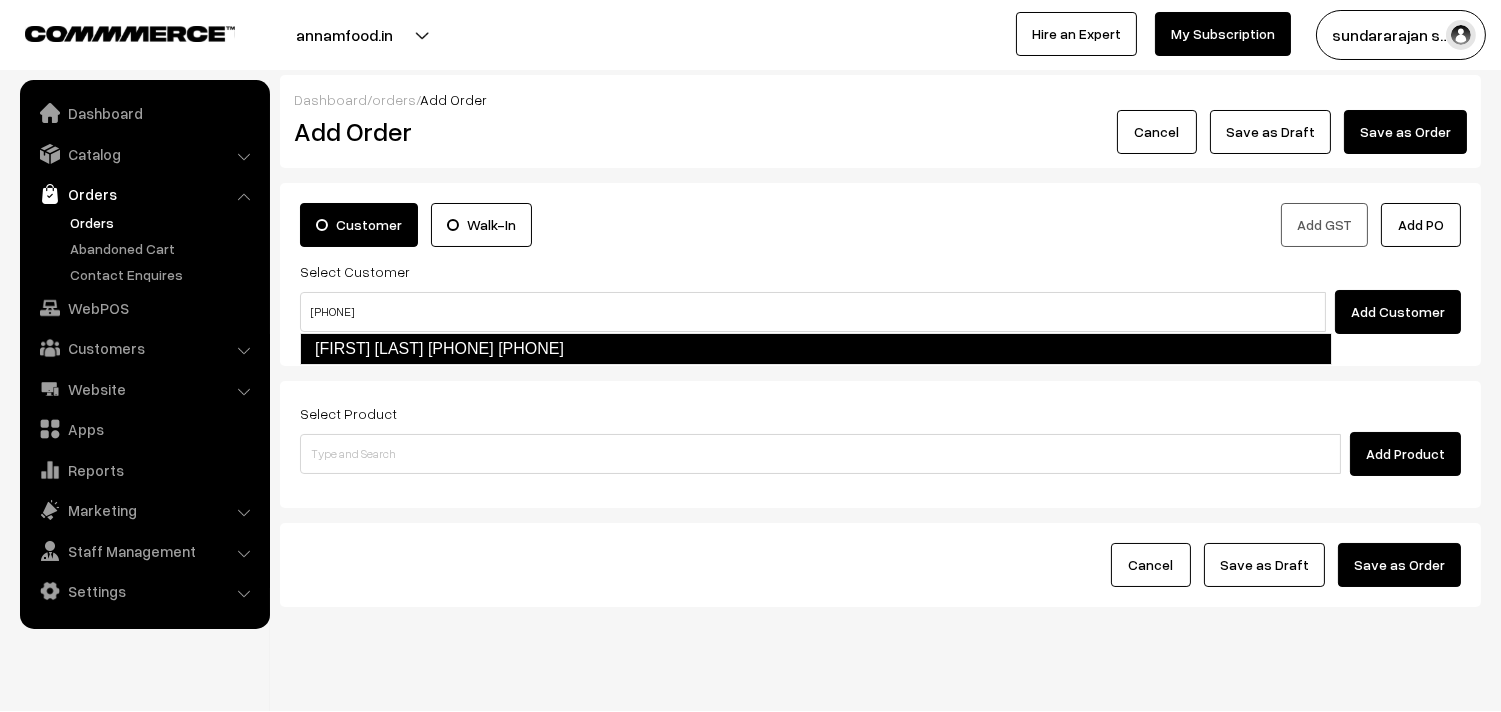 type 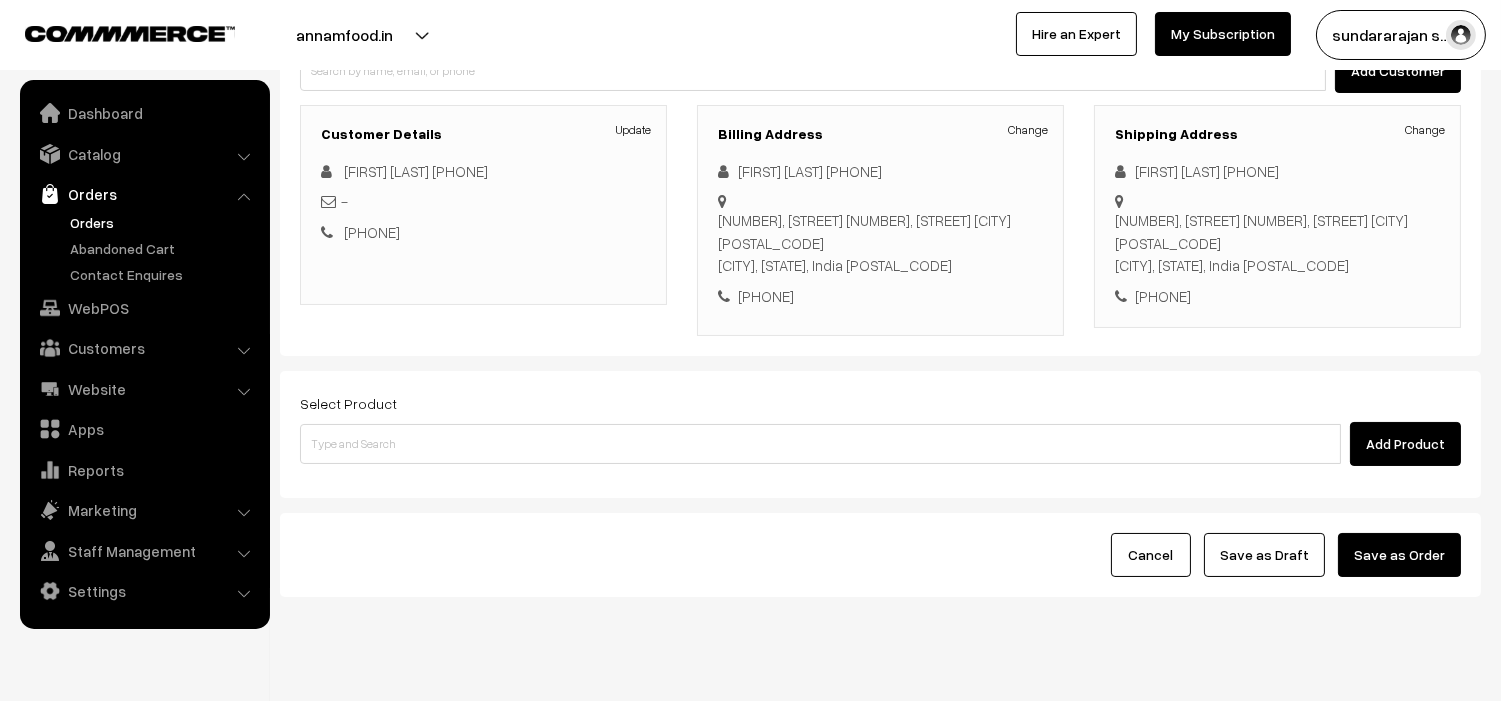 scroll, scrollTop: 272, scrollLeft: 0, axis: vertical 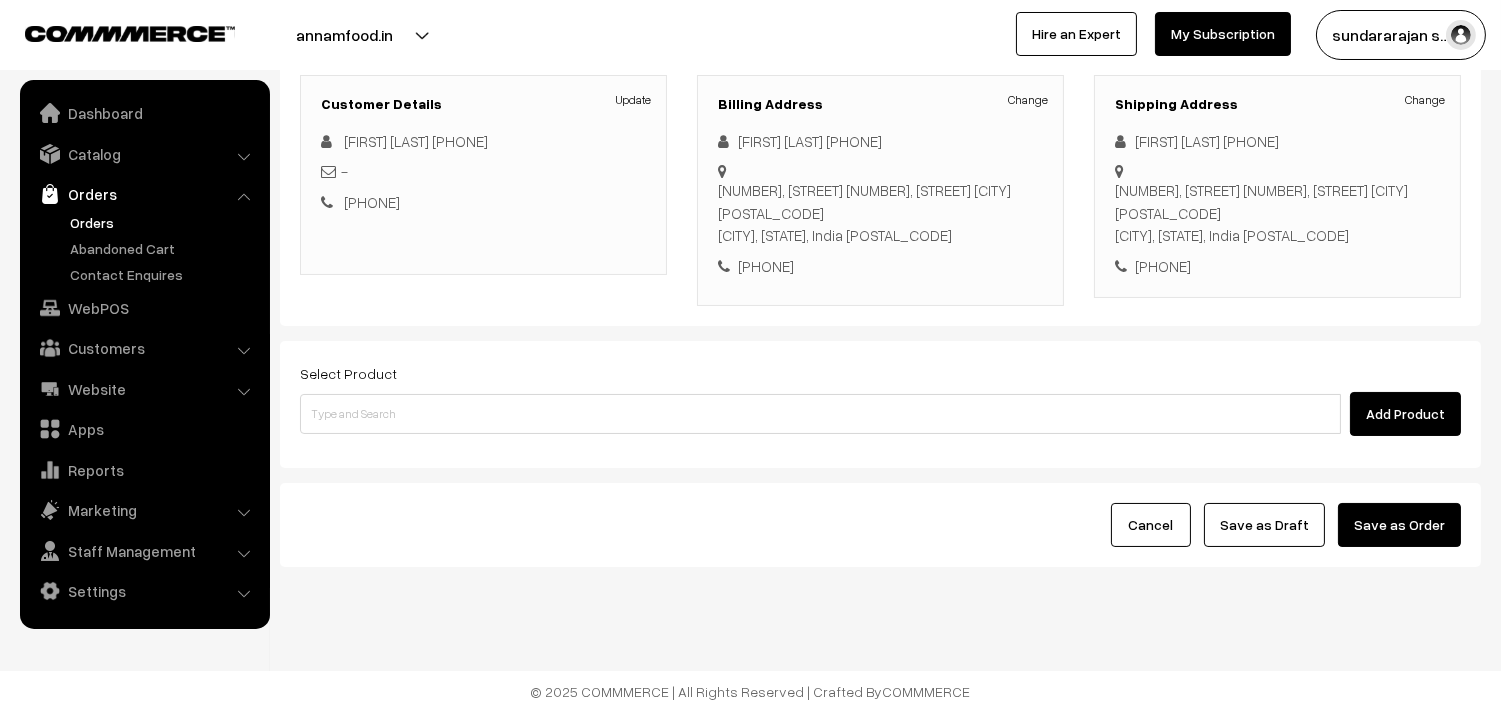 click on "Select Product
Add Product" at bounding box center (880, 398) 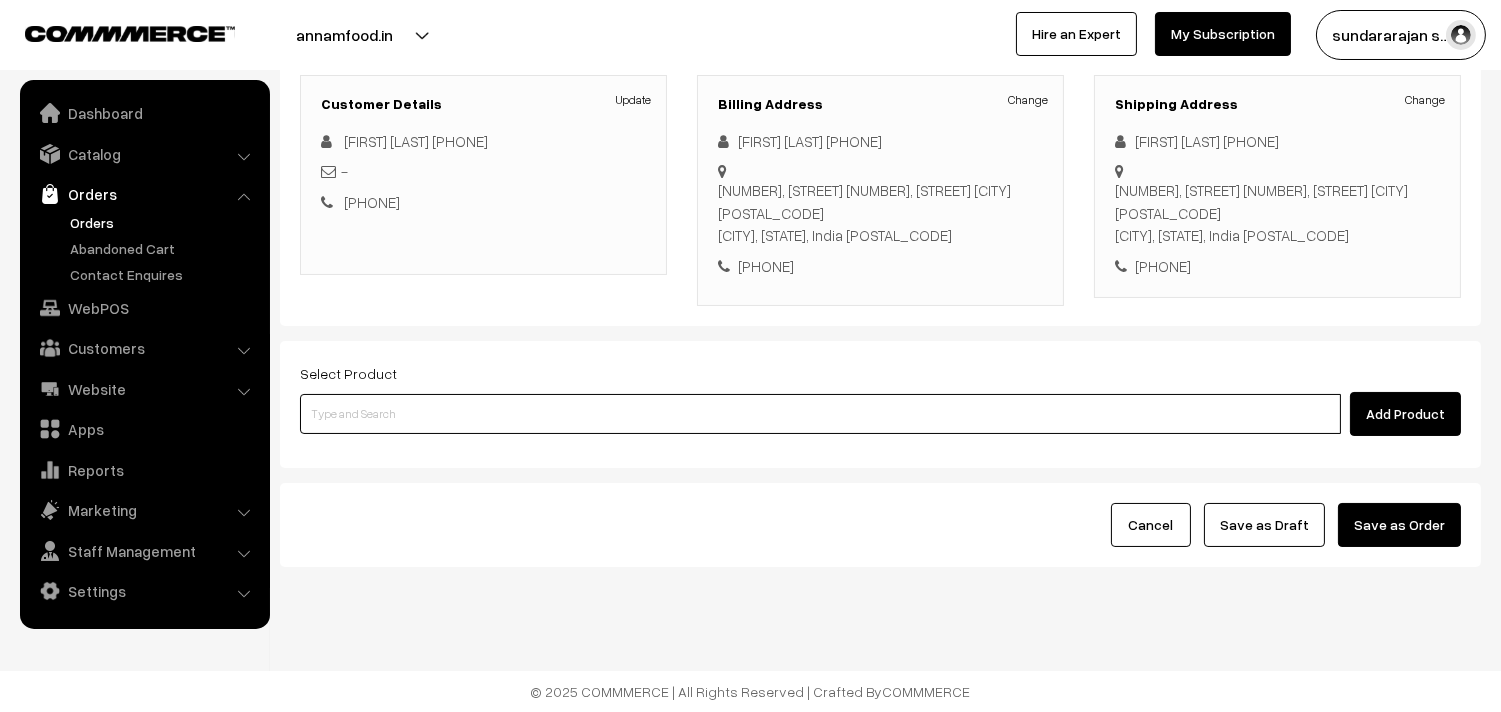click at bounding box center (820, 414) 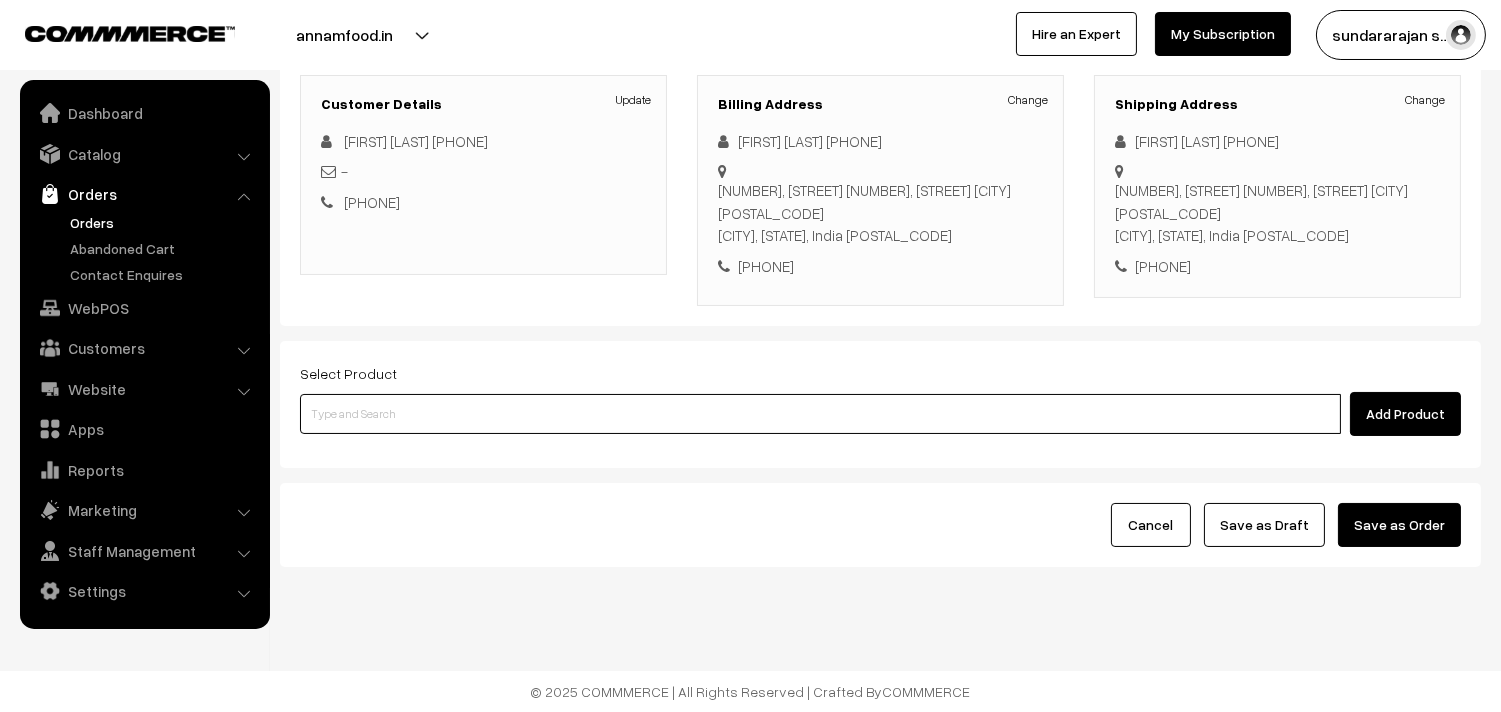 click at bounding box center [820, 414] 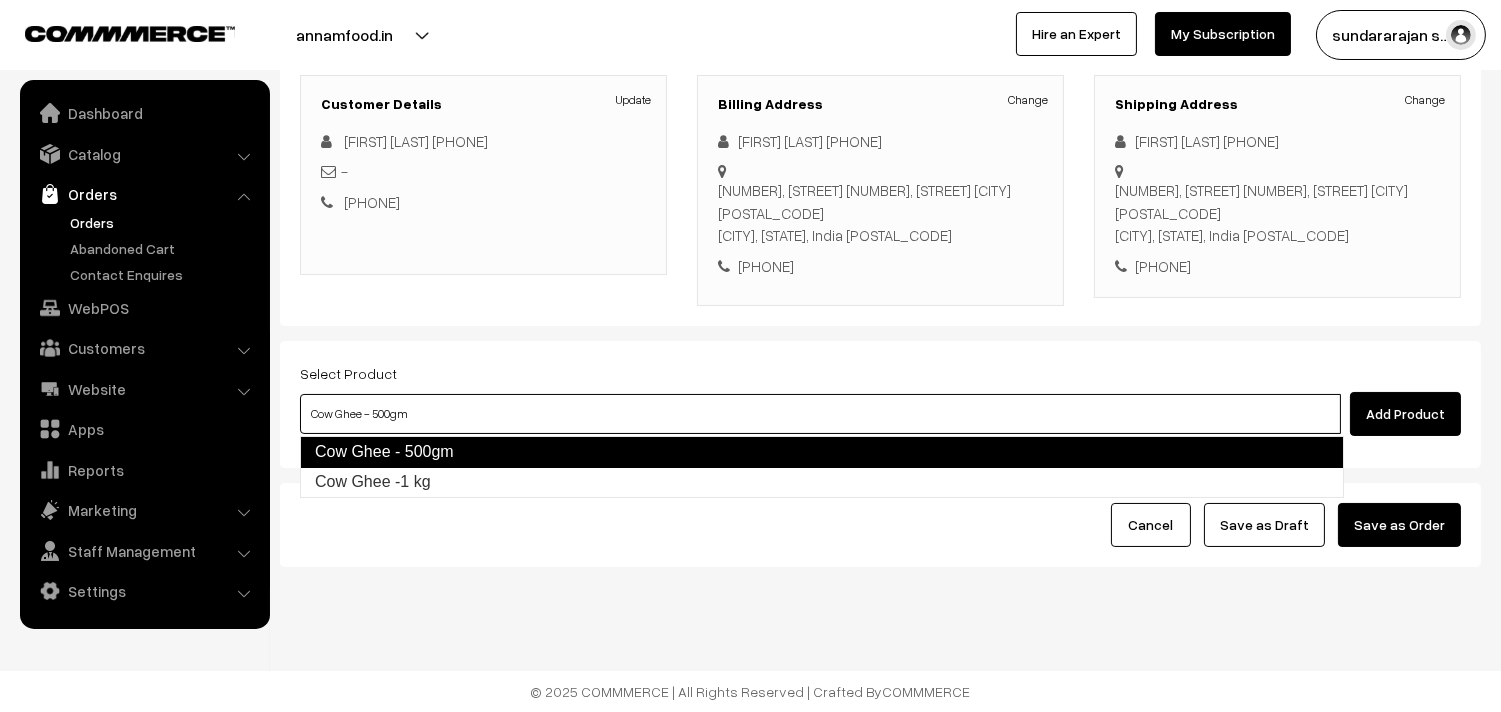 type on "Cow Ghee -1 kg" 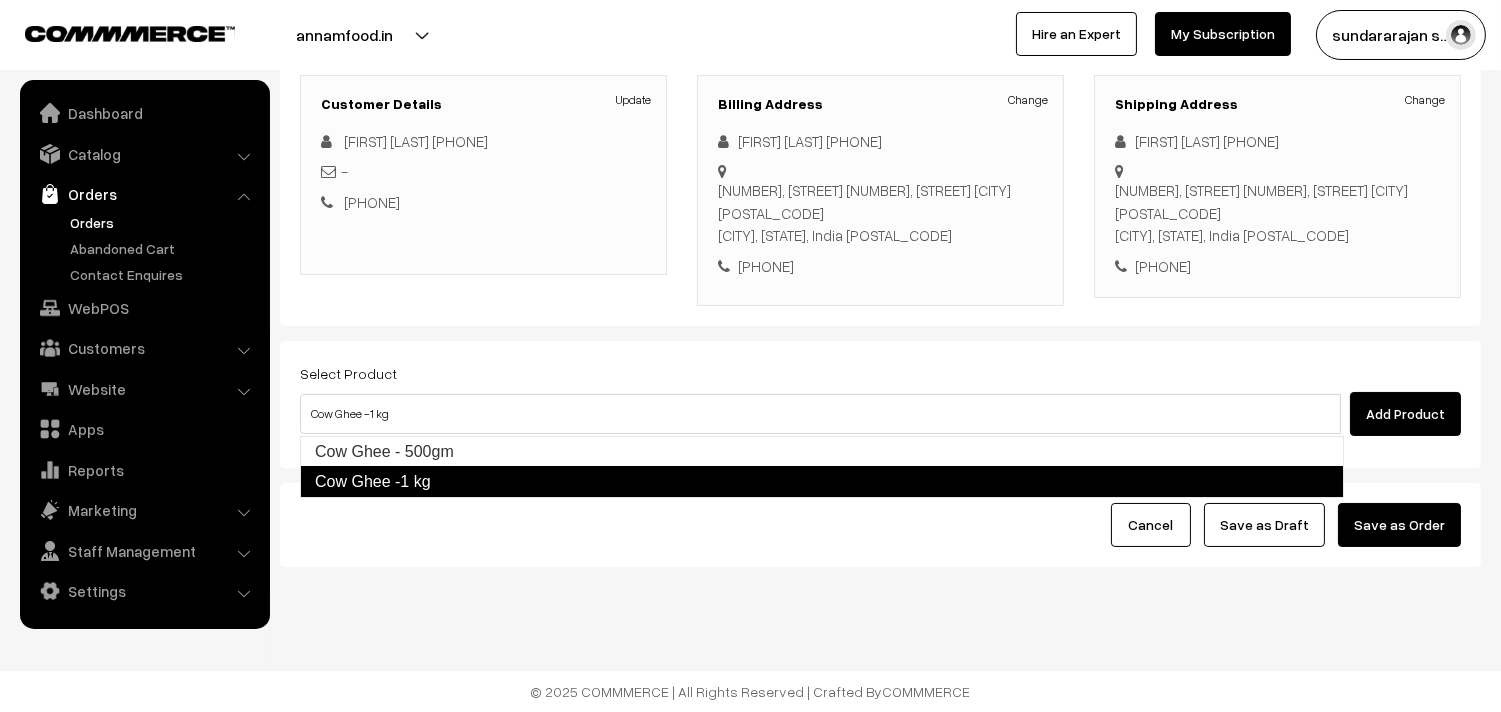type 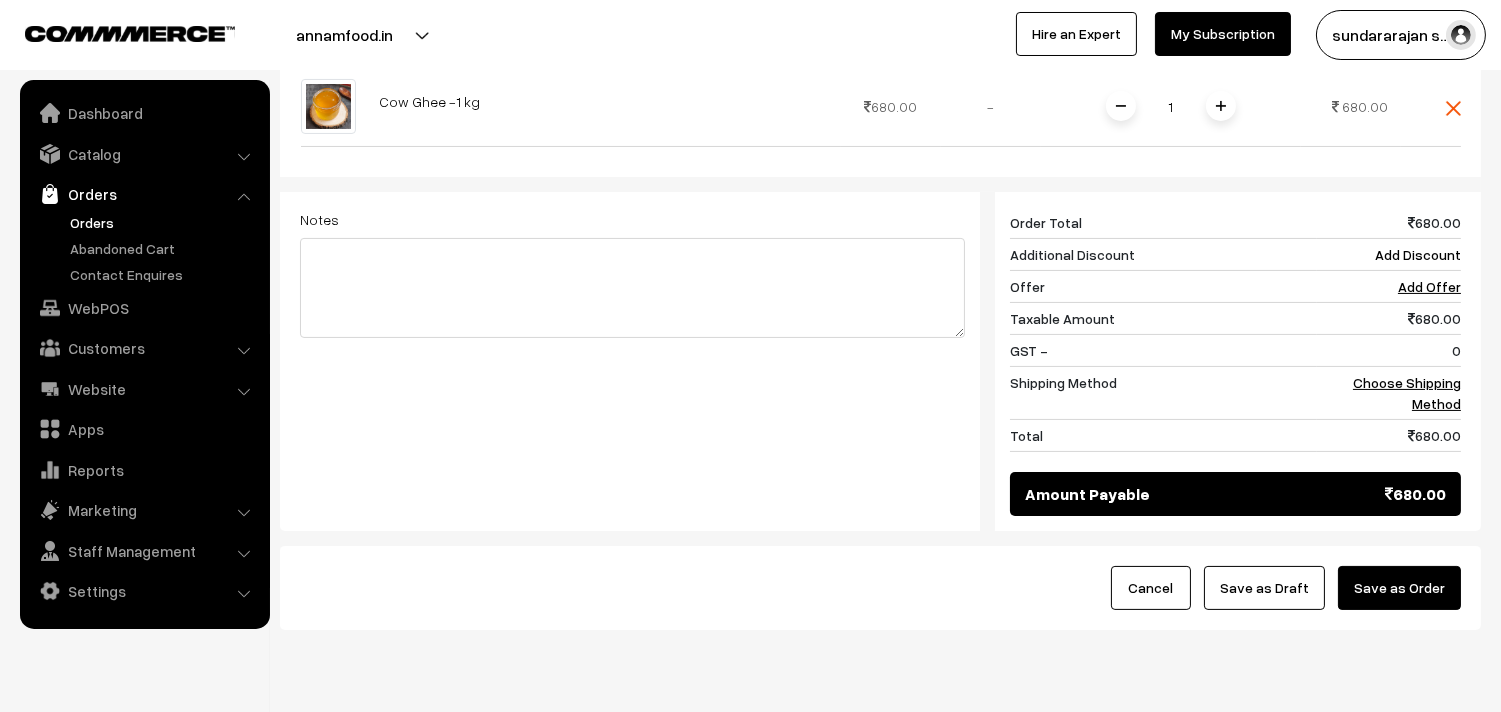 scroll, scrollTop: 716, scrollLeft: 0, axis: vertical 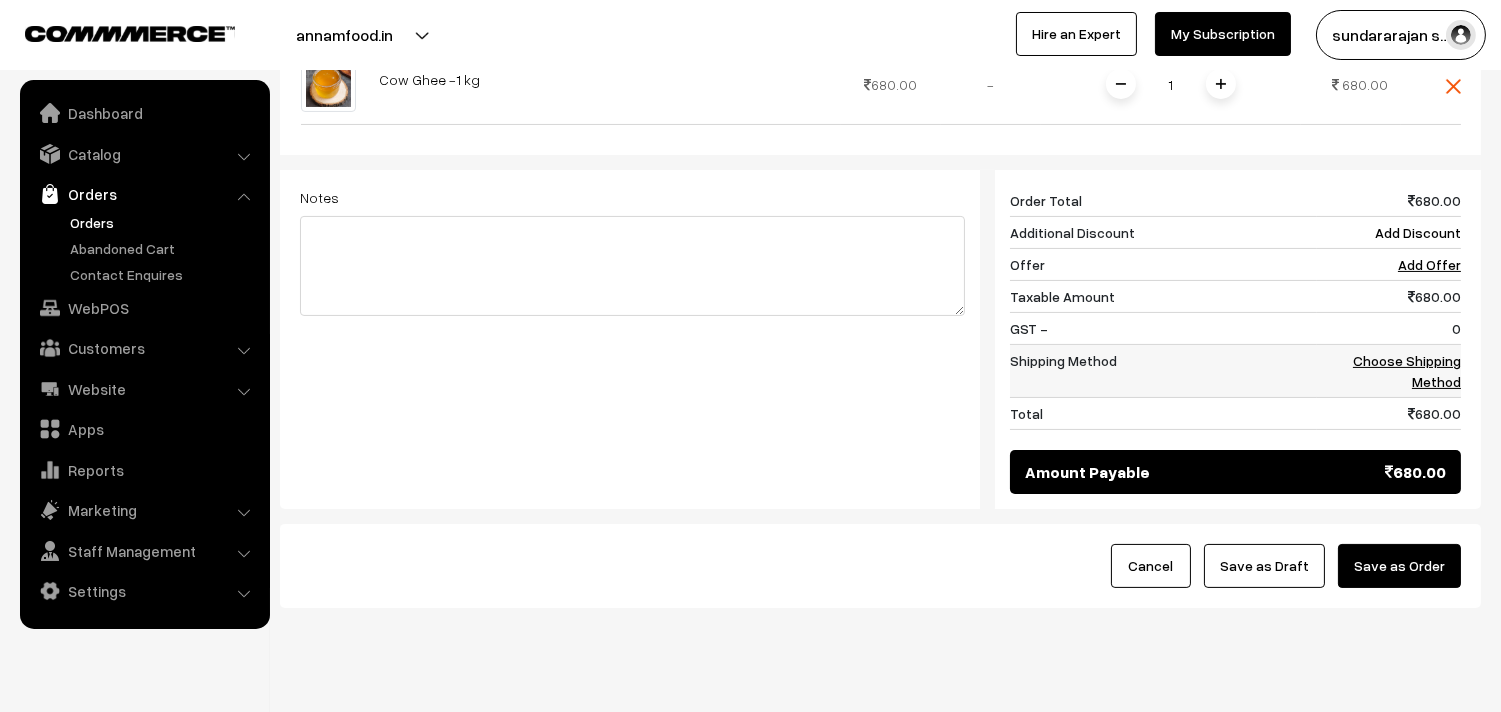 click on "Choose Shipping Method" at bounding box center [1407, 371] 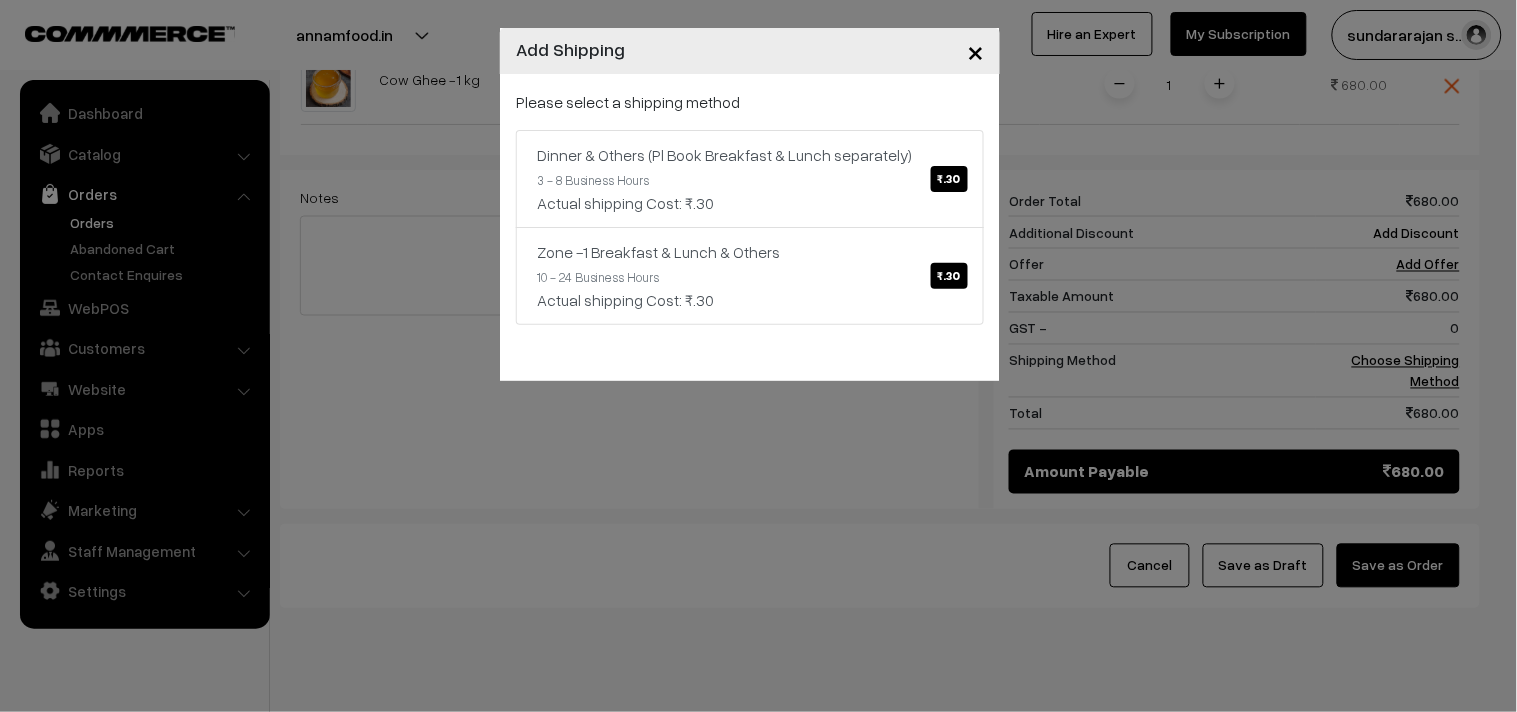 click on "Please select a shipping method" at bounding box center (750, 102) 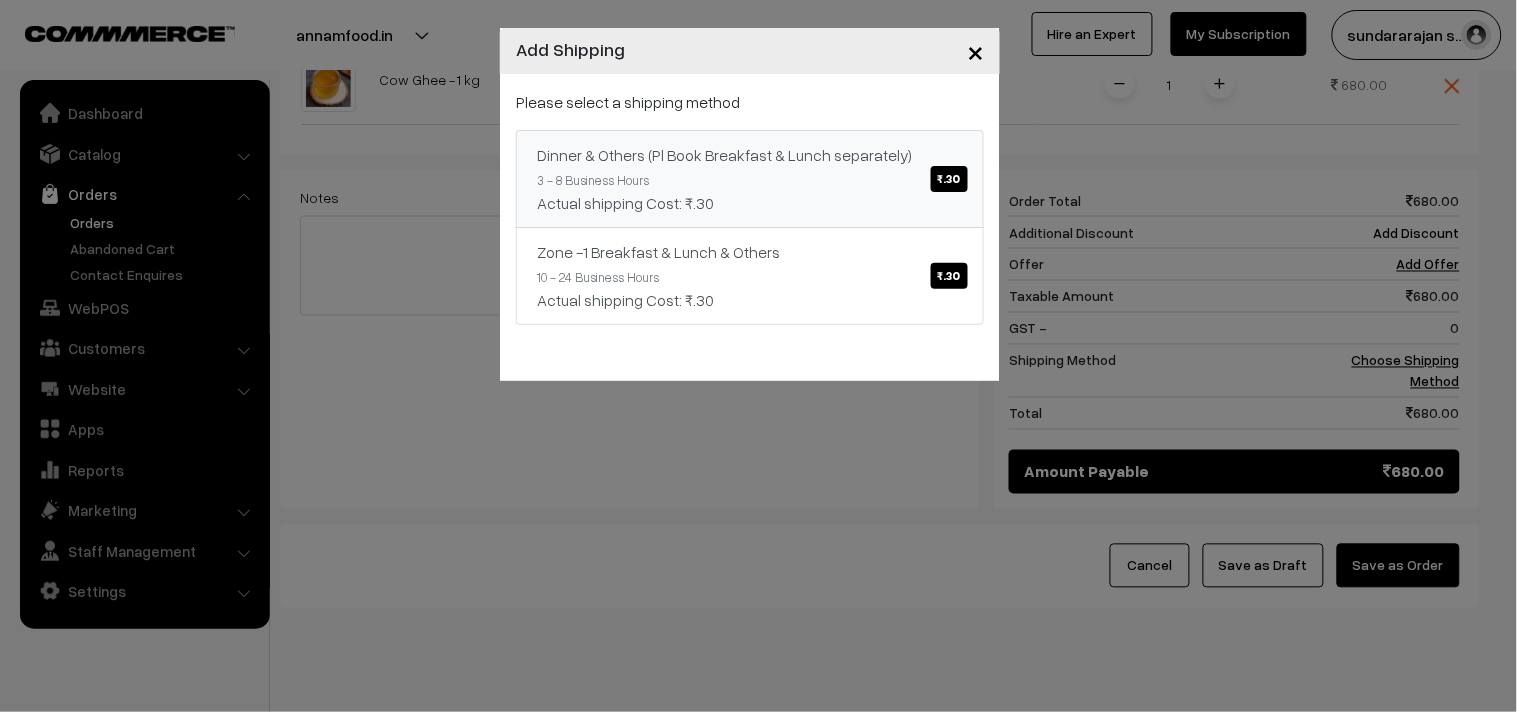drag, startPoint x: 755, startPoint y: 150, endPoint x: 771, endPoint y: 181, distance: 34.88553 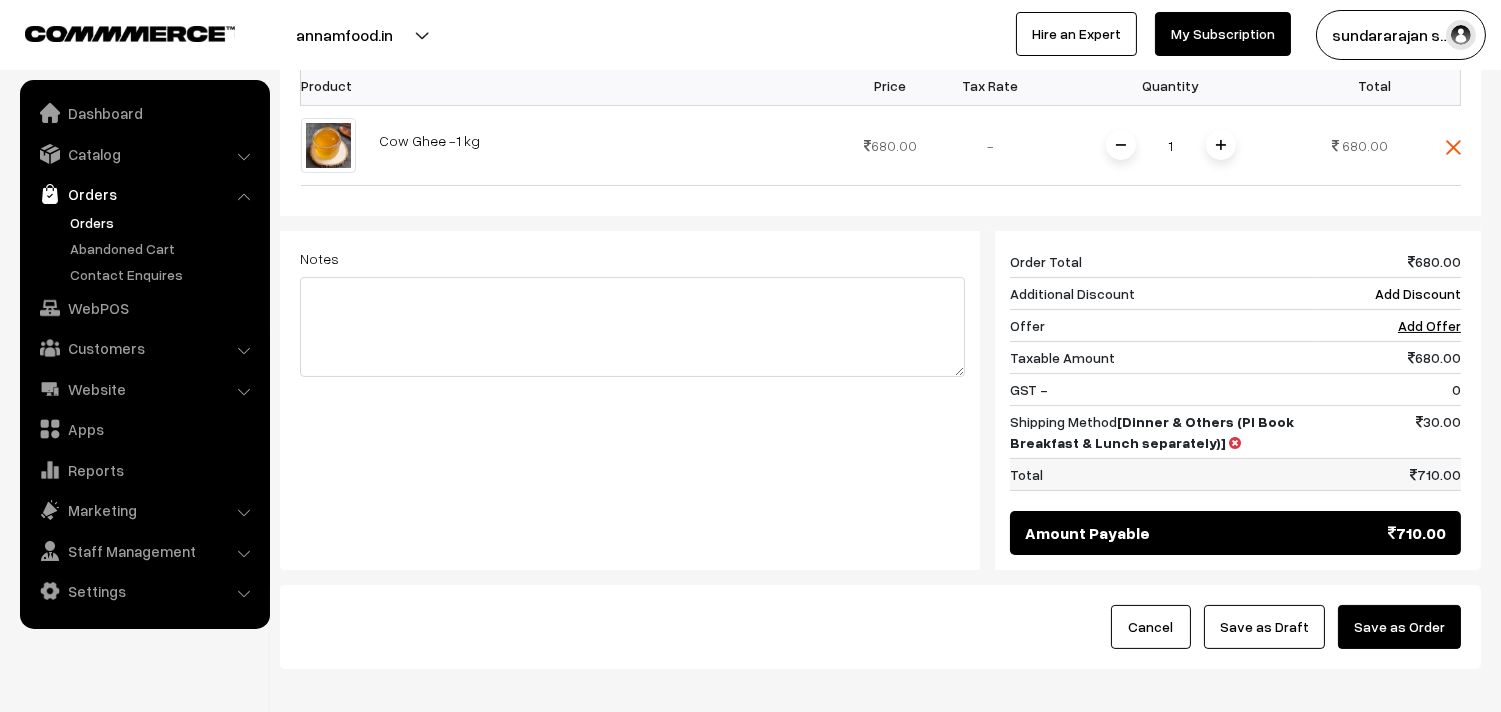 scroll, scrollTop: 760, scrollLeft: 0, axis: vertical 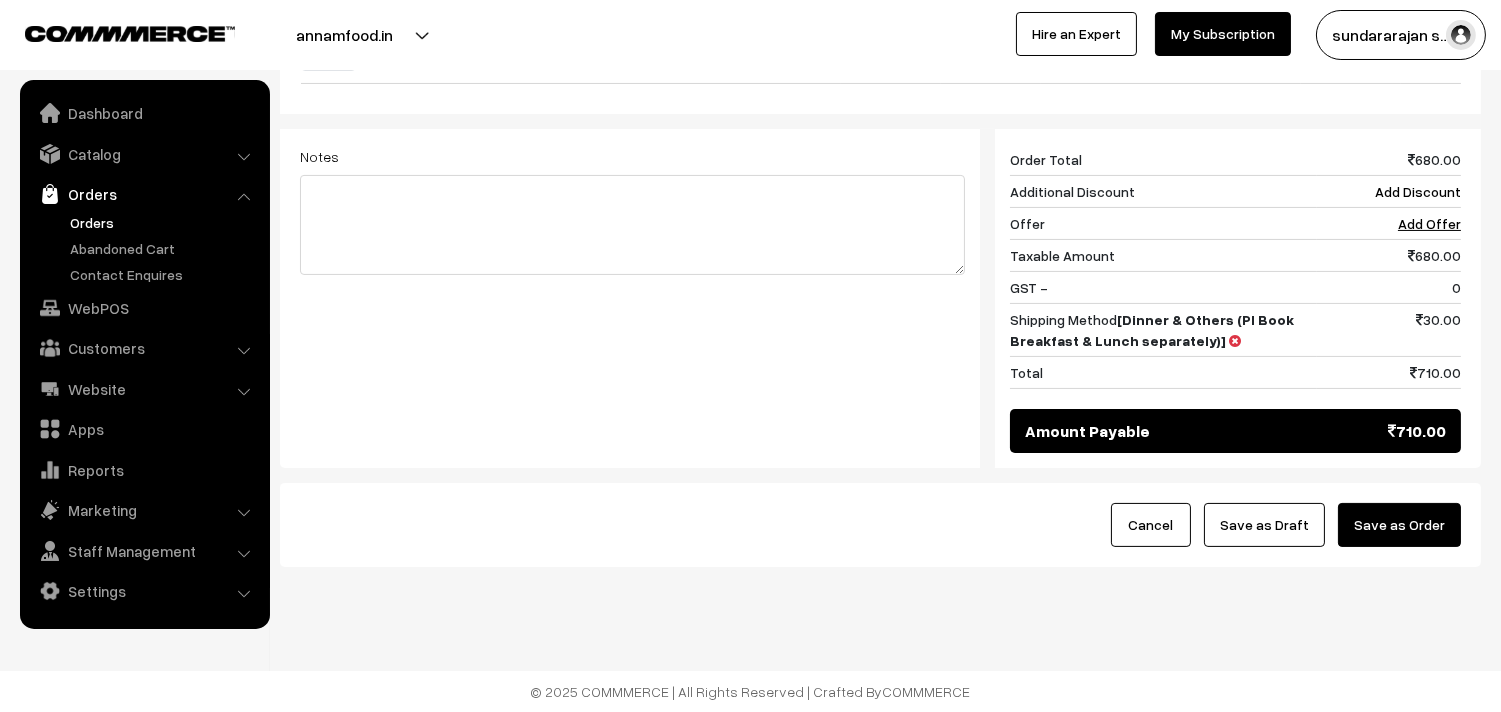 click on "Save as Draft" at bounding box center (1264, 525) 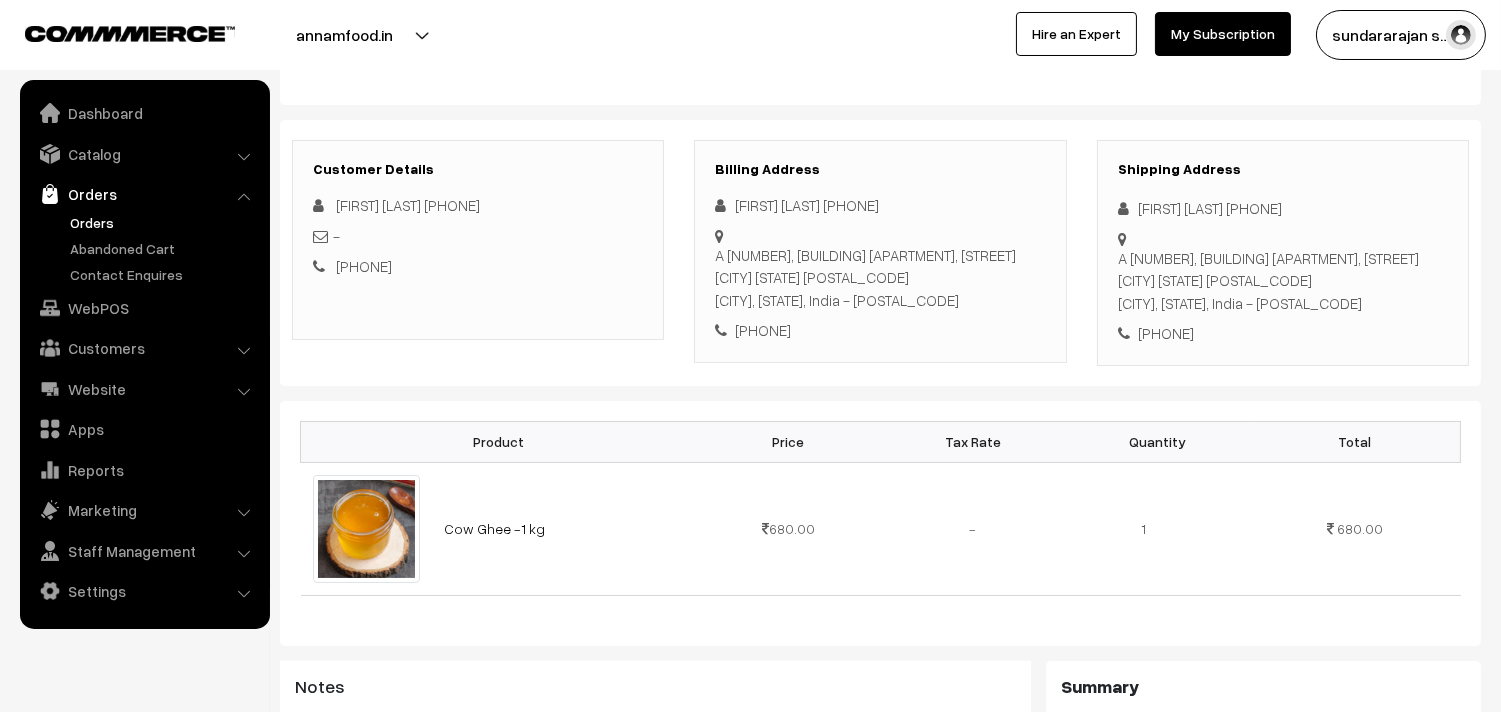 scroll, scrollTop: 555, scrollLeft: 0, axis: vertical 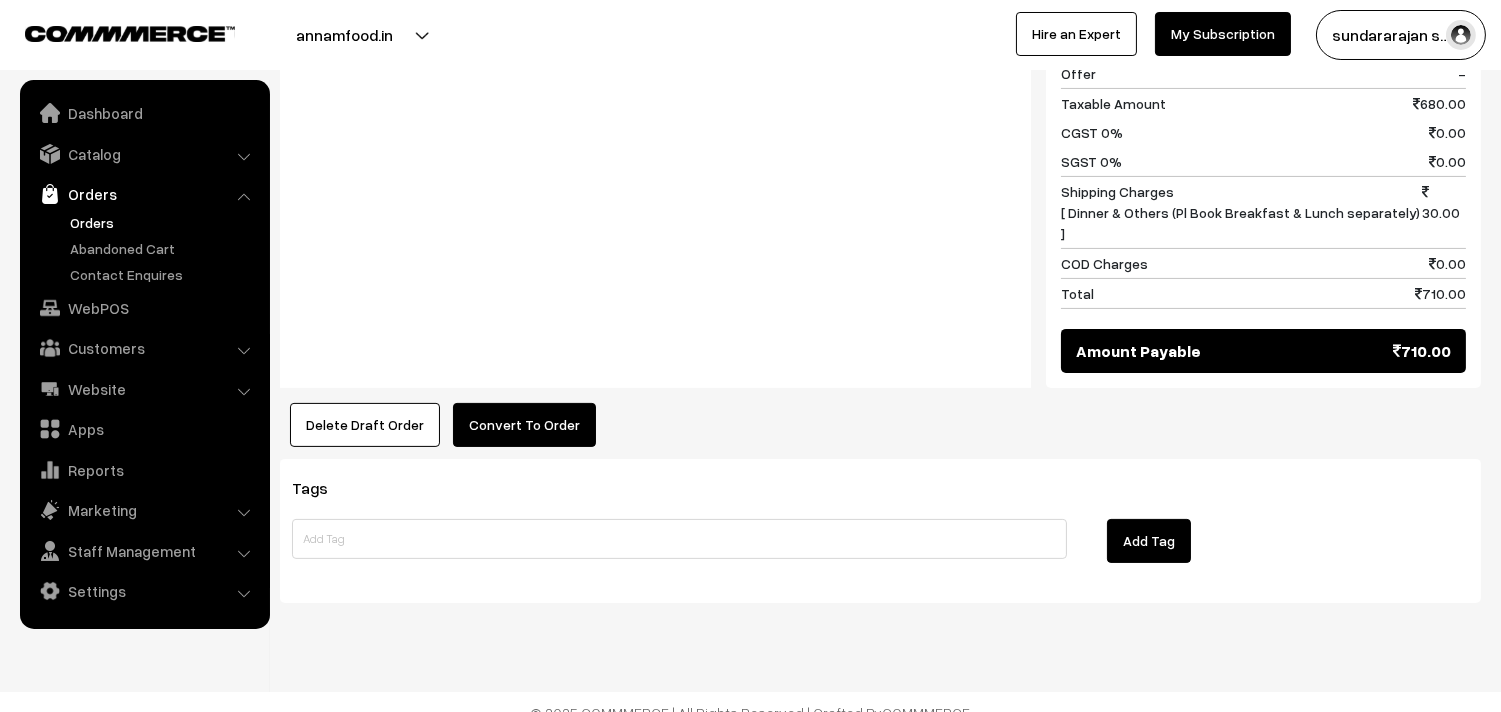 click on "Convert To Order" at bounding box center (524, 425) 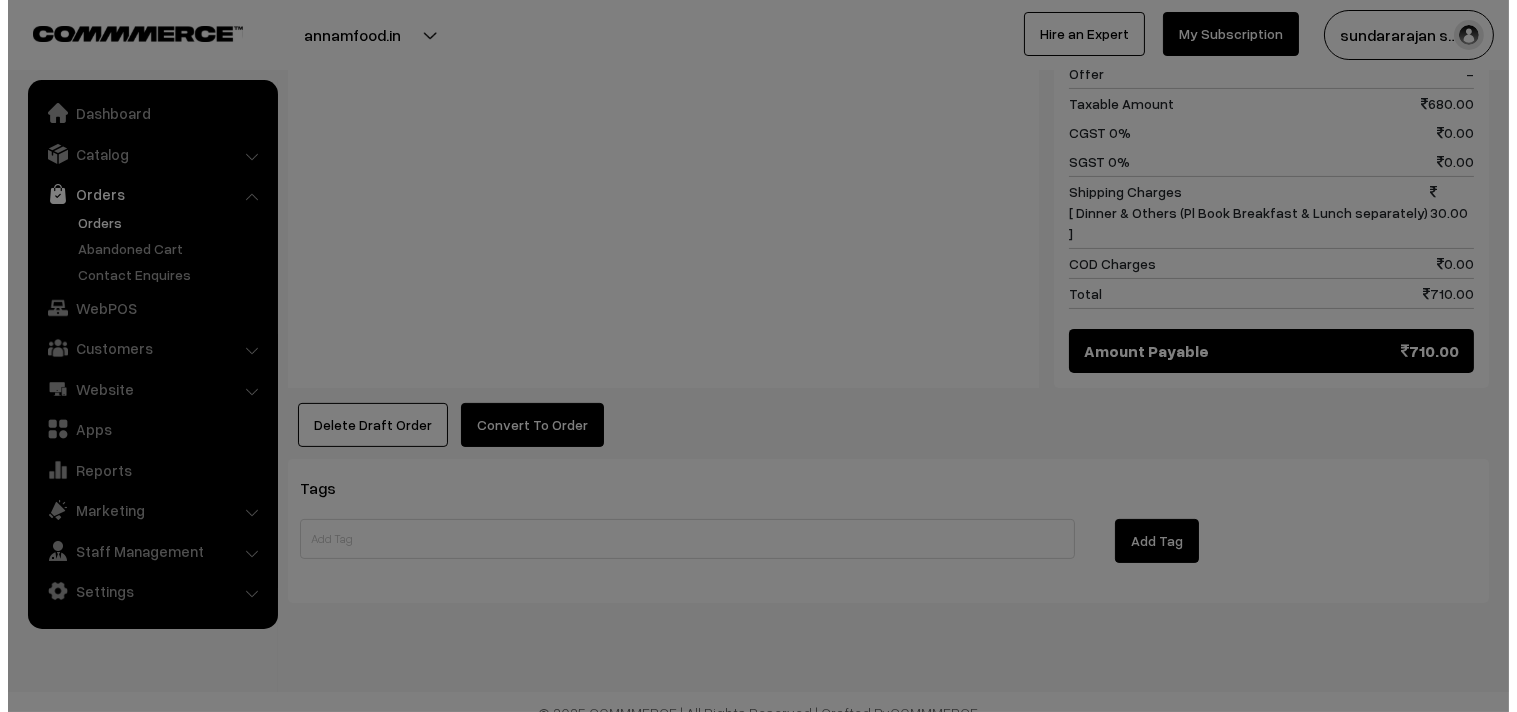scroll, scrollTop: 956, scrollLeft: 0, axis: vertical 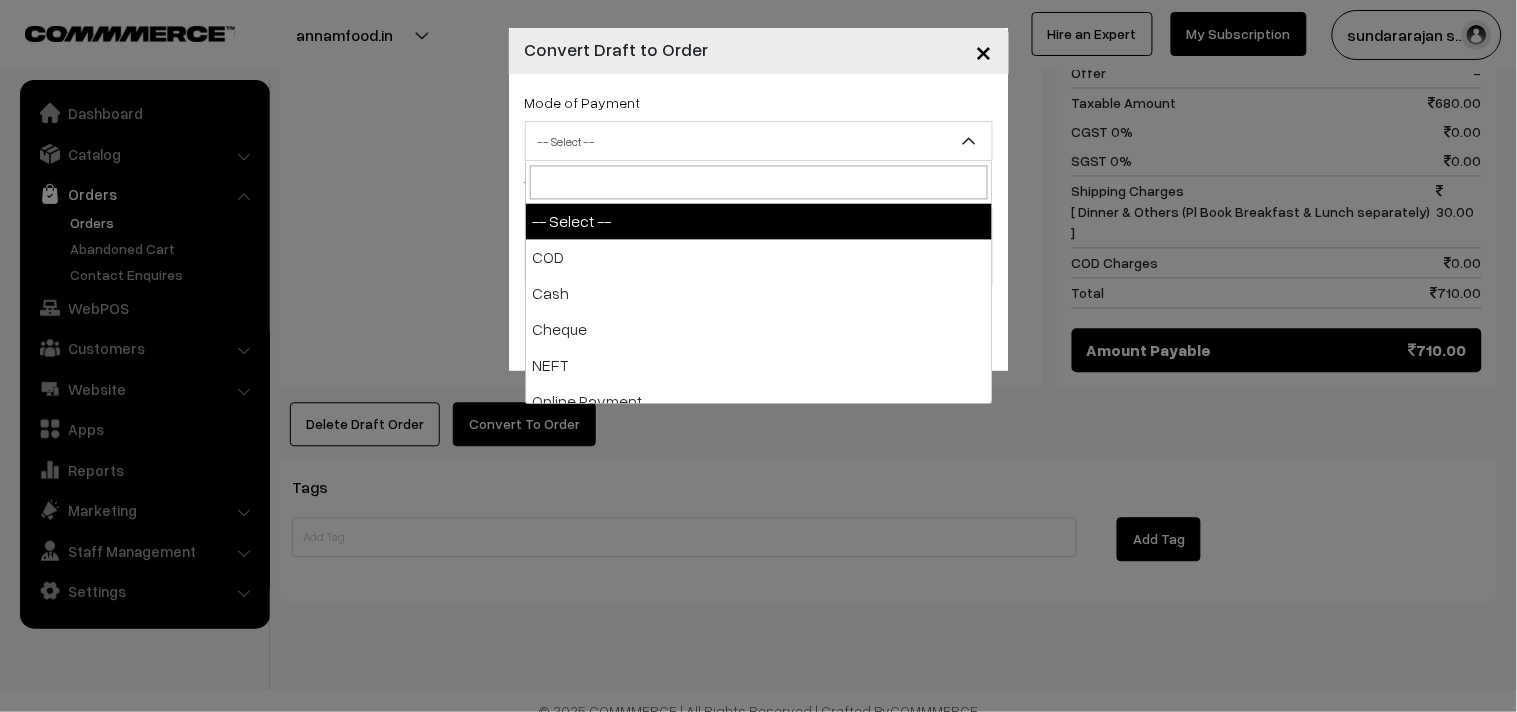 click on "-- Select --" at bounding box center (759, 141) 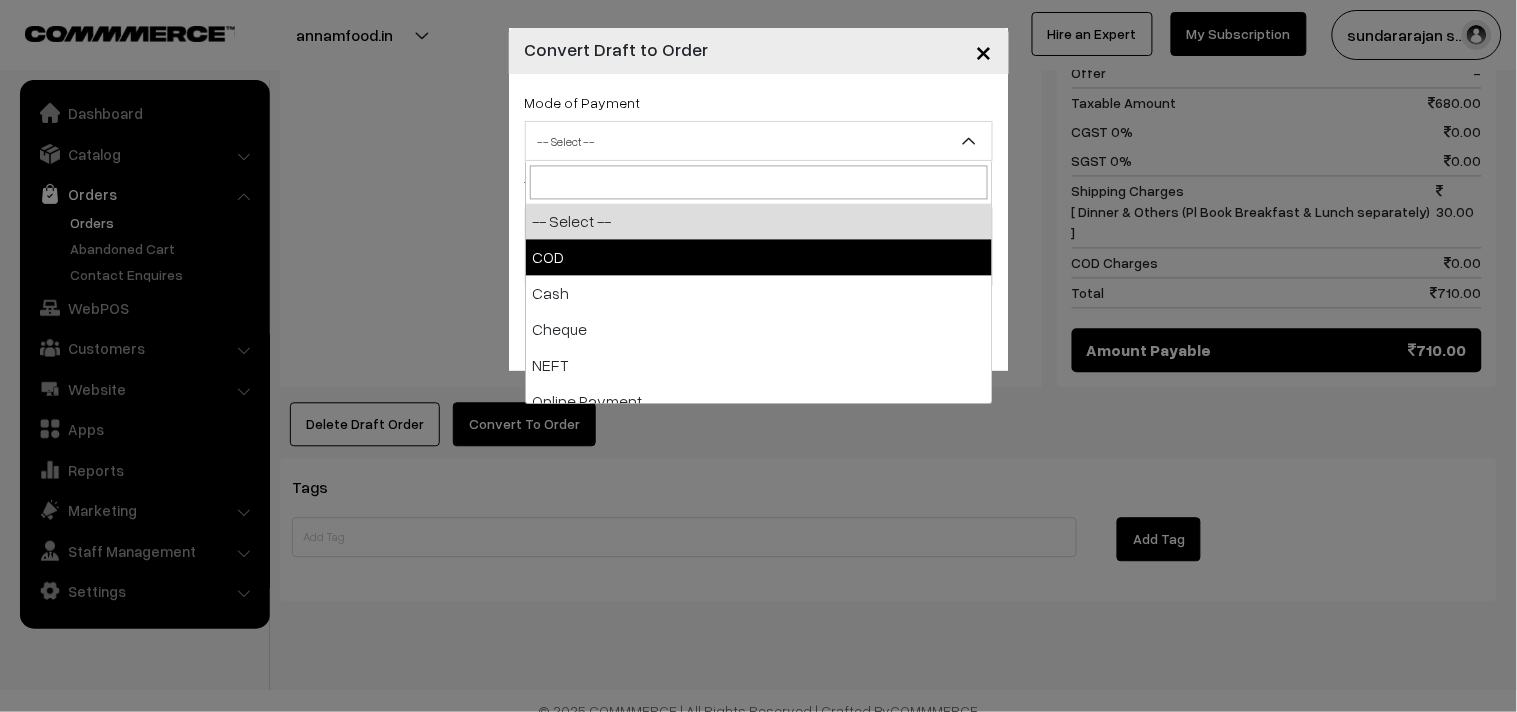 select on "1" 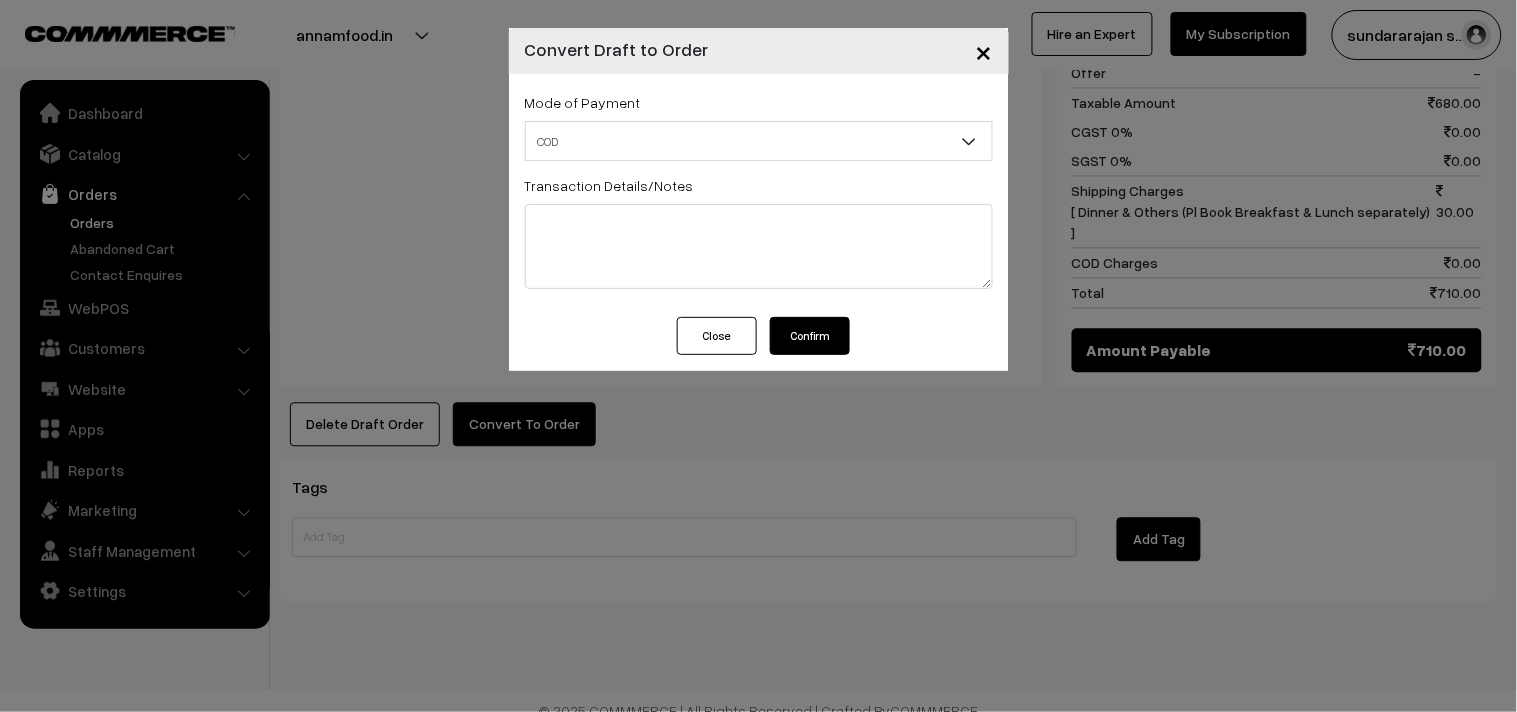 click on "Confirm" at bounding box center [810, 336] 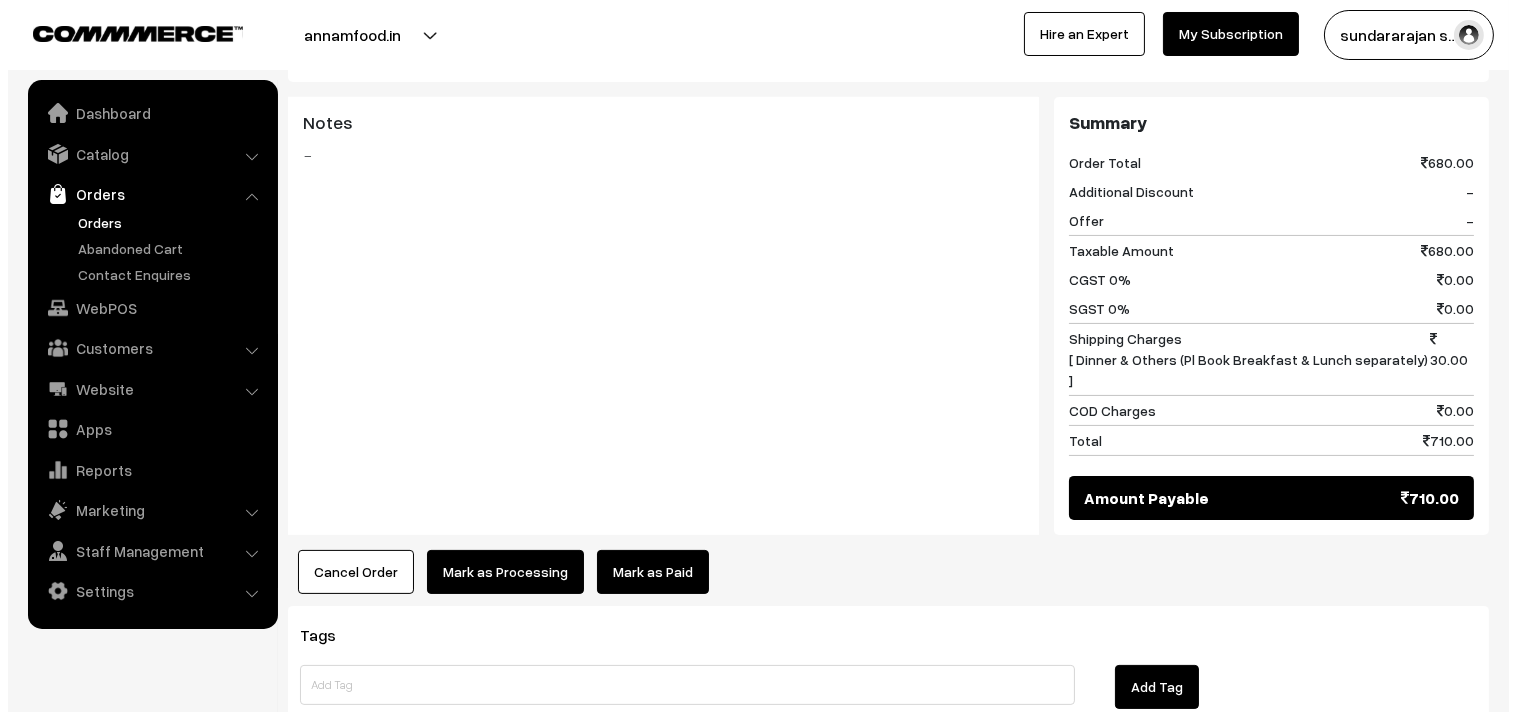 scroll, scrollTop: 730, scrollLeft: 0, axis: vertical 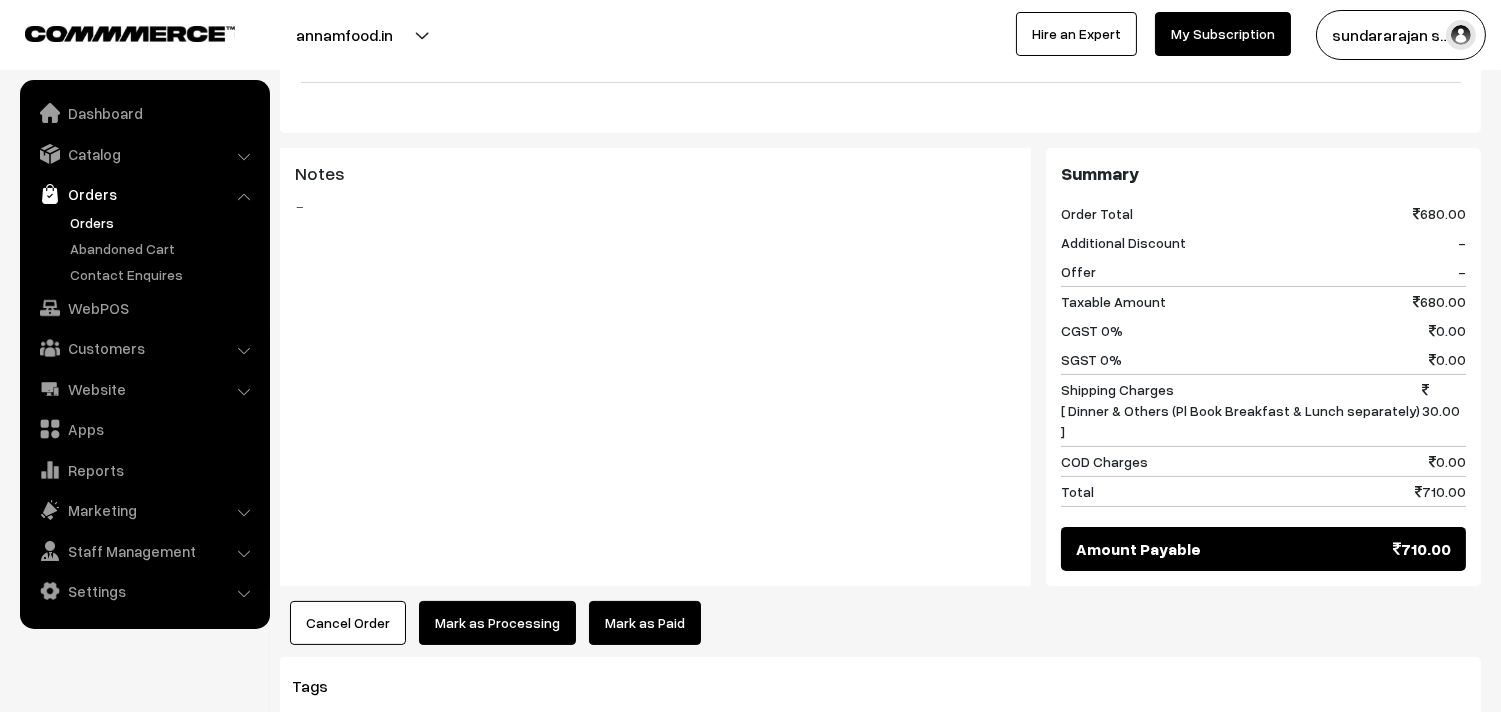 click on "Mark as Processing" at bounding box center [497, 623] 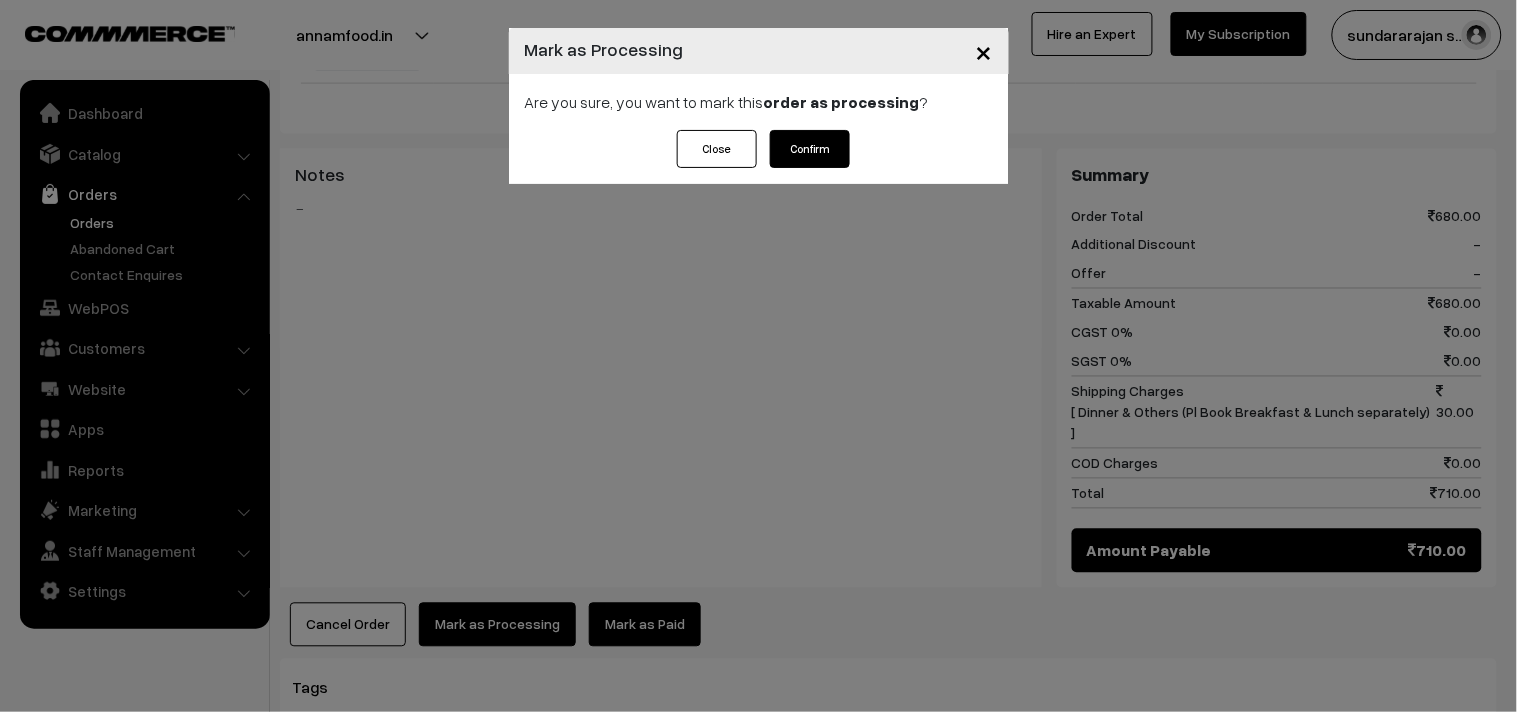 drag, startPoint x: 824, startPoint y: 160, endPoint x: 841, endPoint y: 358, distance: 198.72845 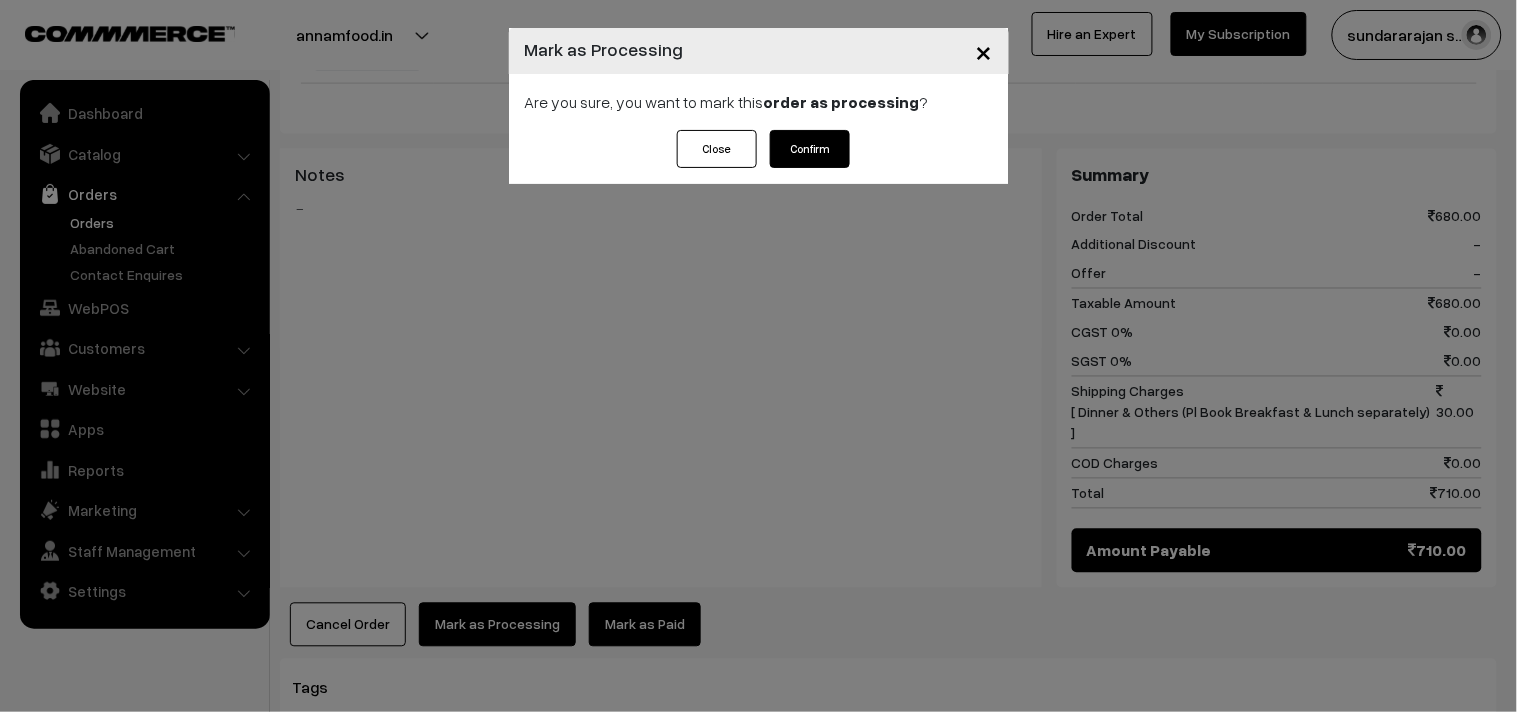 click on "Confirm" at bounding box center (810, 149) 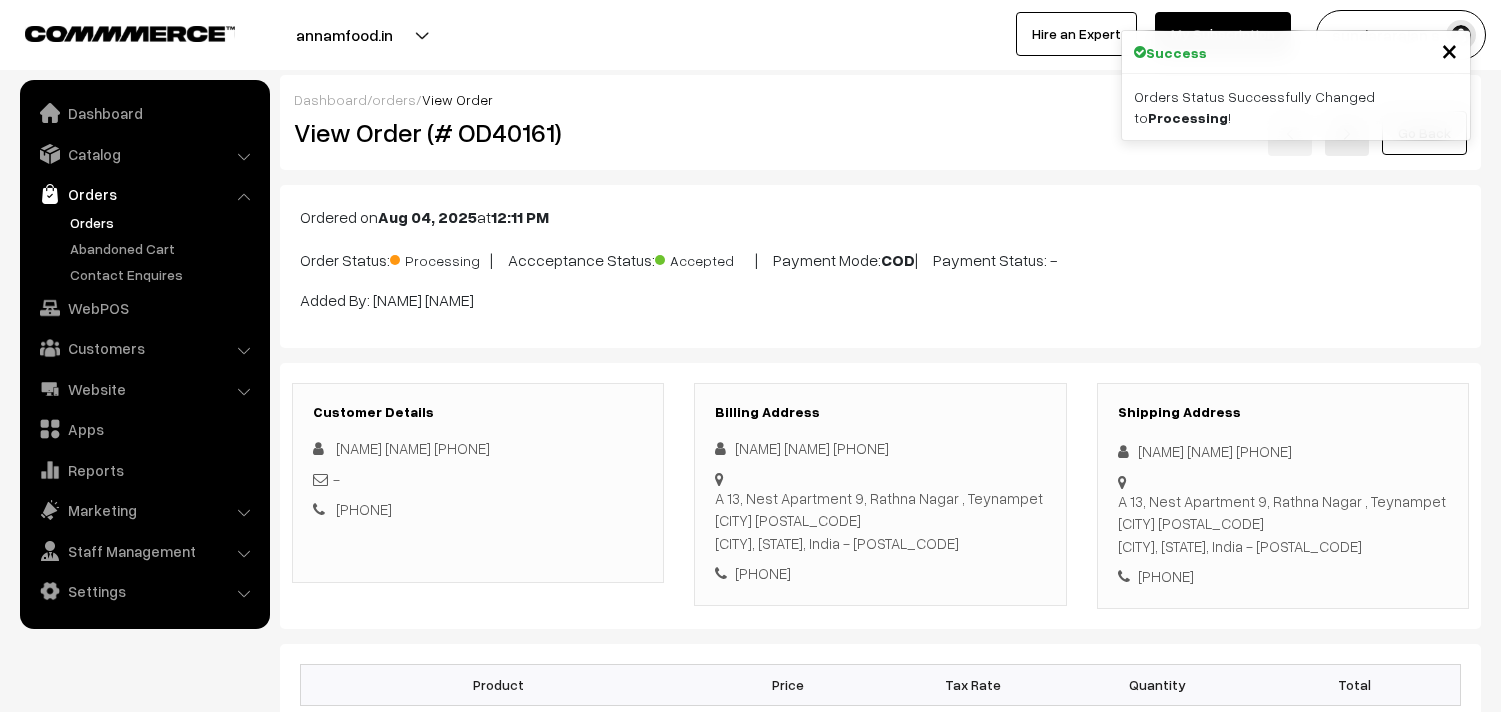 scroll, scrollTop: 0, scrollLeft: 0, axis: both 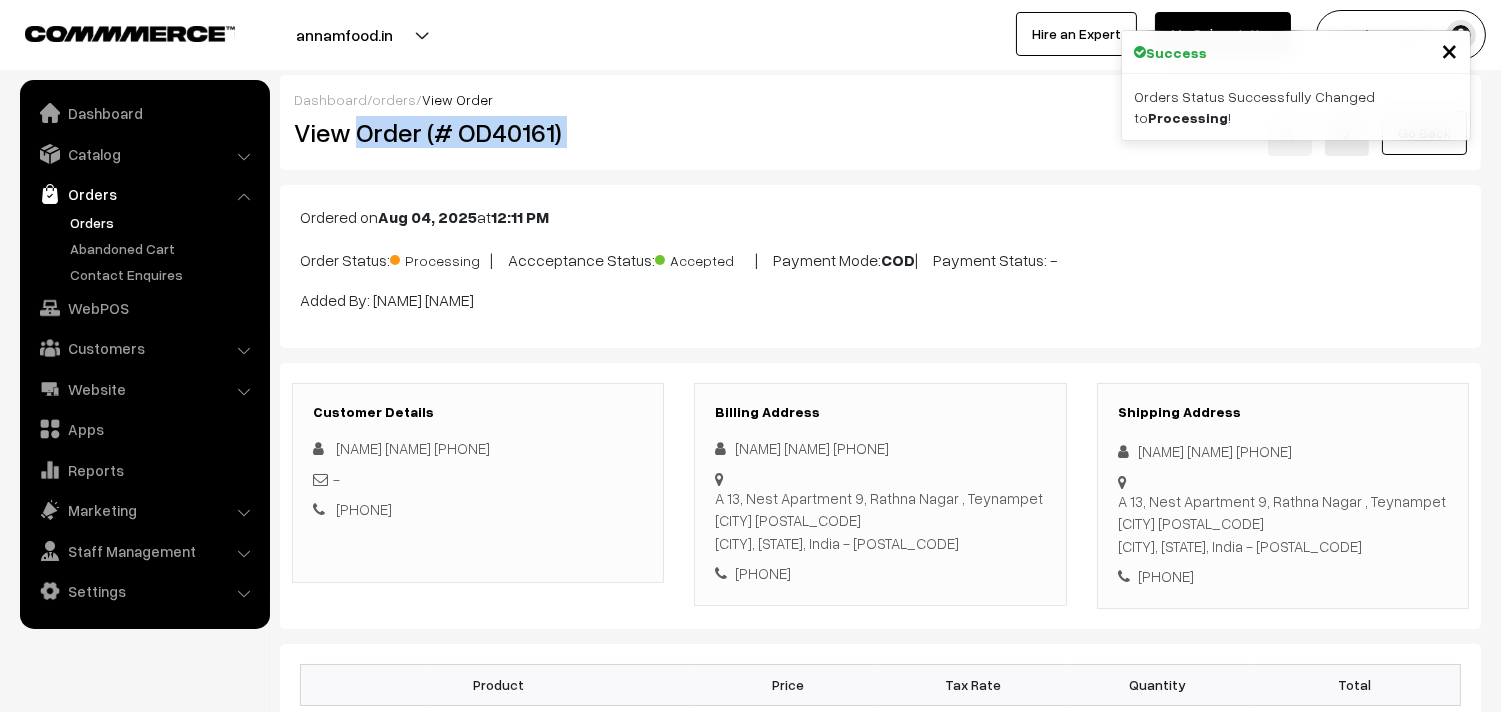 drag, startPoint x: 357, startPoint y: 133, endPoint x: 743, endPoint y: 141, distance: 386.0829 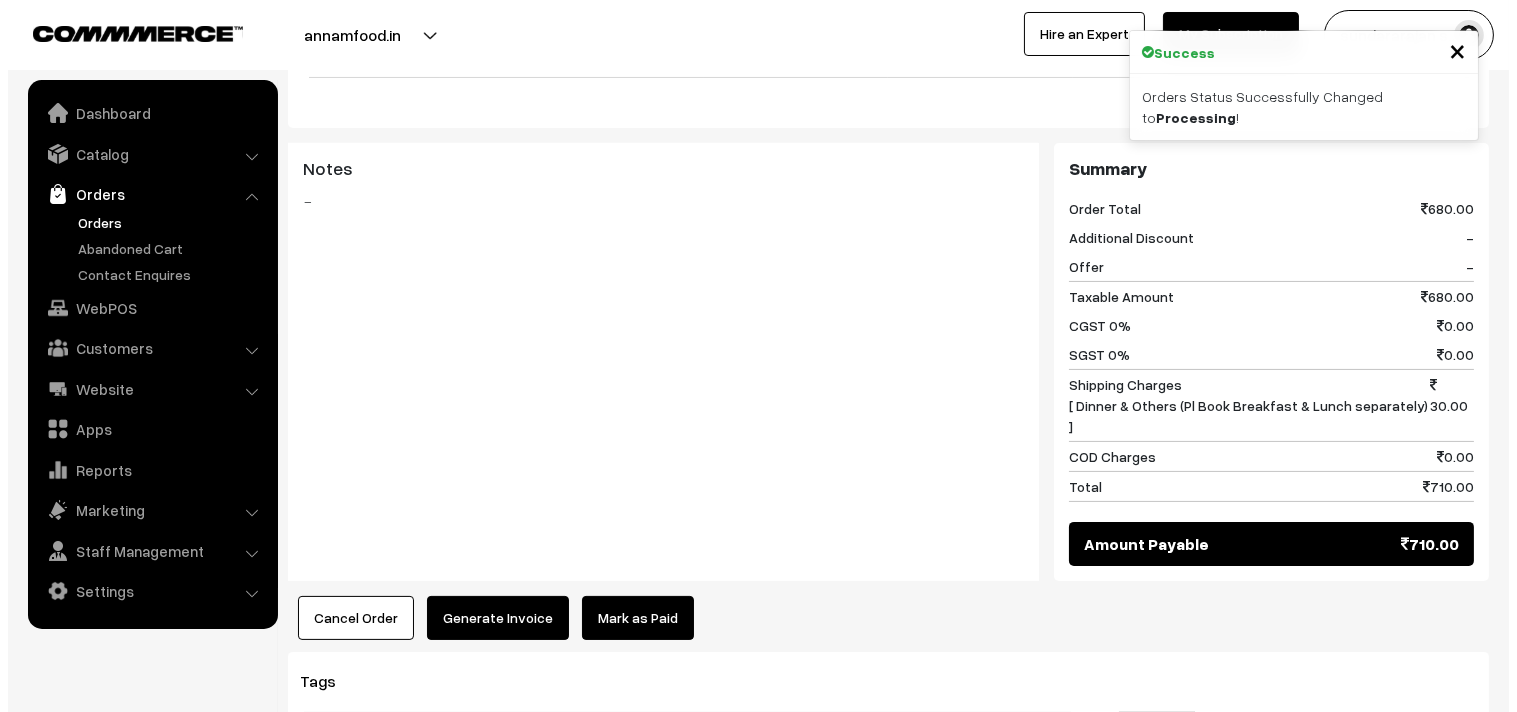 scroll, scrollTop: 777, scrollLeft: 0, axis: vertical 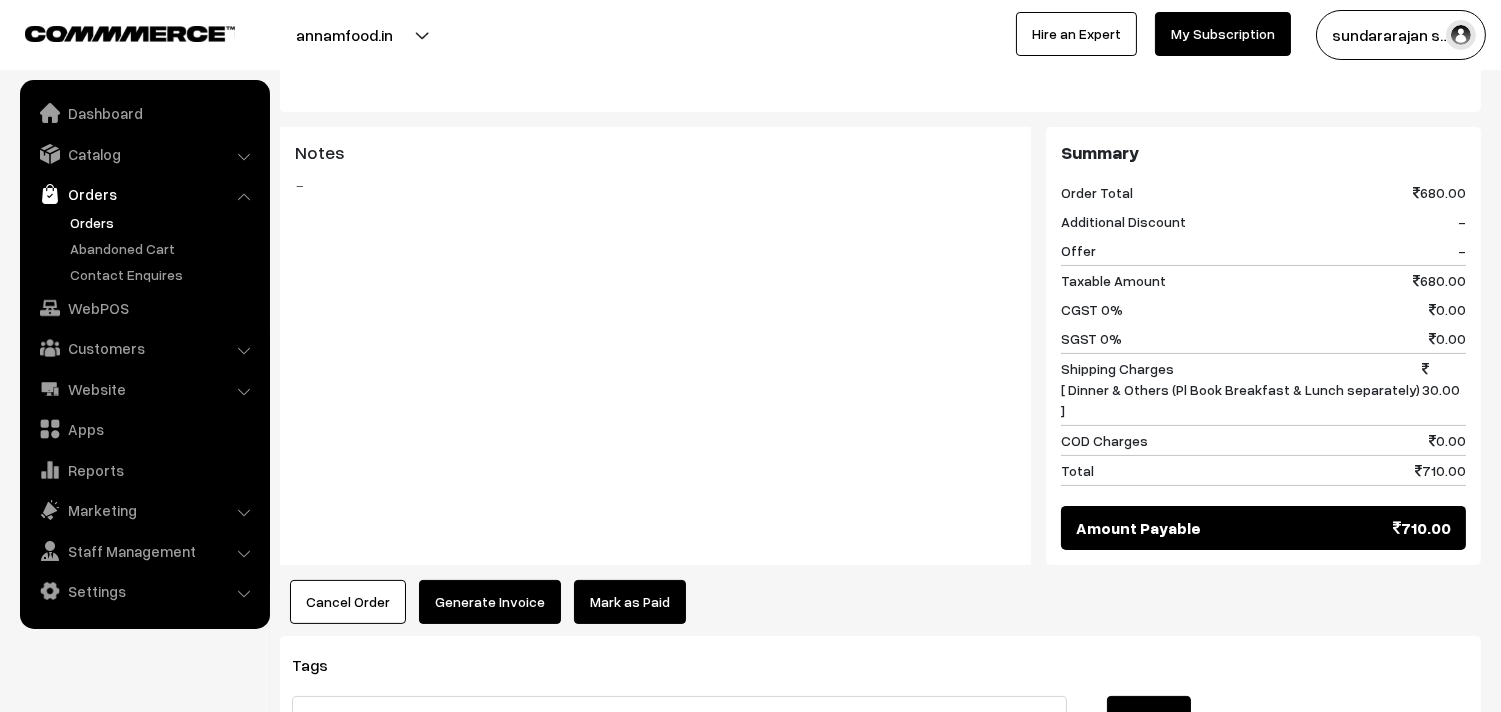 click on "Generate Invoice" at bounding box center [490, 602] 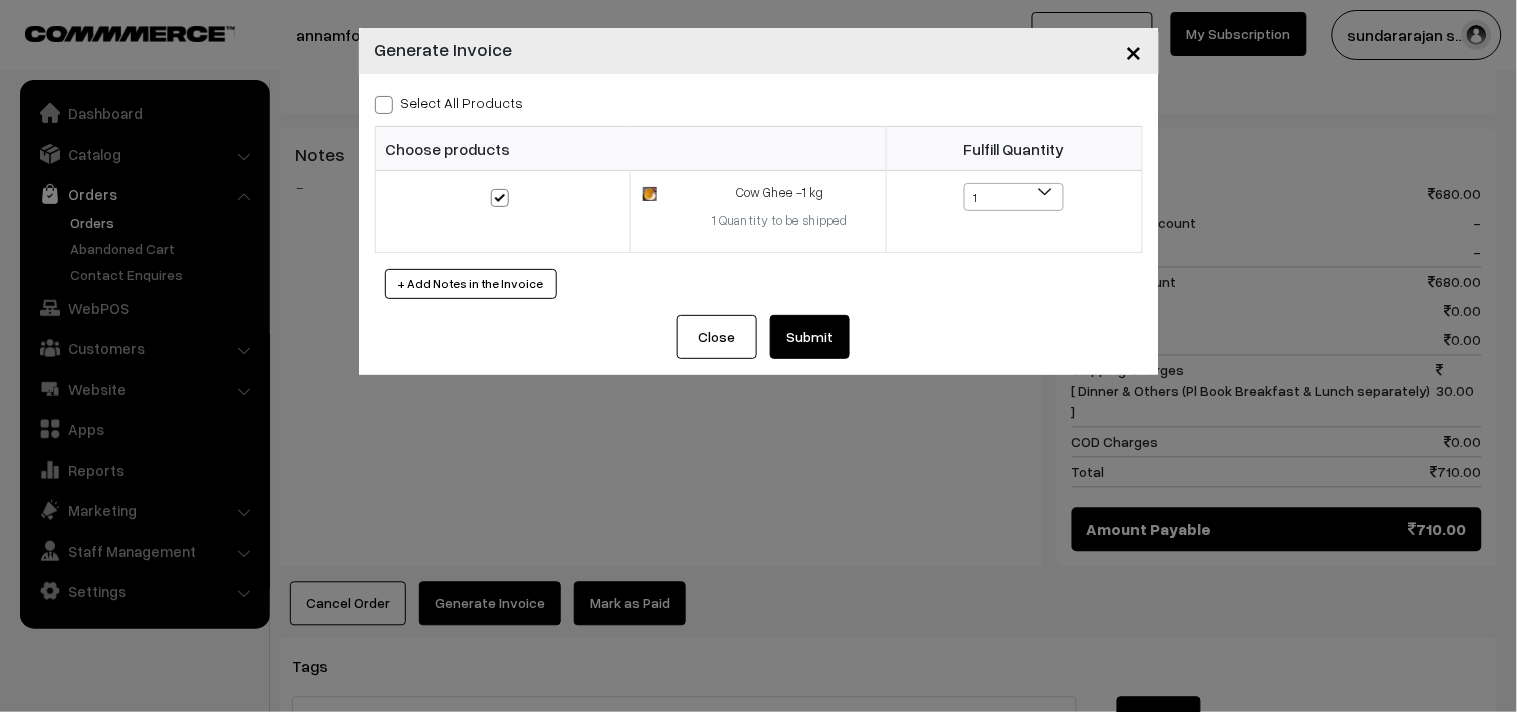 click on "Select All Products" at bounding box center (449, 102) 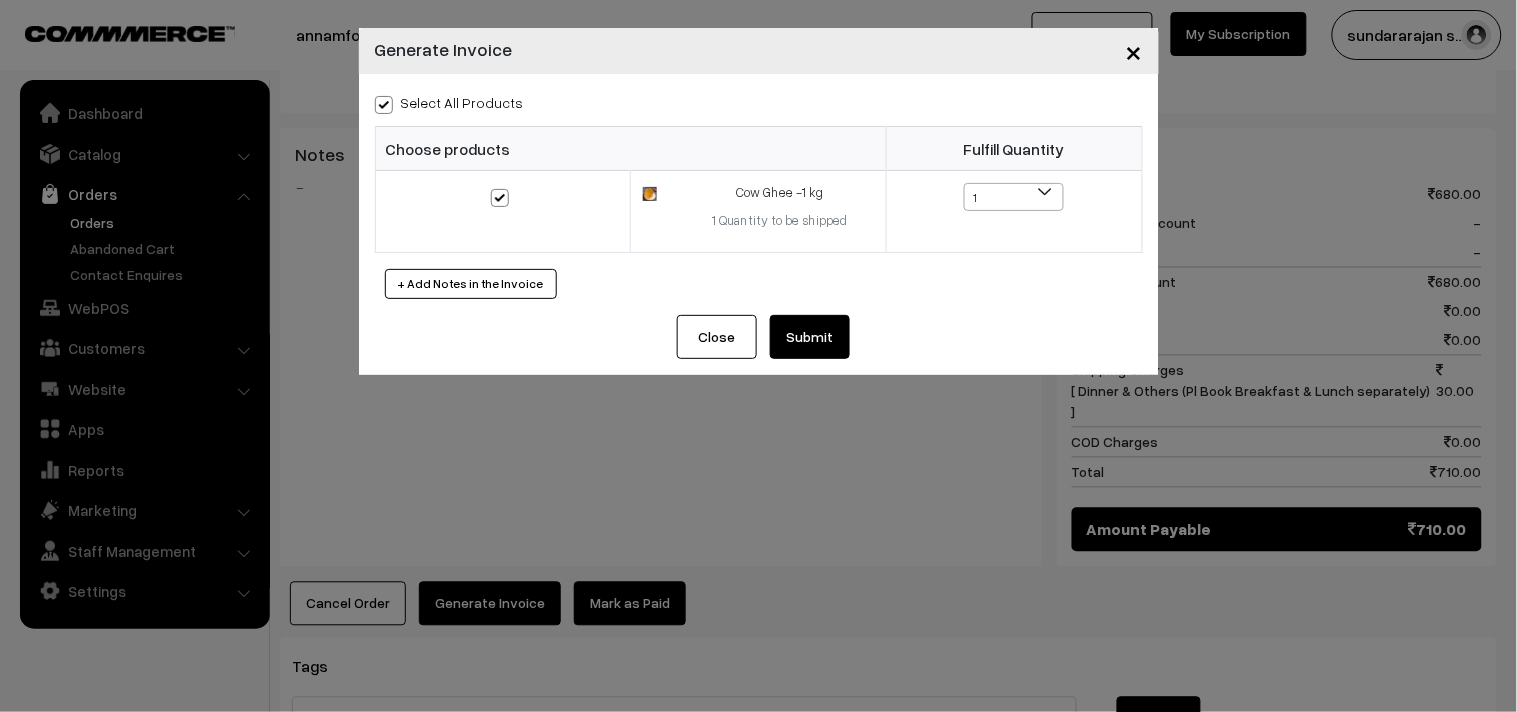 drag, startPoint x: 783, startPoint y: 335, endPoint x: 783, endPoint y: 324, distance: 11 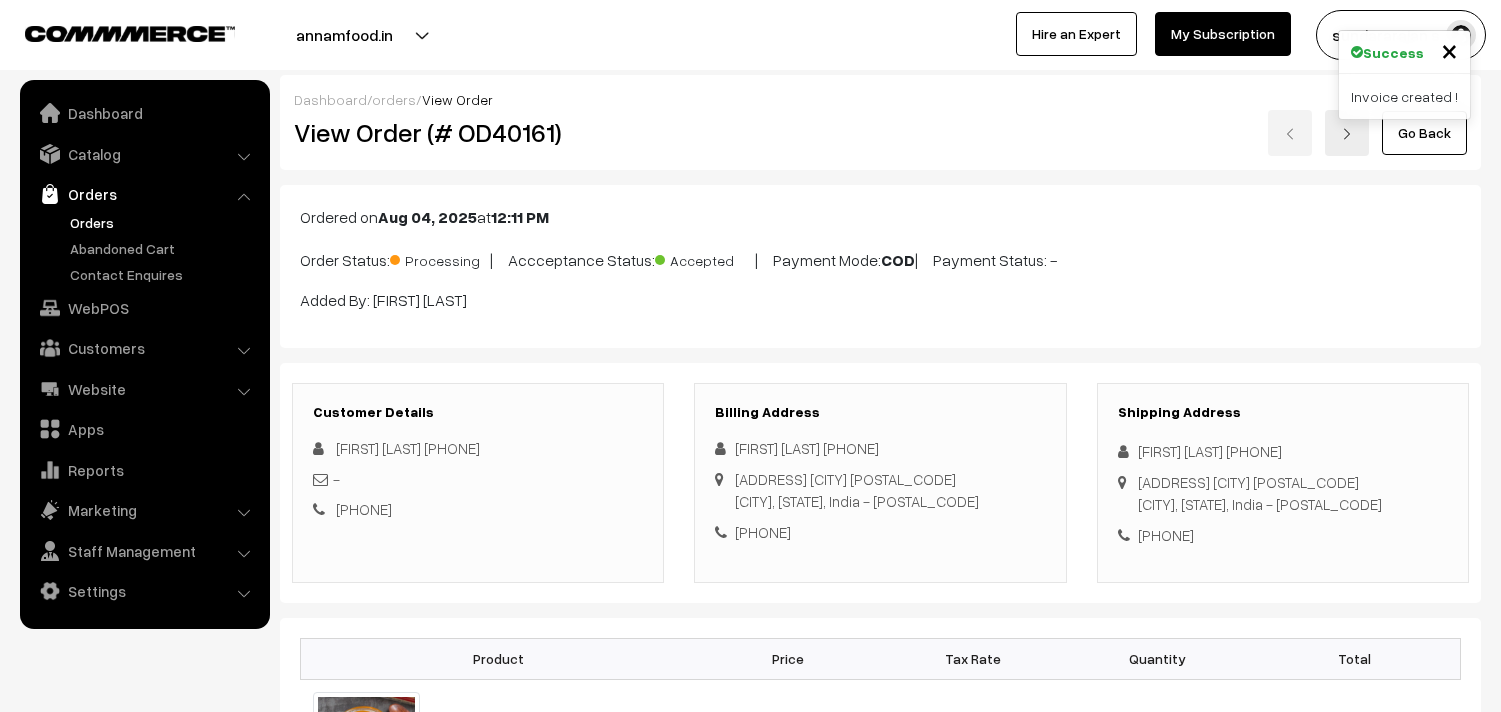scroll, scrollTop: 1111, scrollLeft: 0, axis: vertical 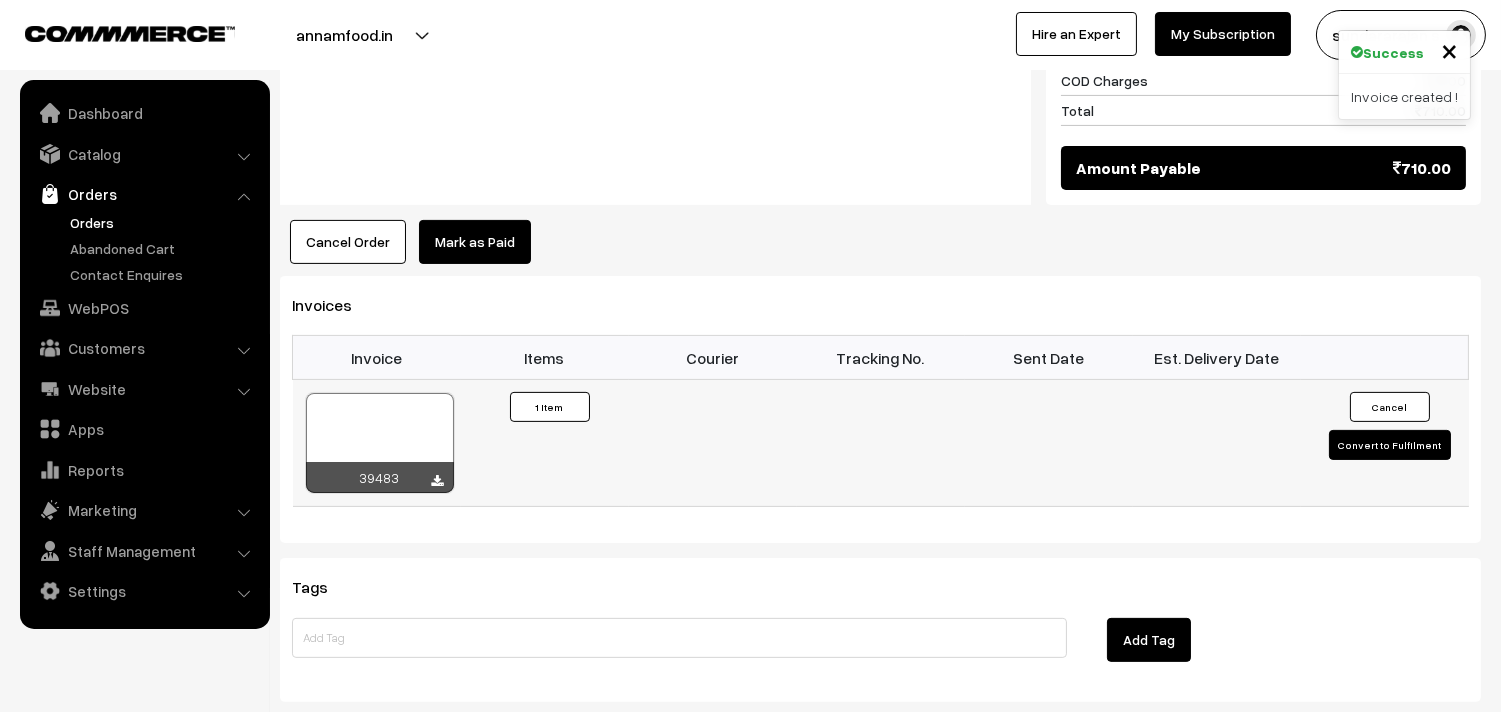 click at bounding box center [380, 443] 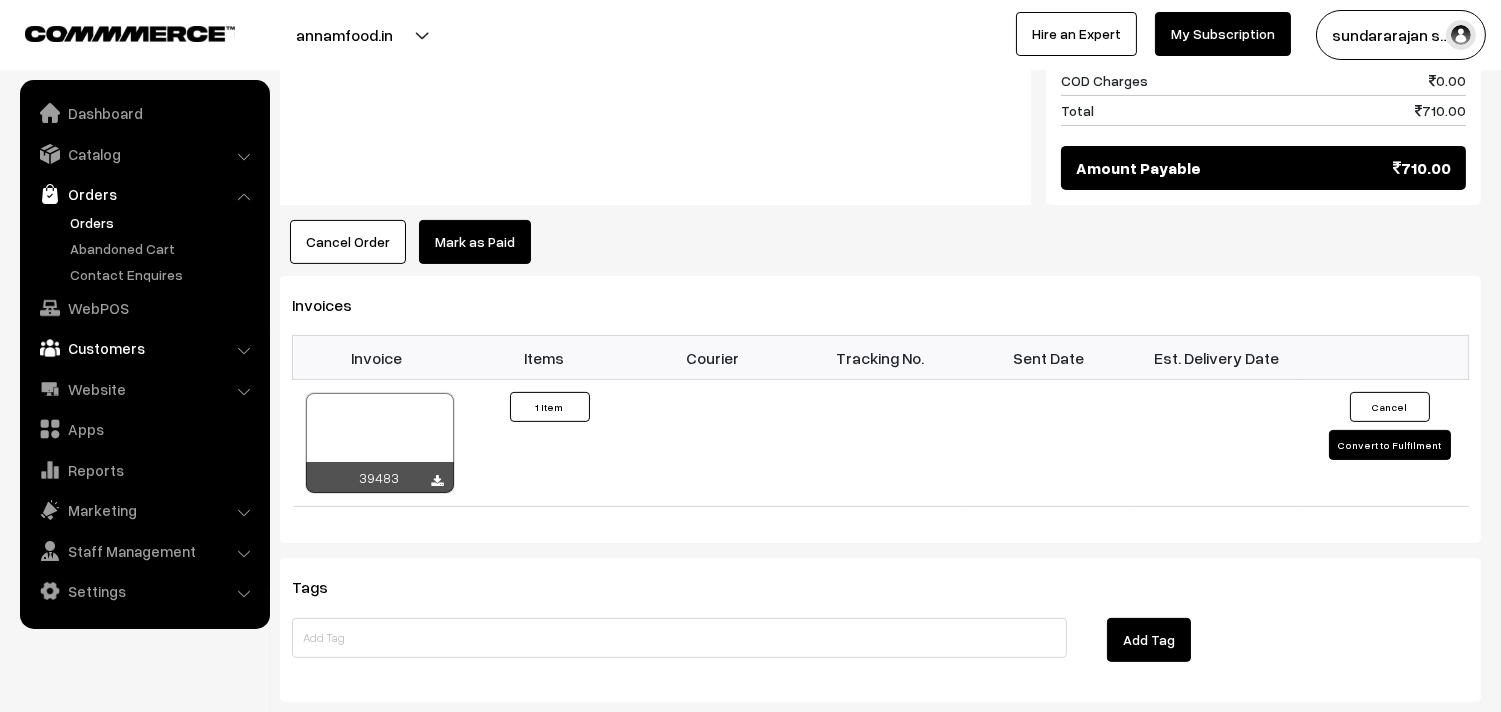 click on "Customers" at bounding box center (144, 348) 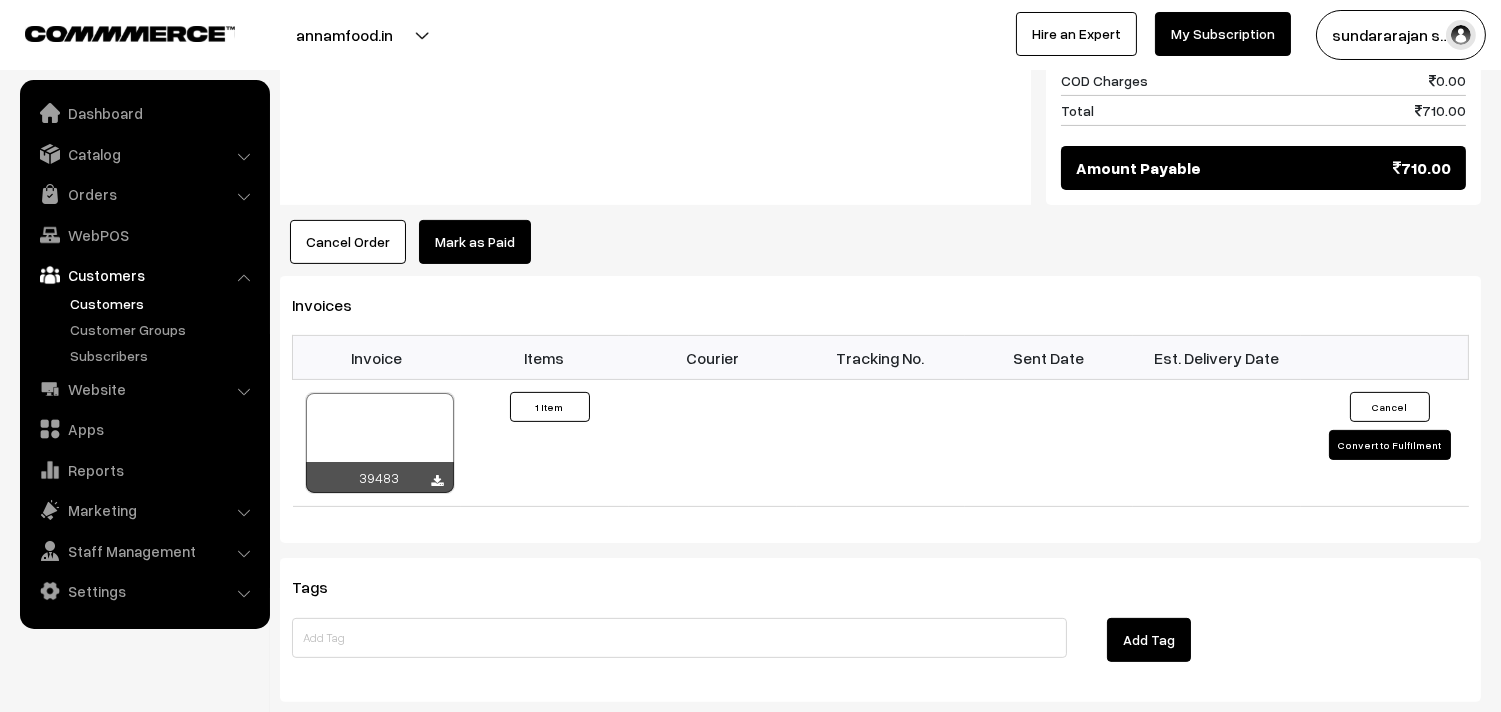 click on "Customers" at bounding box center [164, 303] 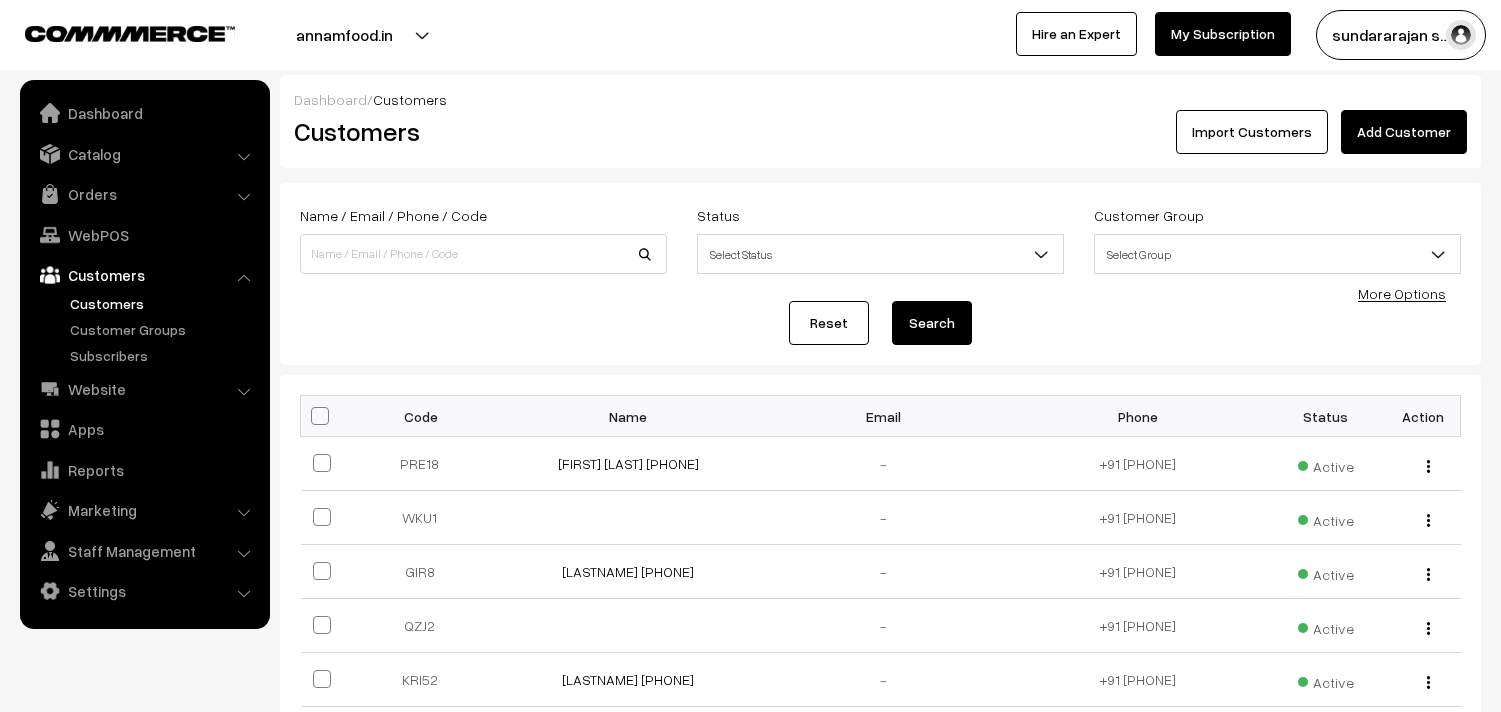scroll, scrollTop: 0, scrollLeft: 0, axis: both 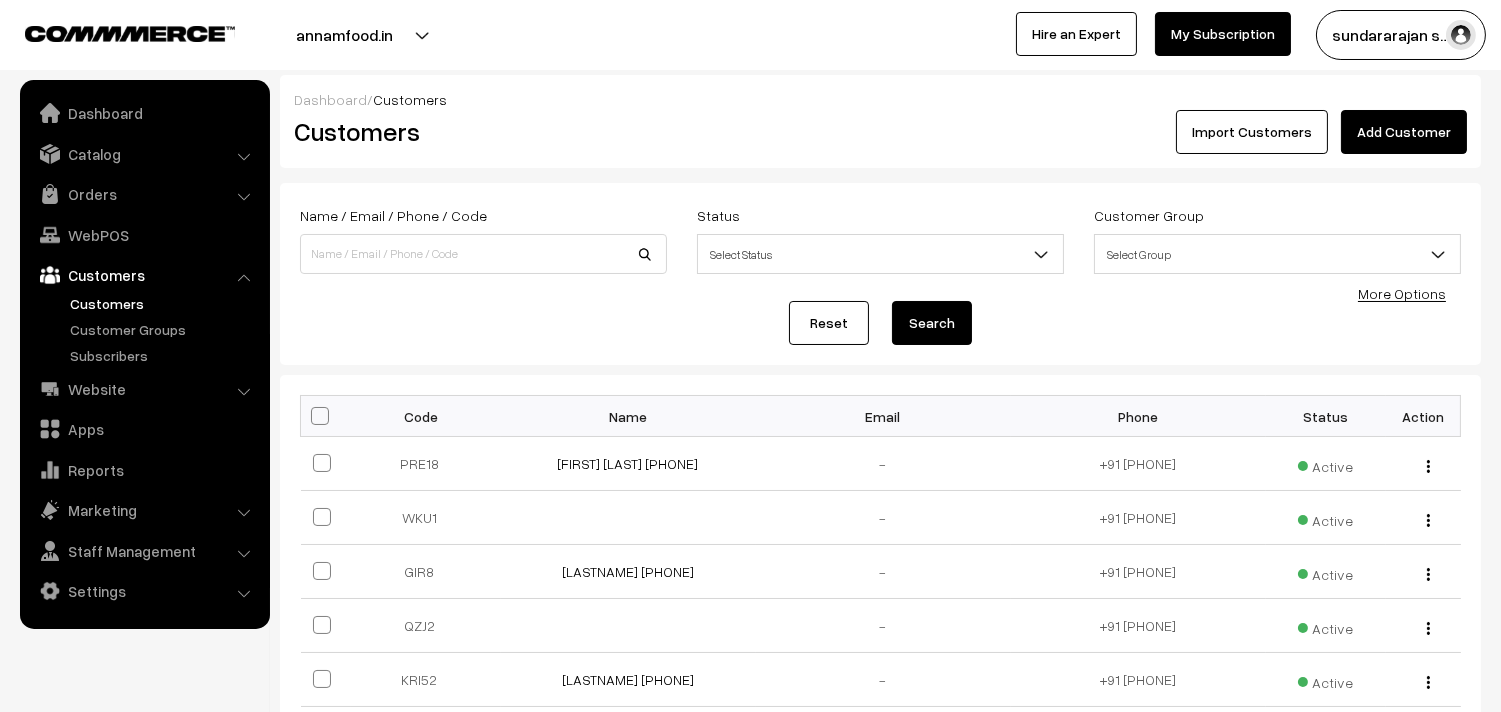 click on "Add Customer" at bounding box center [1404, 132] 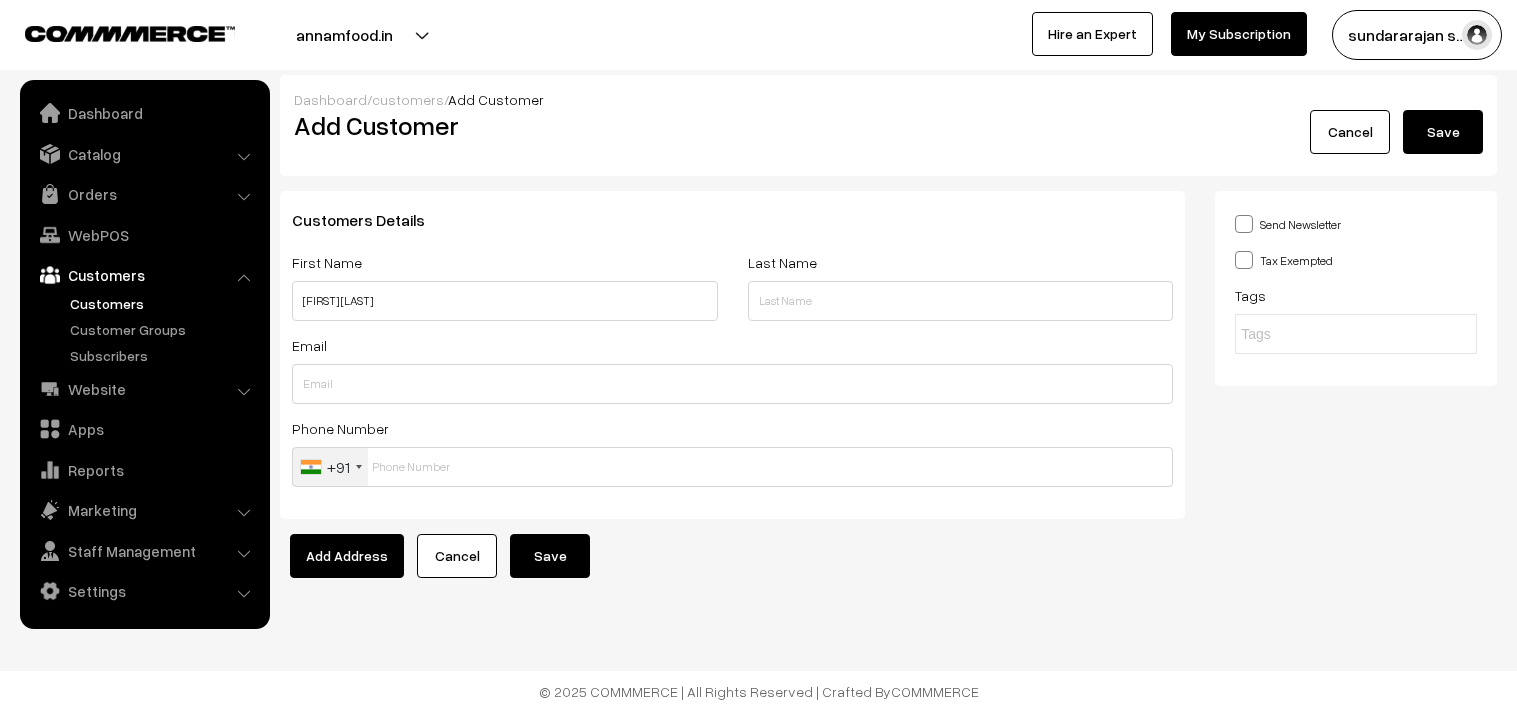 scroll, scrollTop: 0, scrollLeft: 0, axis: both 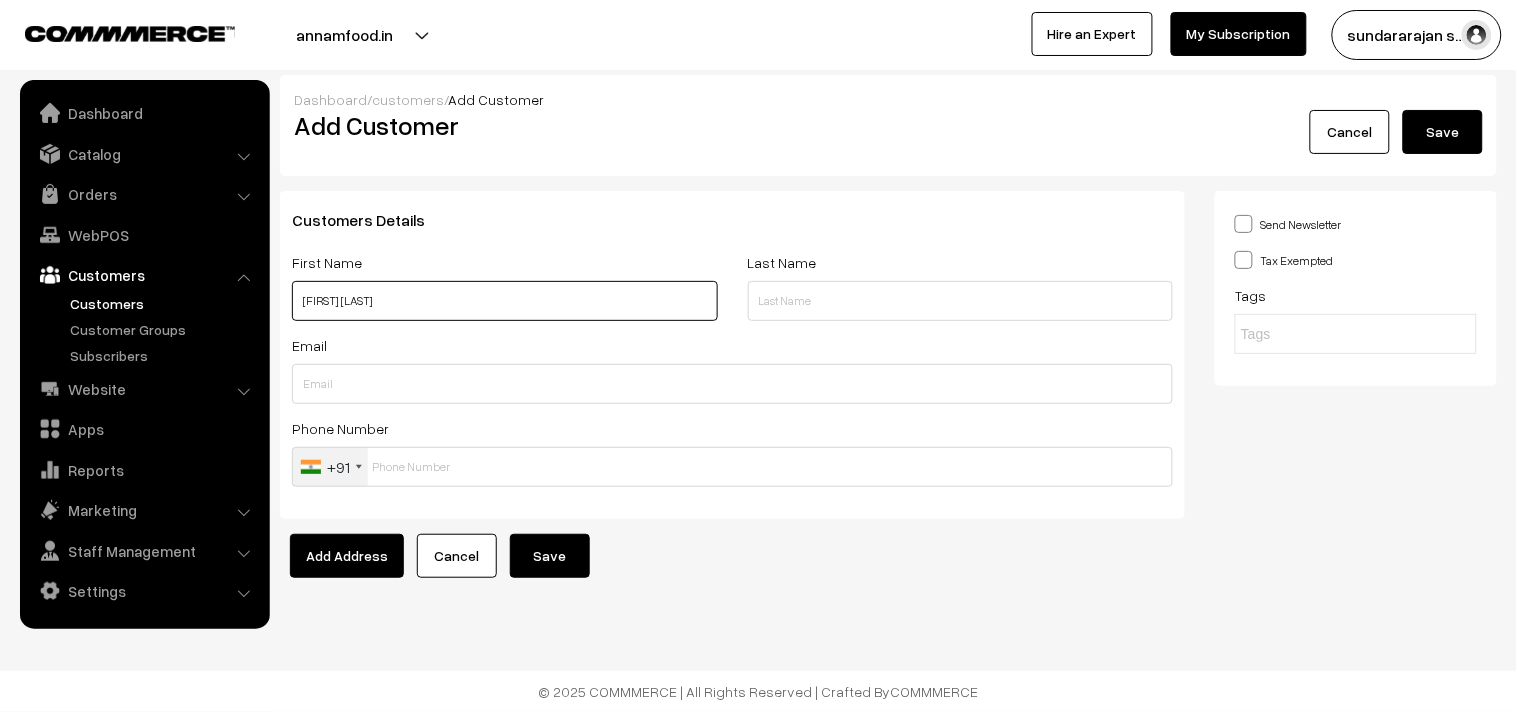 paste on "[PHONE]" 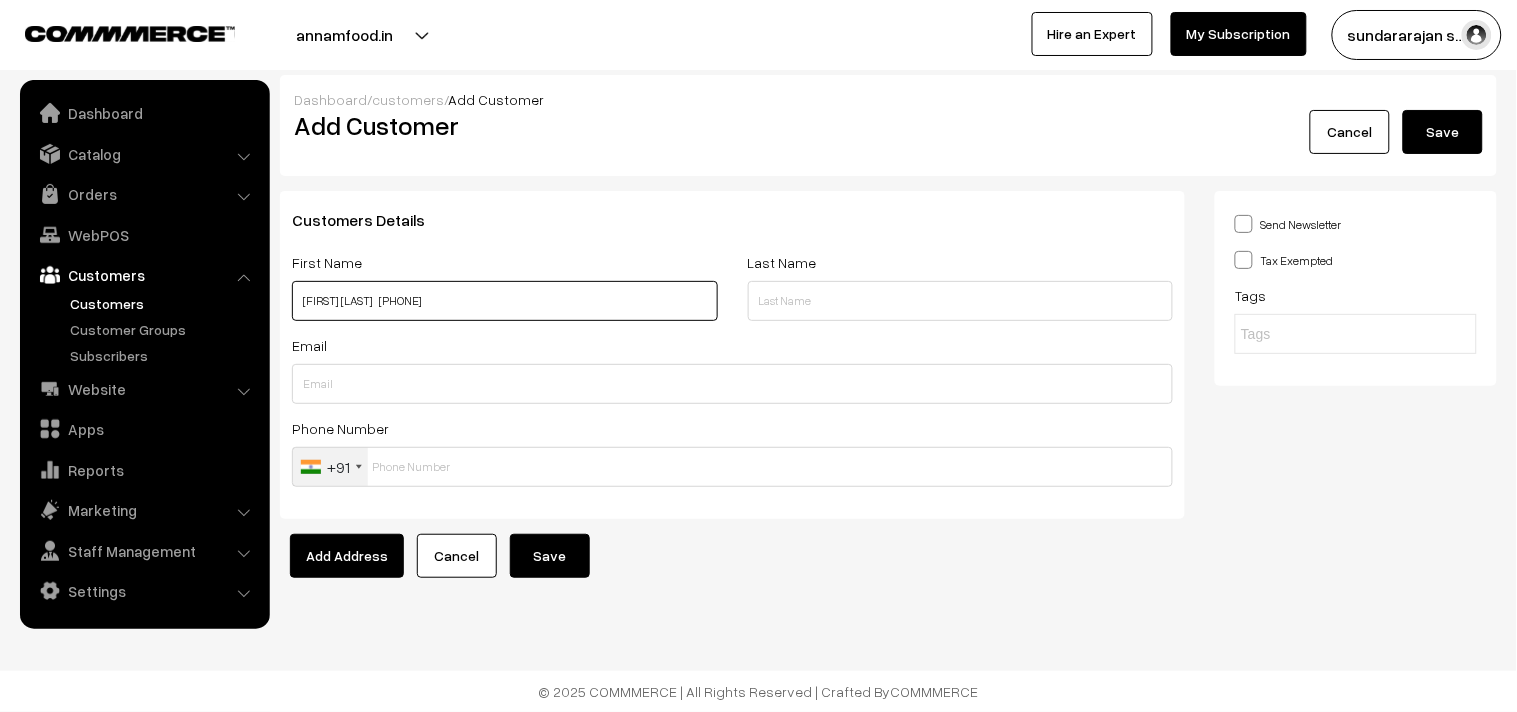 type on "[FIRST] [LAST]   [PHONE]" 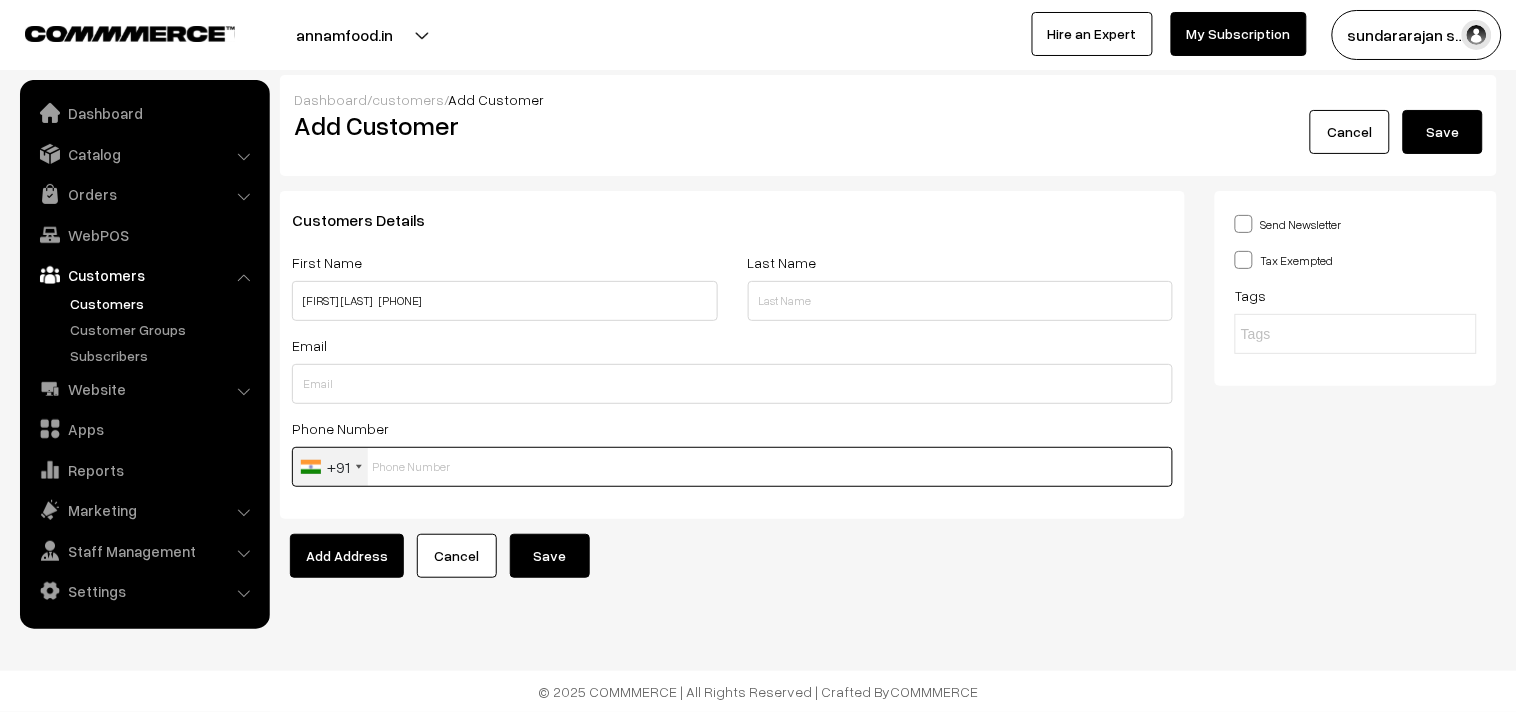 click at bounding box center (732, 467) 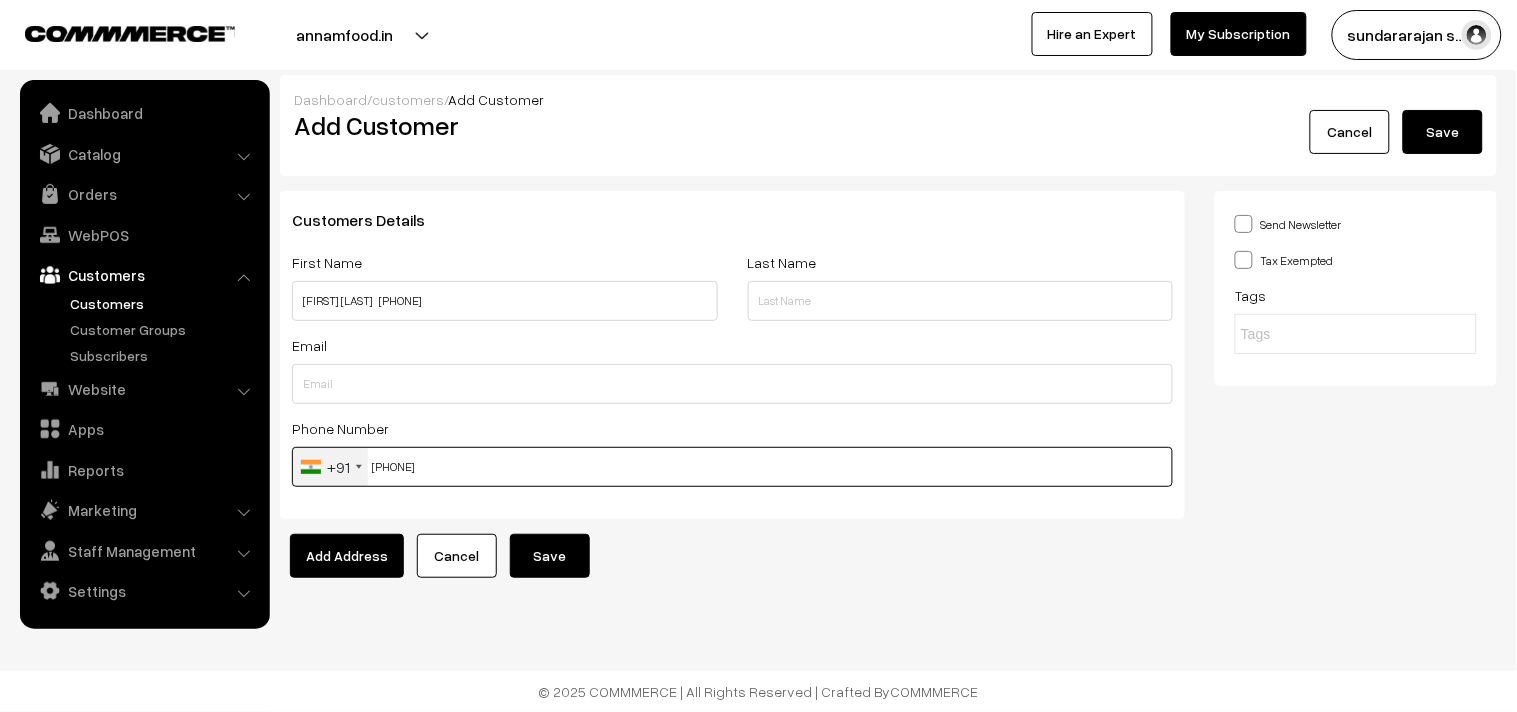 click on "[PHONE]" at bounding box center [732, 467] 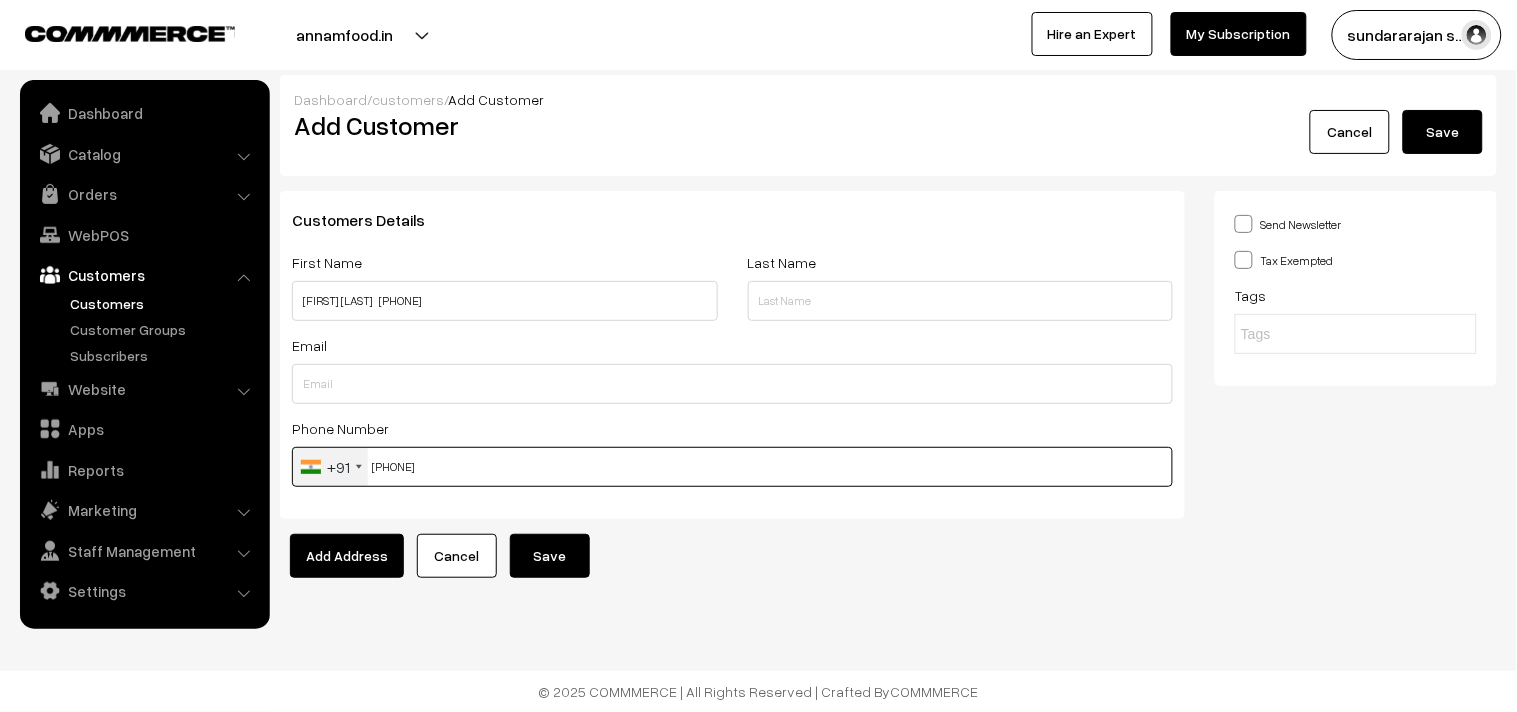 type on "[PHONE]" 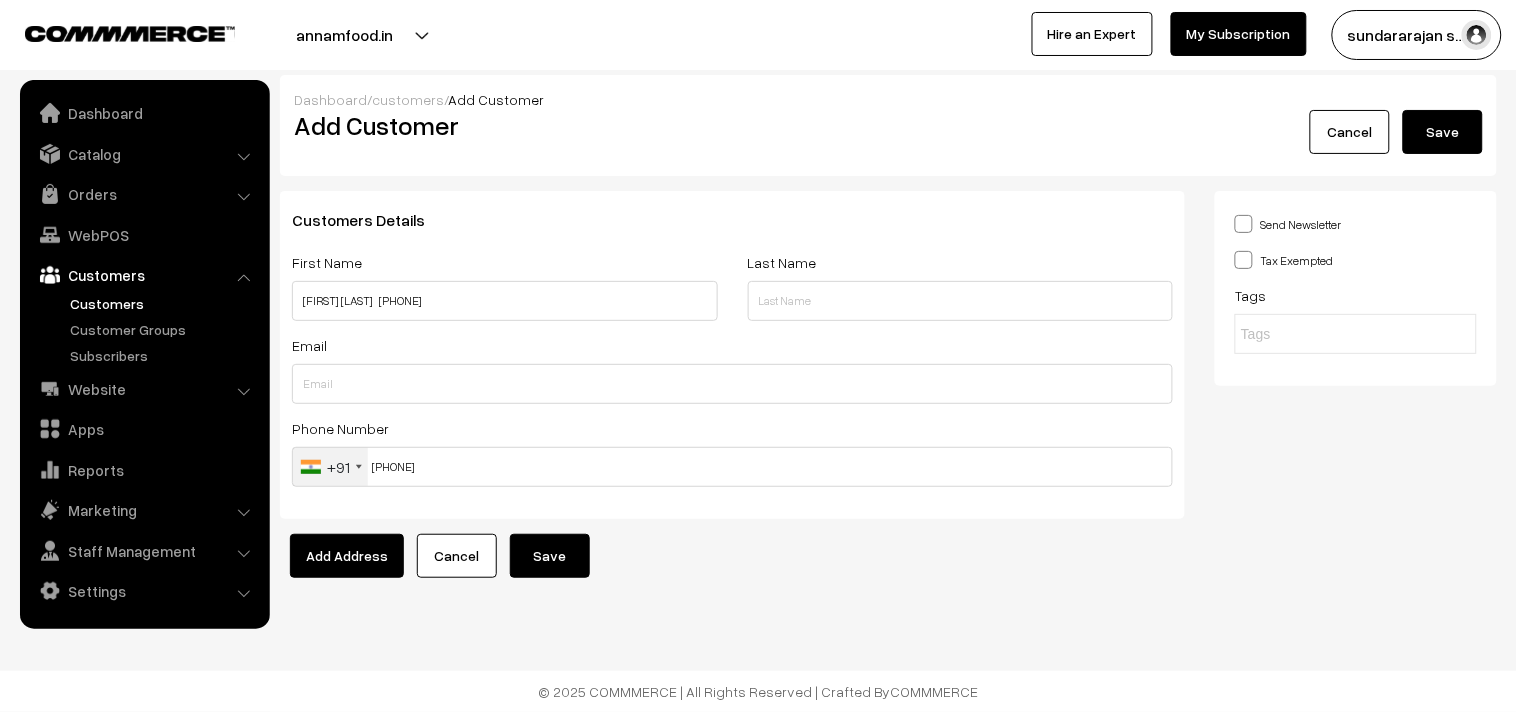 click on "Save" at bounding box center (550, 556) 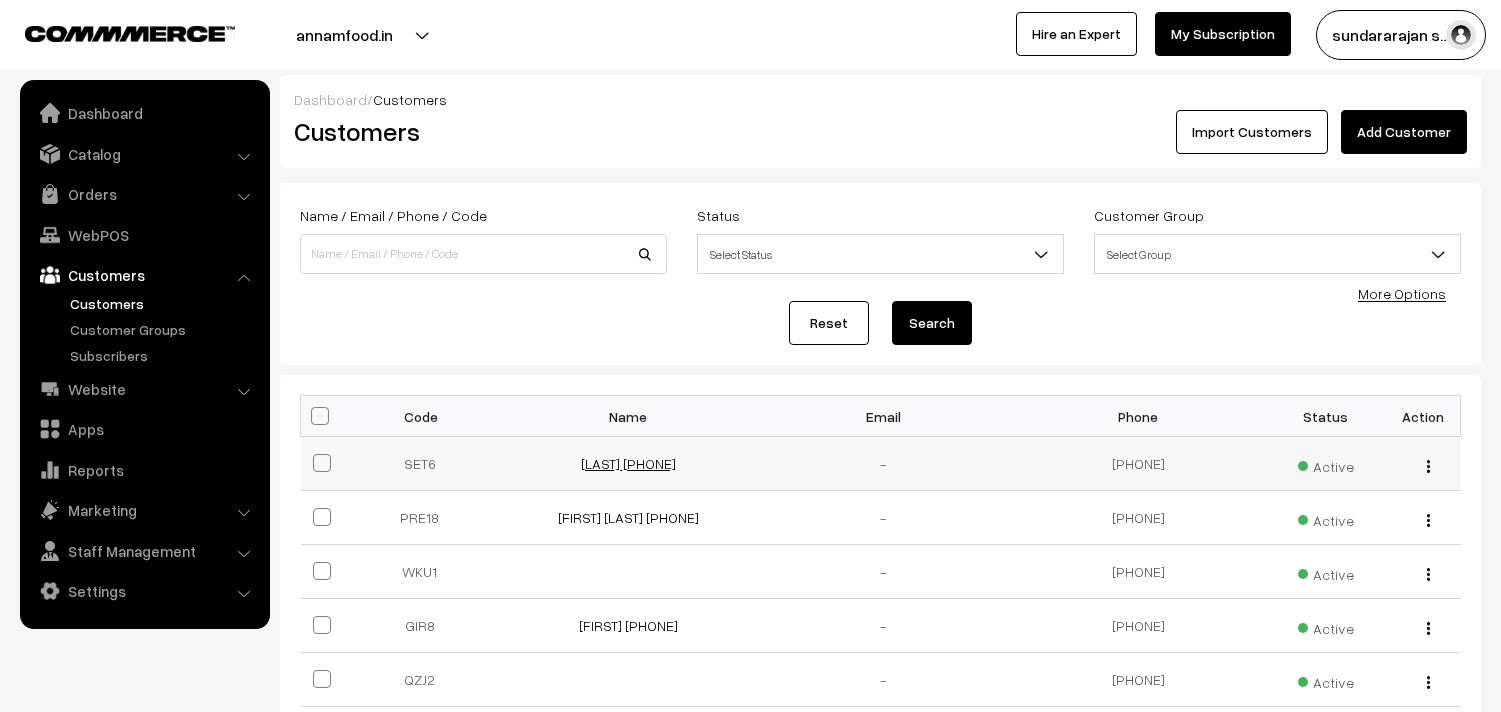 scroll, scrollTop: 0, scrollLeft: 0, axis: both 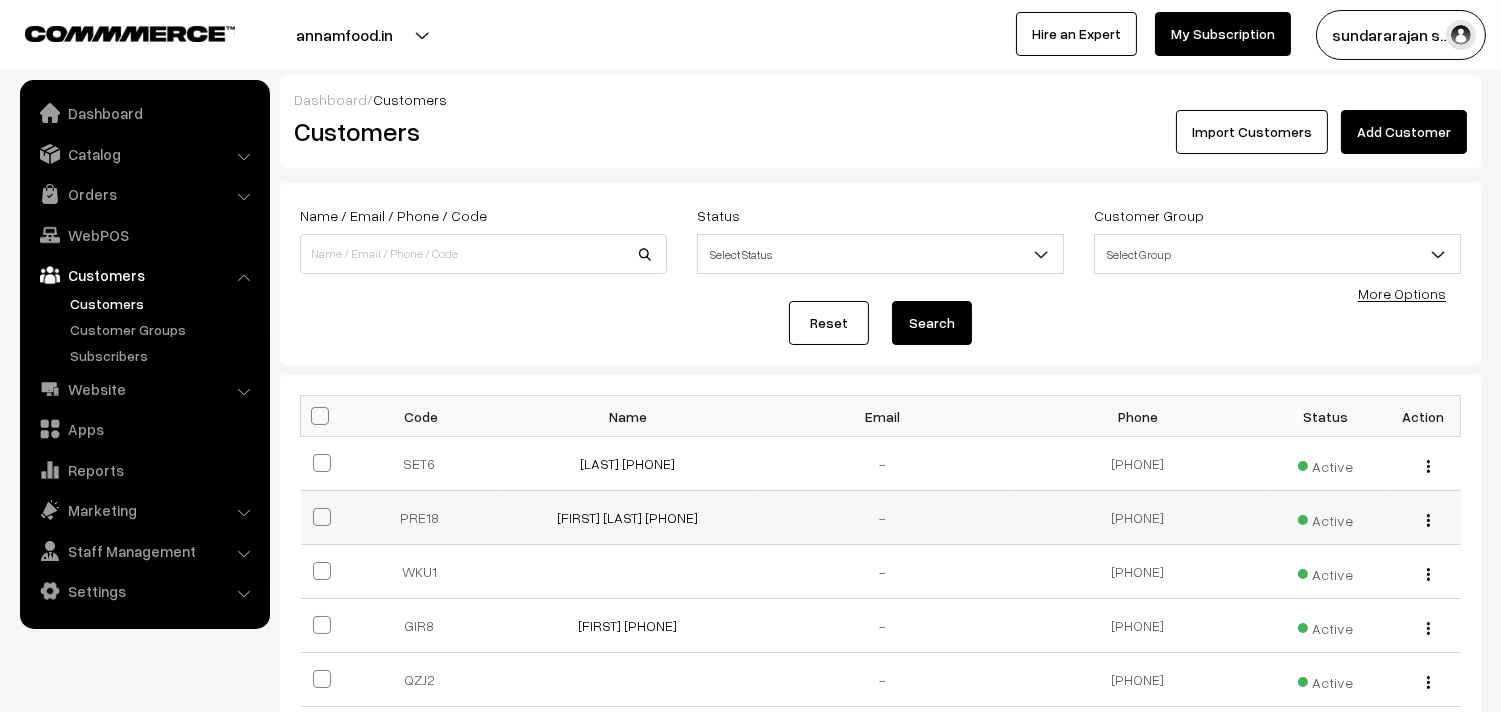 click on "S.Ethirajulu   98404 87103" at bounding box center (628, 463) 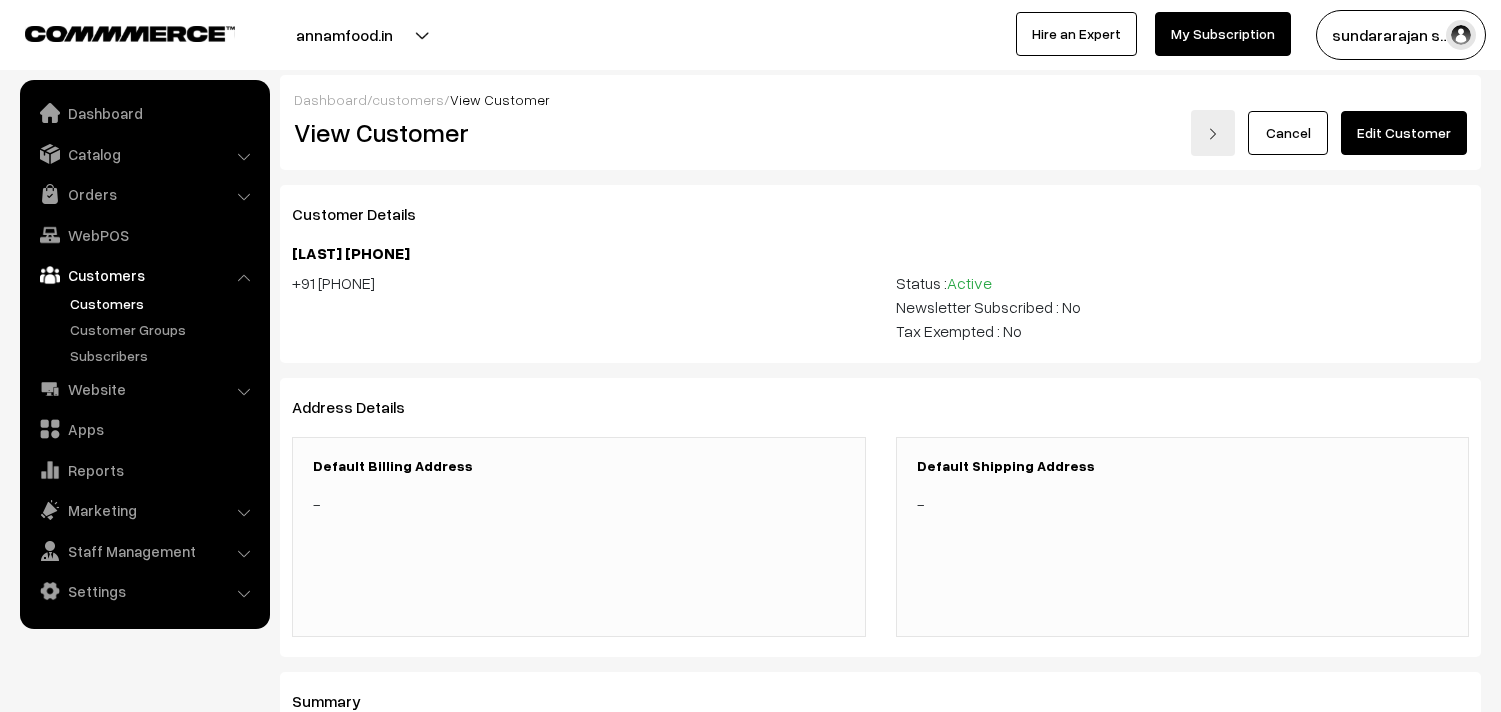 scroll, scrollTop: 0, scrollLeft: 0, axis: both 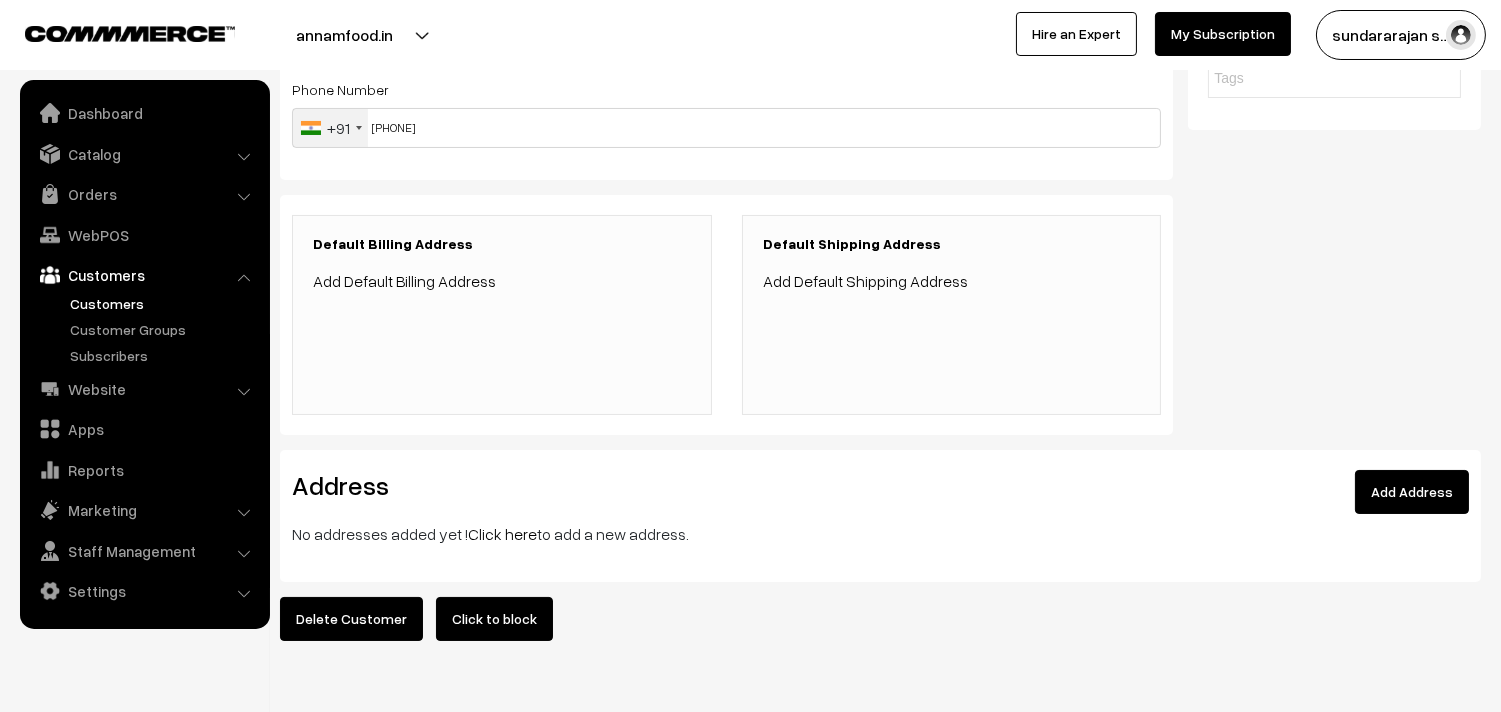 click on "Click here" at bounding box center (502, 534) 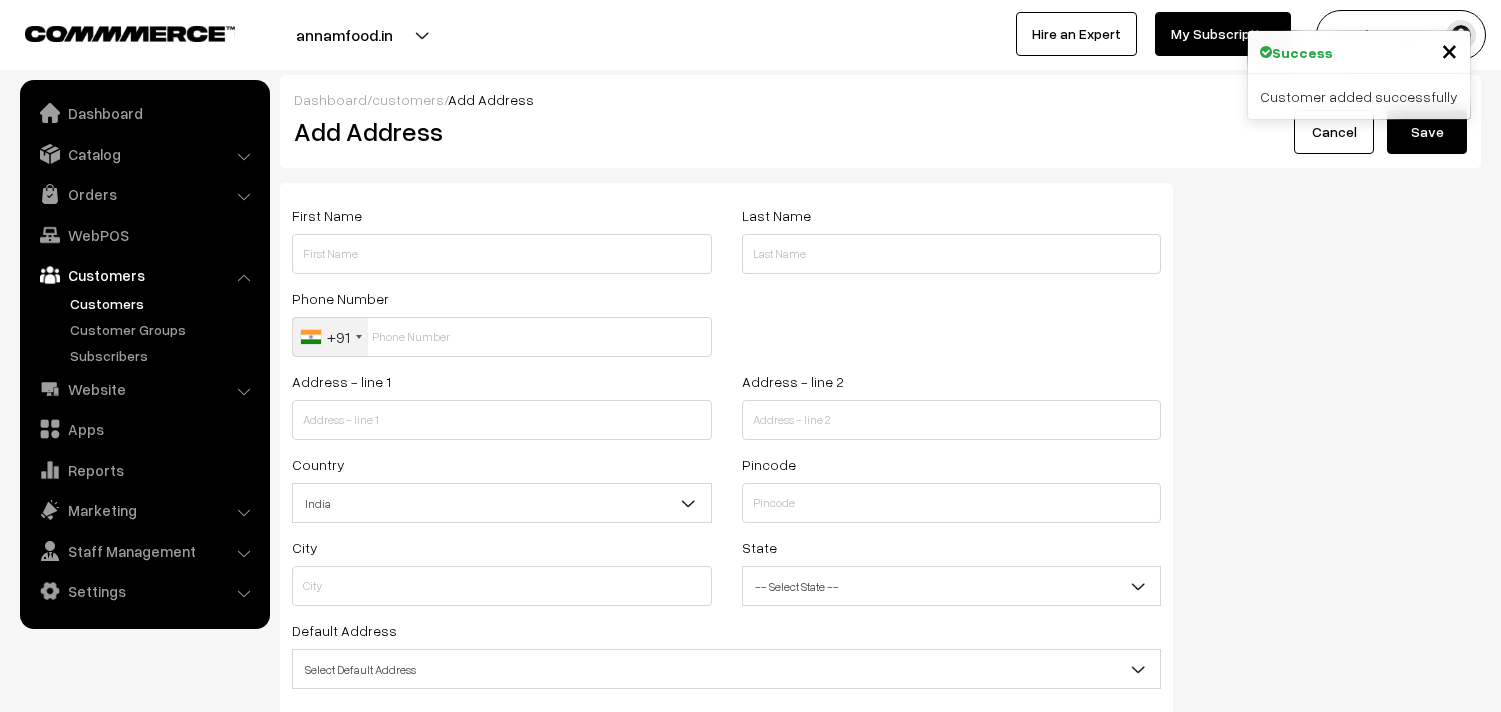 scroll, scrollTop: 0, scrollLeft: 0, axis: both 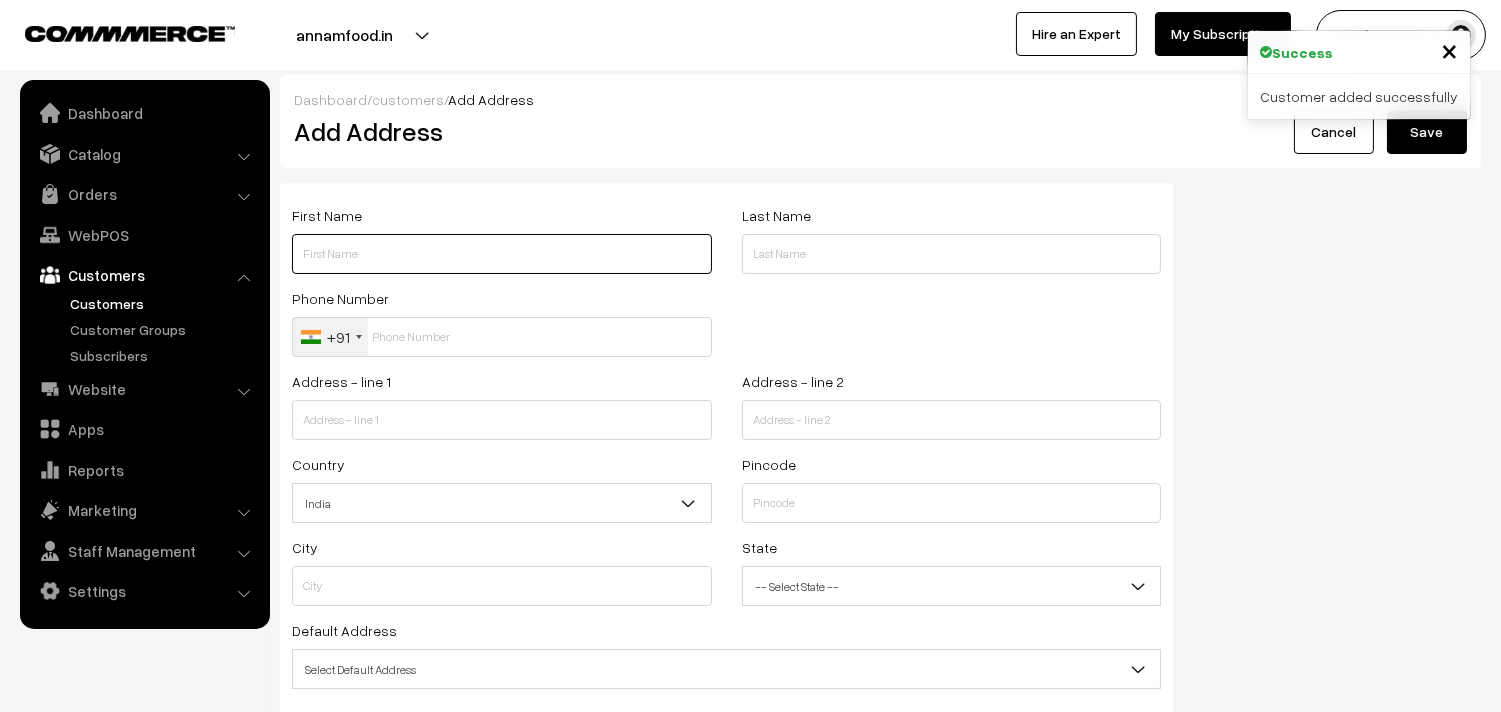 click at bounding box center [502, 254] 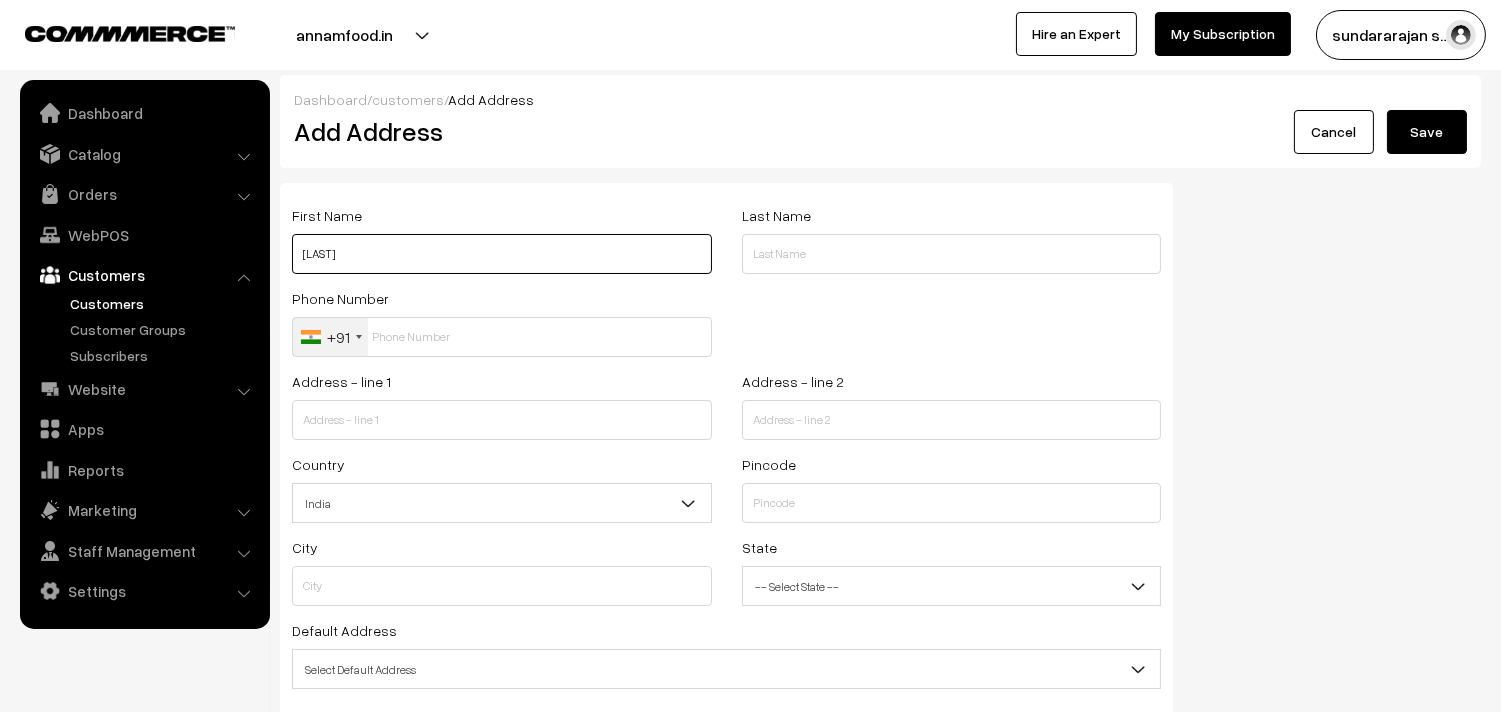 click on "[LAST]" at bounding box center [502, 254] 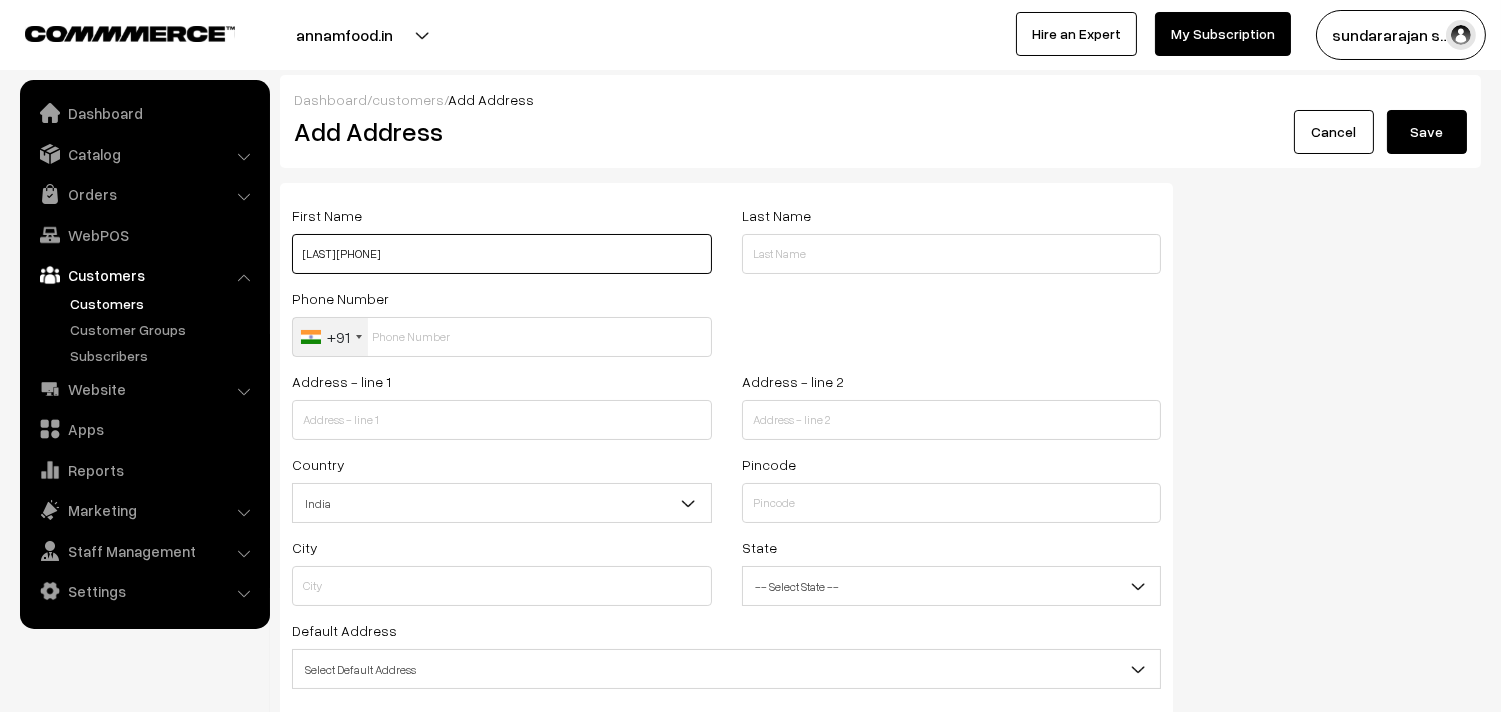 type on "[LAST] [PHONE]" 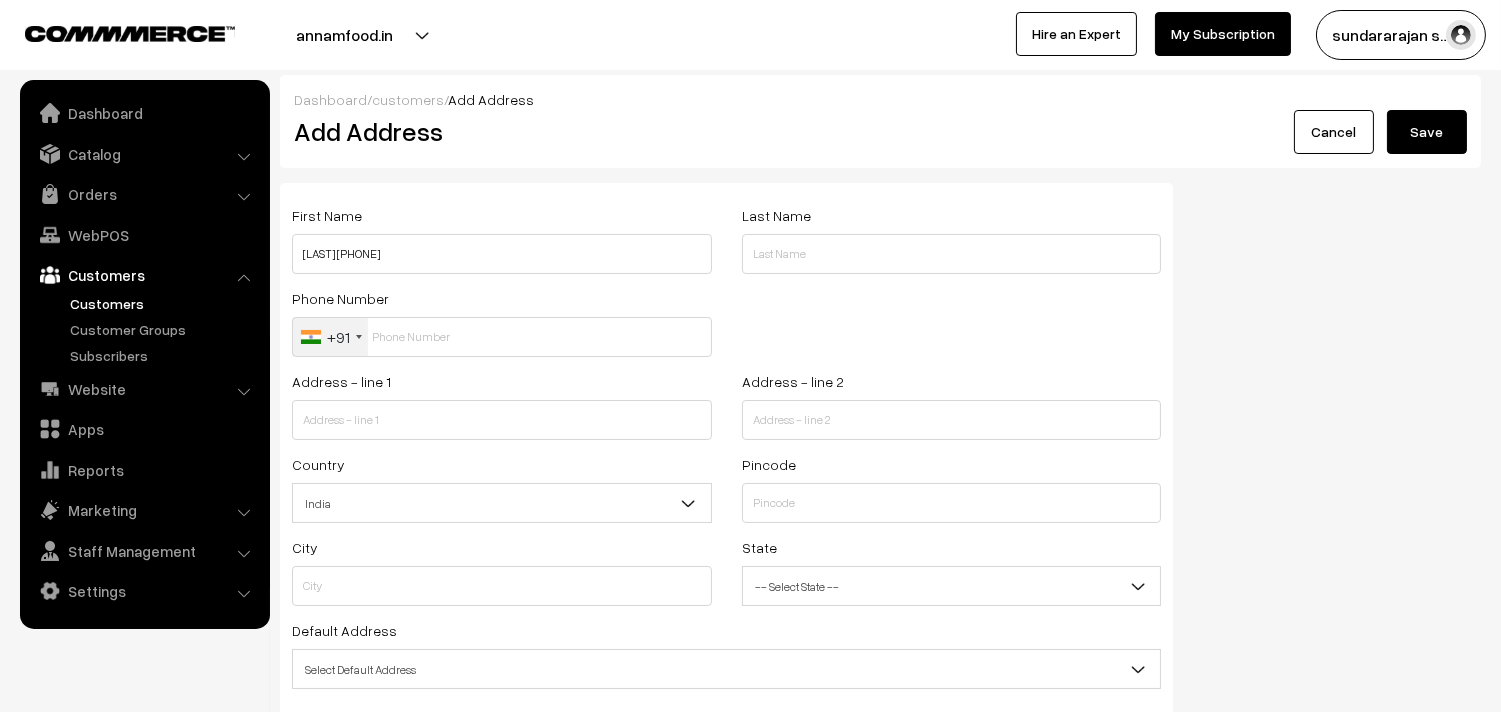 click on "Phone Number
+91 [COUNTRY] +1 [COUNTRY] +44 [COUNTRY] (‫[COUNTRY]‬‎) +93 [COUNTRY] (Shqipëri) +355 [COUNTRY] +213 [COUNTRY] +1 [COUNTRY] +1 [COUNTRY] +1 [COUNTRY] +54 [COUNTRY] (Հայաստան) +374 [COUNTRY] +297 [COUNTRY] +1 [COUNTRY] +1 [COUNTRY] +55 [COUNTRY] +246 [COUNTRY] +1 [COUNTRY] +673 [COUNTRY] +359 [COUNTRY] +226 [COUNTRY] +257 +855" at bounding box center [502, 327] 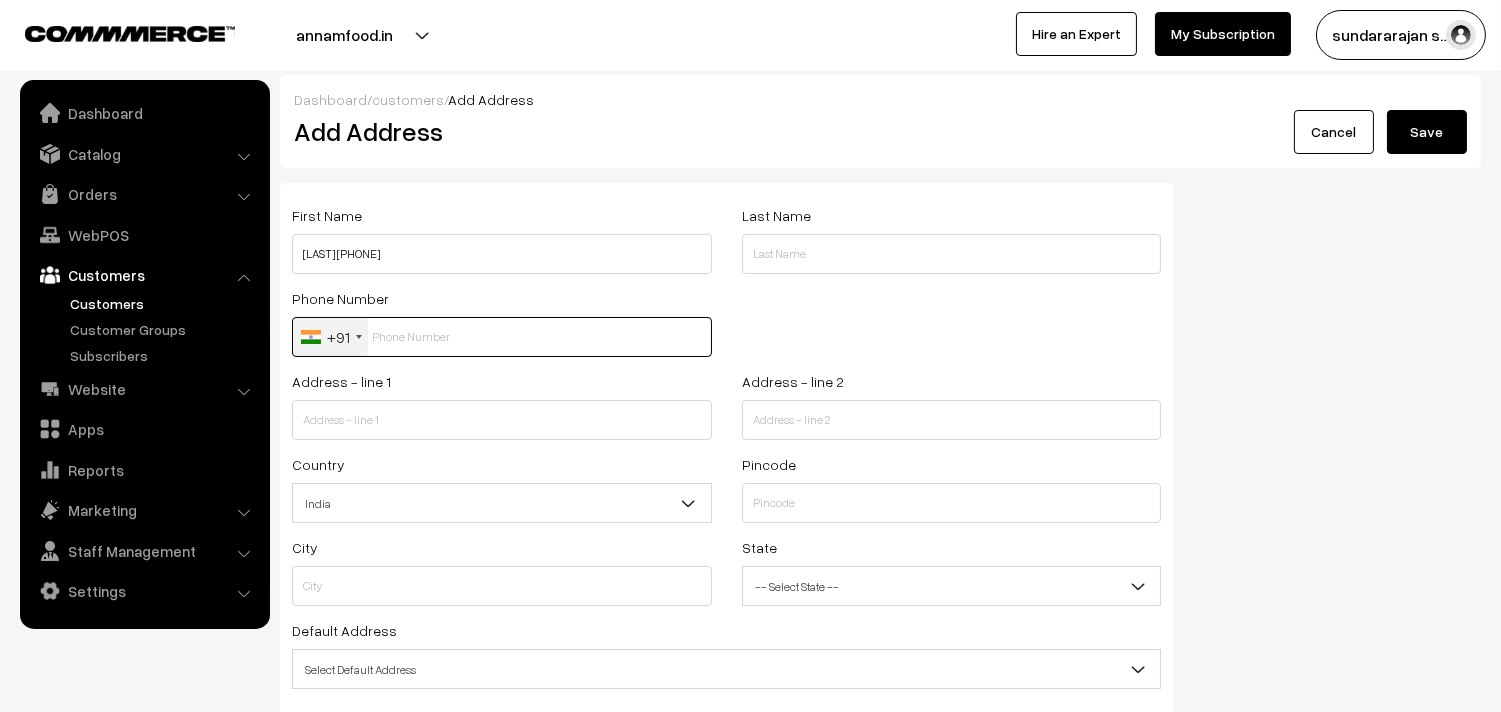 paste on "[PHONE]" 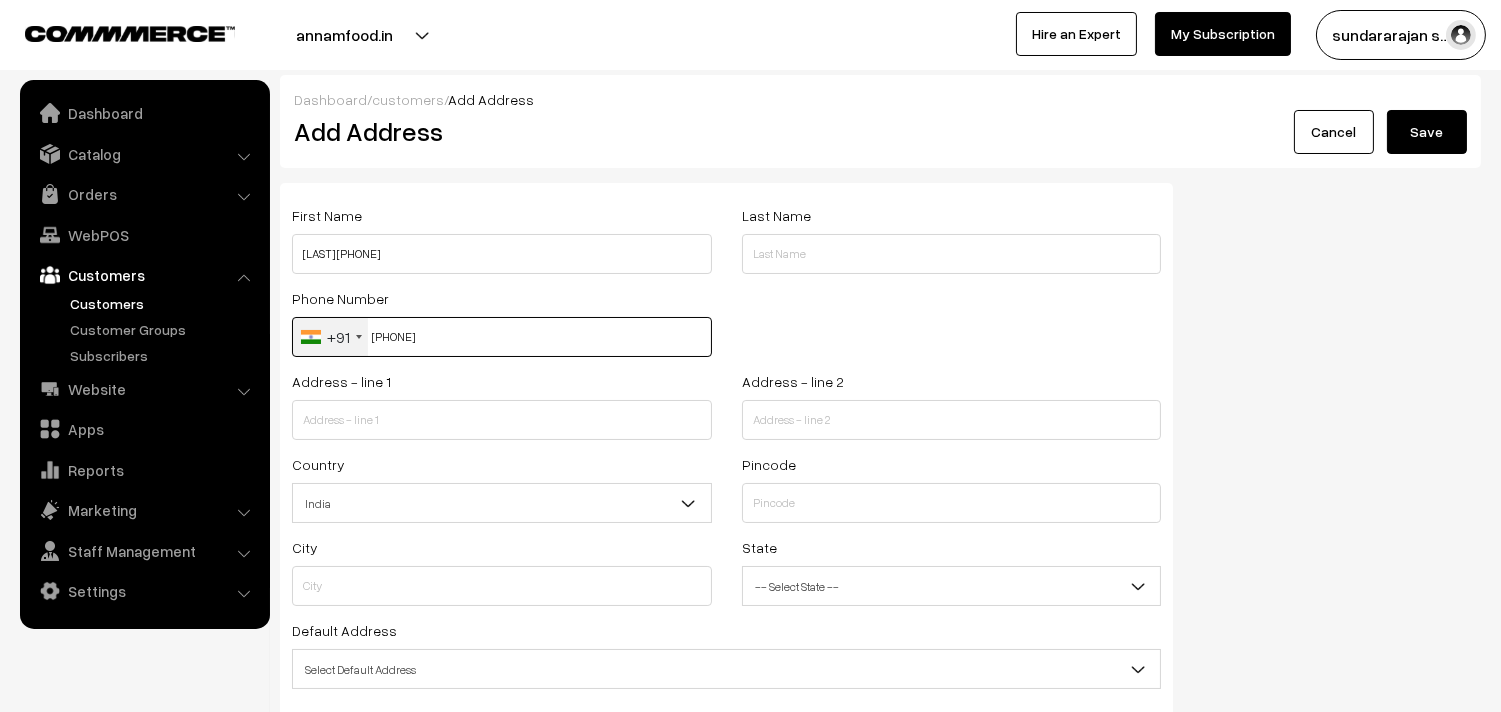 click on "[PHONE]" at bounding box center [502, 337] 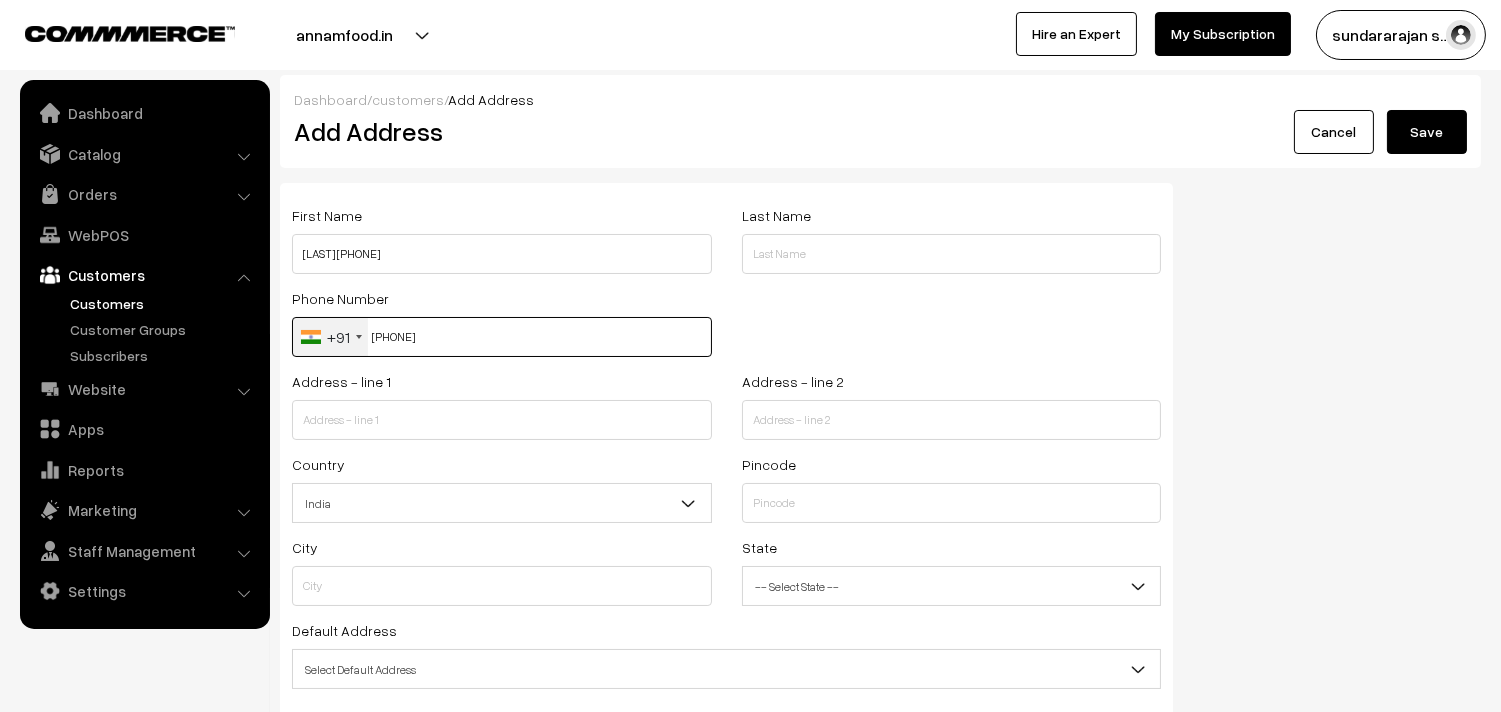 type on "[PHONE]" 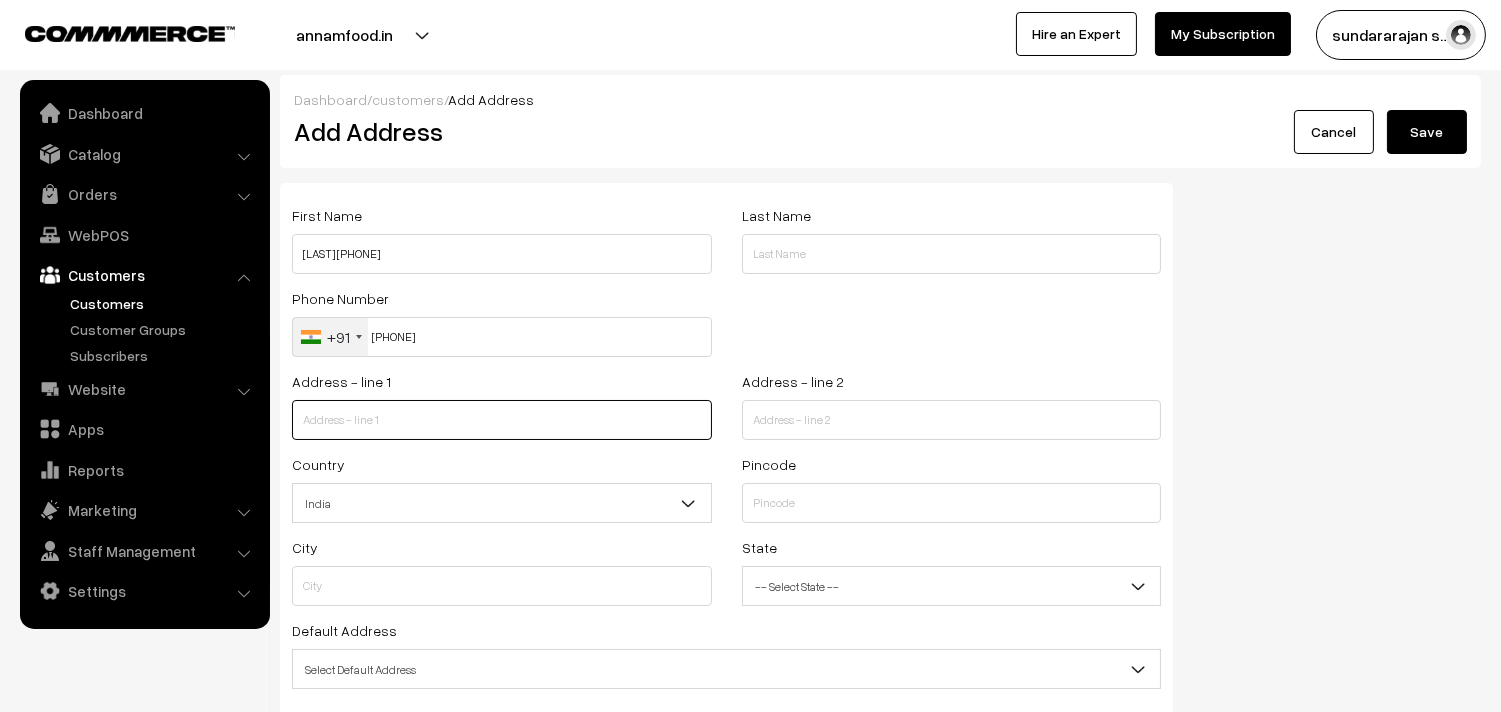 click at bounding box center [502, 420] 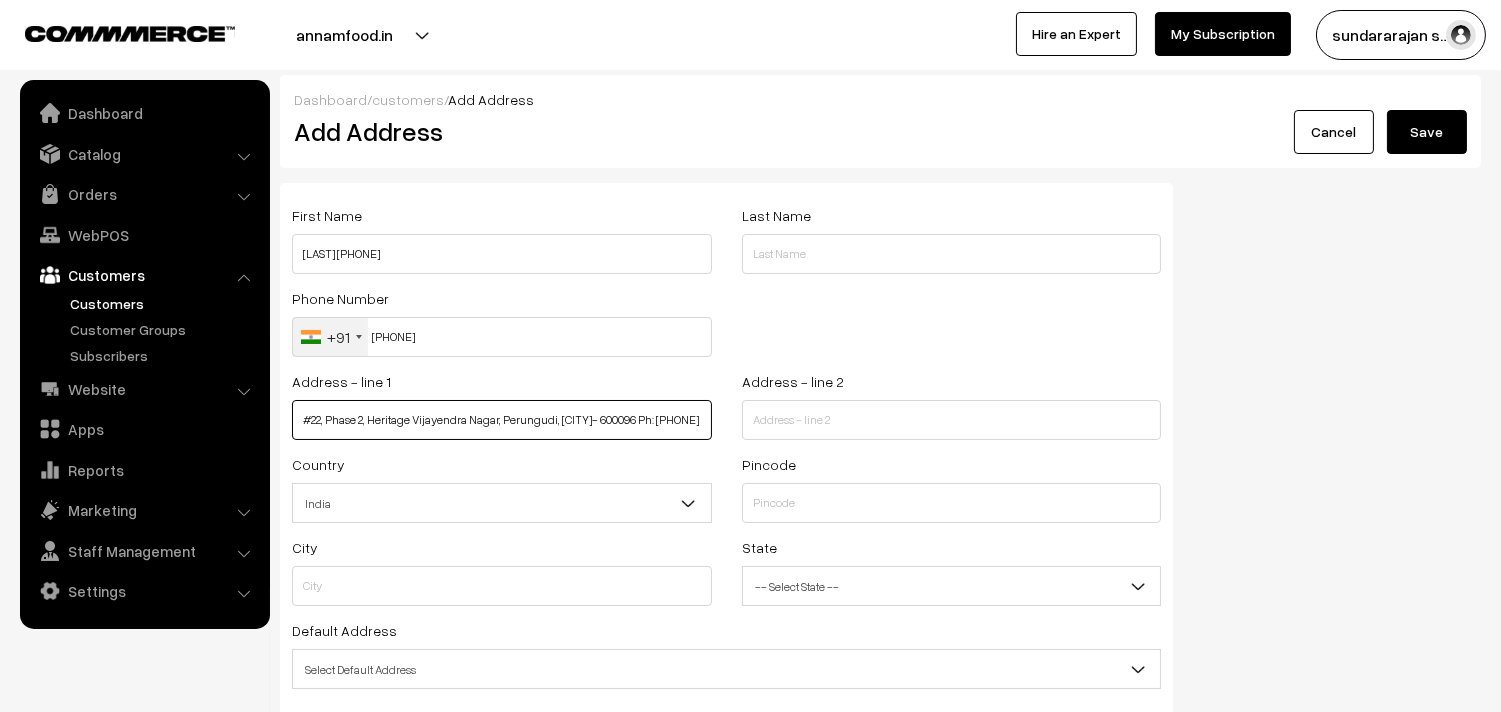 scroll, scrollTop: 0, scrollLeft: 104, axis: horizontal 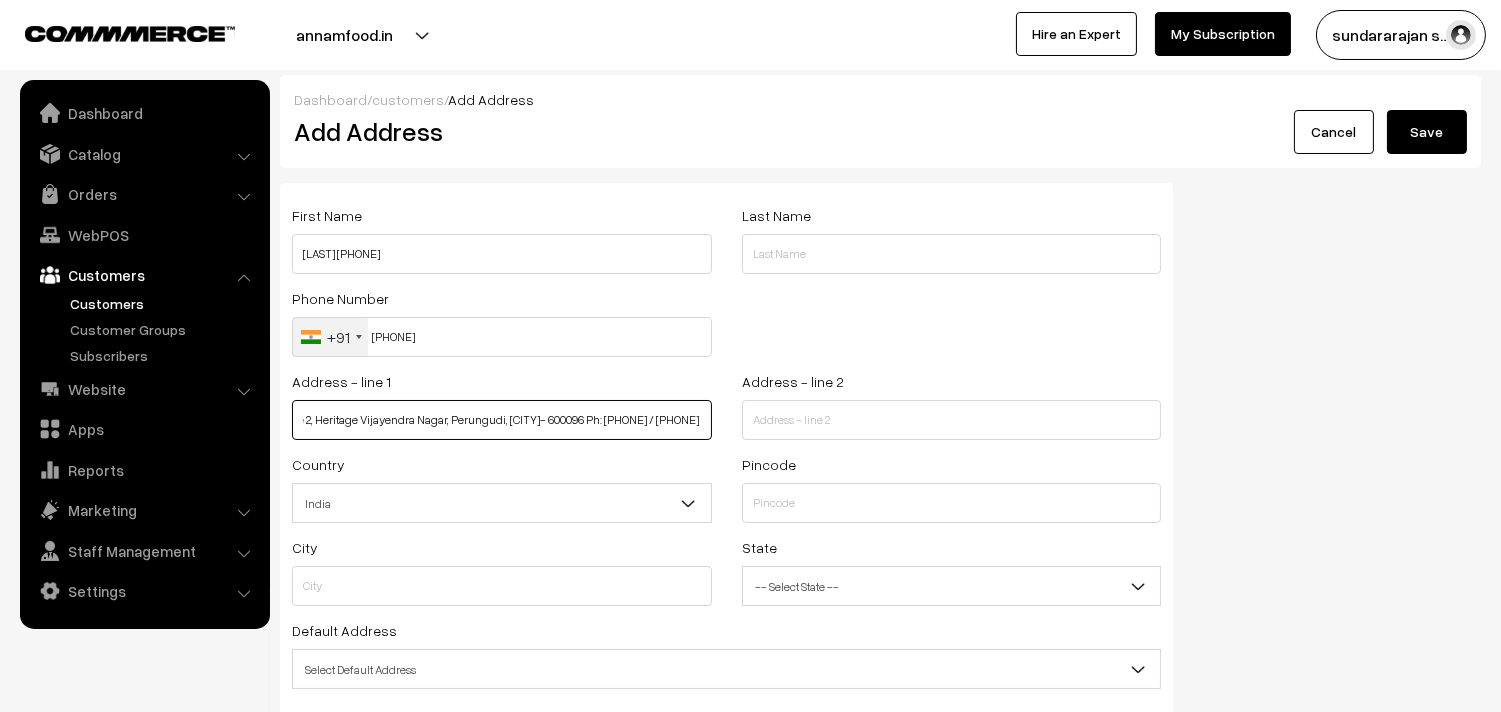 drag, startPoint x: 402, startPoint y: 420, endPoint x: 737, endPoint y: 432, distance: 335.21484 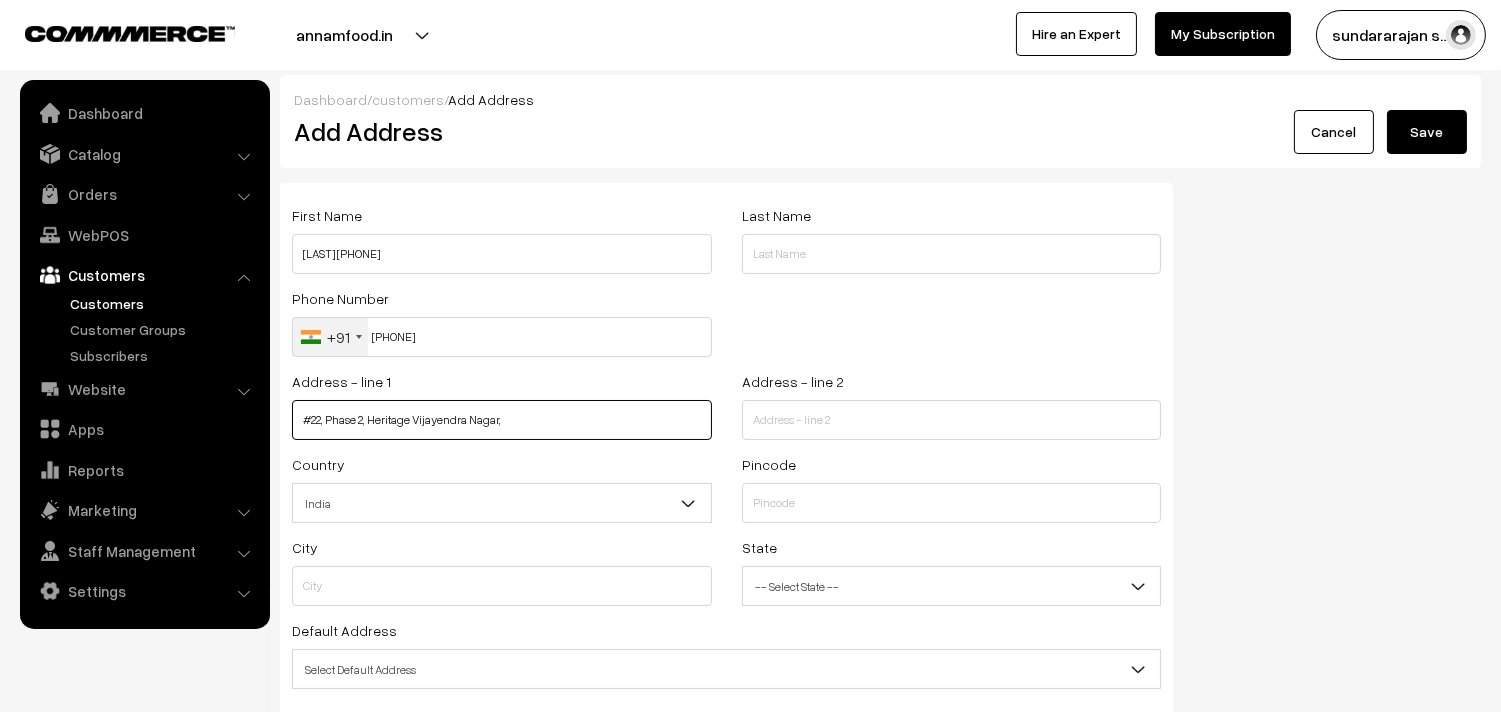 scroll, scrollTop: 0, scrollLeft: 0, axis: both 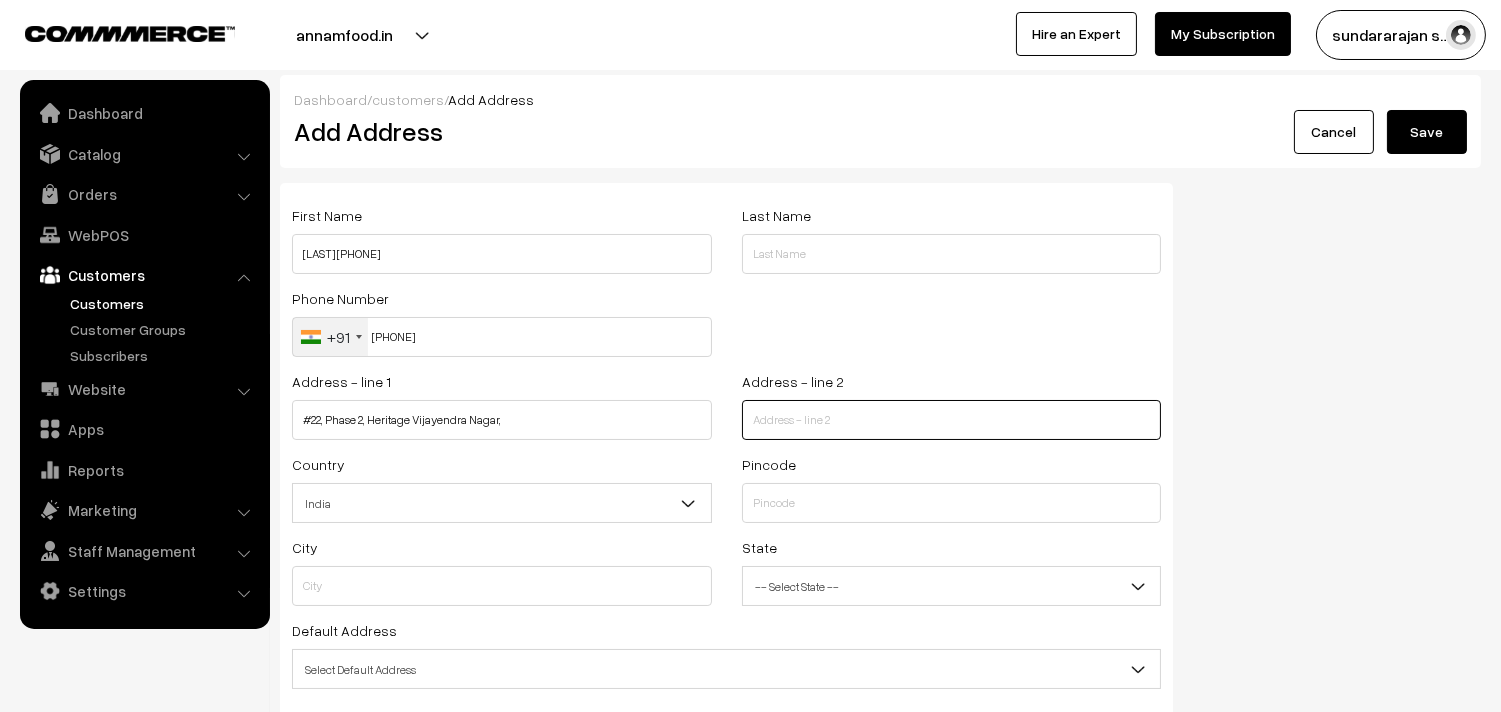 paste on "Perungudi, [CITY]- 600096 Ph: [PHONE] / [PHONE]" 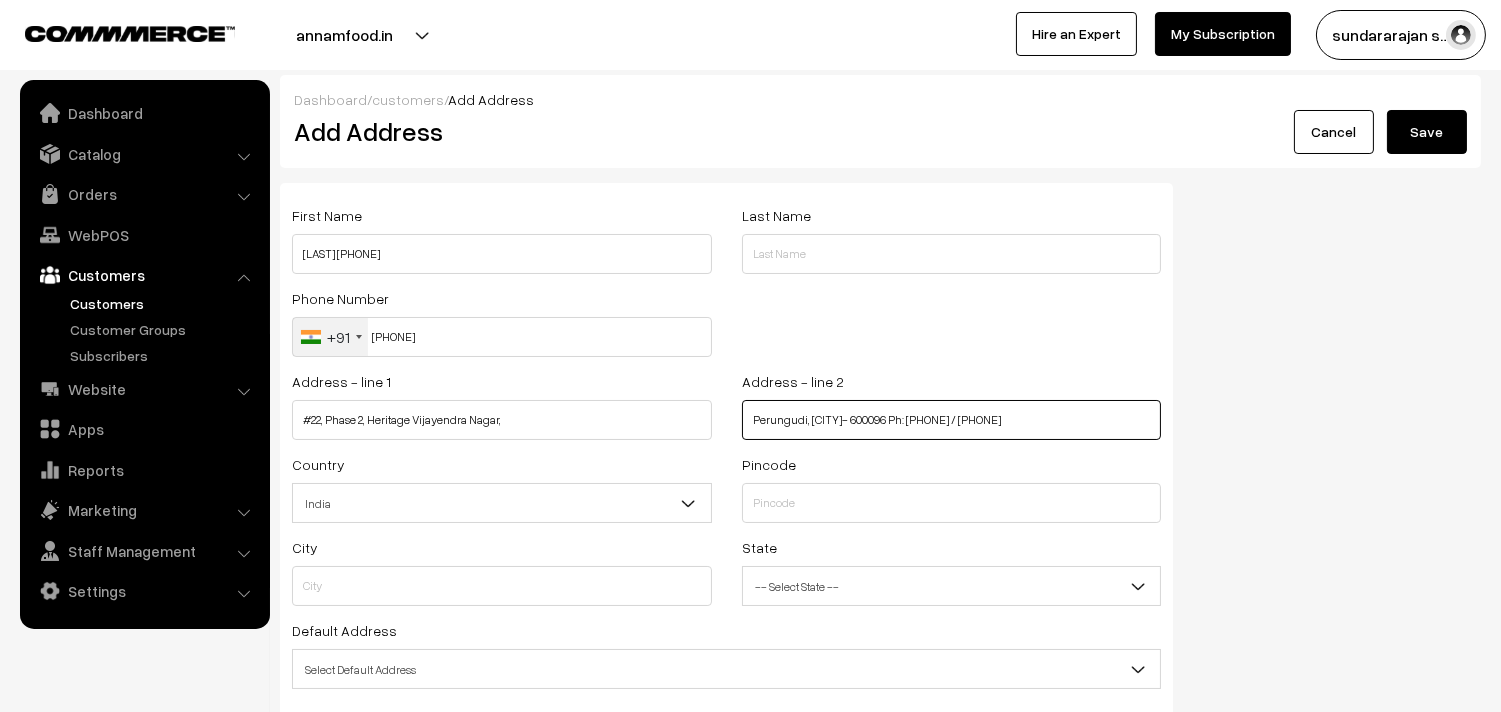 click on "Perungudi, [CITY]- 600096 Ph: [PHONE] / [PHONE]" at bounding box center [952, 420] 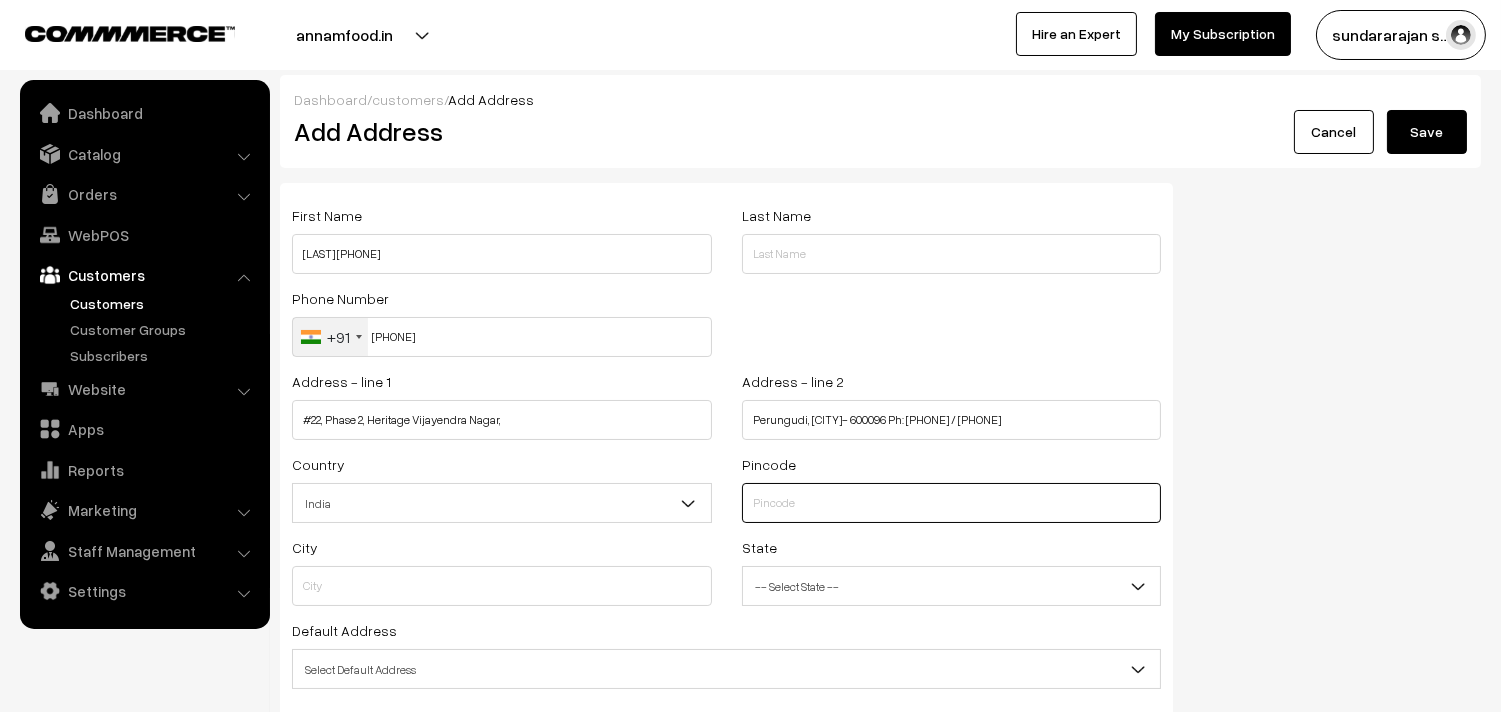 click at bounding box center (952, 503) 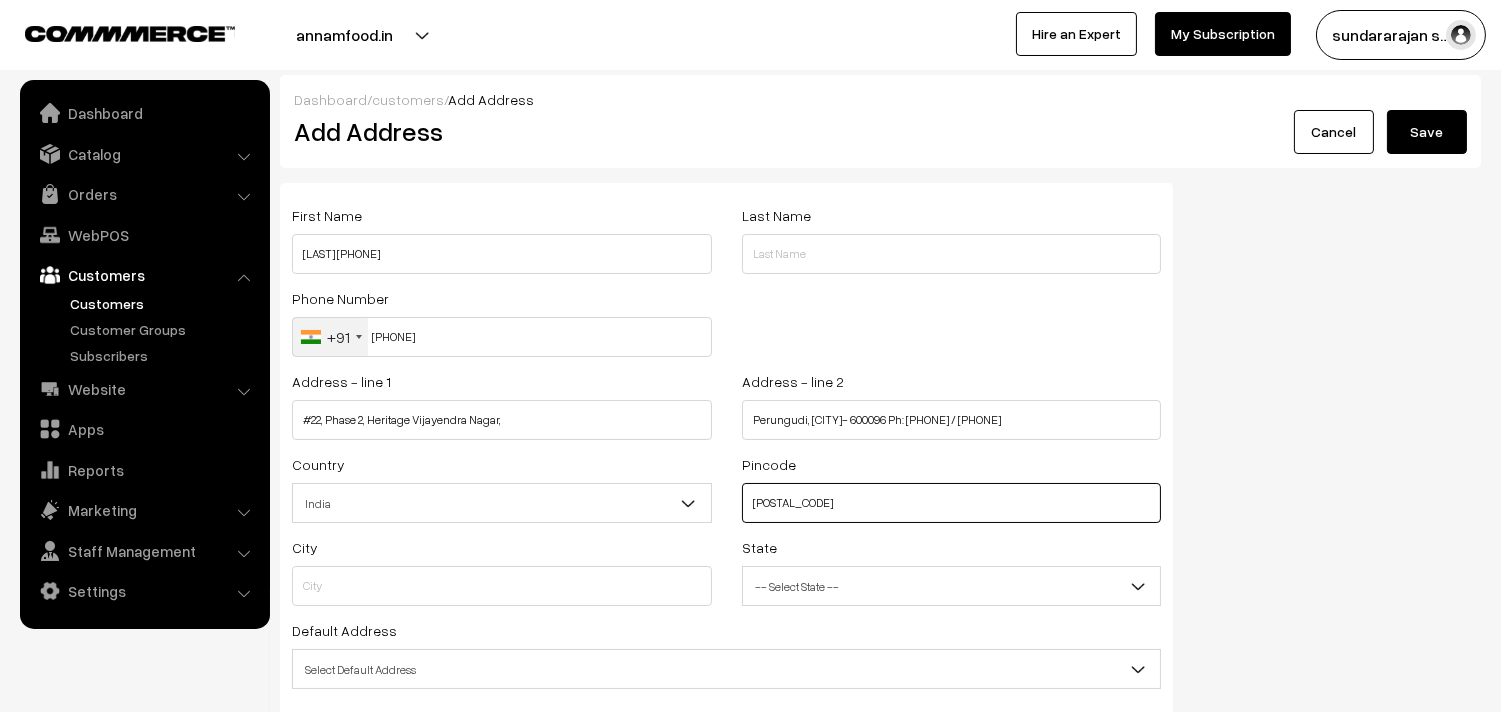 type on "[POSTAL_CODE]" 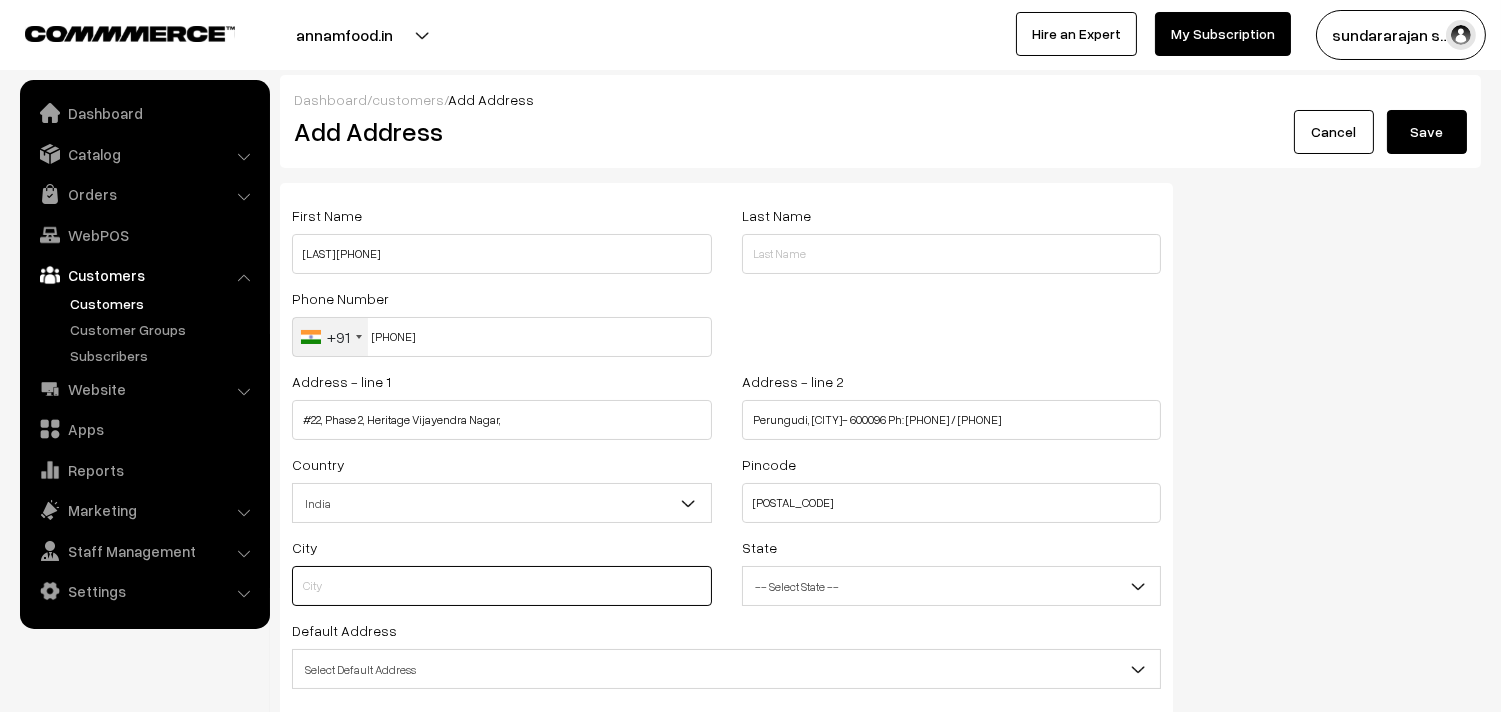 type on "[CITY]" 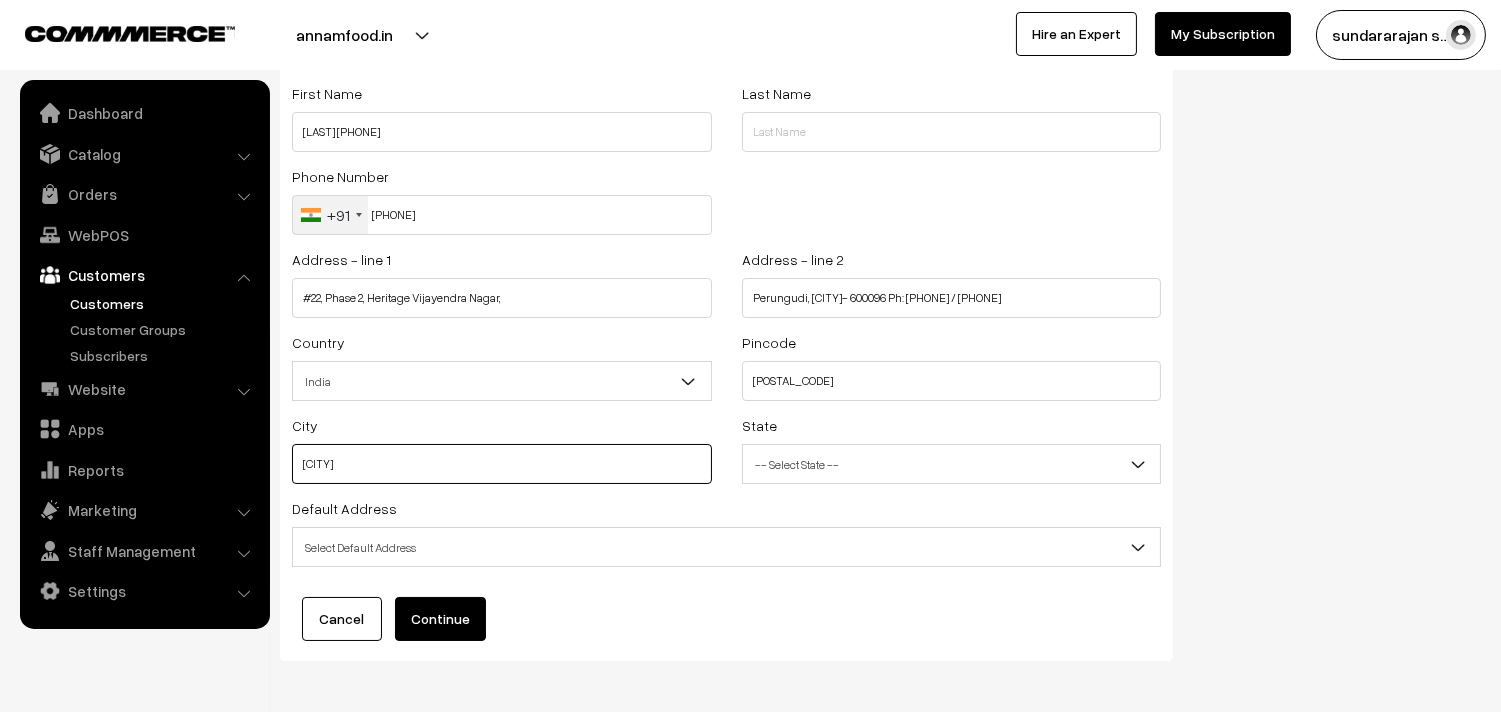 scroll, scrollTop: 91, scrollLeft: 0, axis: vertical 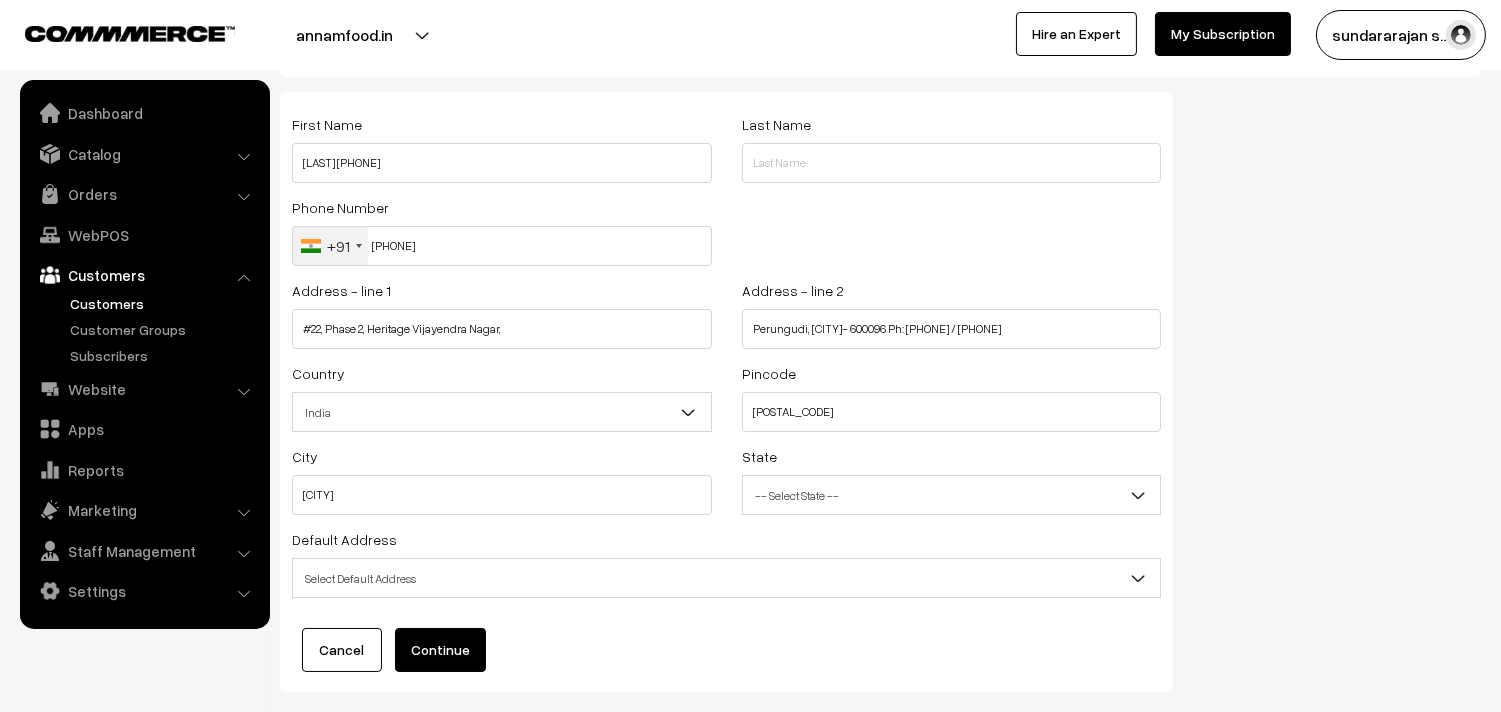 click on "Select Default Address" at bounding box center (726, 578) 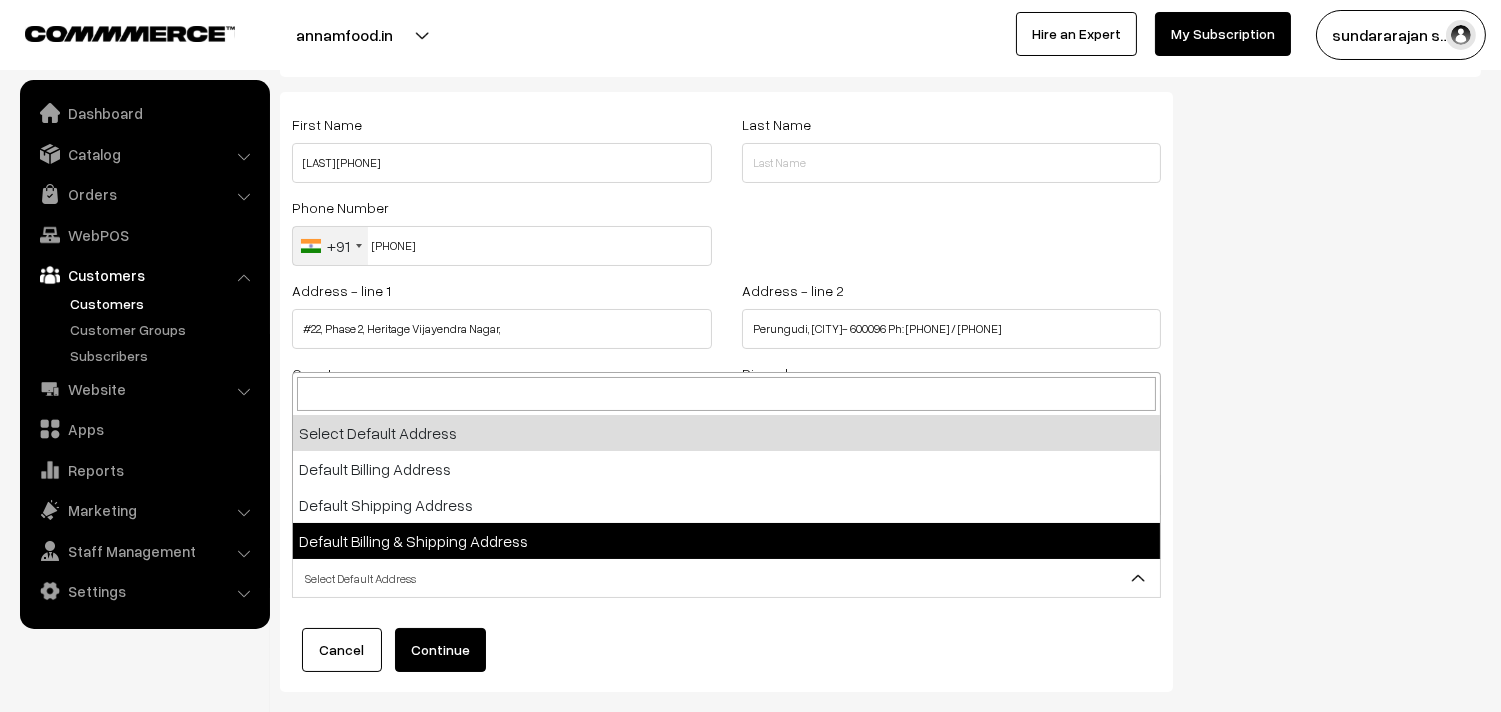 select on "3" 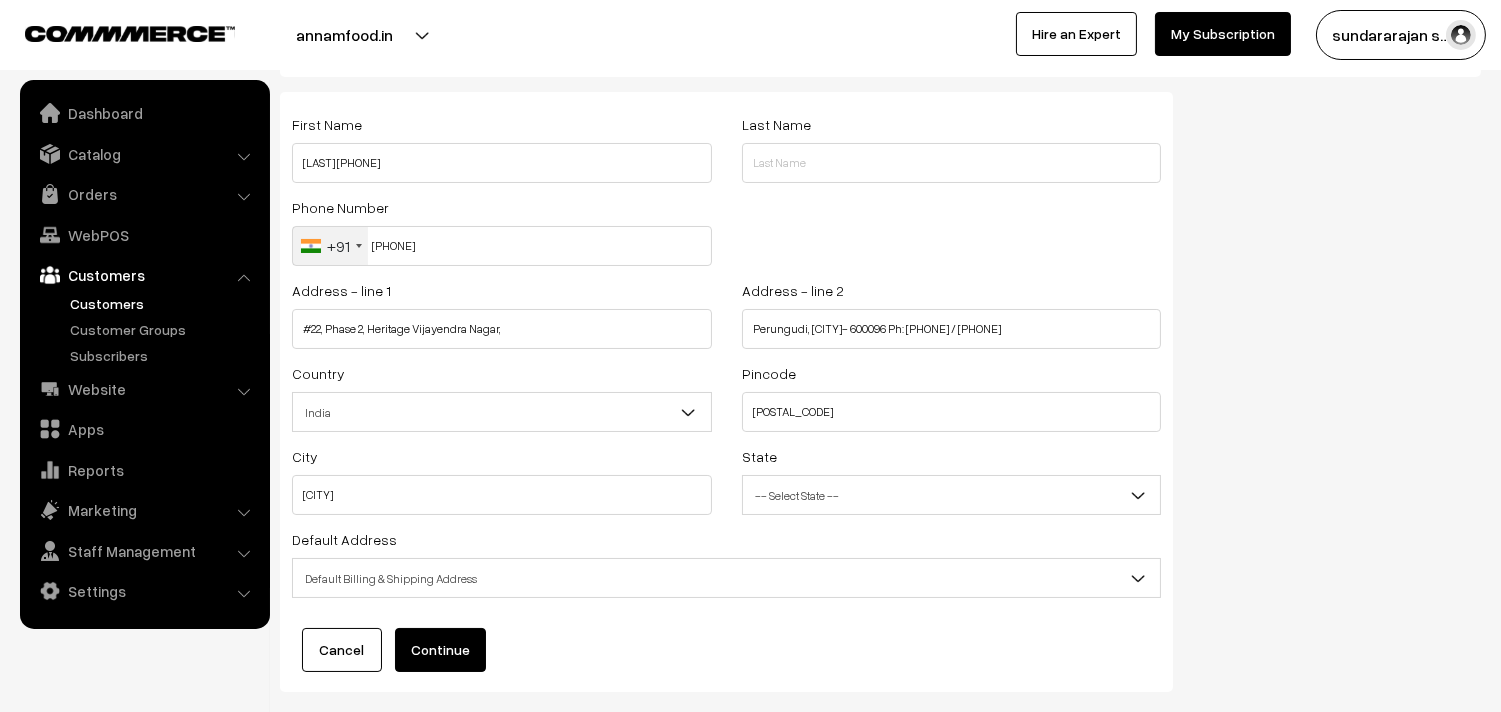 click on "Continue" at bounding box center [440, 650] 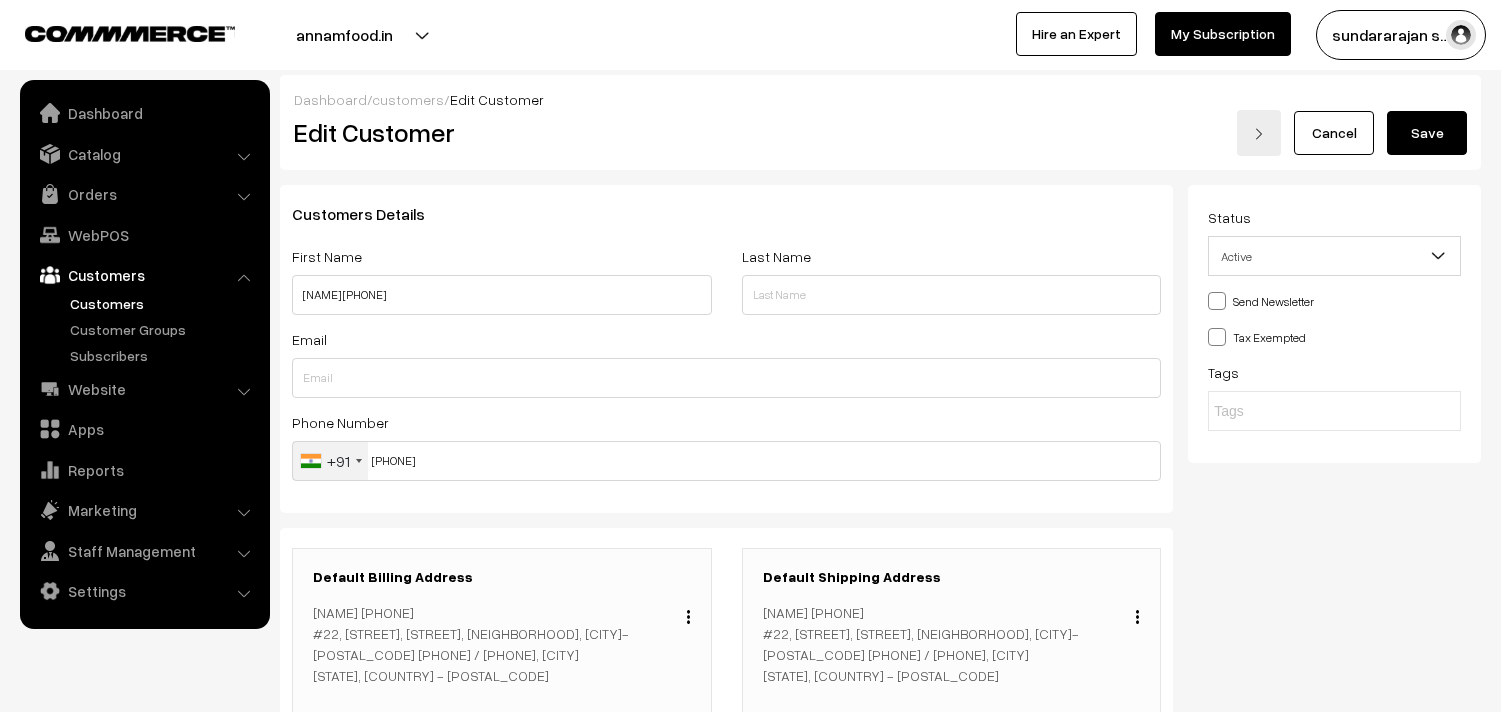 scroll, scrollTop: 0, scrollLeft: 0, axis: both 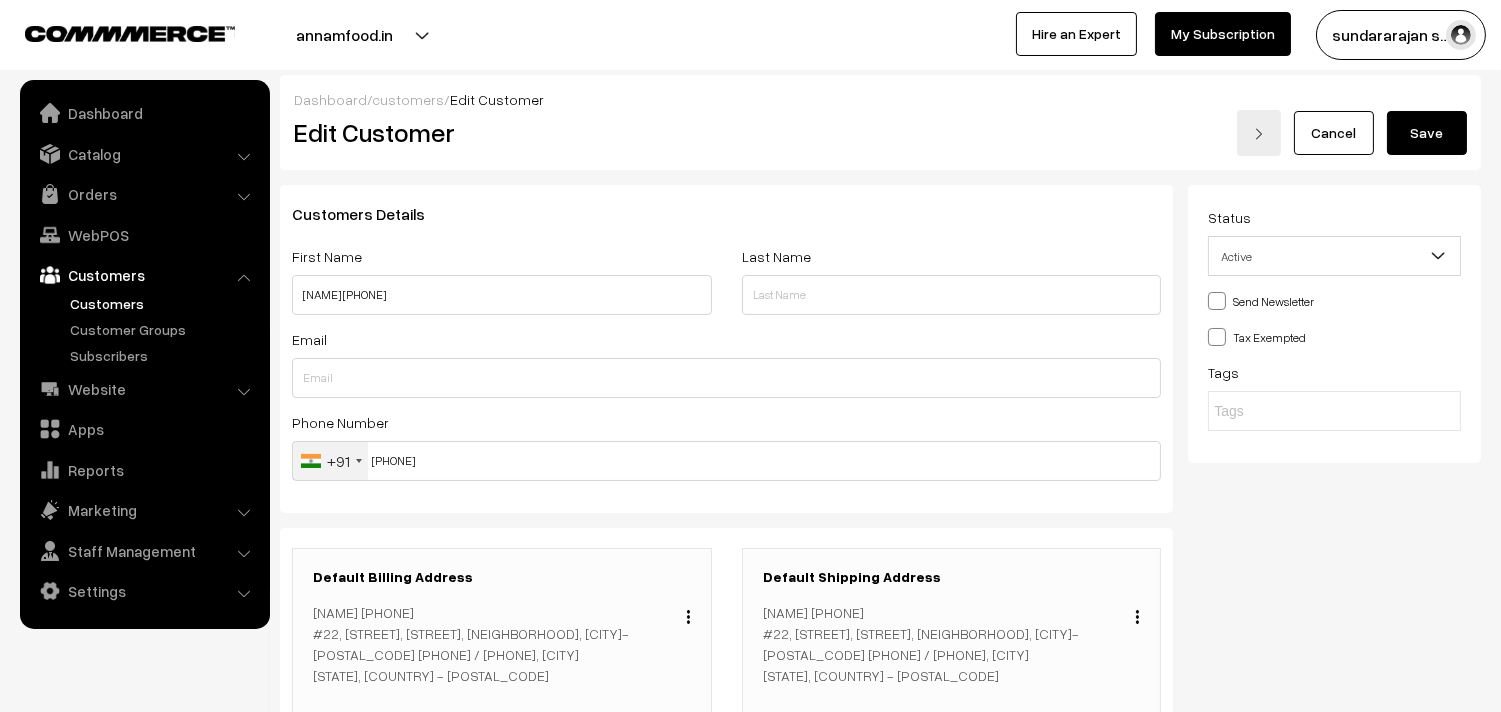 drag, startPoint x: 1407, startPoint y: 124, endPoint x: 1097, endPoint y: 211, distance: 321.9767 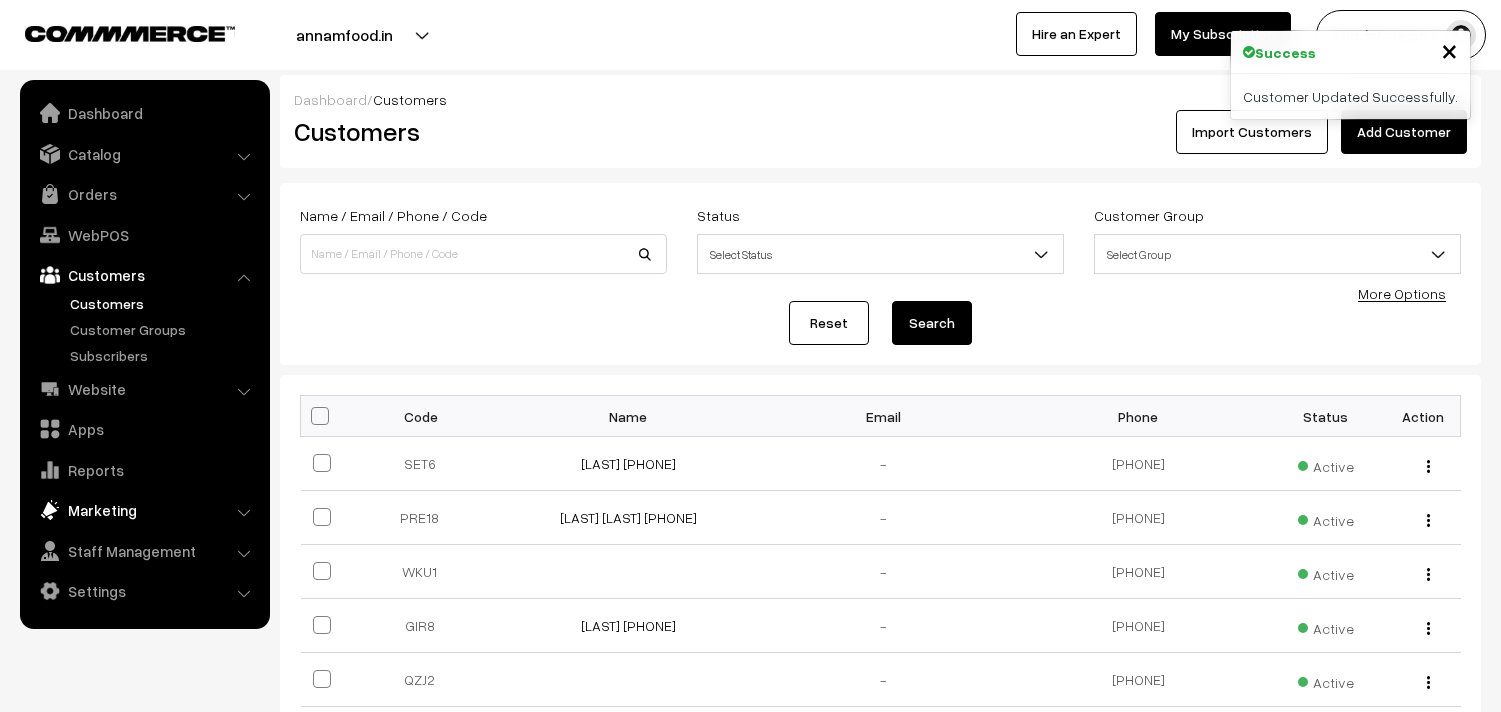 scroll, scrollTop: 0, scrollLeft: 0, axis: both 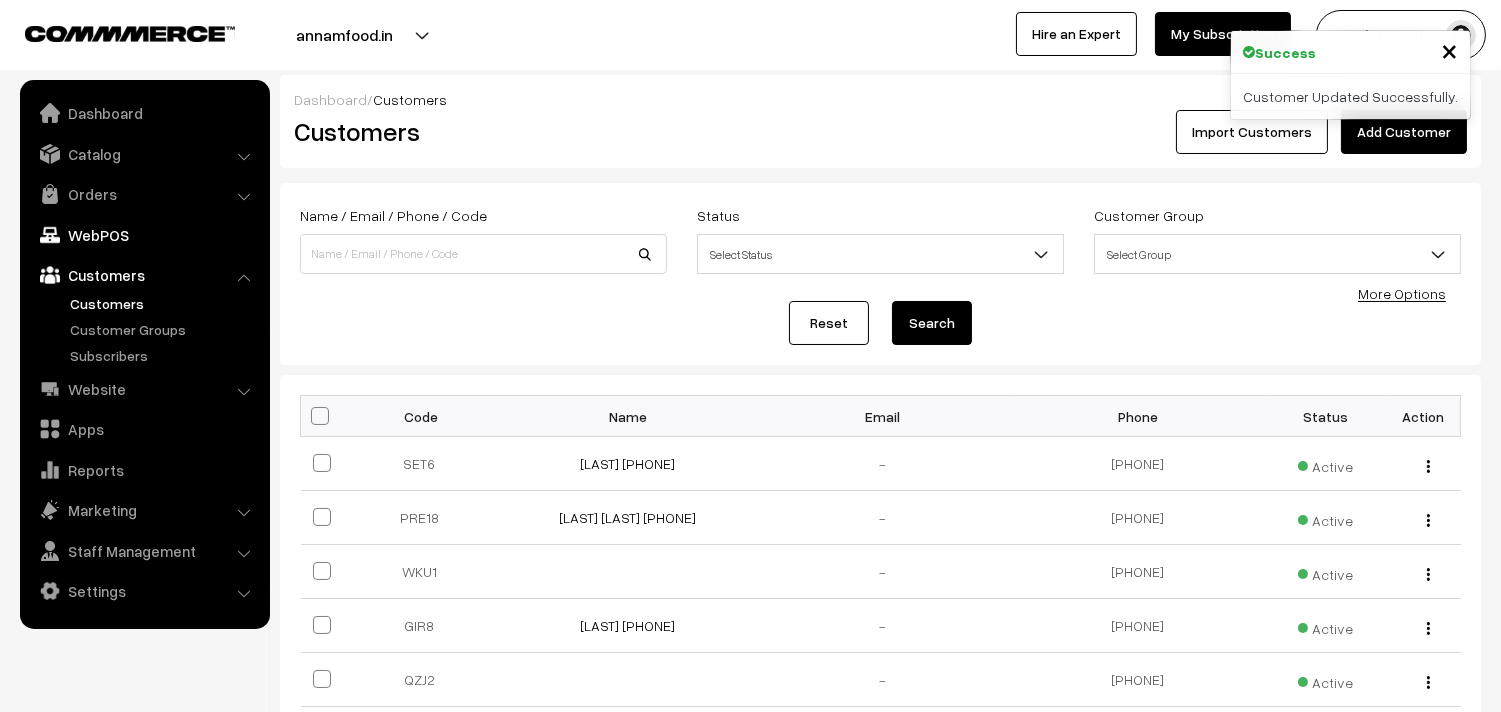 click on "WebPOS" at bounding box center (144, 235) 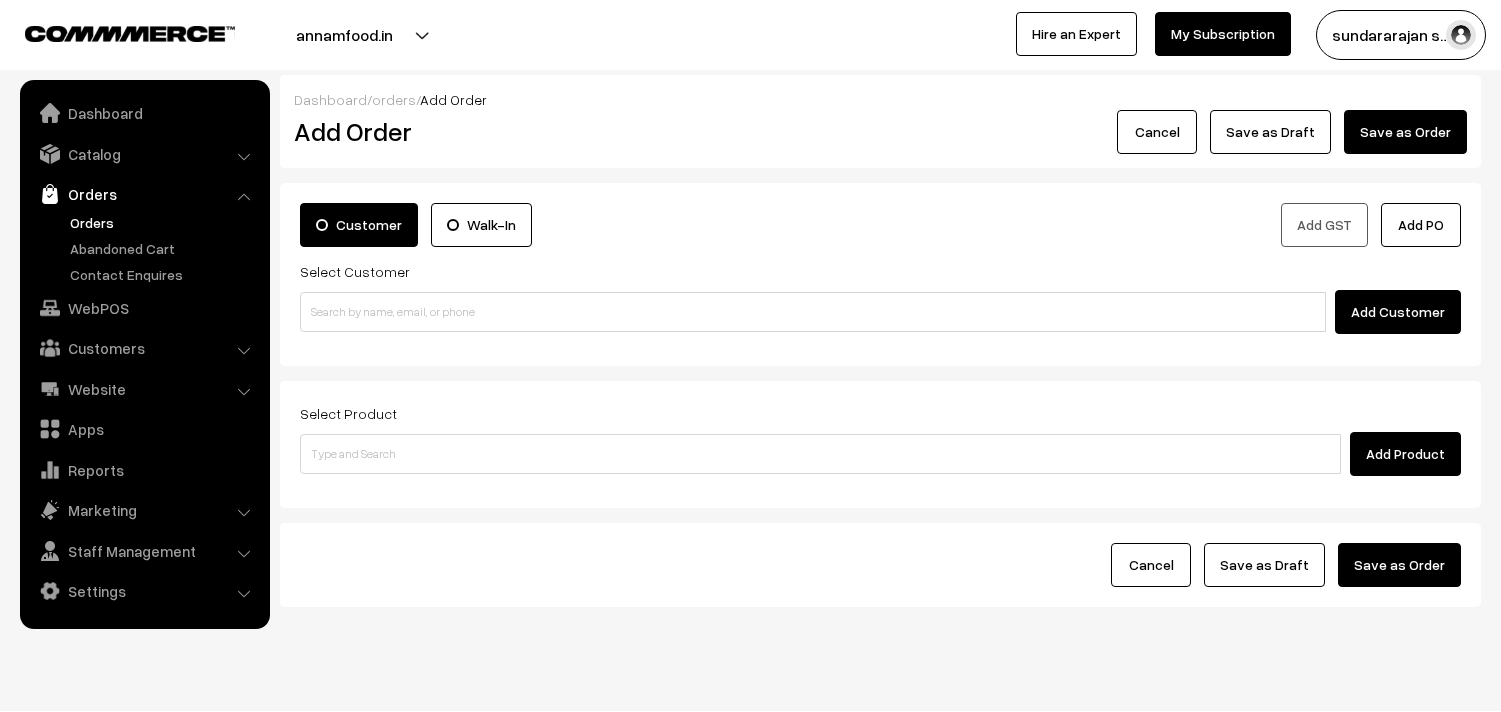 scroll, scrollTop: 0, scrollLeft: 0, axis: both 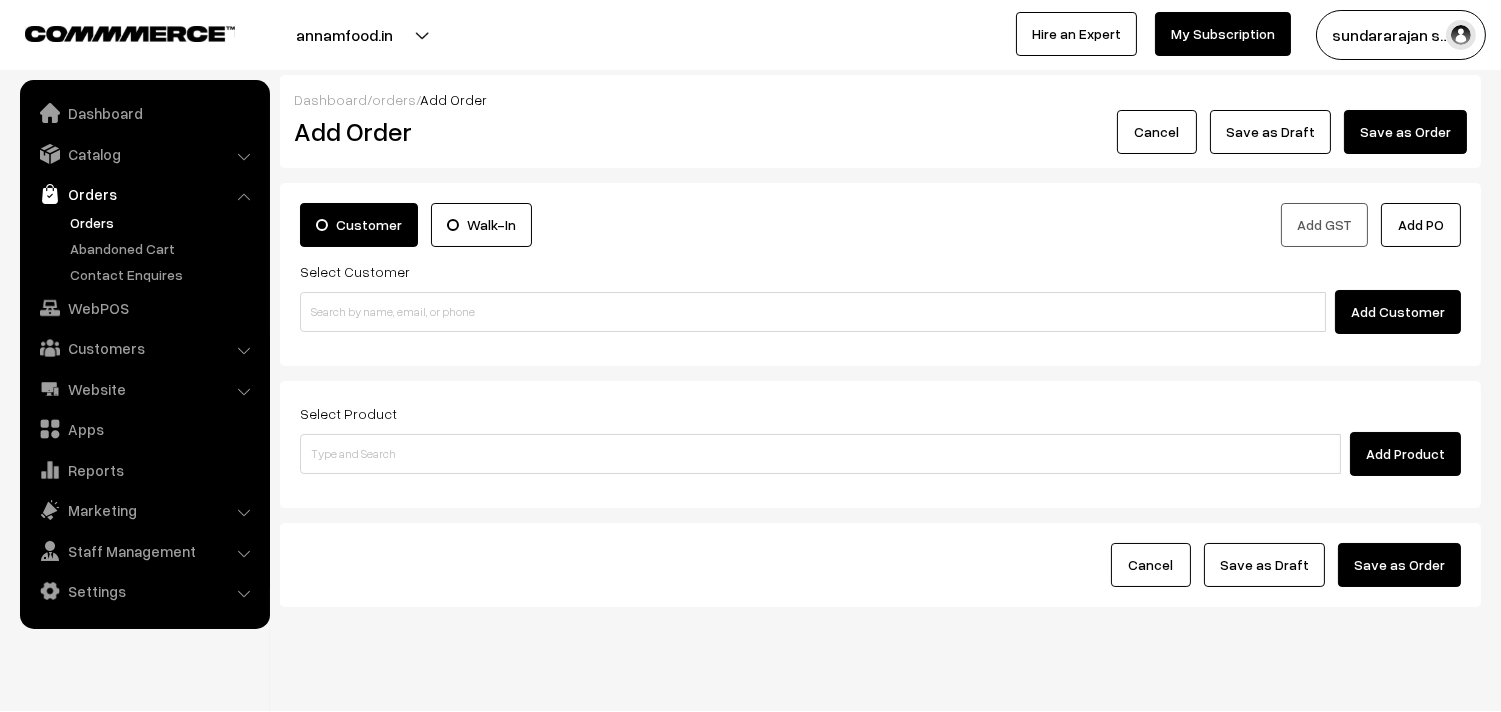 click on "Customer
Walk-In
Add GST
Add PO
Select Customer
Add Customer" at bounding box center (880, 274) 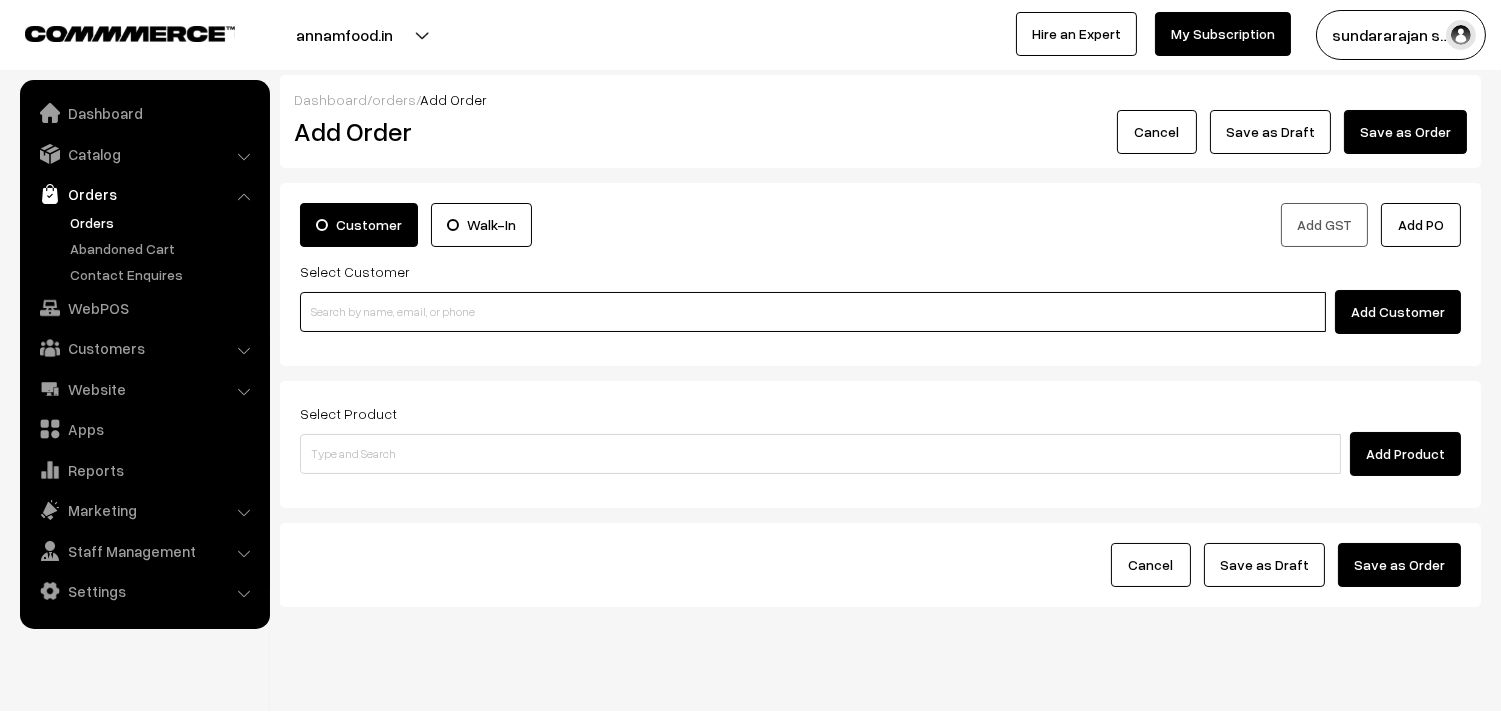 click at bounding box center (813, 312) 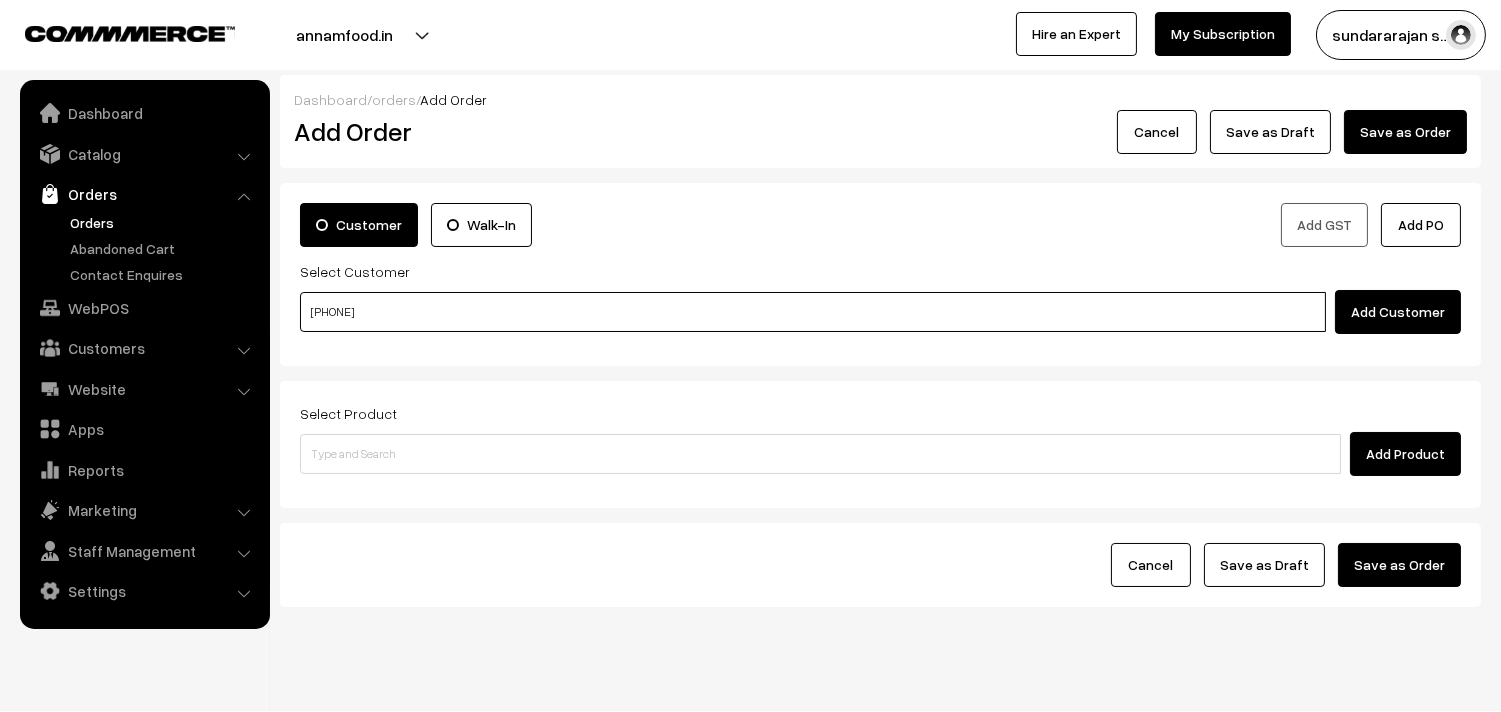 drag, startPoint x: 358, startPoint y: 322, endPoint x: 341, endPoint y: 312, distance: 19.723083 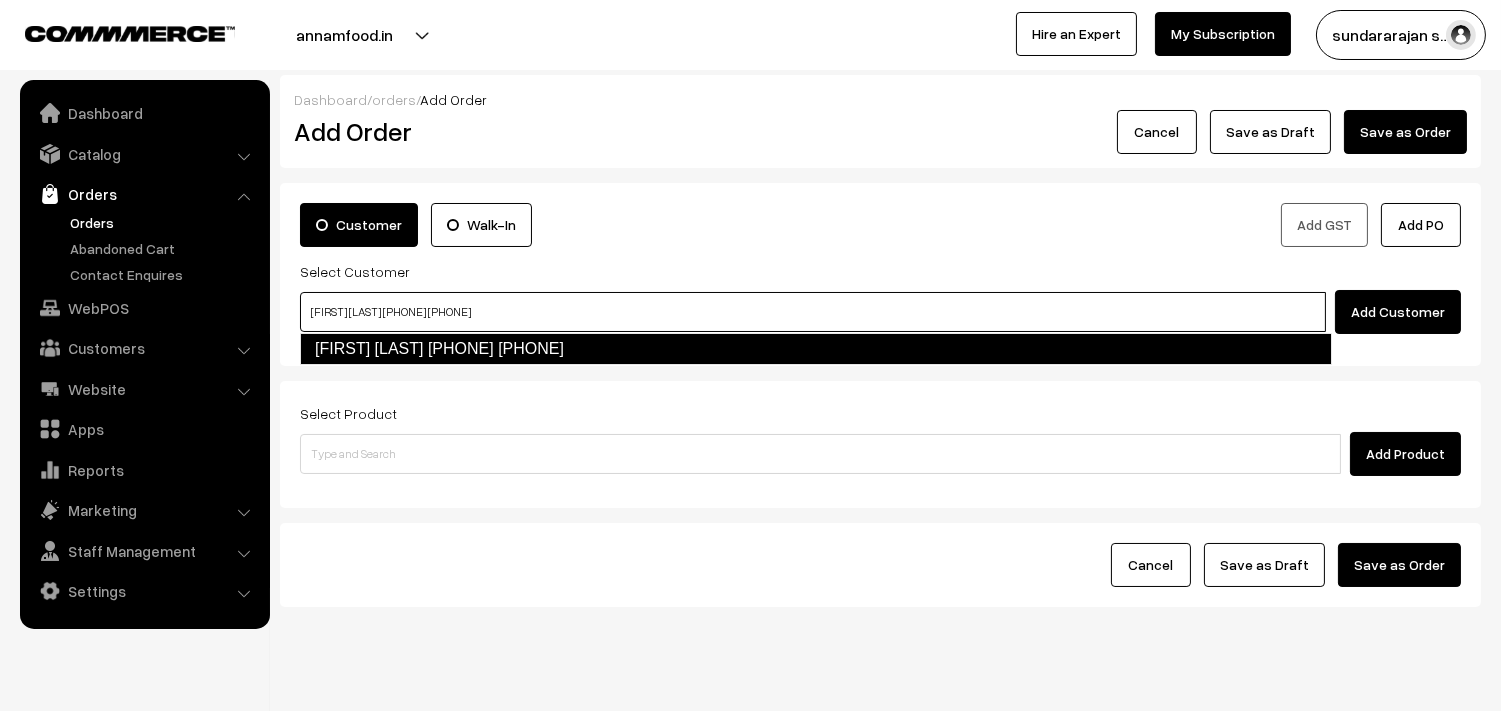 type on "brindha Natarajan 80723 68596  [8072368596]" 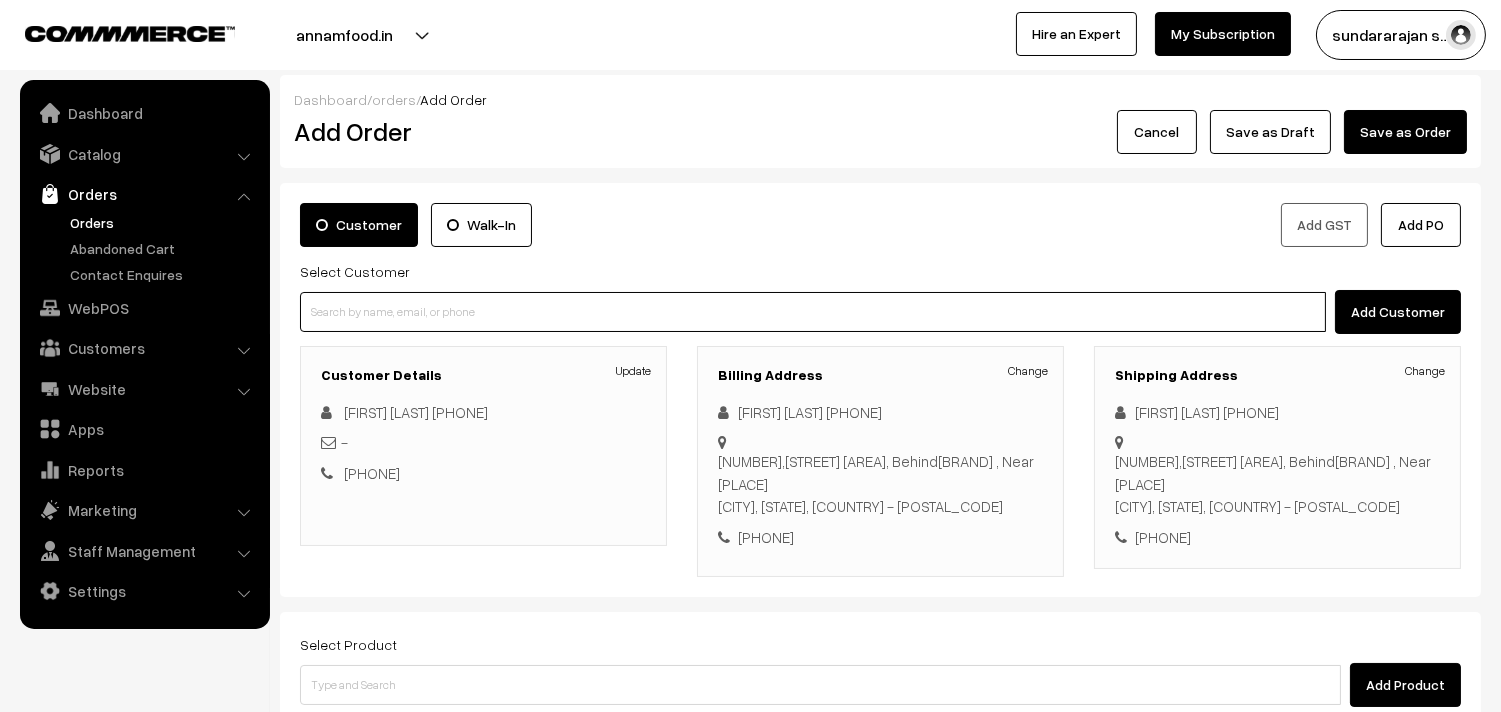 click at bounding box center (813, 312) 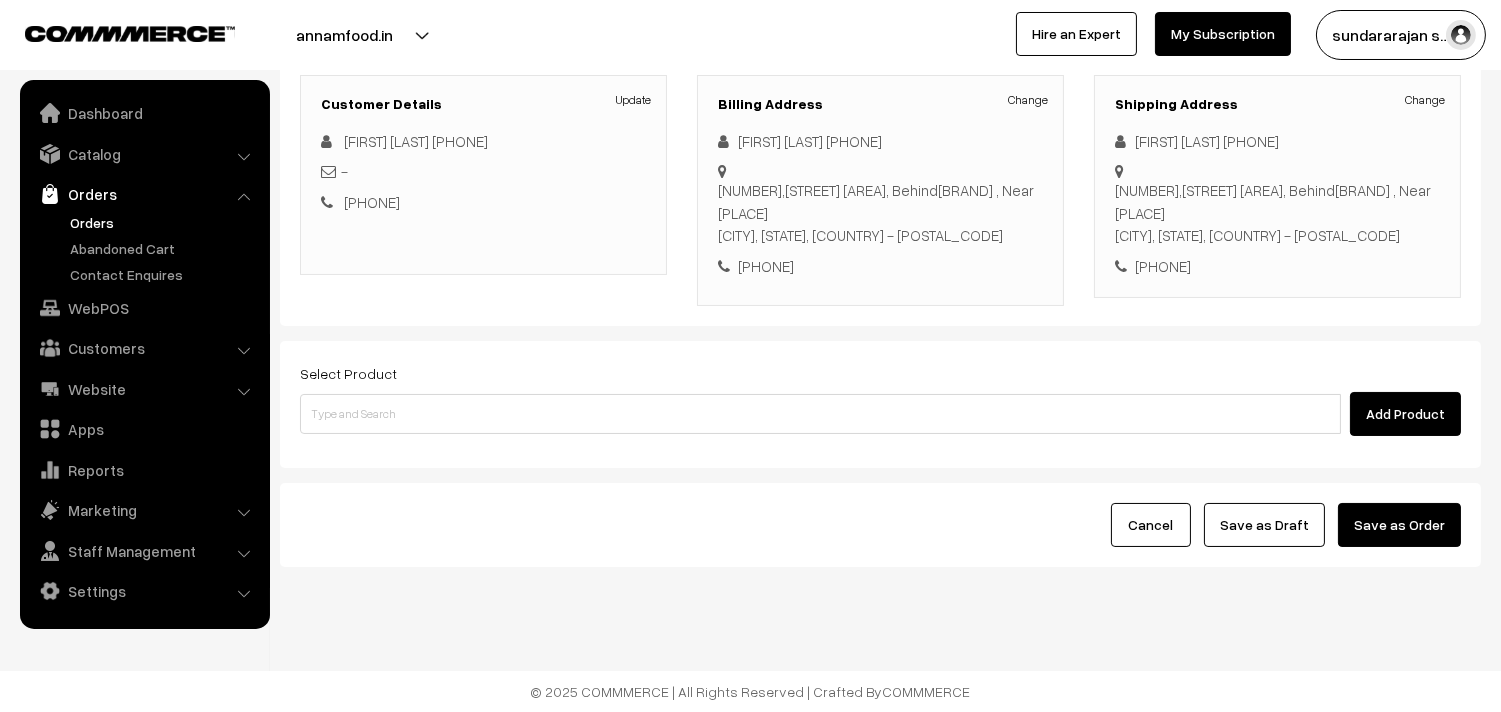 scroll, scrollTop: 0, scrollLeft: 0, axis: both 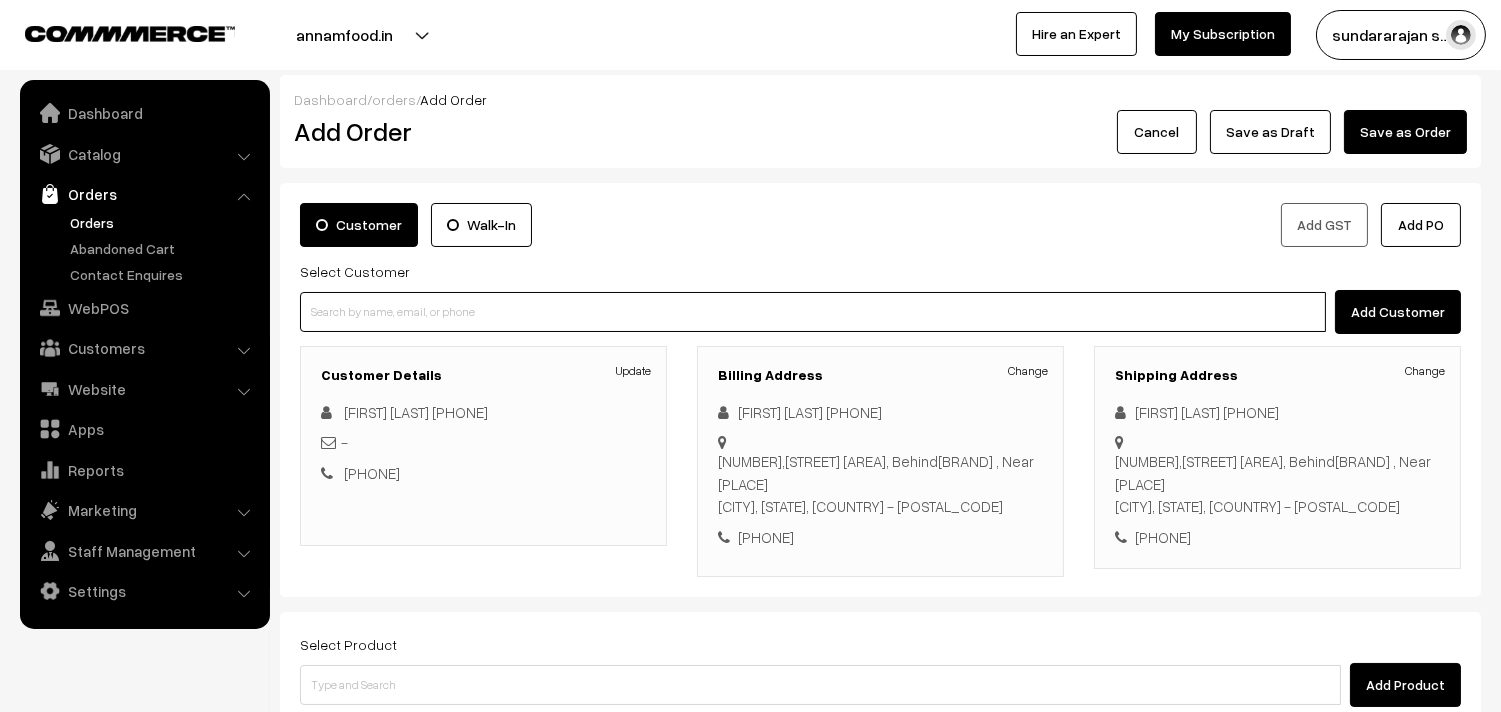 paste on "98404 87103" 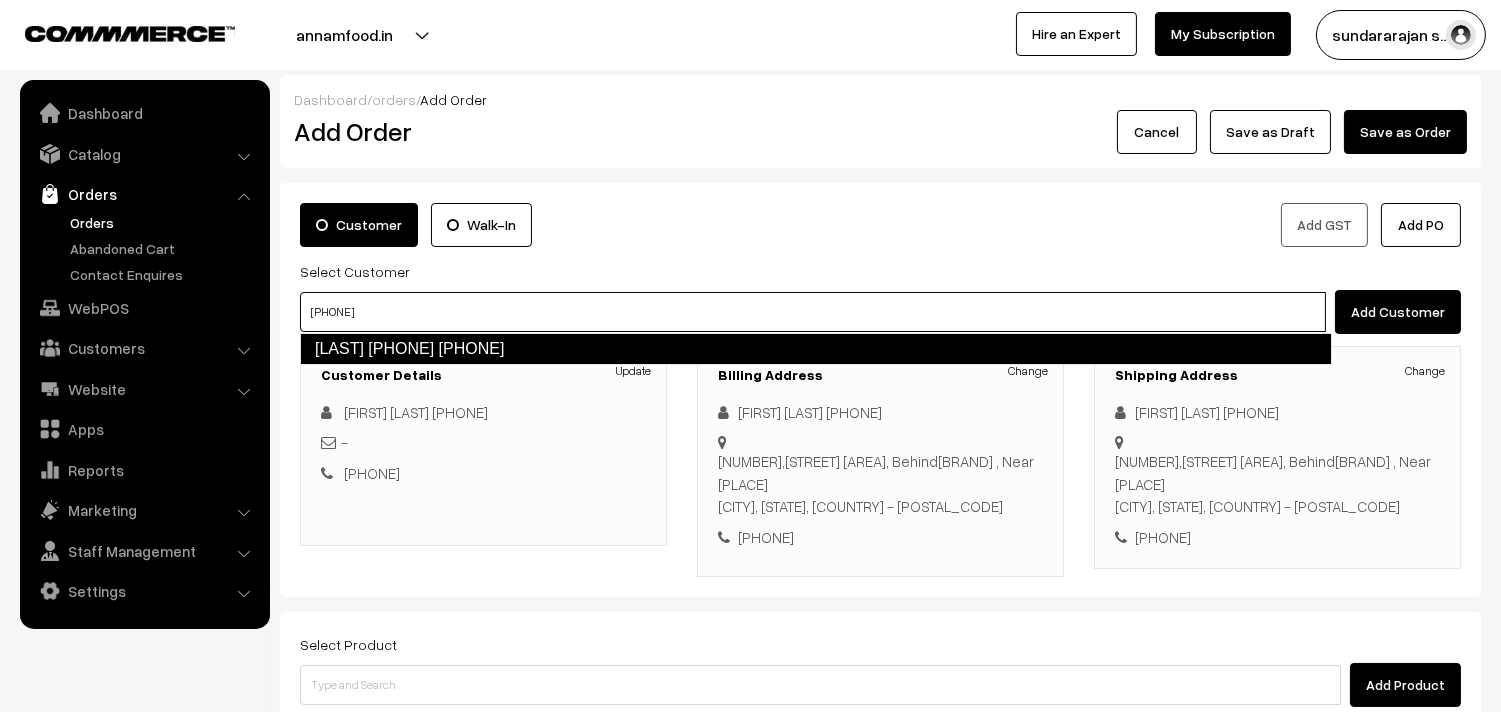 click on "S.Ethirajulu   98404 87103  [9840487103]" at bounding box center (816, 349) 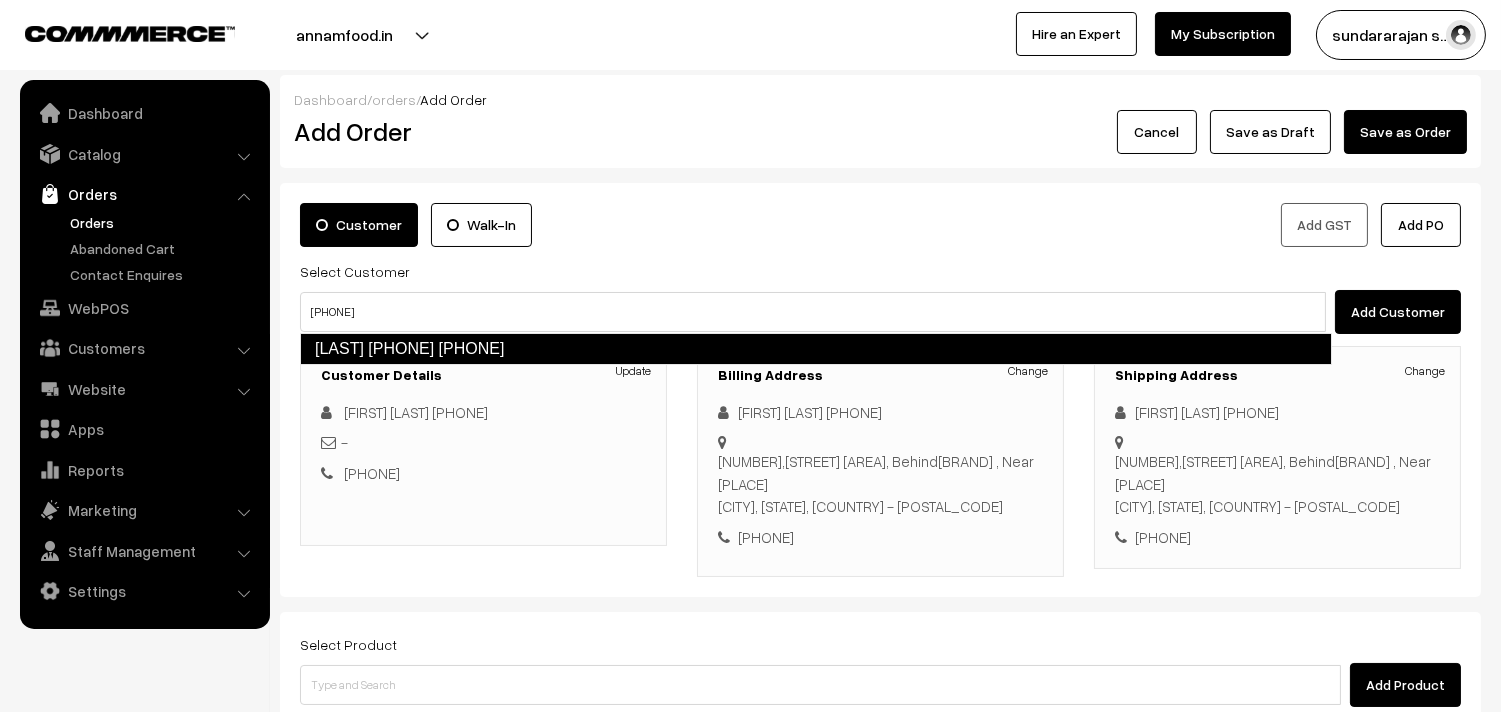 type 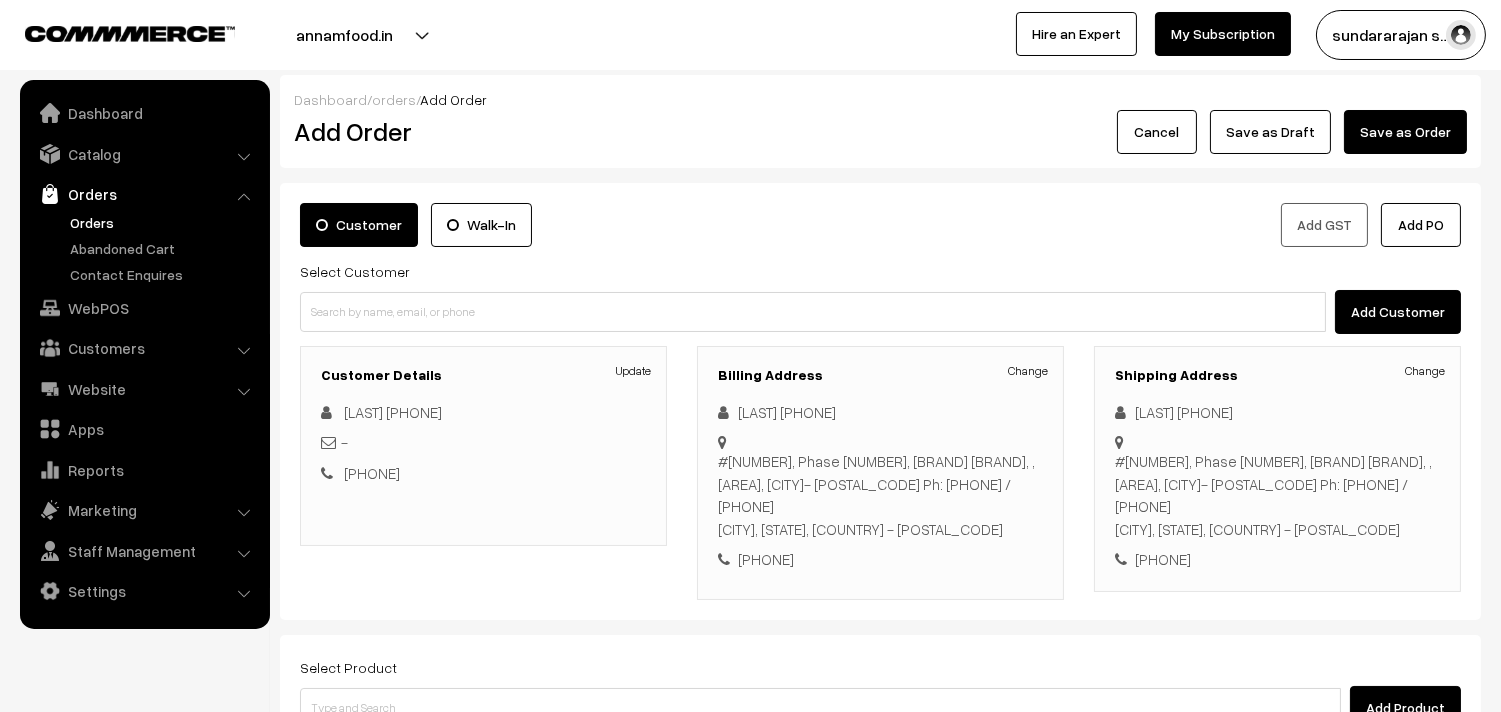 scroll, scrollTop: 111, scrollLeft: 0, axis: vertical 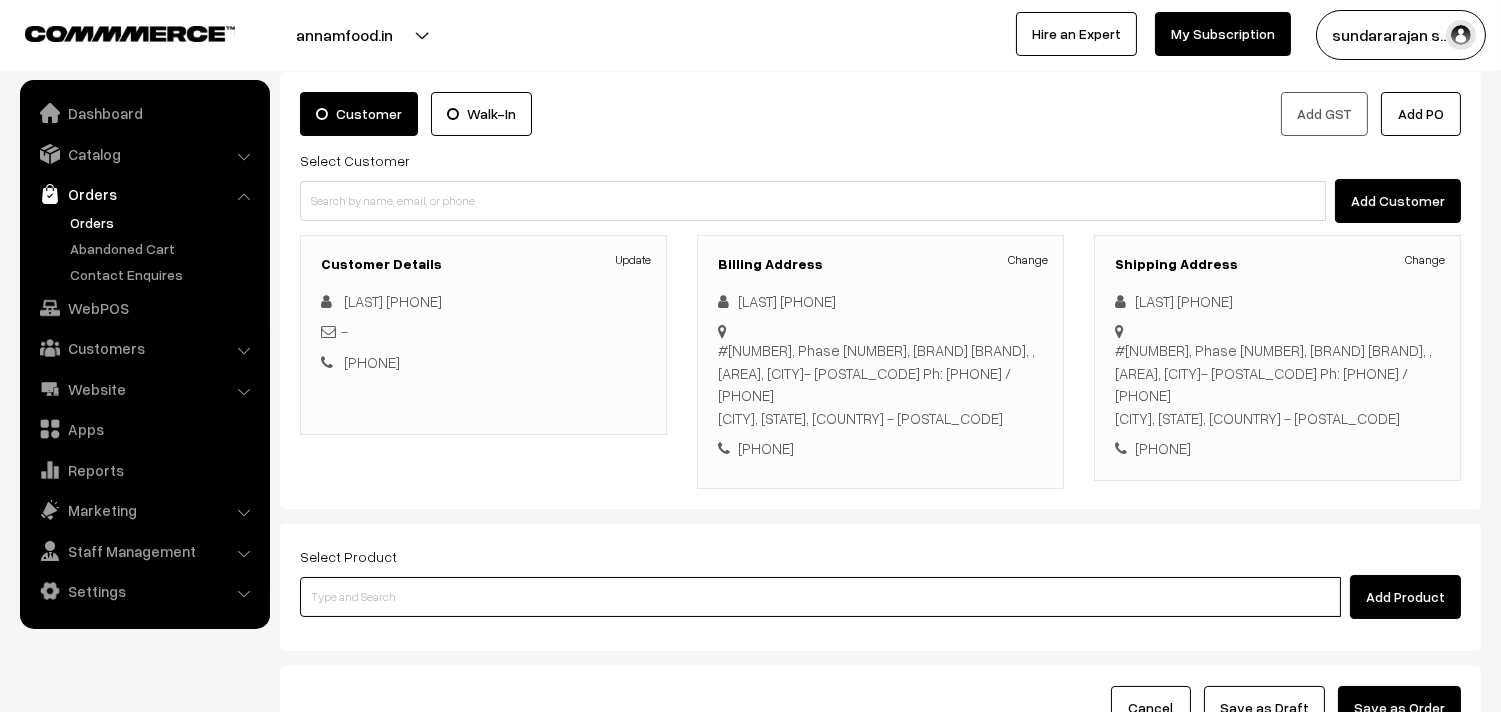 click at bounding box center [820, 597] 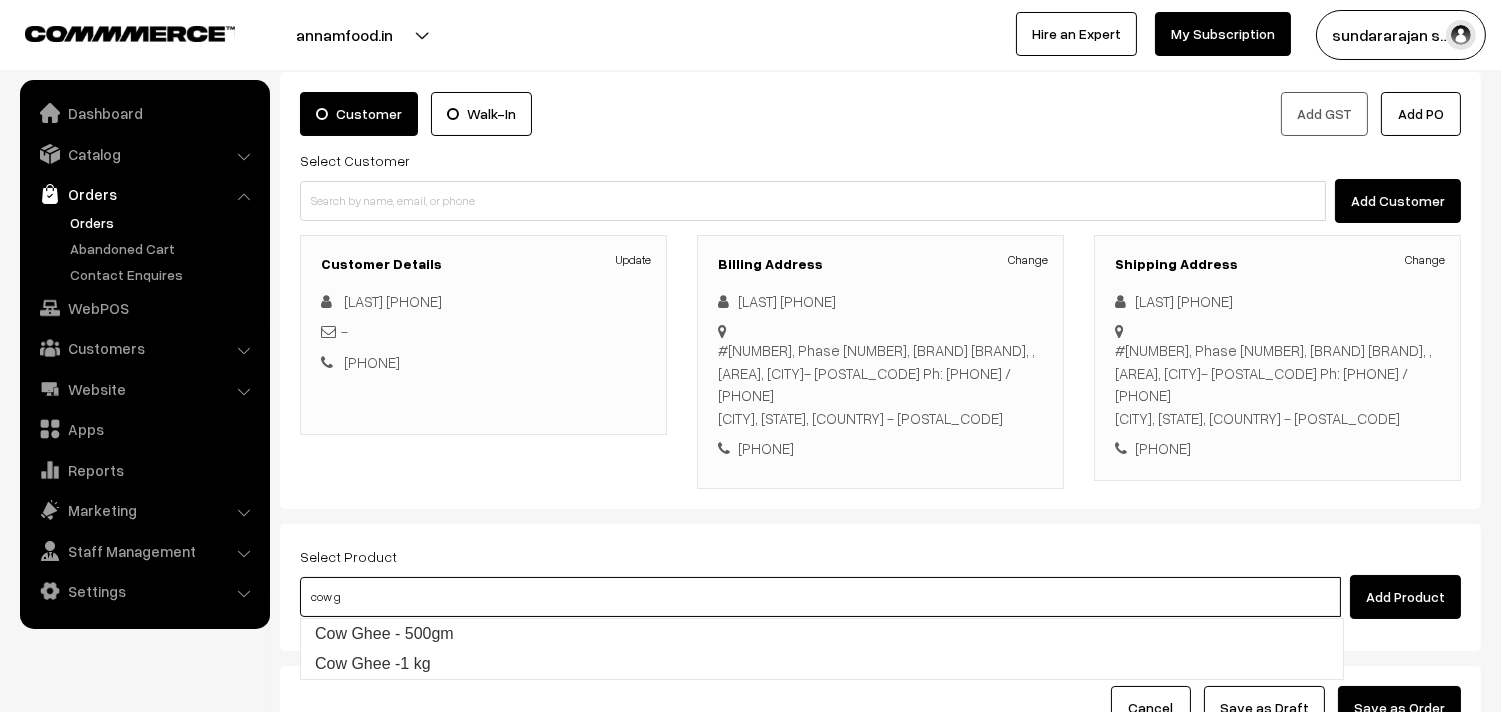 type on "Cow Ghee -1 kg" 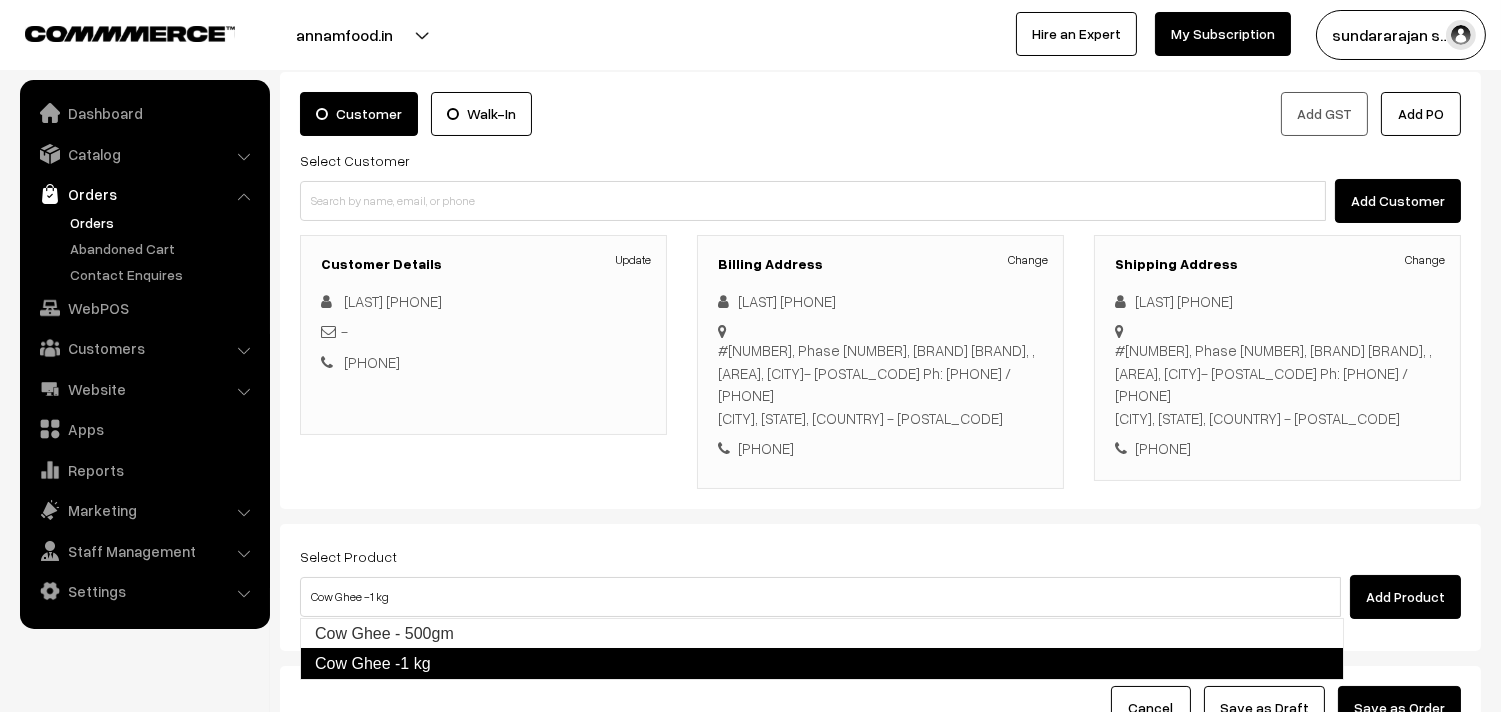 type 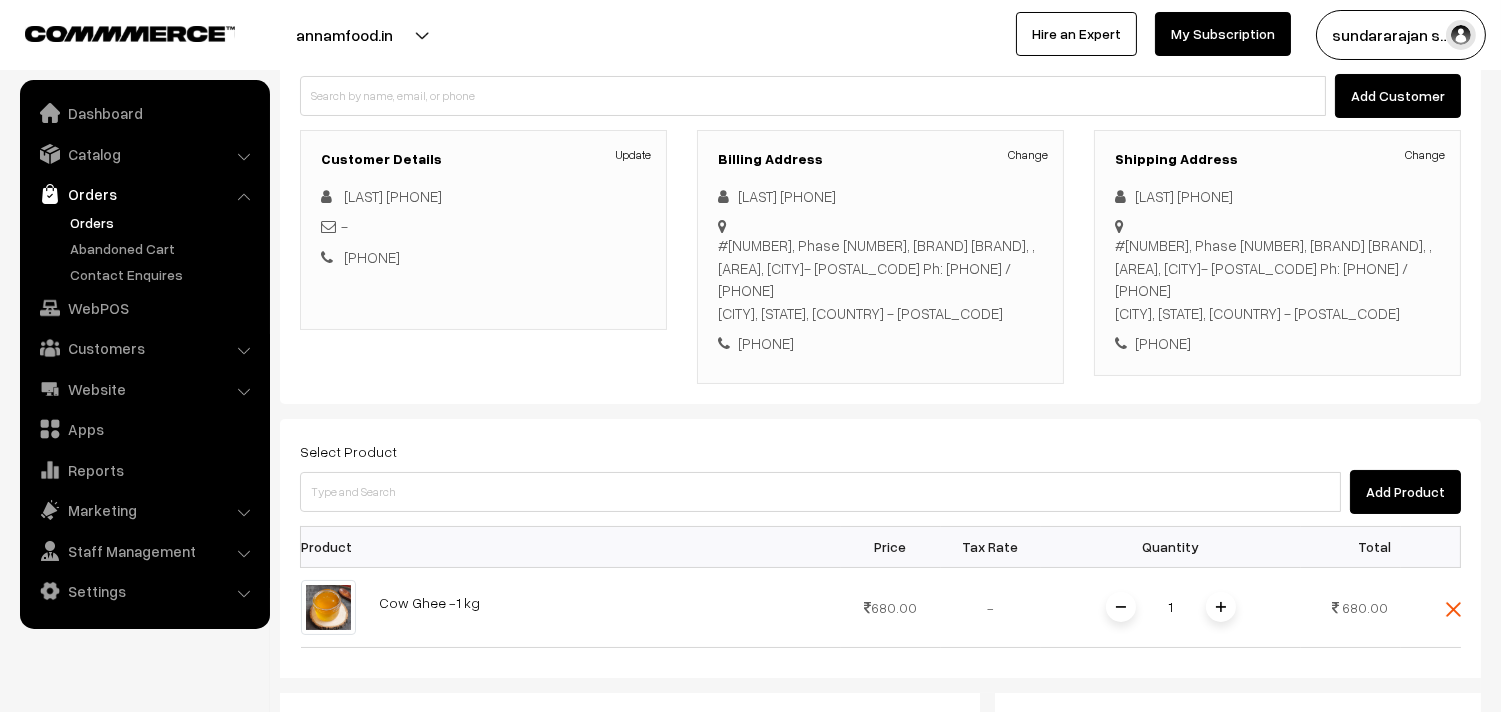scroll, scrollTop: 222, scrollLeft: 0, axis: vertical 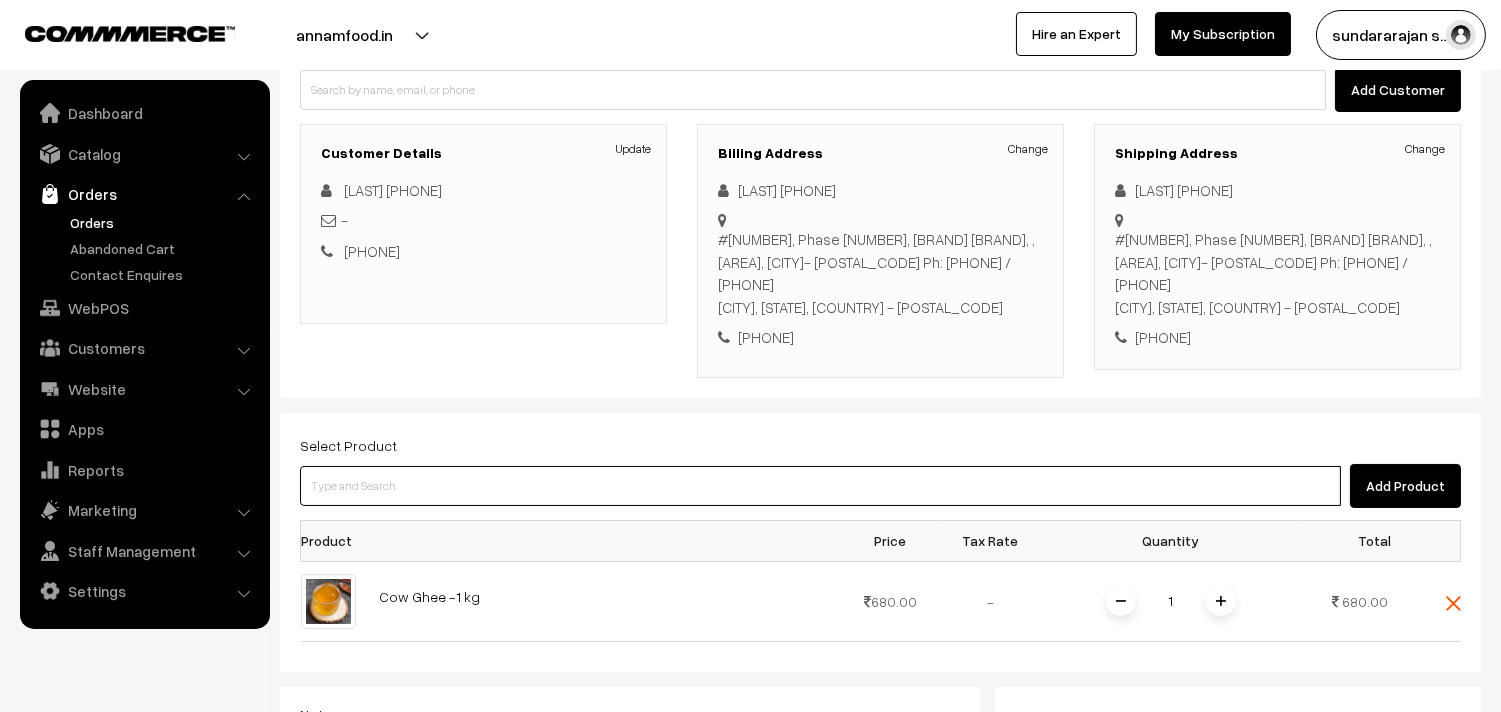 click at bounding box center (820, 486) 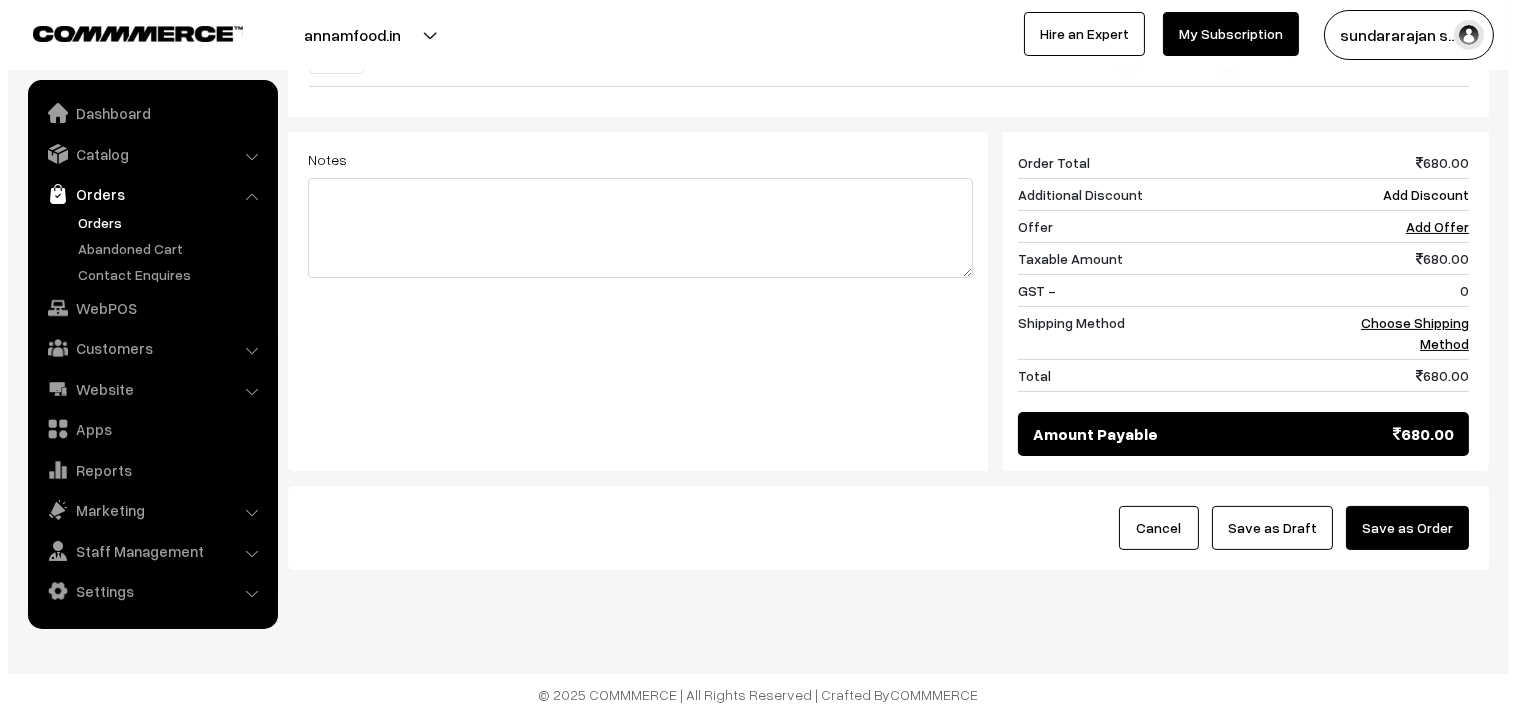 scroll, scrollTop: 782, scrollLeft: 0, axis: vertical 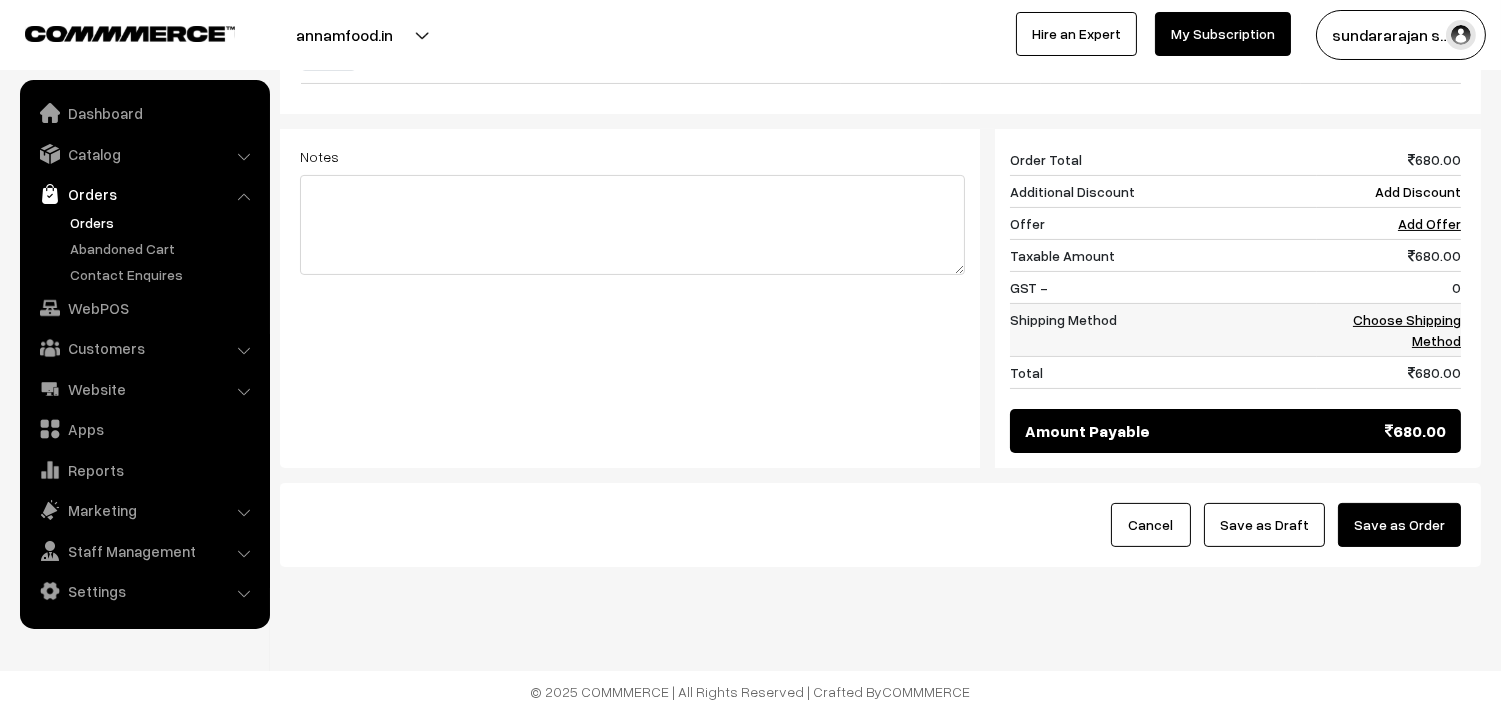 click on "Choose Shipping Method" at bounding box center [1407, 330] 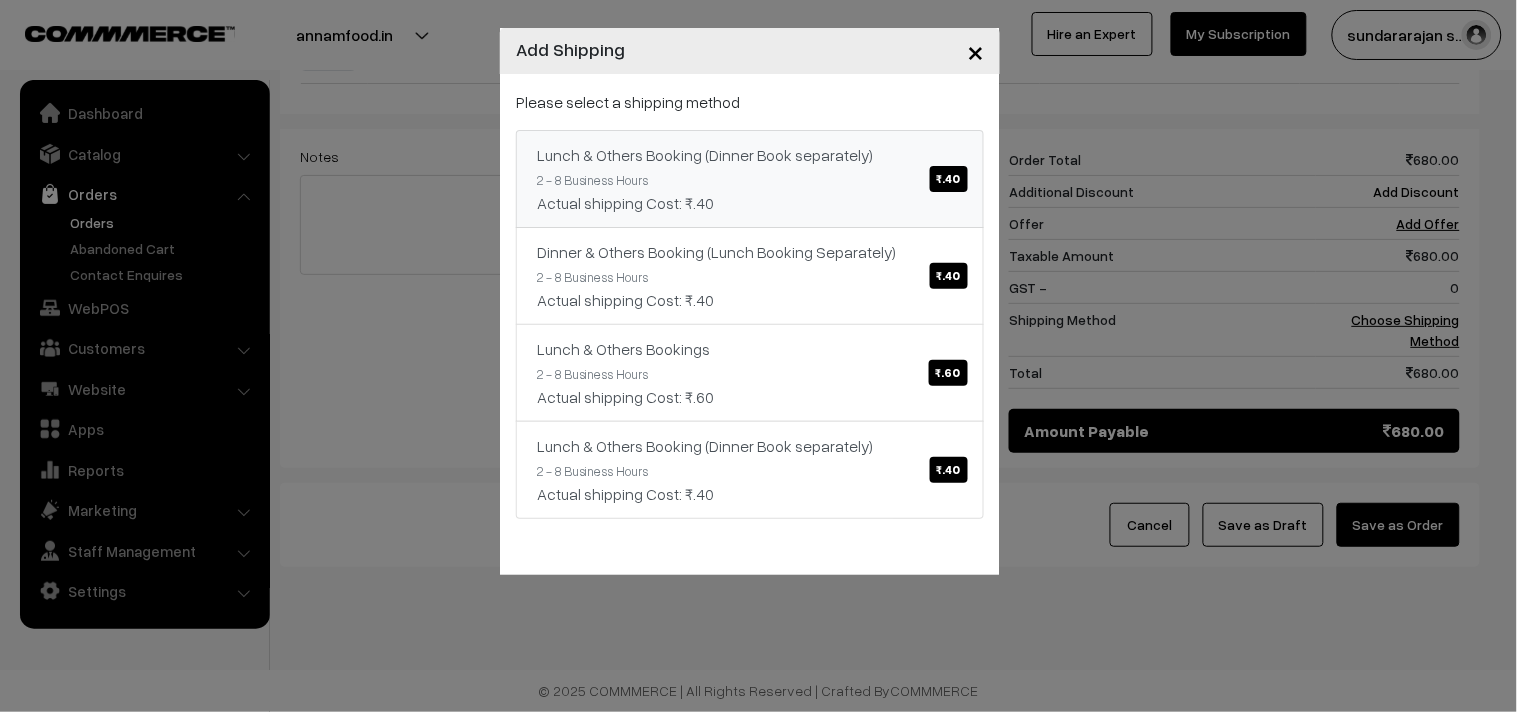 click on "Lunch & Others Booking (Dinner Book separately)
₹.40" at bounding box center [750, 155] 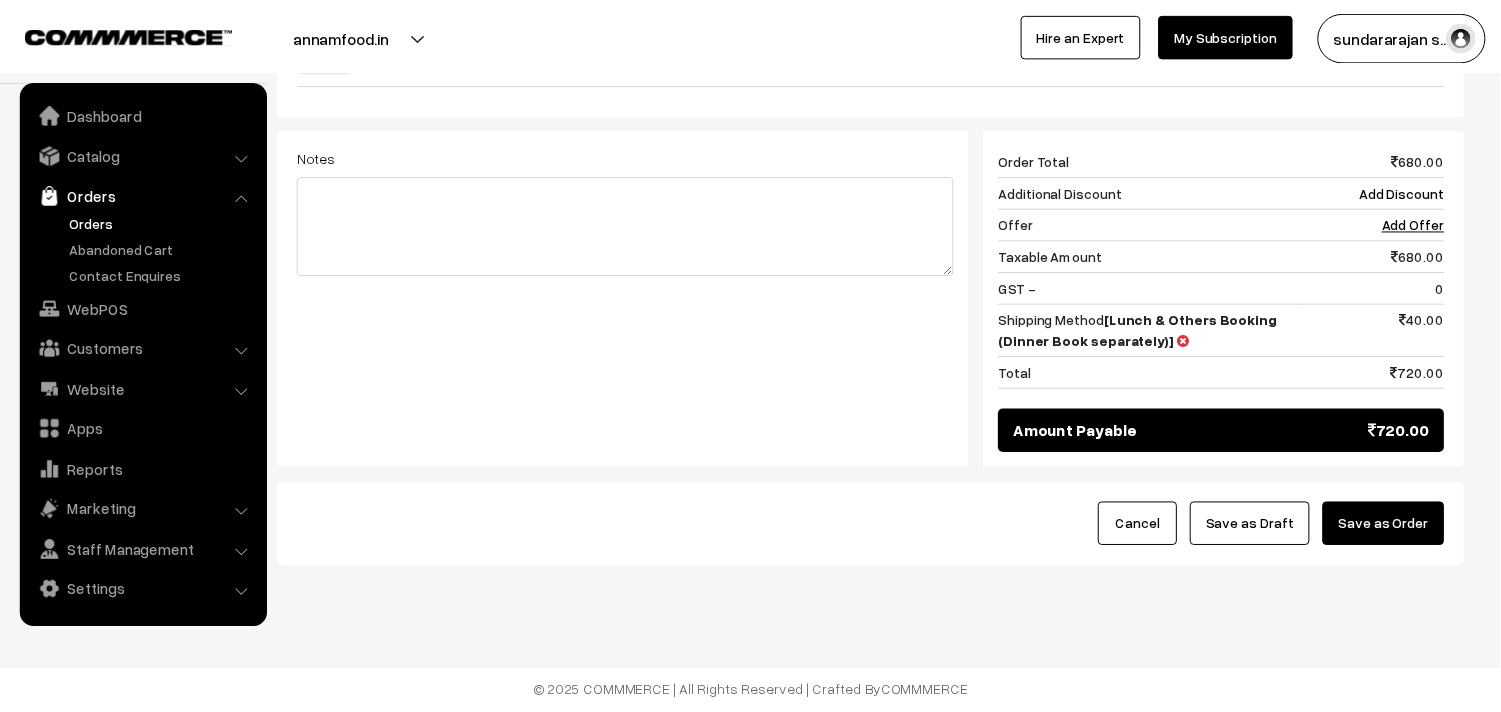scroll, scrollTop: 760, scrollLeft: 0, axis: vertical 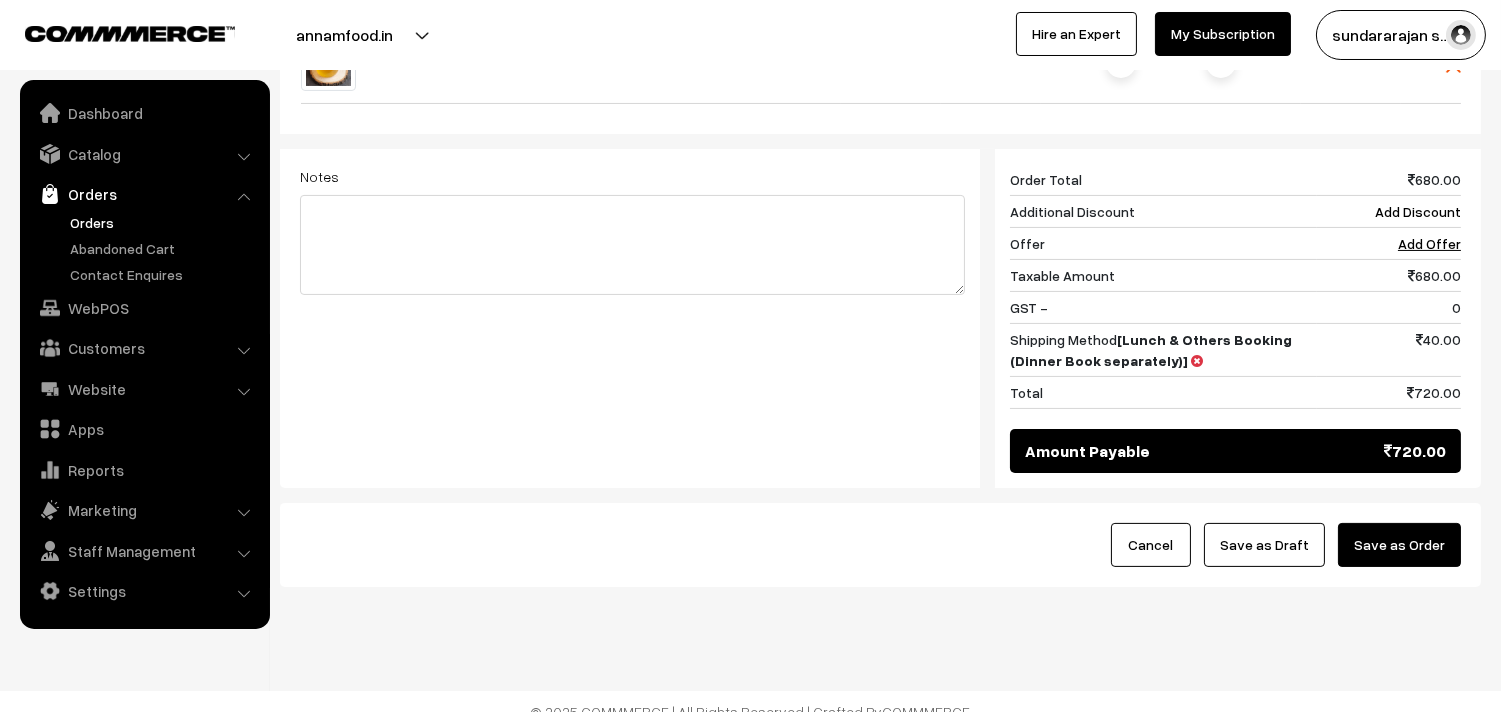 click on "Save as Draft" at bounding box center [1264, 545] 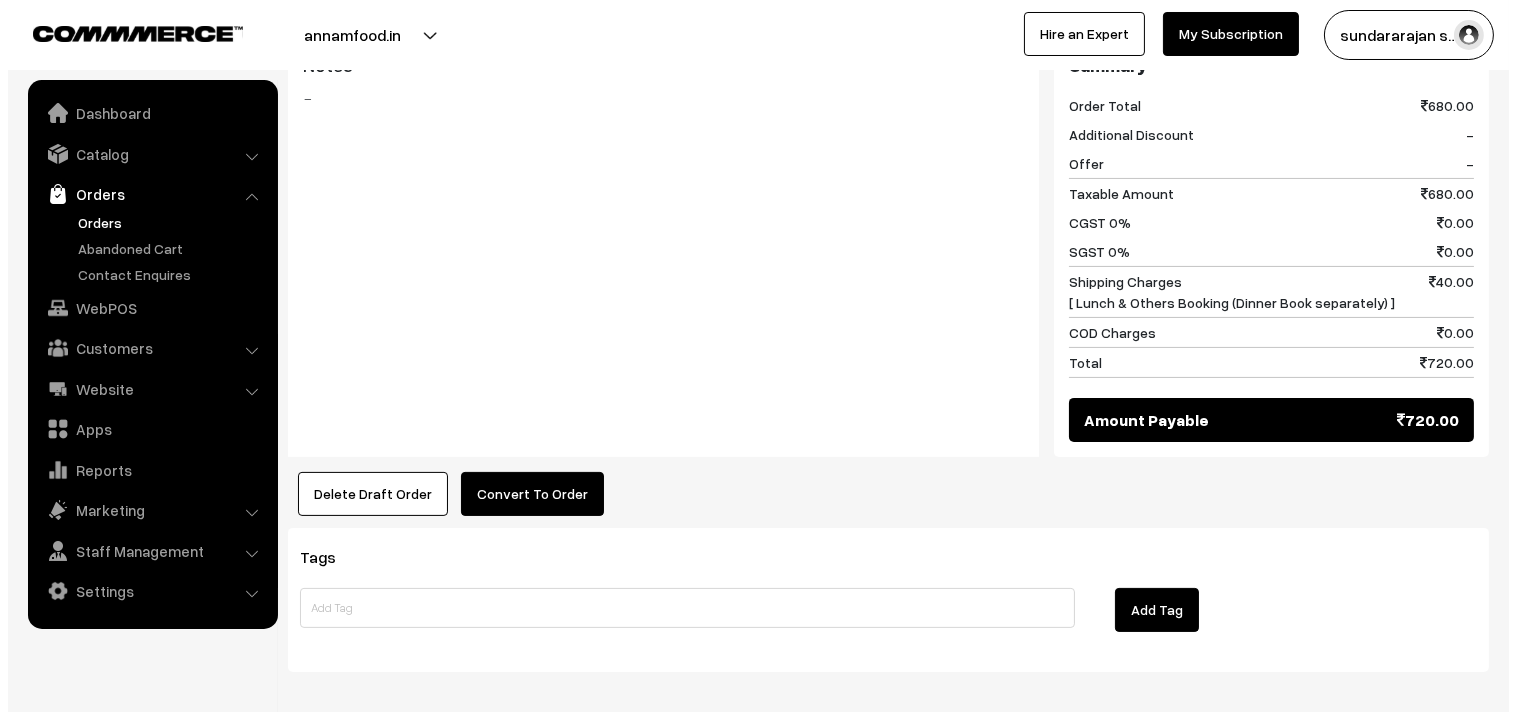 scroll, scrollTop: 843, scrollLeft: 0, axis: vertical 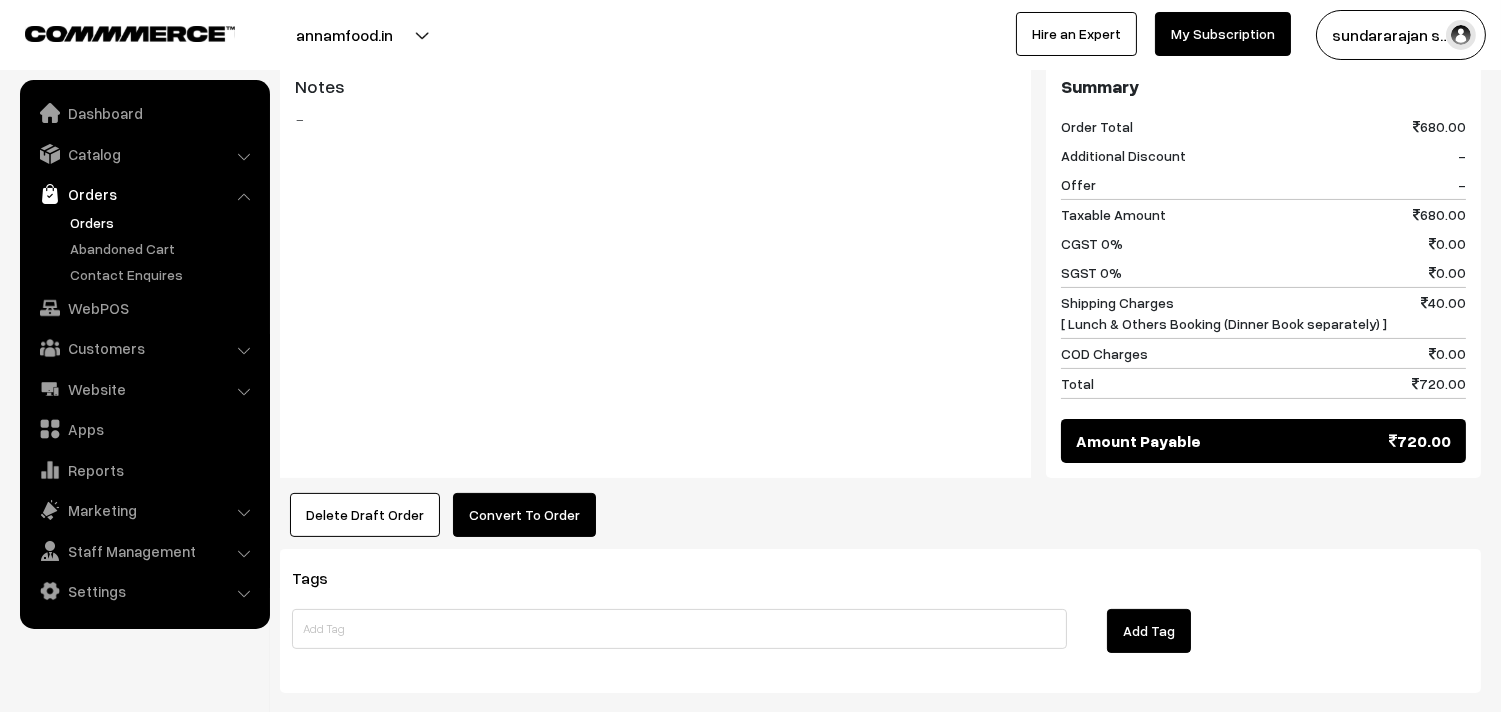 click on "Convert To Order" at bounding box center (524, 515) 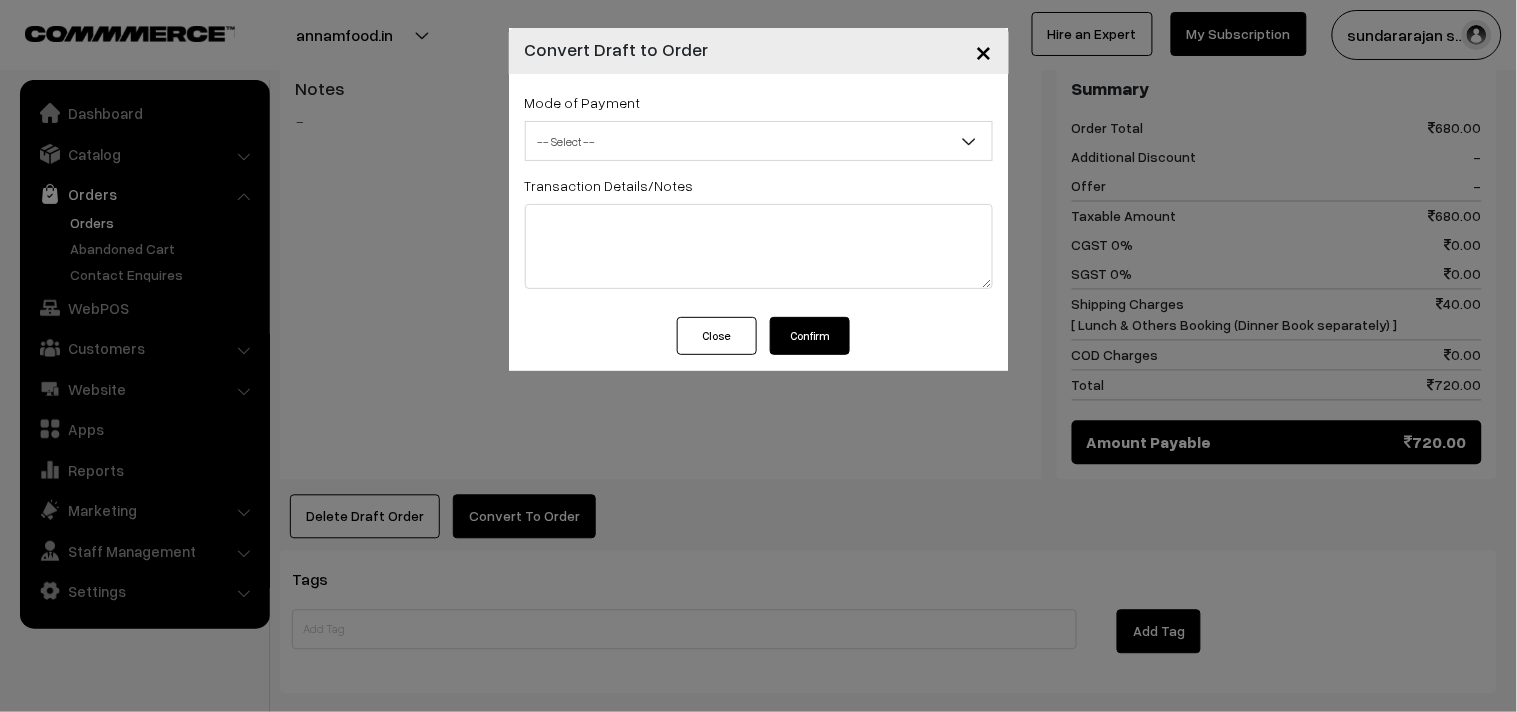 click on "-- Select --" at bounding box center [759, 141] 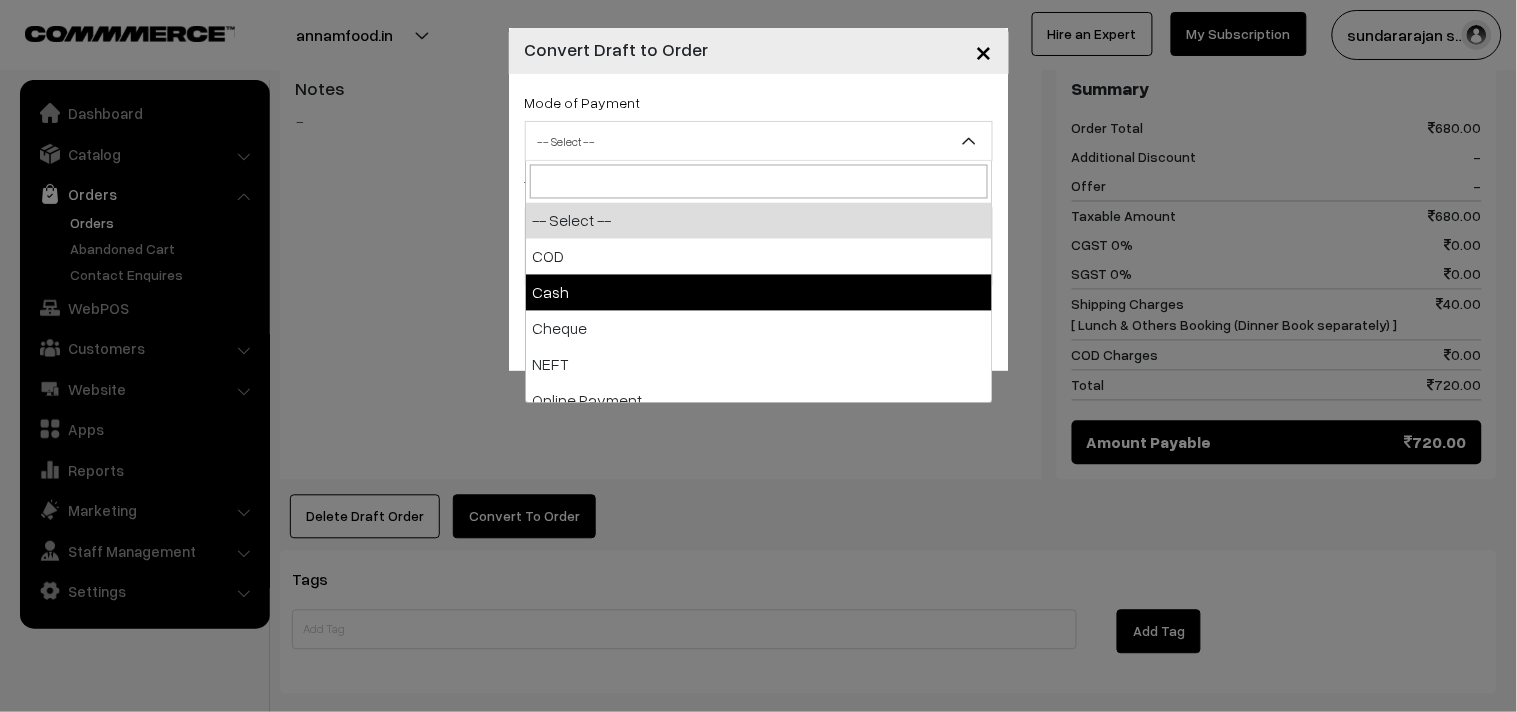 drag, startPoint x: 574, startPoint y: 297, endPoint x: 641, endPoint y: 355, distance: 88.61716 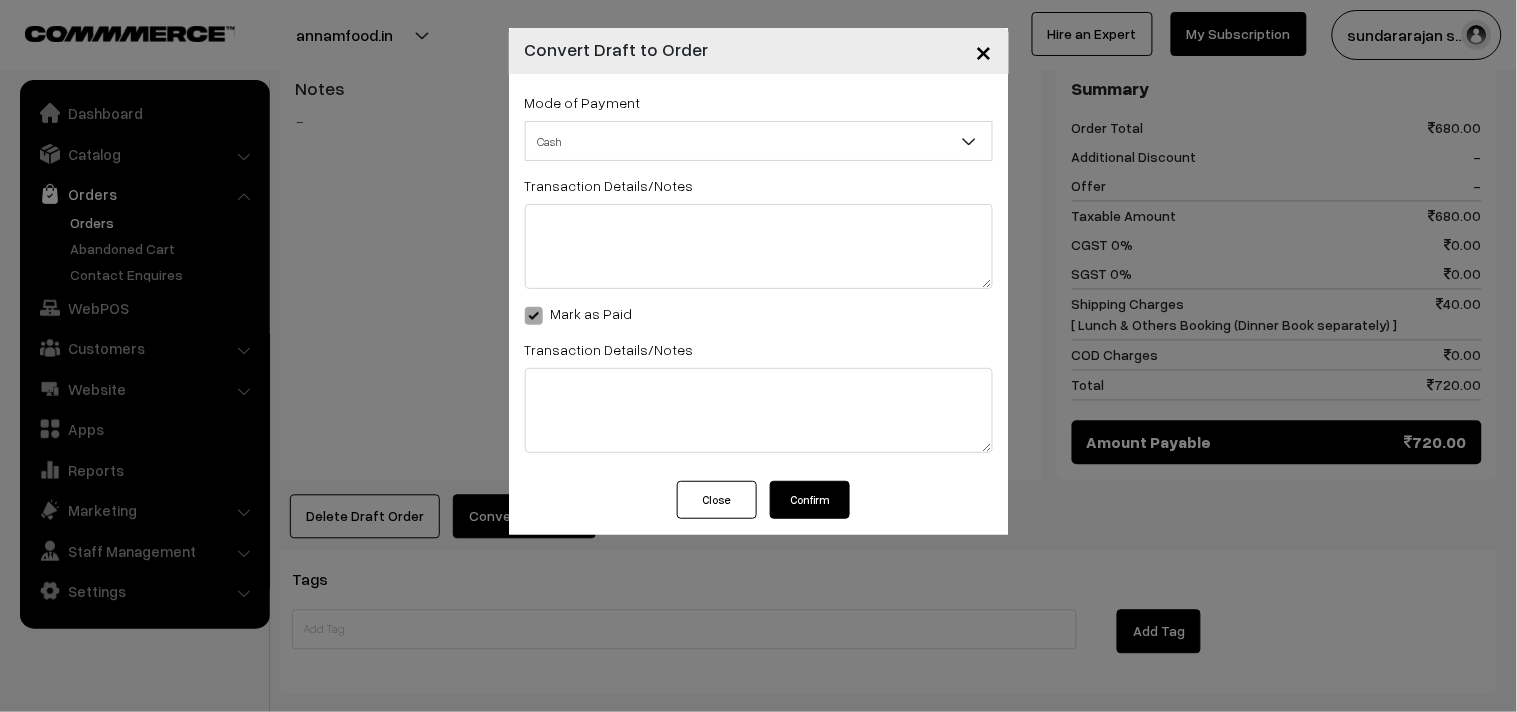 click on "Confirm" at bounding box center [810, 500] 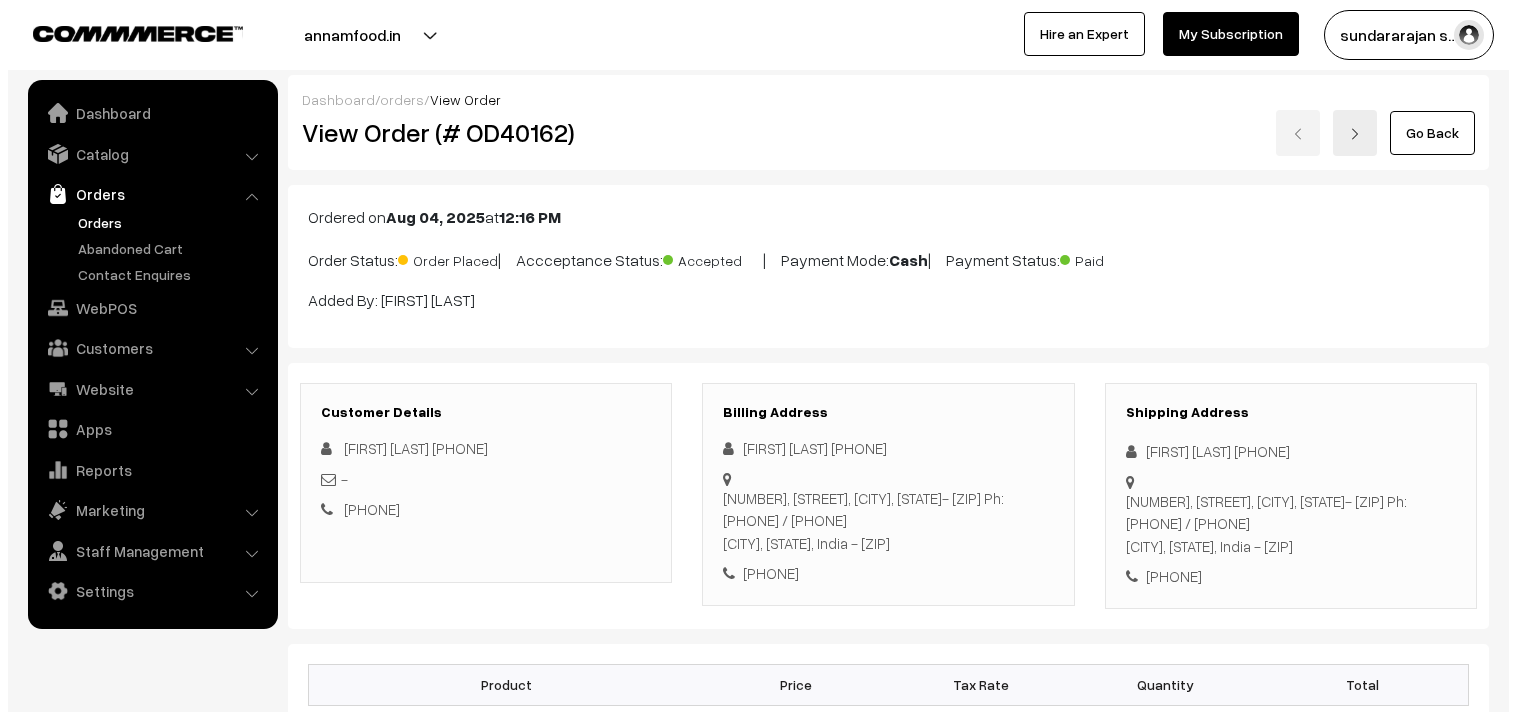 scroll, scrollTop: 843, scrollLeft: 0, axis: vertical 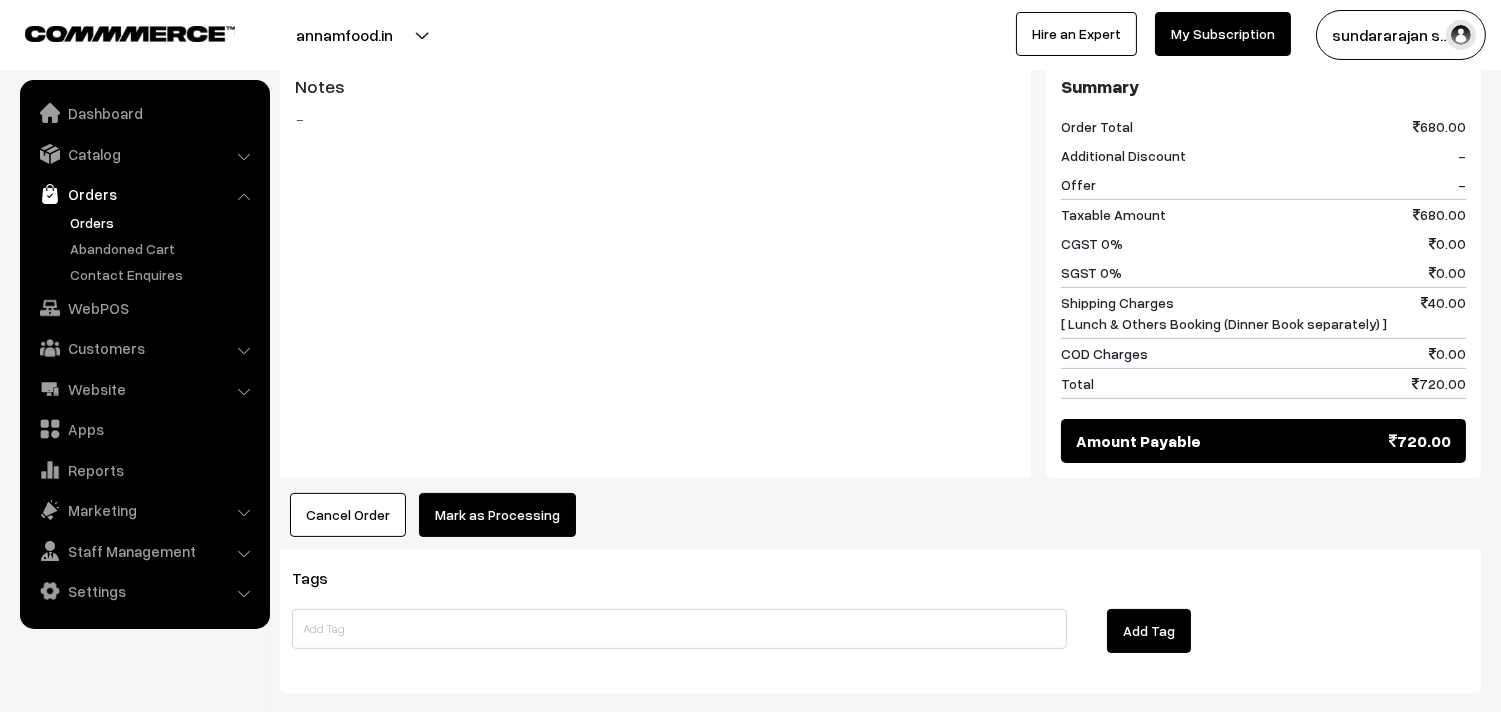 click on "Mark as Processing" at bounding box center (497, 515) 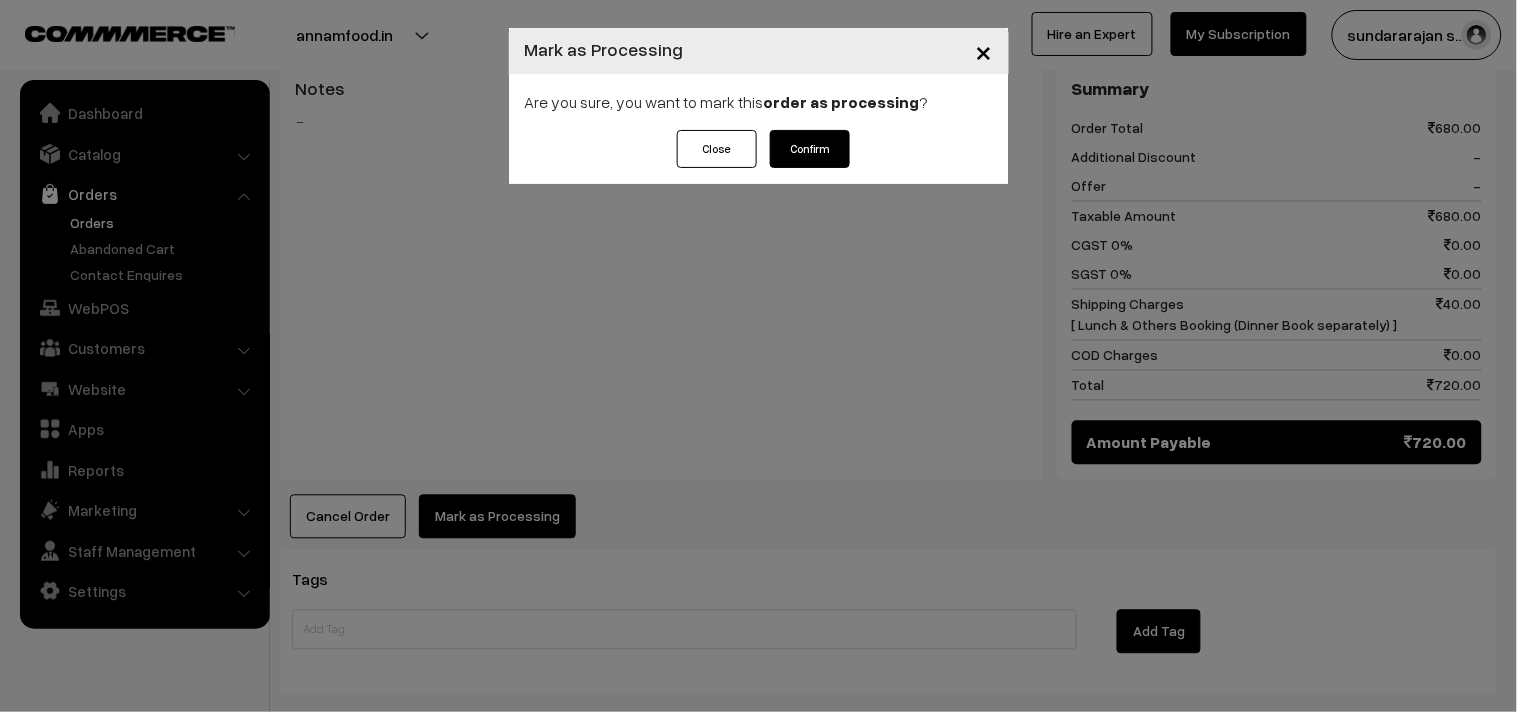 click on "Confirm" at bounding box center (810, 149) 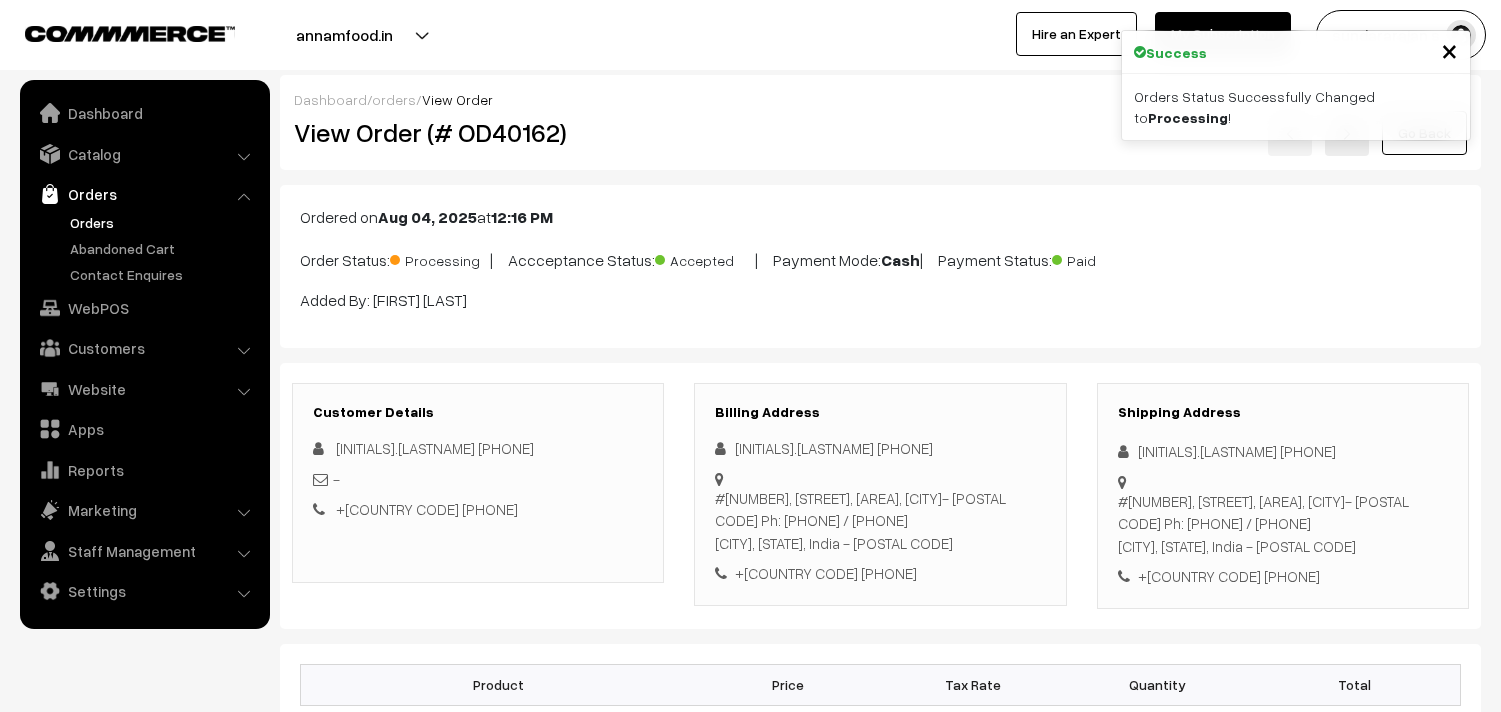scroll, scrollTop: 0, scrollLeft: 0, axis: both 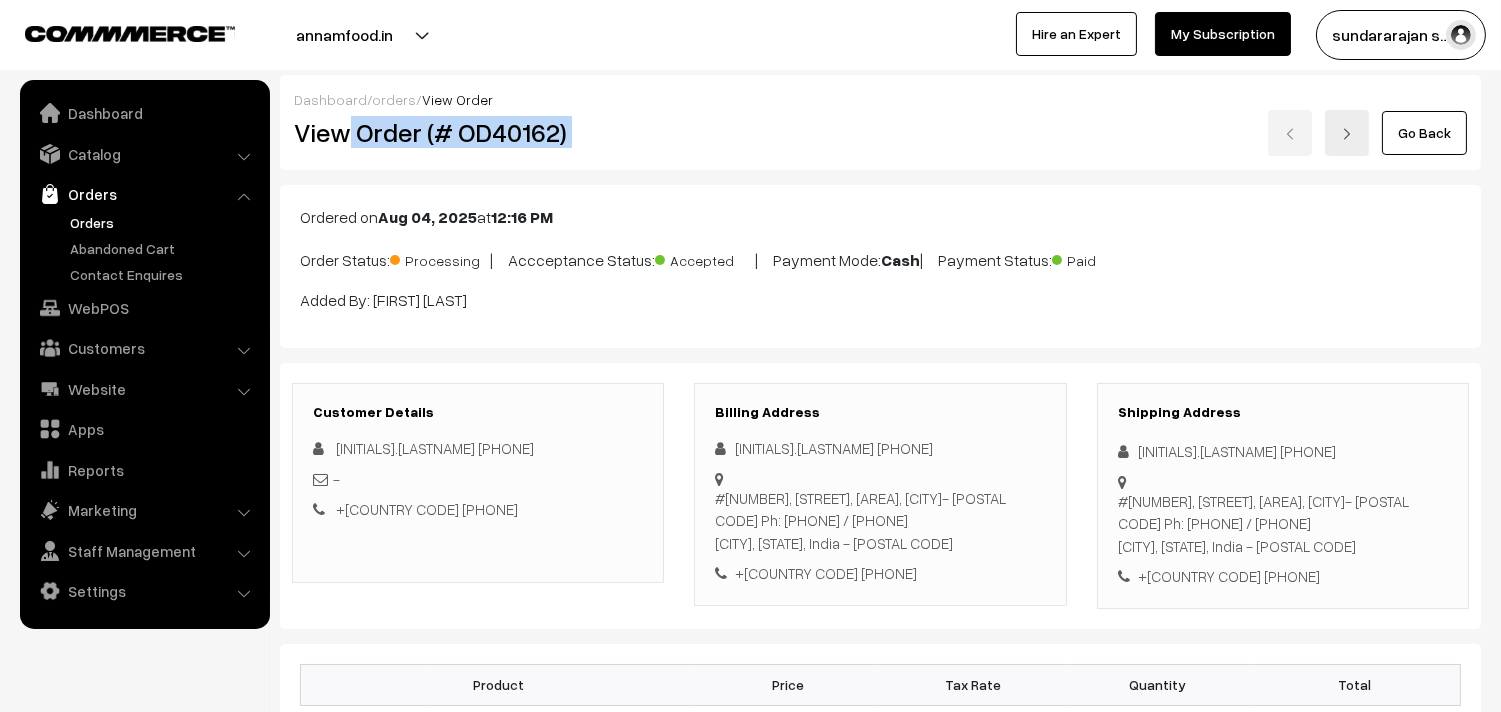 drag, startPoint x: 351, startPoint y: 132, endPoint x: 672, endPoint y: 138, distance: 321.05606 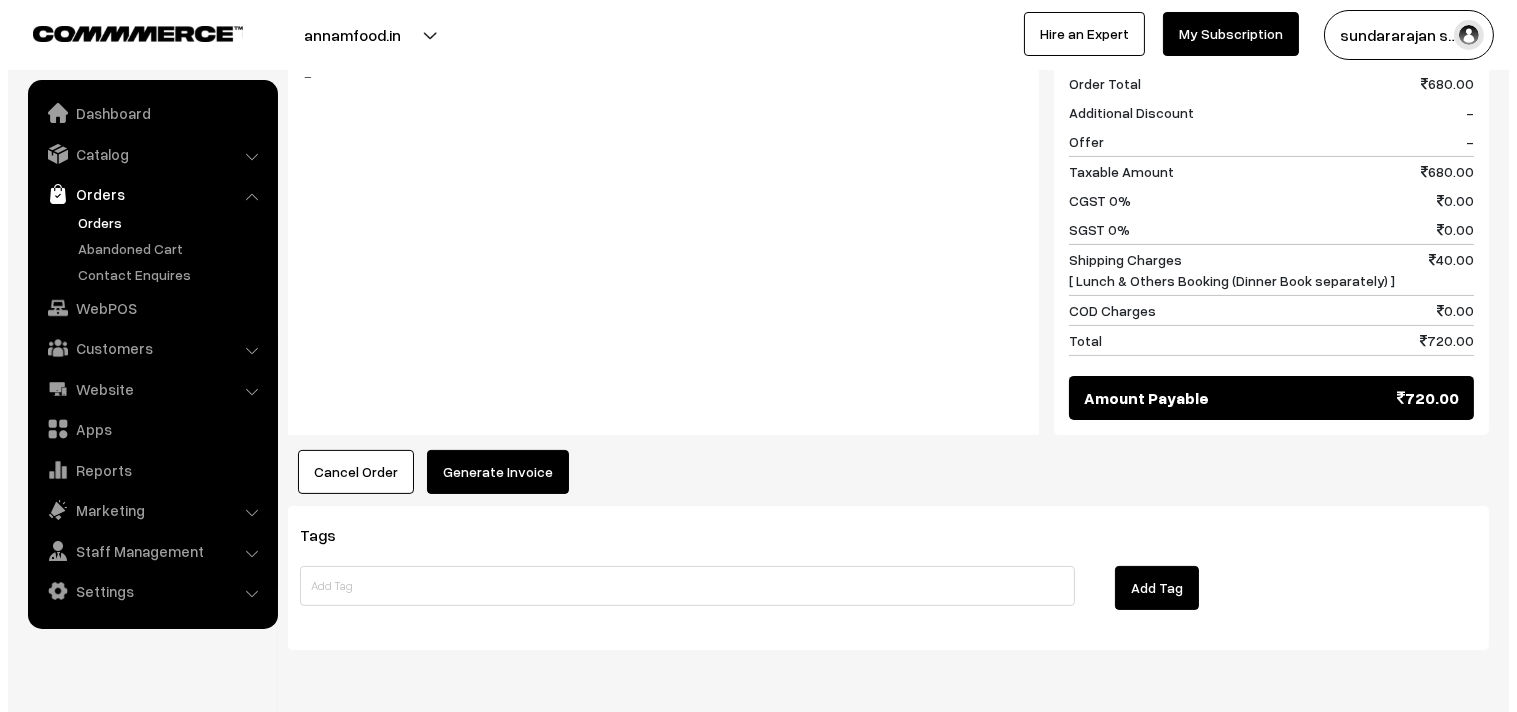 scroll, scrollTop: 888, scrollLeft: 0, axis: vertical 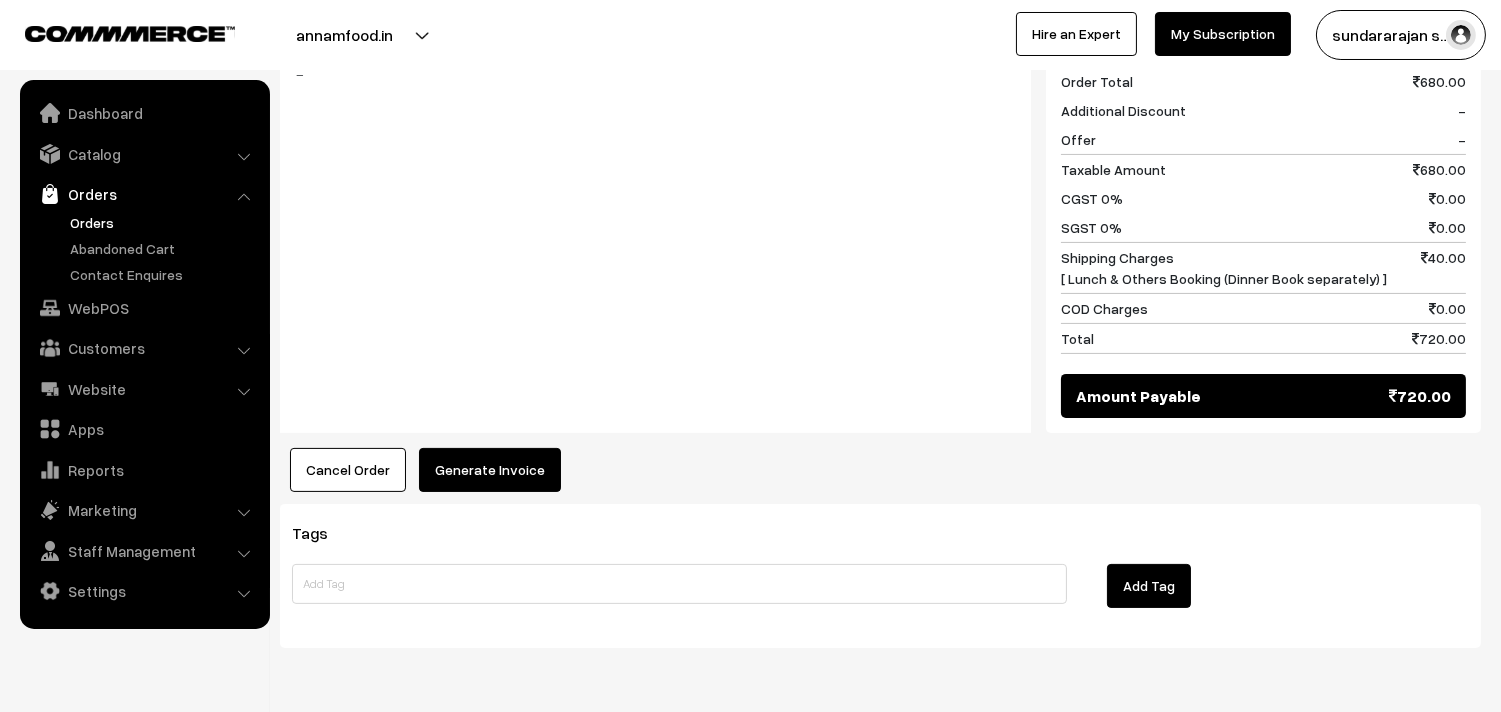click on "Generate Invoice" at bounding box center [490, 470] 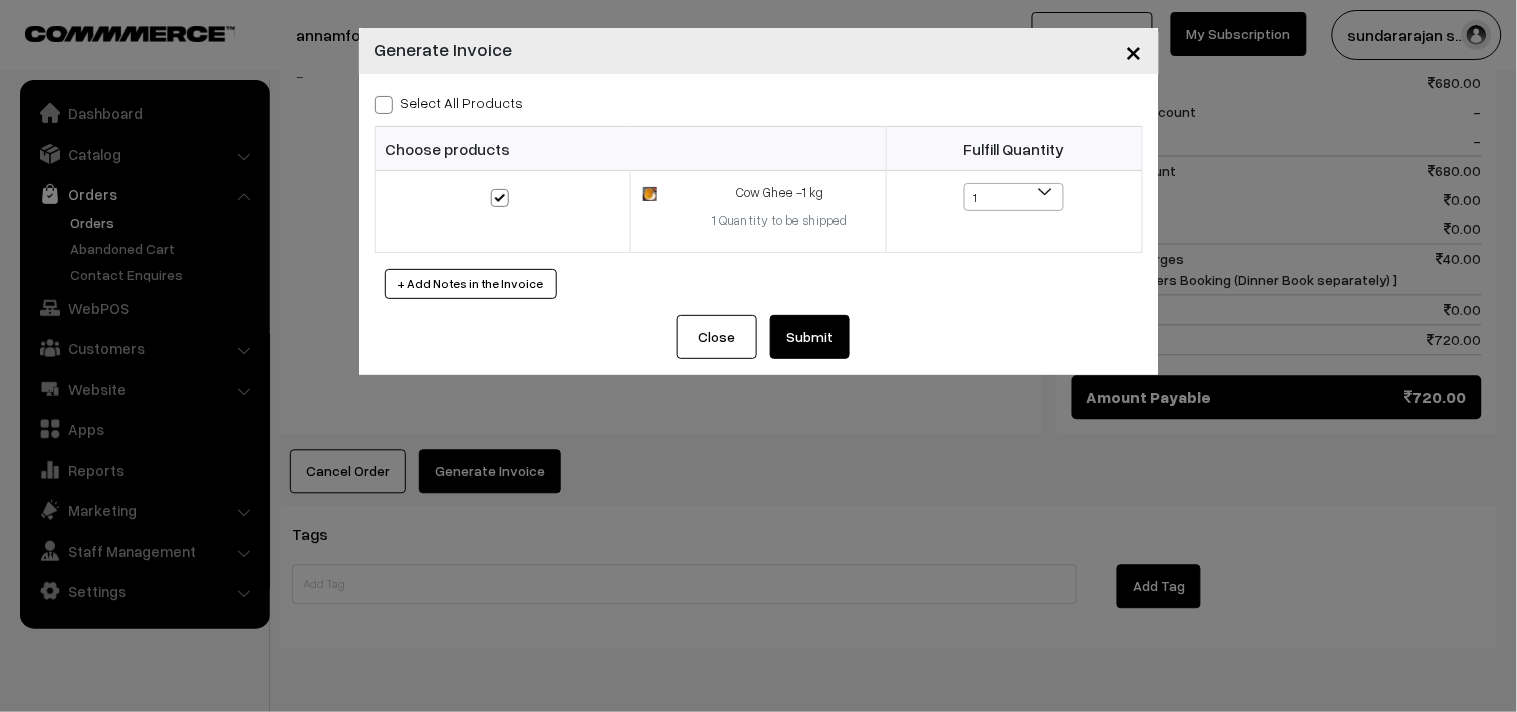 click on "Submit" at bounding box center [810, 337] 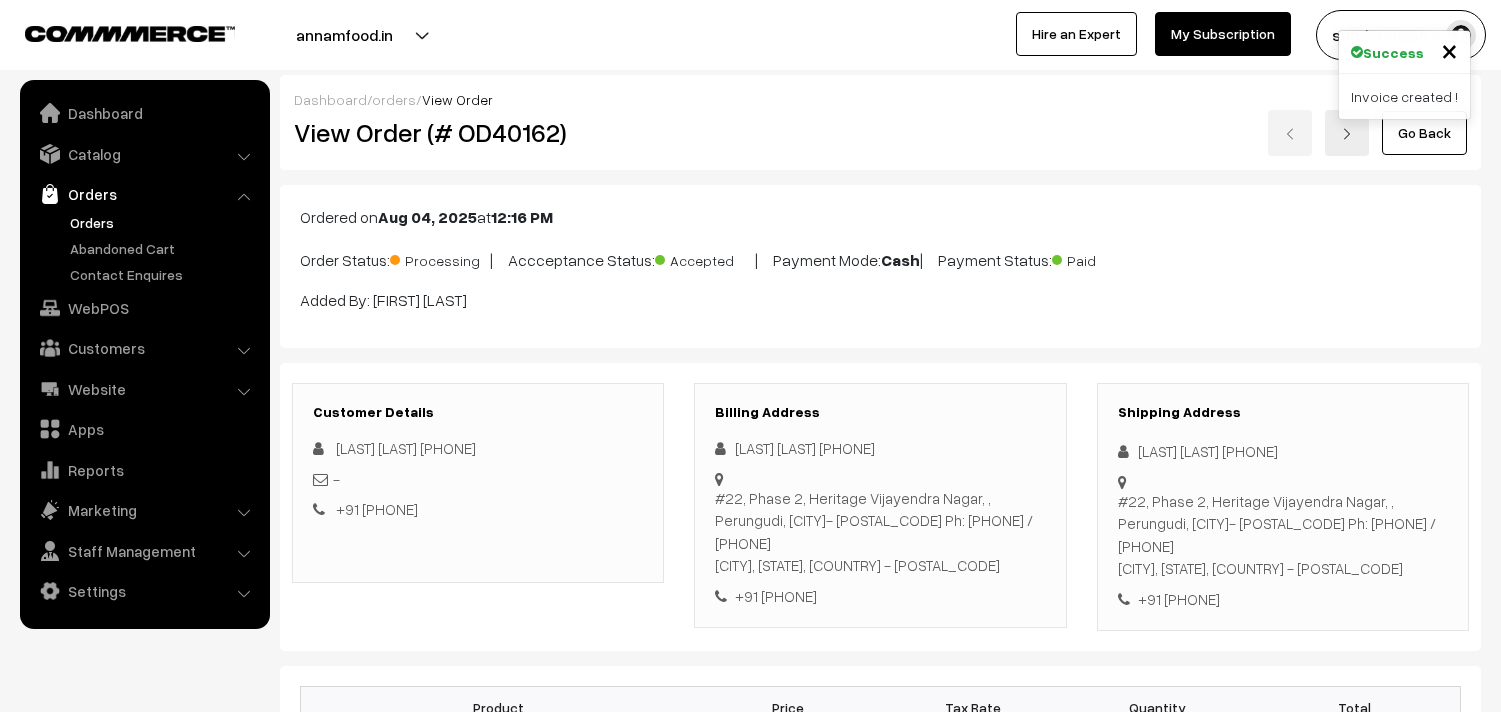 scroll, scrollTop: 888, scrollLeft: 0, axis: vertical 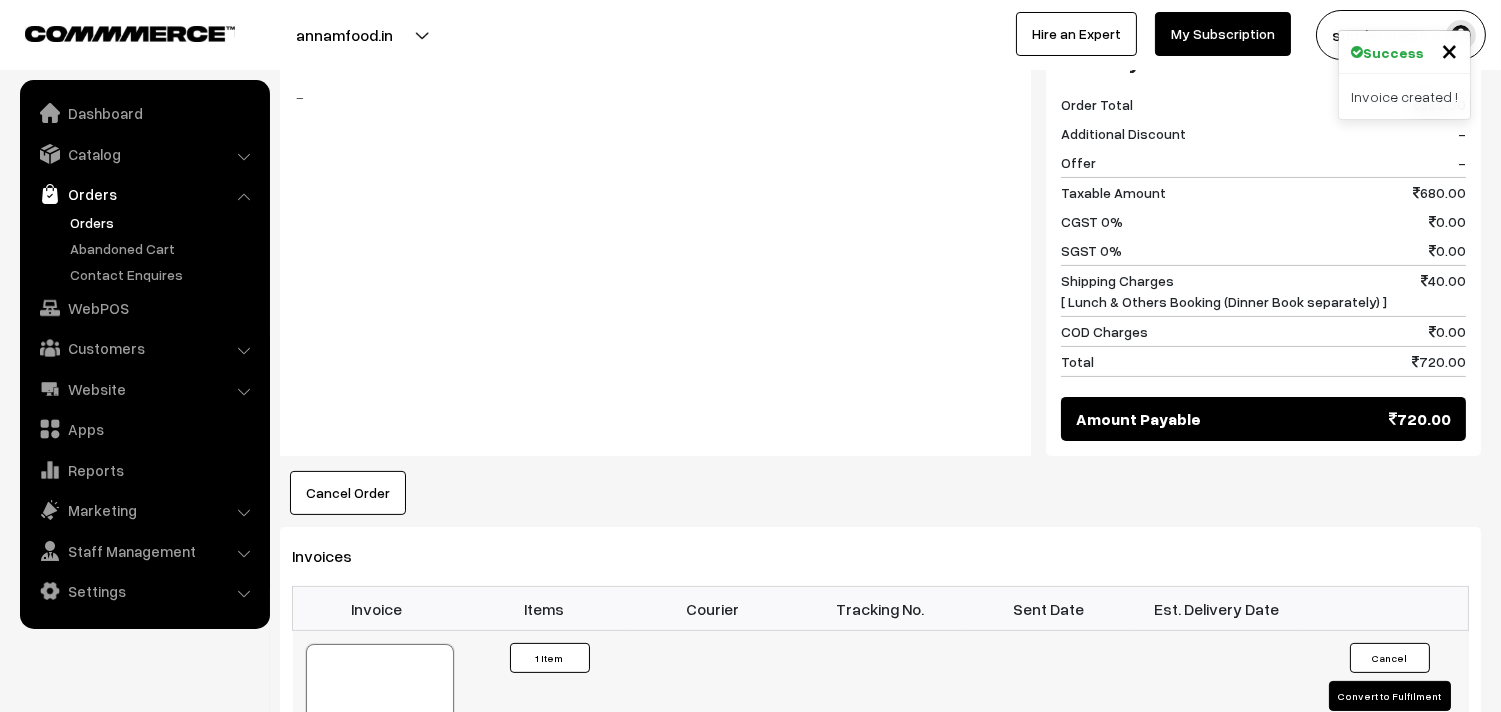 click at bounding box center [380, 694] 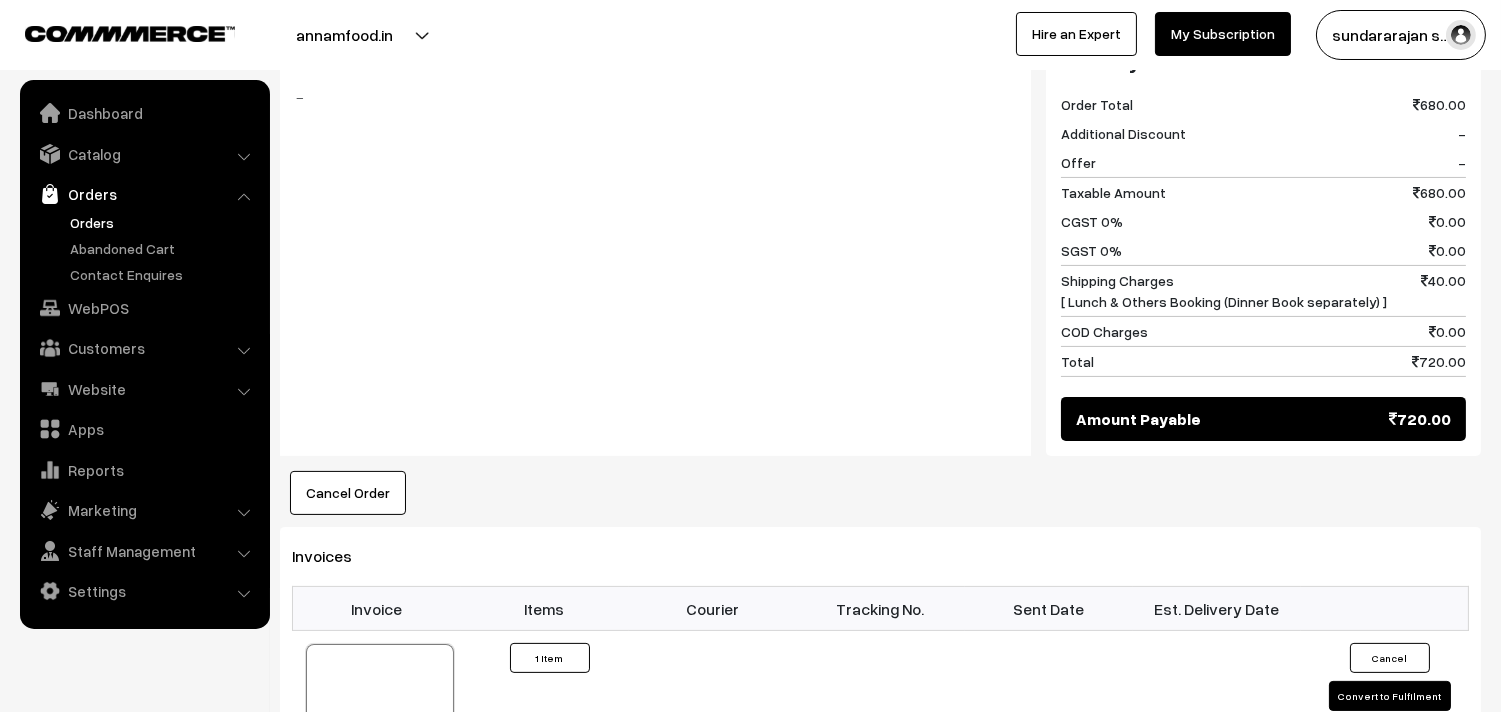click on "Orders" at bounding box center [144, 194] 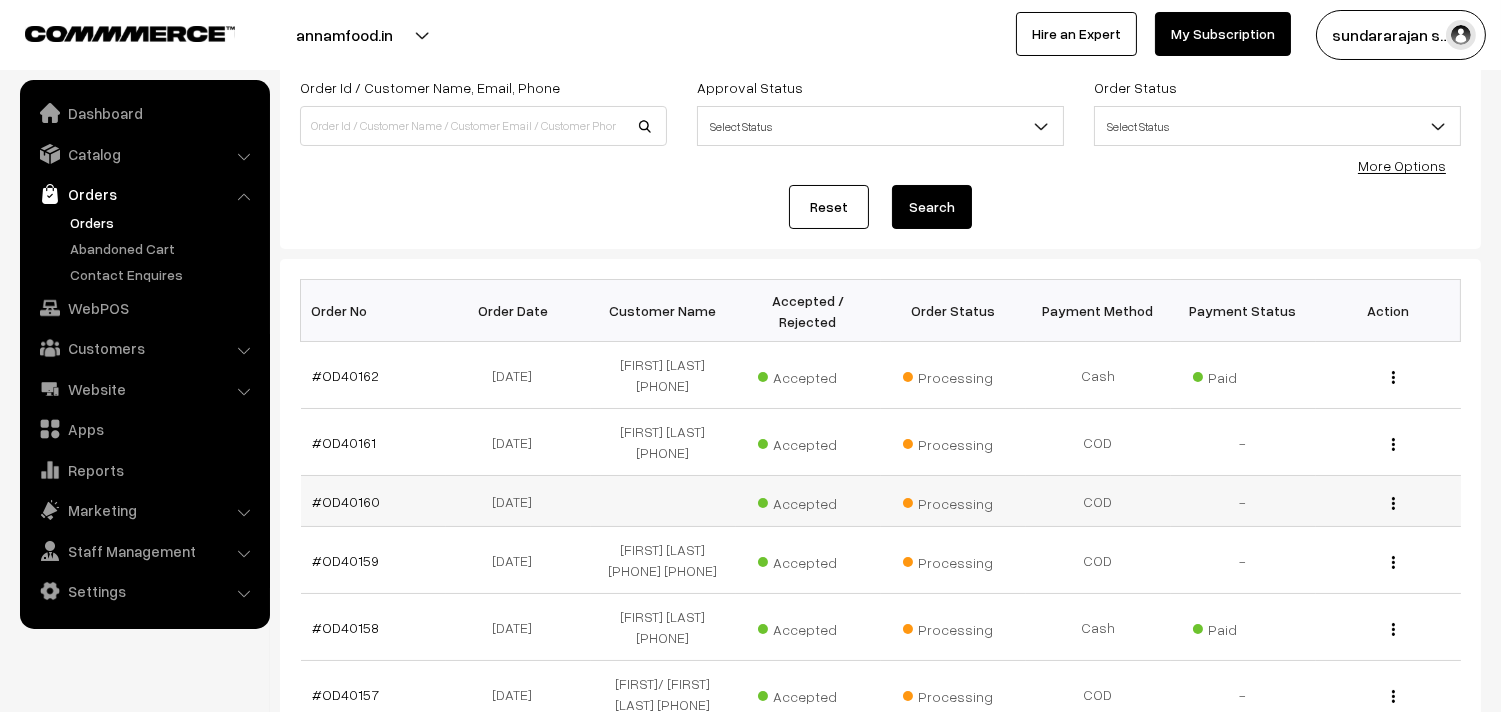 scroll, scrollTop: 333, scrollLeft: 0, axis: vertical 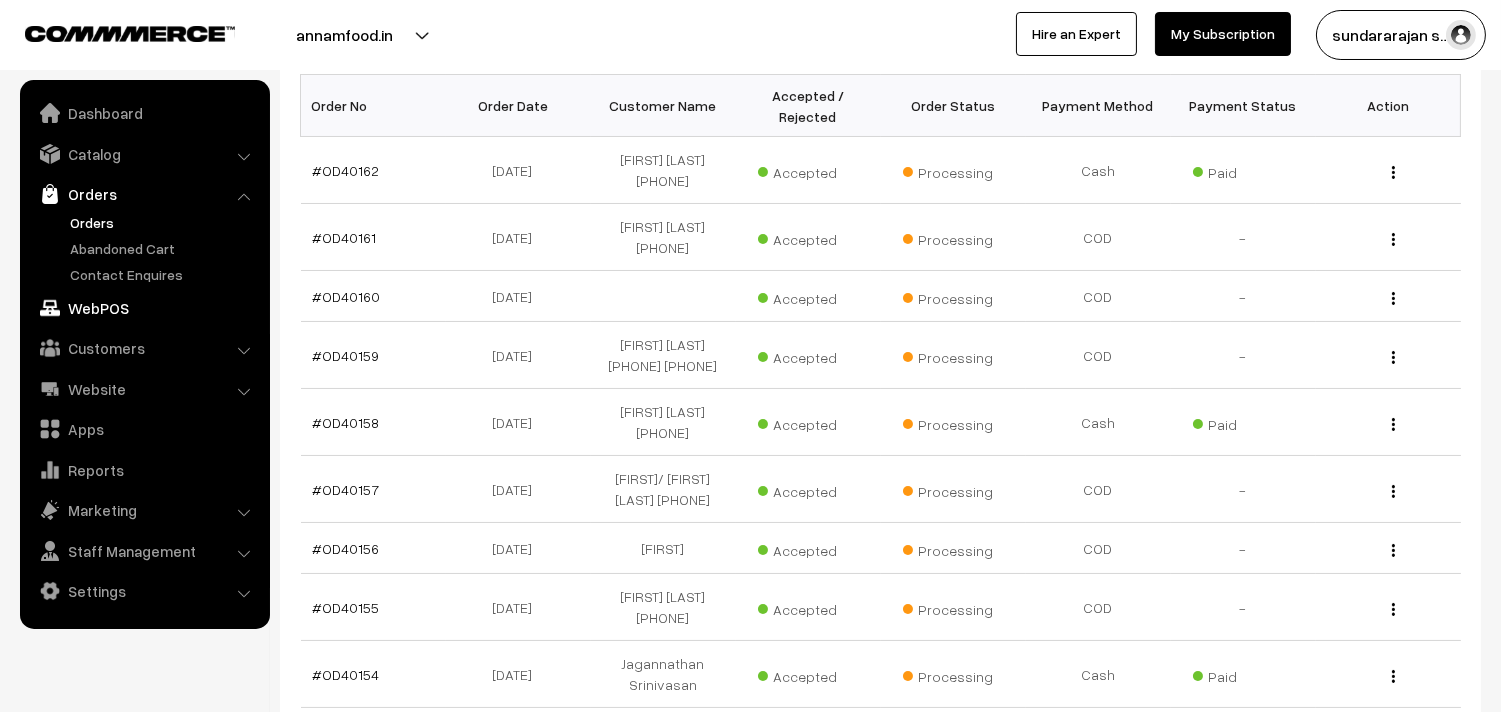click on "WebPOS" at bounding box center [144, 308] 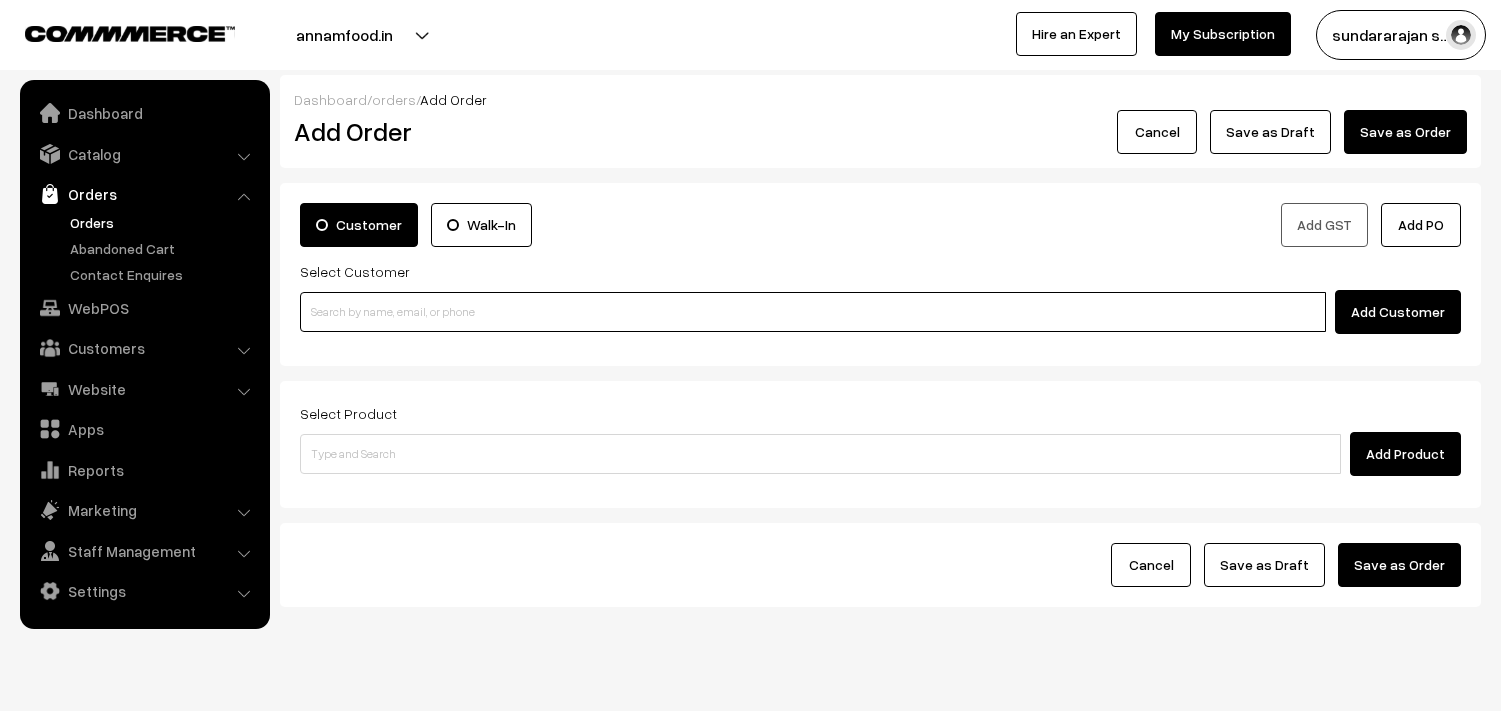 scroll, scrollTop: 0, scrollLeft: 0, axis: both 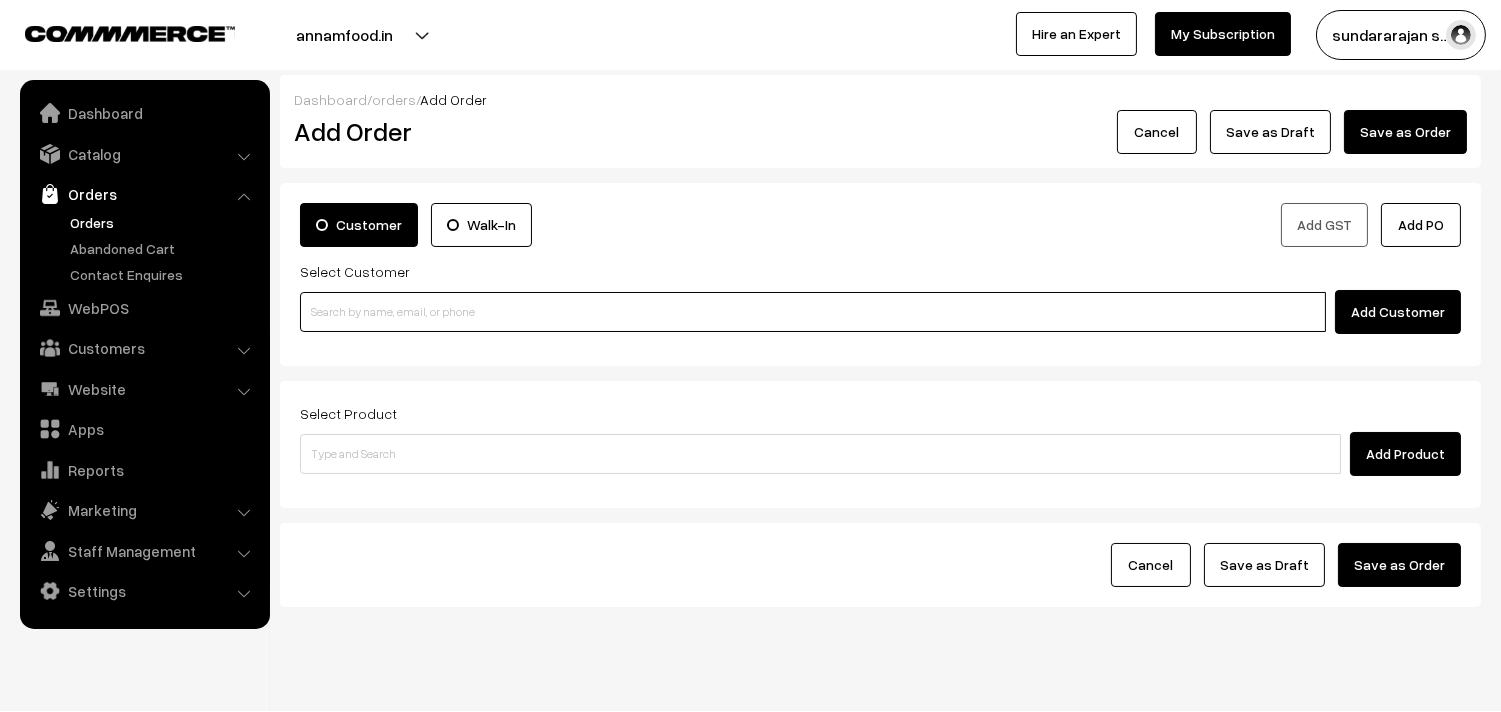 click at bounding box center [813, 312] 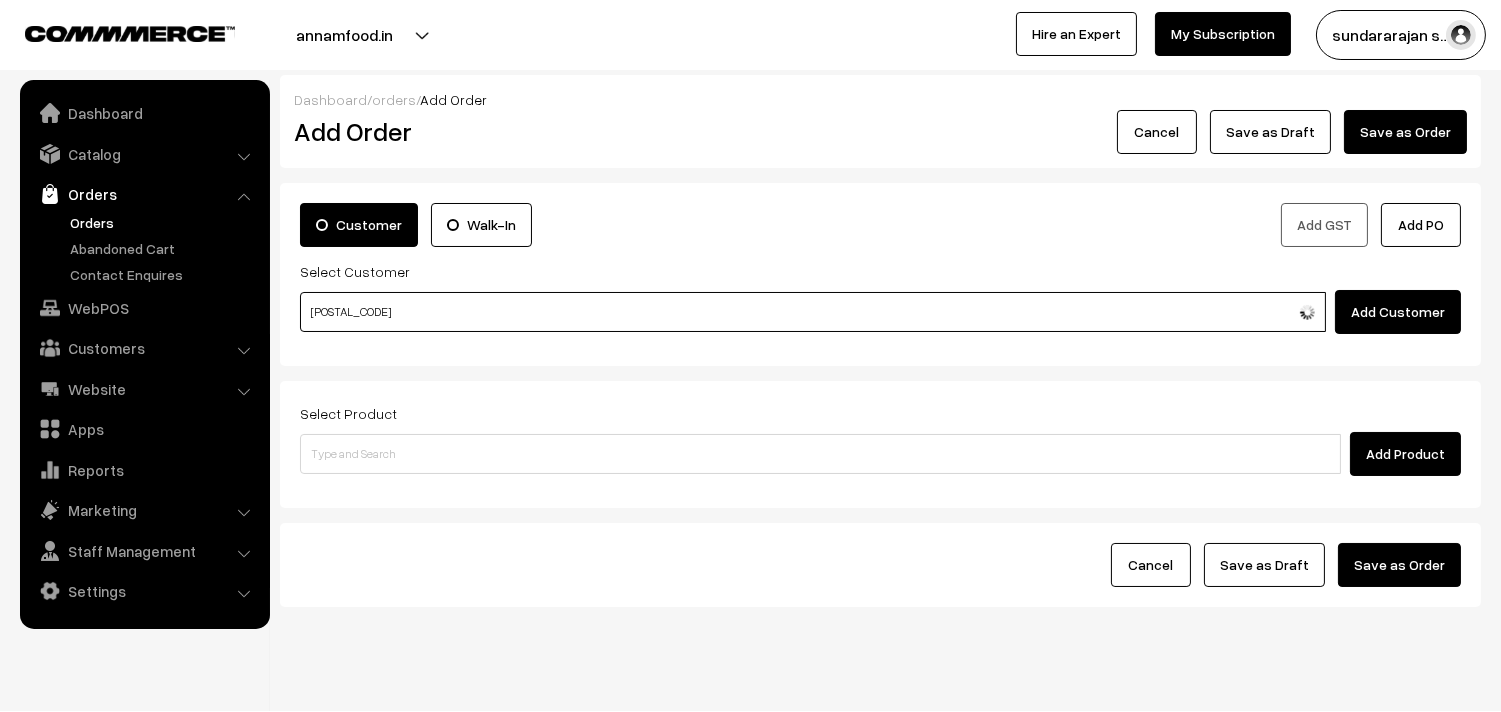 click on "80723 68596" at bounding box center [813, 312] 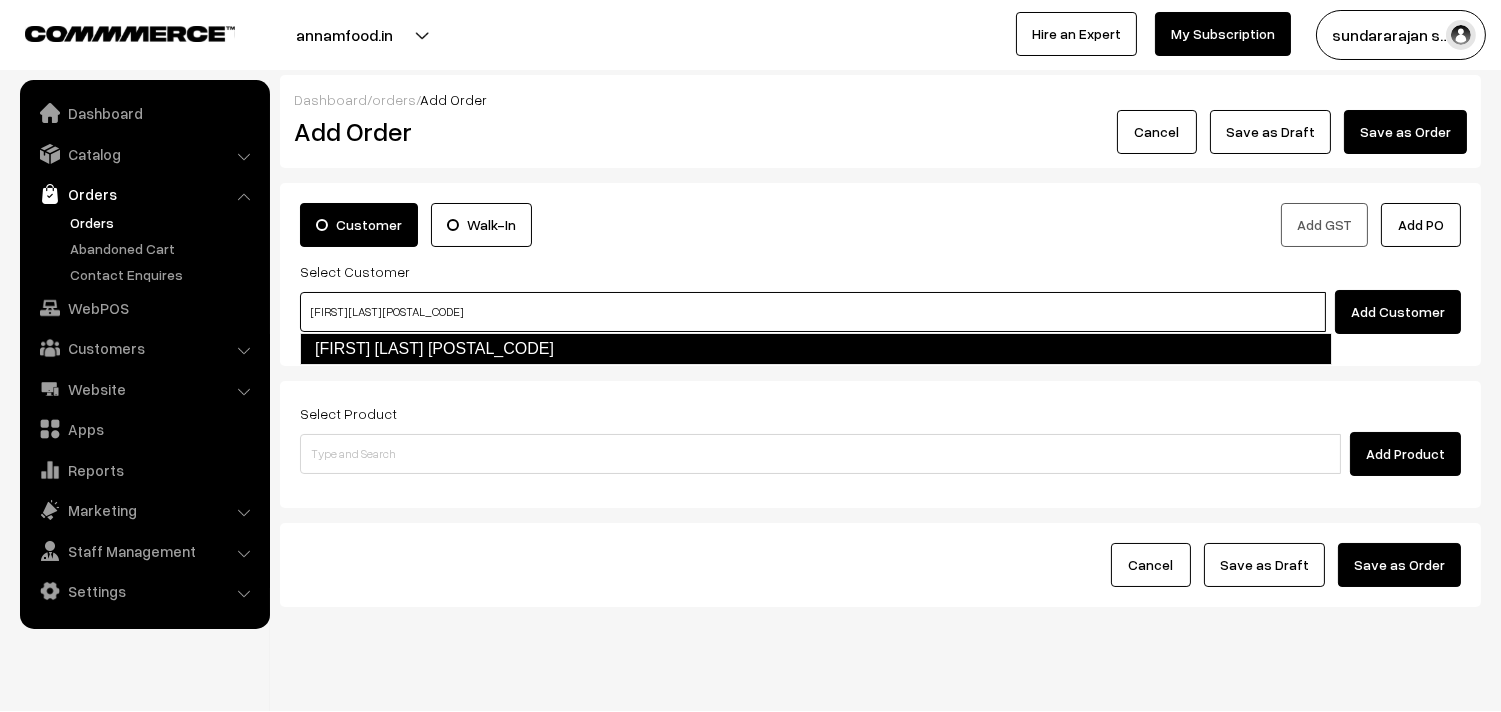 type on "brindha Natarajan 80723 68596  [8072368596]" 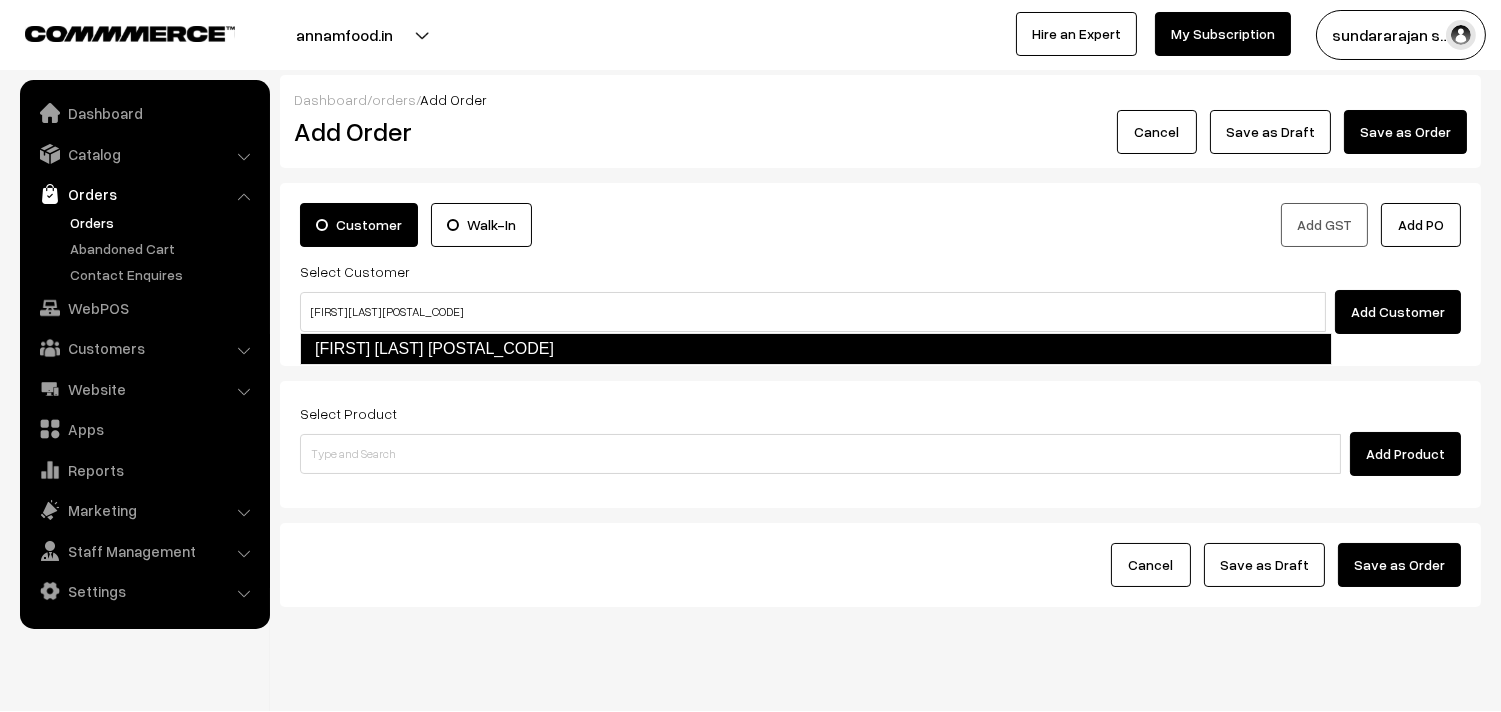type 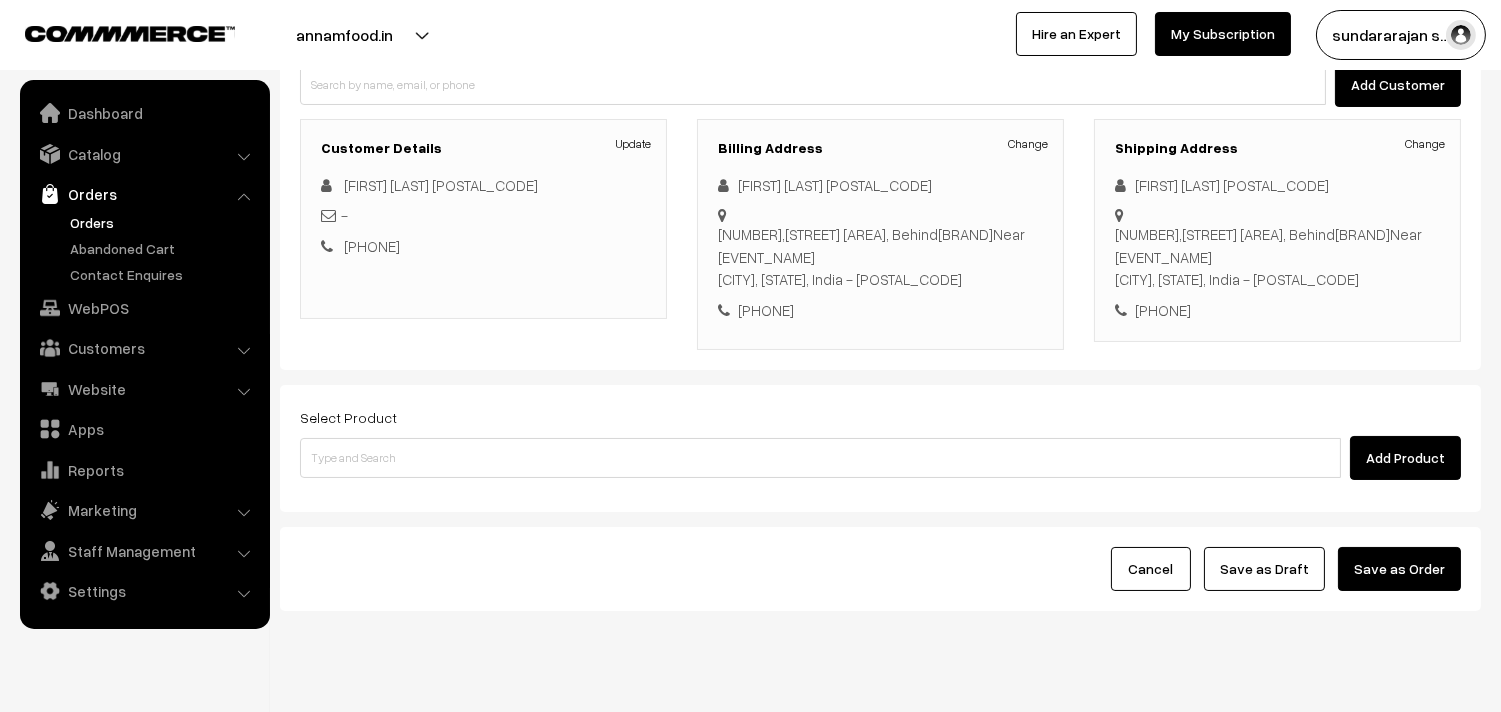 scroll, scrollTop: 272, scrollLeft: 0, axis: vertical 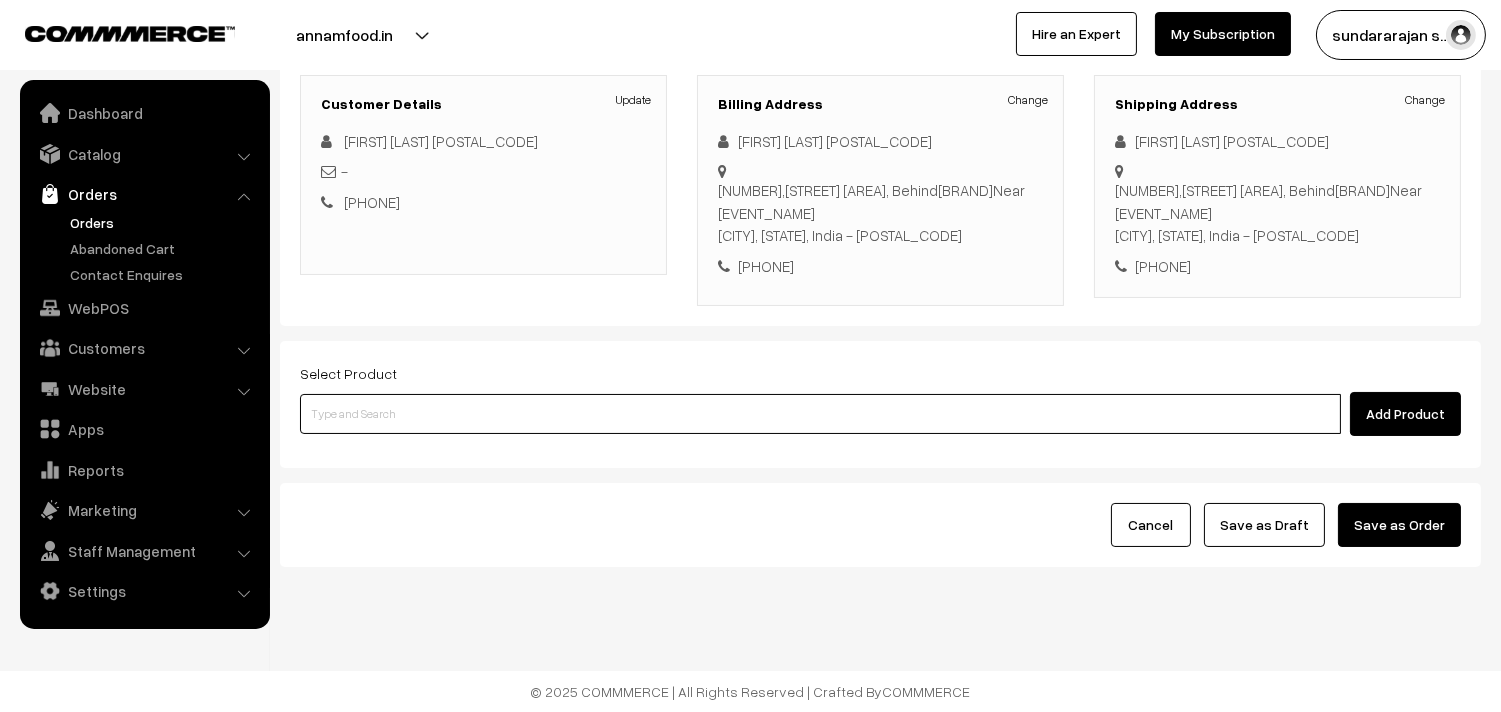 click at bounding box center (820, 414) 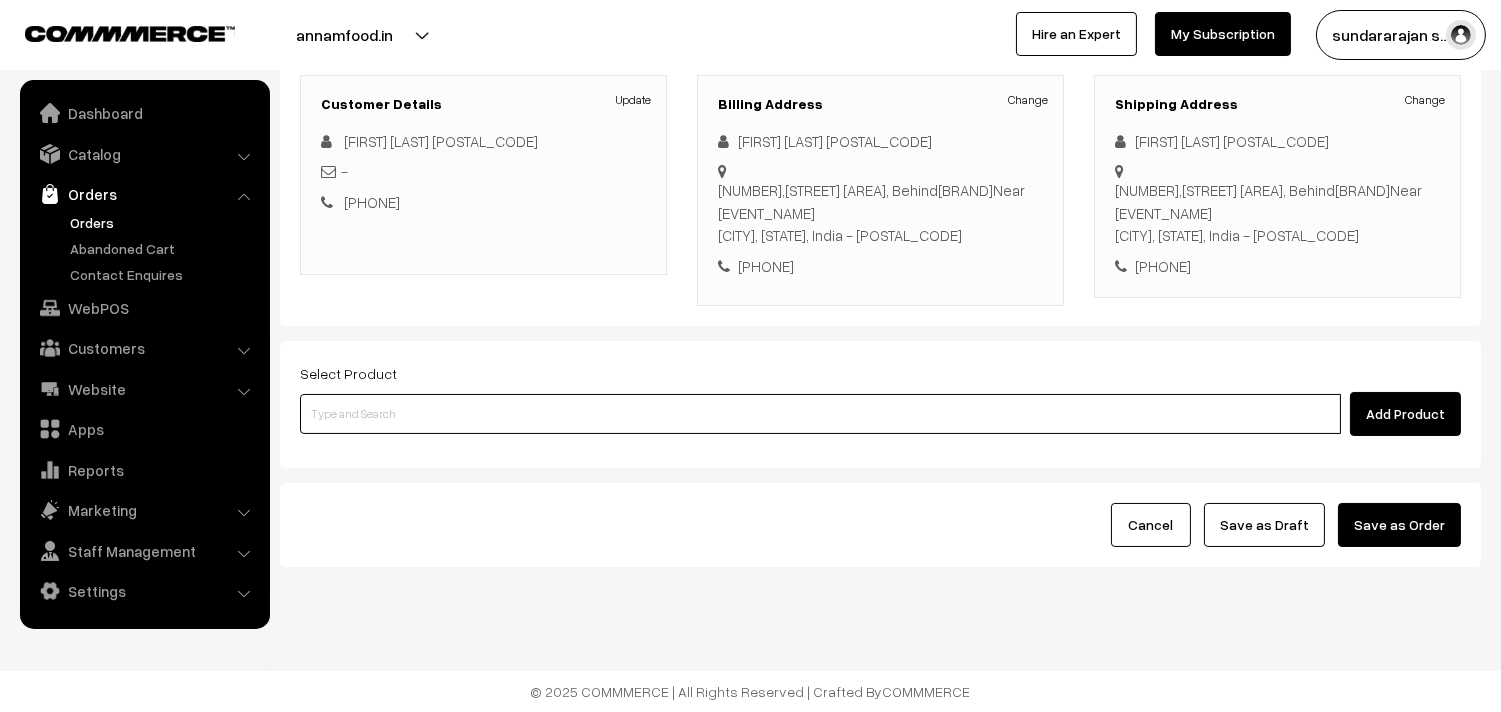 click at bounding box center [820, 414] 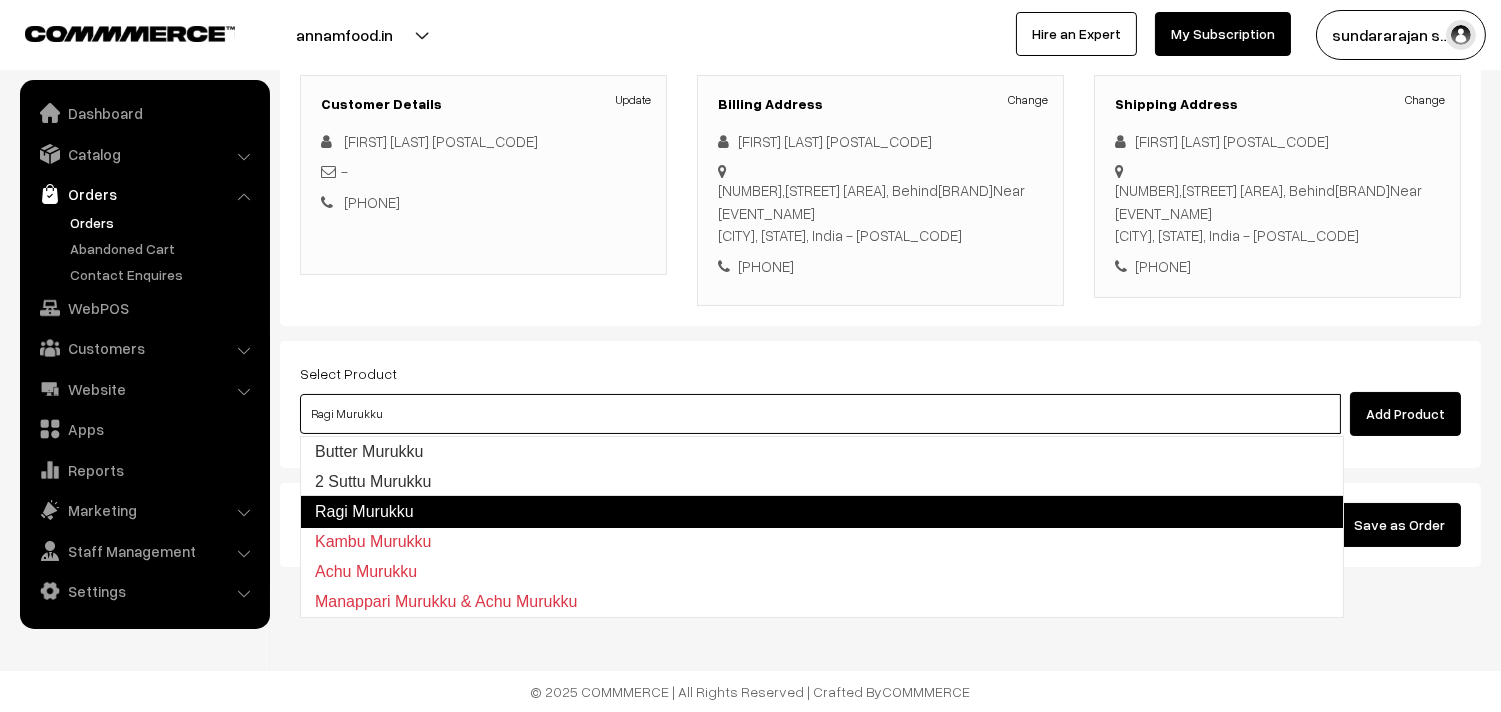 type on "2 Suttu Murukku" 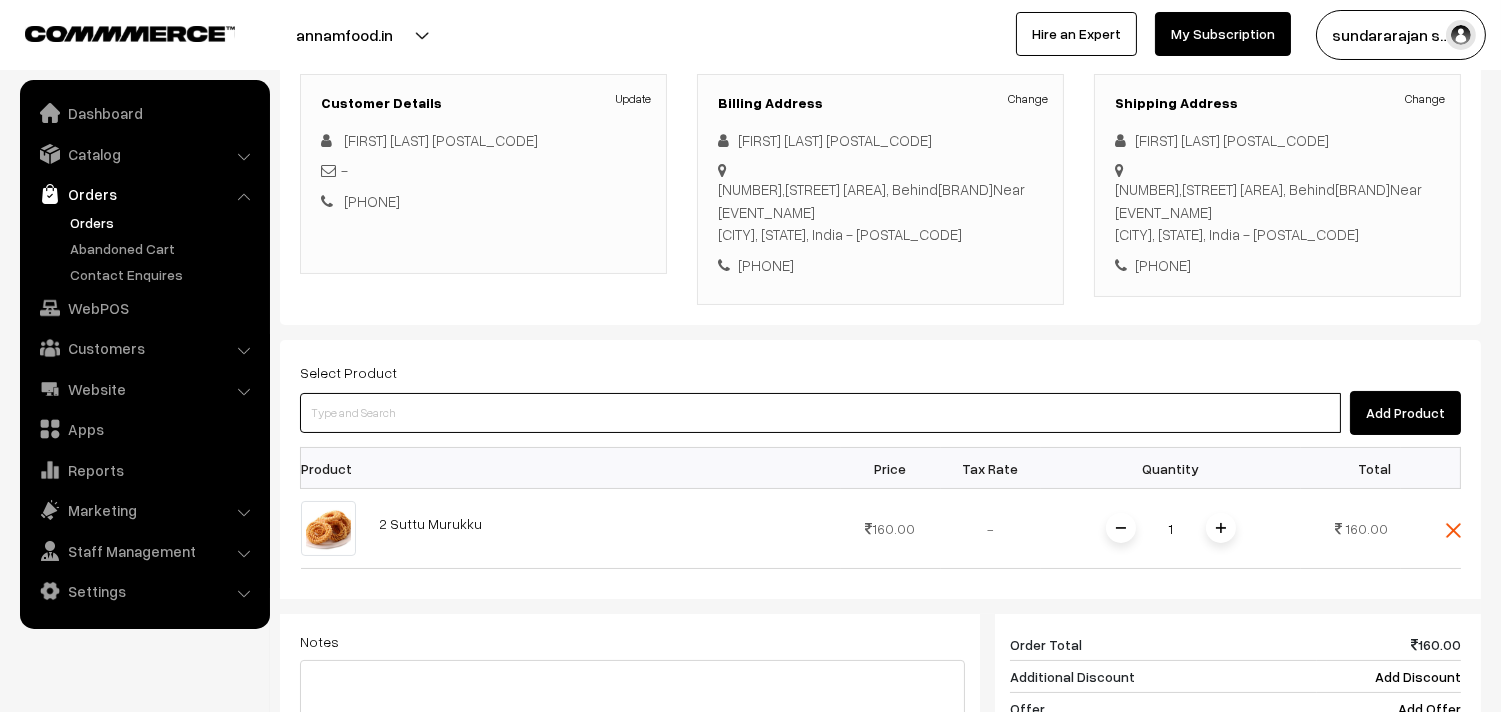click at bounding box center [820, 413] 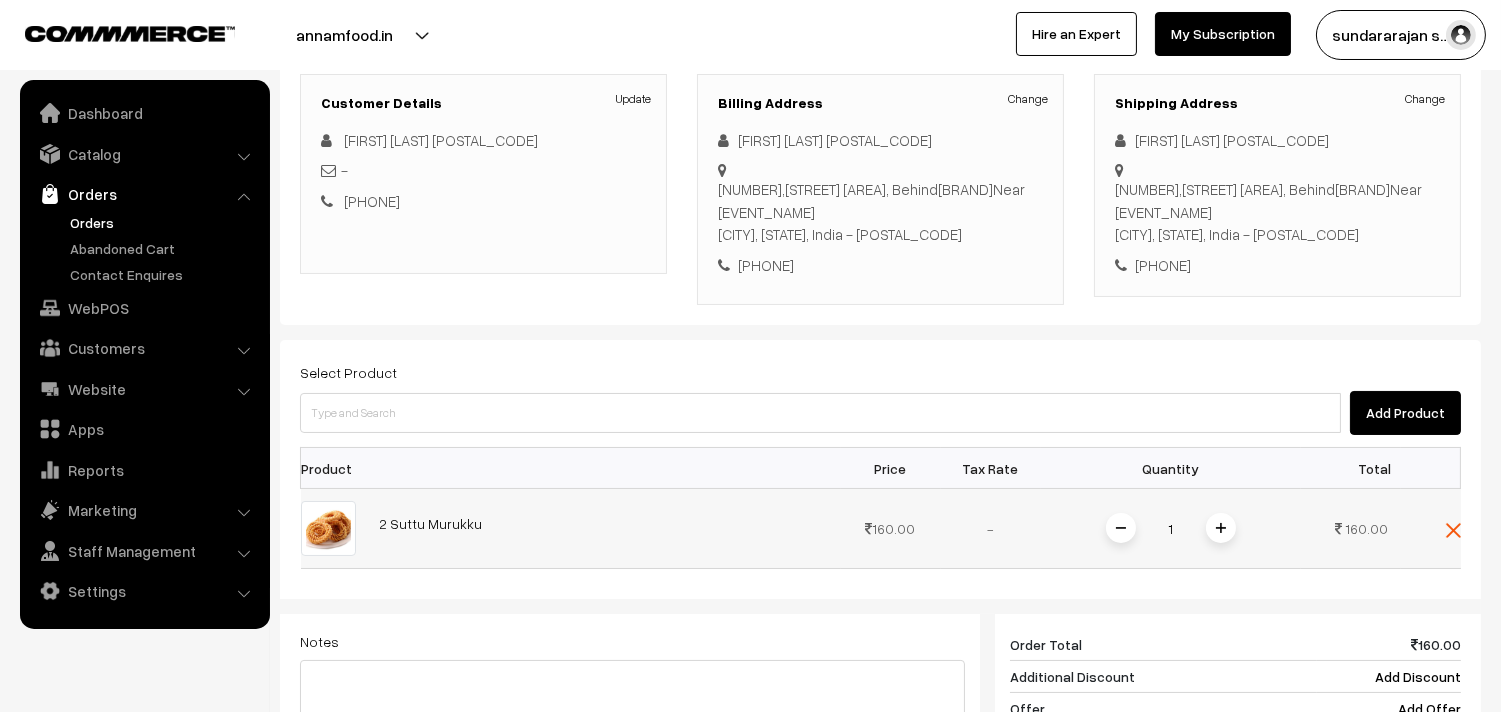 click at bounding box center [1221, 528] 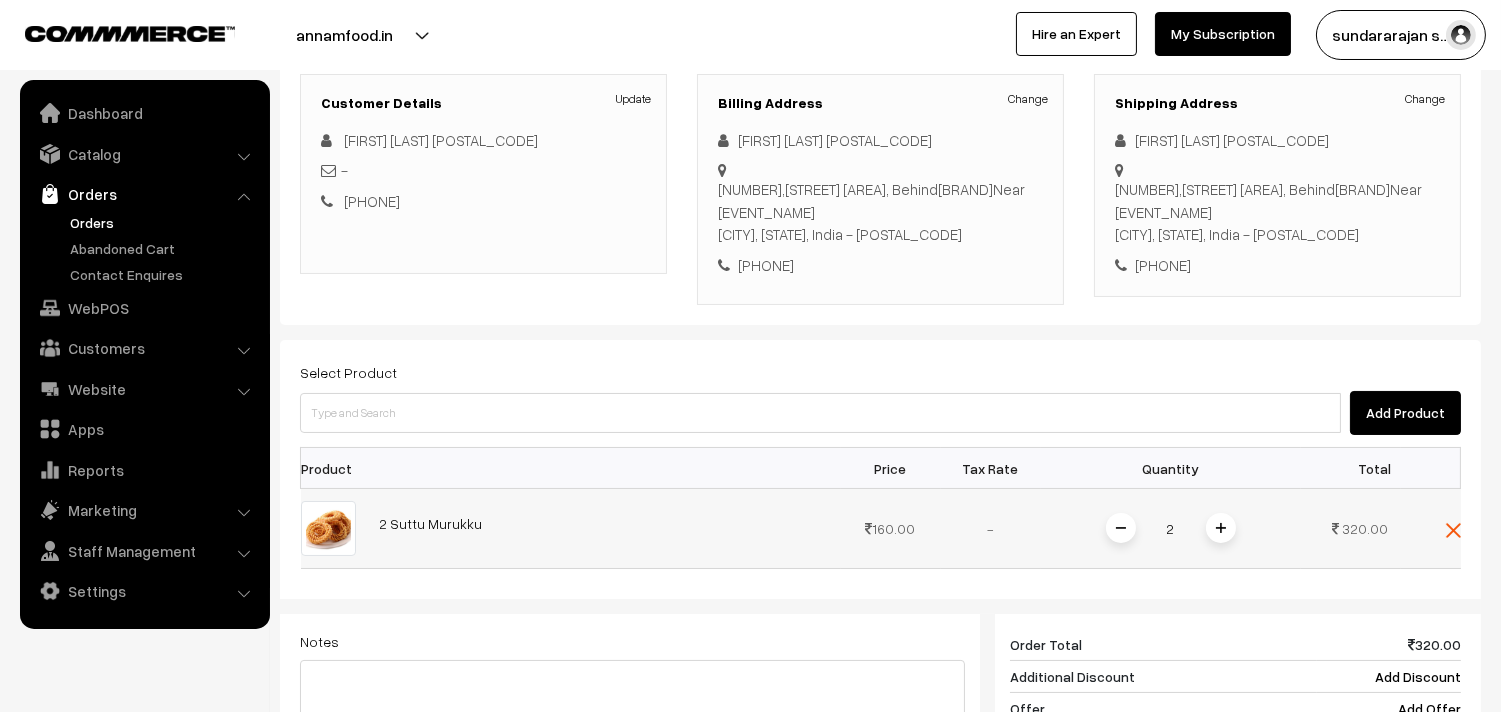 click at bounding box center [1221, 528] 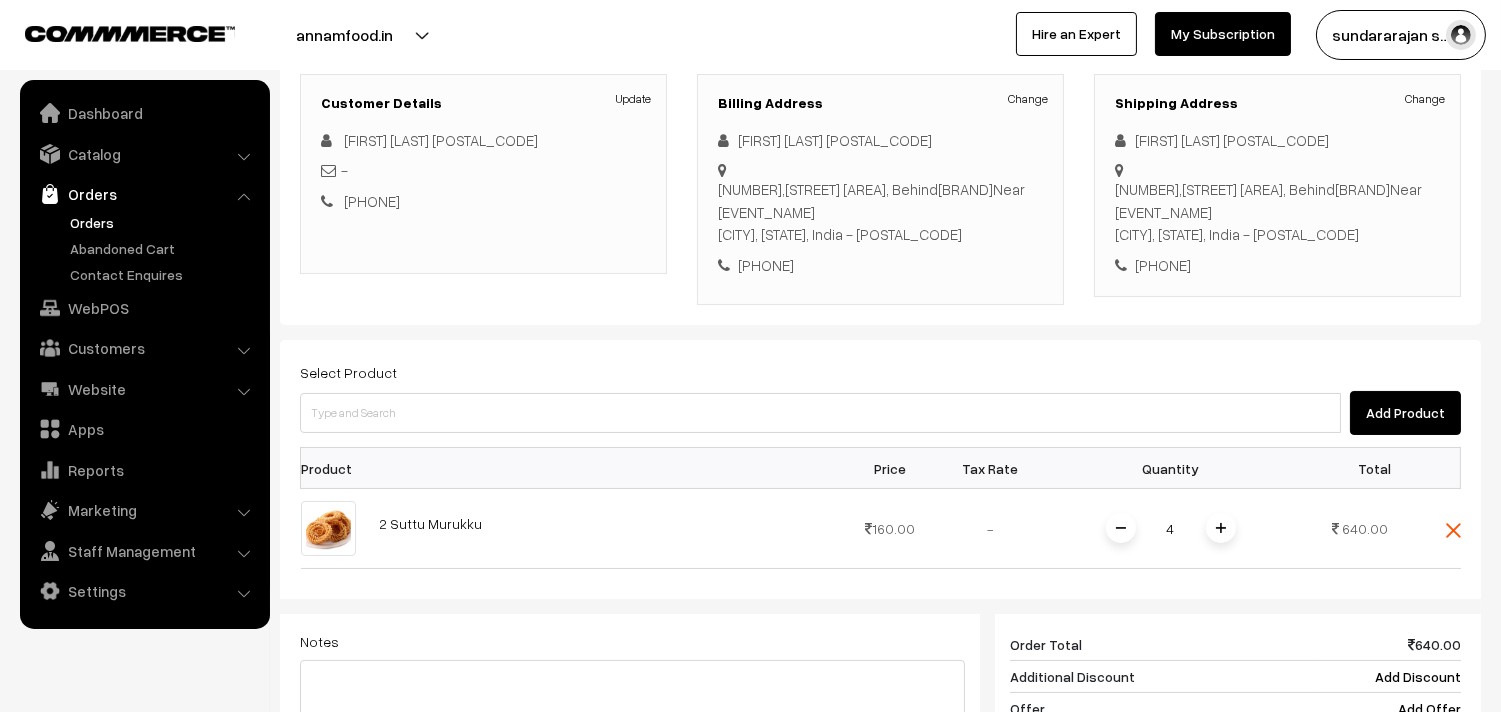 click on "Add Product" at bounding box center [880, 413] 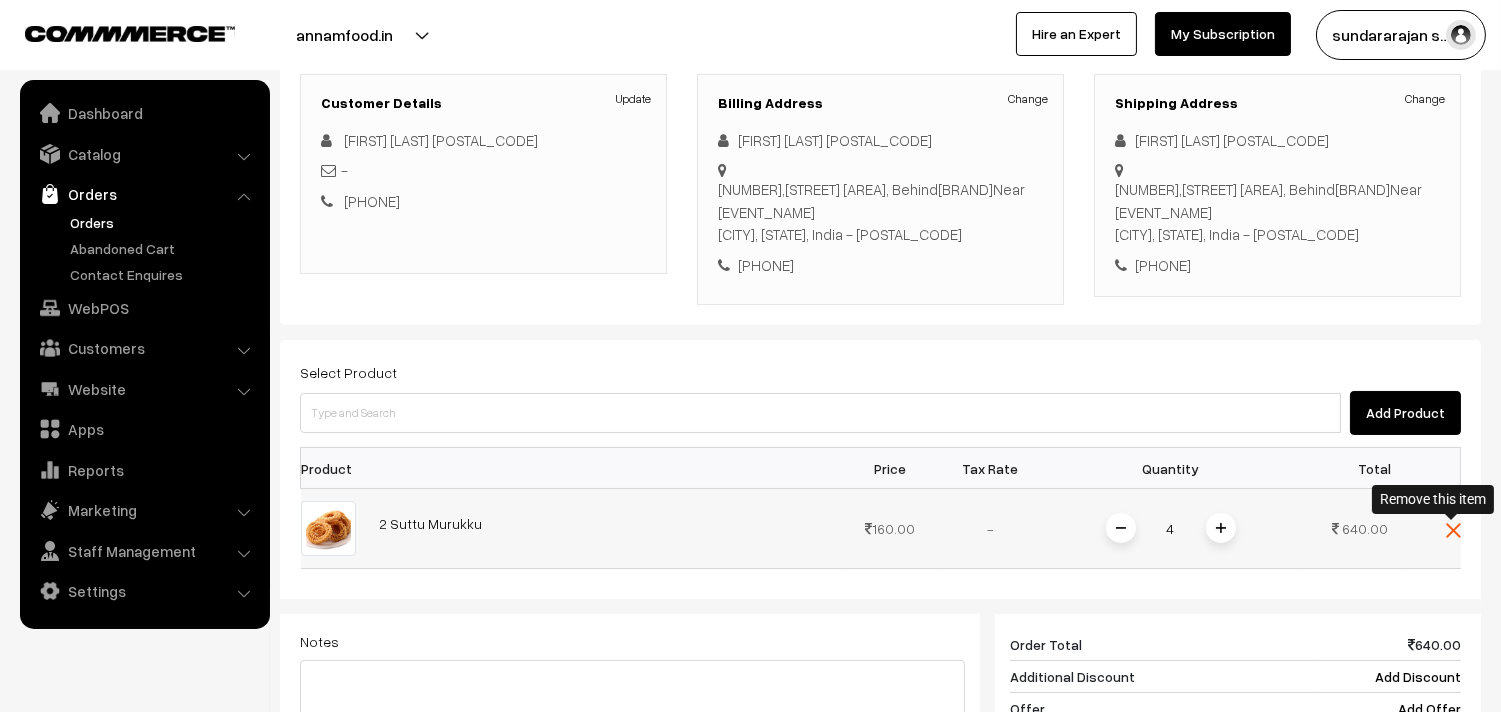 click at bounding box center [1453, 530] 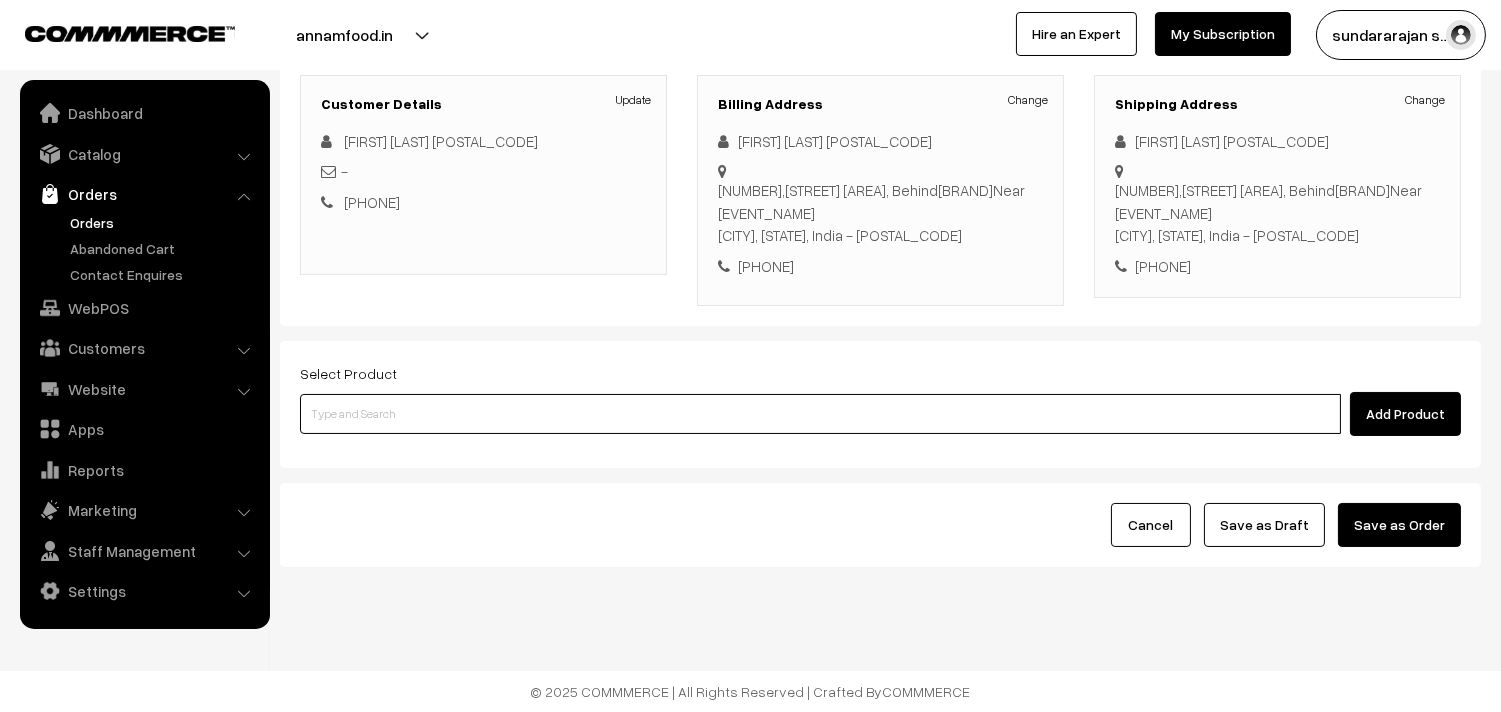 click at bounding box center (820, 414) 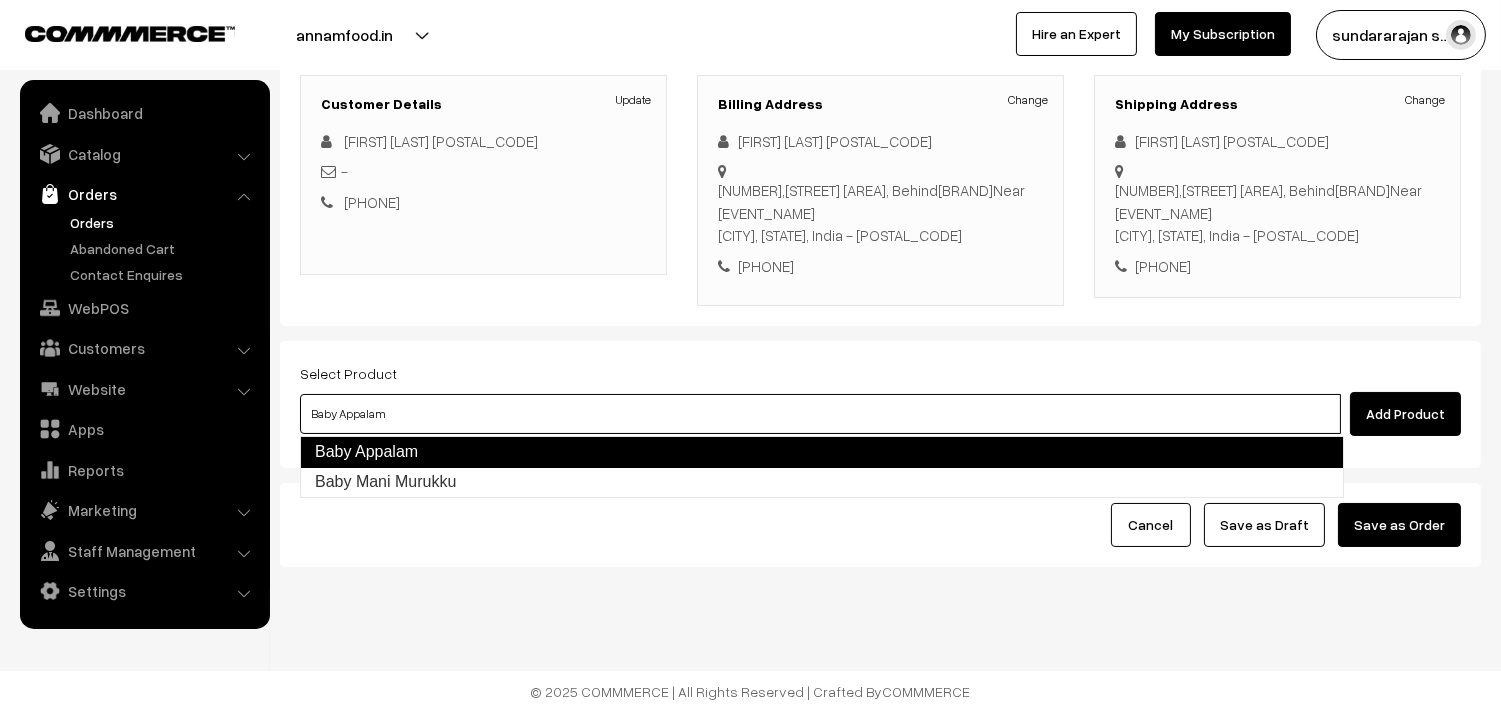 type on "Baby Mani Murukku" 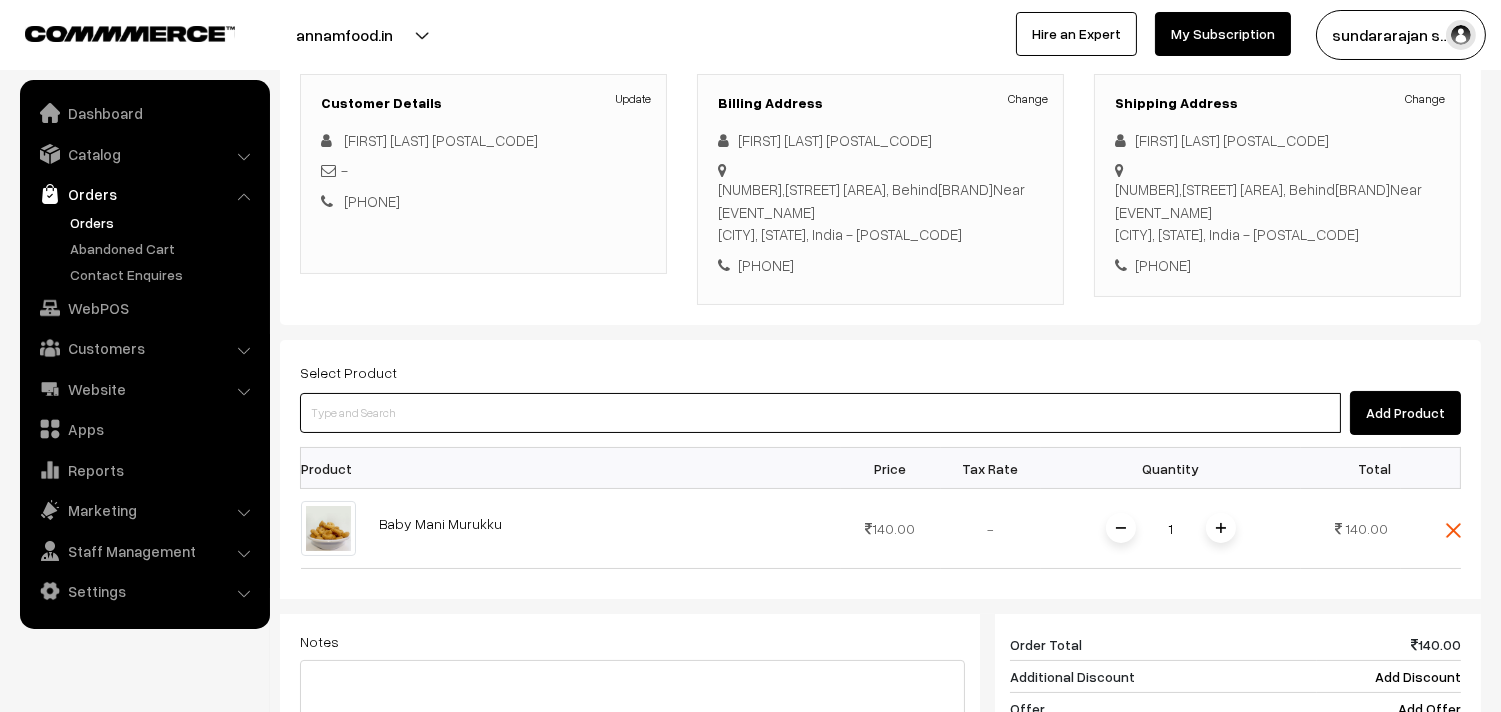 click at bounding box center (820, 413) 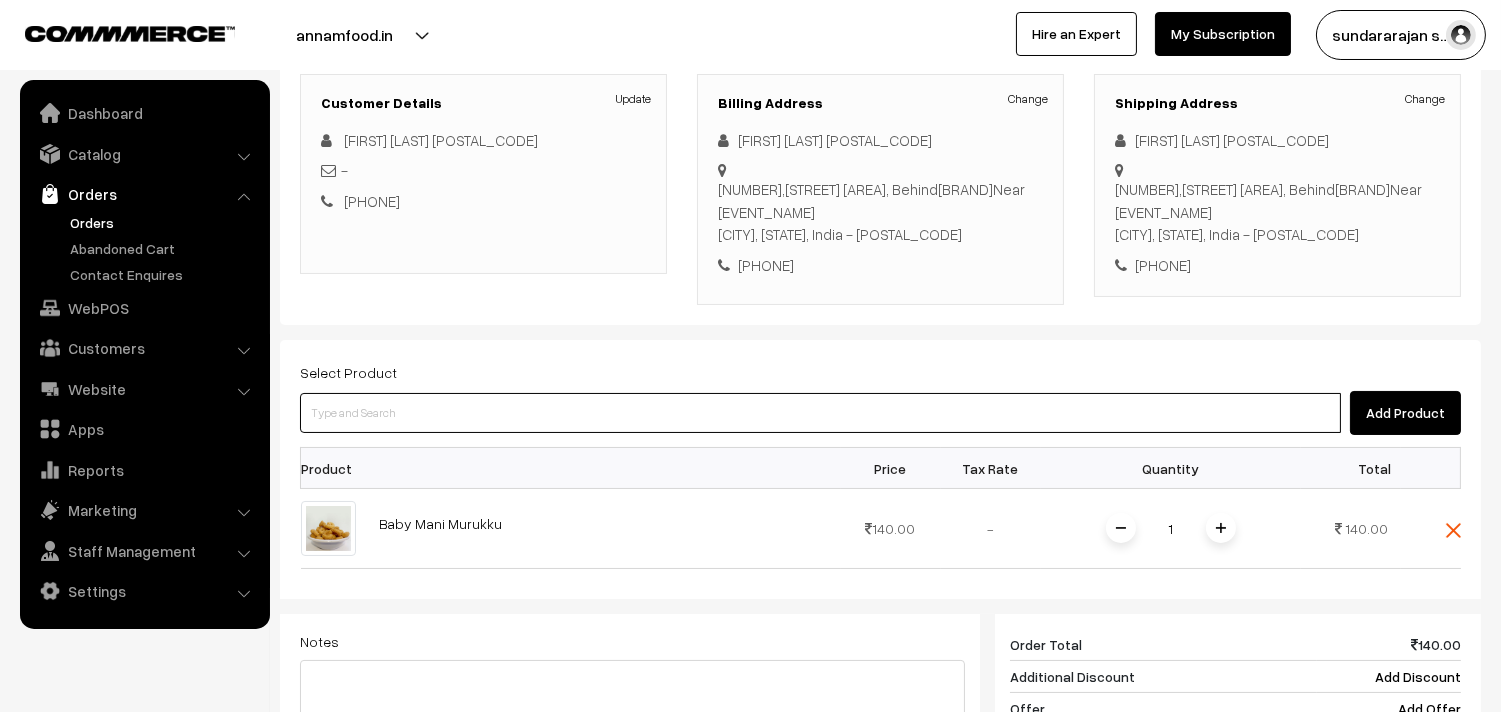 click at bounding box center [820, 413] 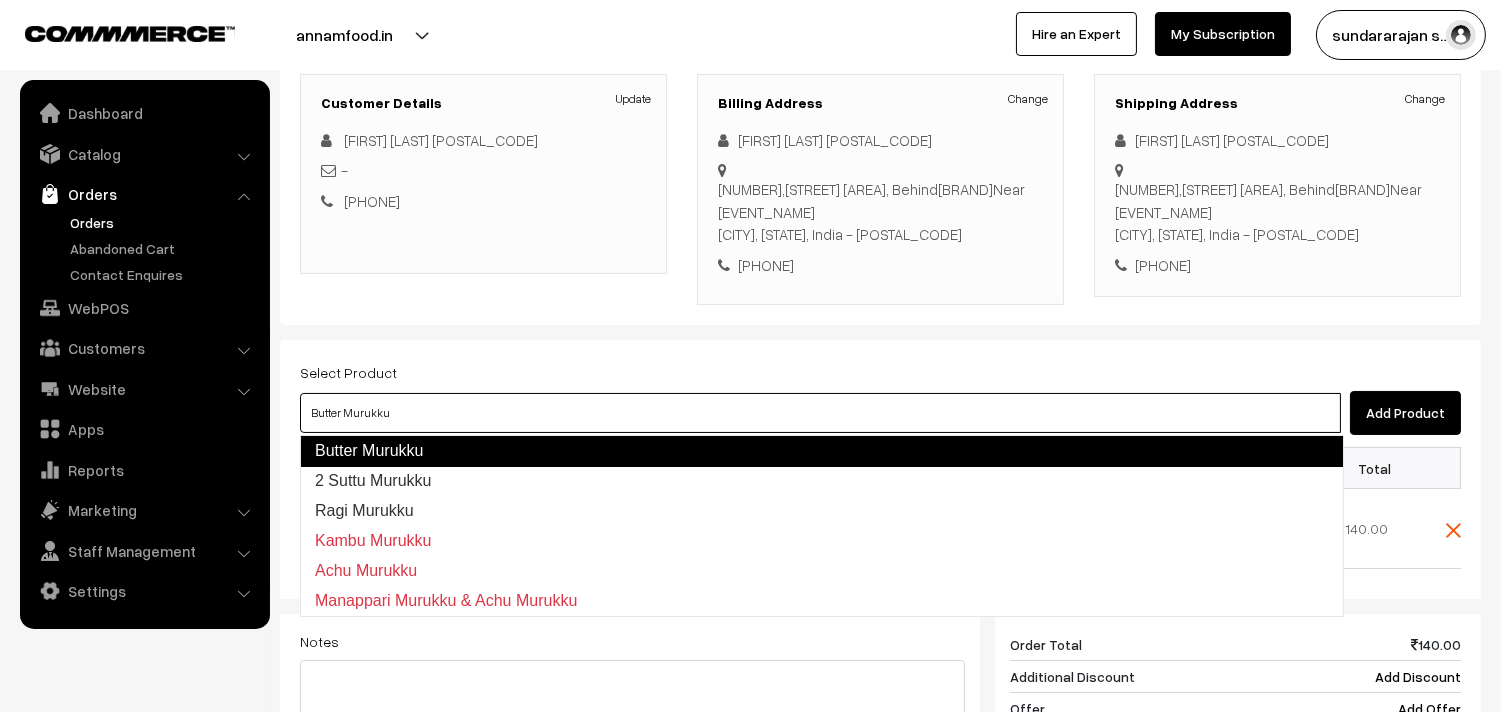 type on "2 Suttu Murukku" 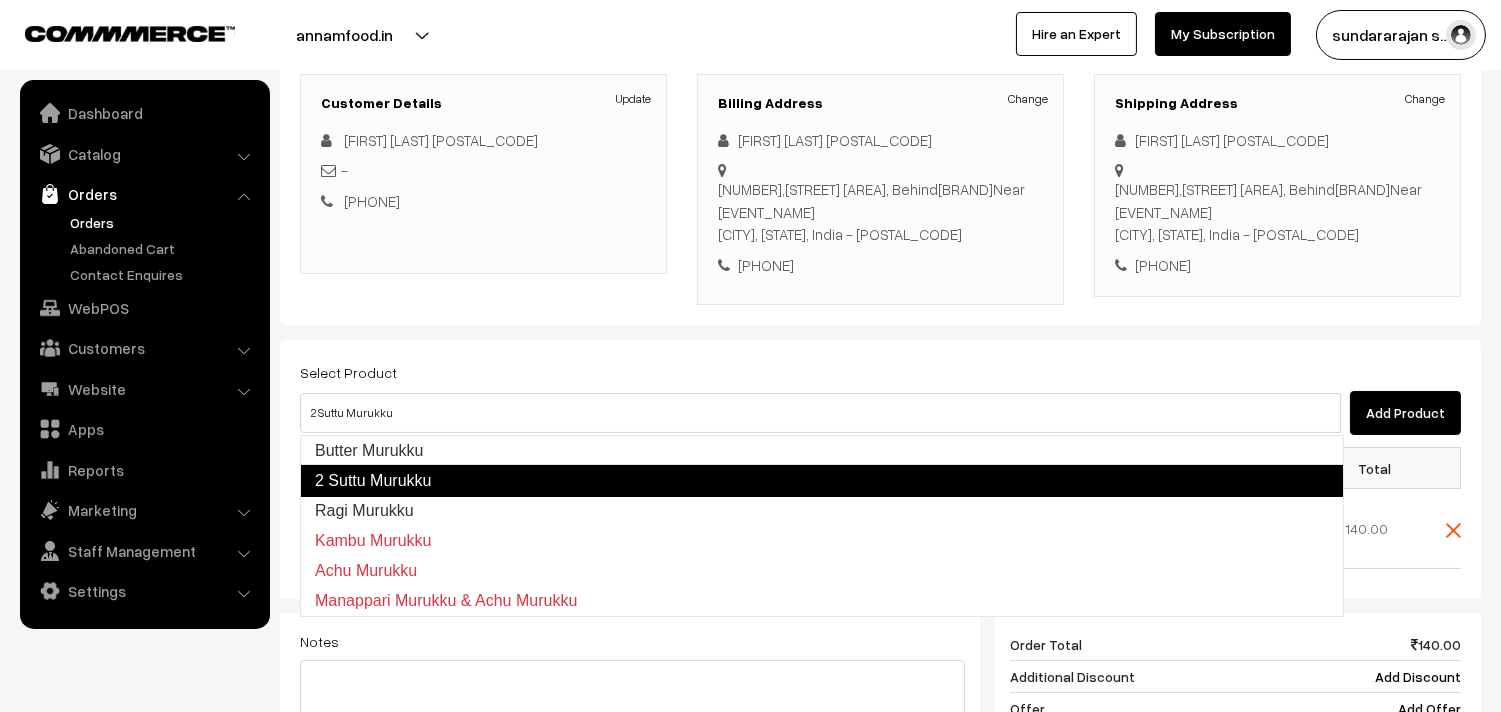 type 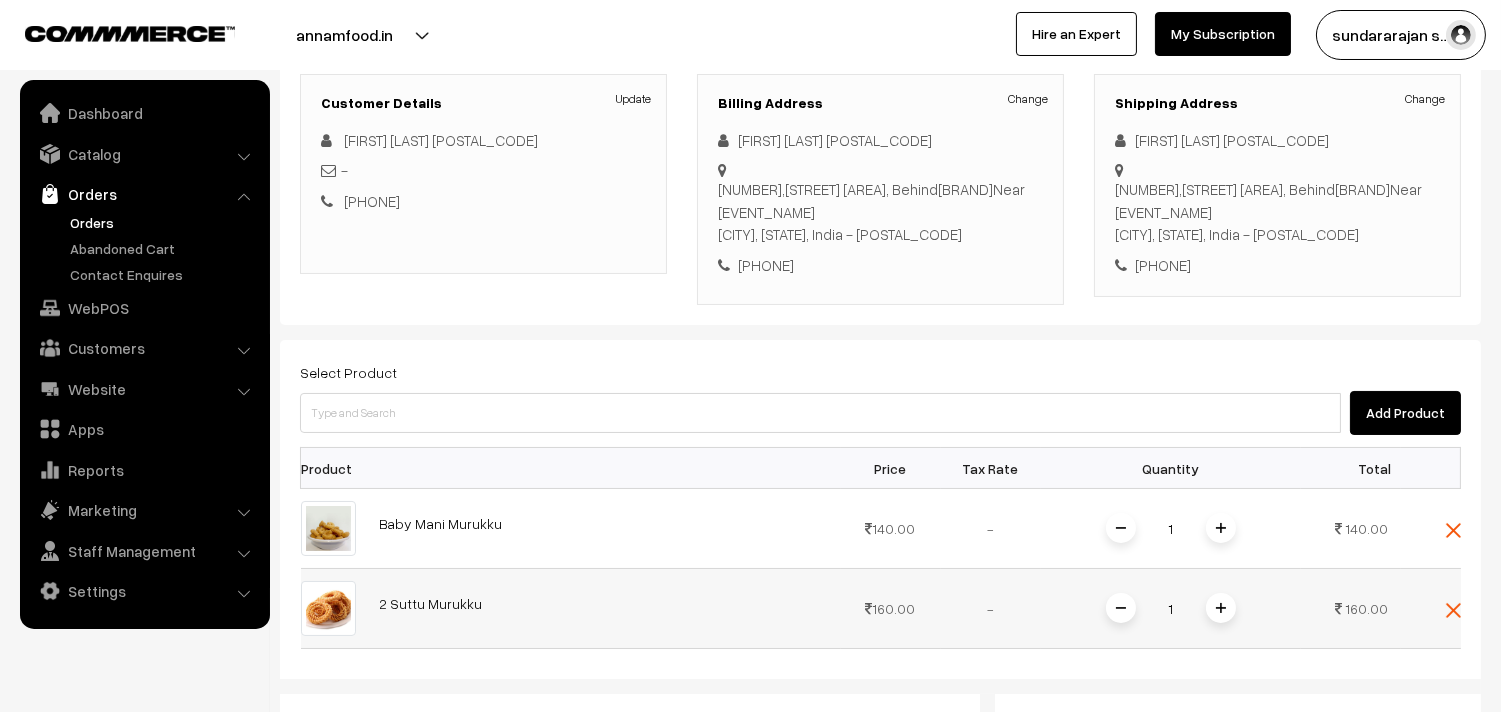 click on "1" at bounding box center (1171, 608) 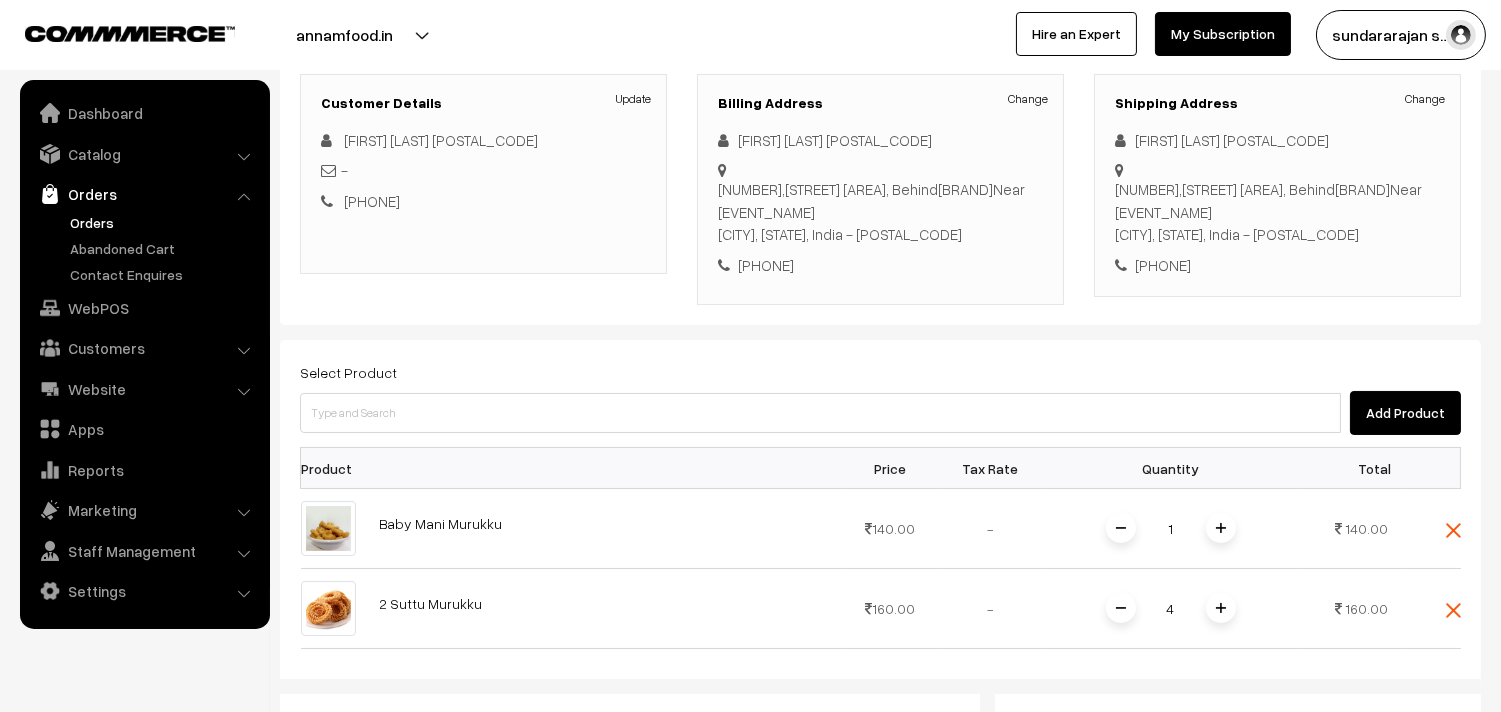 type on "4" 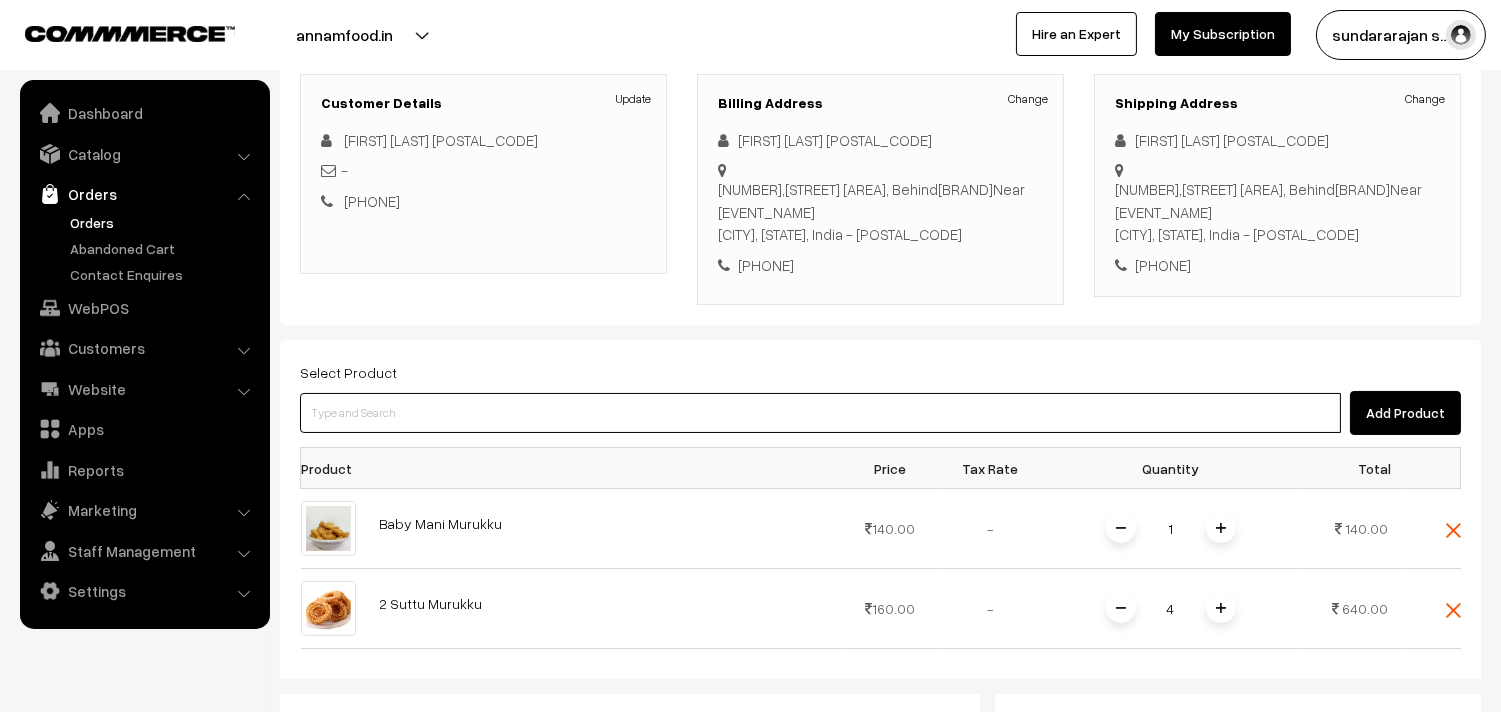 click at bounding box center (820, 413) 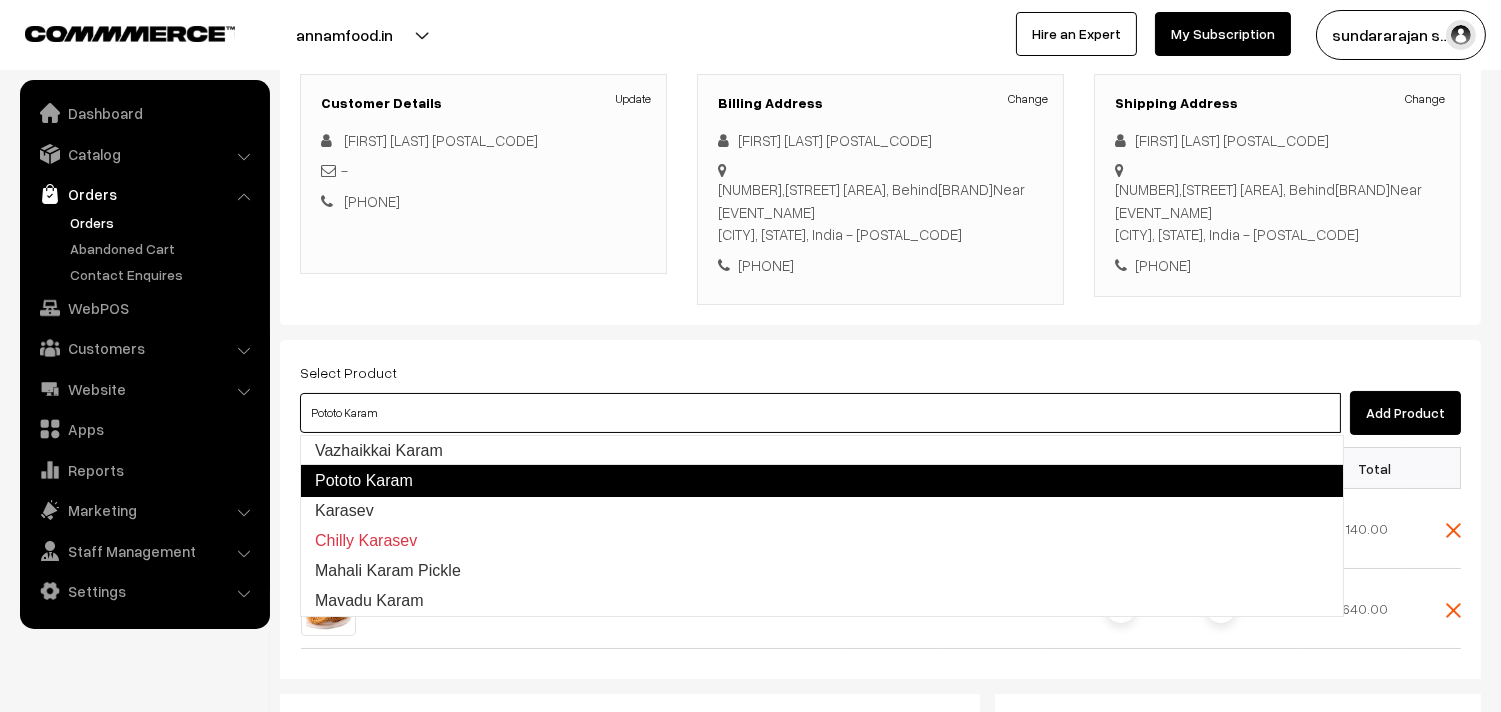 type on "Karasev" 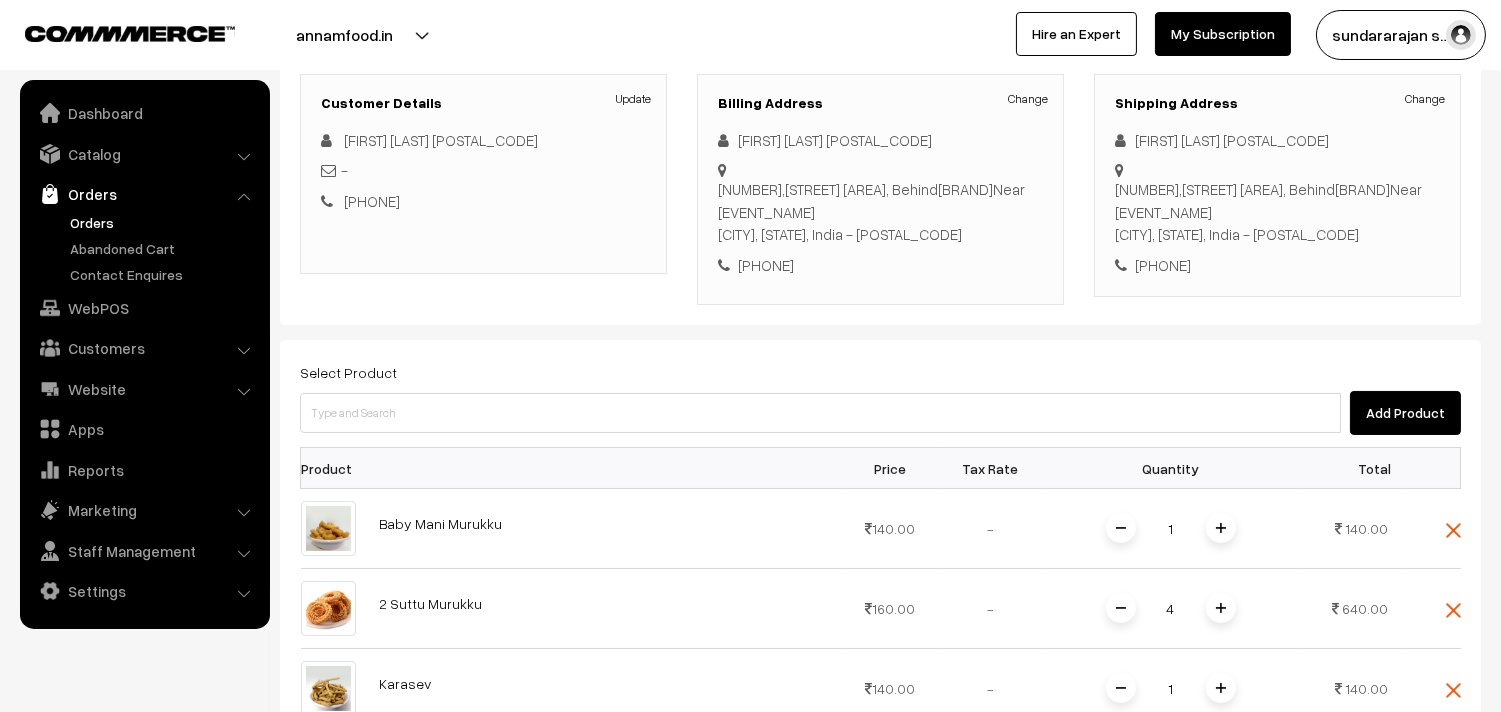 scroll, scrollTop: 494, scrollLeft: 0, axis: vertical 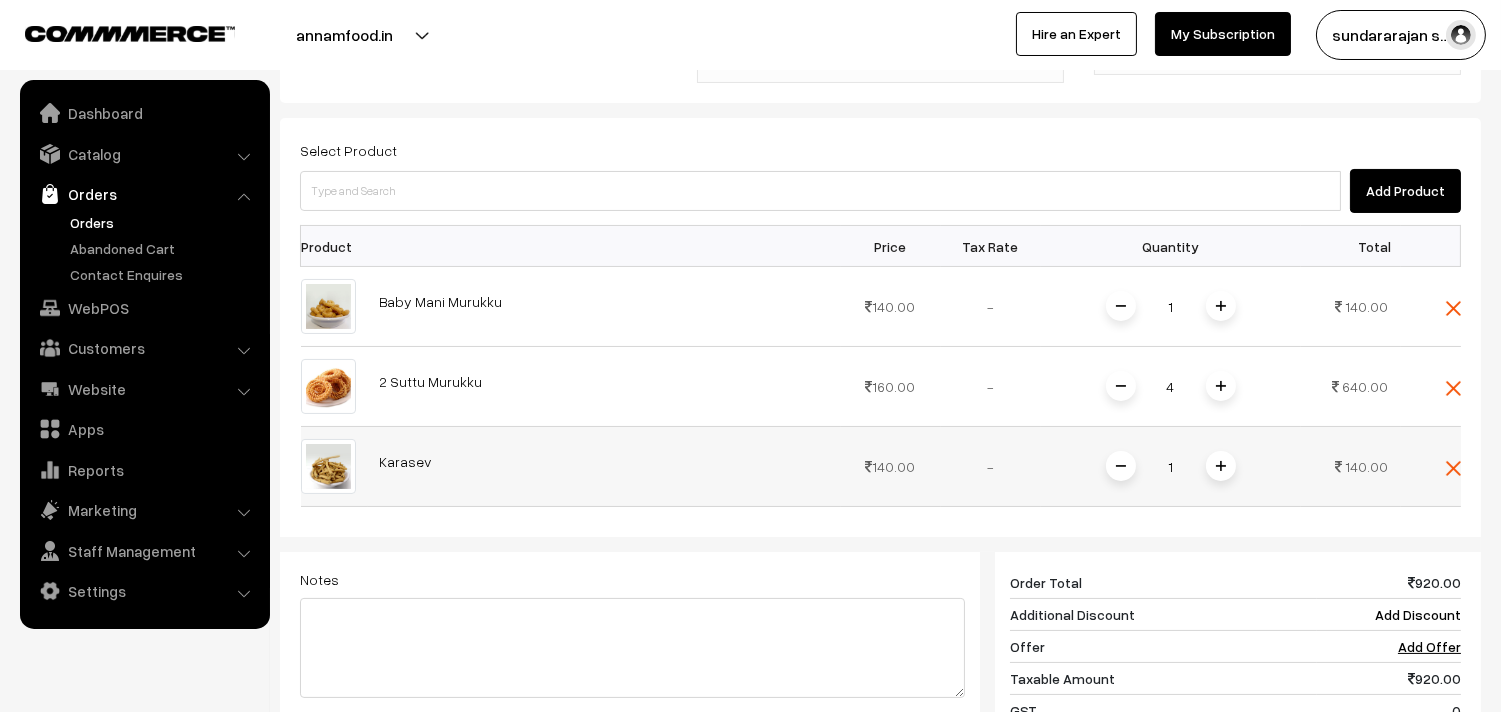click at bounding box center (1221, 466) 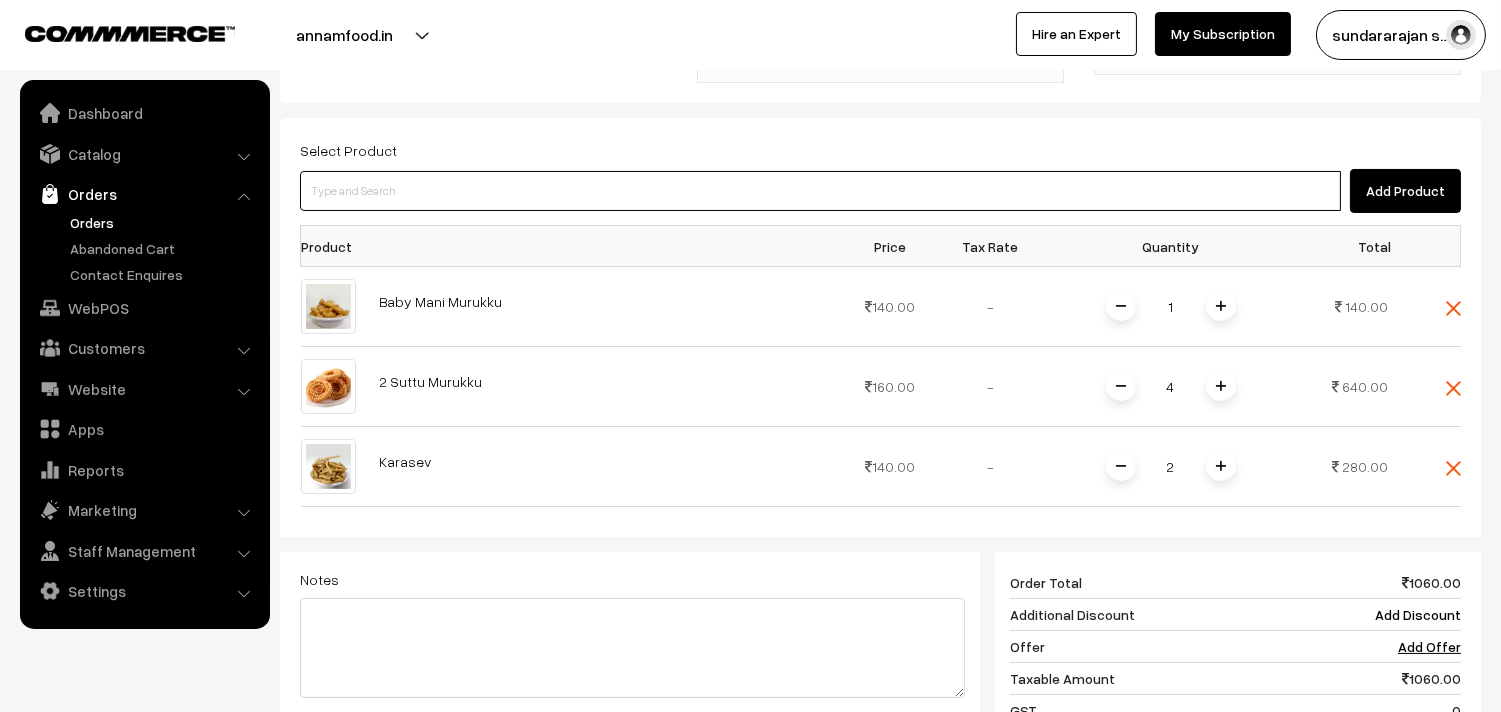 click at bounding box center (820, 191) 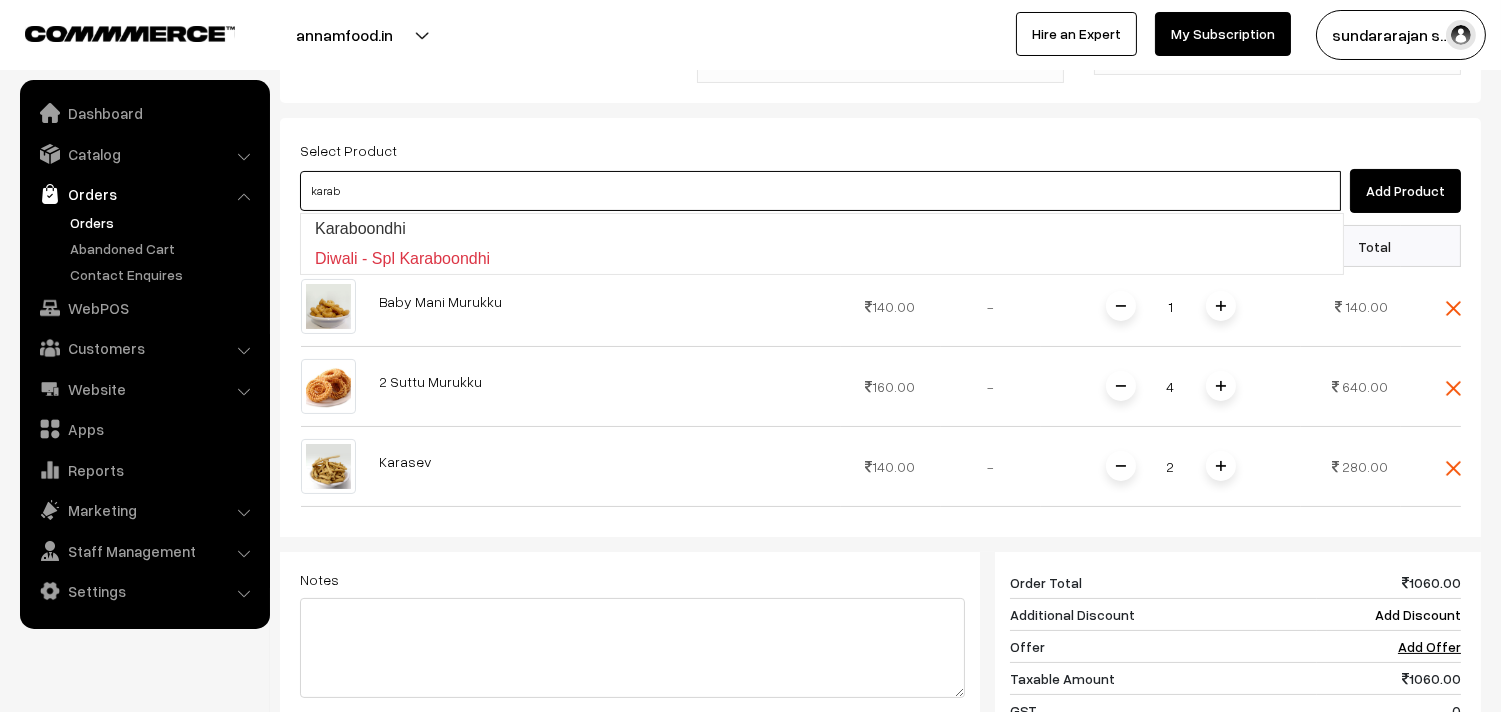 type on "Karaboondhi" 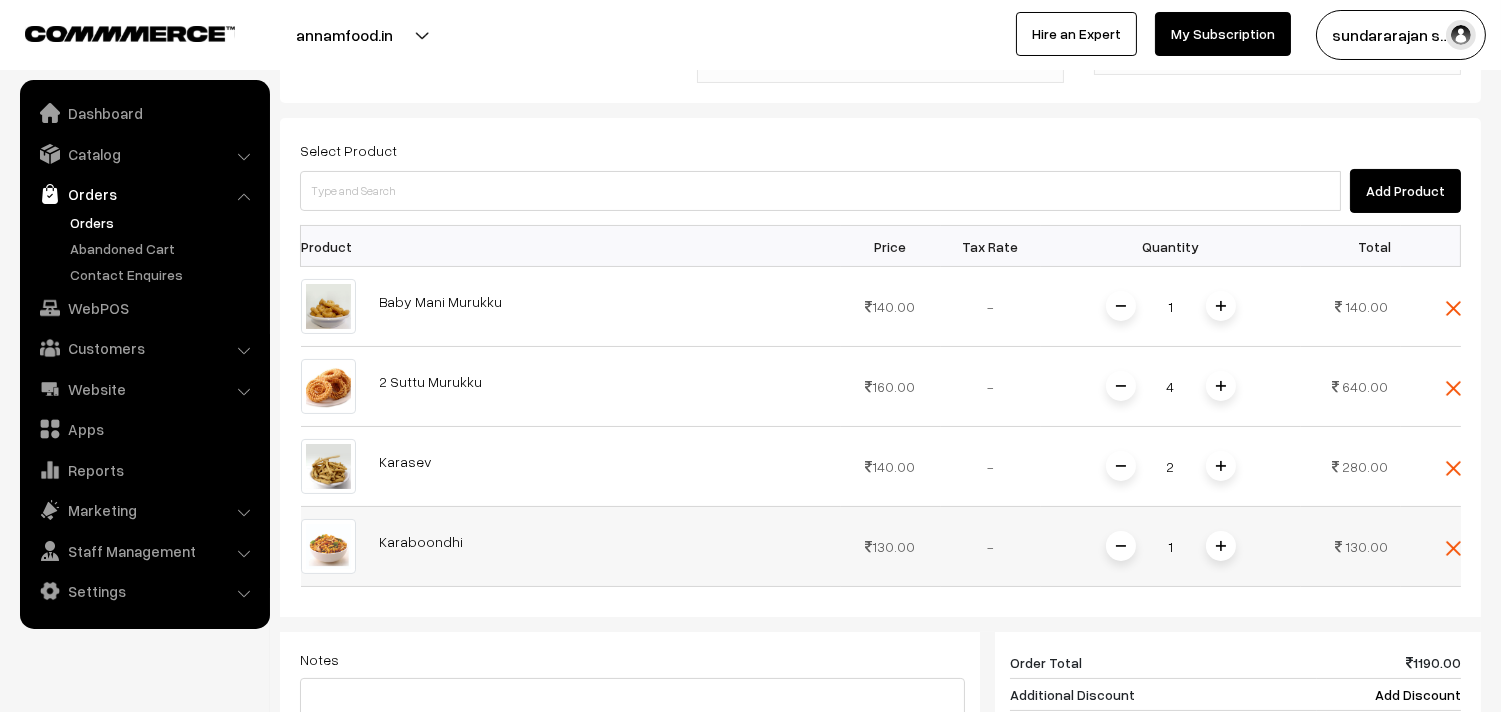 click at bounding box center (1221, 546) 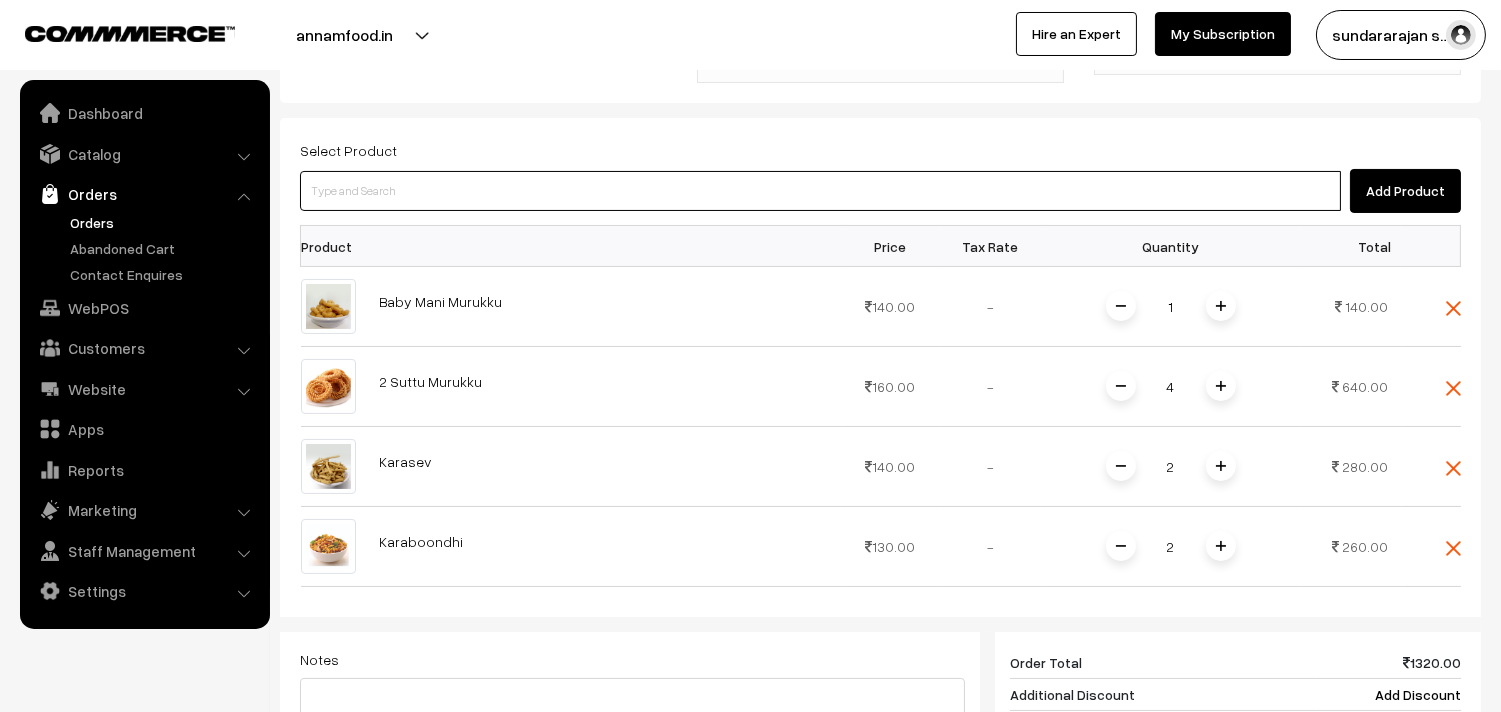 click at bounding box center (820, 191) 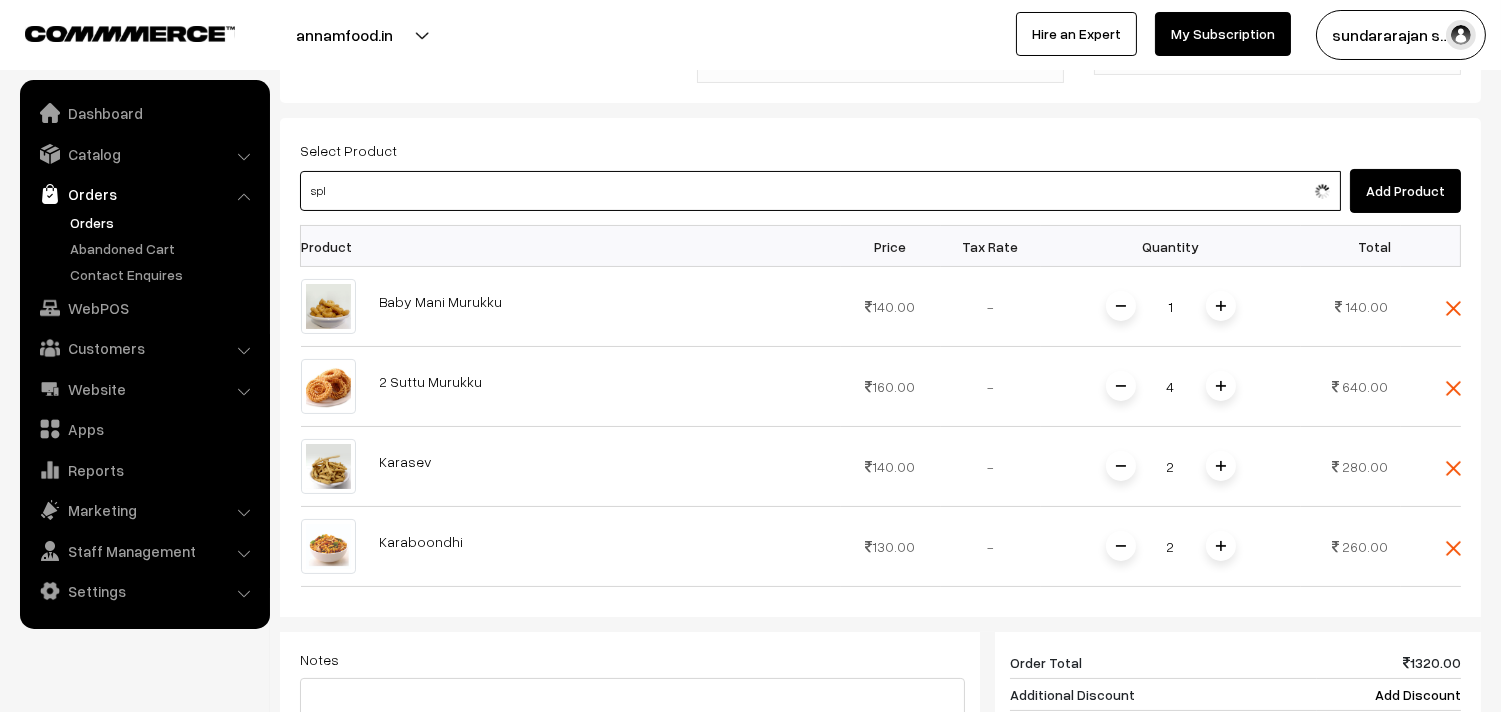 type on "Spl Mixutre" 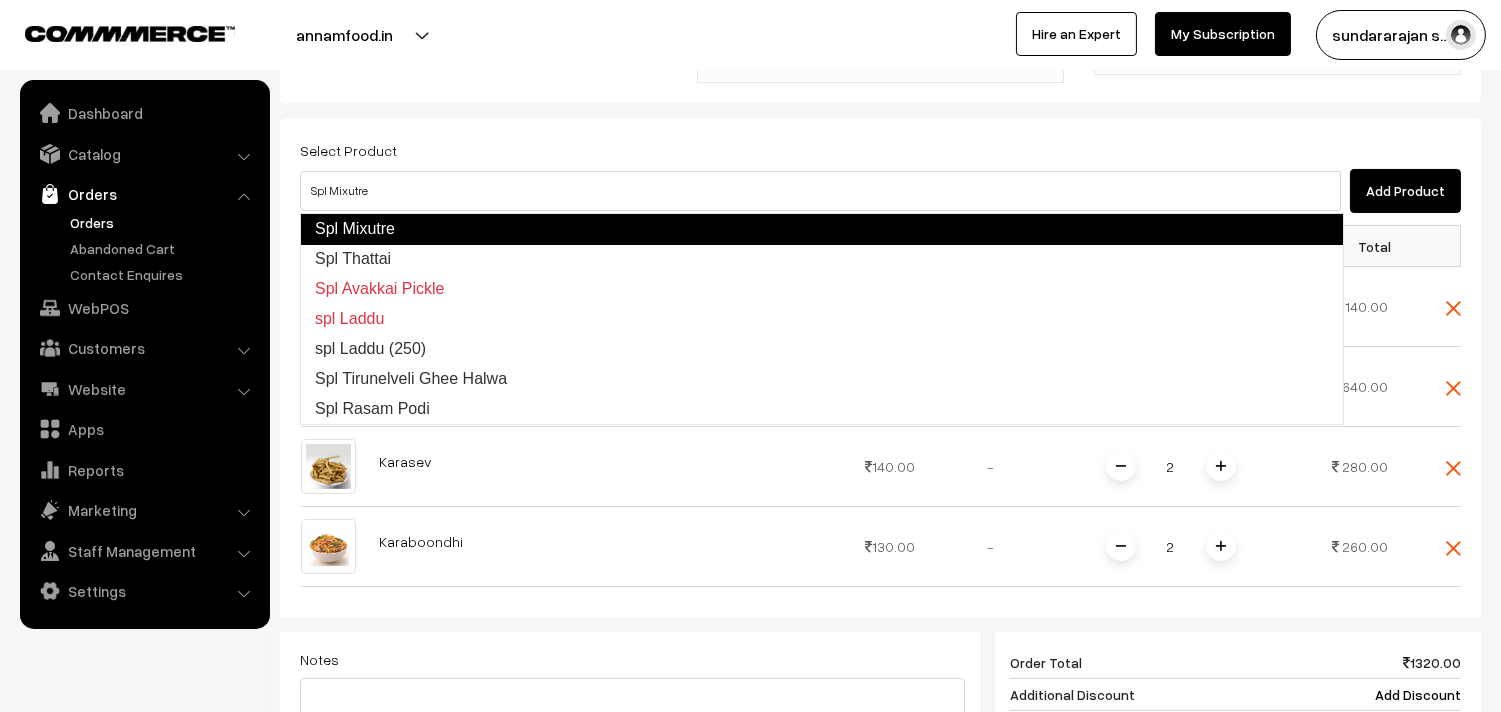 type 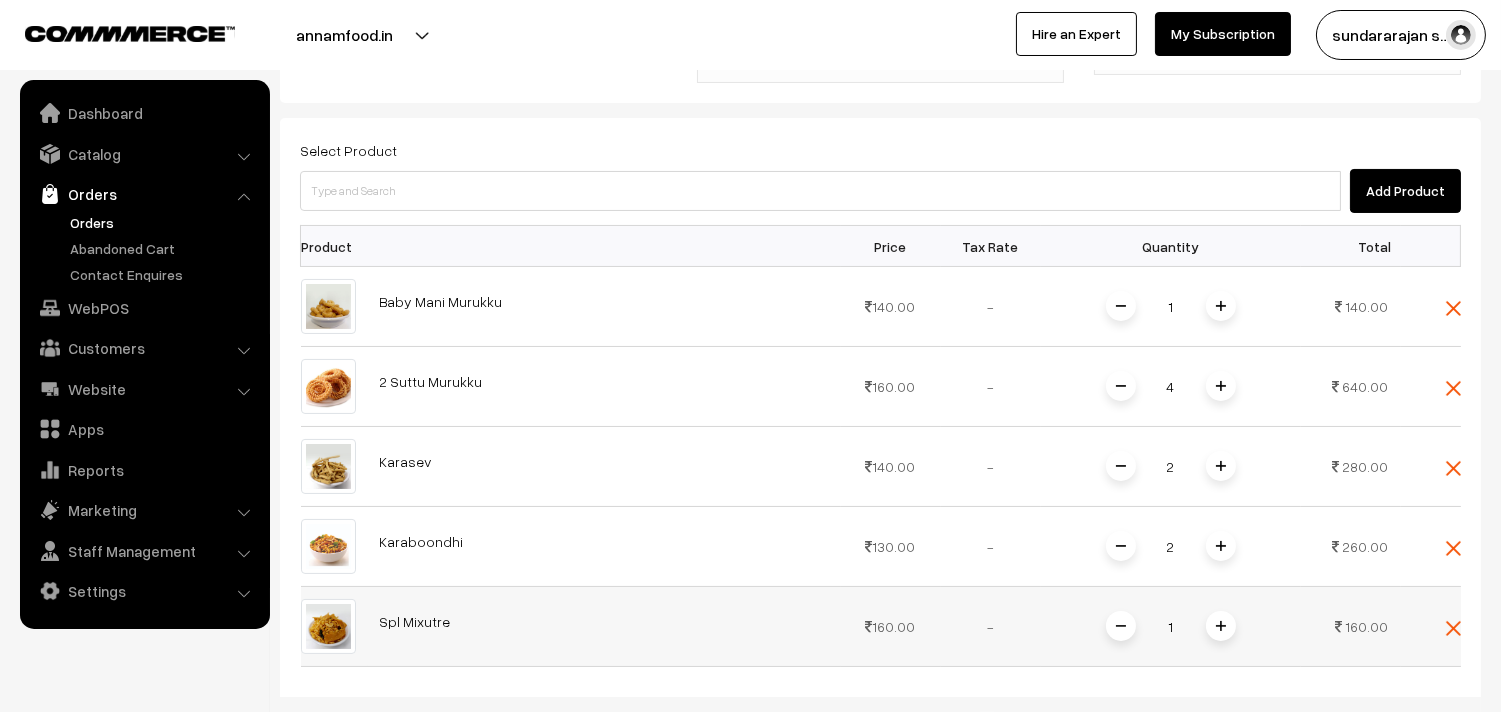 click at bounding box center [1221, 626] 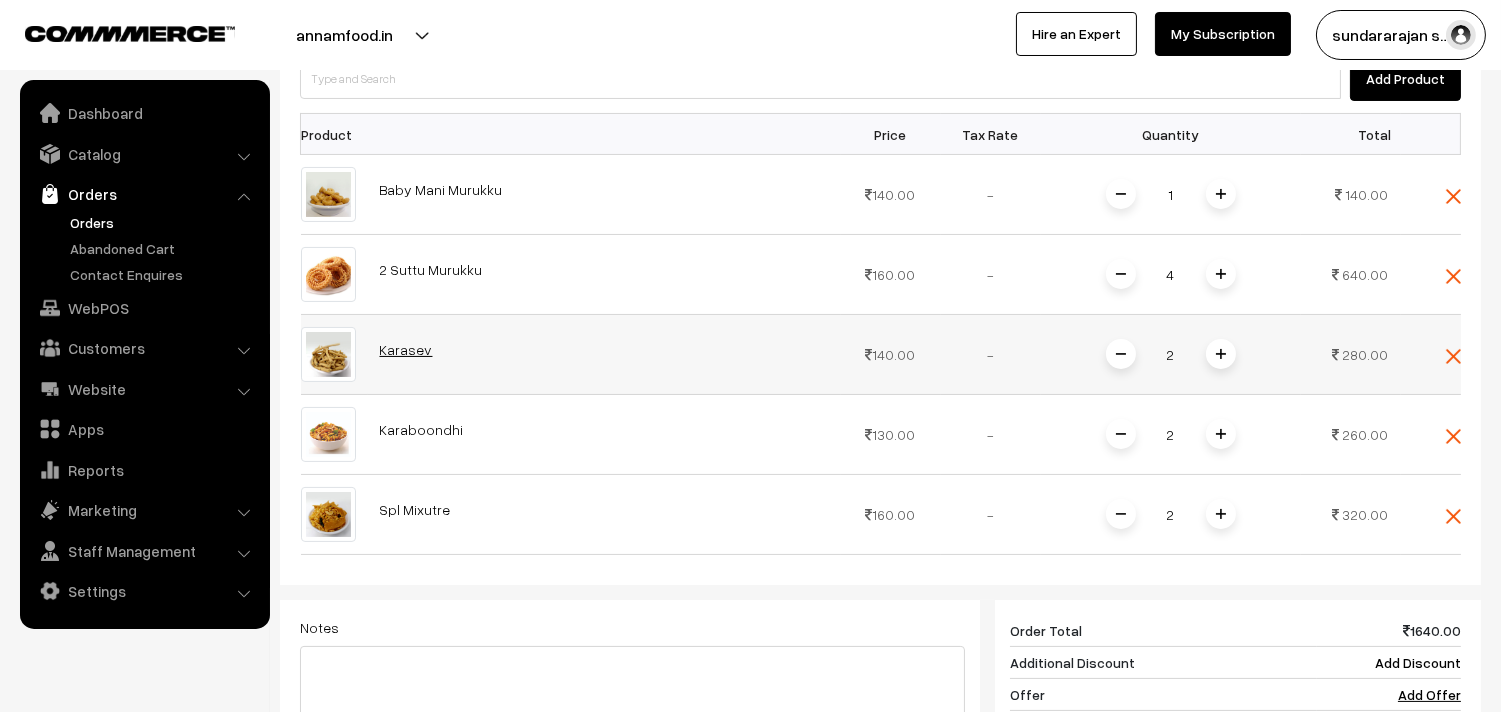 scroll, scrollTop: 605, scrollLeft: 0, axis: vertical 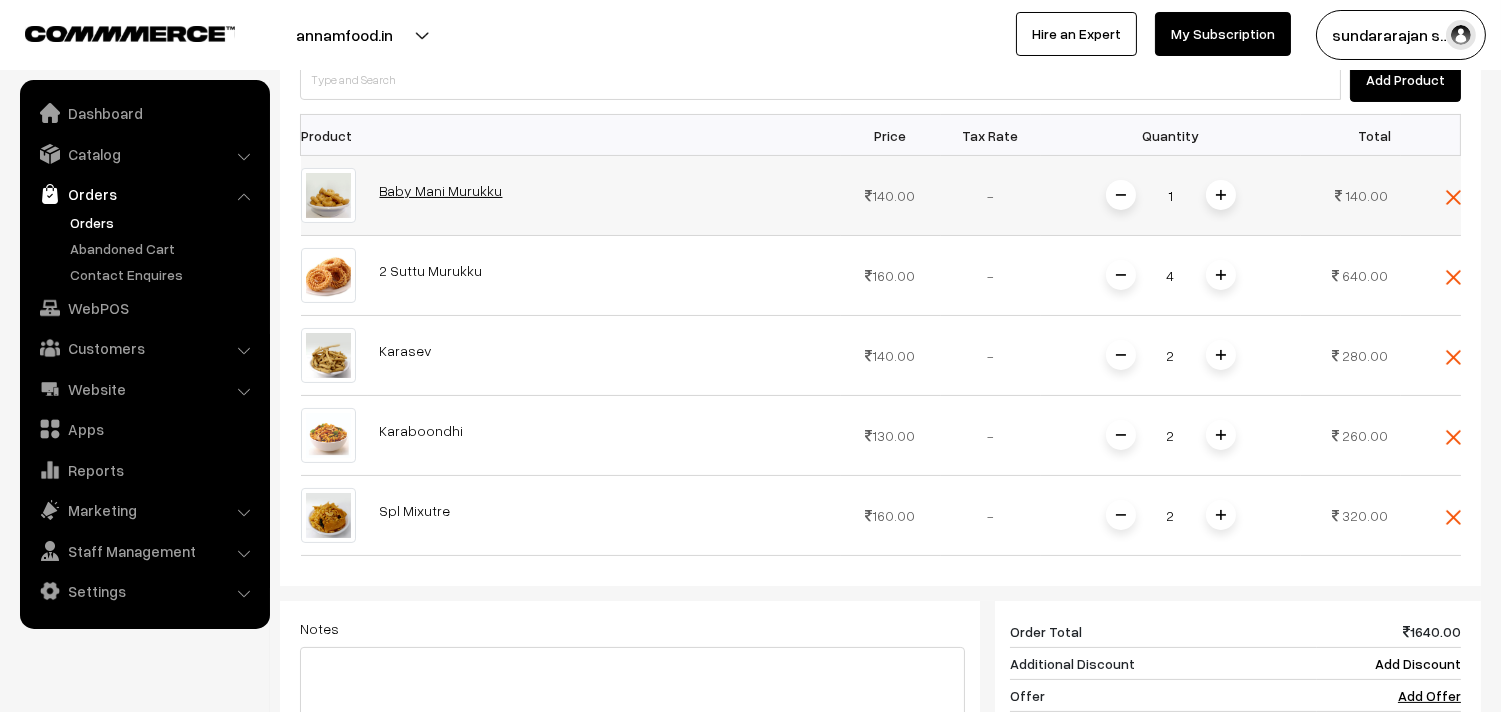 click on "Baby Mani Murukku" at bounding box center (441, 190) 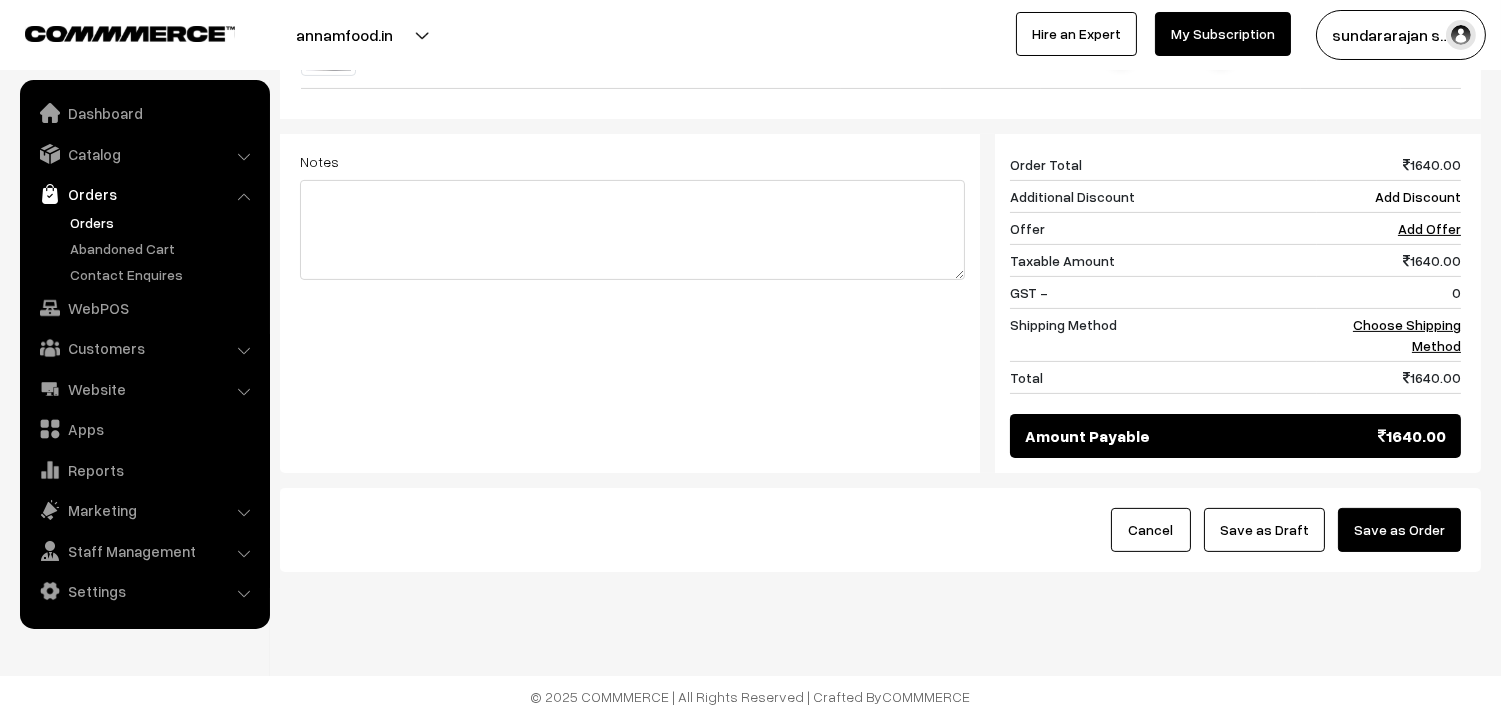 scroll, scrollTop: 1080, scrollLeft: 0, axis: vertical 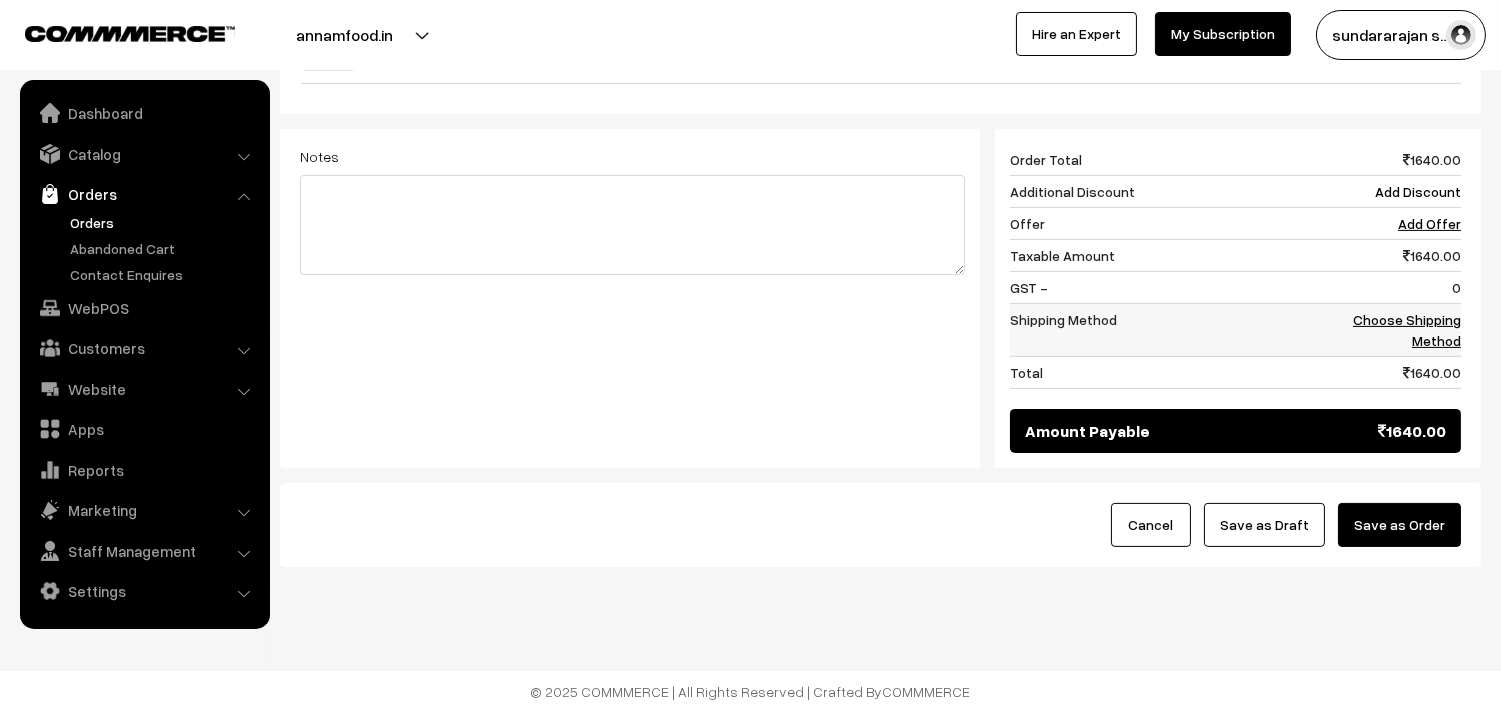 click on "Choose Shipping Method" at bounding box center (1407, 330) 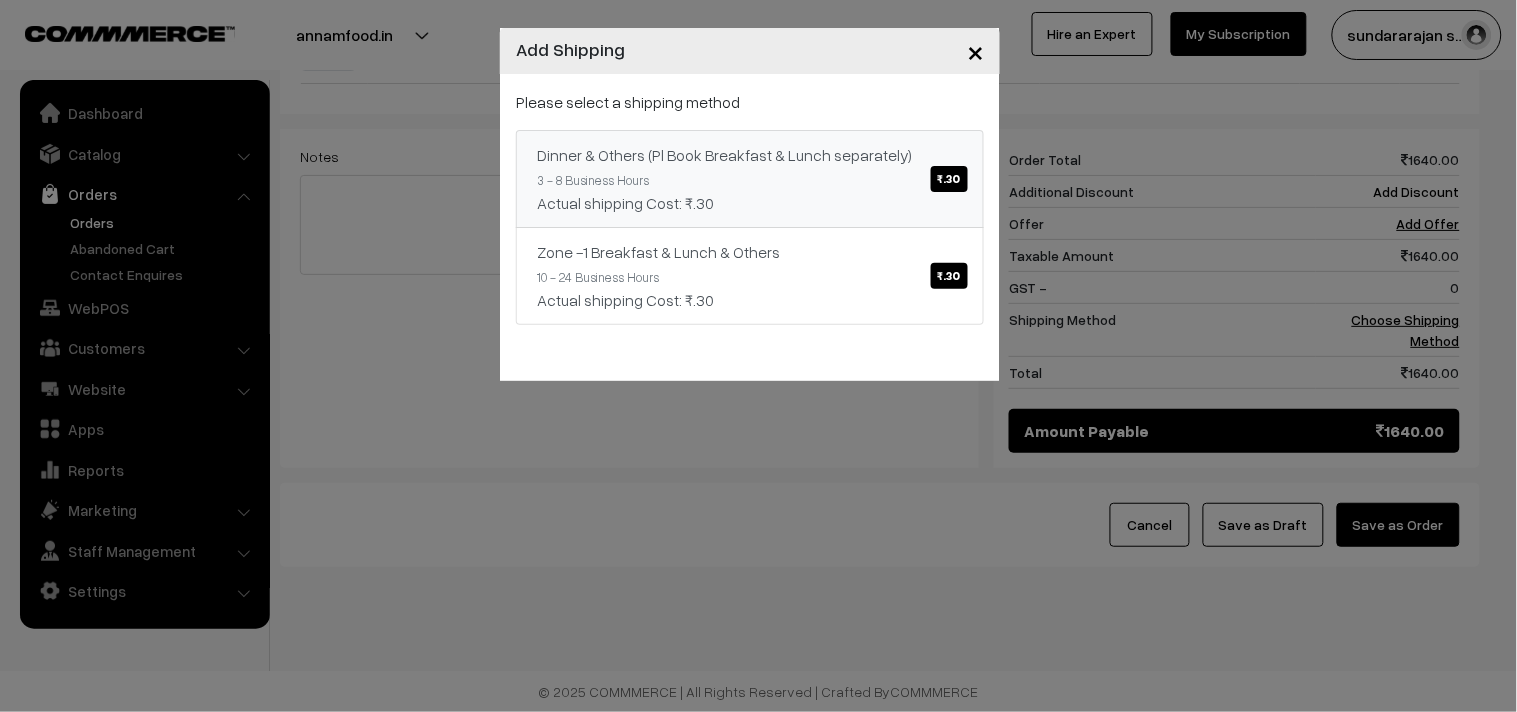 click on "Actual shipping Cost: ₹.30" at bounding box center (750, 203) 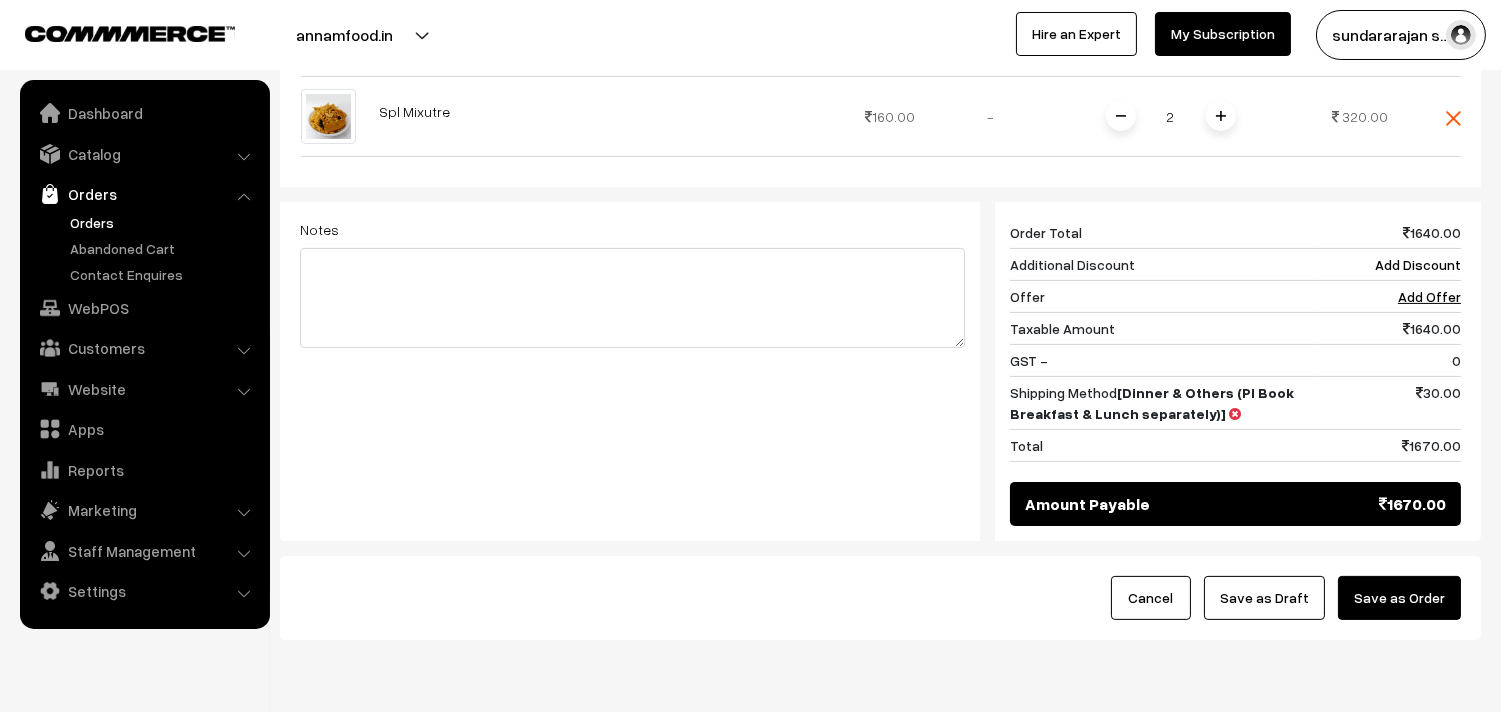 scroll, scrollTop: 1080, scrollLeft: 0, axis: vertical 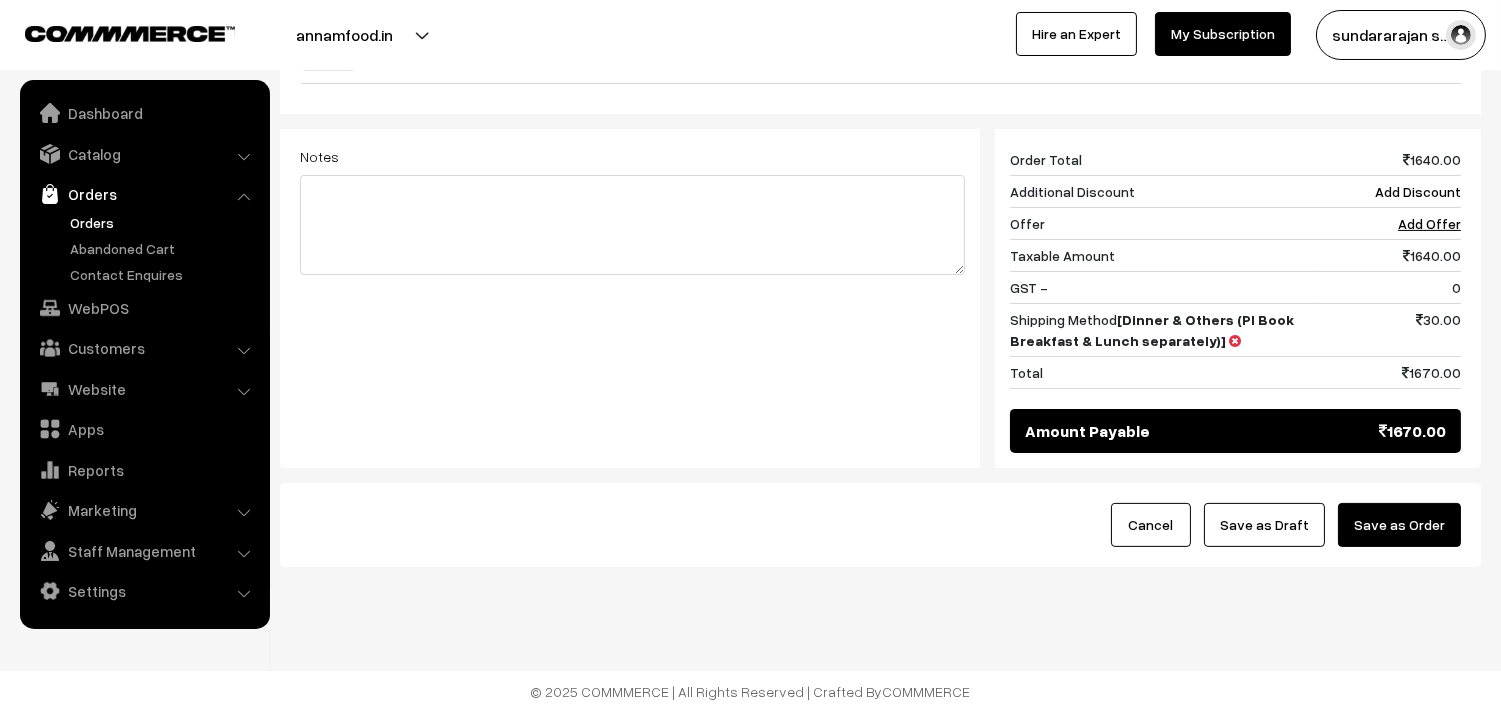 click on "Cancel
Save as Draft
Save as Order" at bounding box center [880, 525] 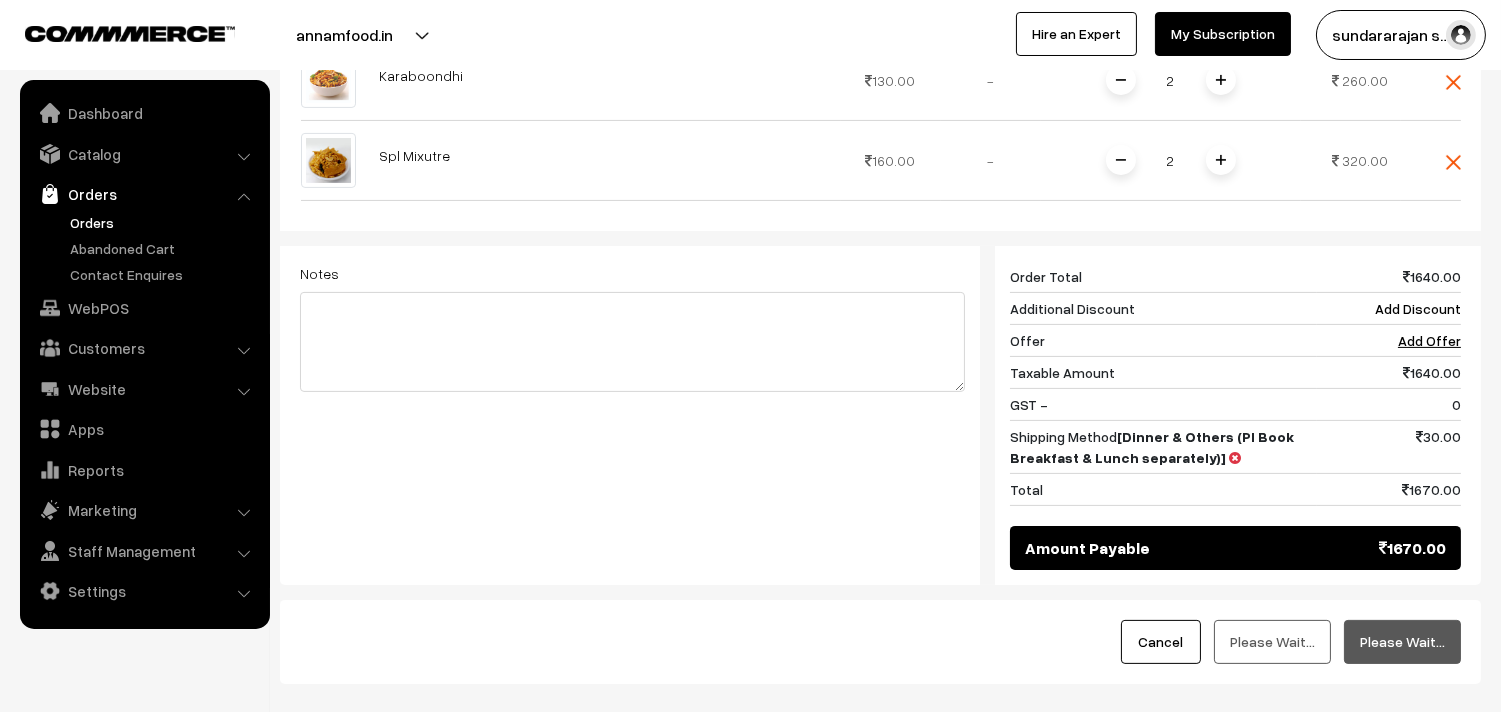 scroll, scrollTop: 968, scrollLeft: 0, axis: vertical 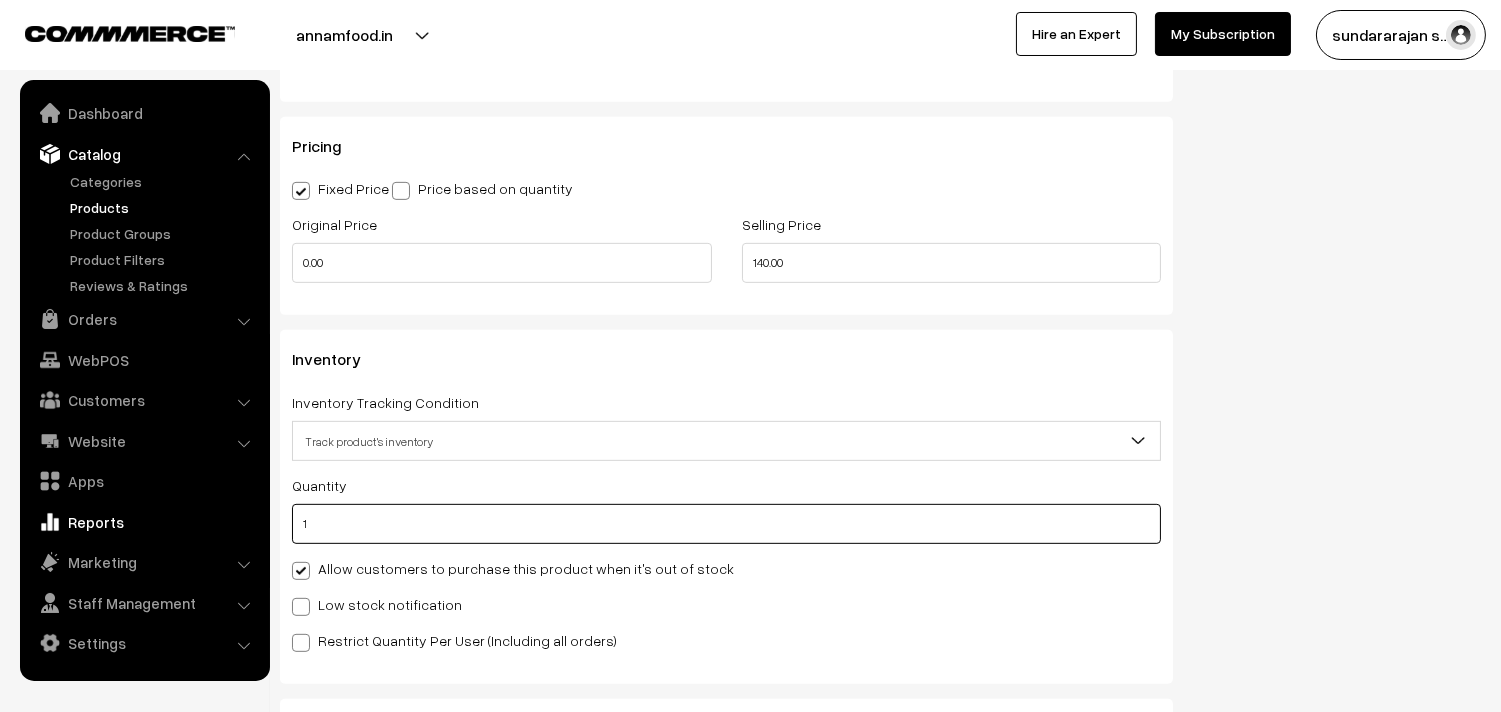 drag, startPoint x: 341, startPoint y: 526, endPoint x: 192, endPoint y: 535, distance: 149.27156 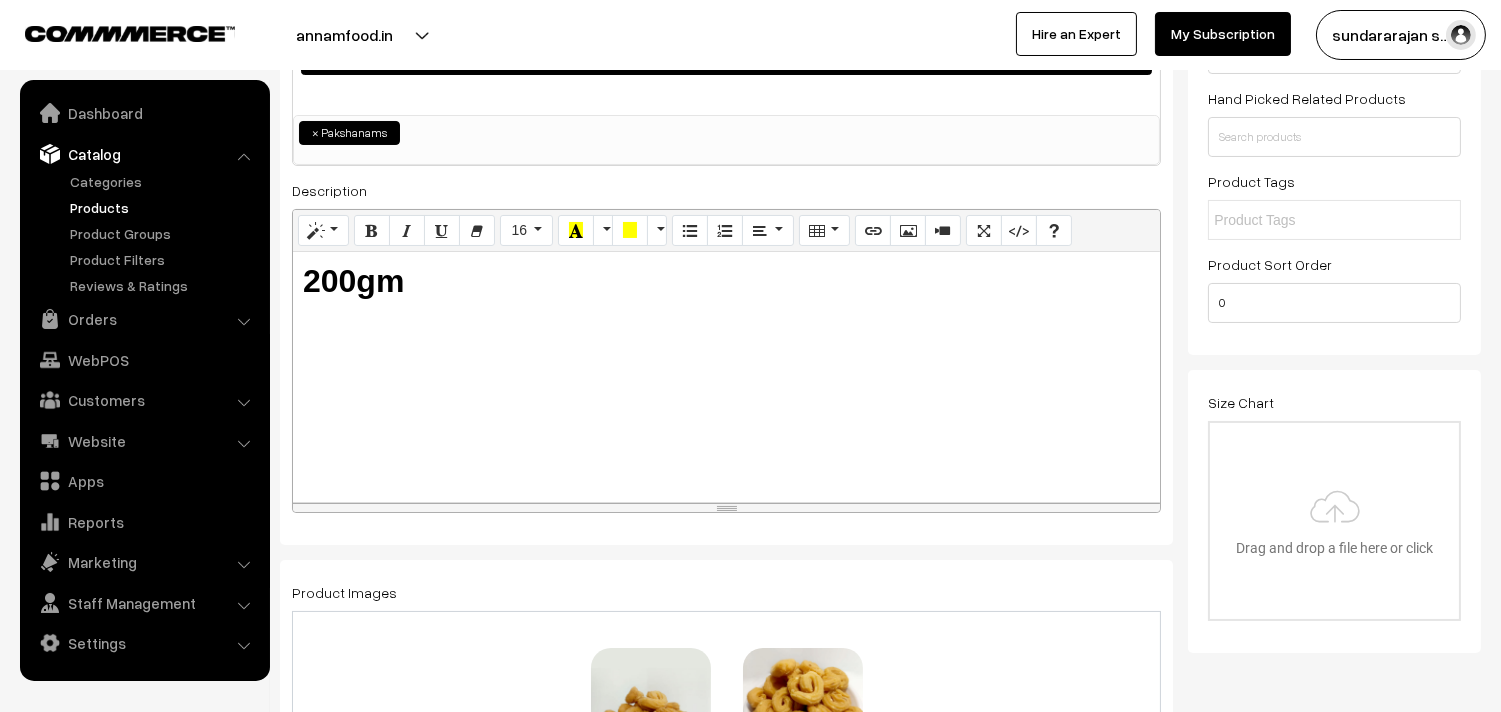 scroll, scrollTop: 0, scrollLeft: 0, axis: both 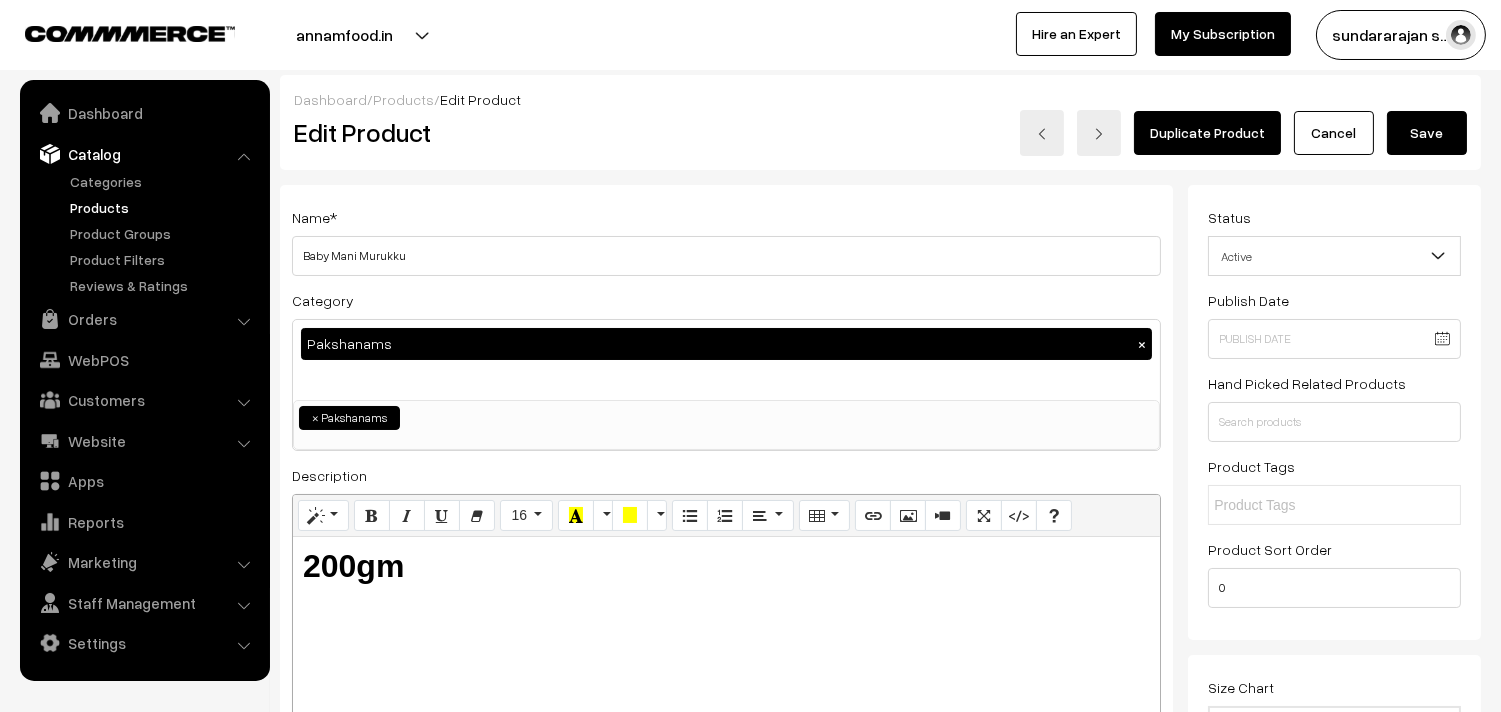 type on "0" 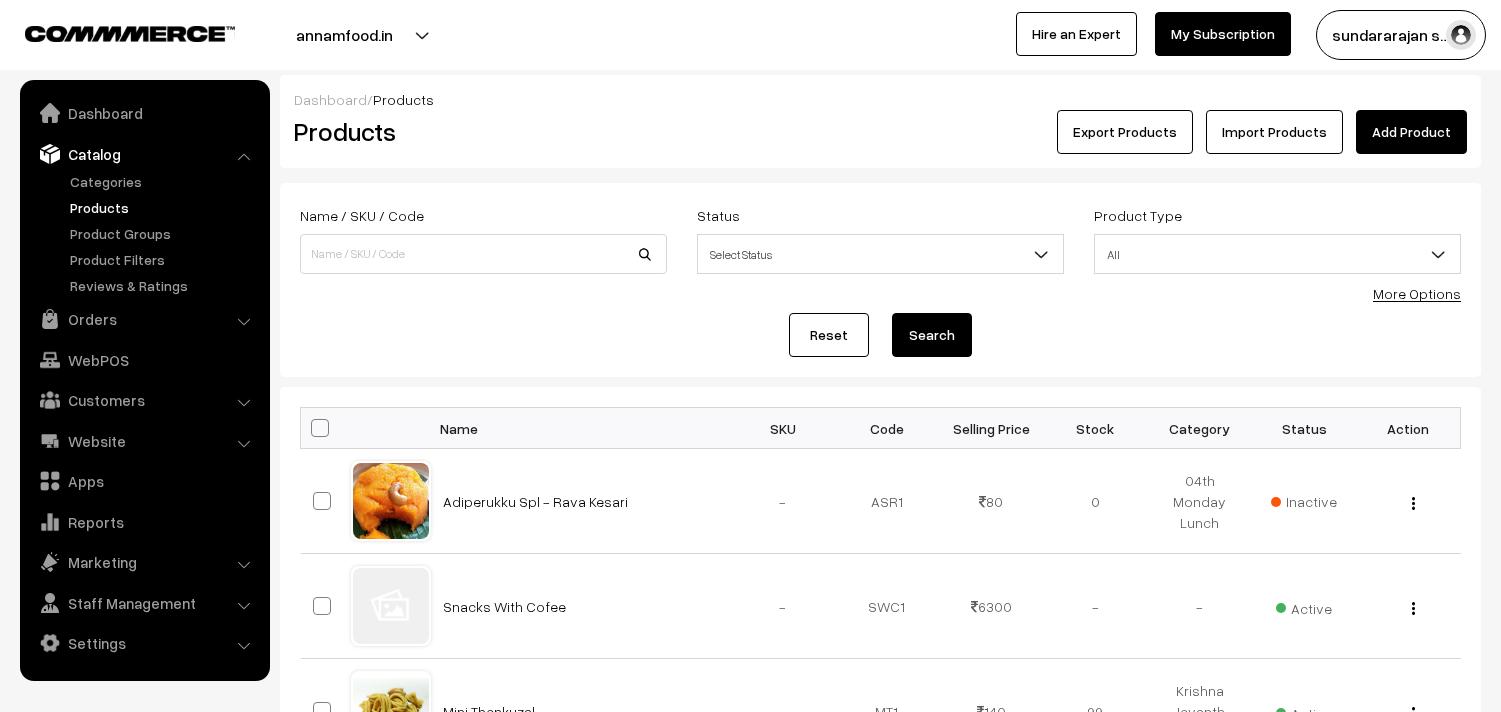 scroll, scrollTop: 0, scrollLeft: 0, axis: both 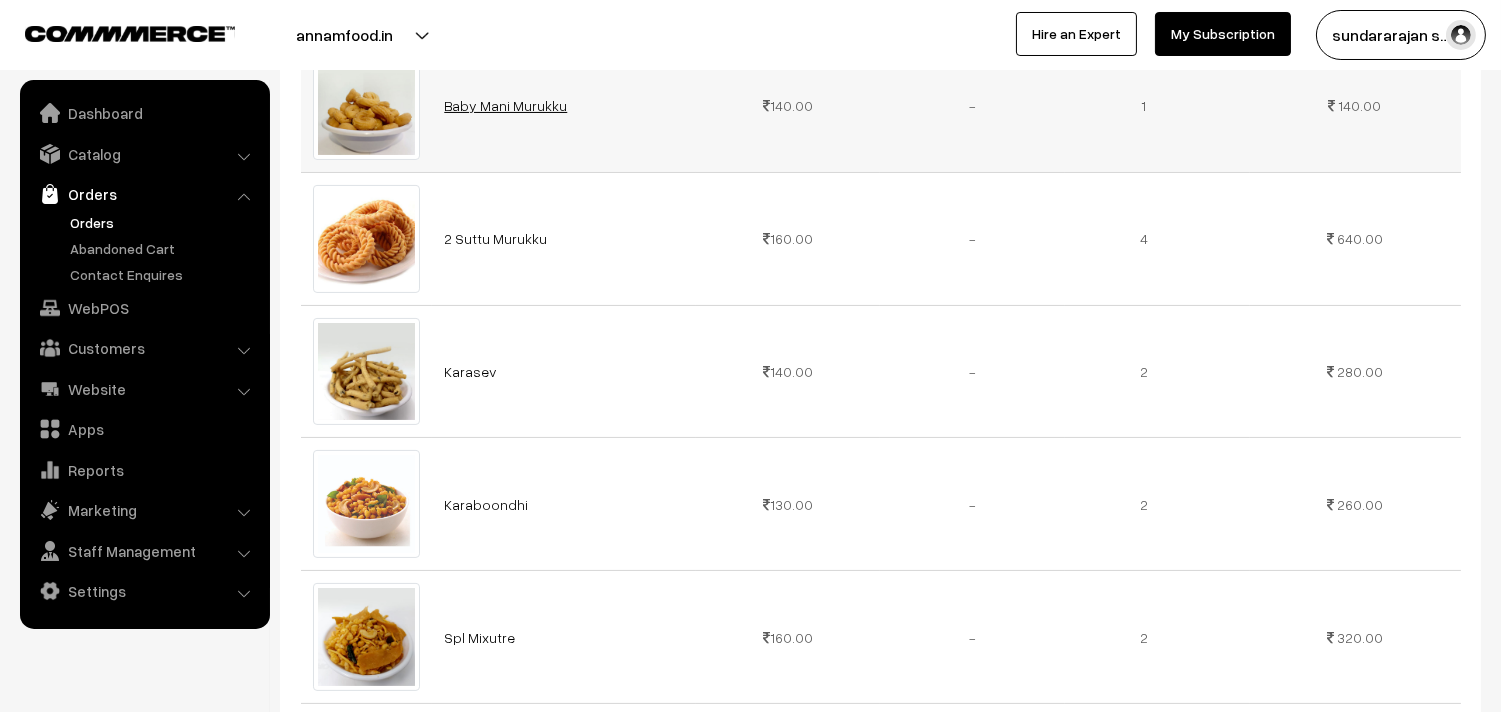 click on "Baby Mani Murukku" at bounding box center [505, 105] 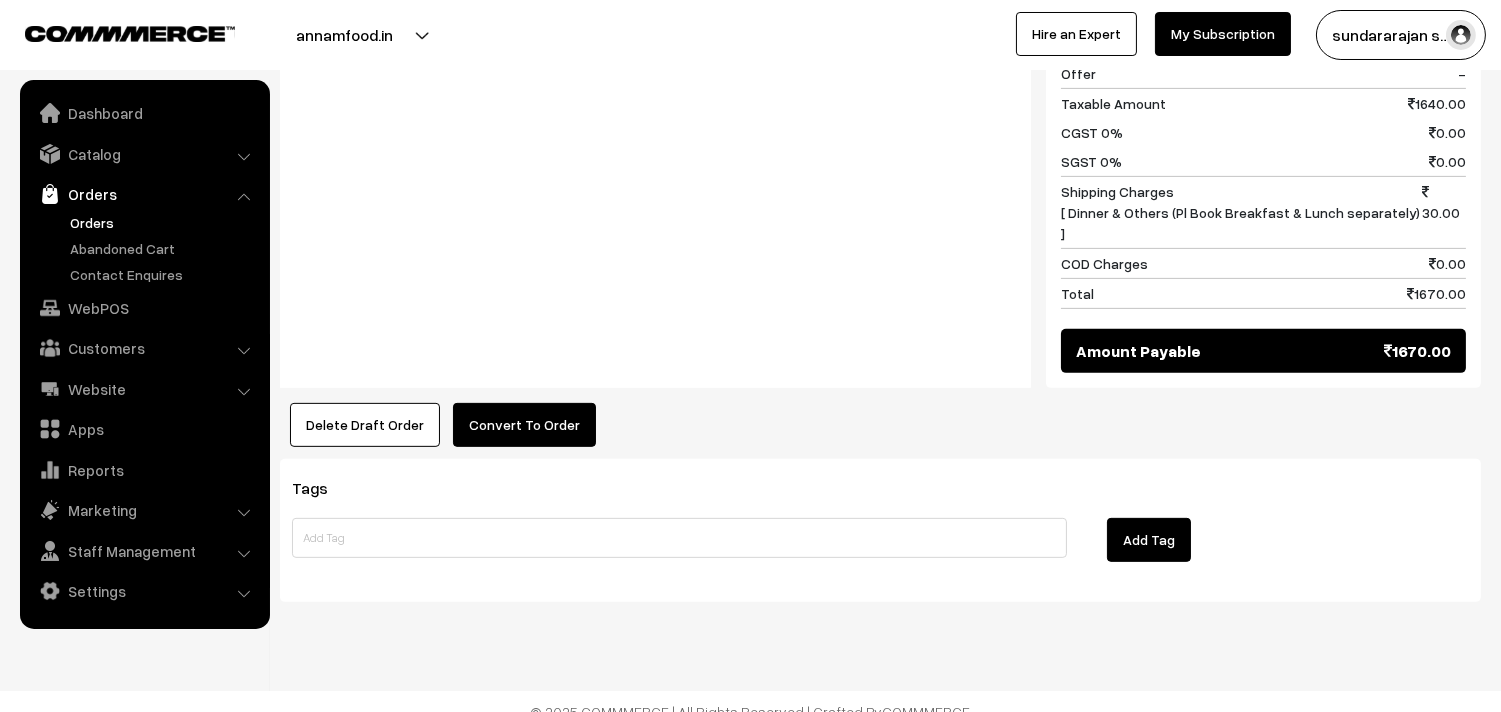 click on "Convert To Order" at bounding box center (524, 425) 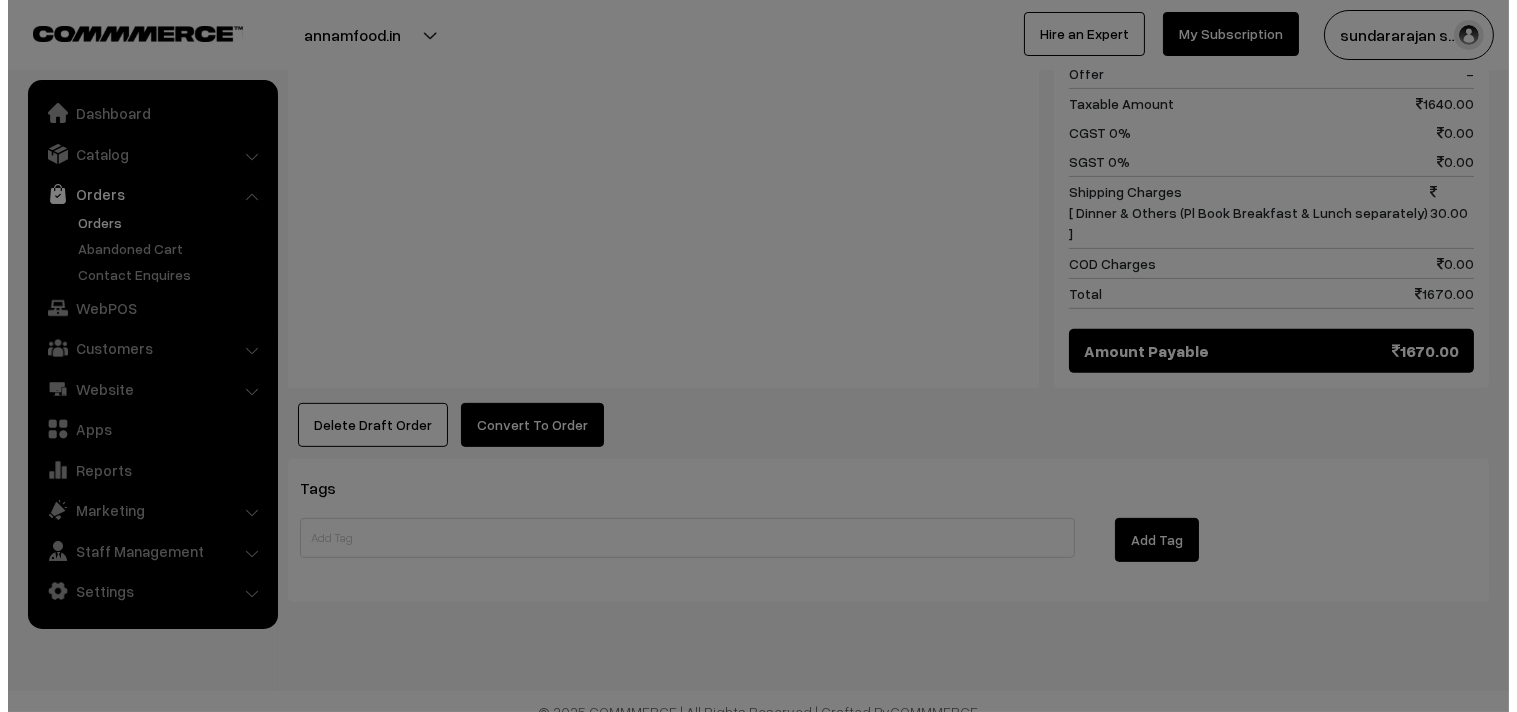 scroll, scrollTop: 1495, scrollLeft: 0, axis: vertical 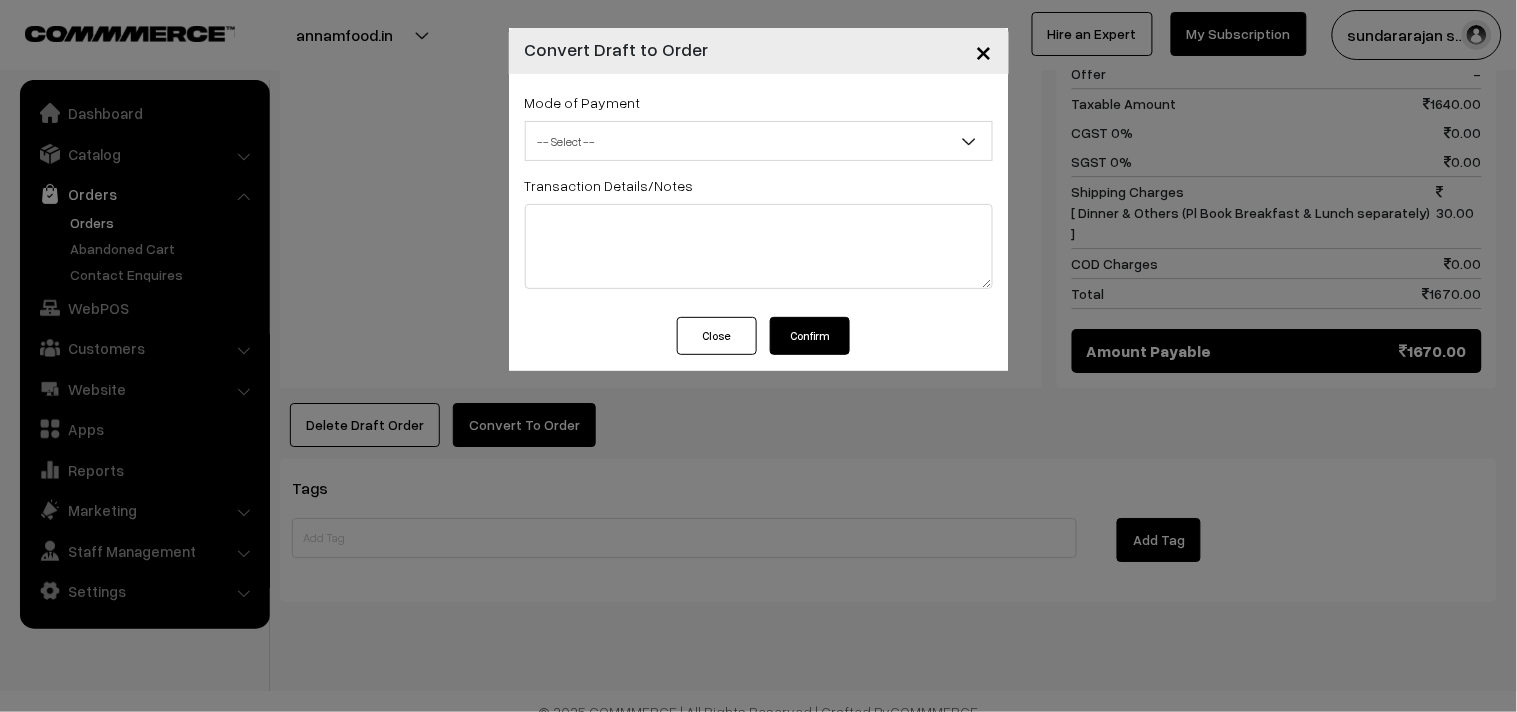 click on "-- Select --" at bounding box center (759, 141) 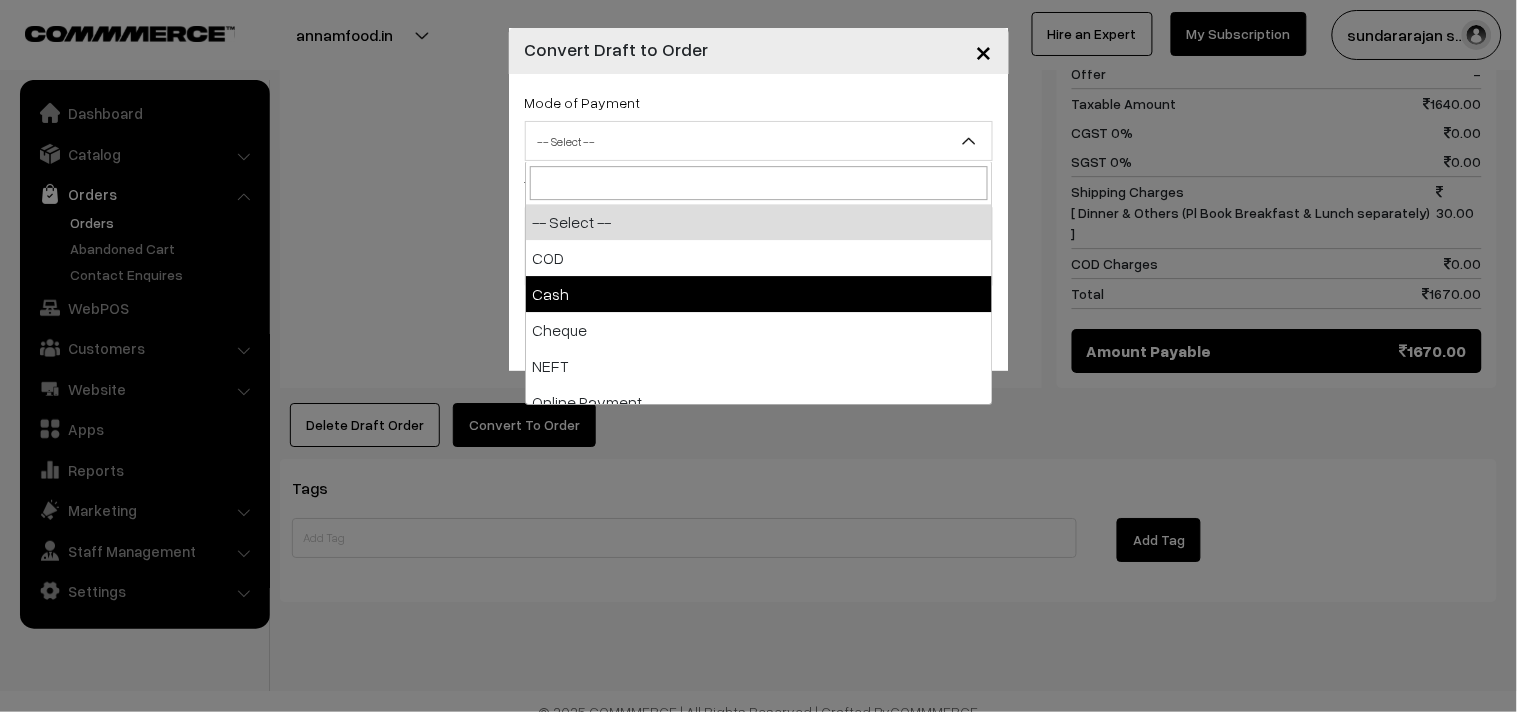 select on "2" 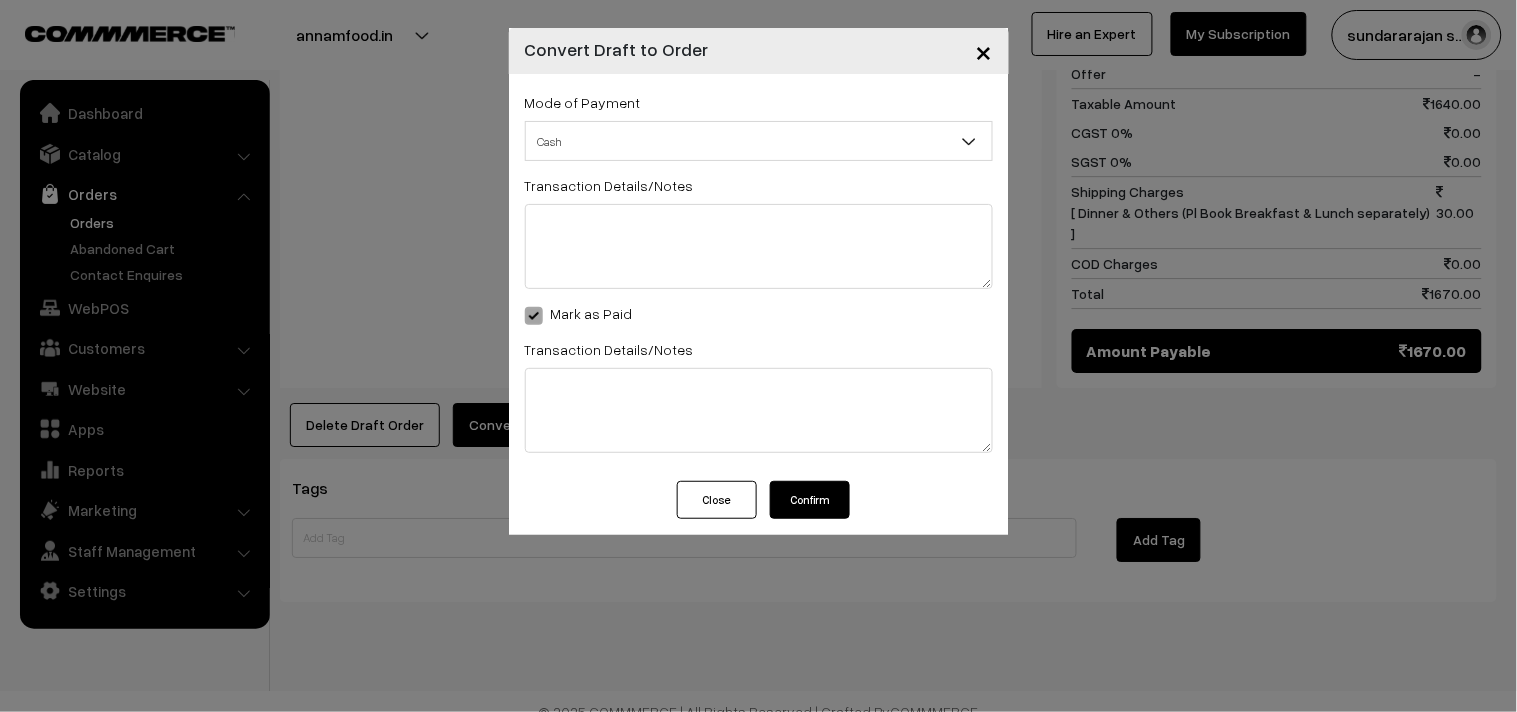click on "Confirm" at bounding box center (810, 500) 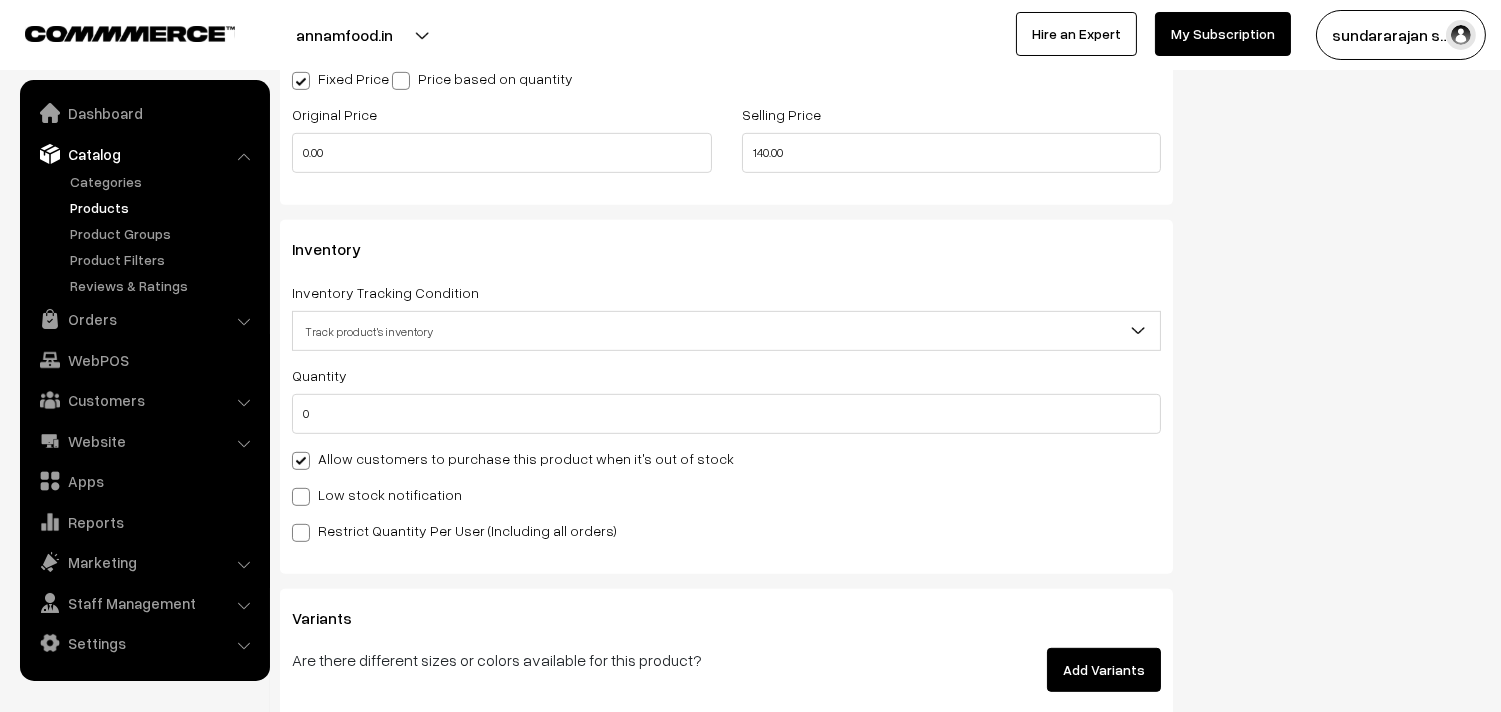 scroll, scrollTop: 1777, scrollLeft: 0, axis: vertical 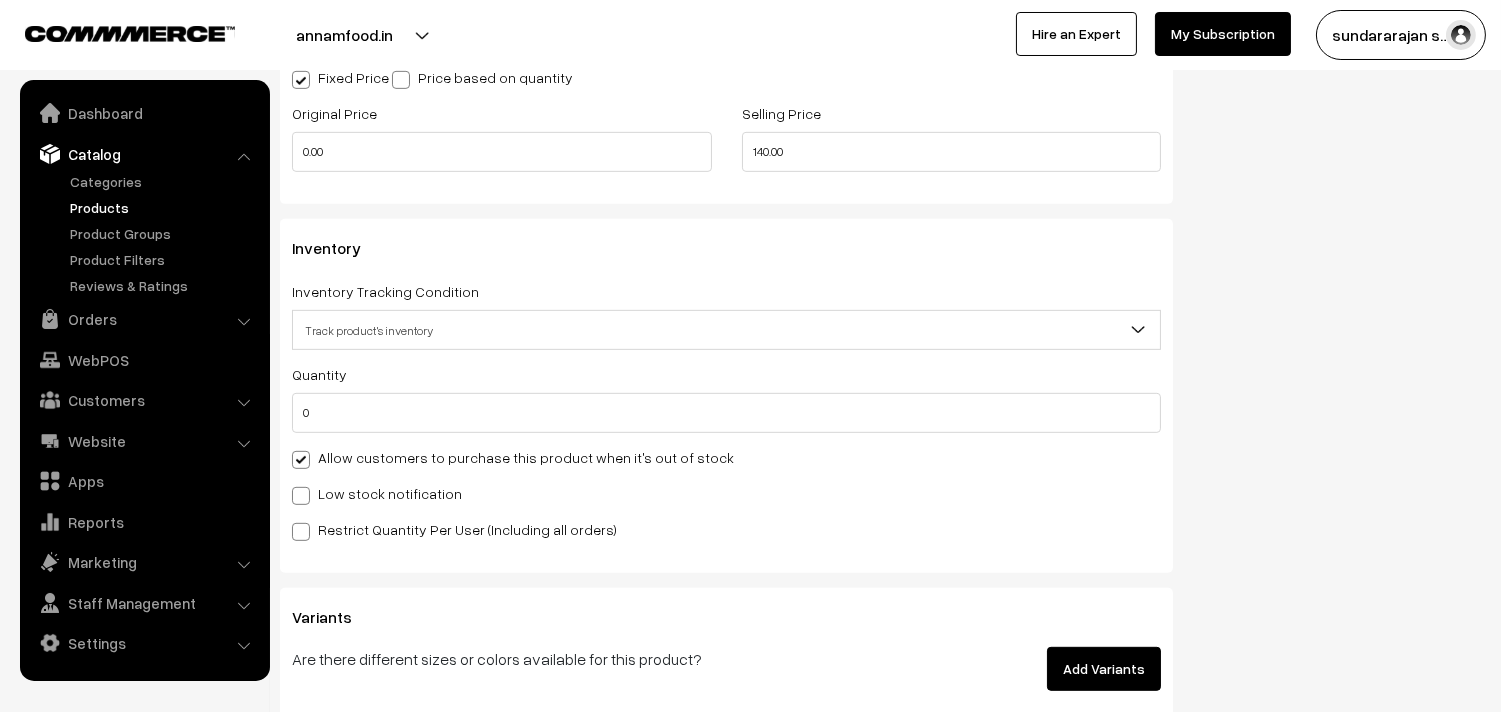 click on "Quantity
0
Adjust Quantity
Adjust
Set
0" at bounding box center (726, 451) 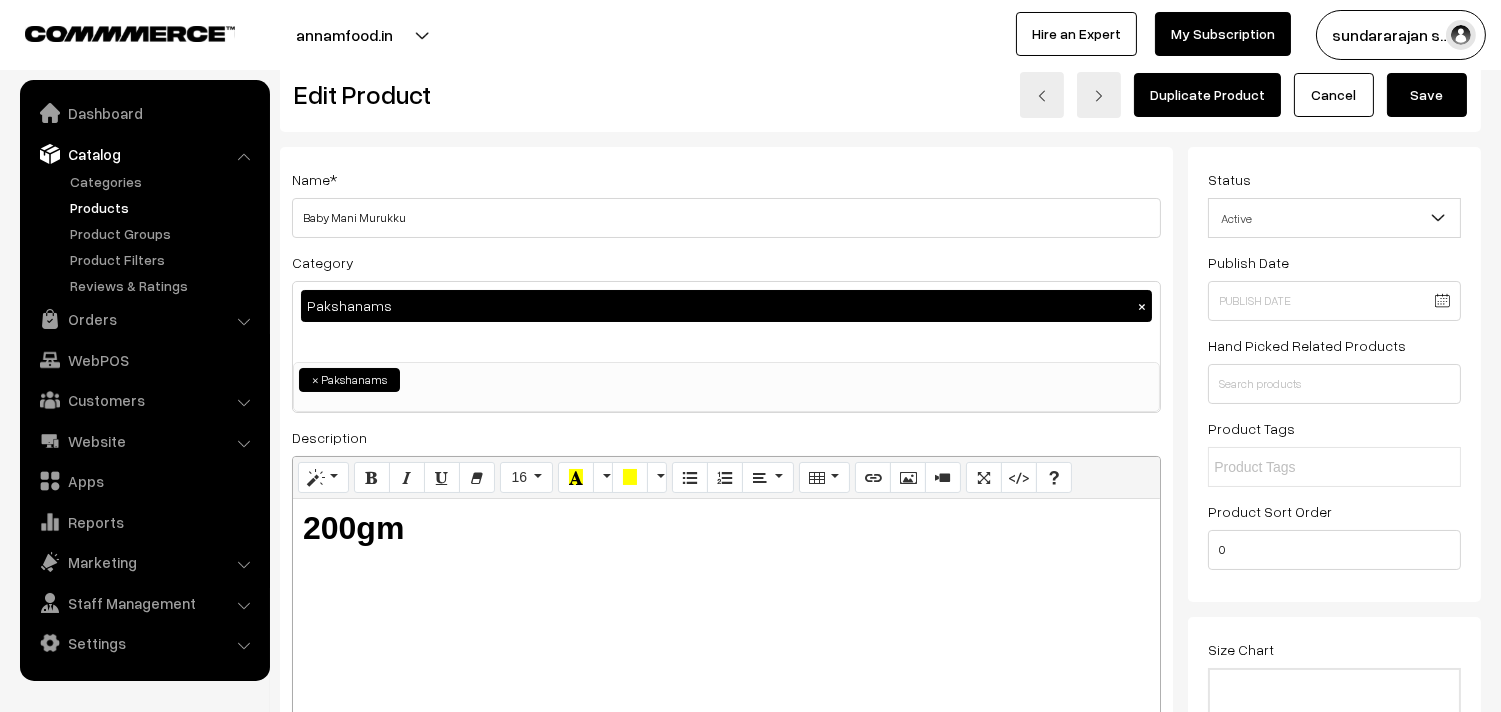 scroll, scrollTop: 0, scrollLeft: 0, axis: both 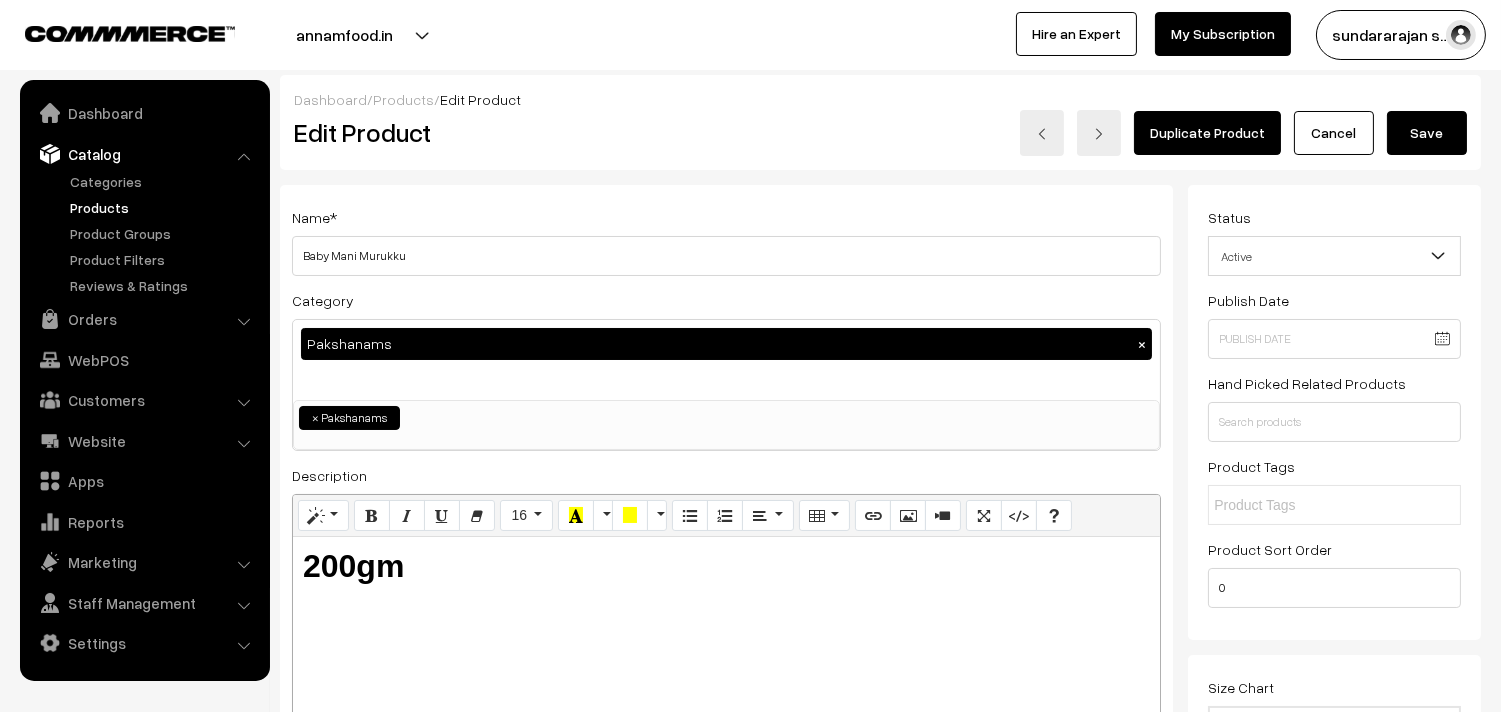 drag, startPoint x: 1451, startPoint y: 121, endPoint x: 1371, endPoint y: 186, distance: 103.077644 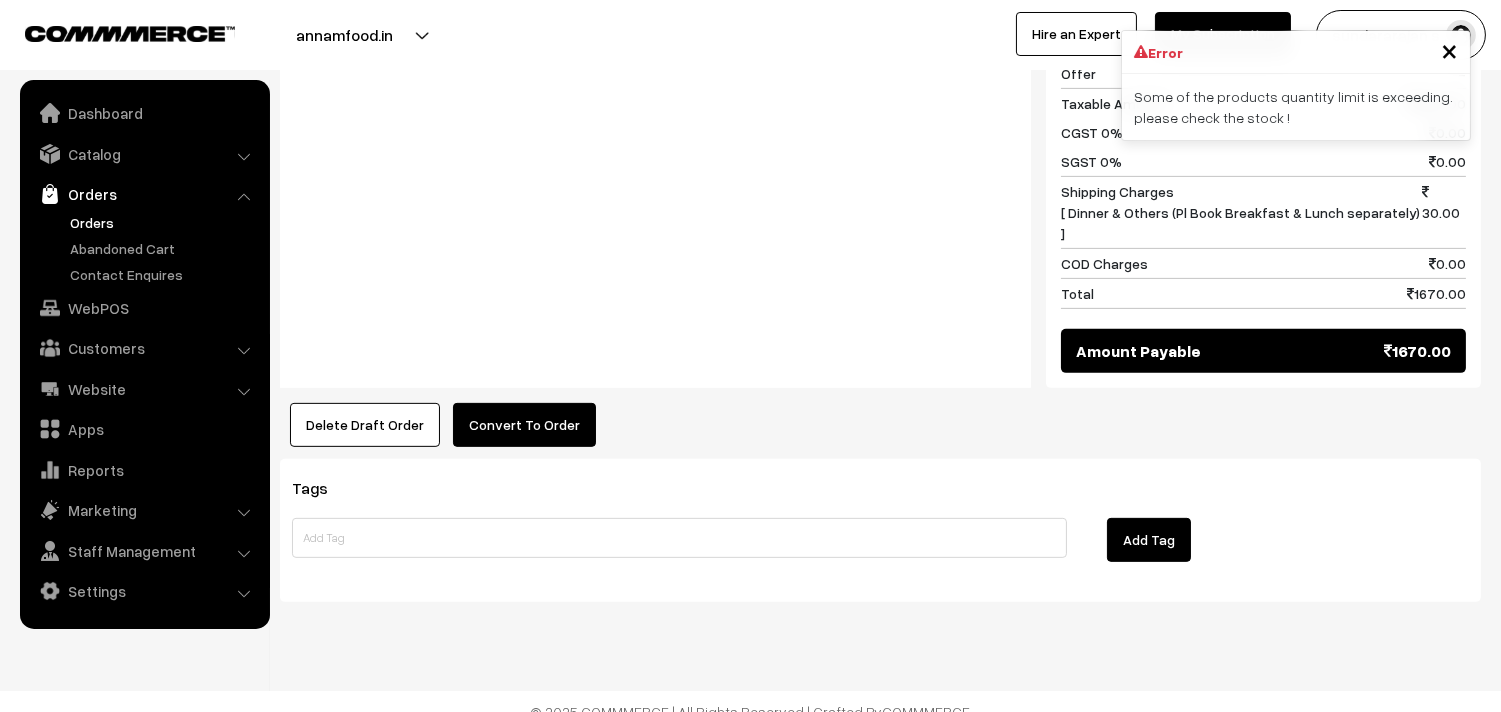 click on "Convert To Order" at bounding box center [524, 425] 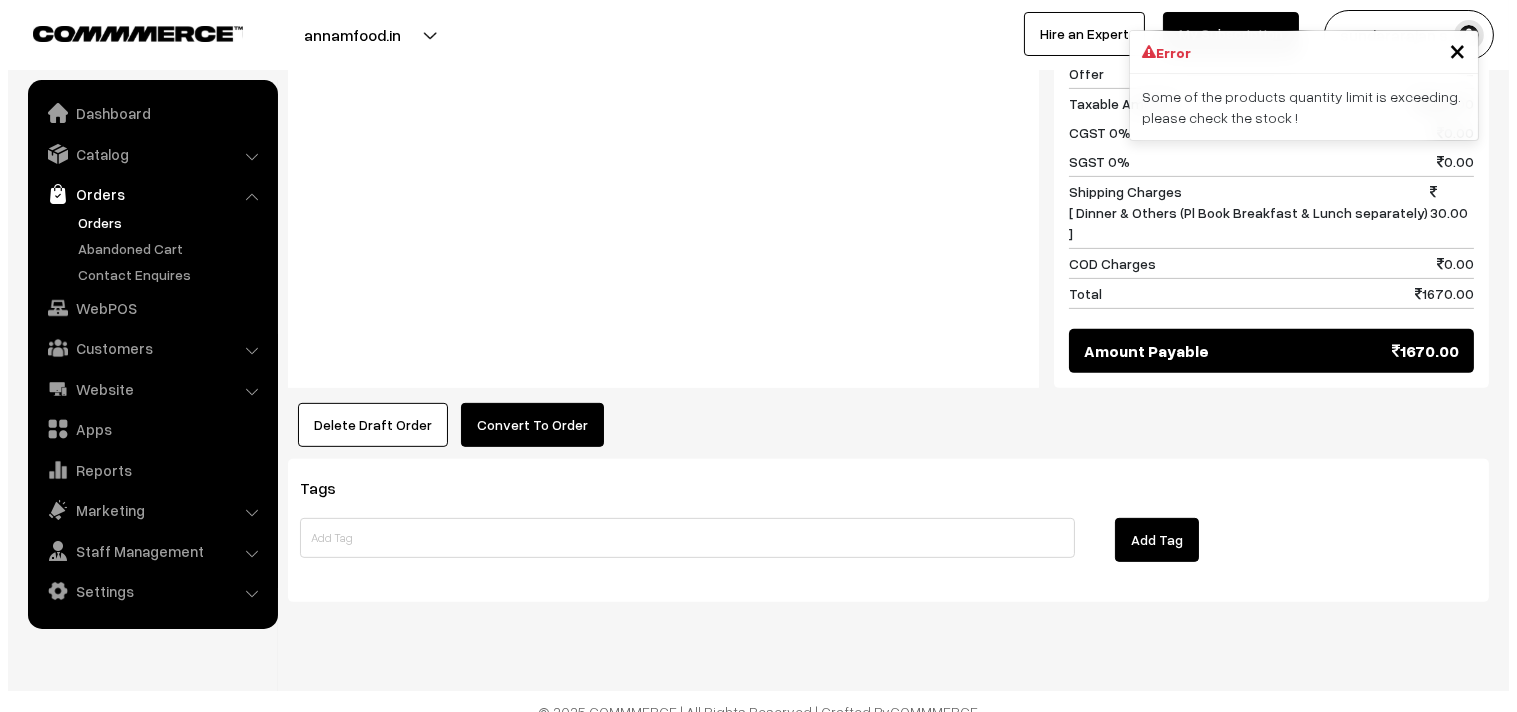 scroll, scrollTop: 1495, scrollLeft: 0, axis: vertical 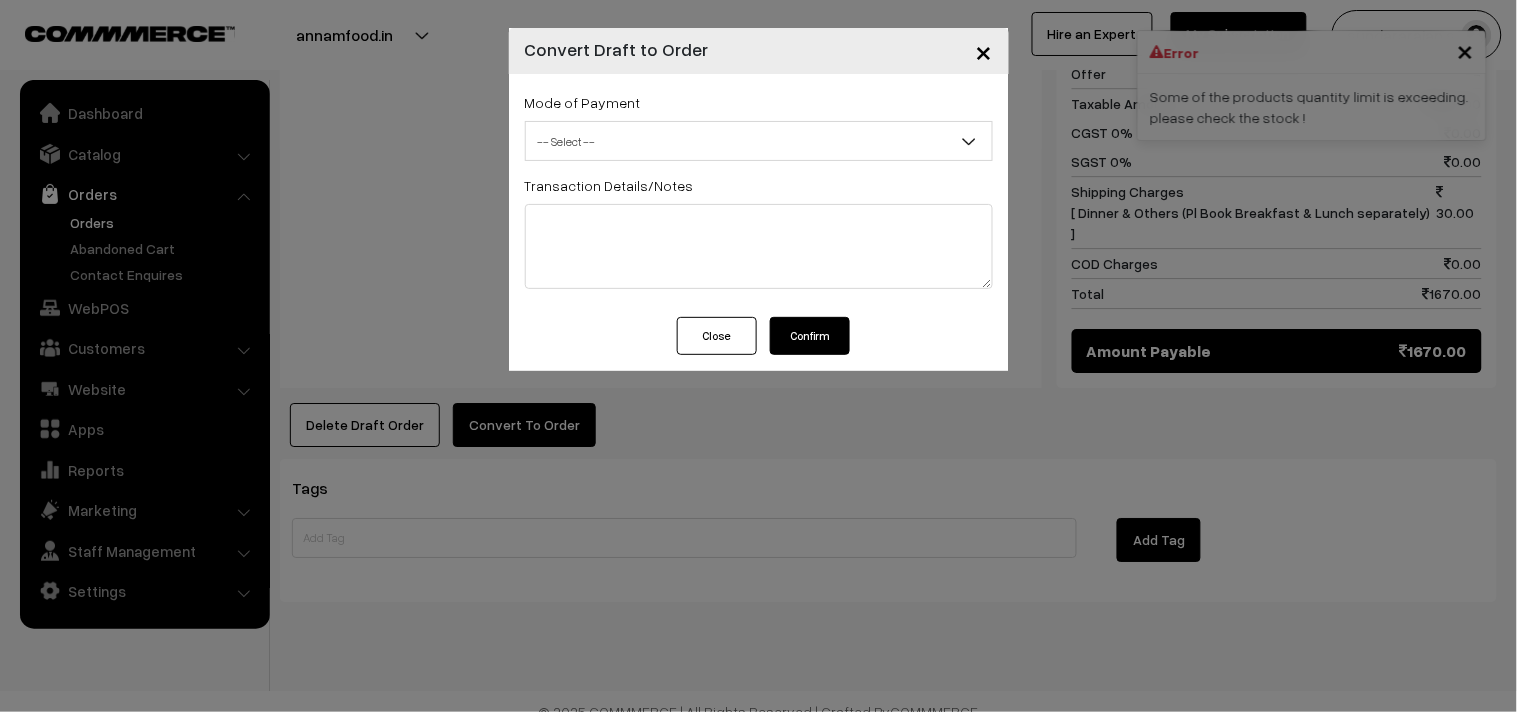 click on "Mode of Payment
-- Select --
COD
Cash
Cheque
-- Select --" at bounding box center (759, 125) 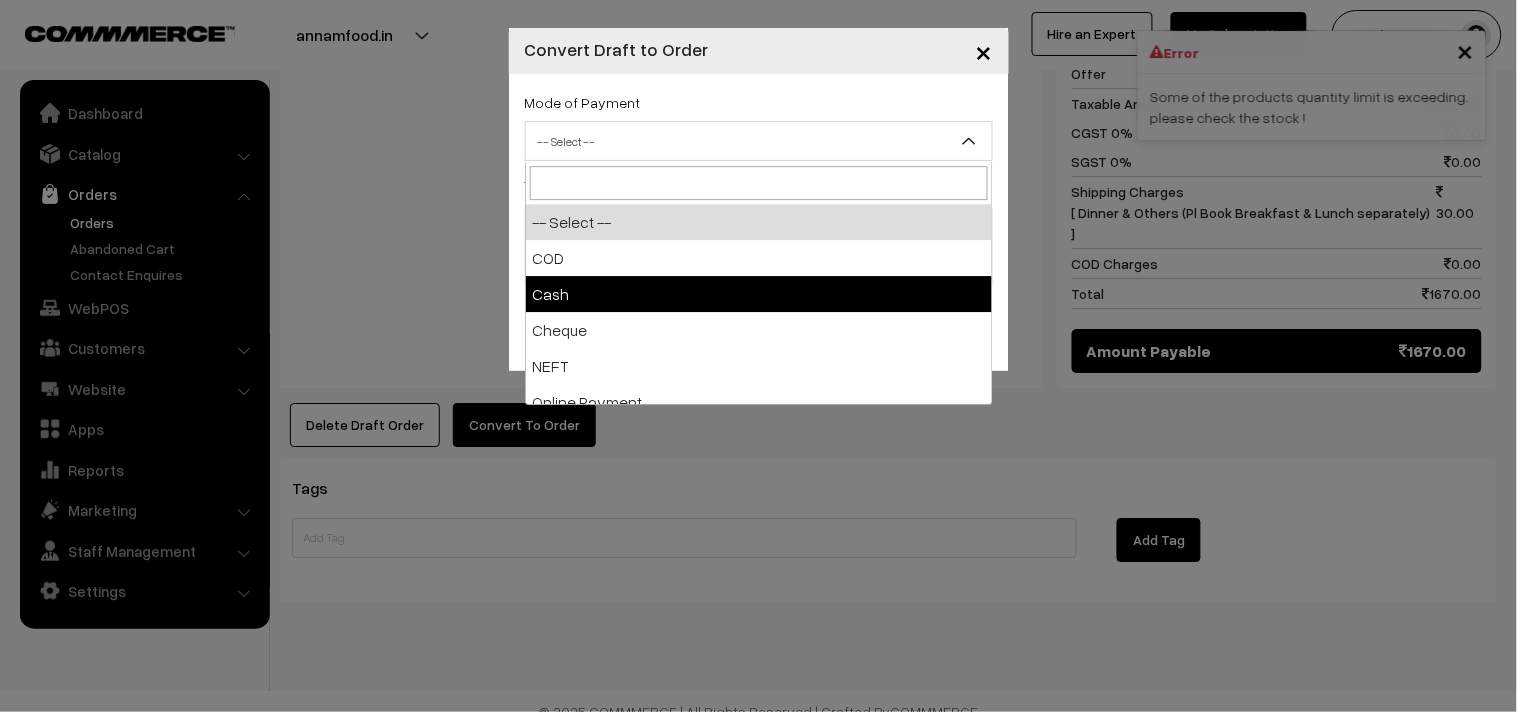 select on "2" 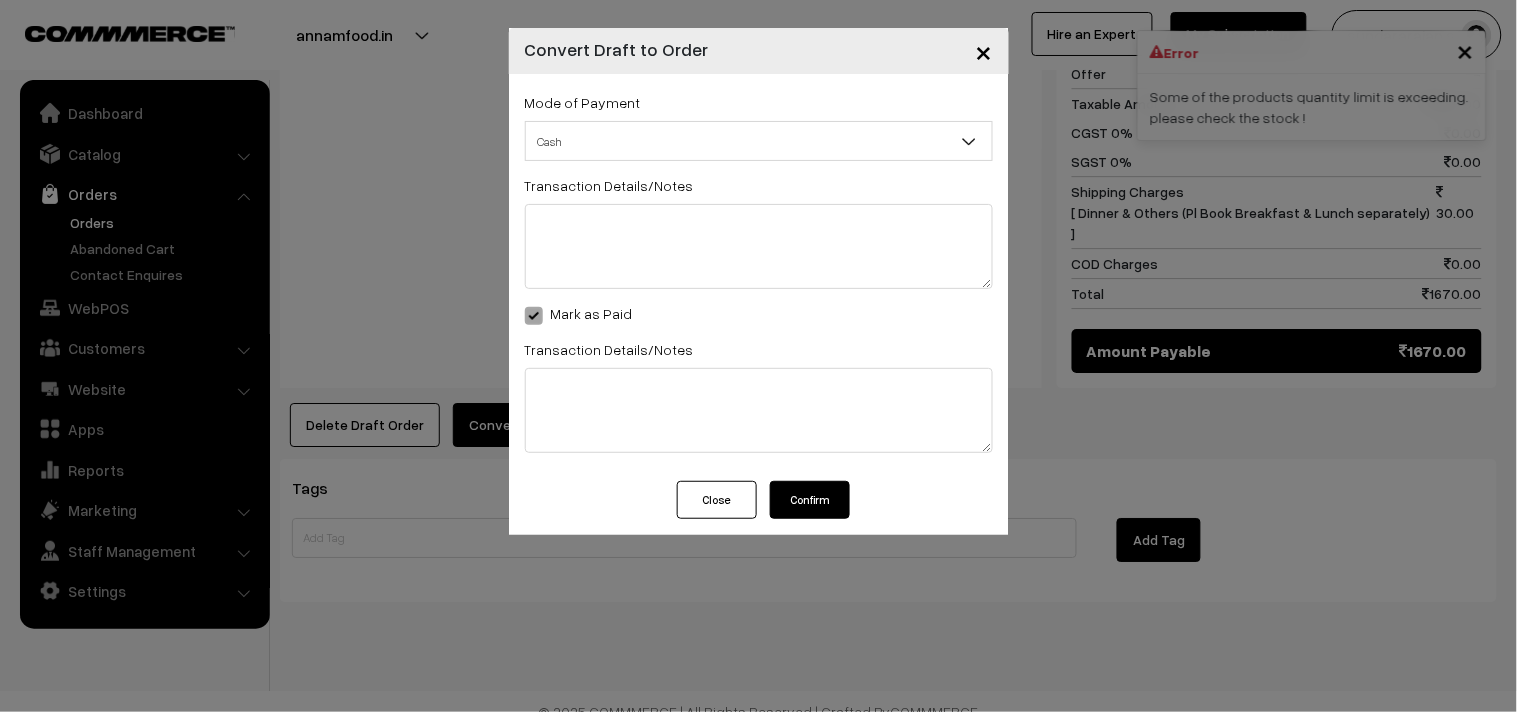 click on "Confirm" at bounding box center [810, 500] 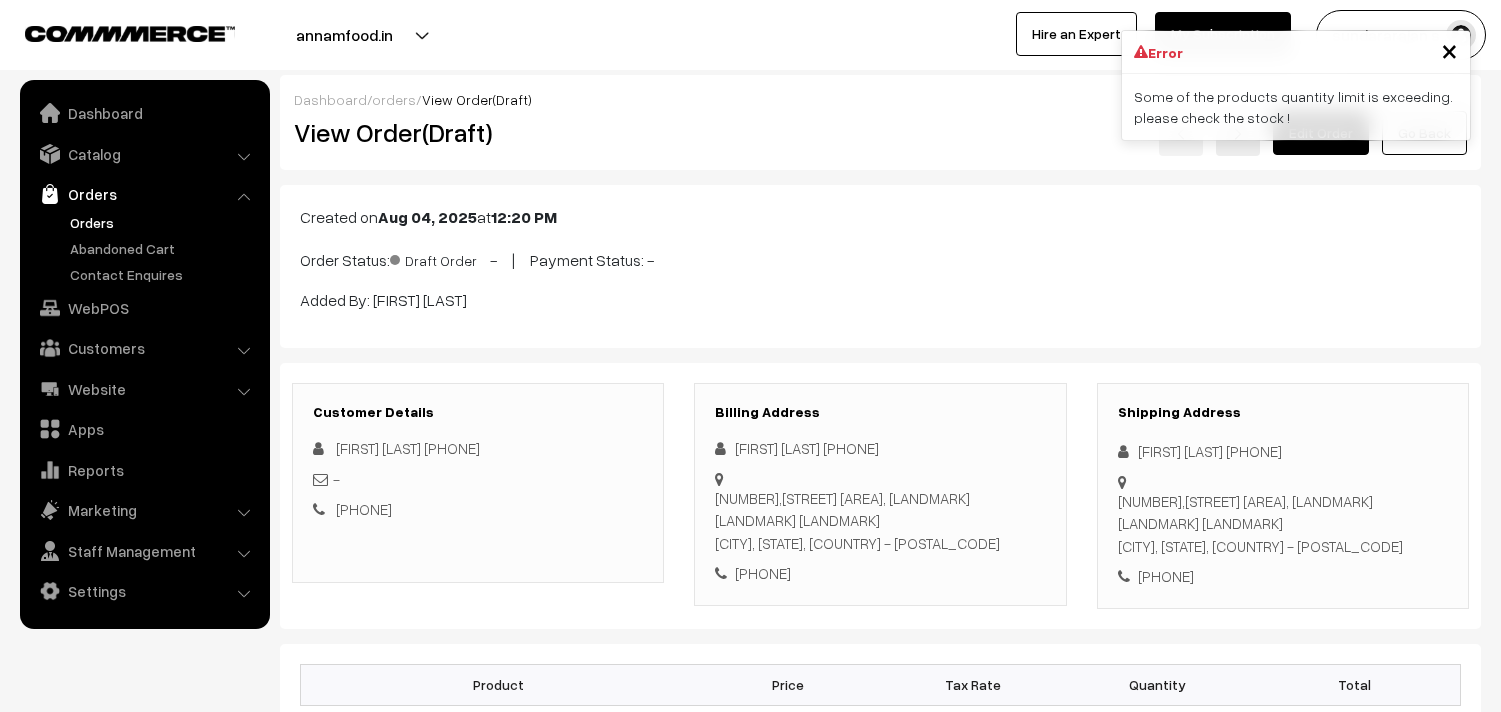 scroll, scrollTop: 1483, scrollLeft: 0, axis: vertical 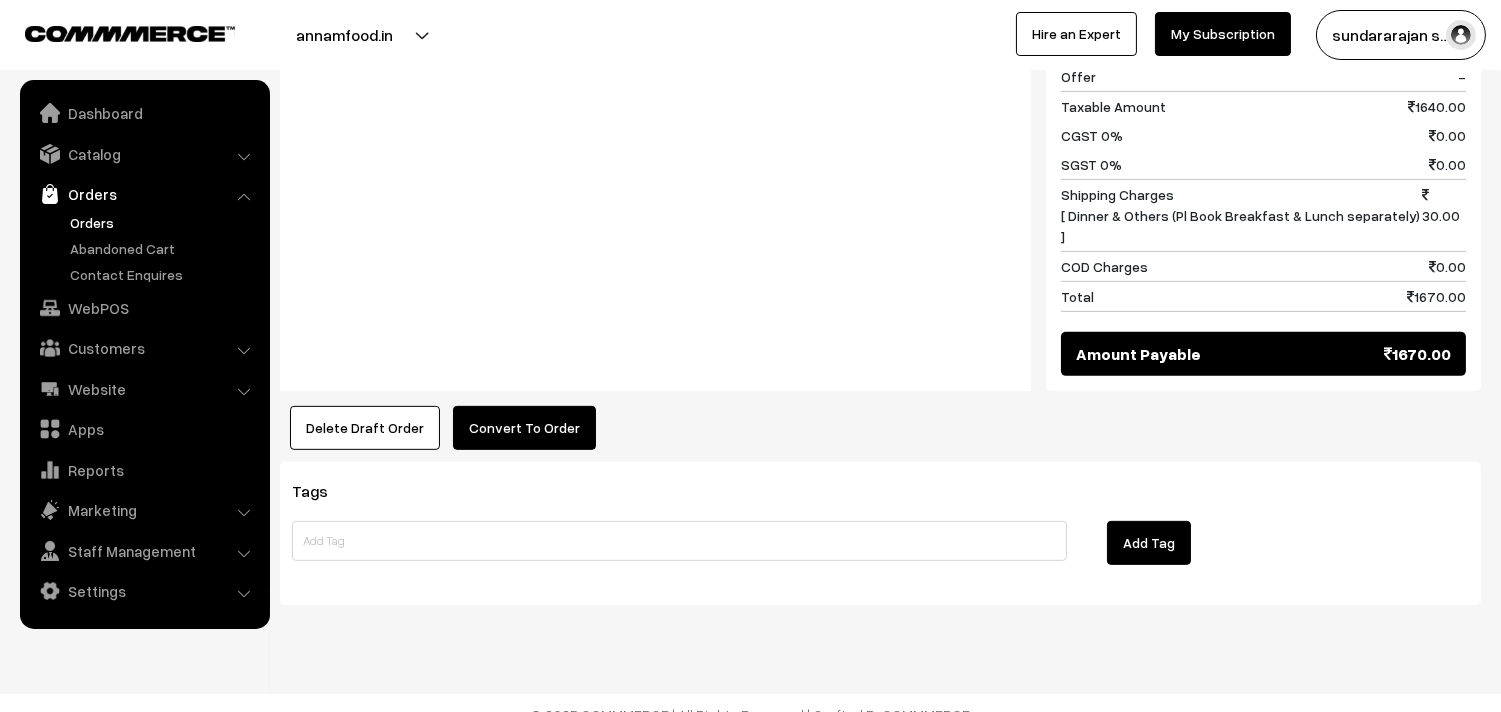 click on "Convert To Order" at bounding box center [524, 428] 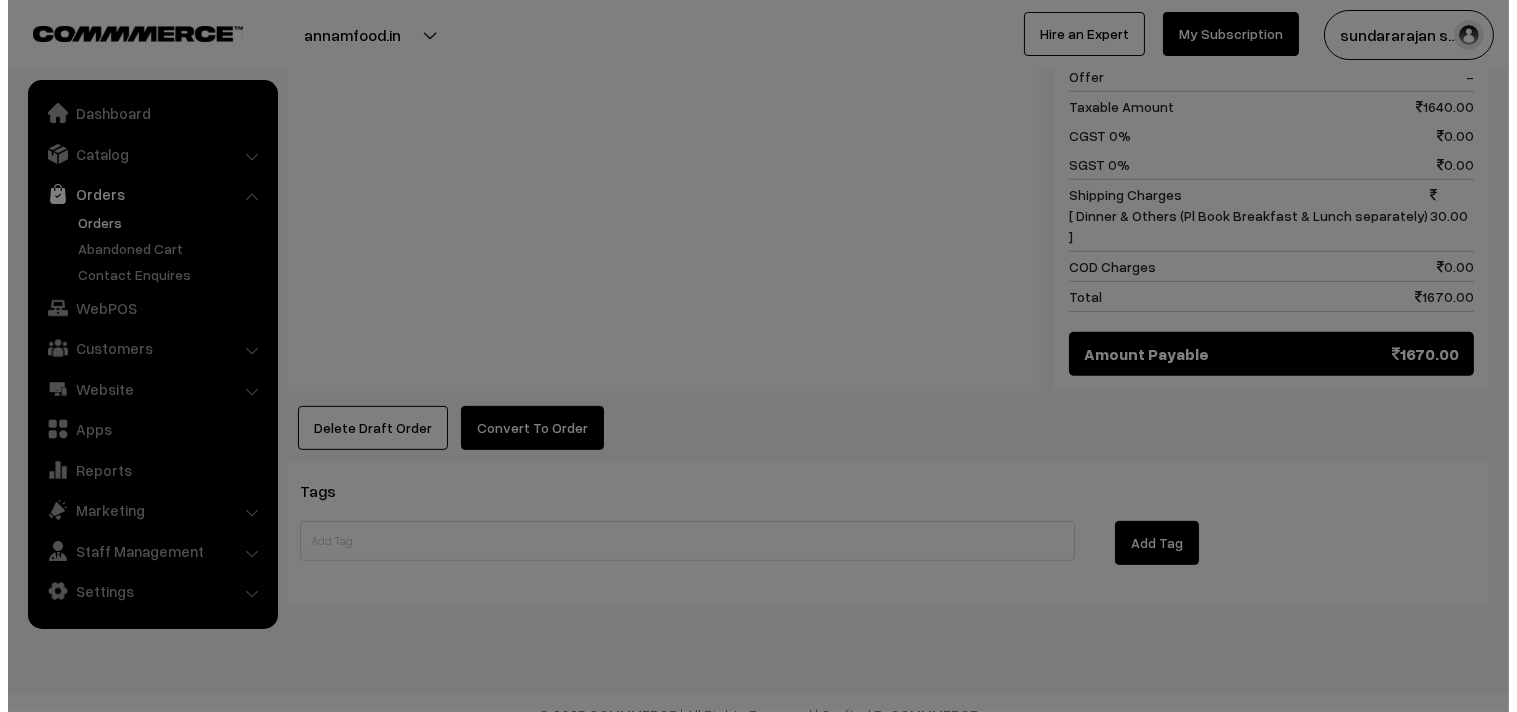 scroll, scrollTop: 1493, scrollLeft: 0, axis: vertical 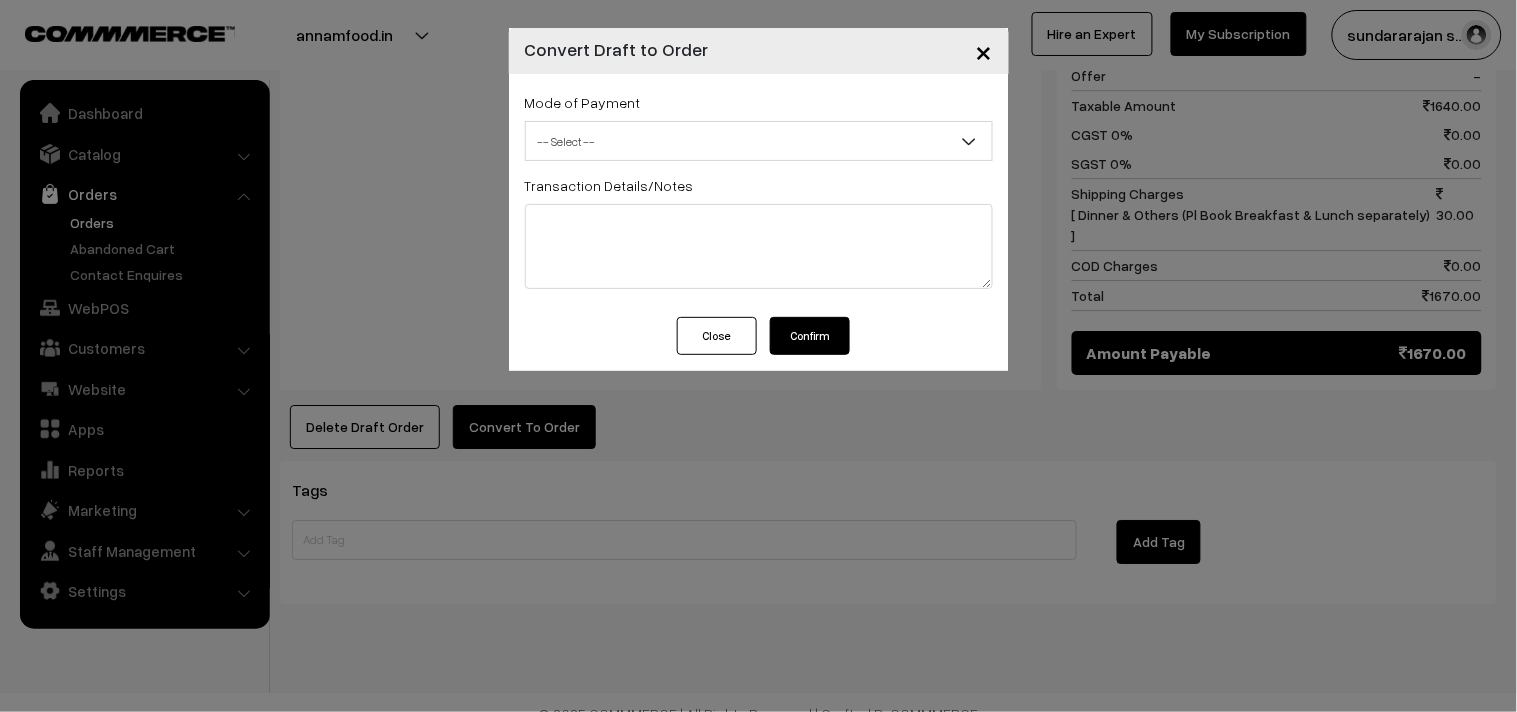 click on "-- Select --" at bounding box center (759, 141) 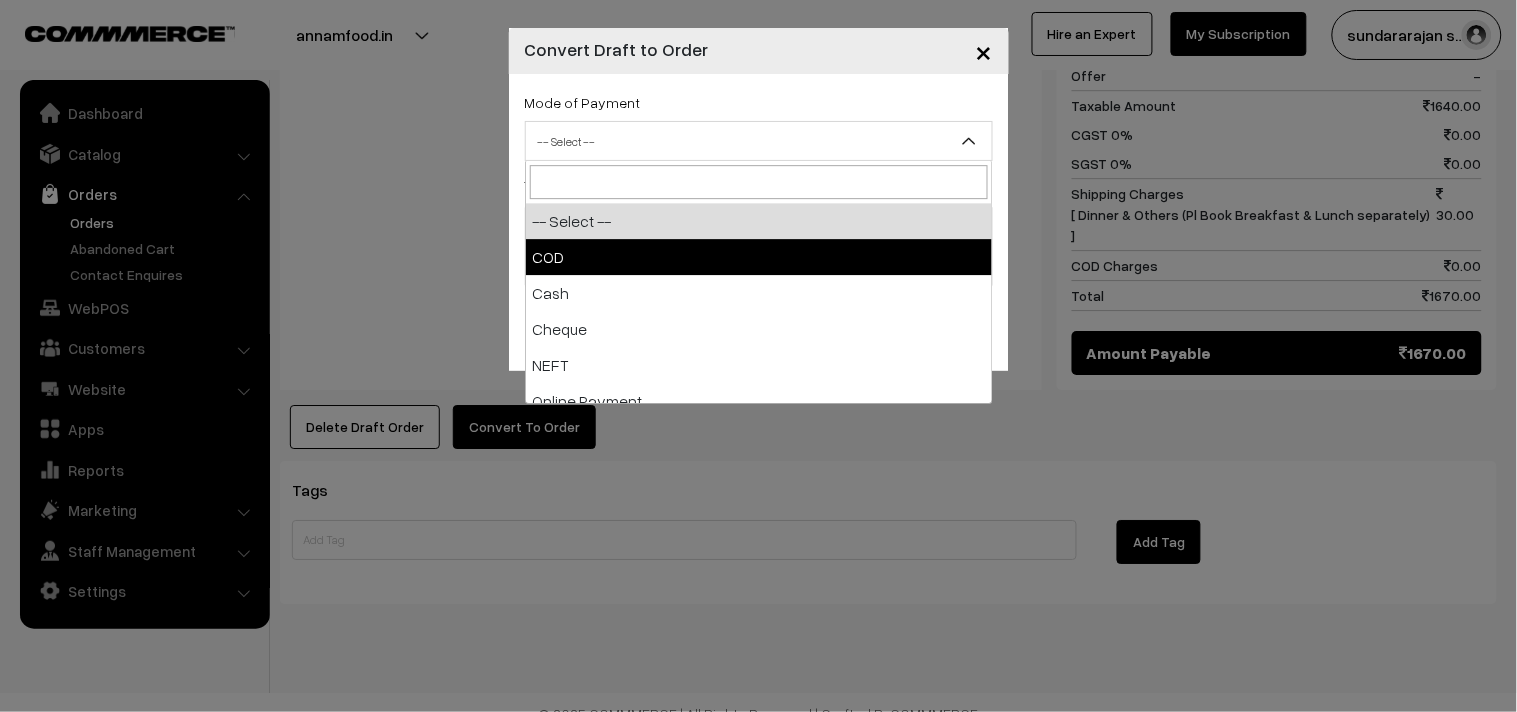 select on "1" 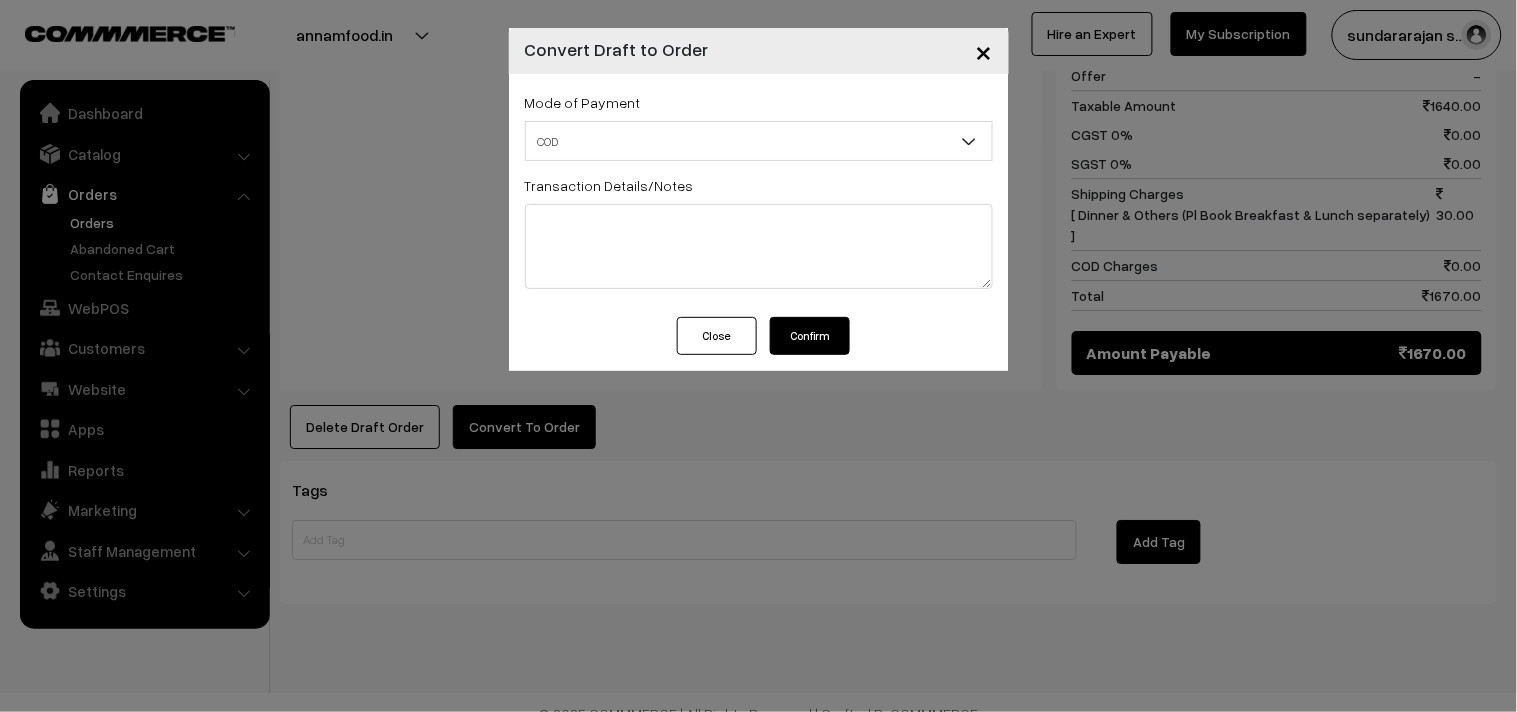 click on "Confirm" at bounding box center (810, 336) 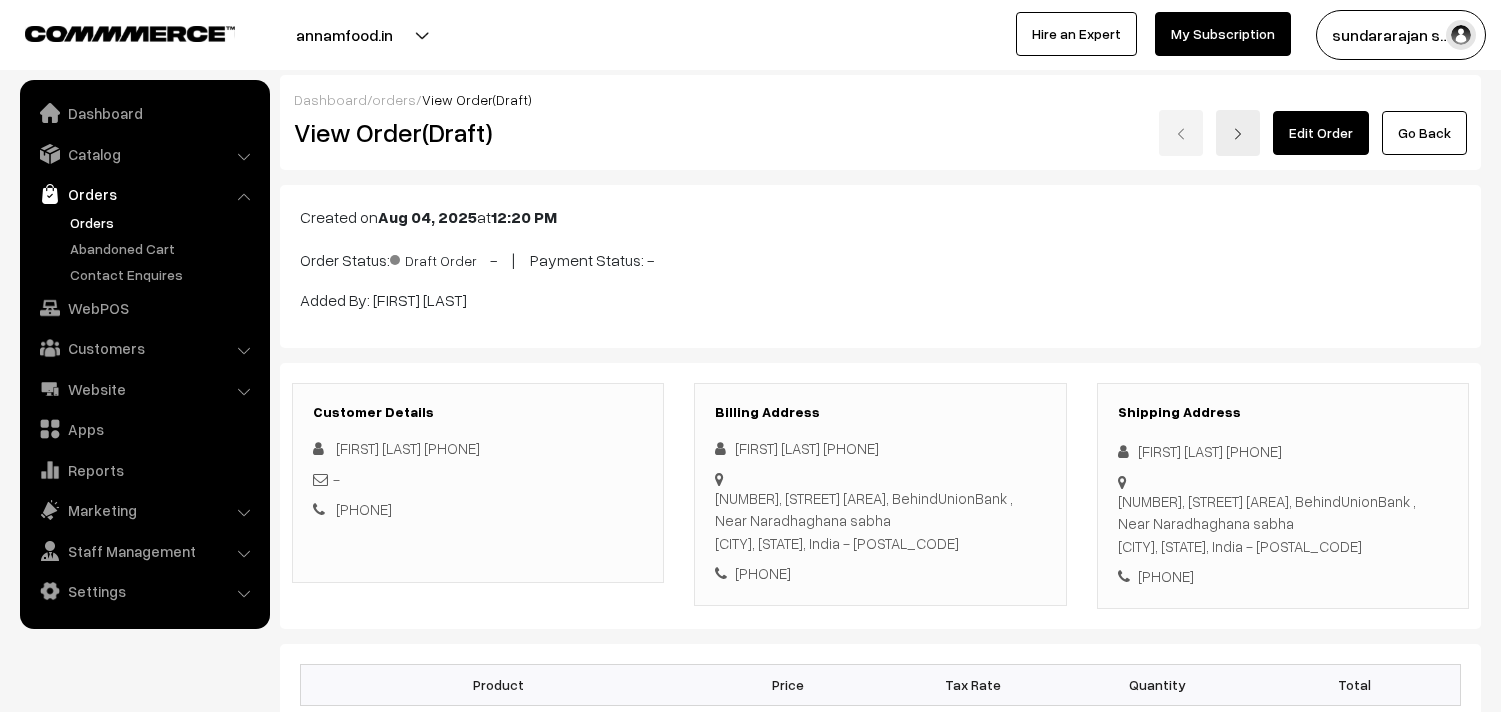 scroll, scrollTop: 1481, scrollLeft: 0, axis: vertical 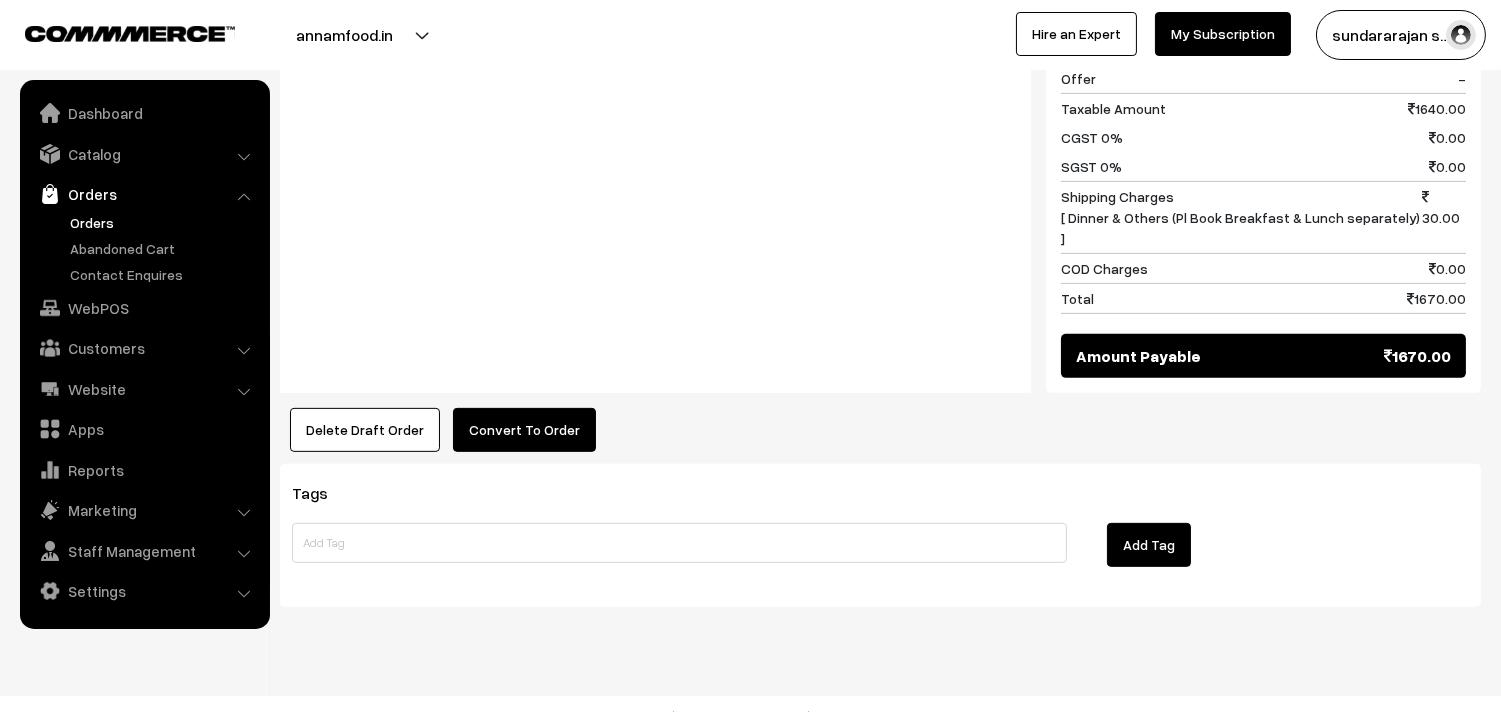 click on "Dashboard  /
orders  /
View Order(Draft)
View Order(Draft)
Edit Order
Go Back
Created on  Aug 04, 2025  at  12:20 PM
Order Status:
Draft Order
-                |
Payment Status:
-
Added By: [FIRST] [LAST]
Customer Details
[FIRST] [LAST] [PHONE]" at bounding box center (880, -400) 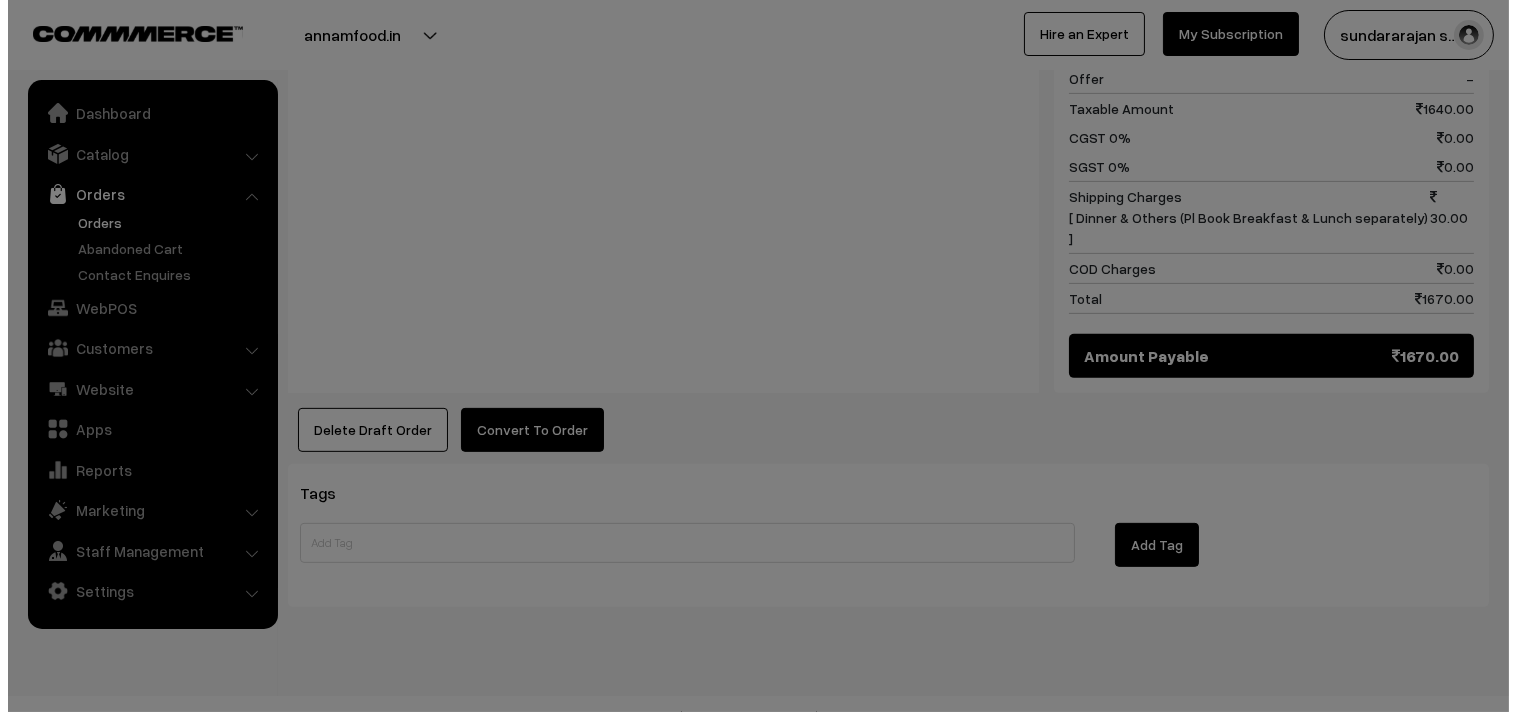 scroll, scrollTop: 1491, scrollLeft: 0, axis: vertical 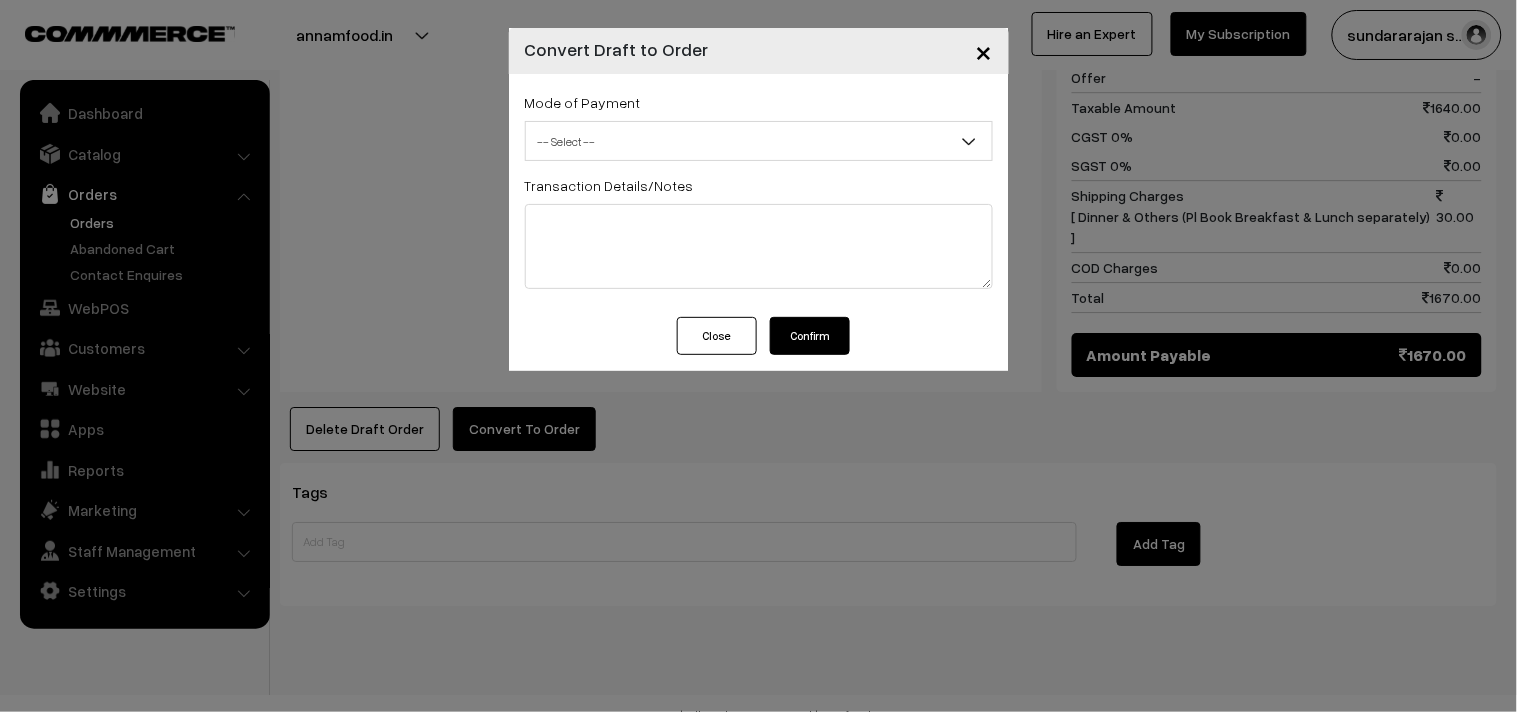 click on "Mode of Payment
-- Select --
COD
Cash
-- Select --
Transaction Details/Notes" at bounding box center [759, 195] 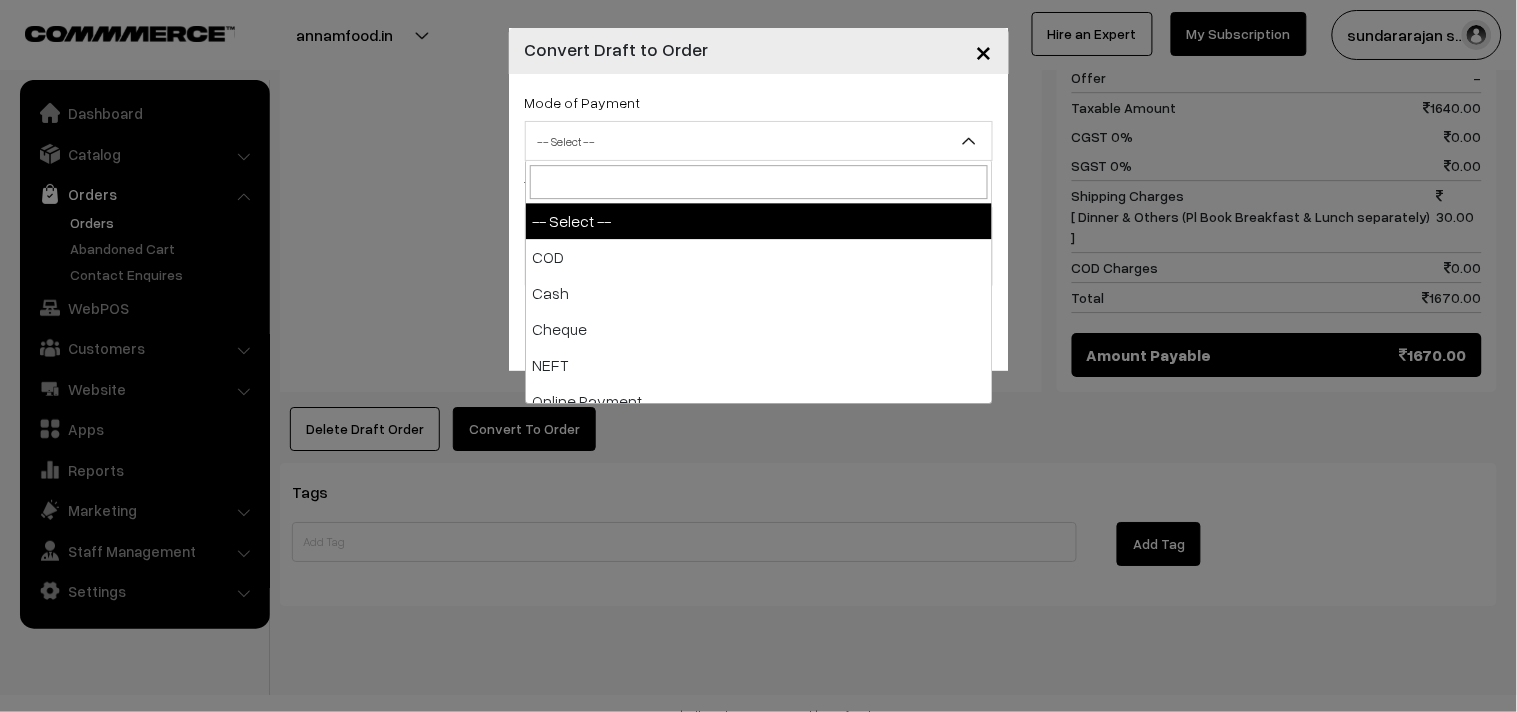 click on "-- Select --" at bounding box center (759, 141) 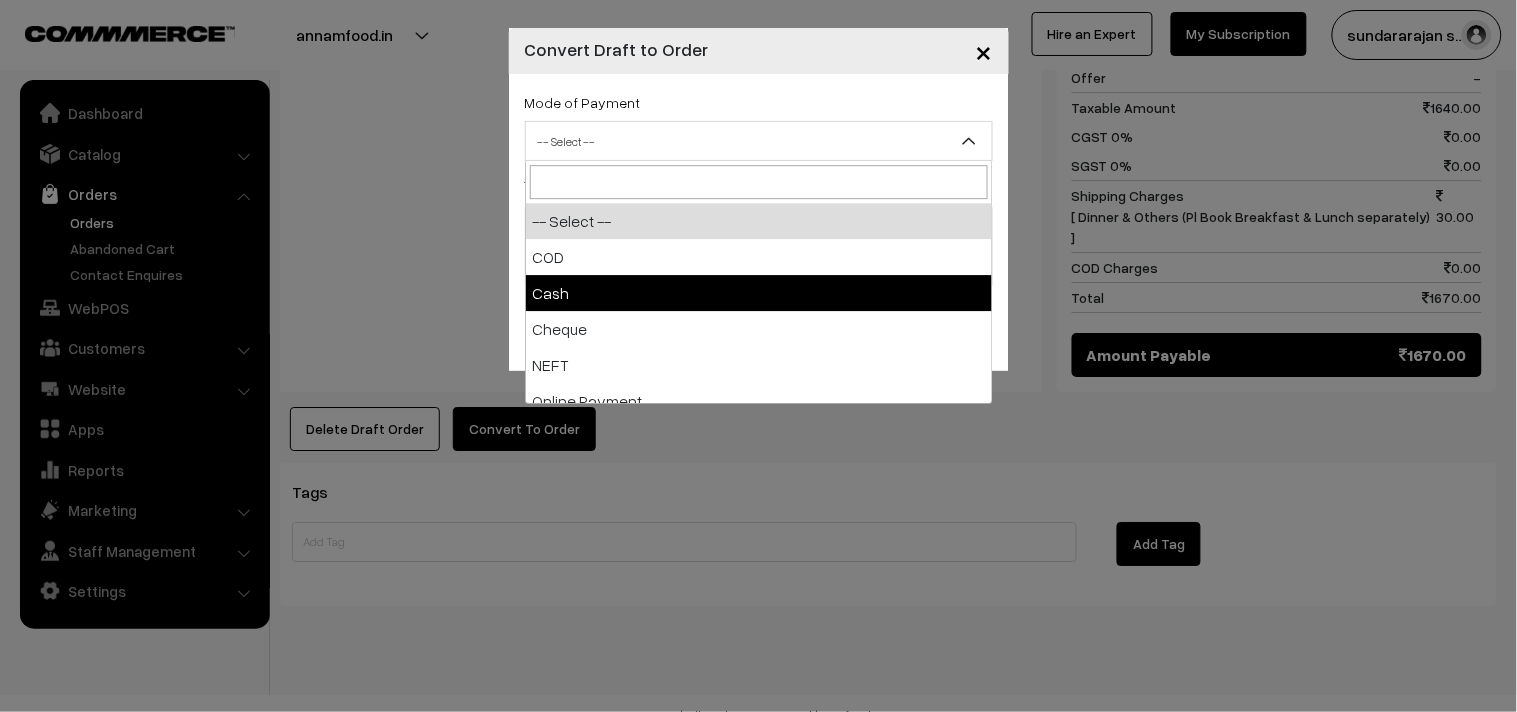 select on "2" 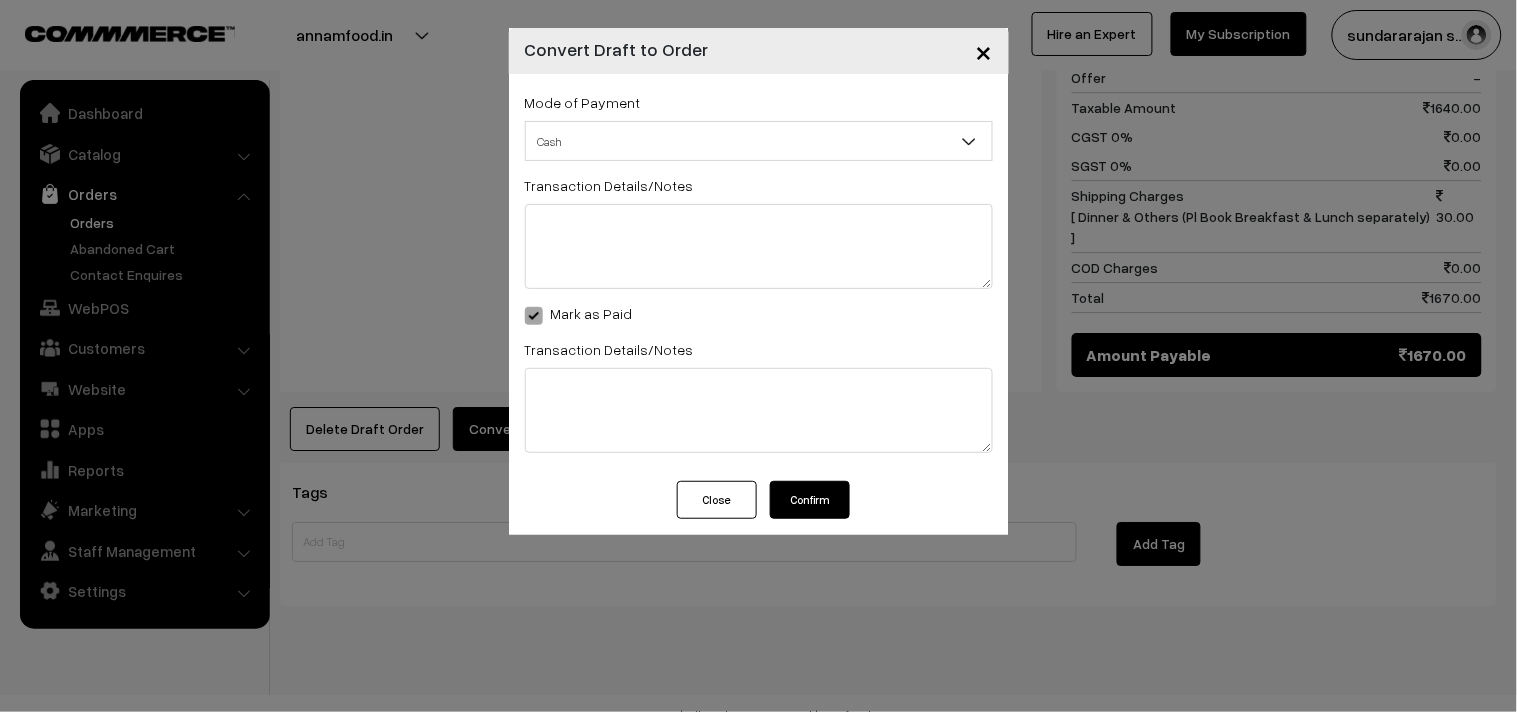 click on "Confirm" at bounding box center (810, 500) 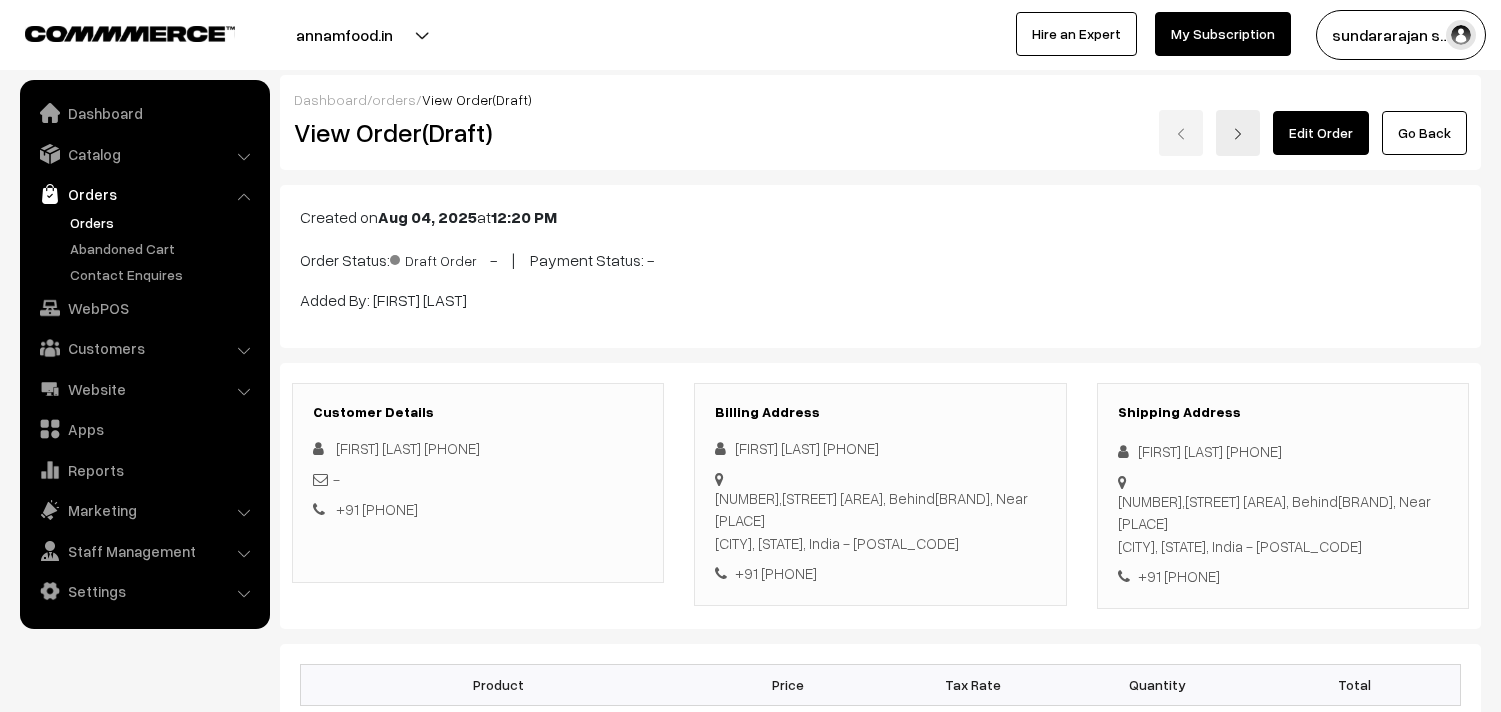 scroll, scrollTop: 1481, scrollLeft: 0, axis: vertical 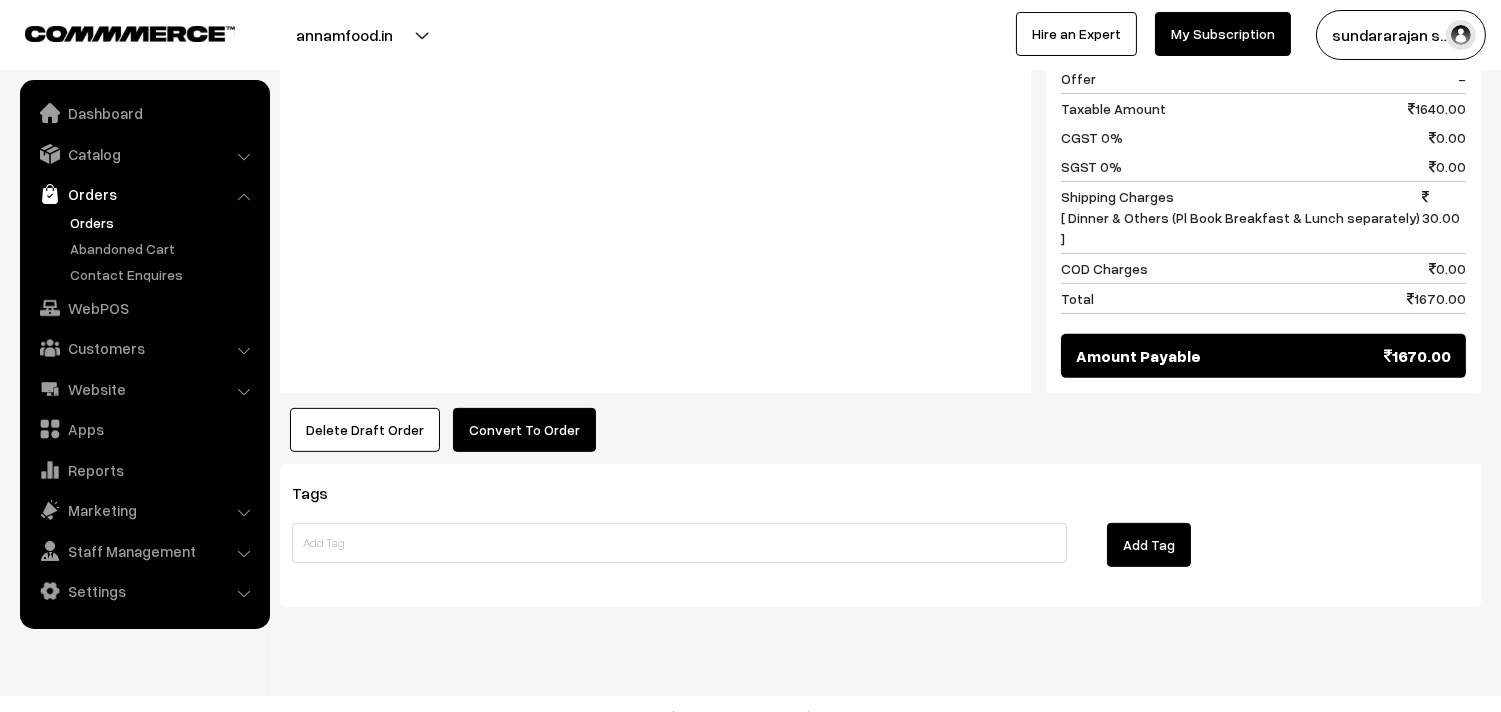 click on "Convert To Order" at bounding box center [524, 430] 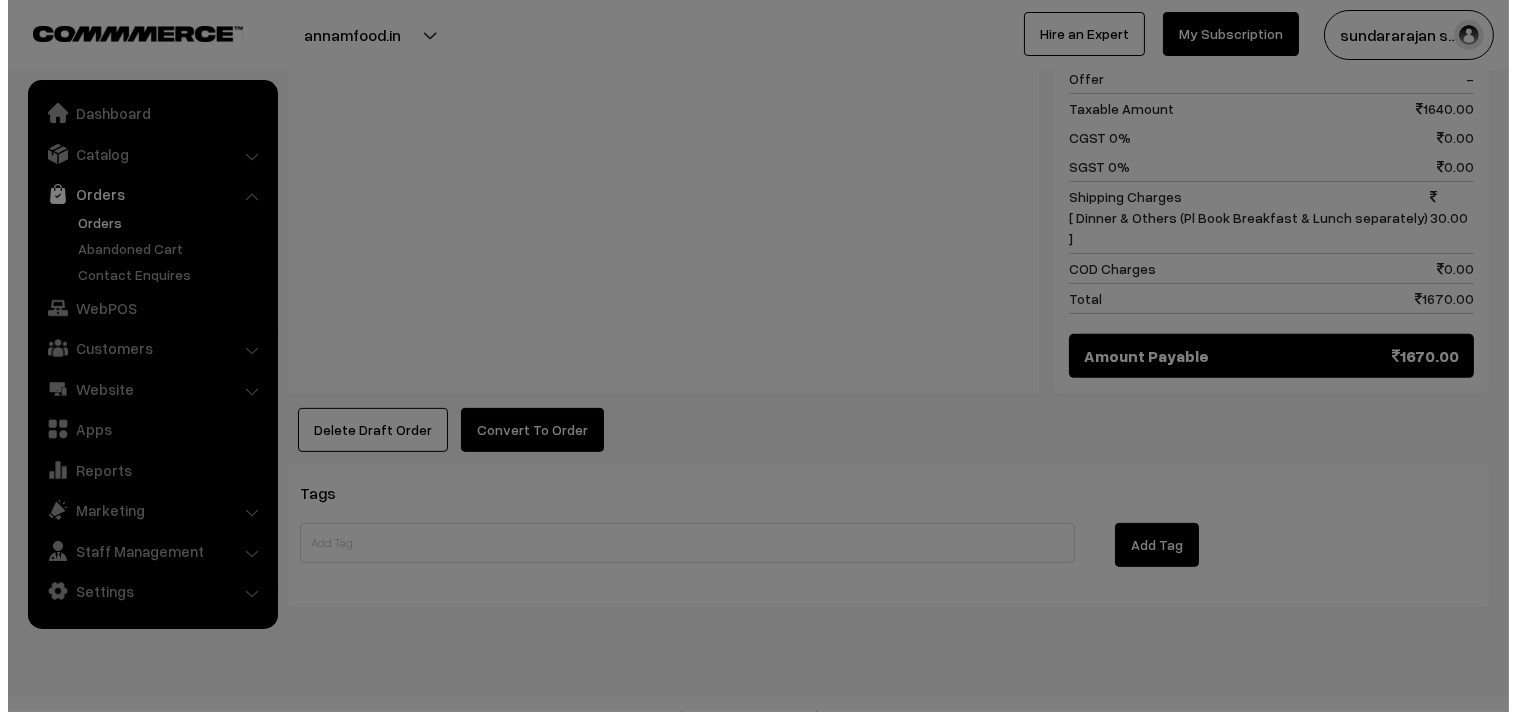 scroll, scrollTop: 1491, scrollLeft: 0, axis: vertical 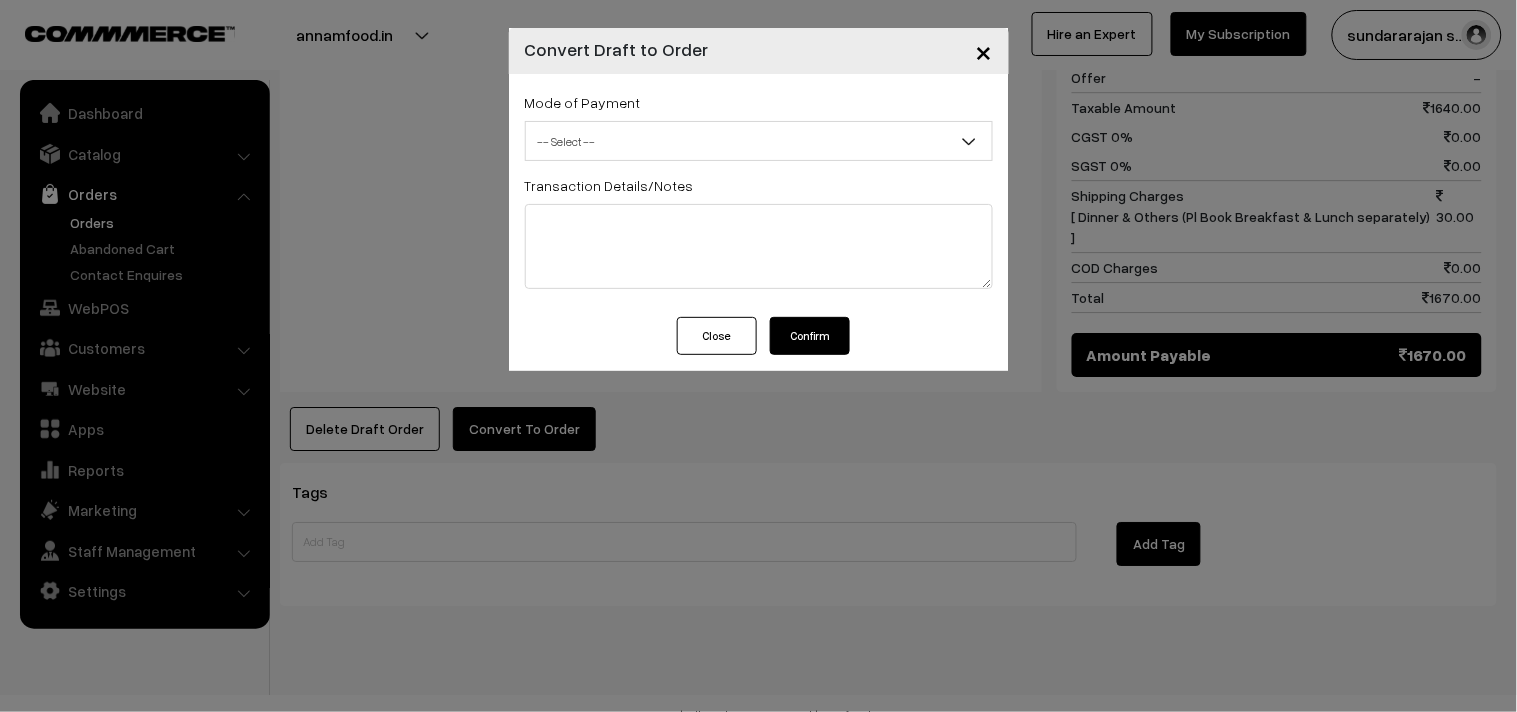click on "Confirm" at bounding box center [810, 336] 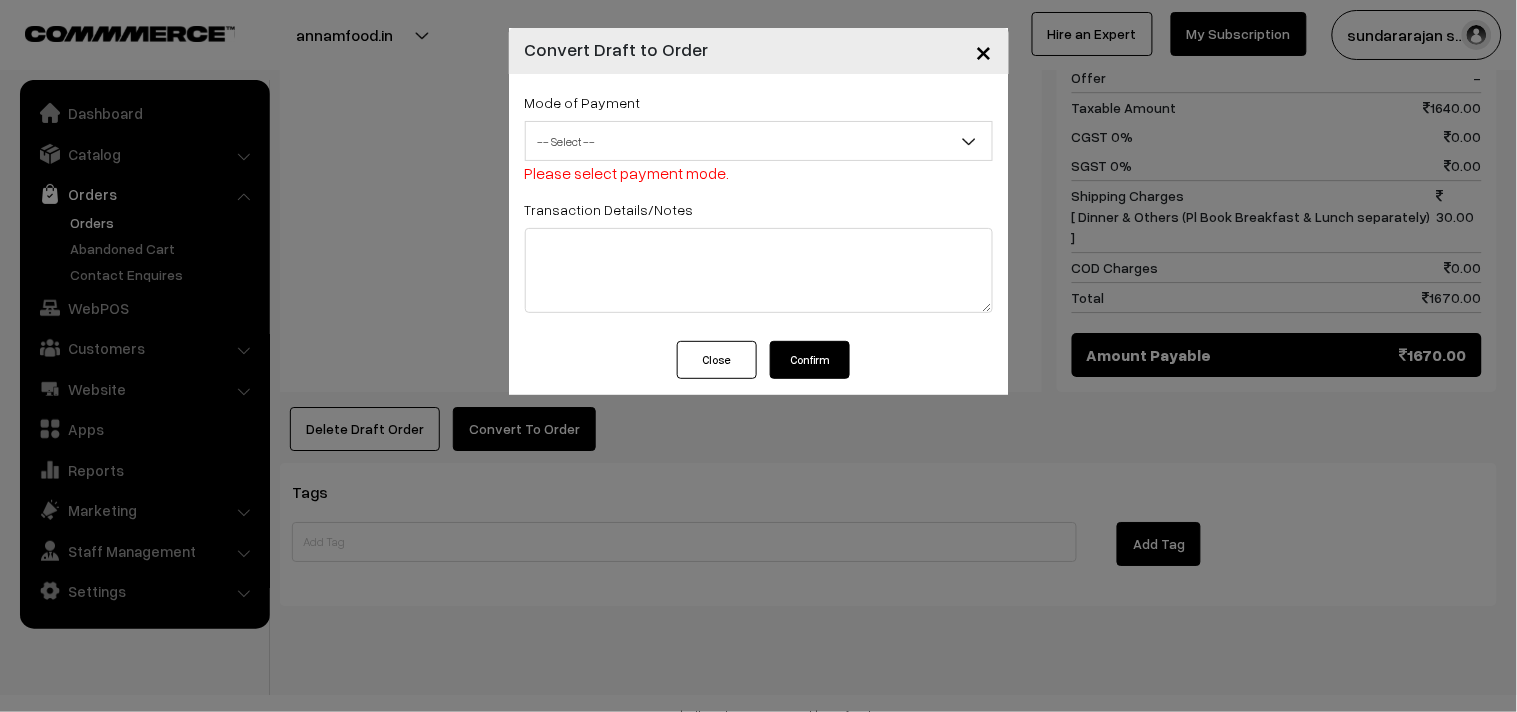 click on "Mode of Payment
-- Select --
COD
Cash
Cheque
-- Select --" at bounding box center (759, 137) 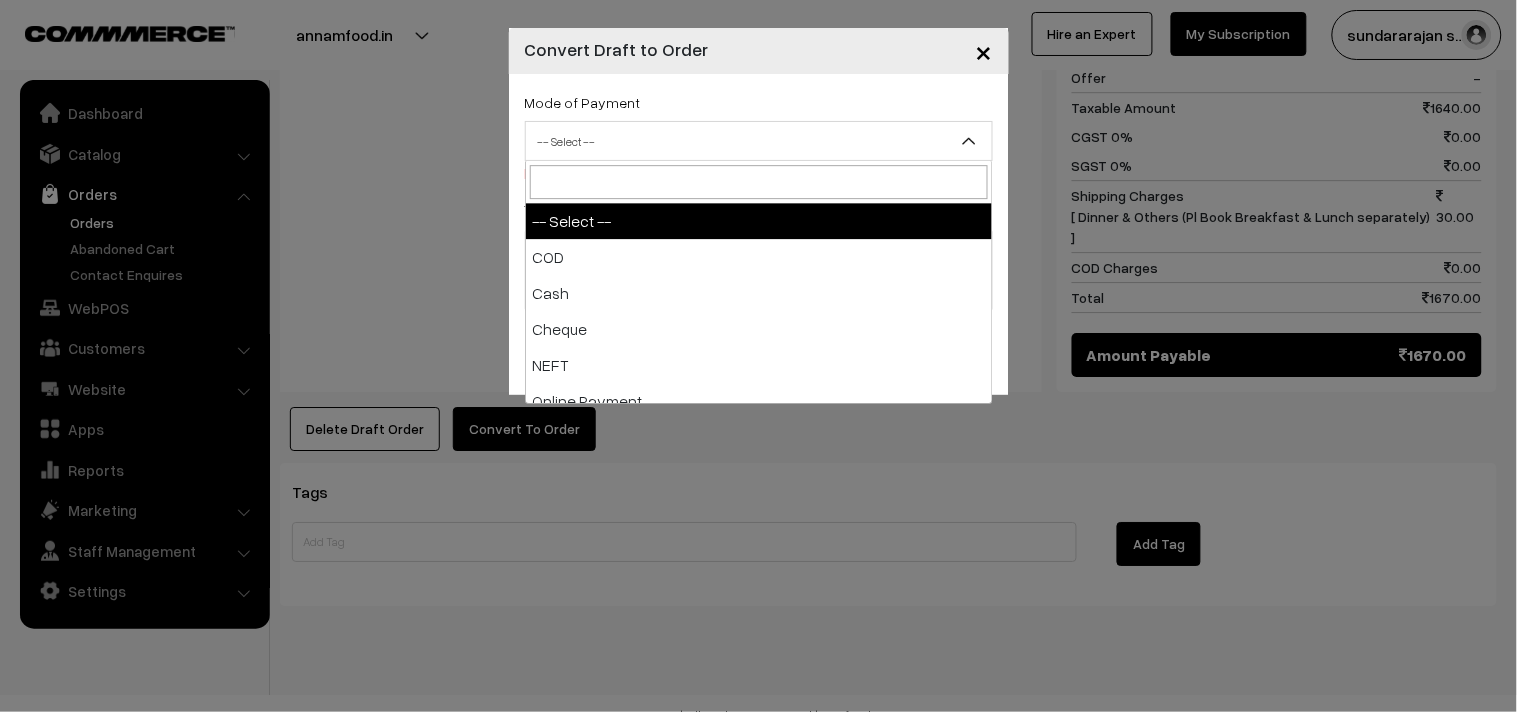 select on "1" 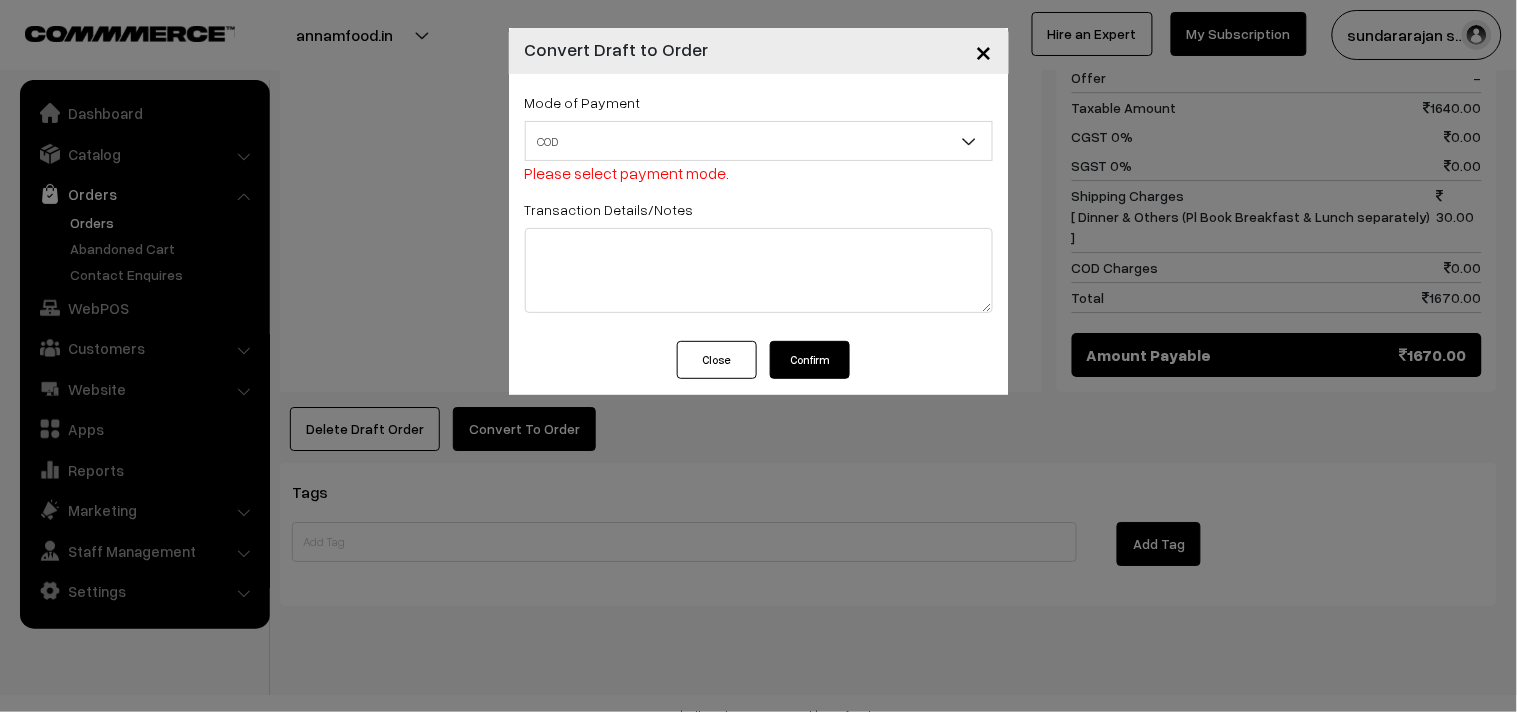 drag, startPoint x: 807, startPoint y: 365, endPoint x: 698, endPoint y: 408, distance: 117.17508 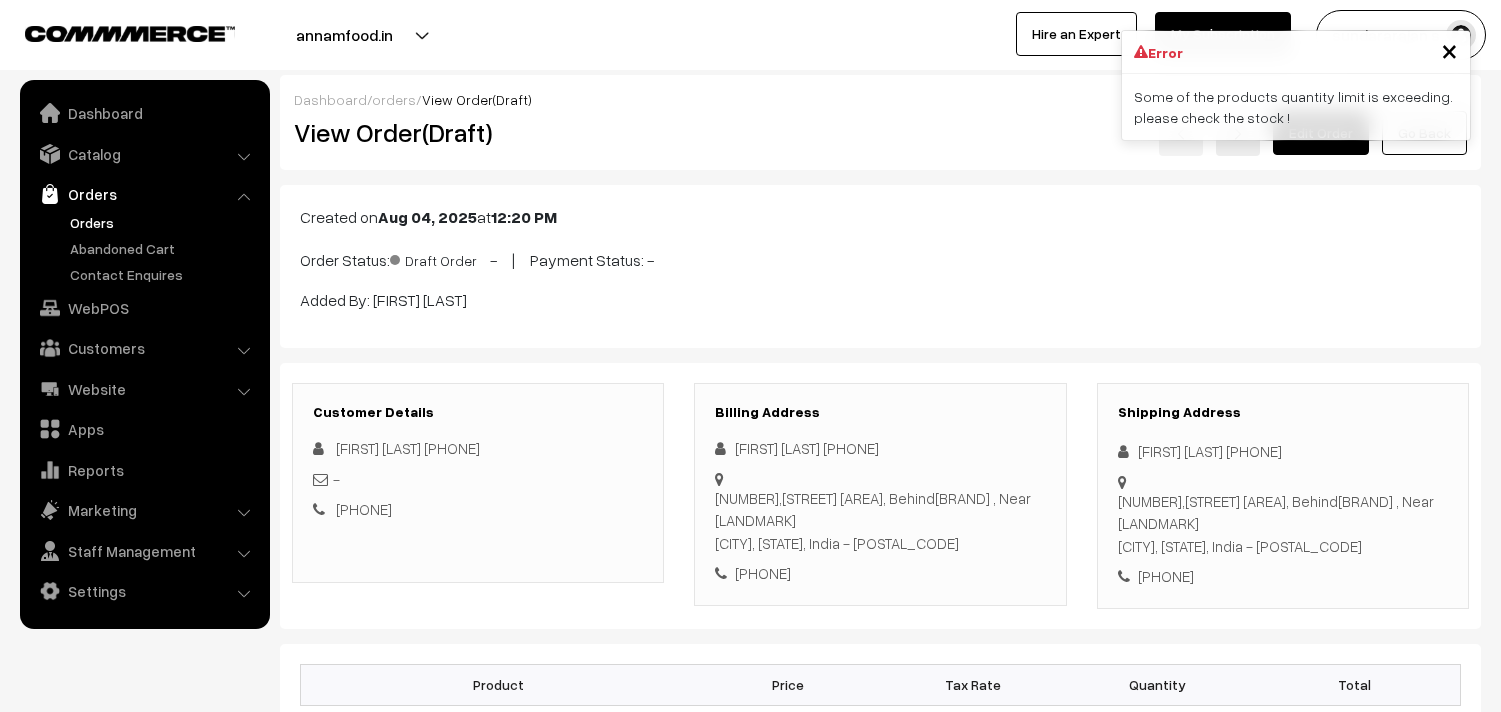 scroll, scrollTop: 1481, scrollLeft: 0, axis: vertical 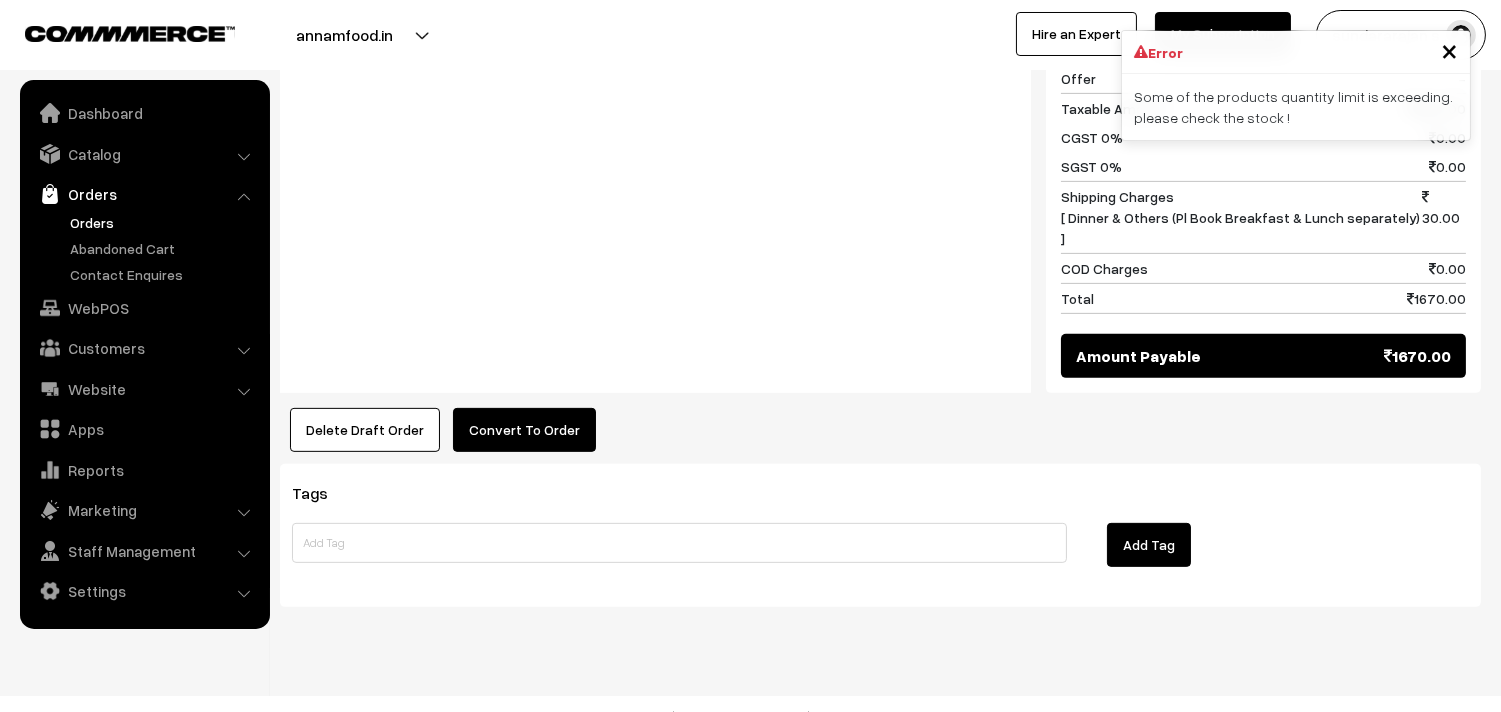 click on "Orders" at bounding box center [144, 194] 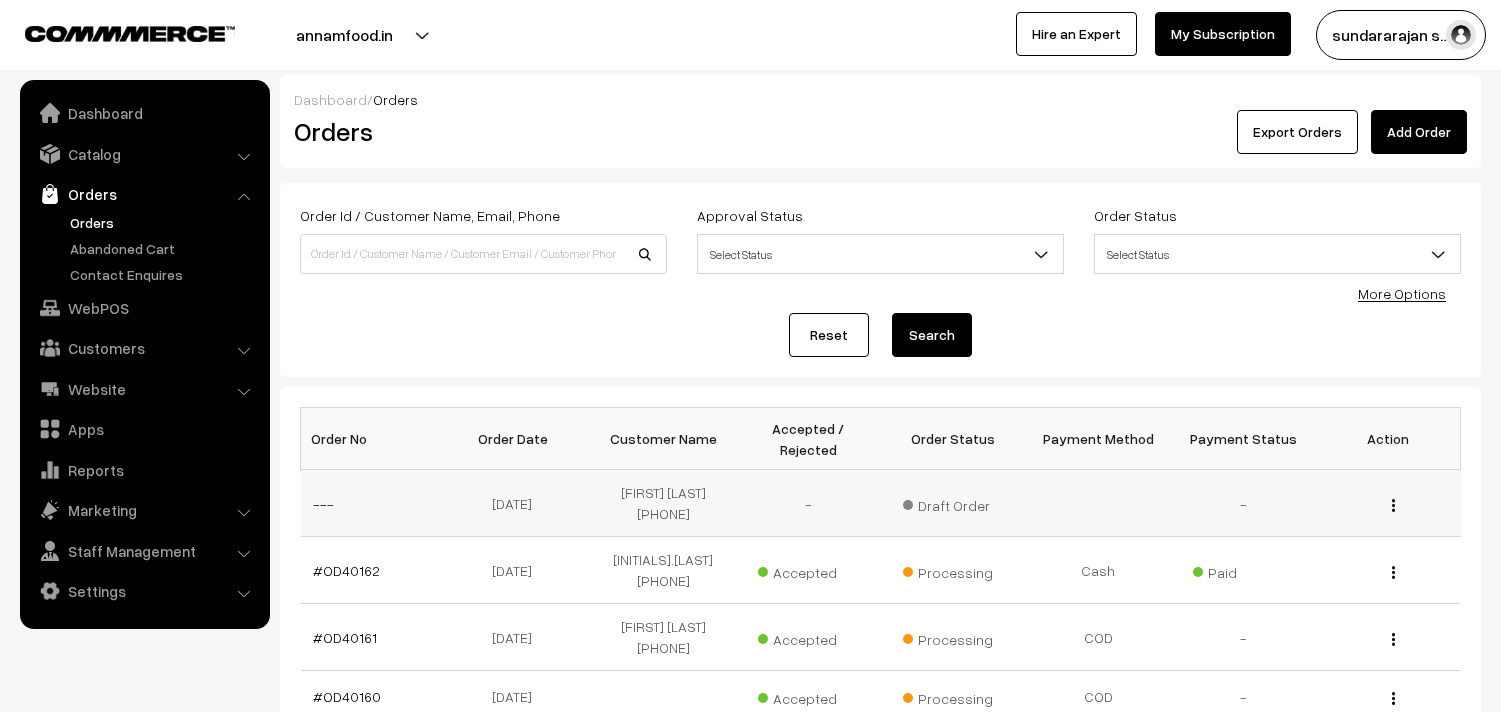 scroll, scrollTop: 0, scrollLeft: 0, axis: both 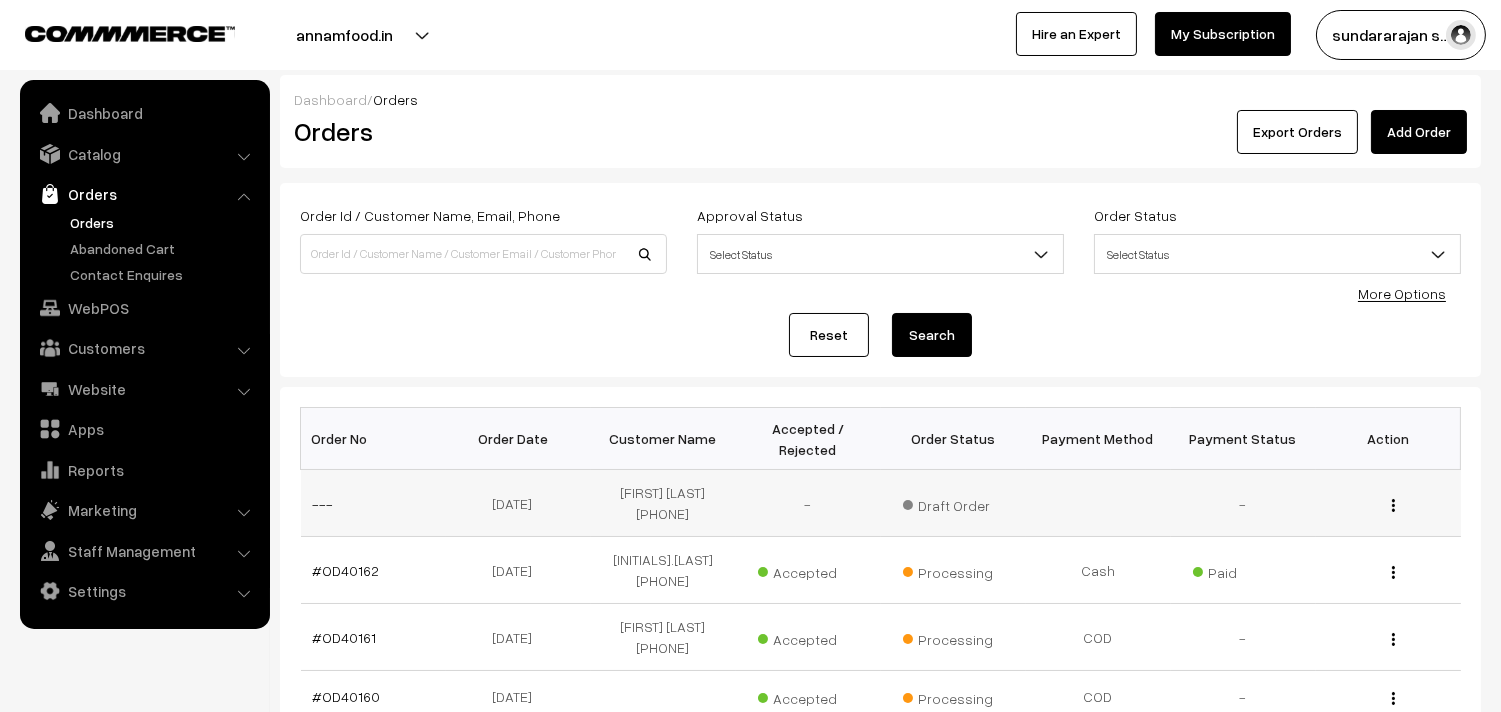 click on "View
Edit
Delete" at bounding box center [1388, 503] 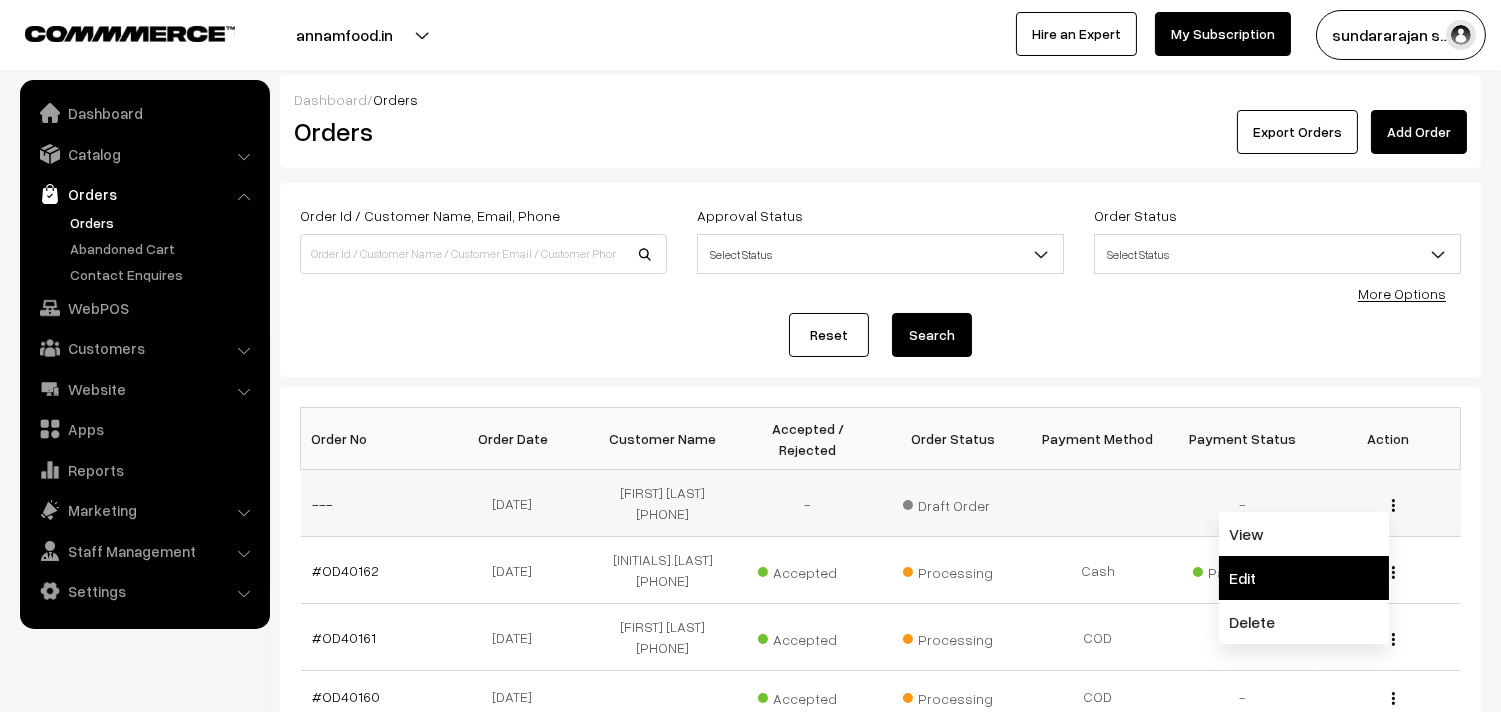 click on "Edit" at bounding box center (1304, 578) 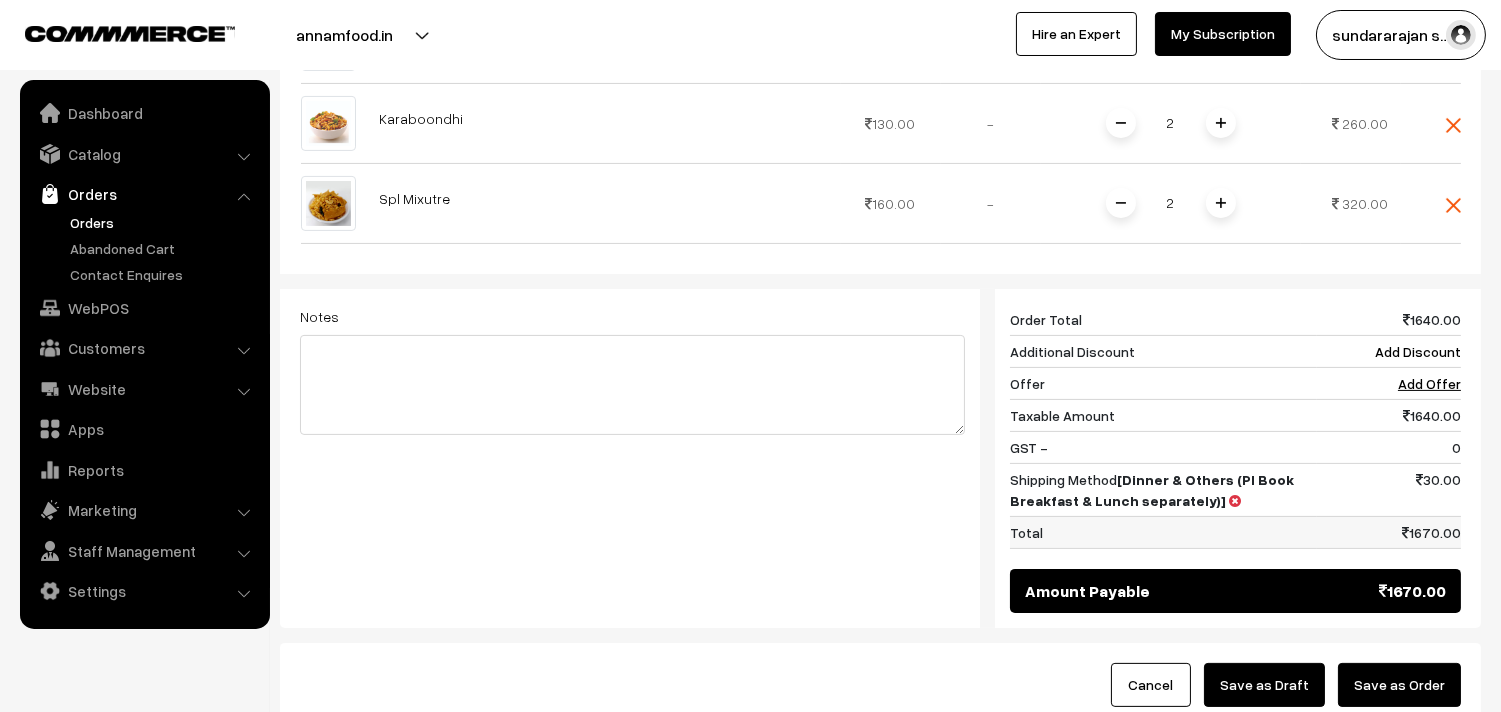scroll, scrollTop: 975, scrollLeft: 0, axis: vertical 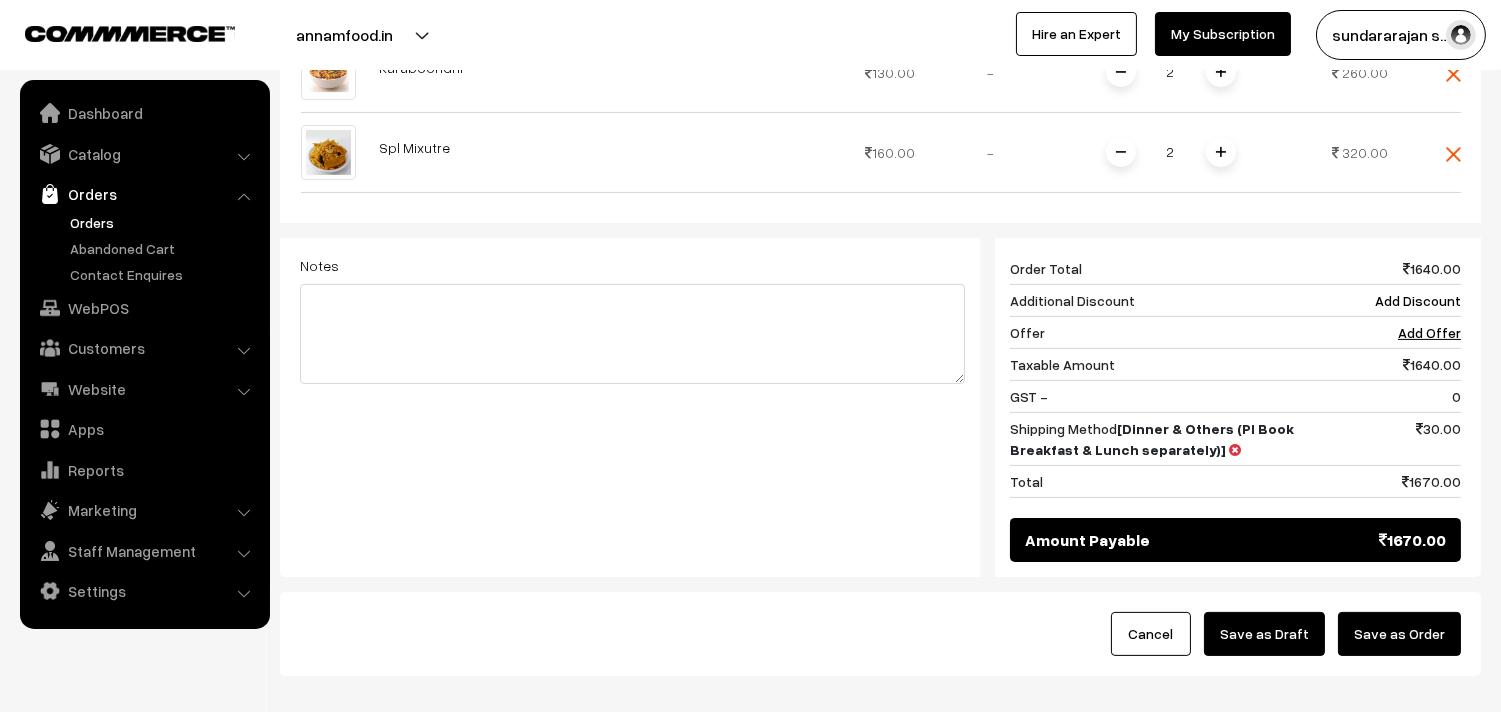 drag, startPoint x: 1414, startPoint y: 630, endPoint x: 1391, endPoint y: 626, distance: 23.345236 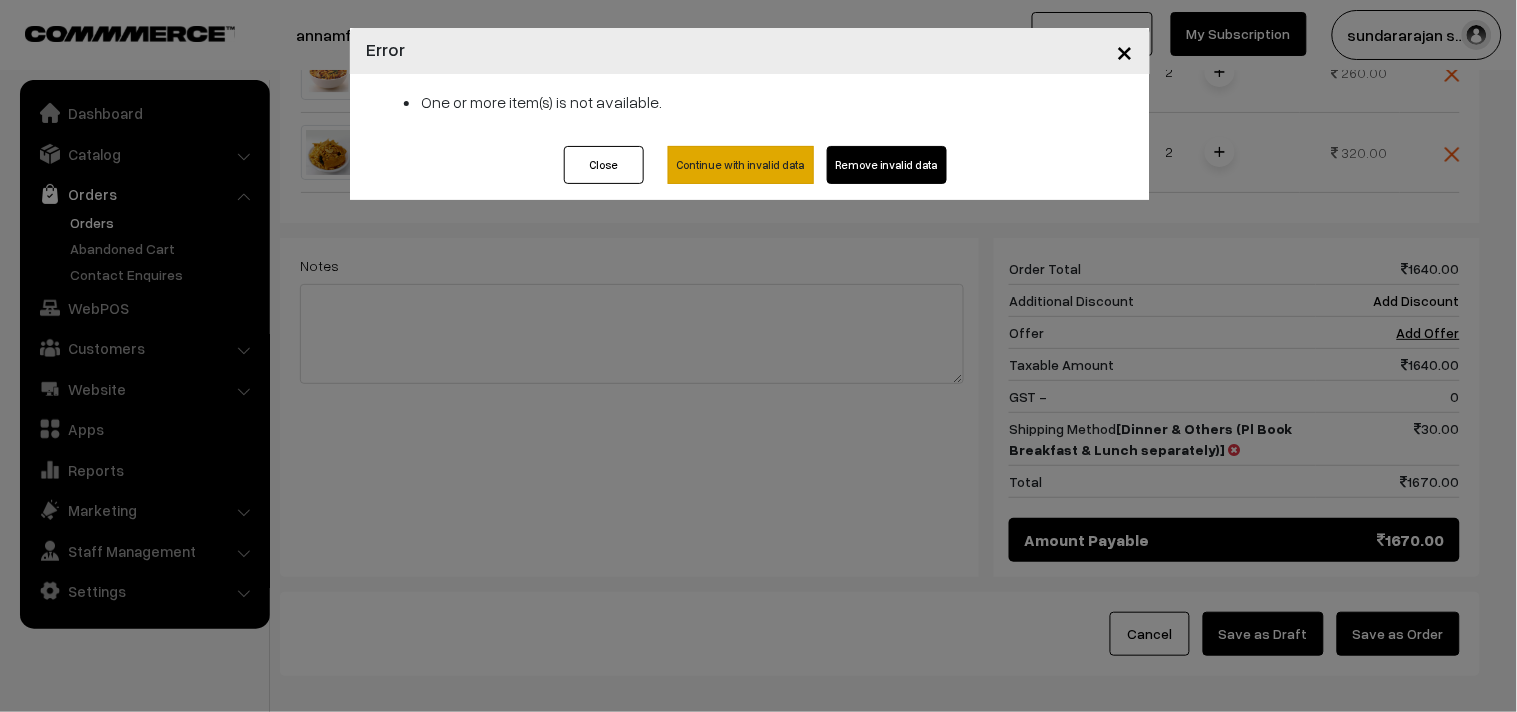 click on "Continue with invalid data" at bounding box center (741, 165) 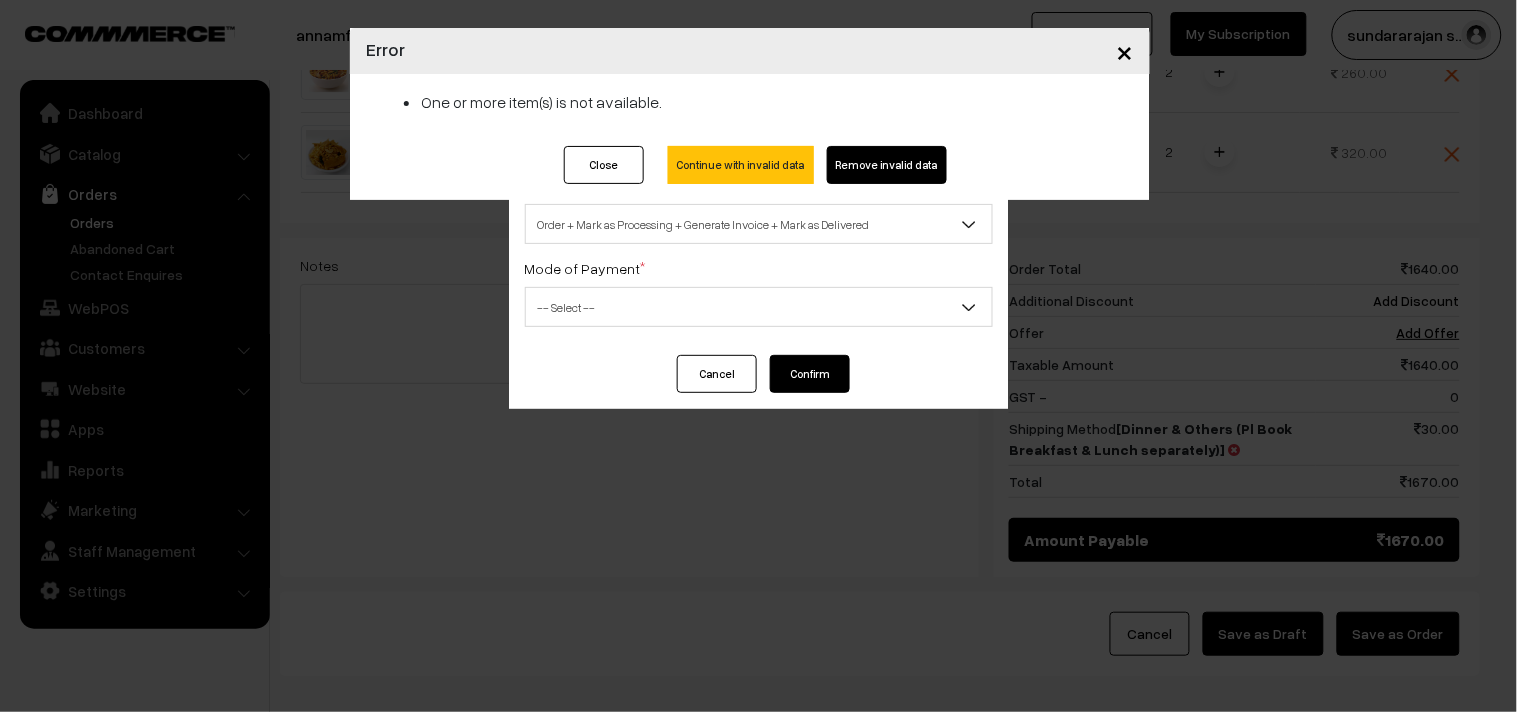 click on "×
Error
One or more item(s) is not available.
Close
Continue with invalid data
Remove invalid data" at bounding box center [758, 356] 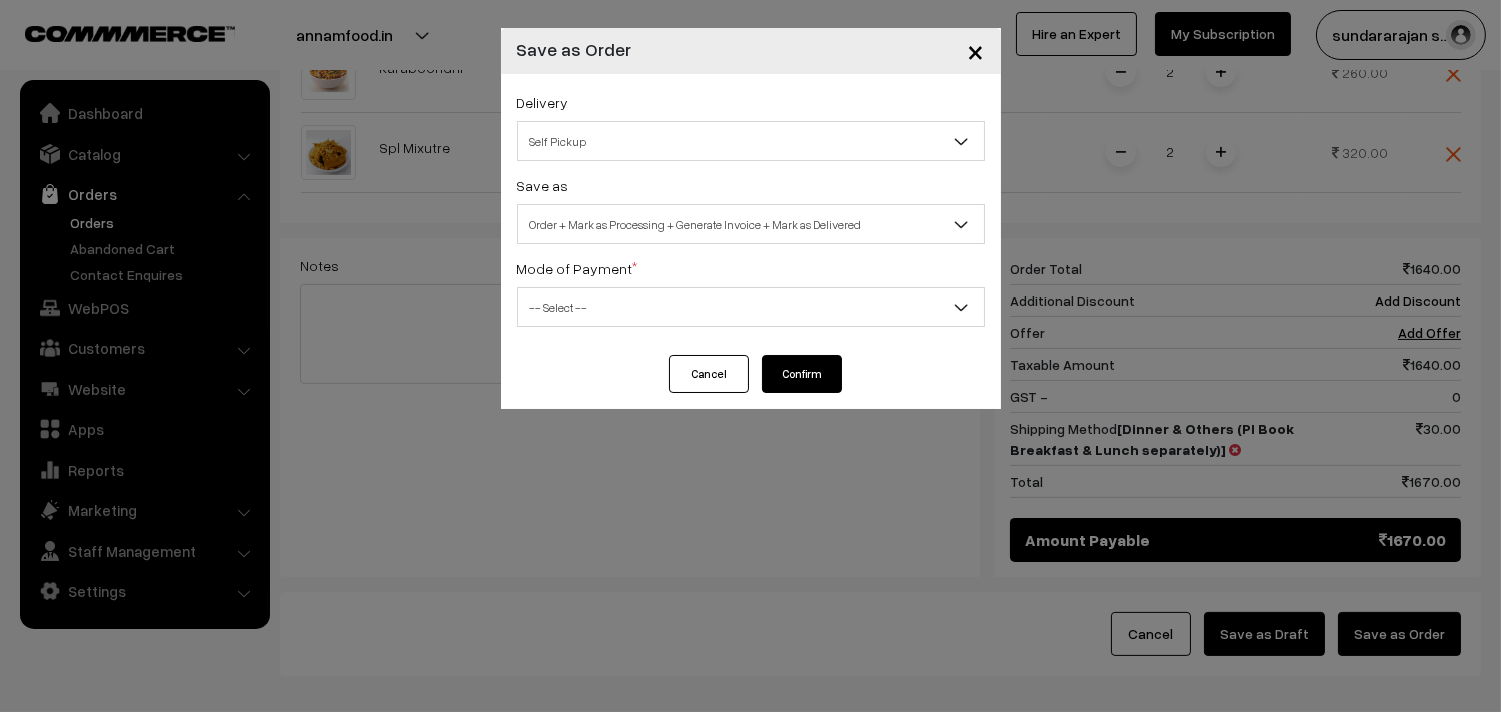 click on "Order + Mark as Processing + Generate Invoice + Mark as Delivered" at bounding box center (751, 224) 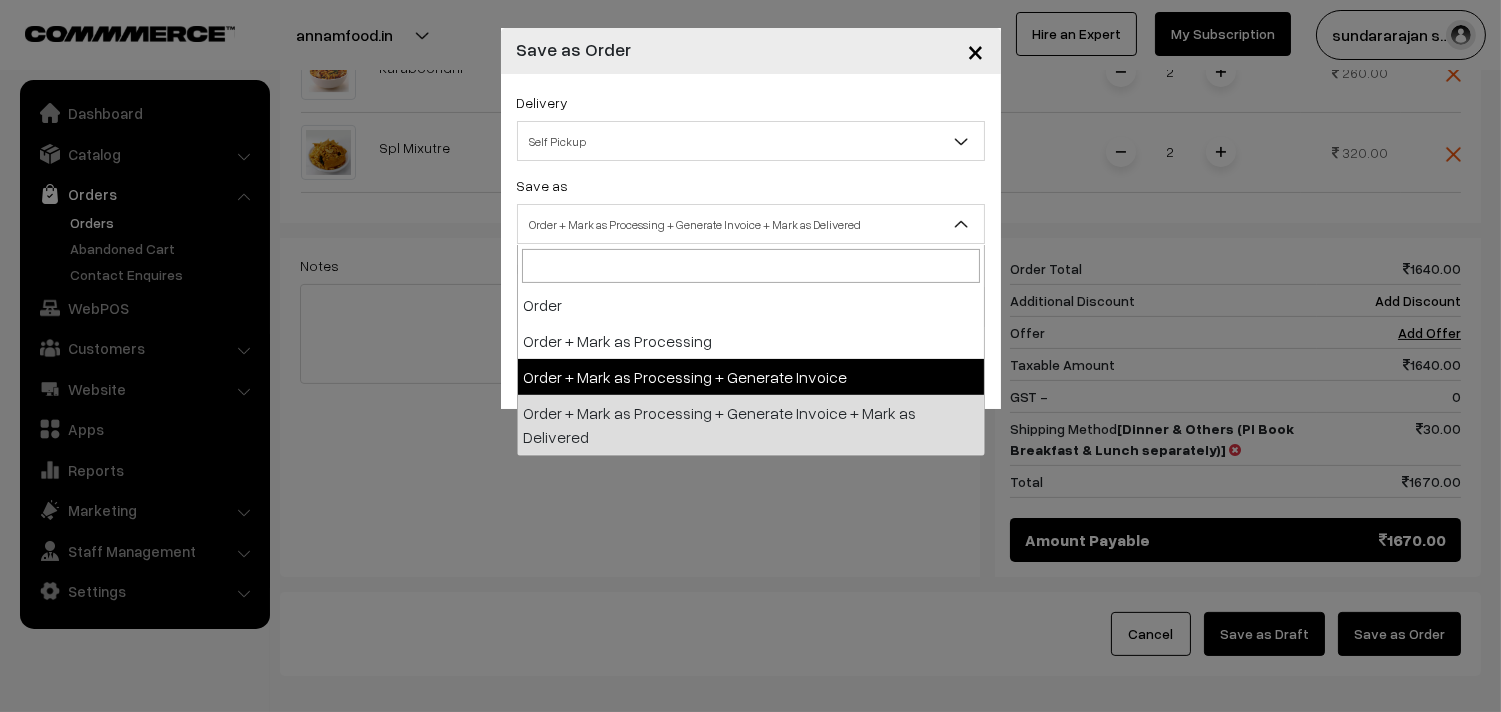 select on "3" 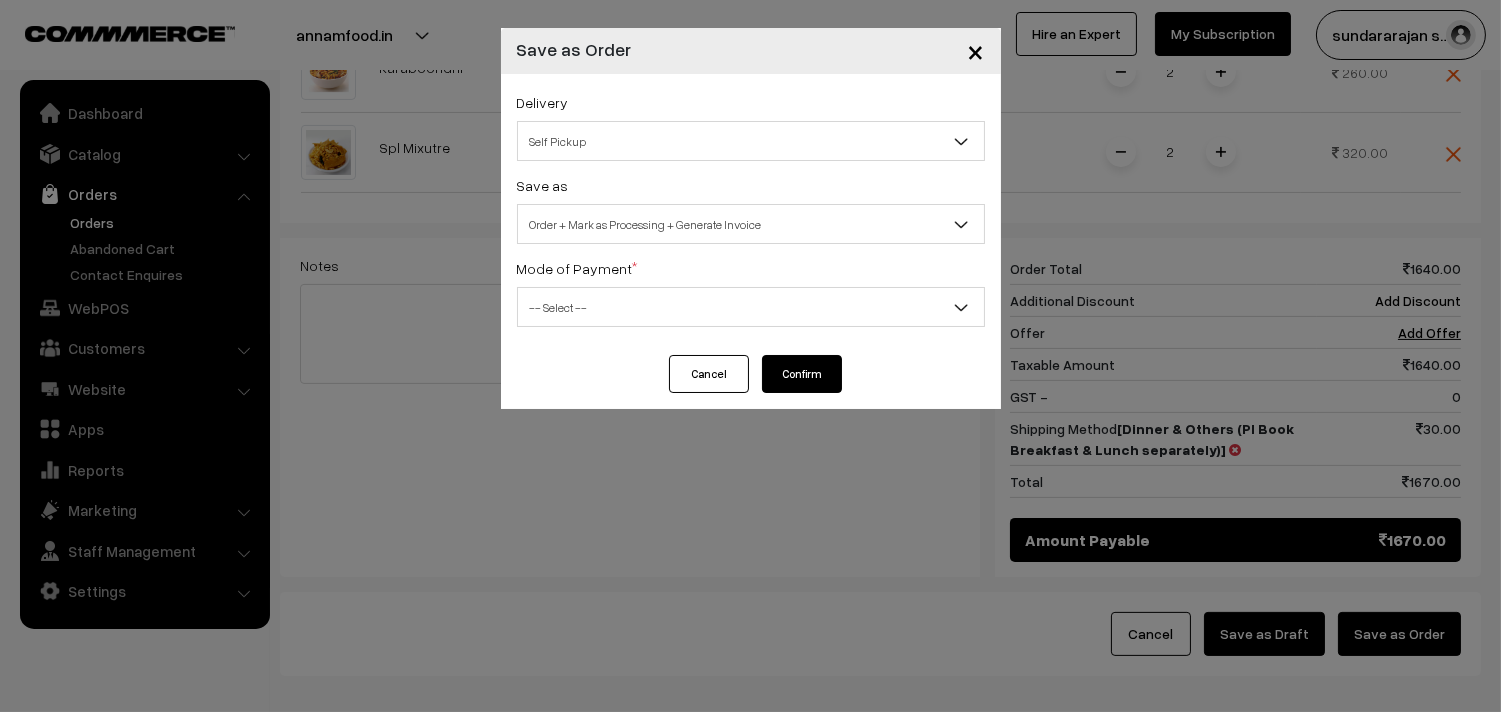 click on "-- Select --" at bounding box center (751, 307) 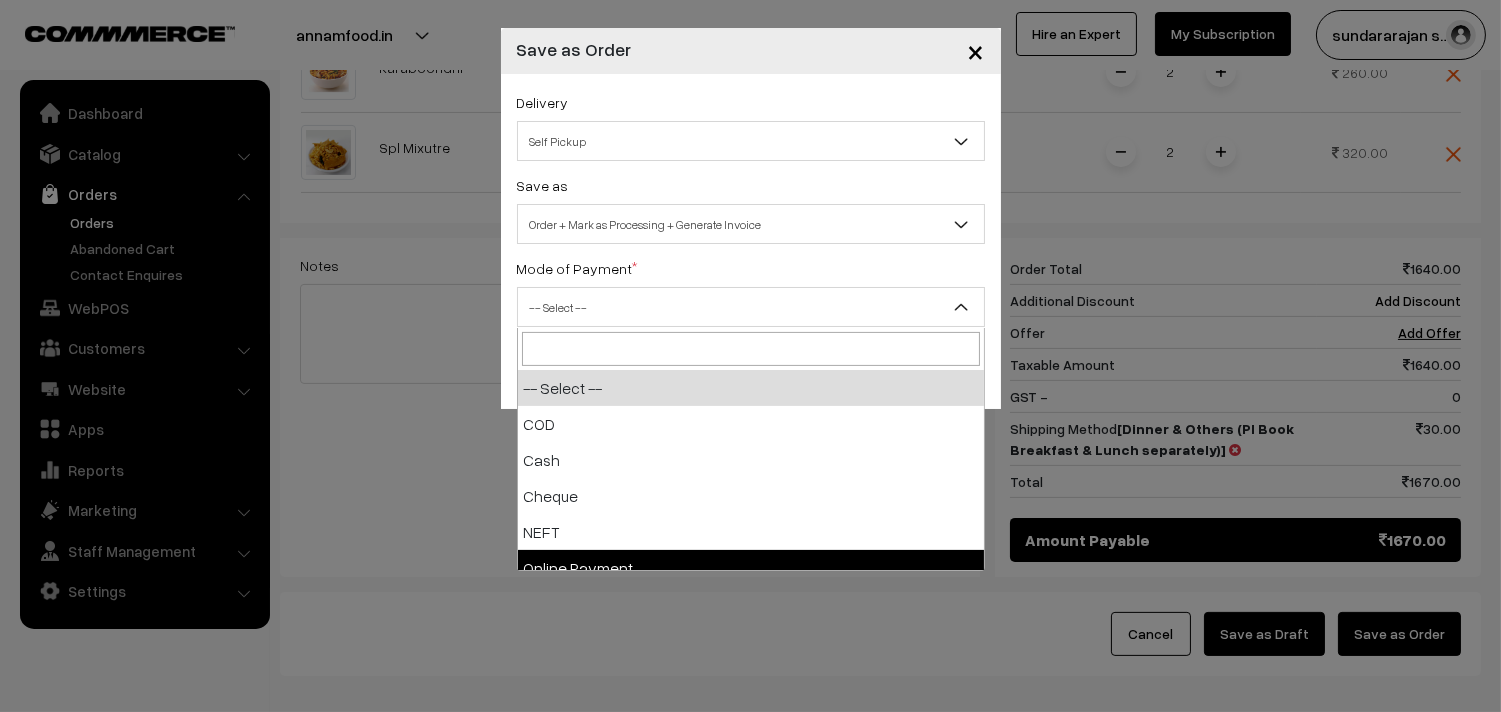 drag, startPoint x: 904, startPoint y: 644, endPoint x: 863, endPoint y: 582, distance: 74.330345 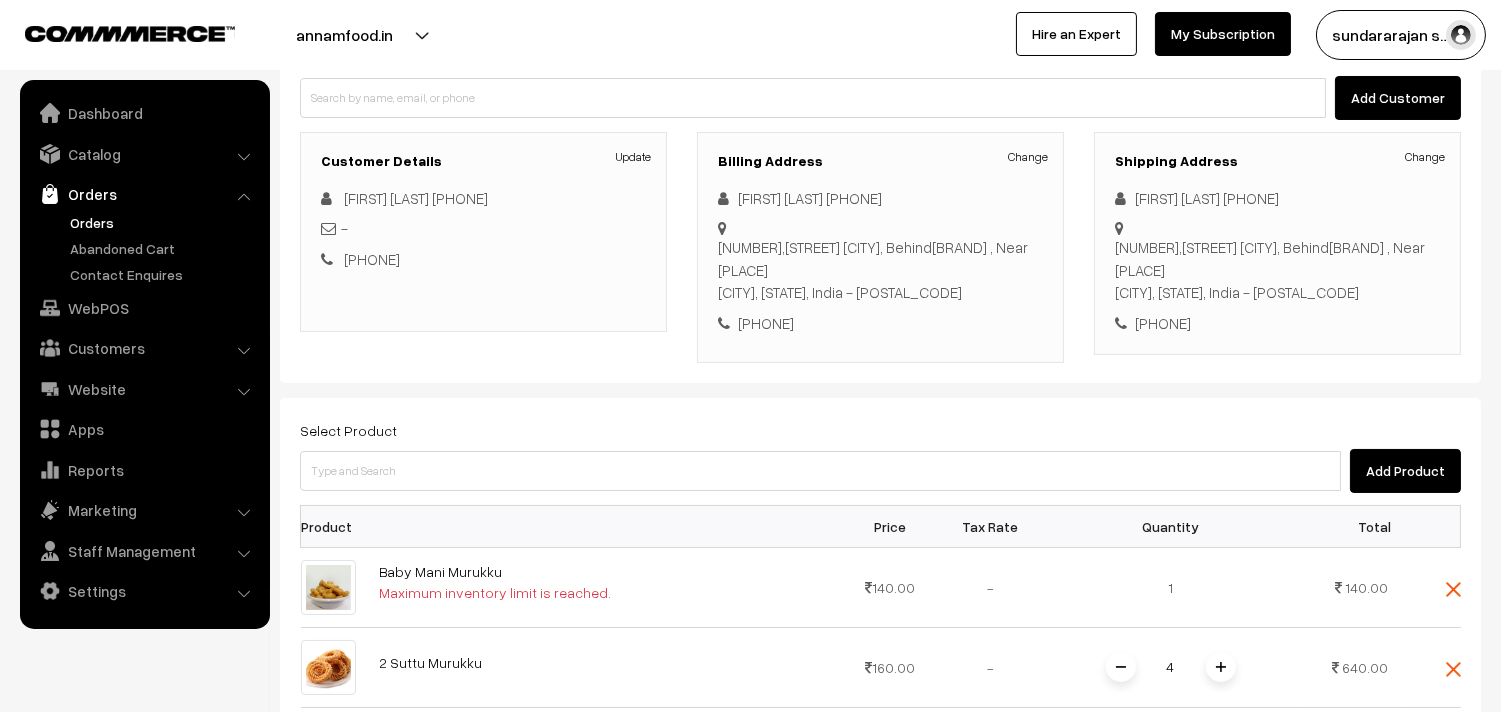 scroll, scrollTop: 197, scrollLeft: 0, axis: vertical 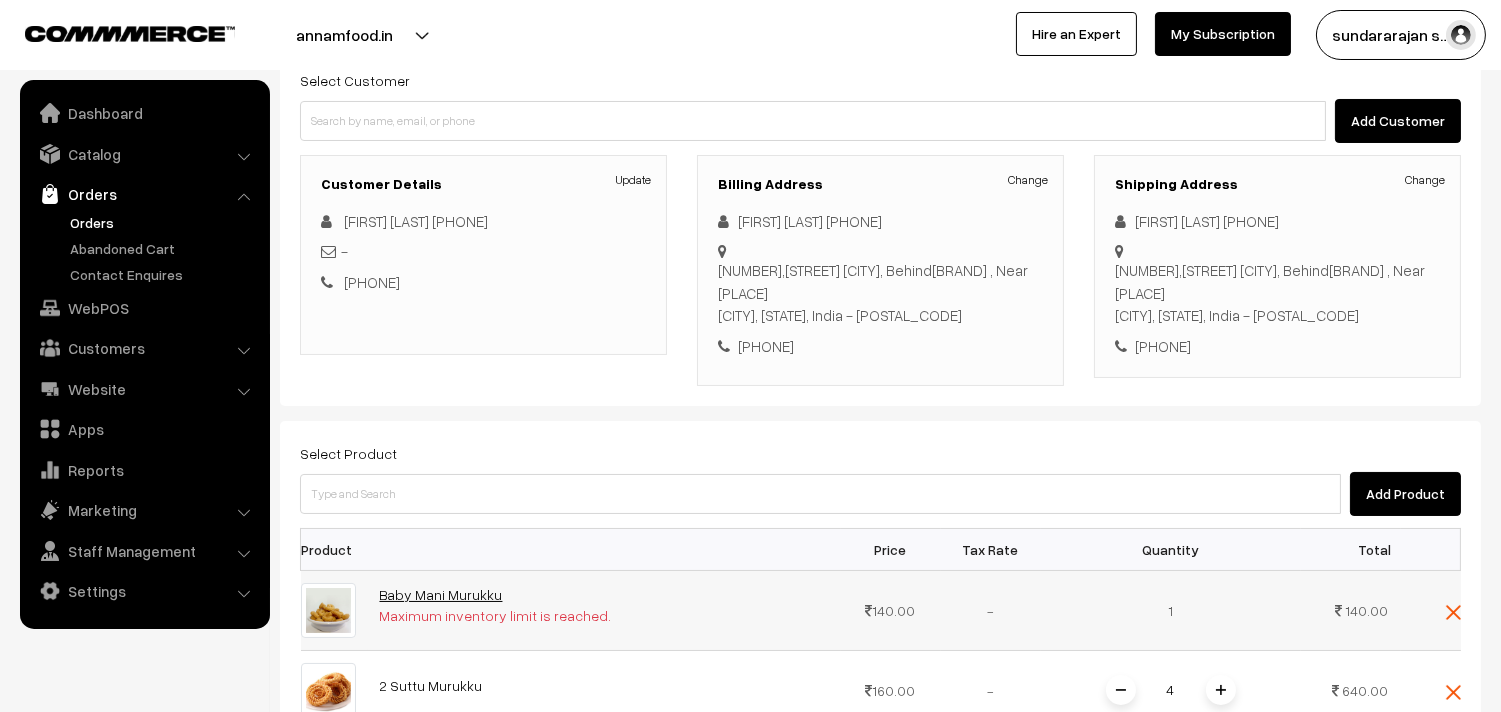click on "Baby Mani Murukku" at bounding box center (441, 594) 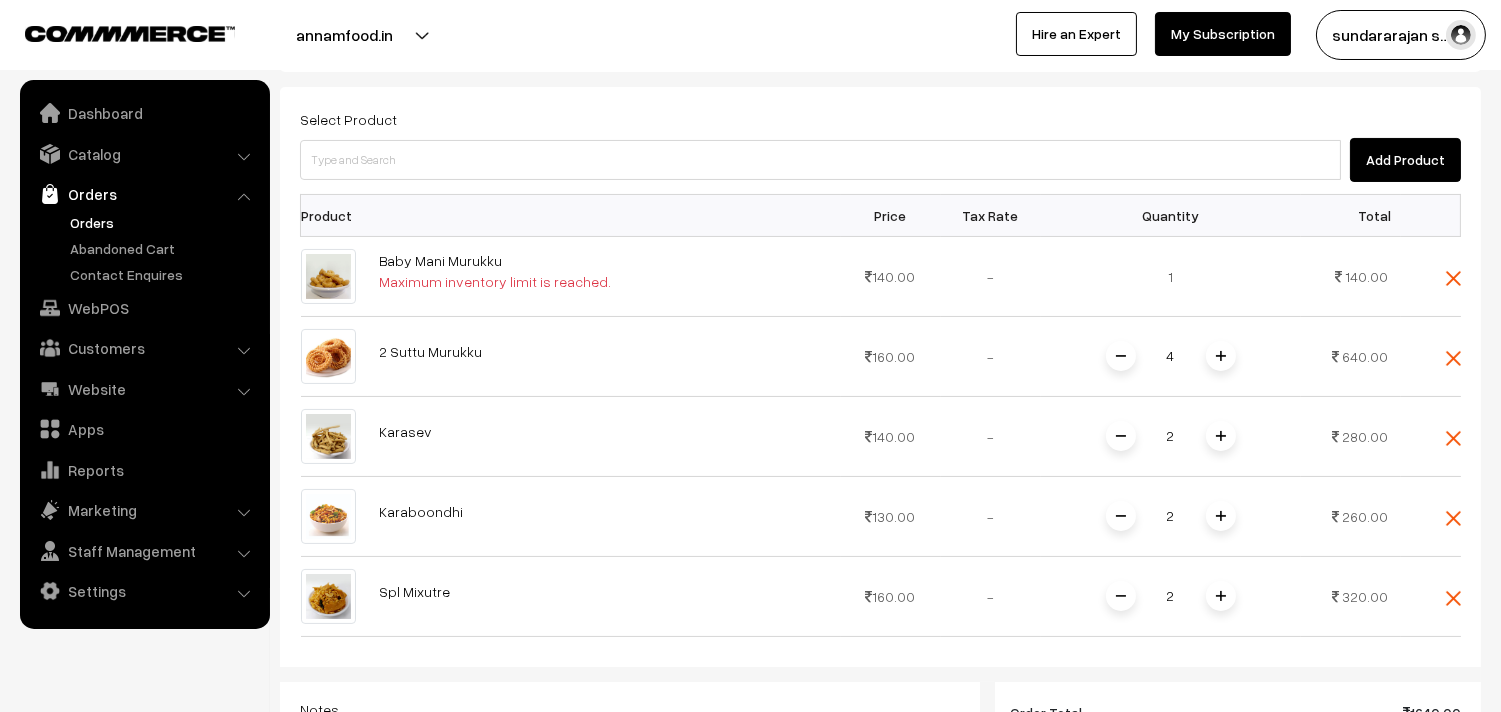 scroll, scrollTop: 1086, scrollLeft: 0, axis: vertical 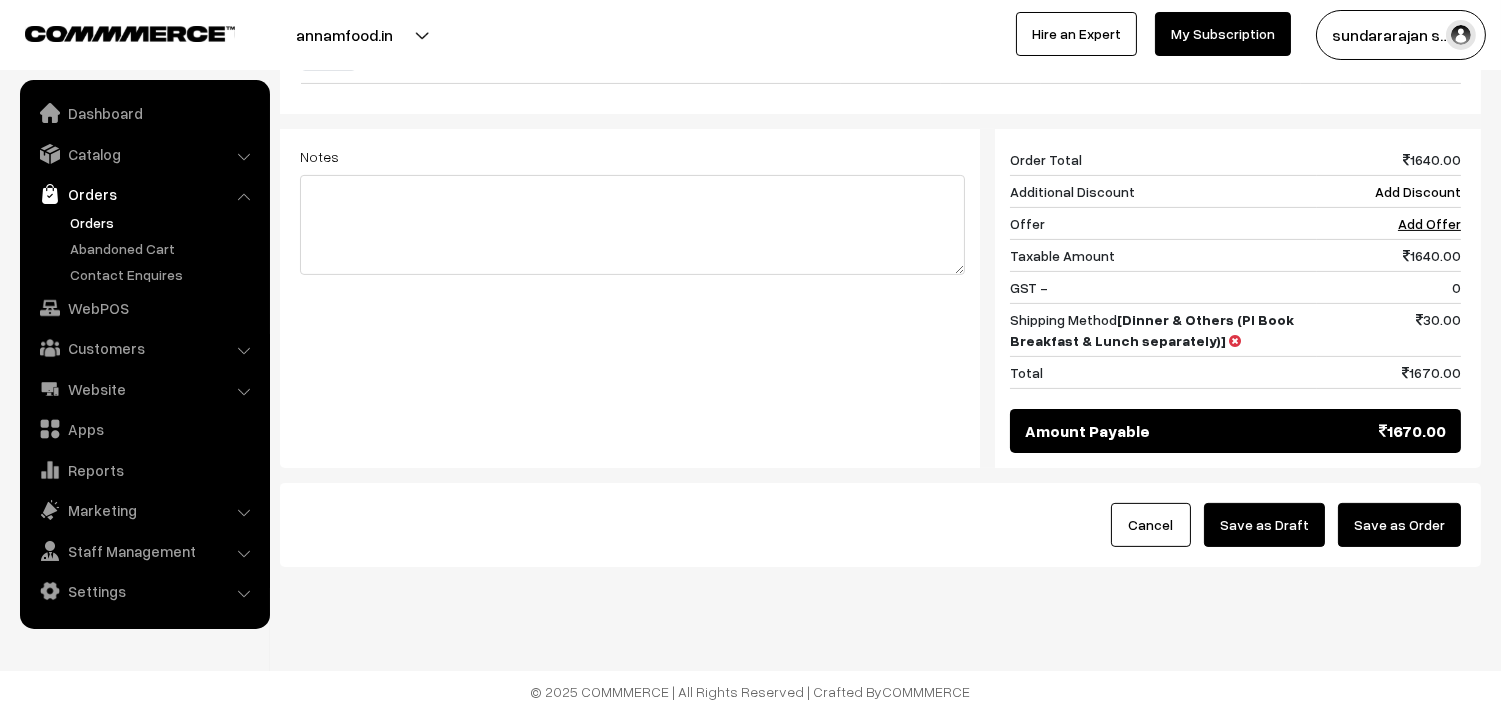click on "Save as Draft" at bounding box center [1264, 525] 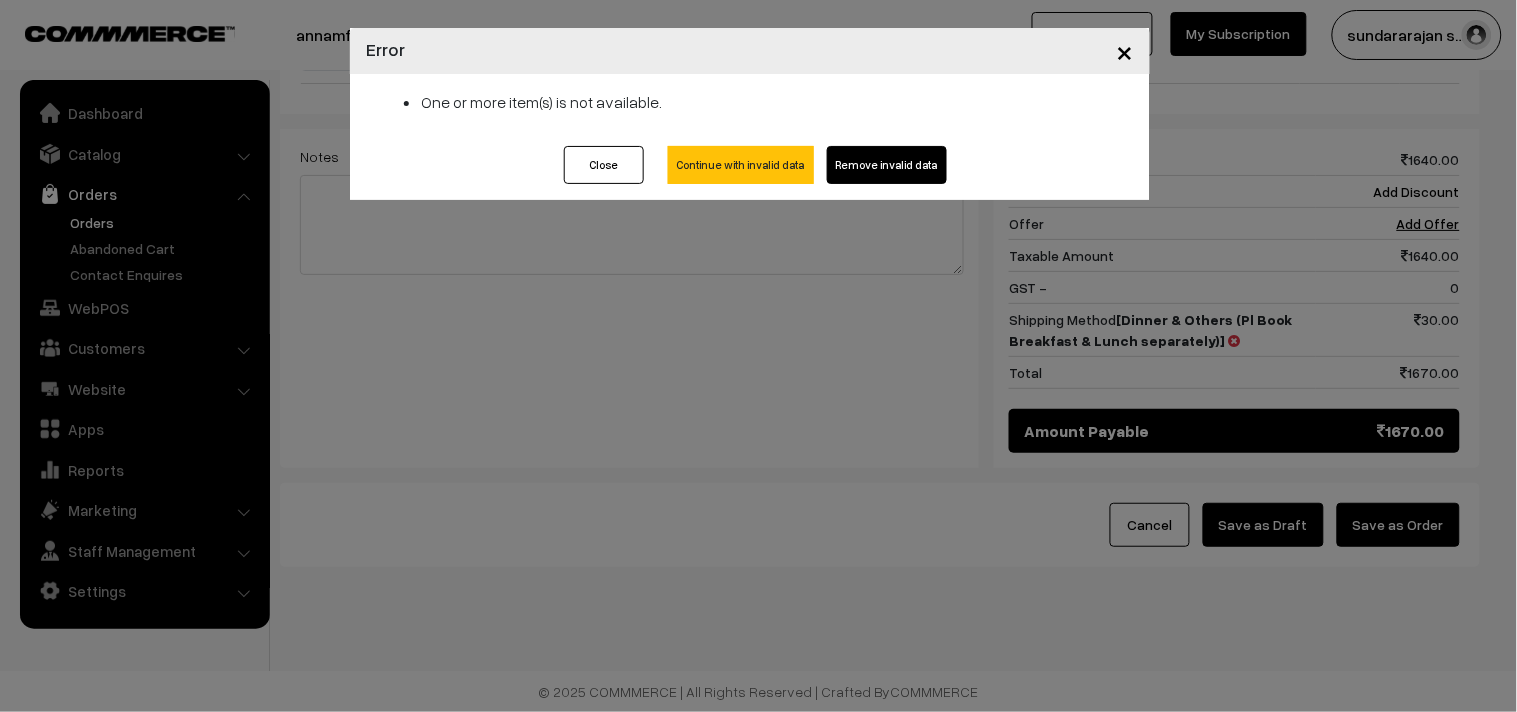 click on "One or more item(s) is not available." at bounding box center (750, 110) 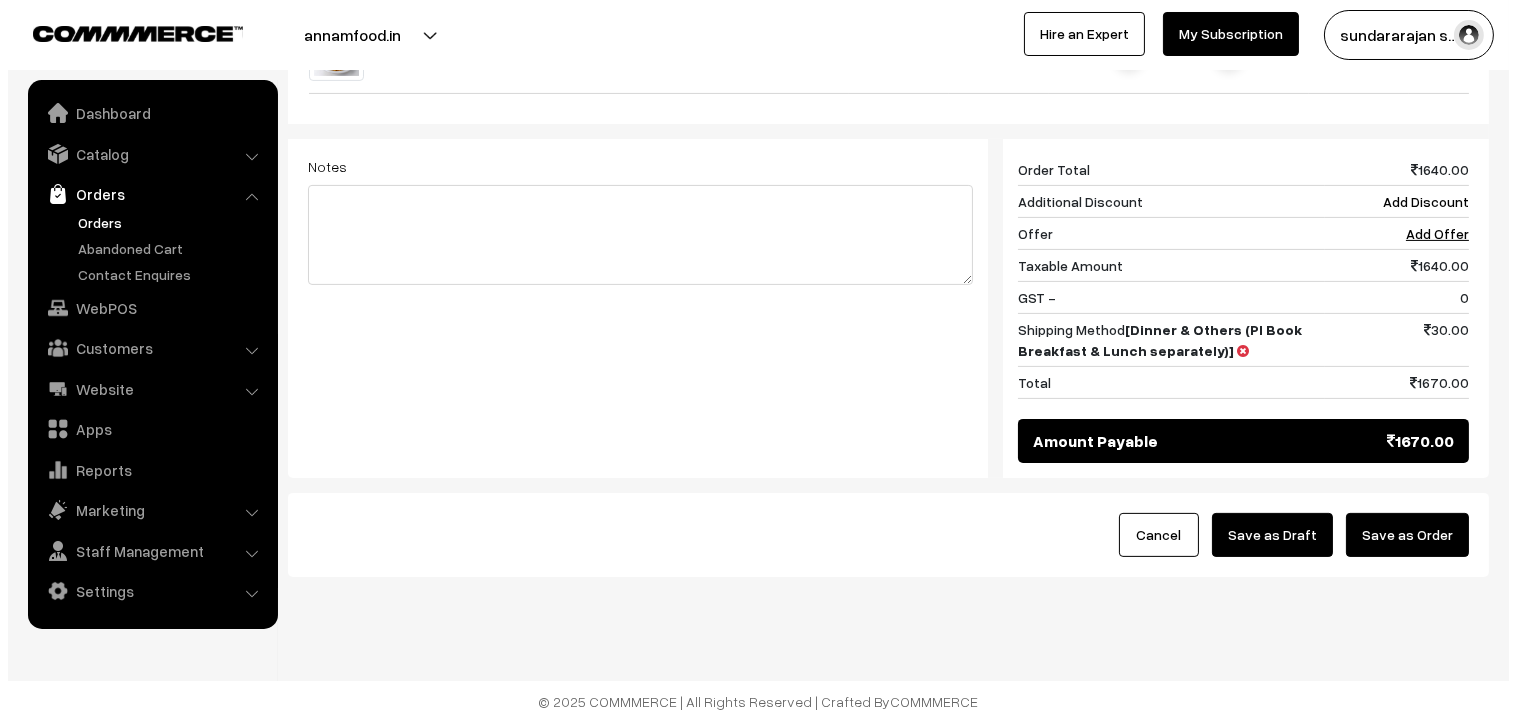 scroll, scrollTop: 1086, scrollLeft: 0, axis: vertical 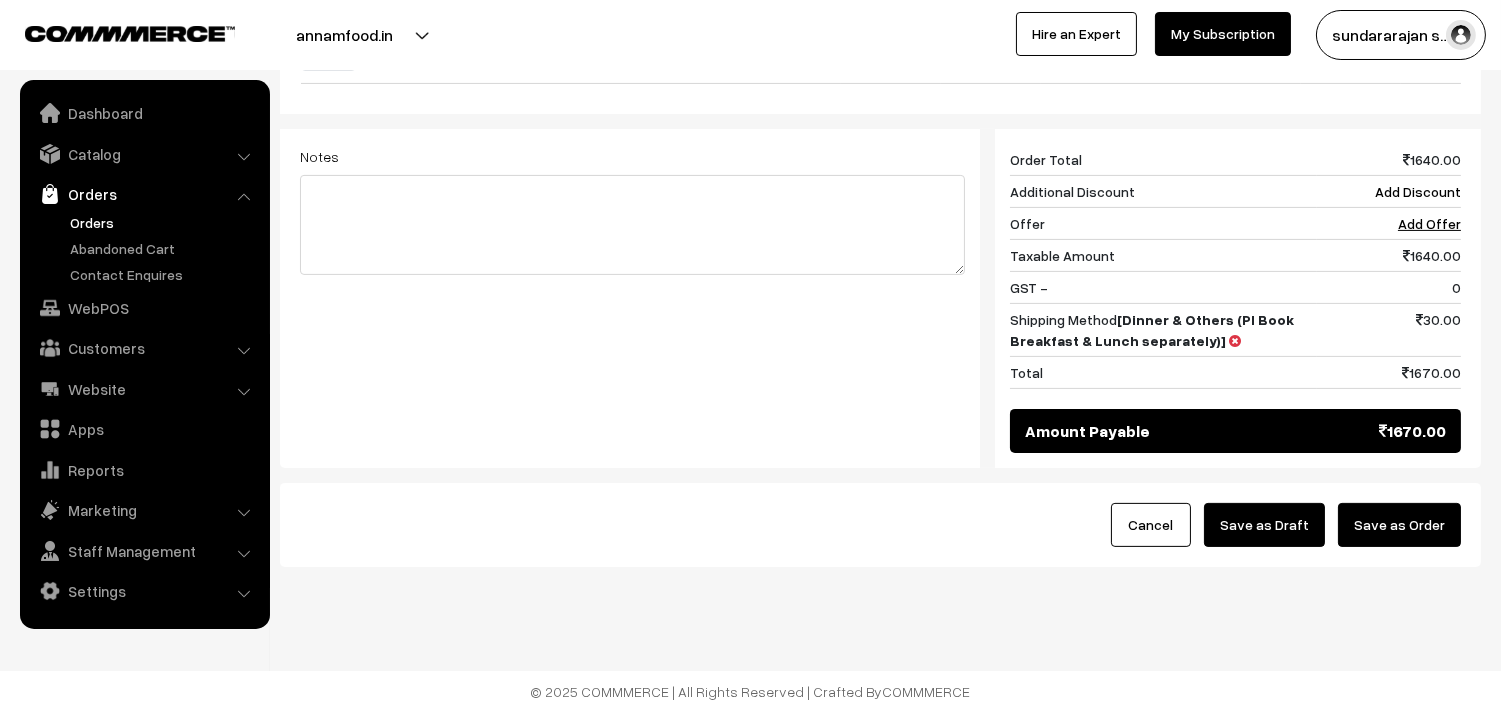 click on "Save as Order" at bounding box center [1399, 525] 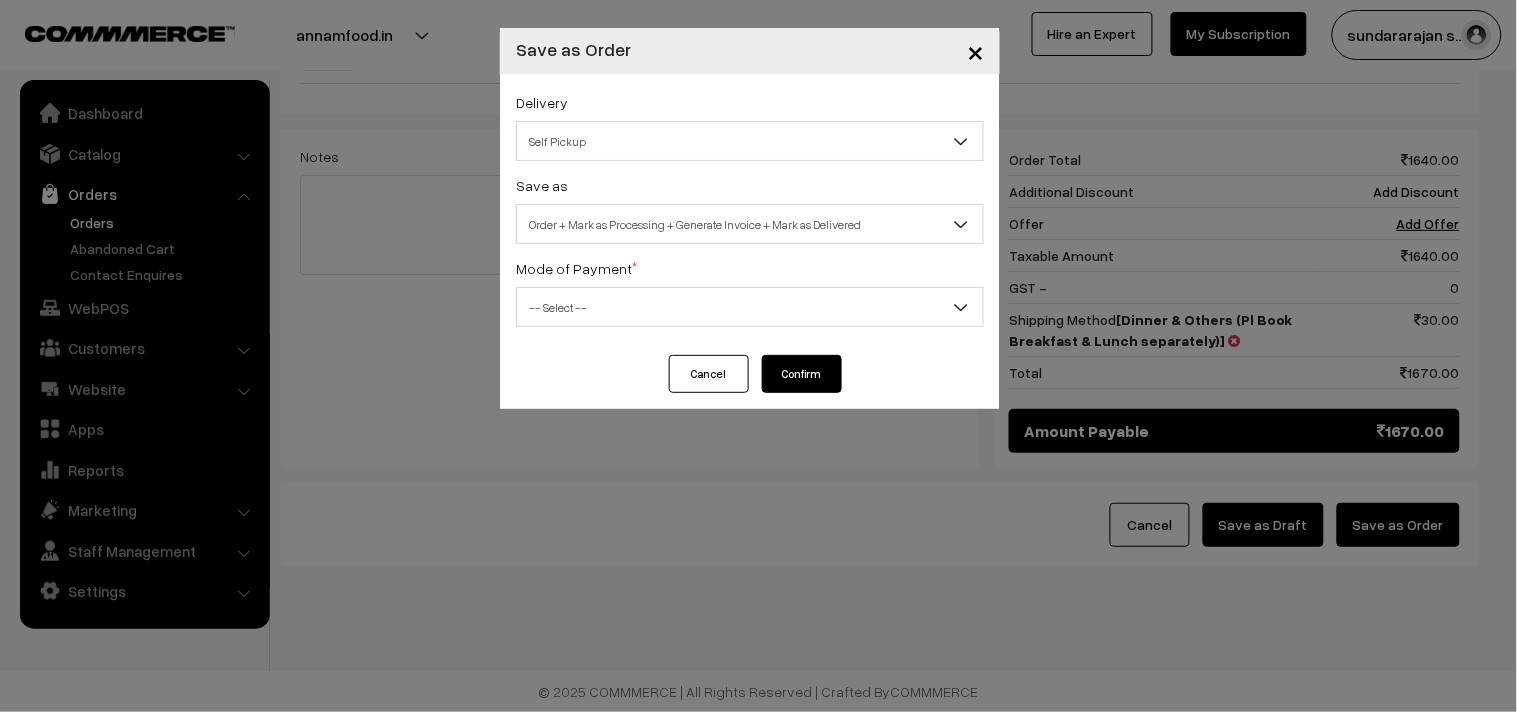 click on "Order + Mark as Processing + Generate Invoice + Mark as Delivered" at bounding box center [750, 224] 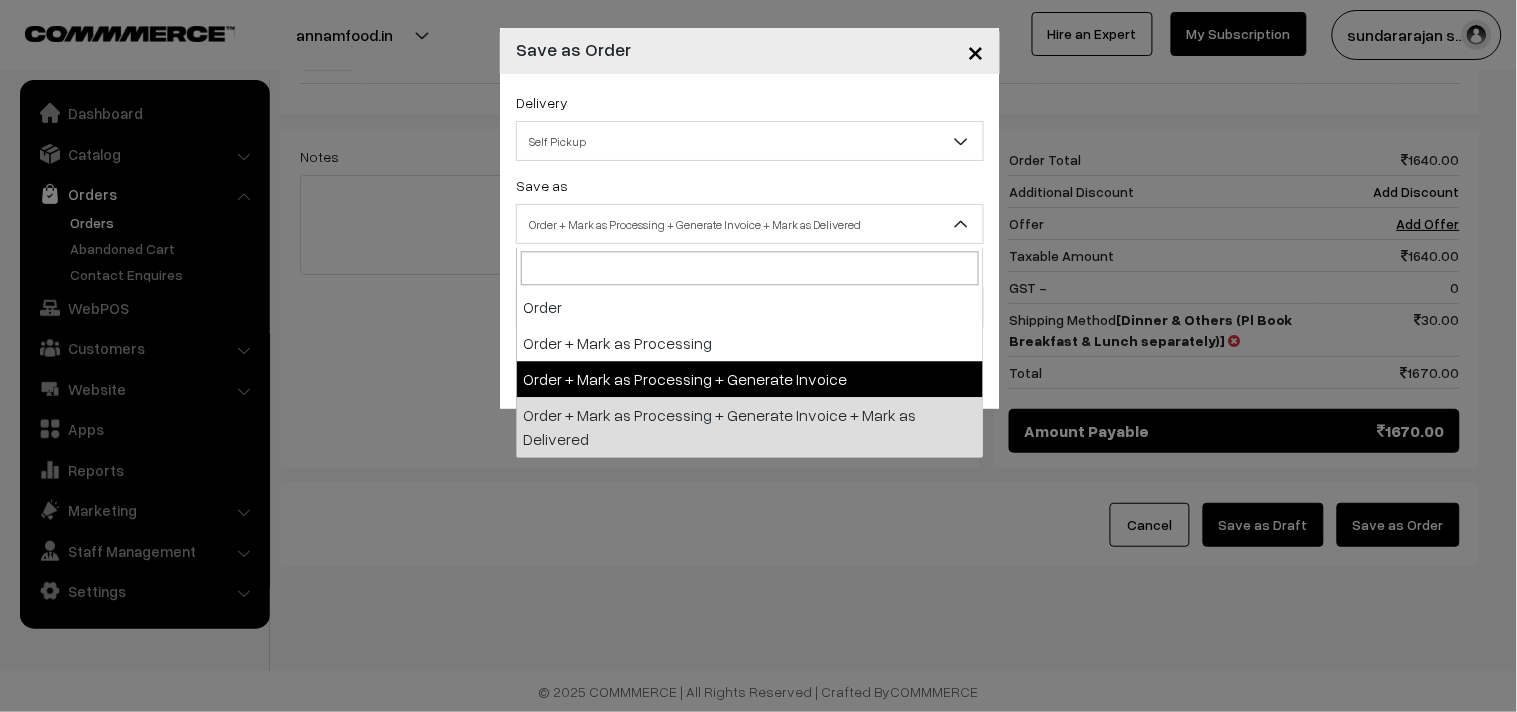 select on "3" 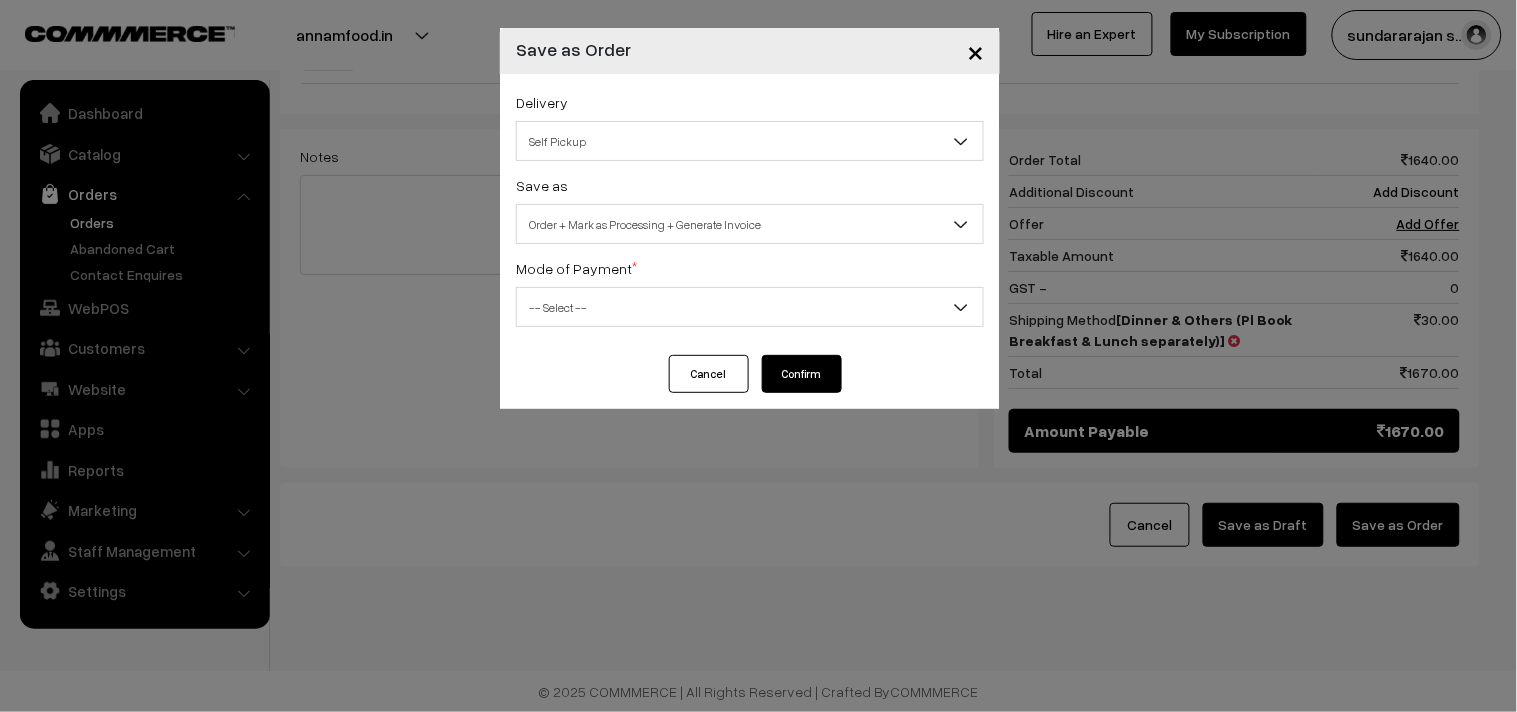 click on "Mode of Payment *
-- Select --
COD
Cash
Cheque
NEFT
Online Payment
DD
Others
-- Select --" at bounding box center (750, 291) 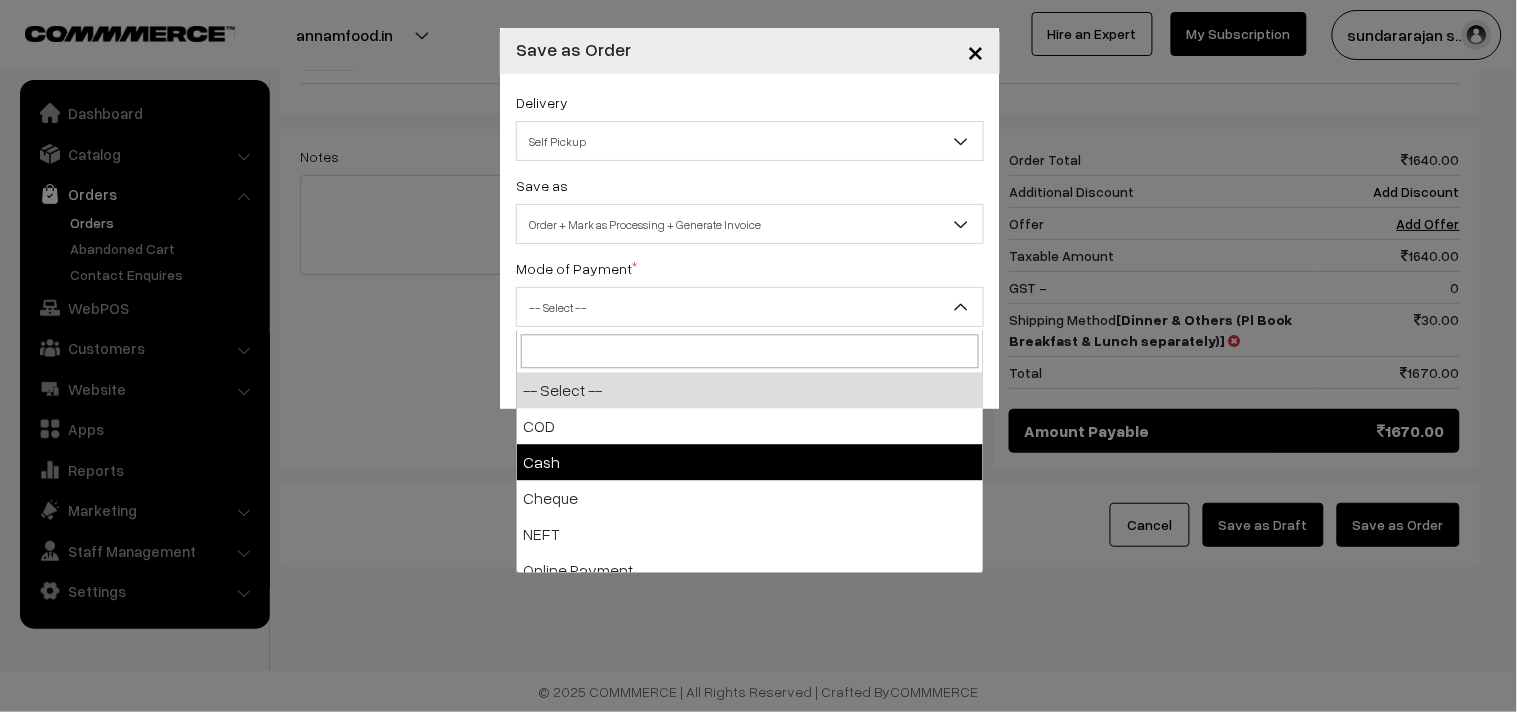select on "2" 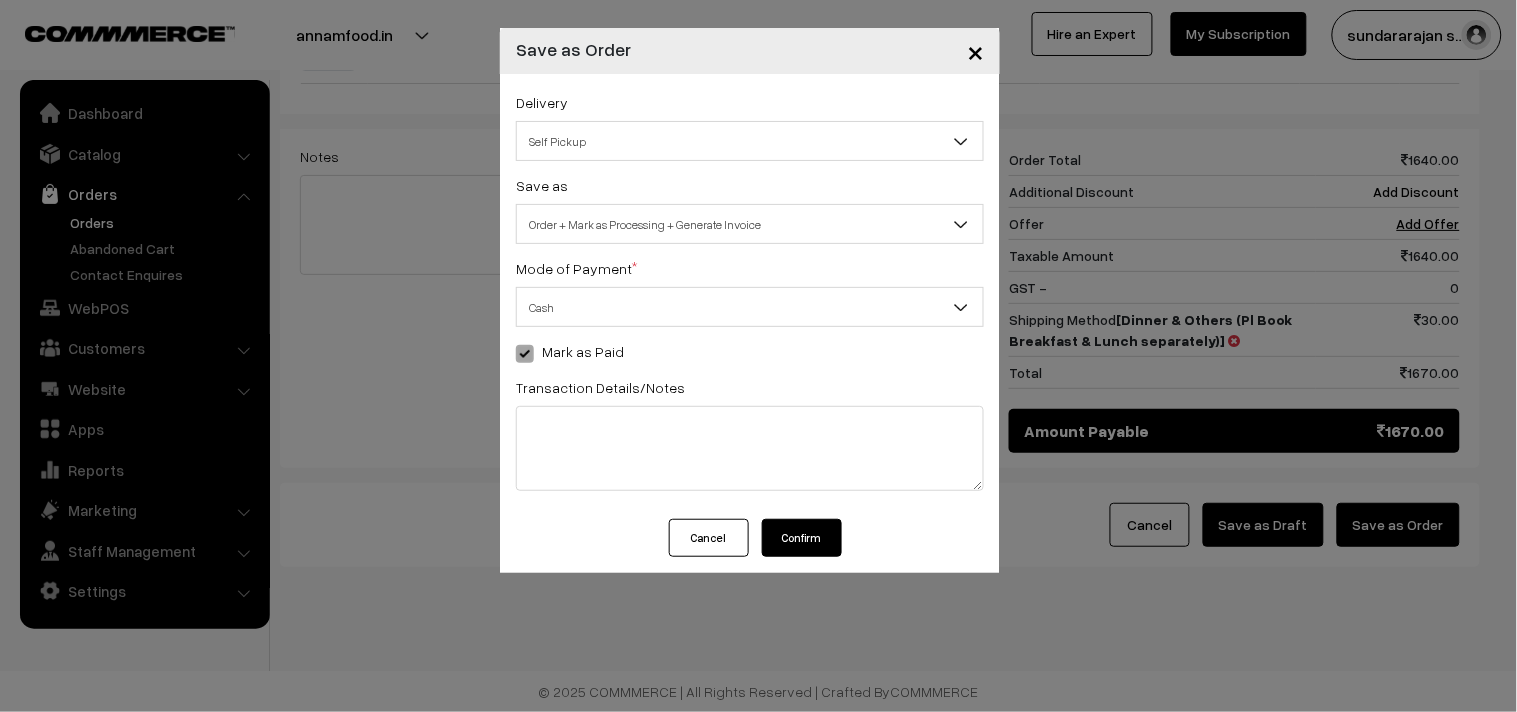 click on "Confirm" at bounding box center (802, 538) 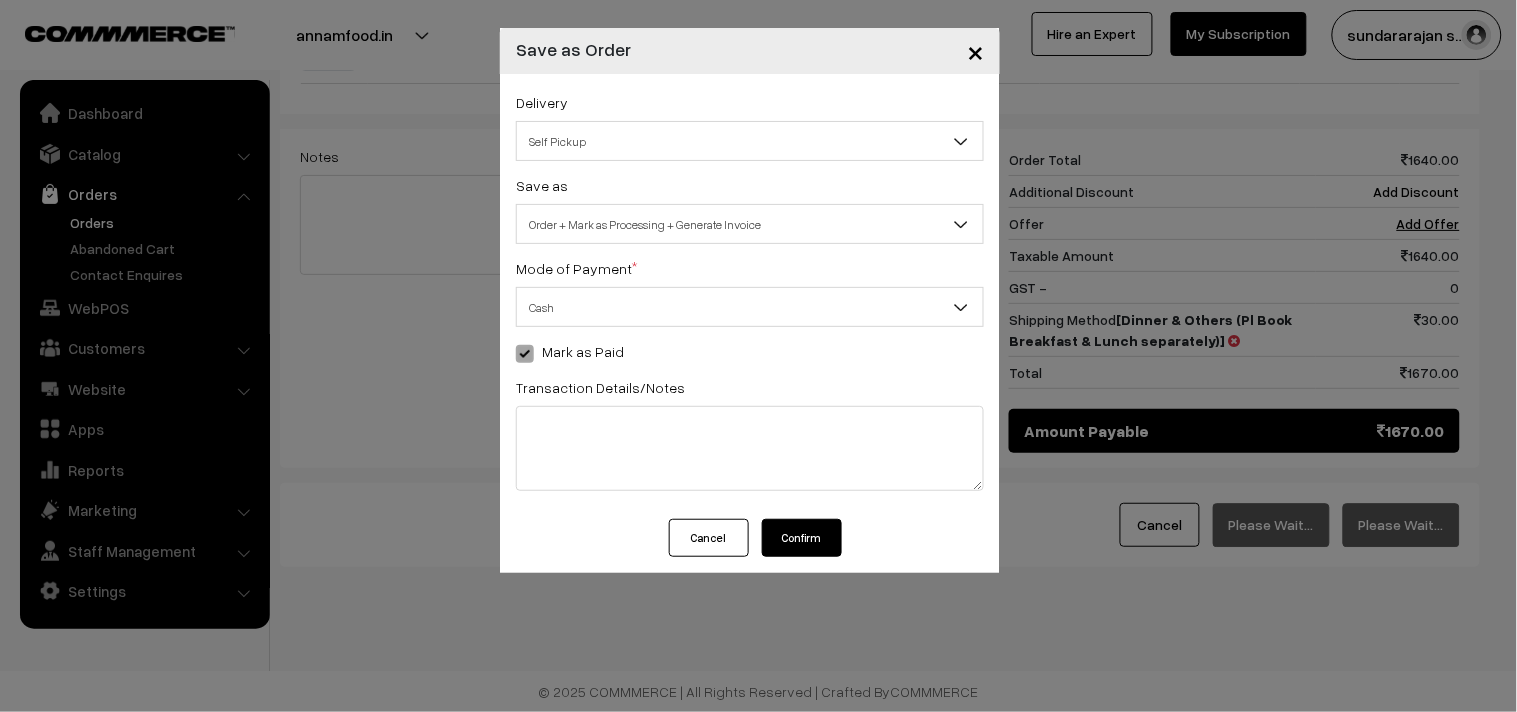 click on "Confirm" at bounding box center (802, 538) 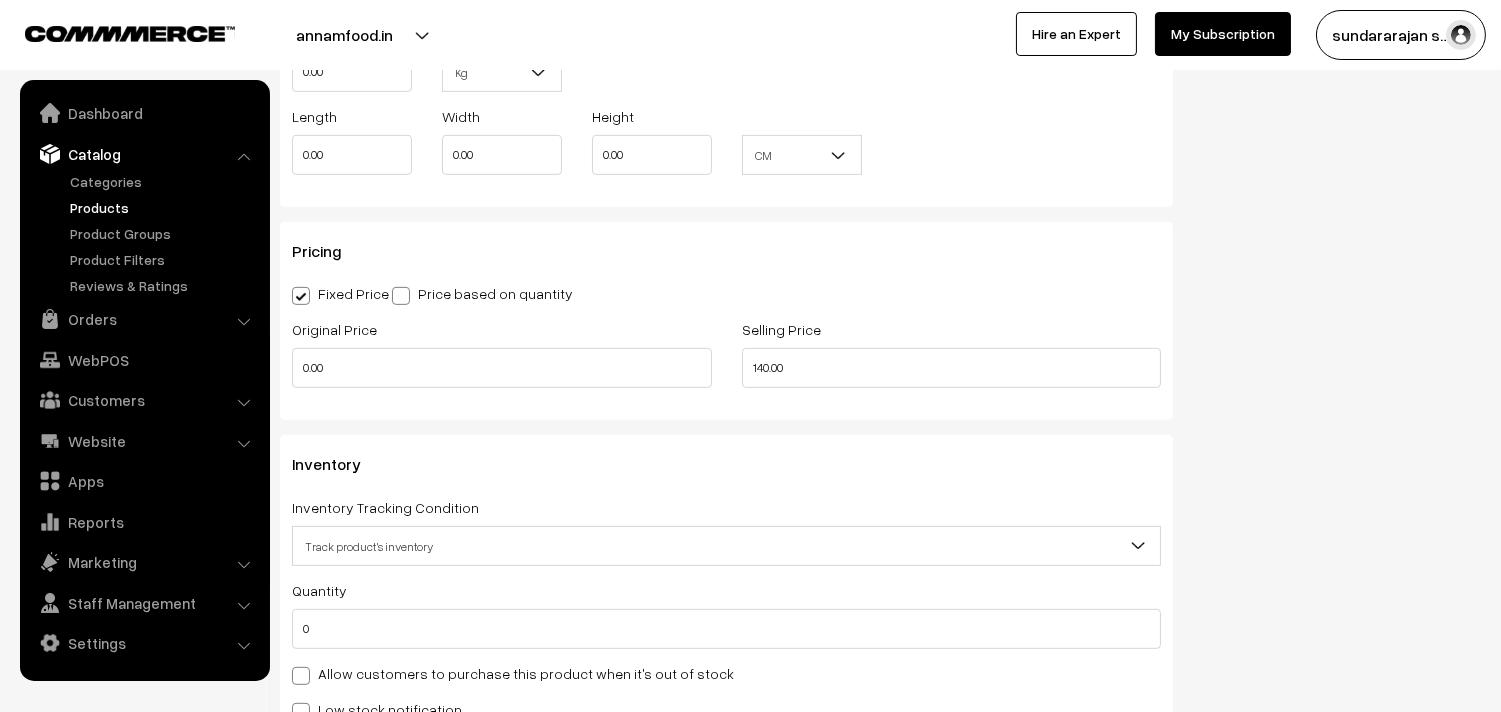 scroll, scrollTop: 1666, scrollLeft: 0, axis: vertical 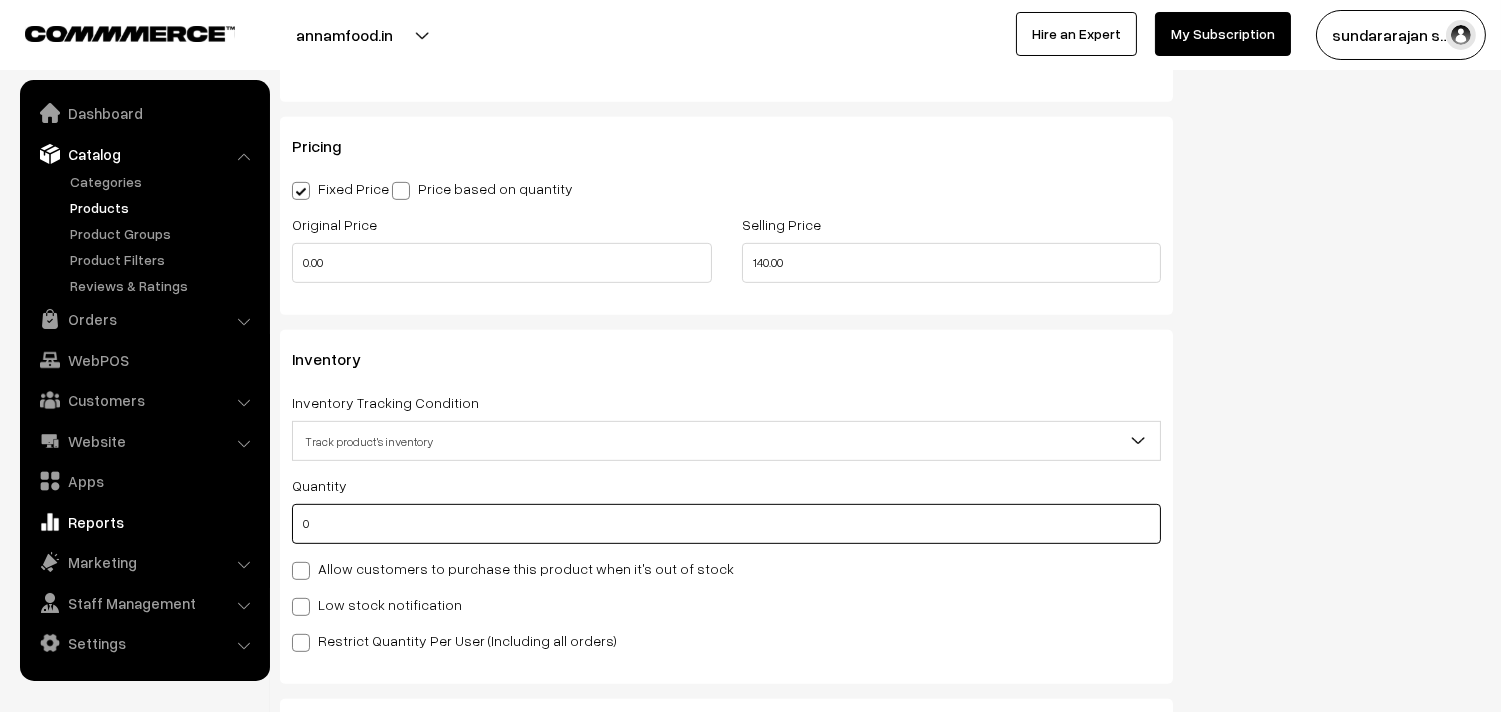 drag, startPoint x: 347, startPoint y: 508, endPoint x: 132, endPoint y: 535, distance: 216.68872 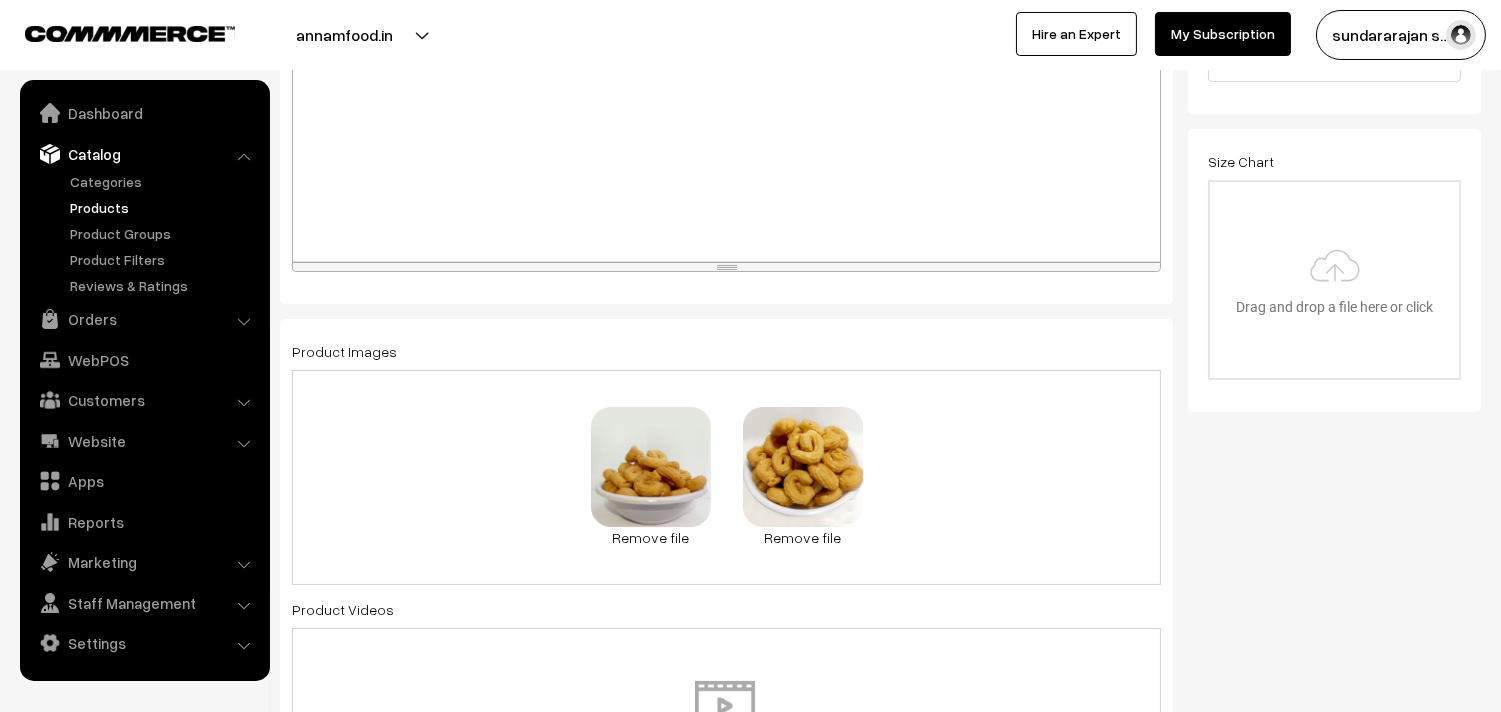 scroll, scrollTop: 0, scrollLeft: 0, axis: both 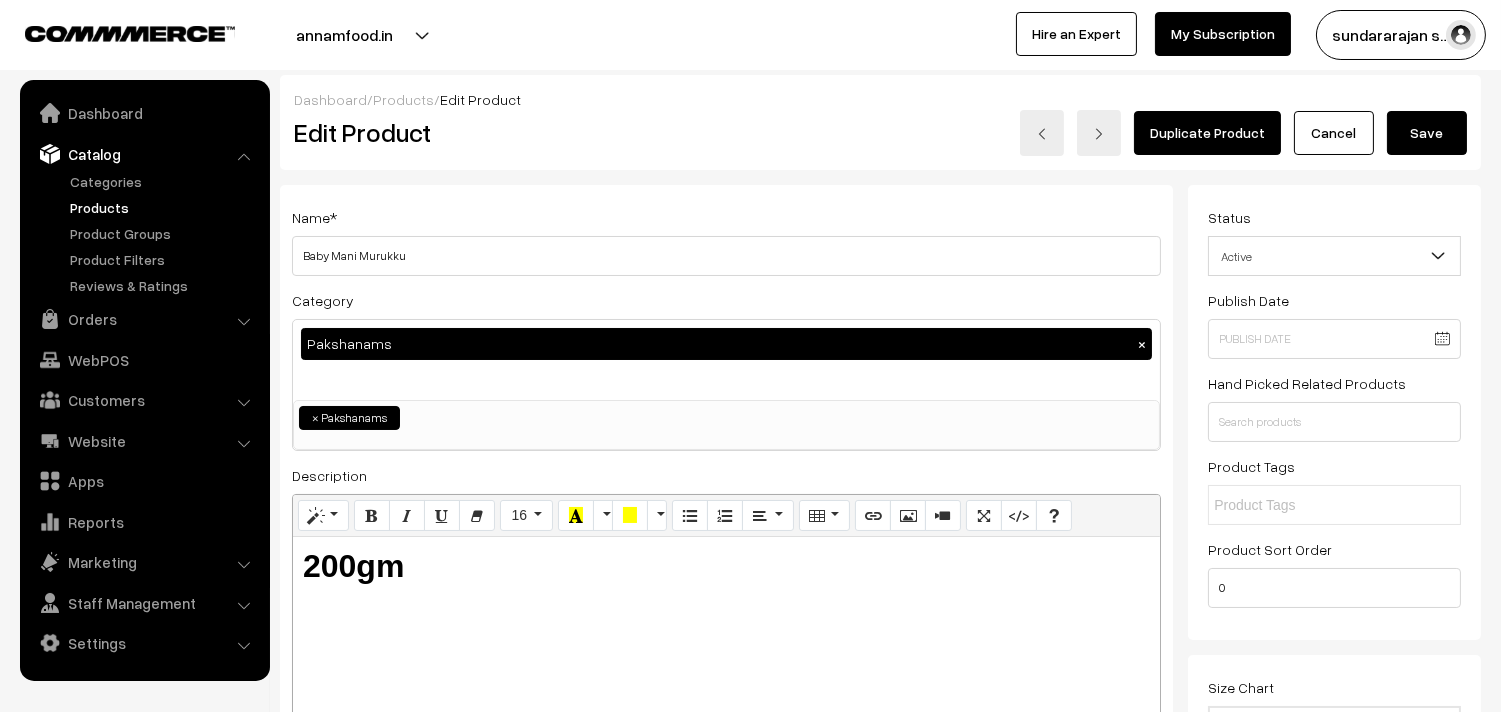 type on "1" 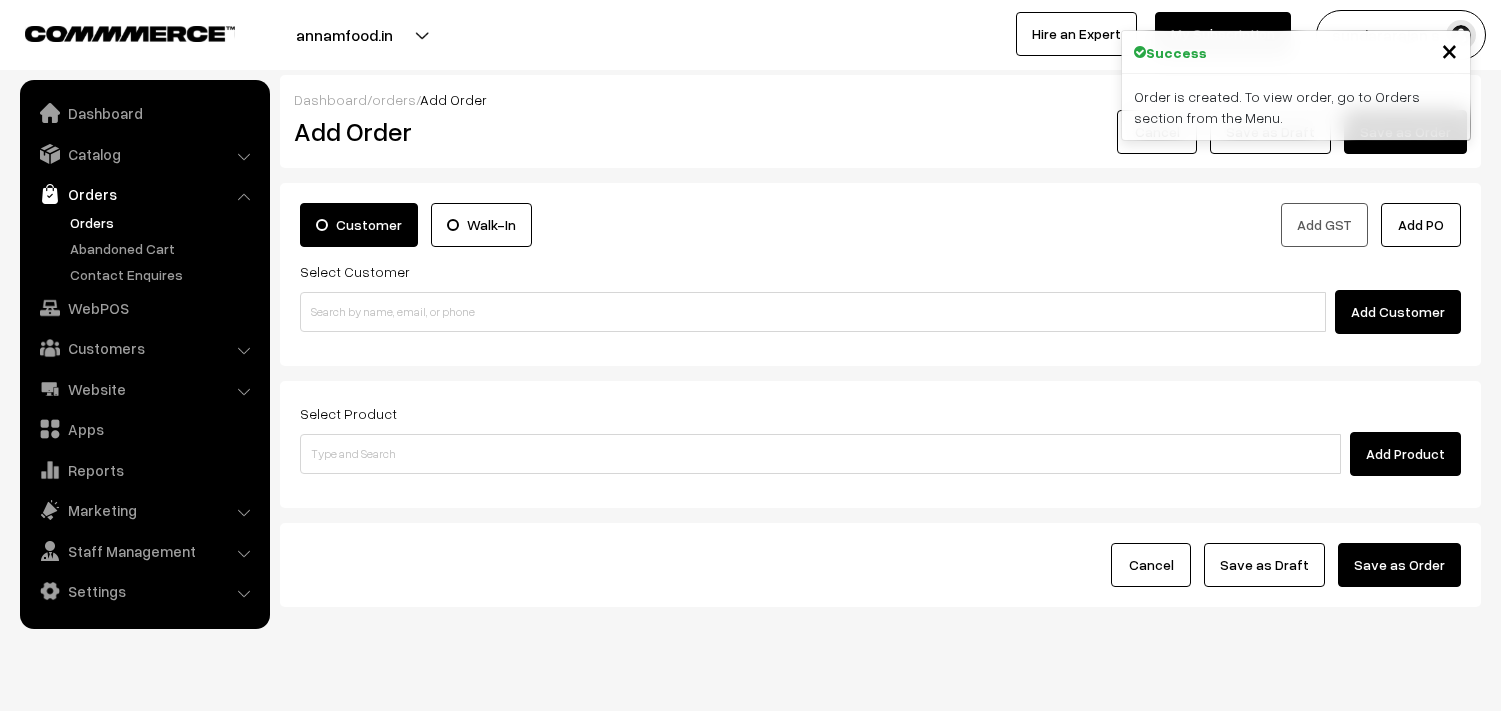 scroll, scrollTop: 0, scrollLeft: 0, axis: both 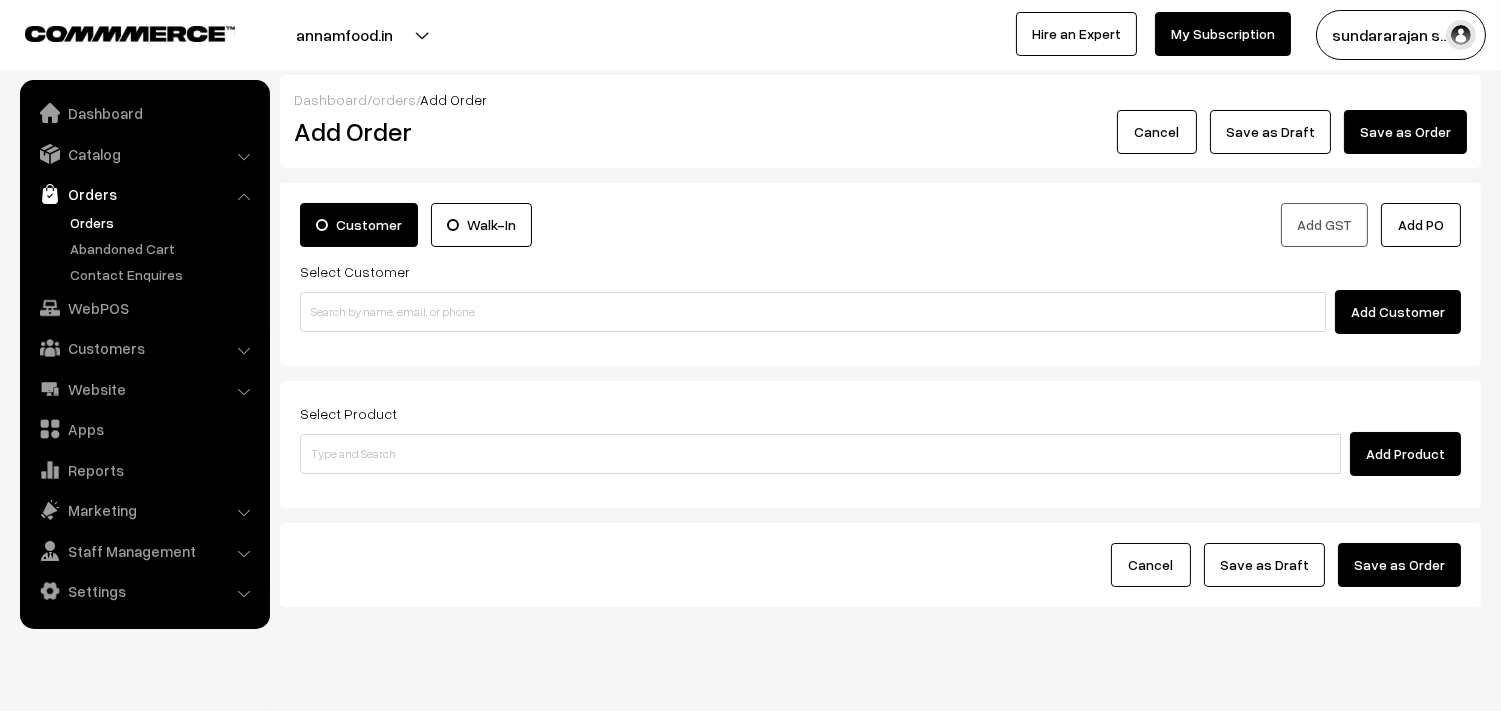 click on "Orders" at bounding box center [164, 222] 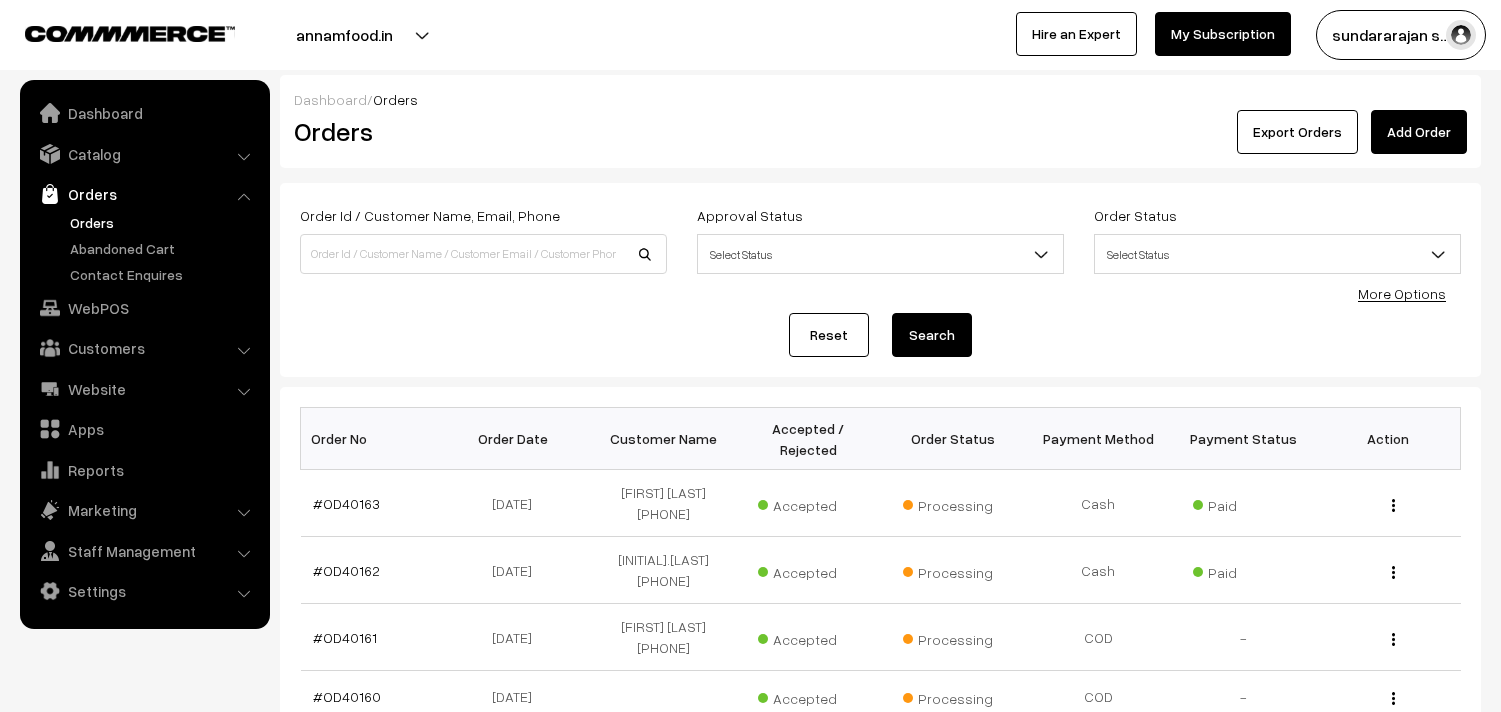scroll, scrollTop: 0, scrollLeft: 0, axis: both 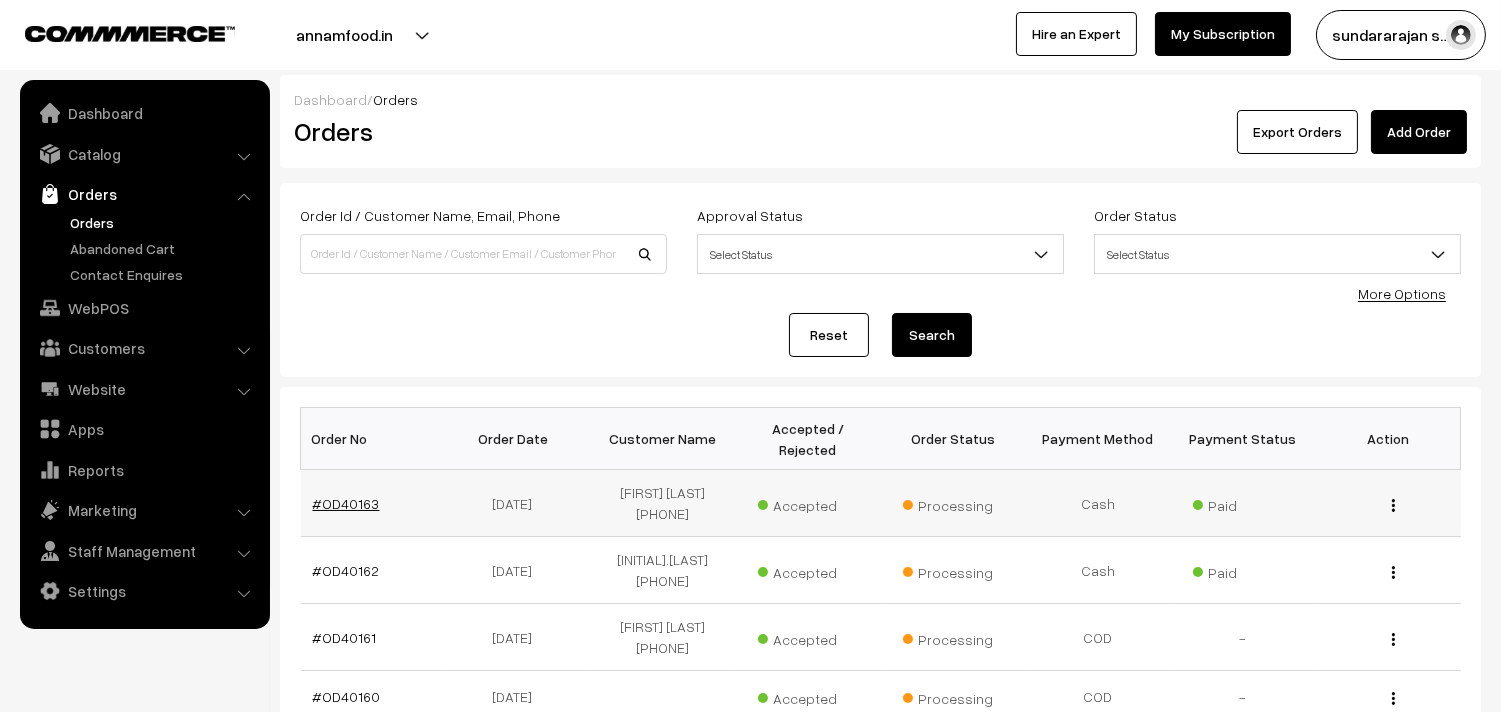 click on "#OD40163" at bounding box center (346, 503) 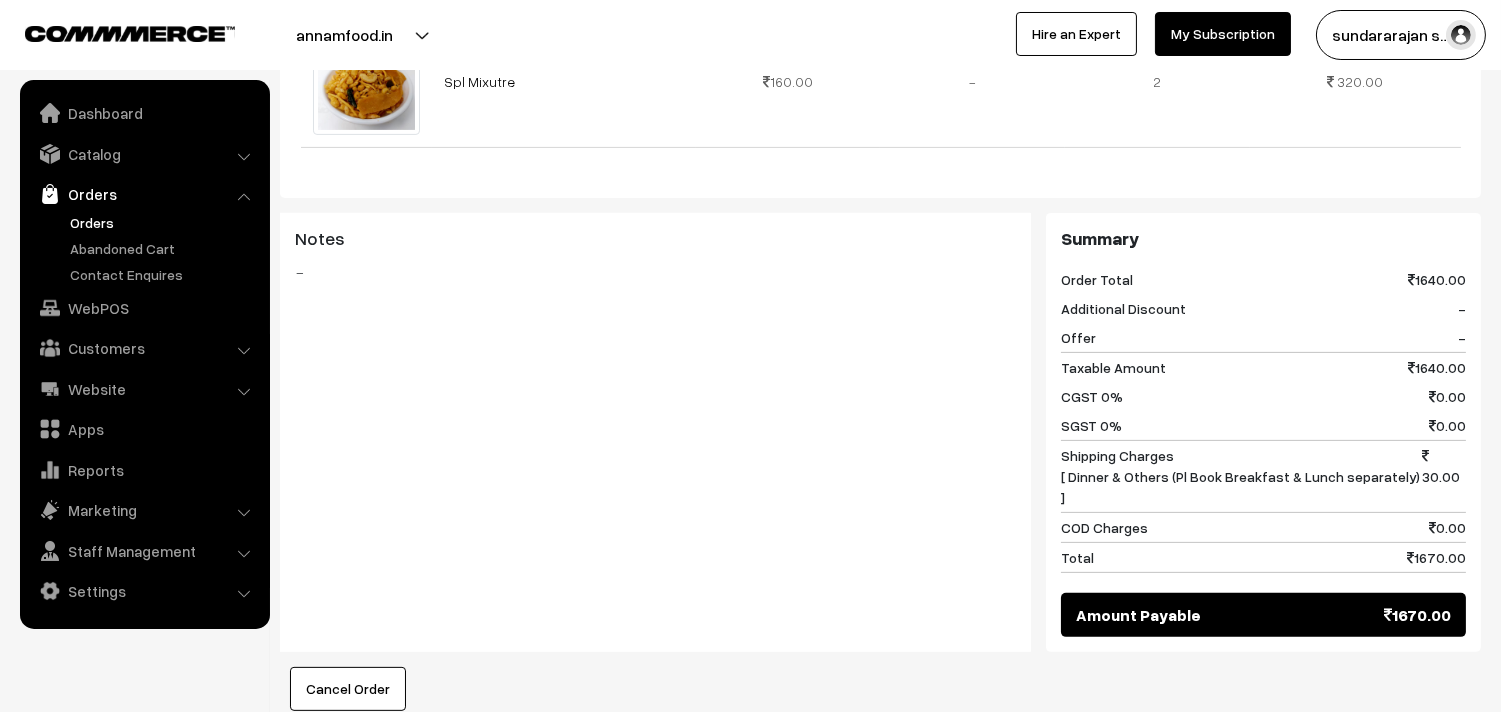scroll, scrollTop: 1666, scrollLeft: 0, axis: vertical 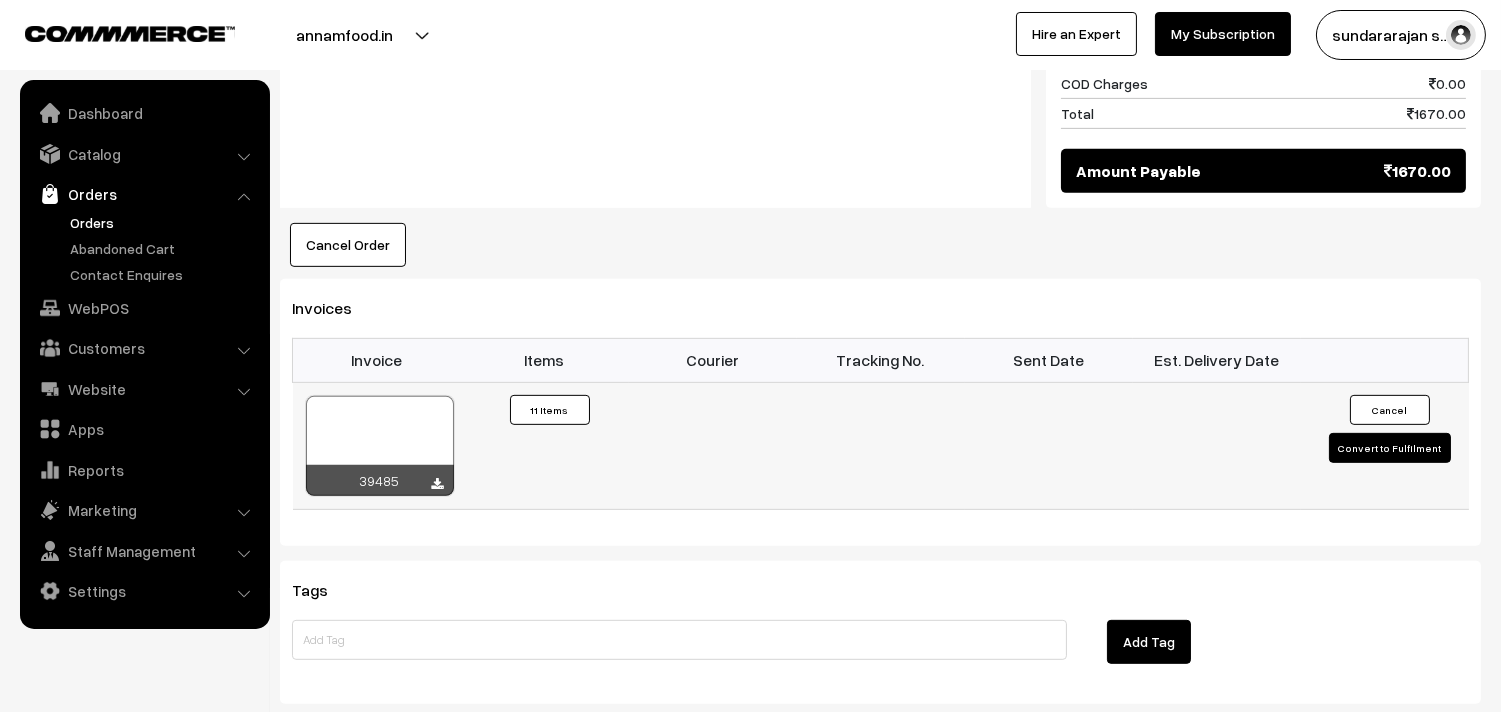 click at bounding box center (380, 446) 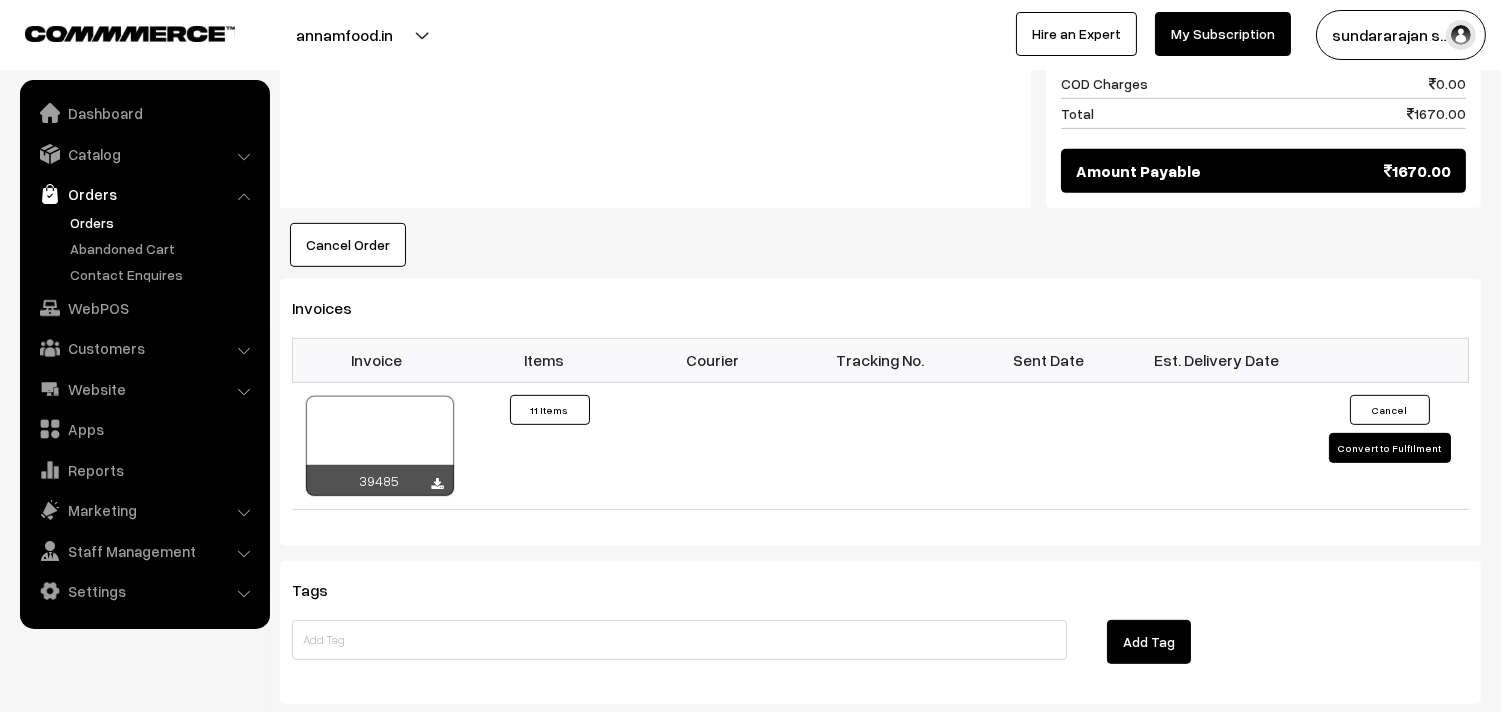 click on "Orders" at bounding box center [164, 222] 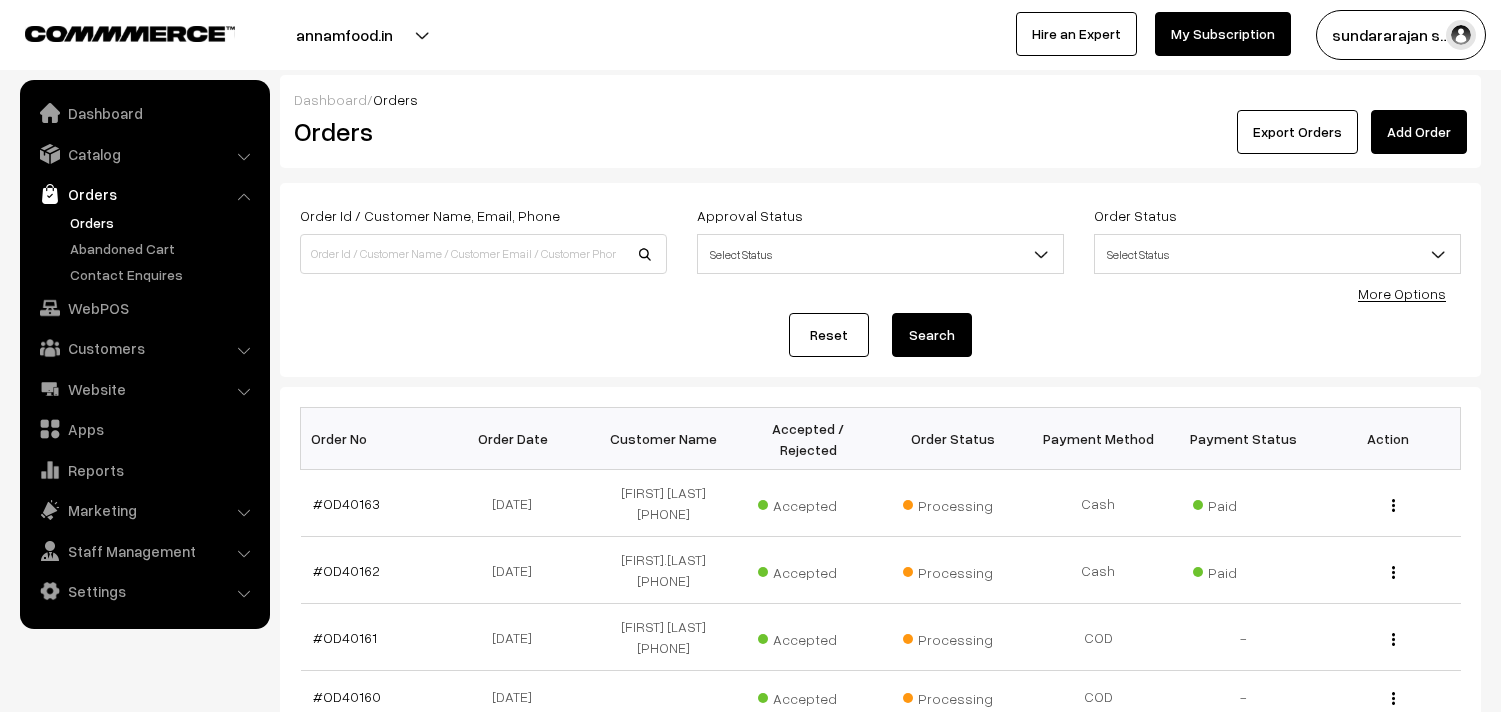 scroll, scrollTop: 333, scrollLeft: 0, axis: vertical 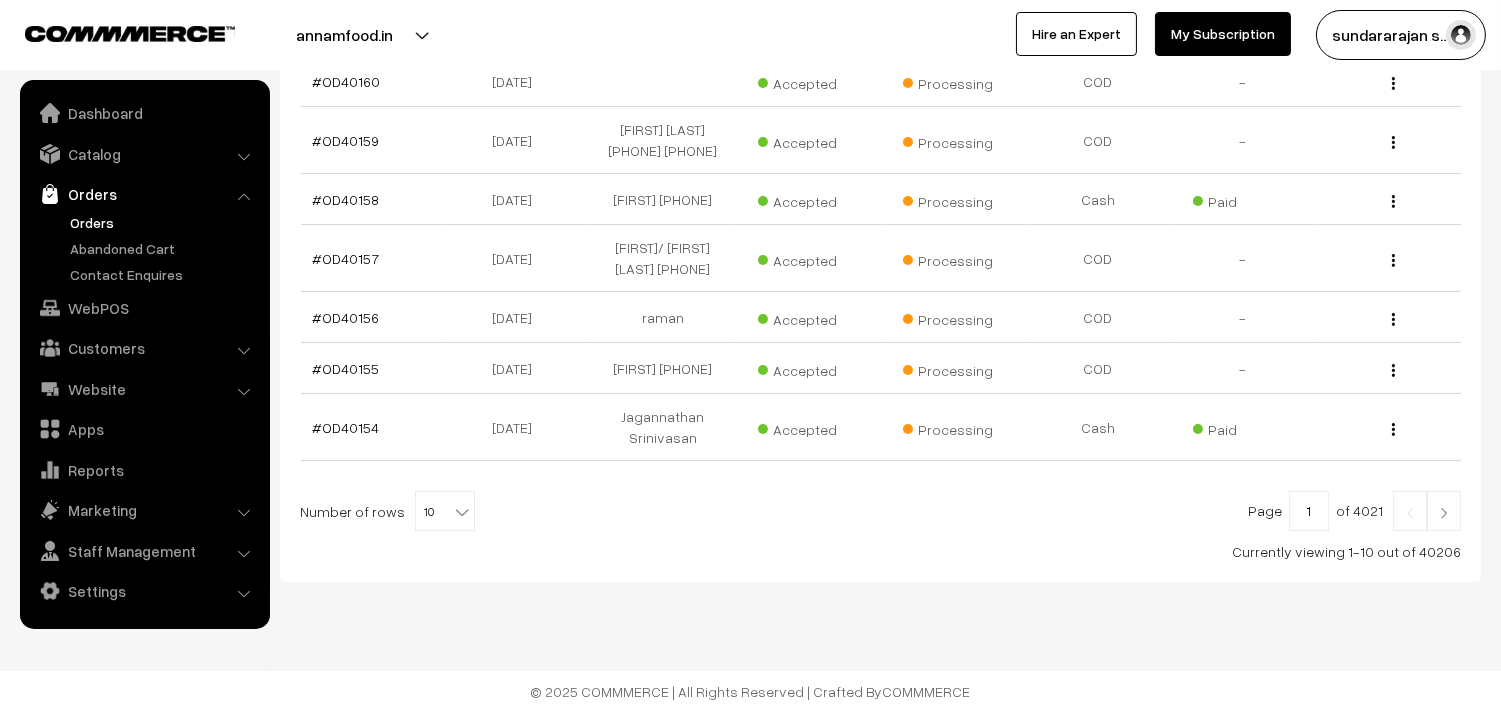 click at bounding box center (464, 505) 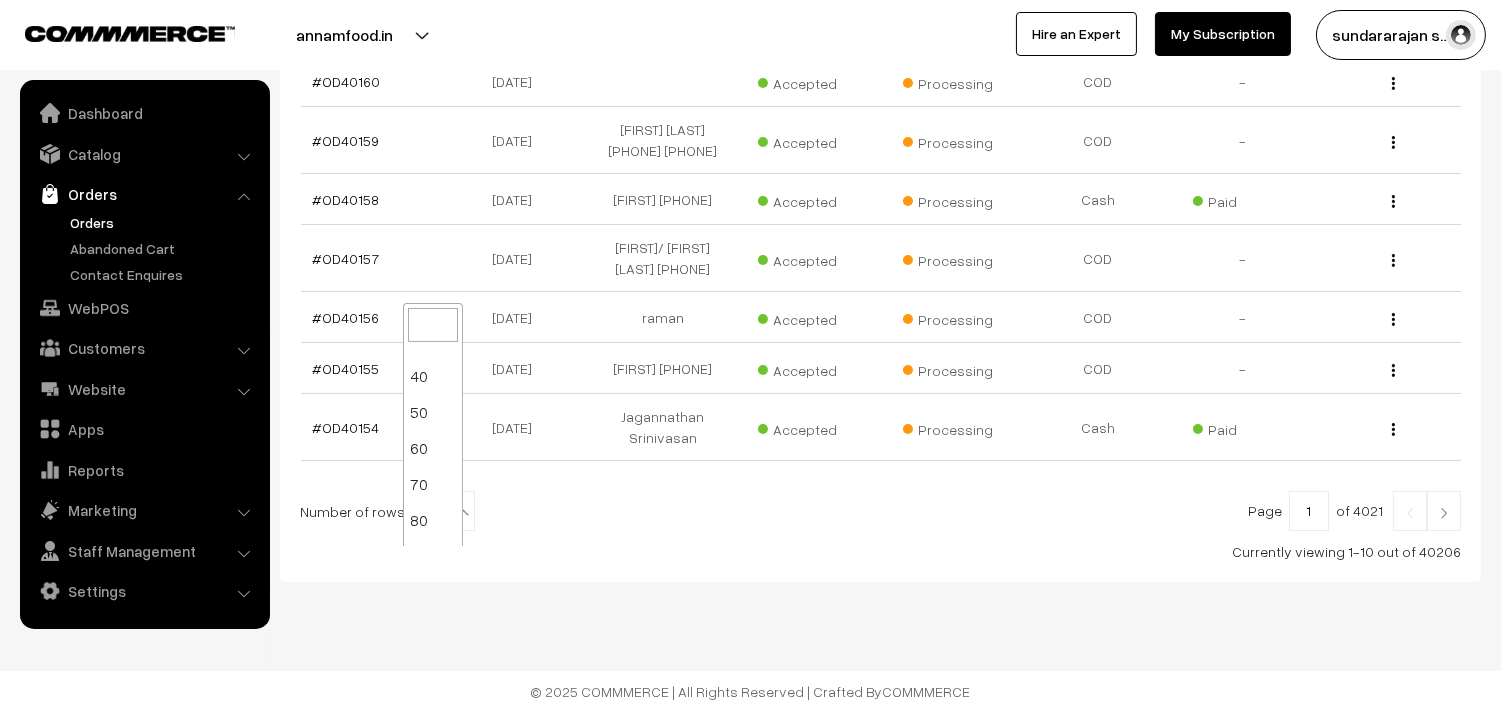 scroll, scrollTop: 160, scrollLeft: 0, axis: vertical 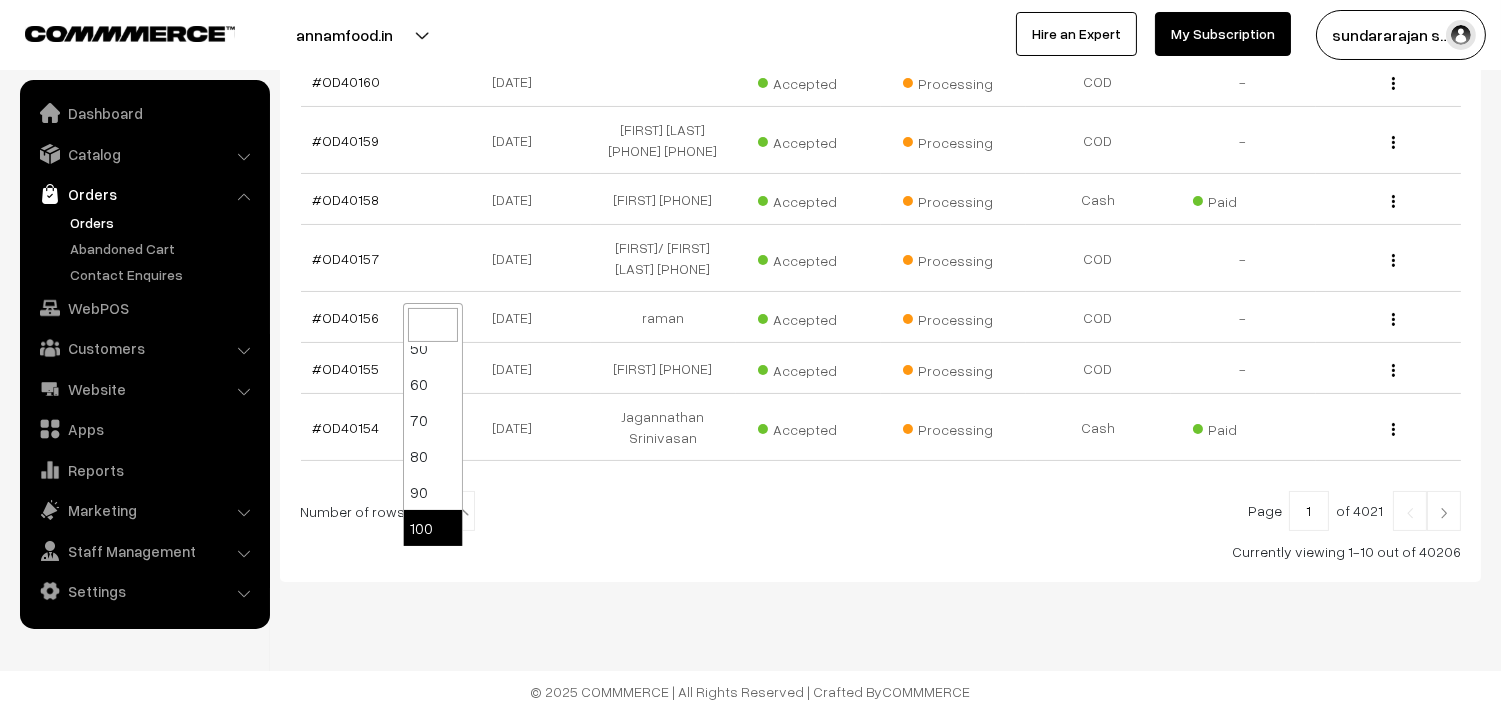 select on "100" 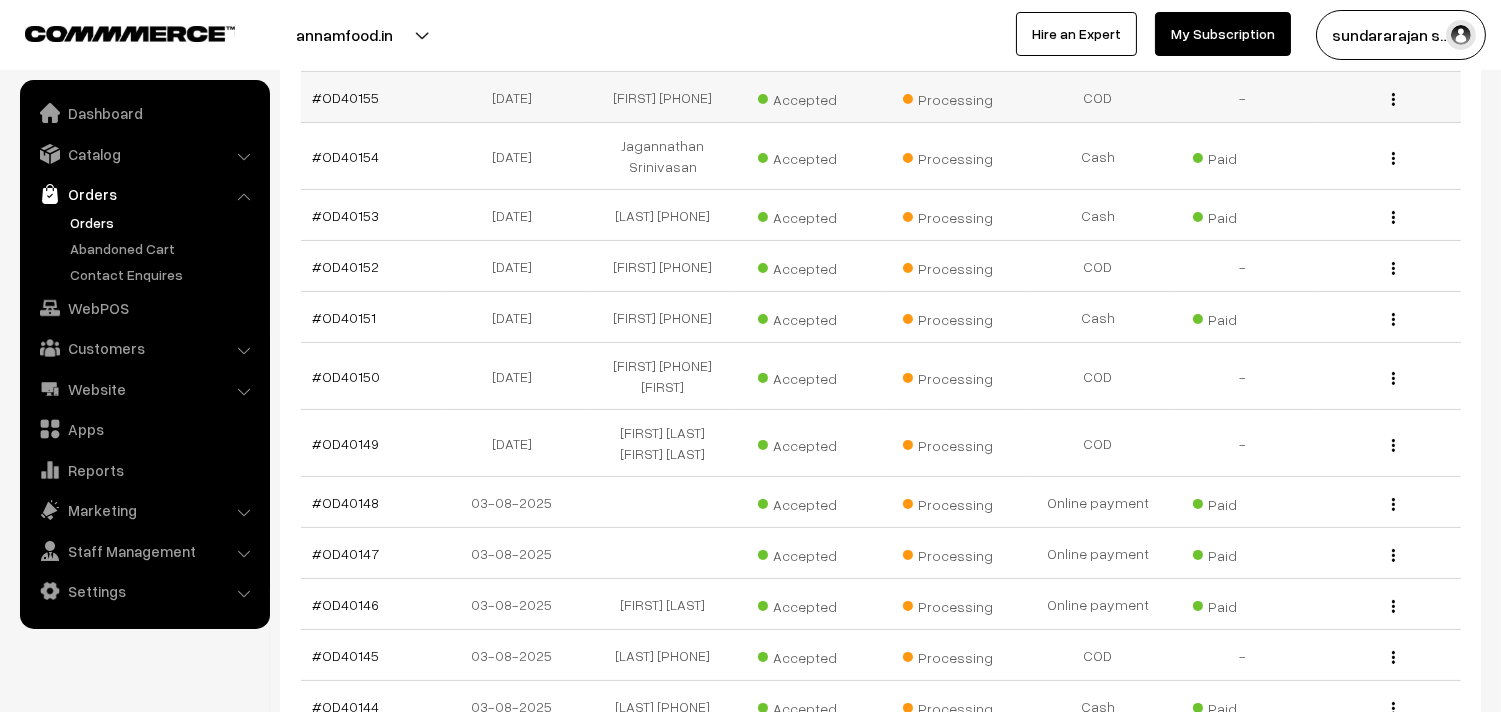 scroll, scrollTop: 888, scrollLeft: 0, axis: vertical 